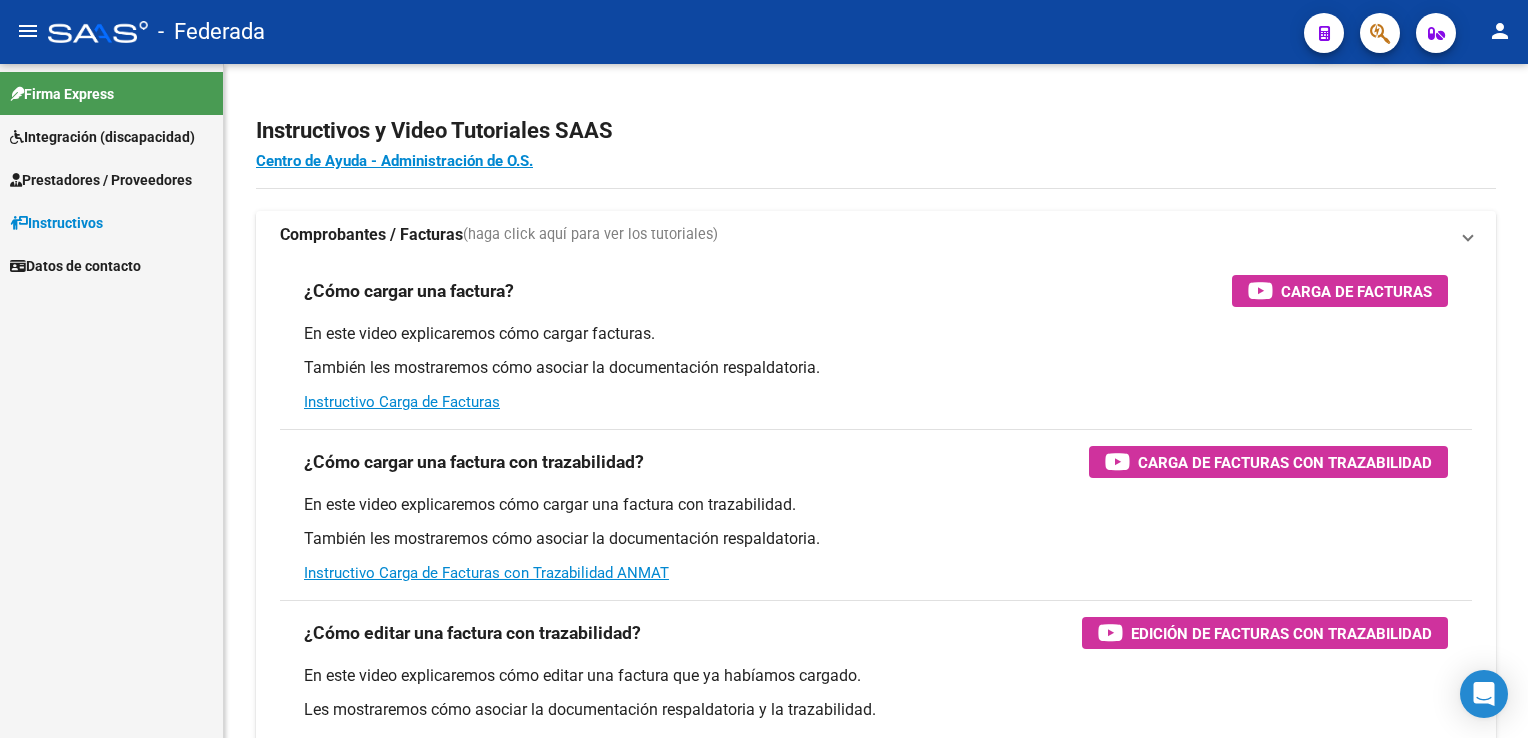 scroll, scrollTop: 0, scrollLeft: 0, axis: both 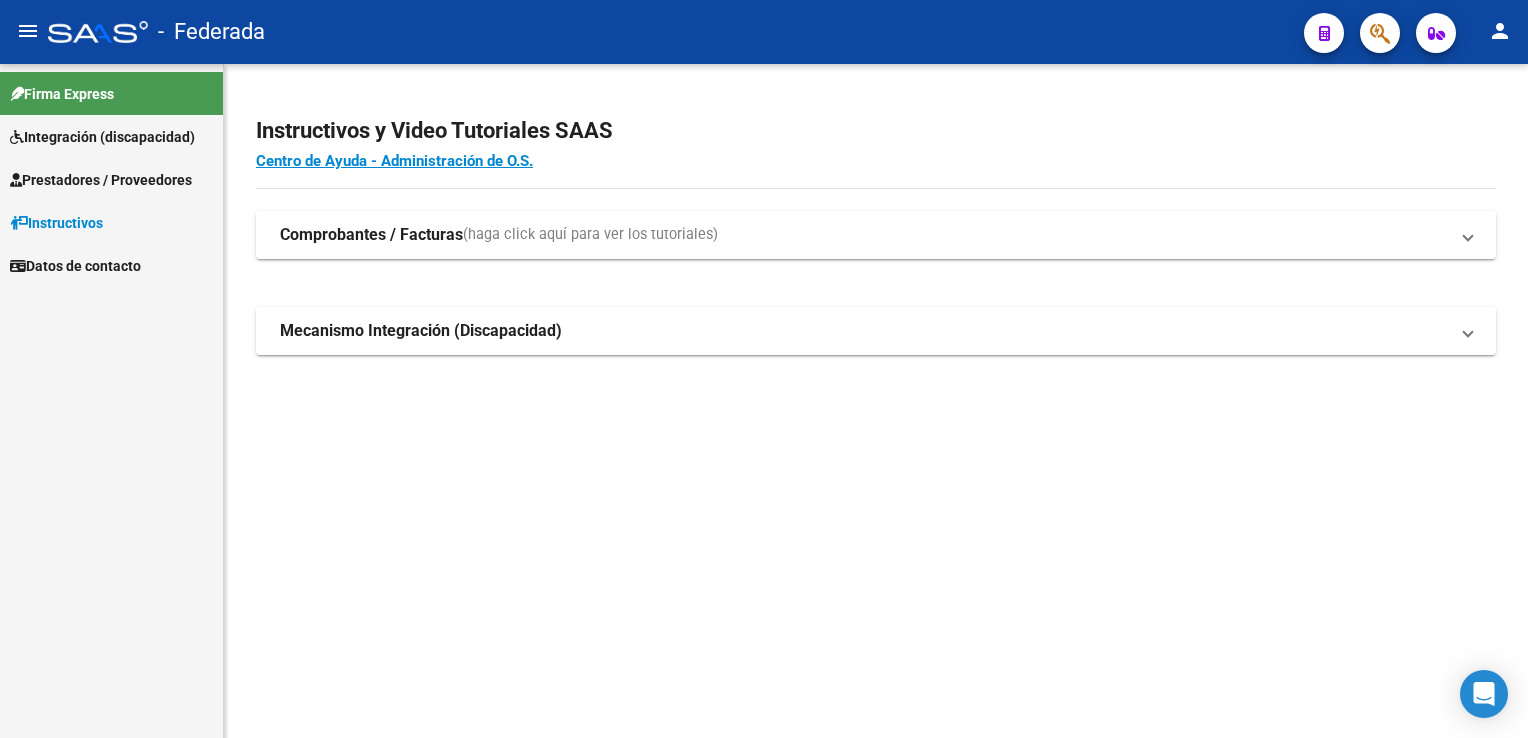 click on "Integración (discapacidad)" at bounding box center (102, 137) 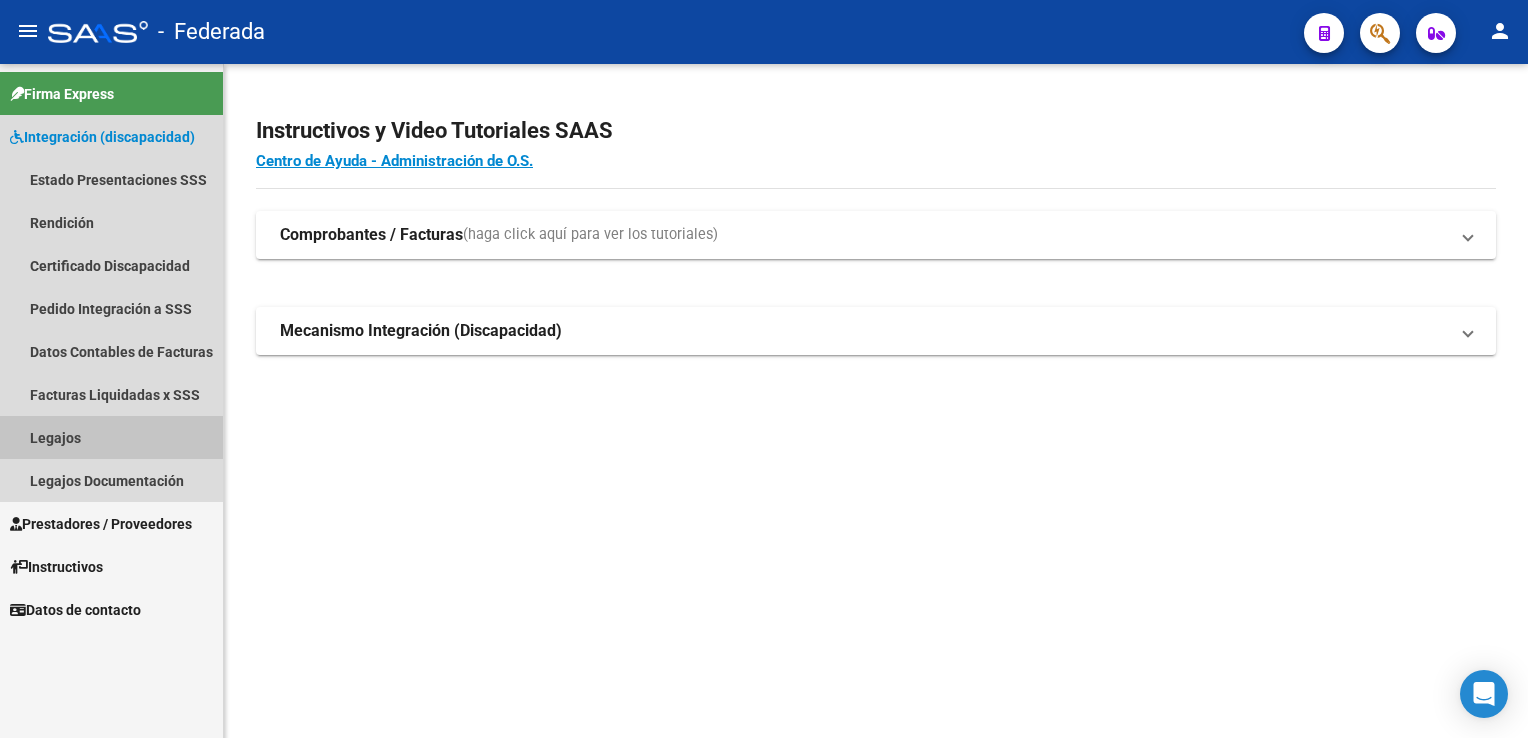 click on "Legajos" at bounding box center (111, 437) 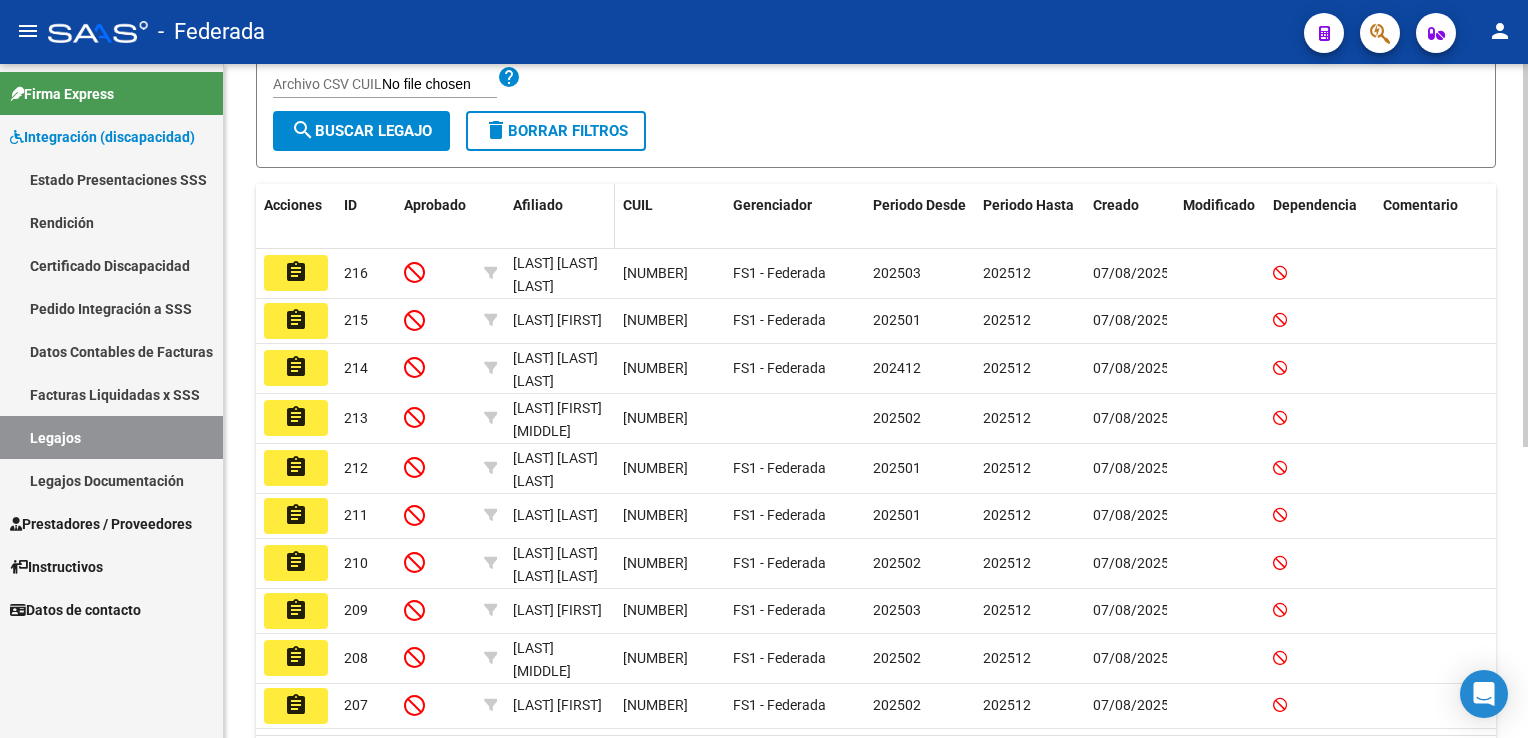 scroll, scrollTop: 400, scrollLeft: 0, axis: vertical 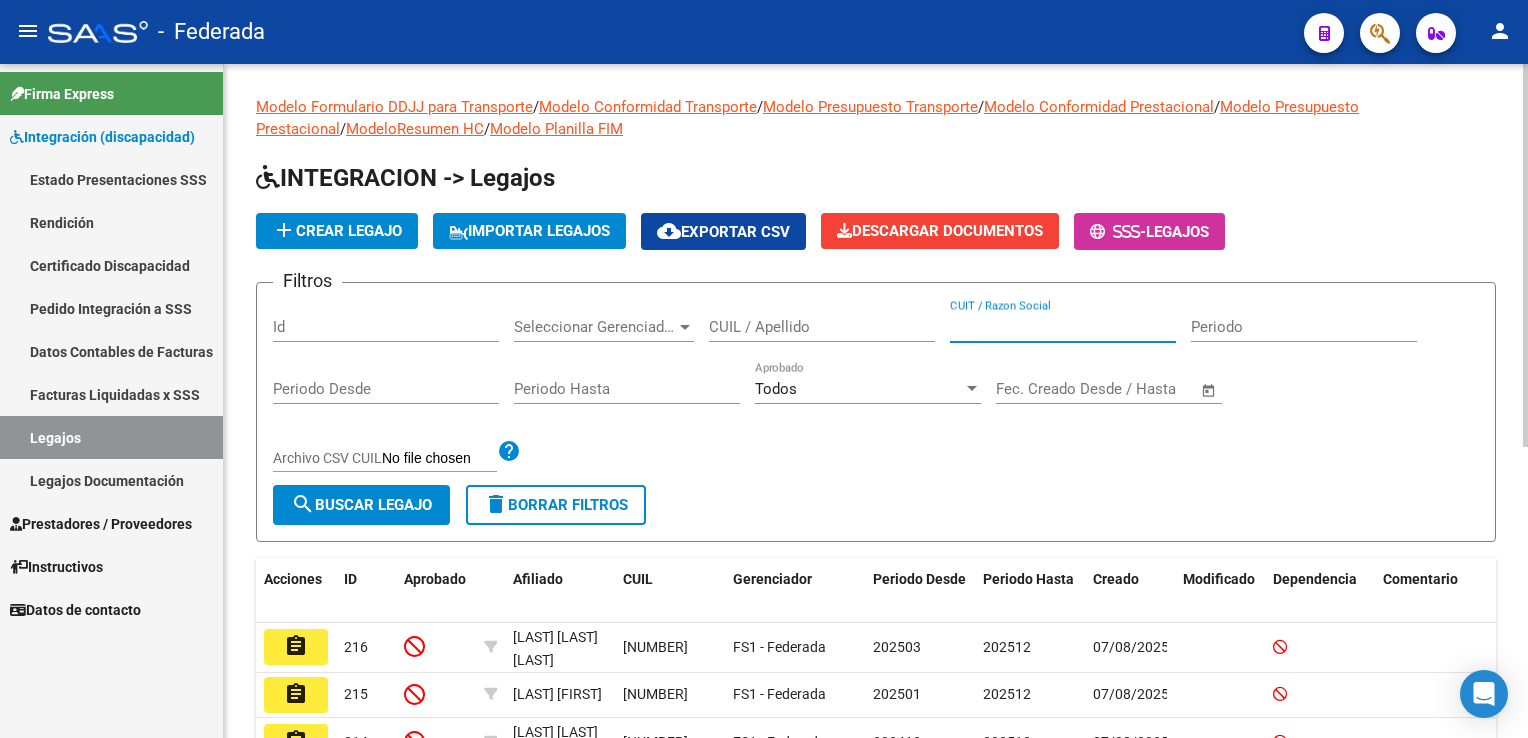 click on "CUIT / Razon Social" at bounding box center (1063, 327) 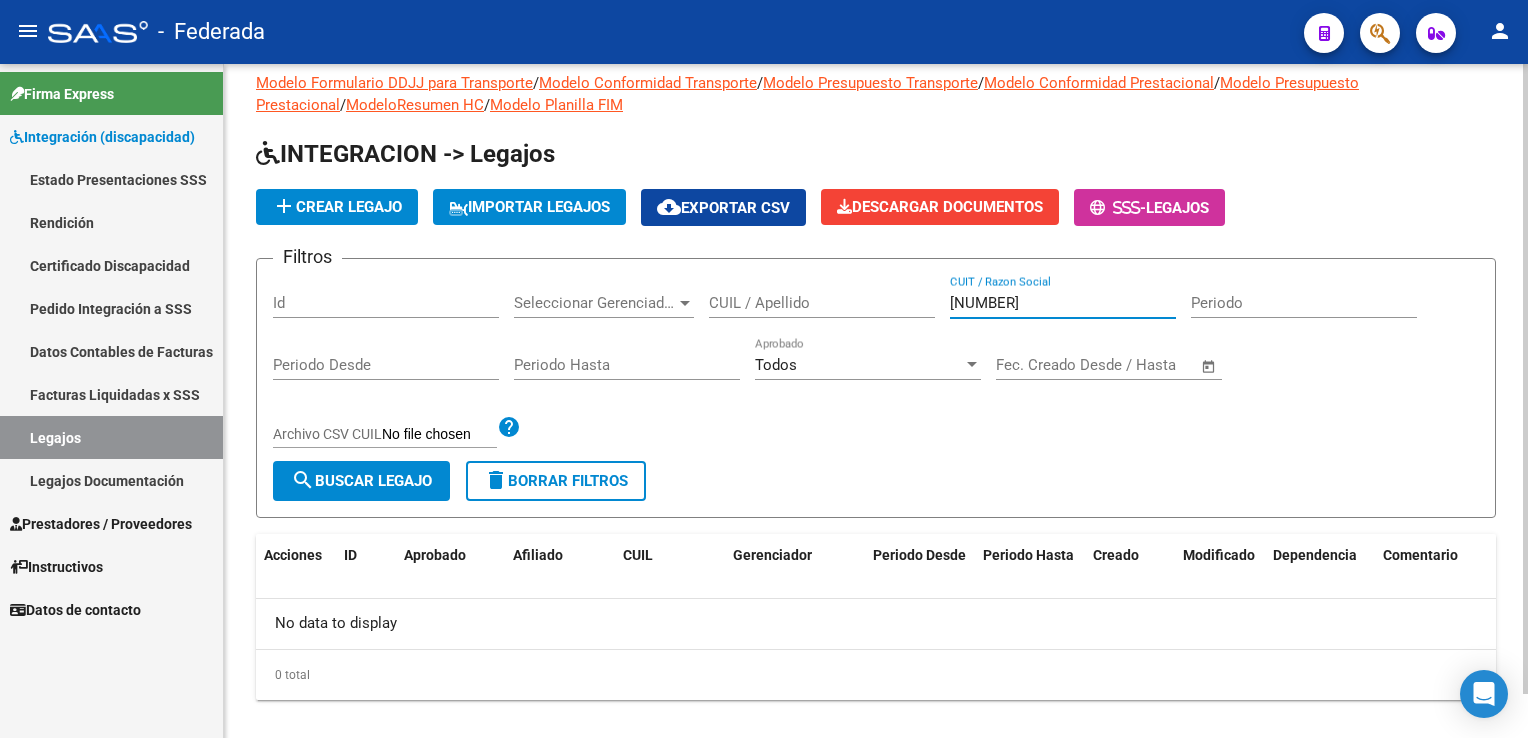 scroll, scrollTop: 47, scrollLeft: 0, axis: vertical 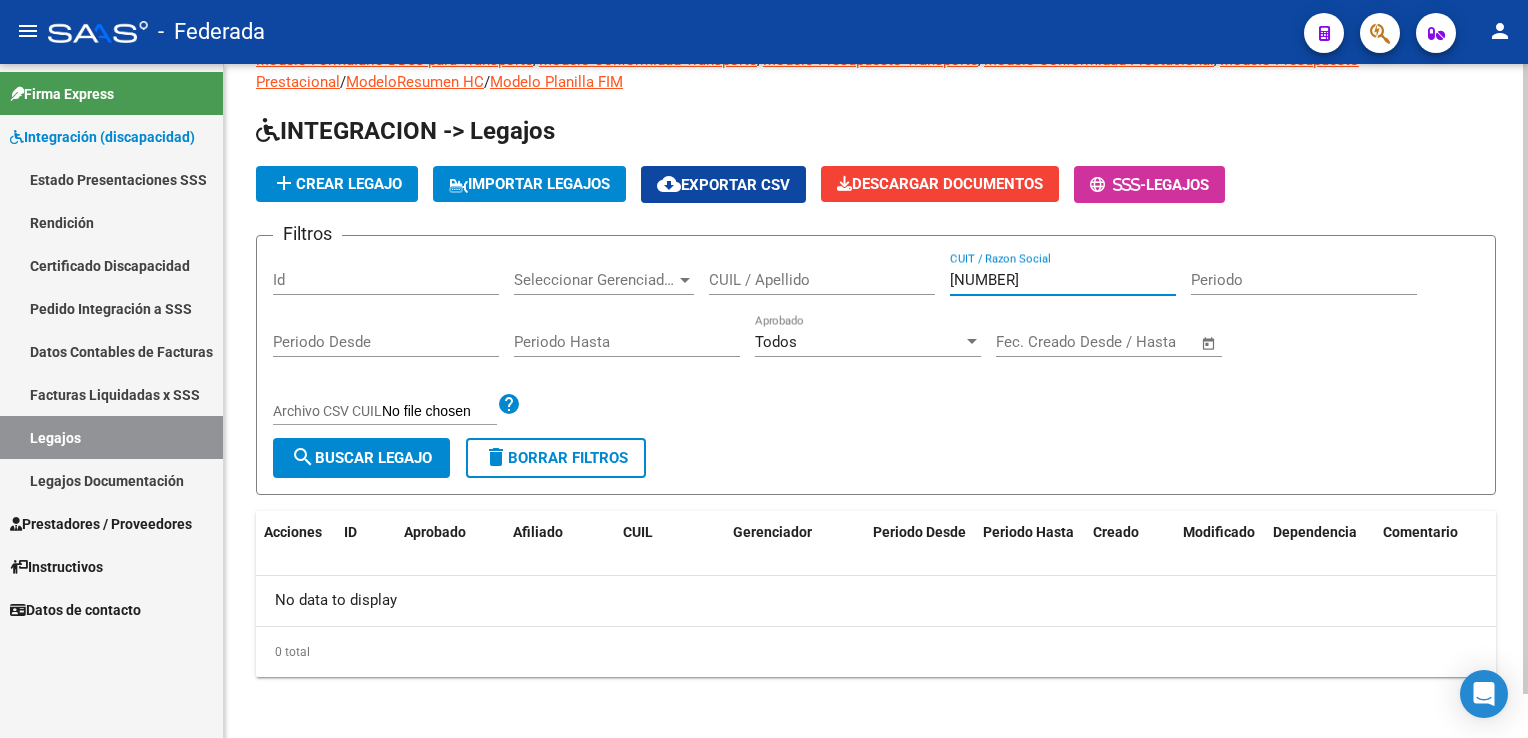 type on "[NUMBER]" 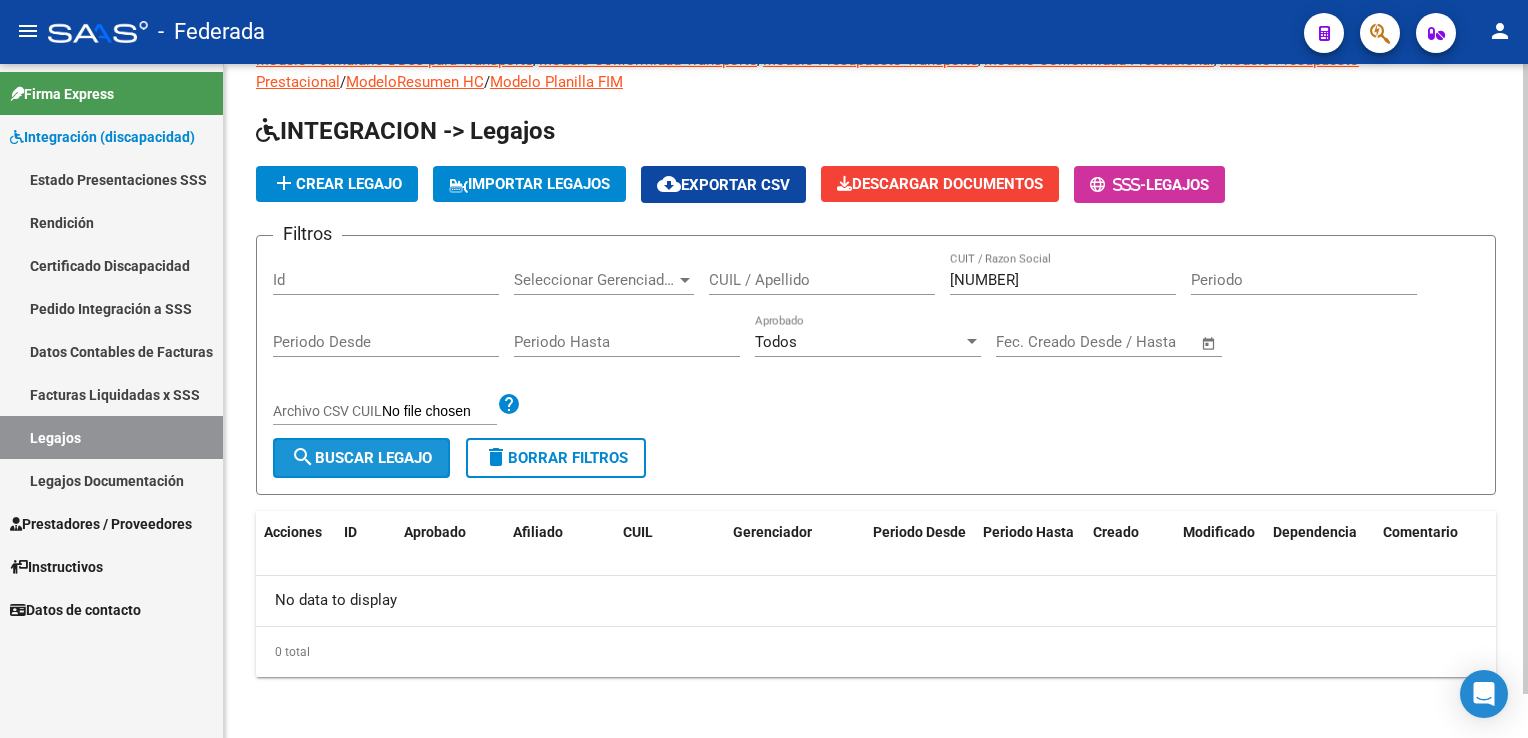 click on "search  Buscar Legajo" 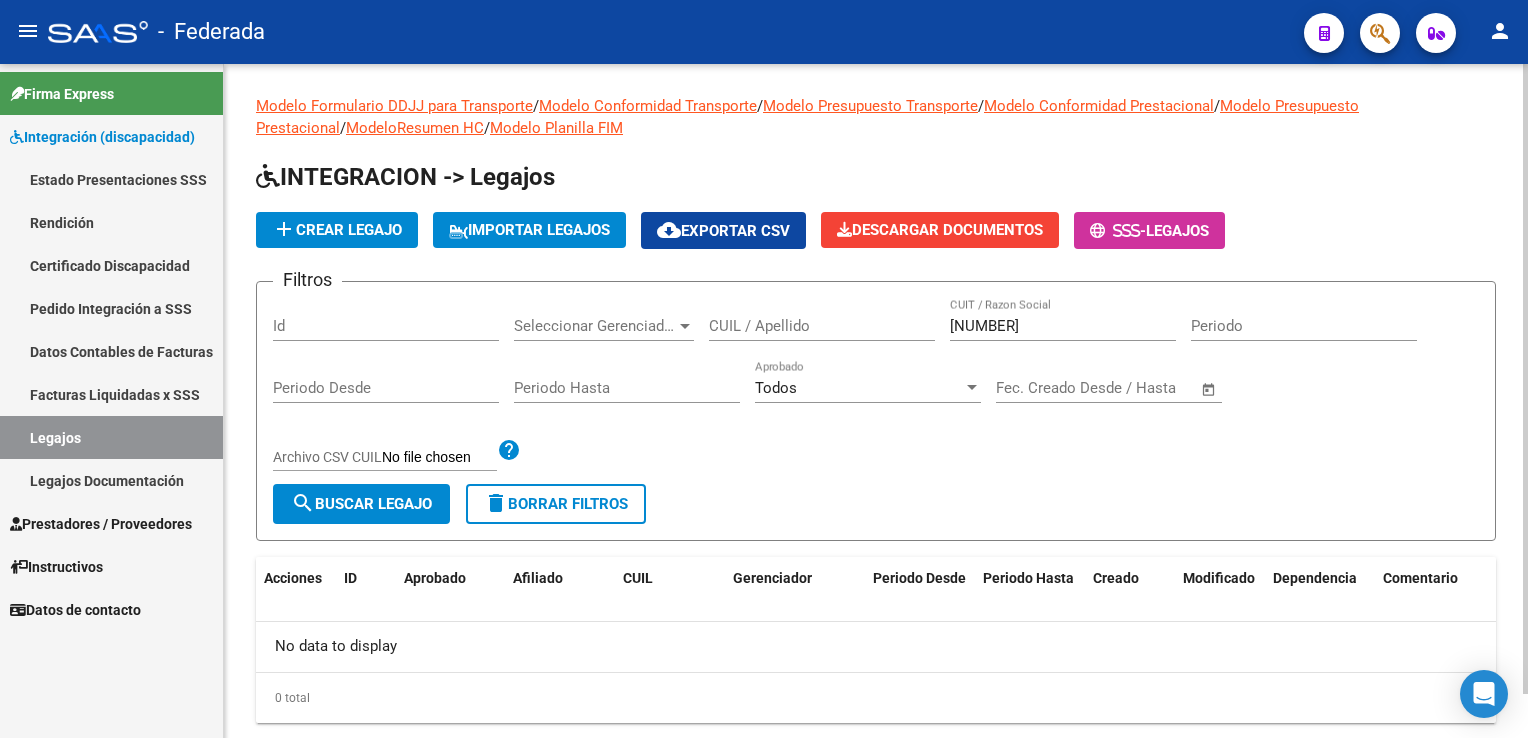 scroll, scrollTop: 47, scrollLeft: 0, axis: vertical 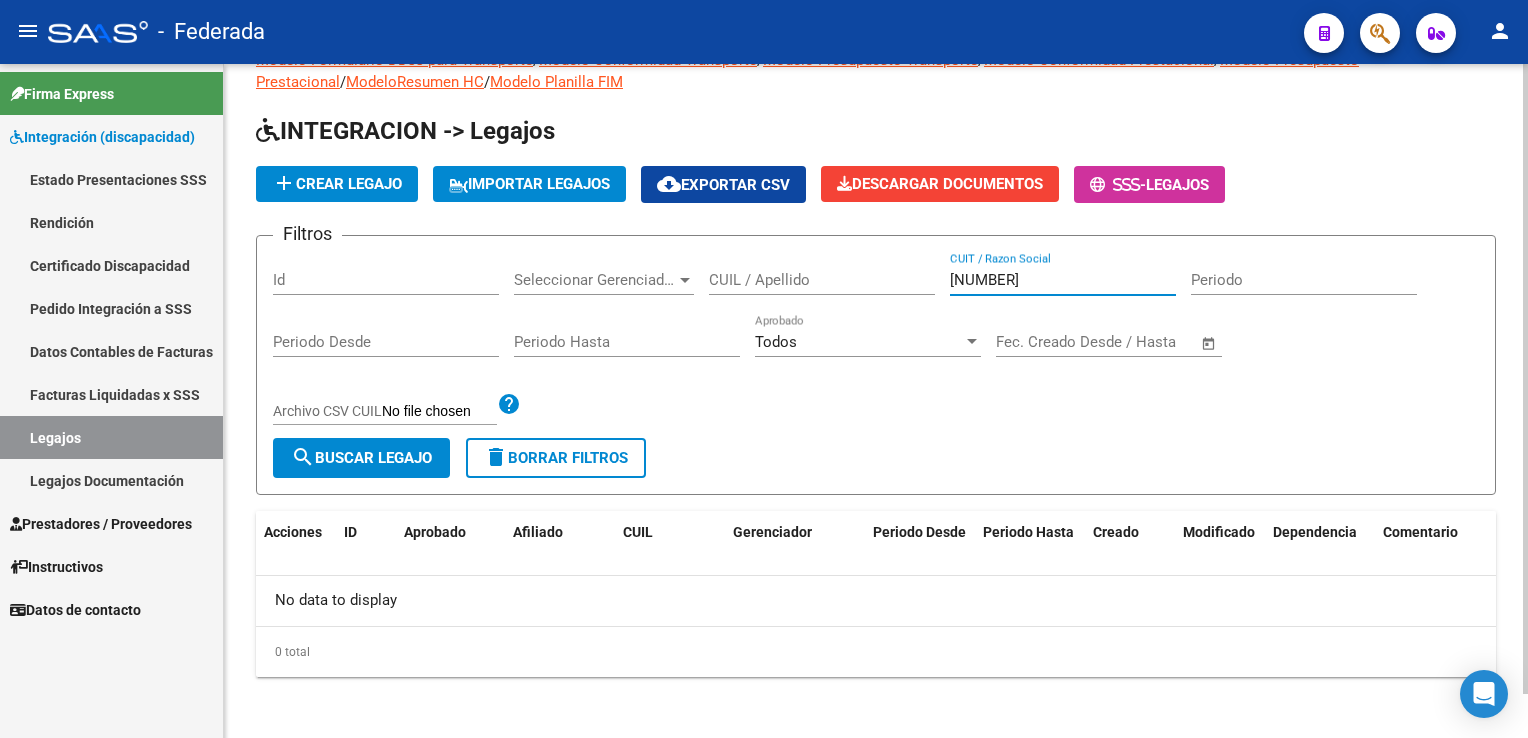 click on "[NUMBER]" at bounding box center (1063, 280) 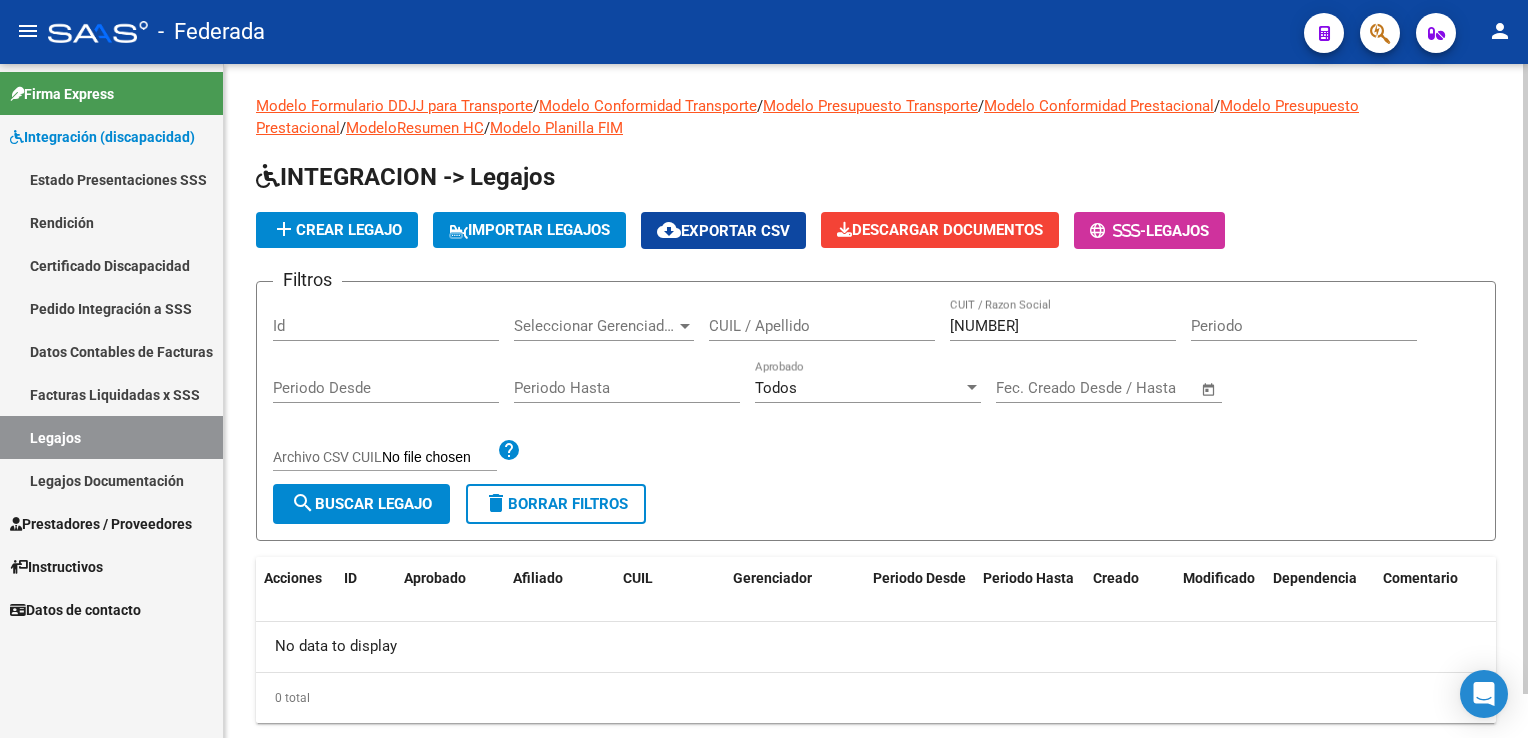 scroll, scrollTop: 47, scrollLeft: 0, axis: vertical 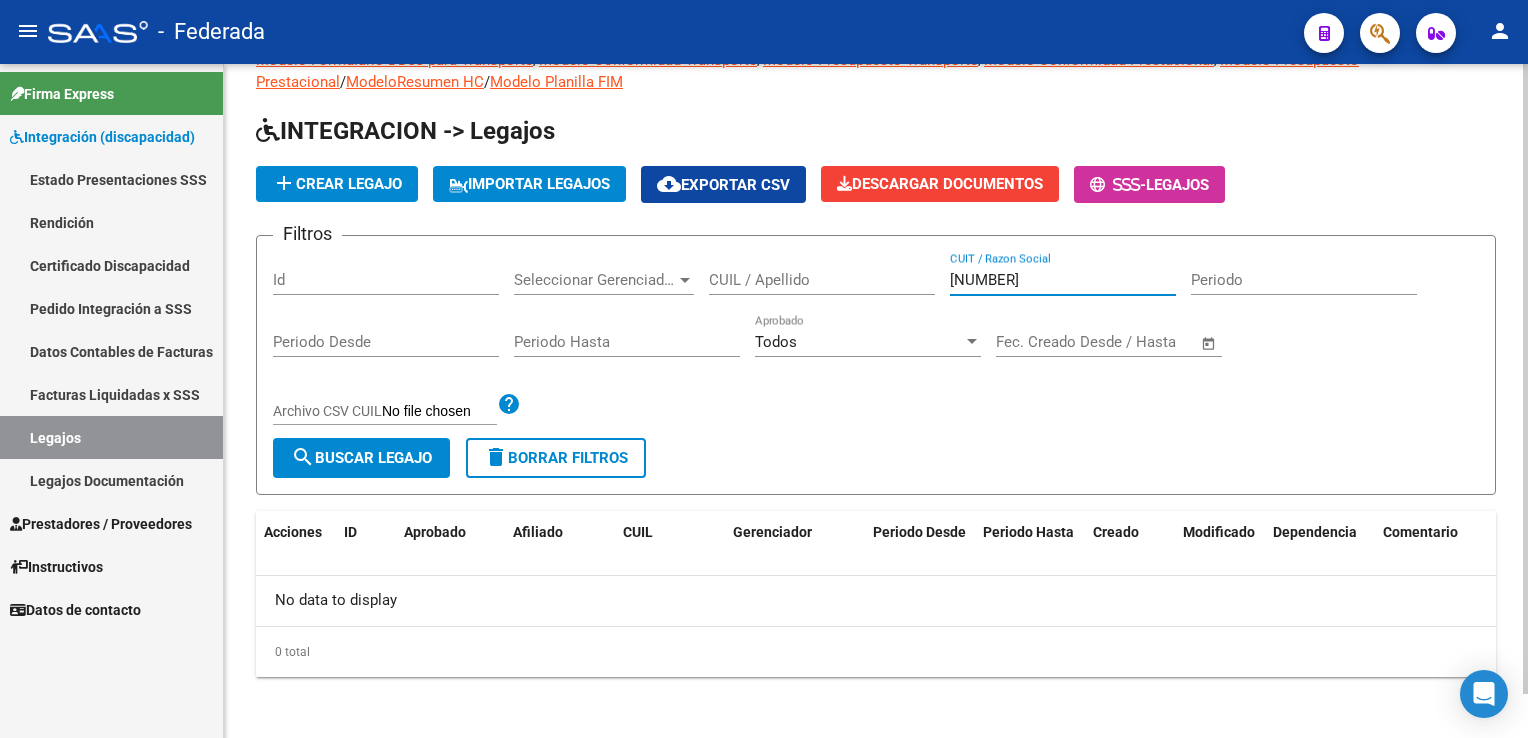 click on "[NUMBER]" at bounding box center (1063, 280) 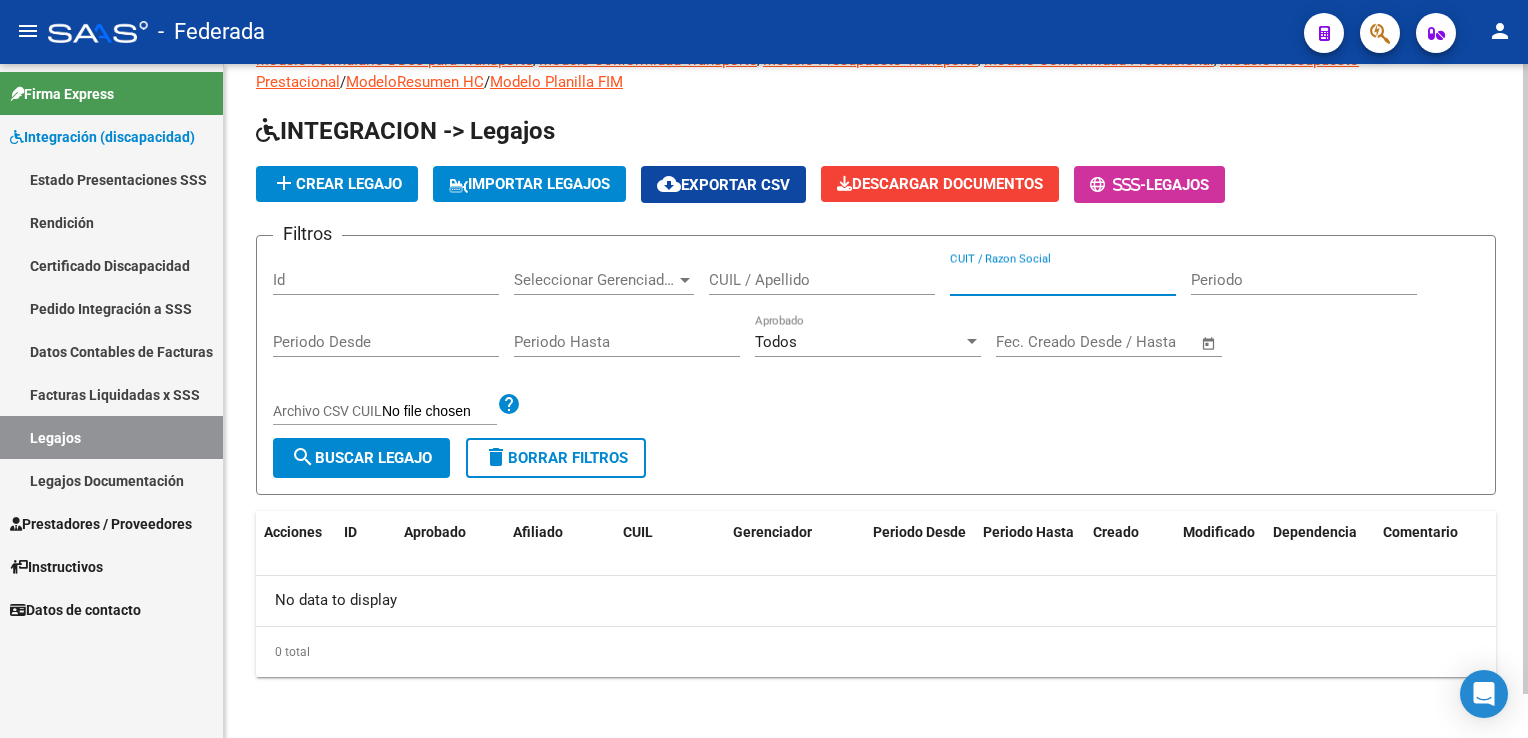 type 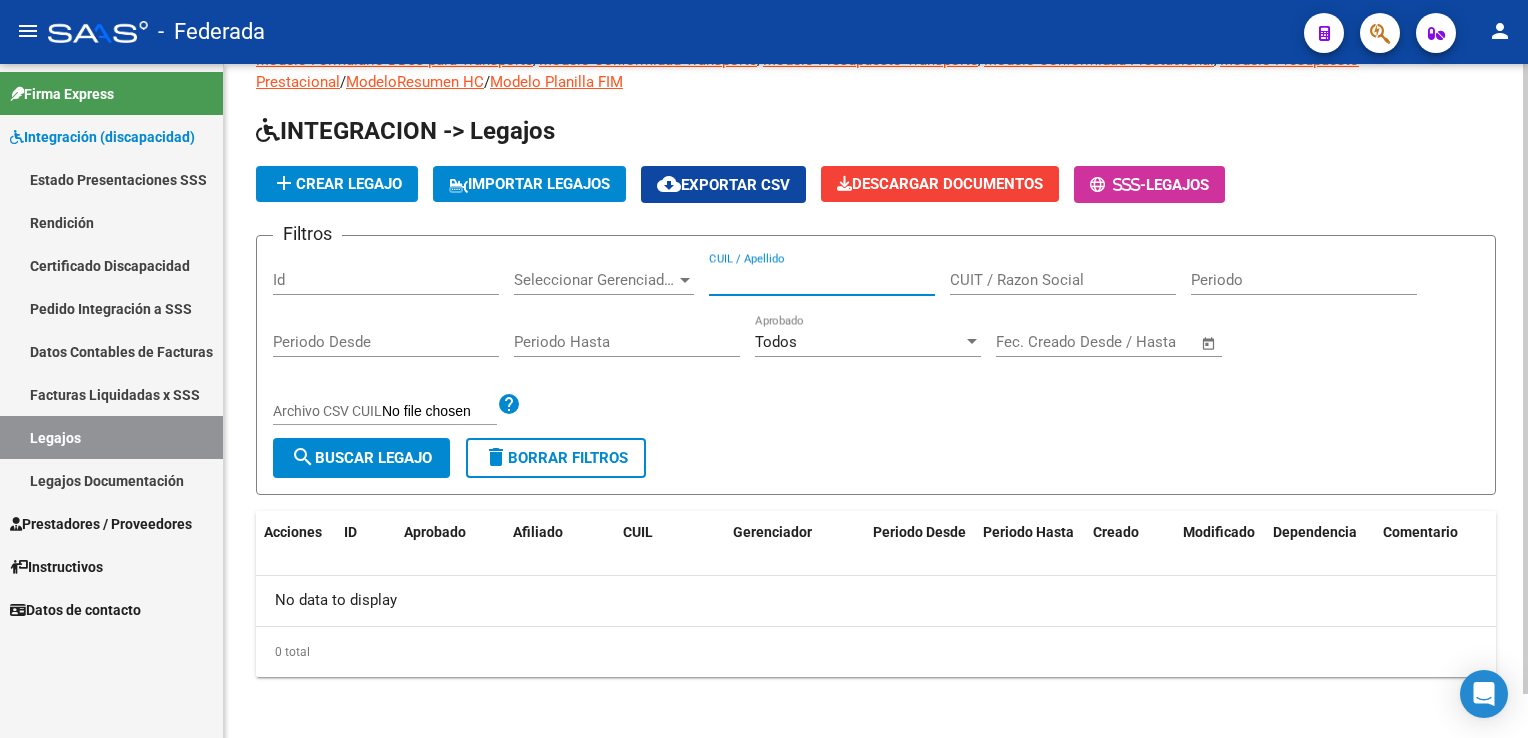 click on "CUIL / Apellido" at bounding box center (822, 280) 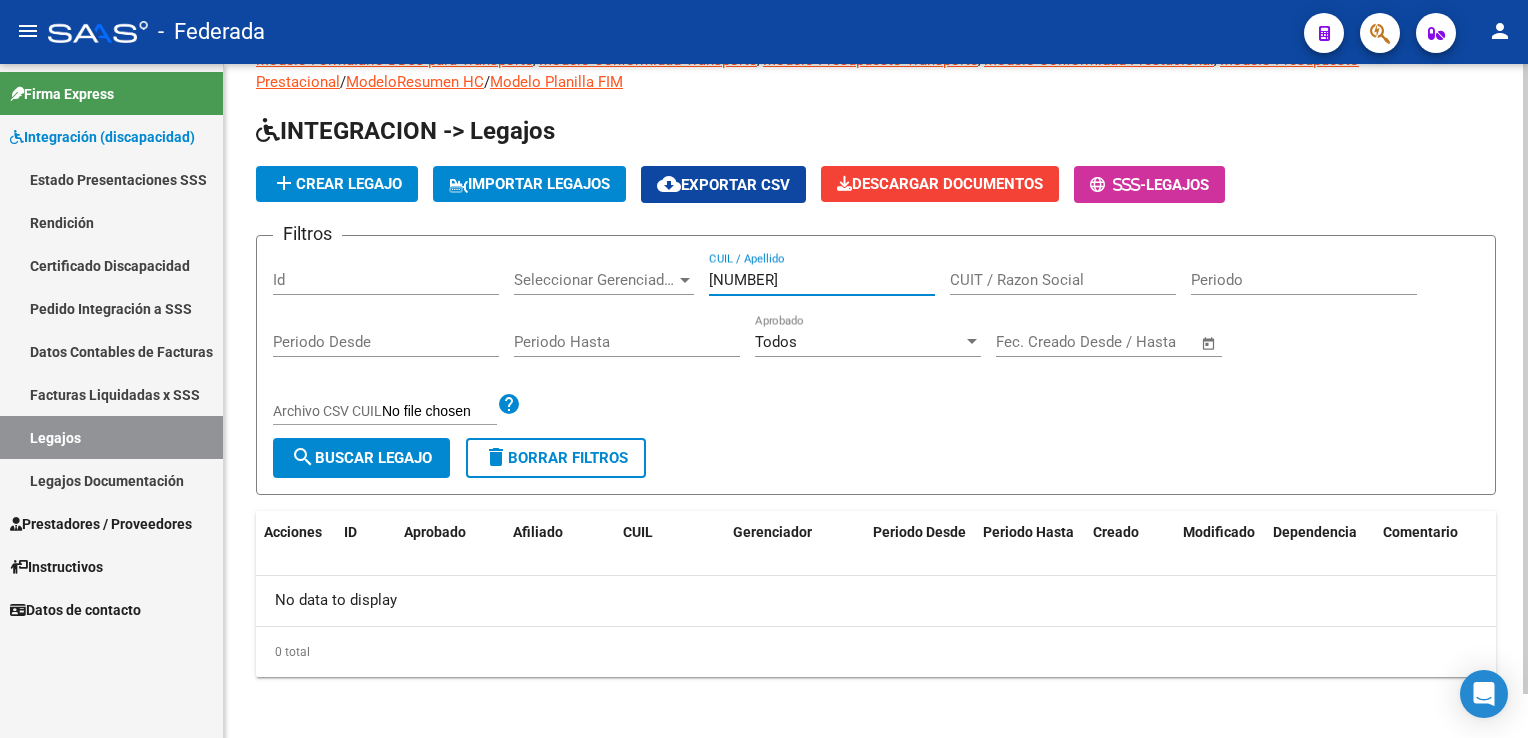 click on "[NUMBER]" at bounding box center [822, 280] 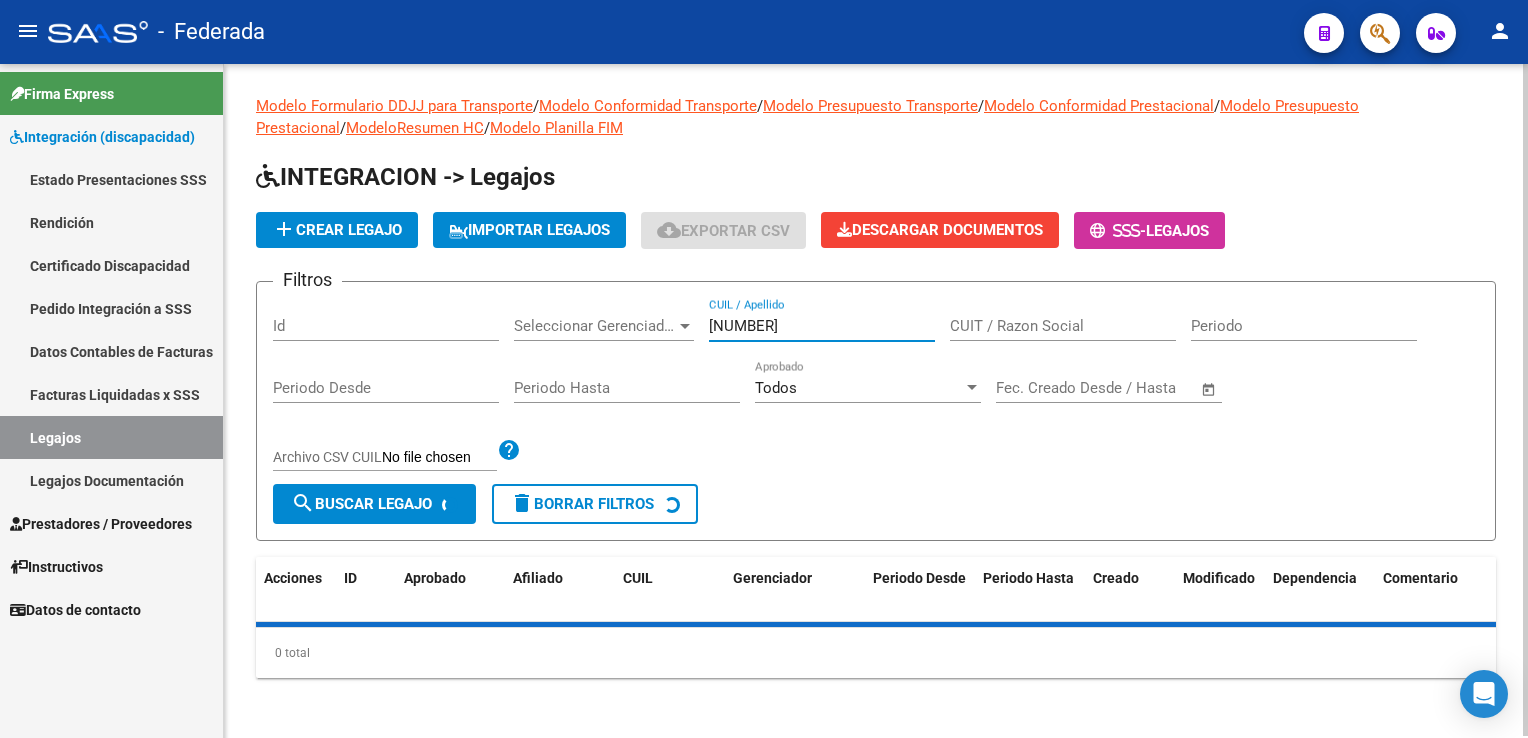 scroll, scrollTop: 47, scrollLeft: 0, axis: vertical 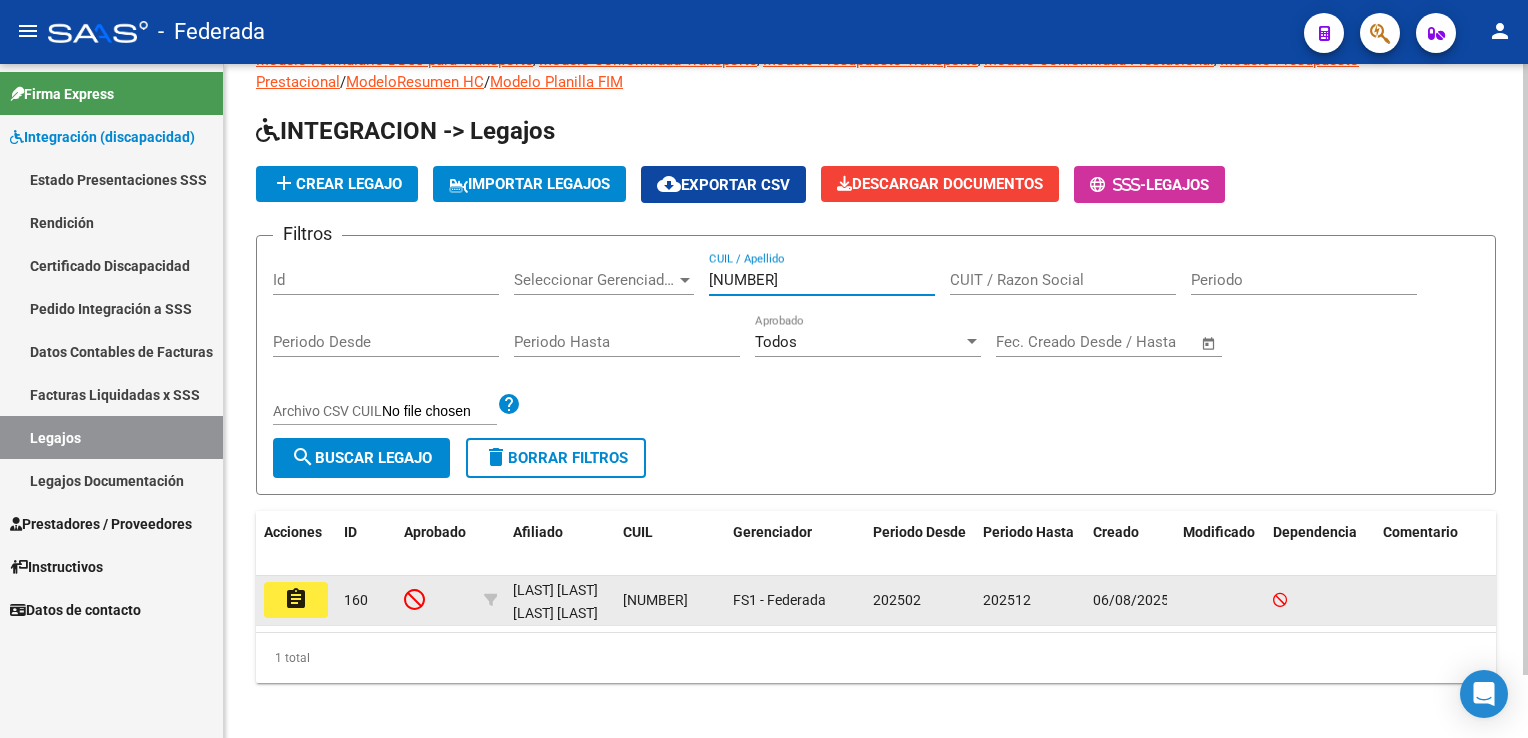type on "[NUMBER]" 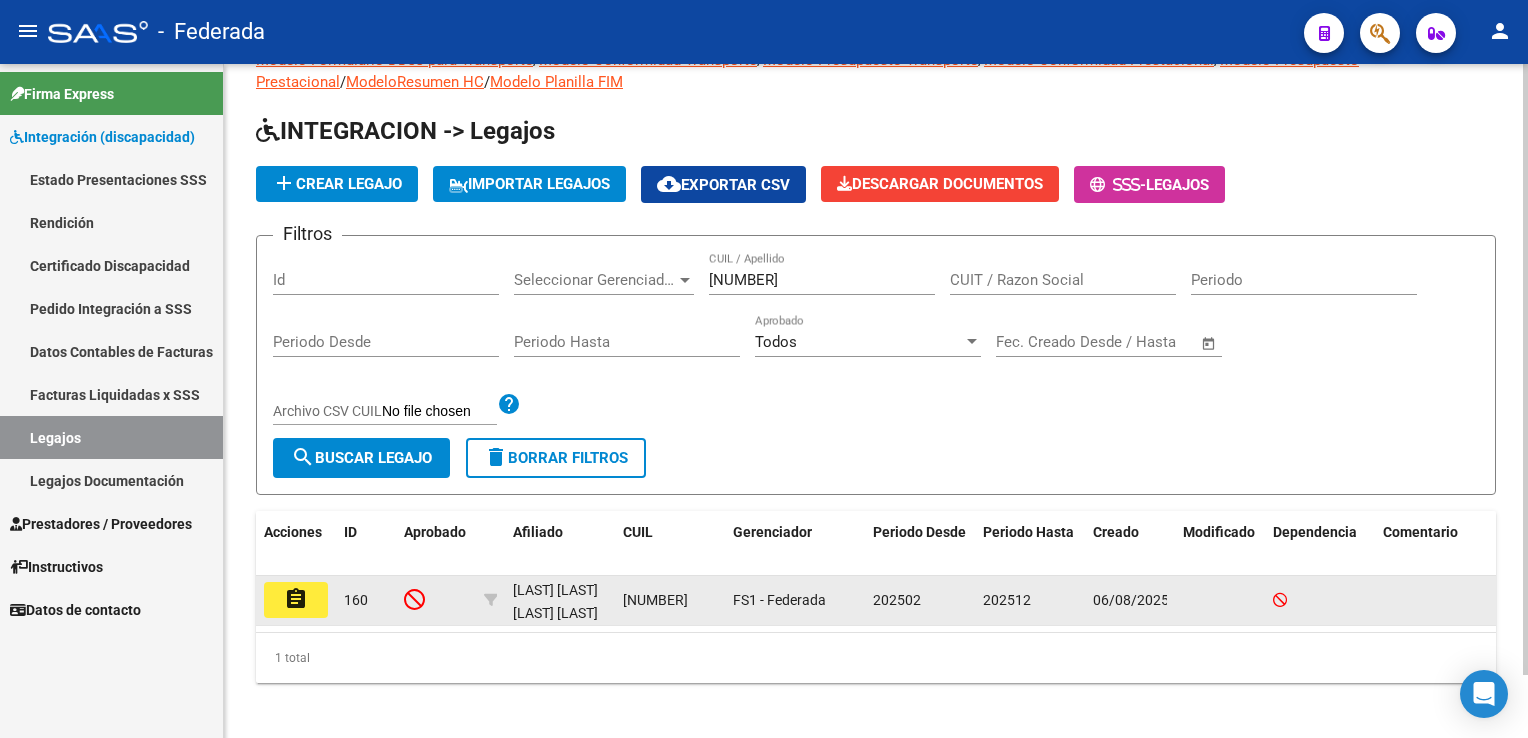 click 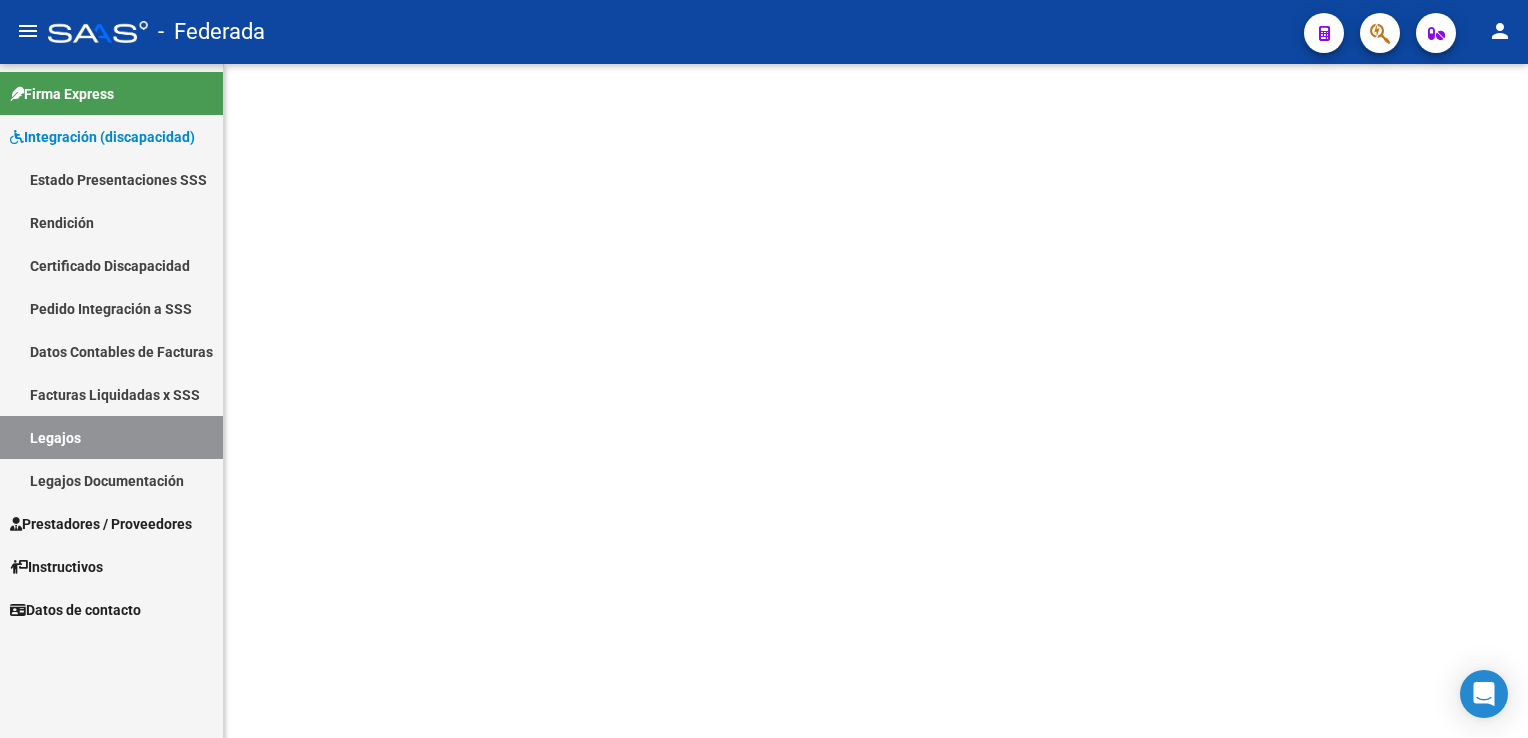 scroll, scrollTop: 0, scrollLeft: 0, axis: both 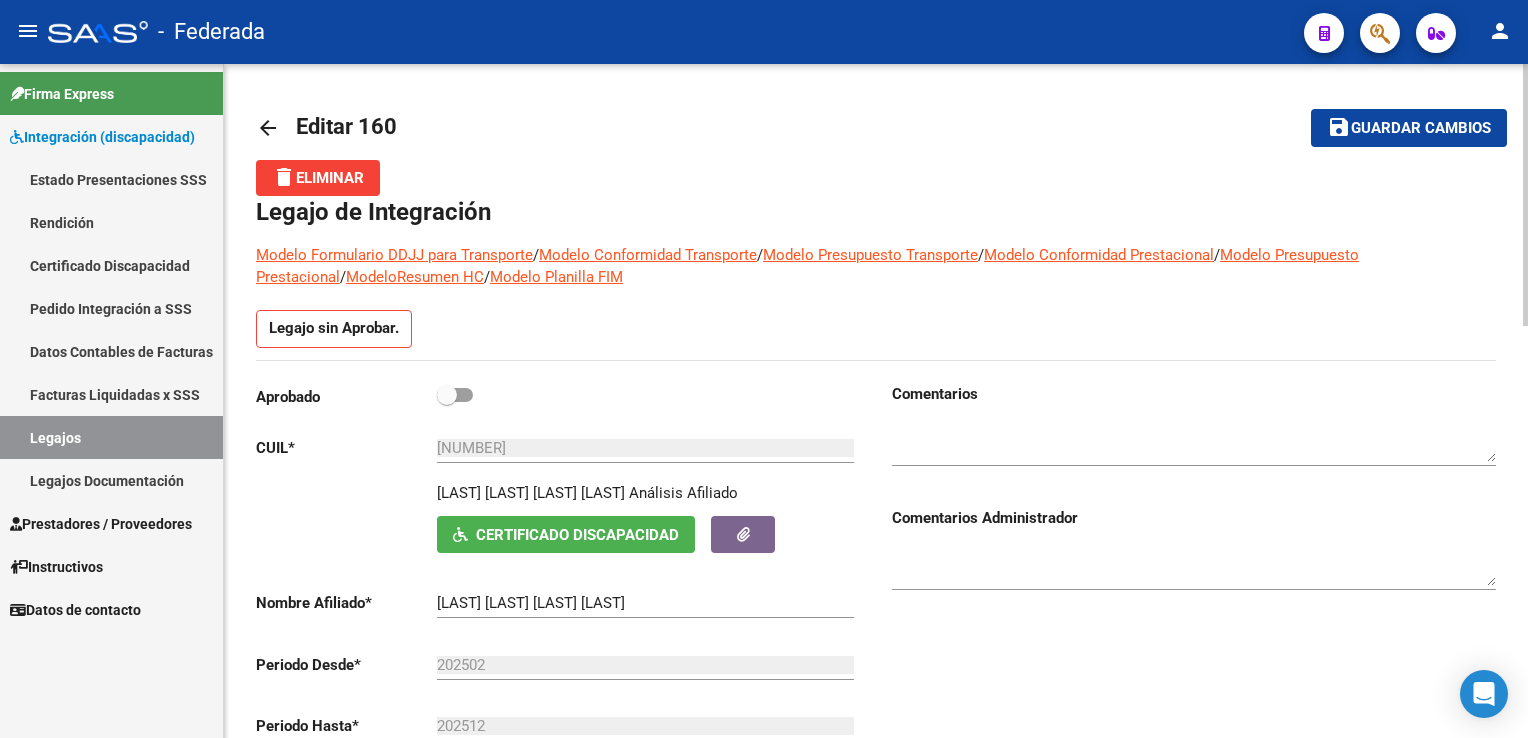 click at bounding box center [455, 395] 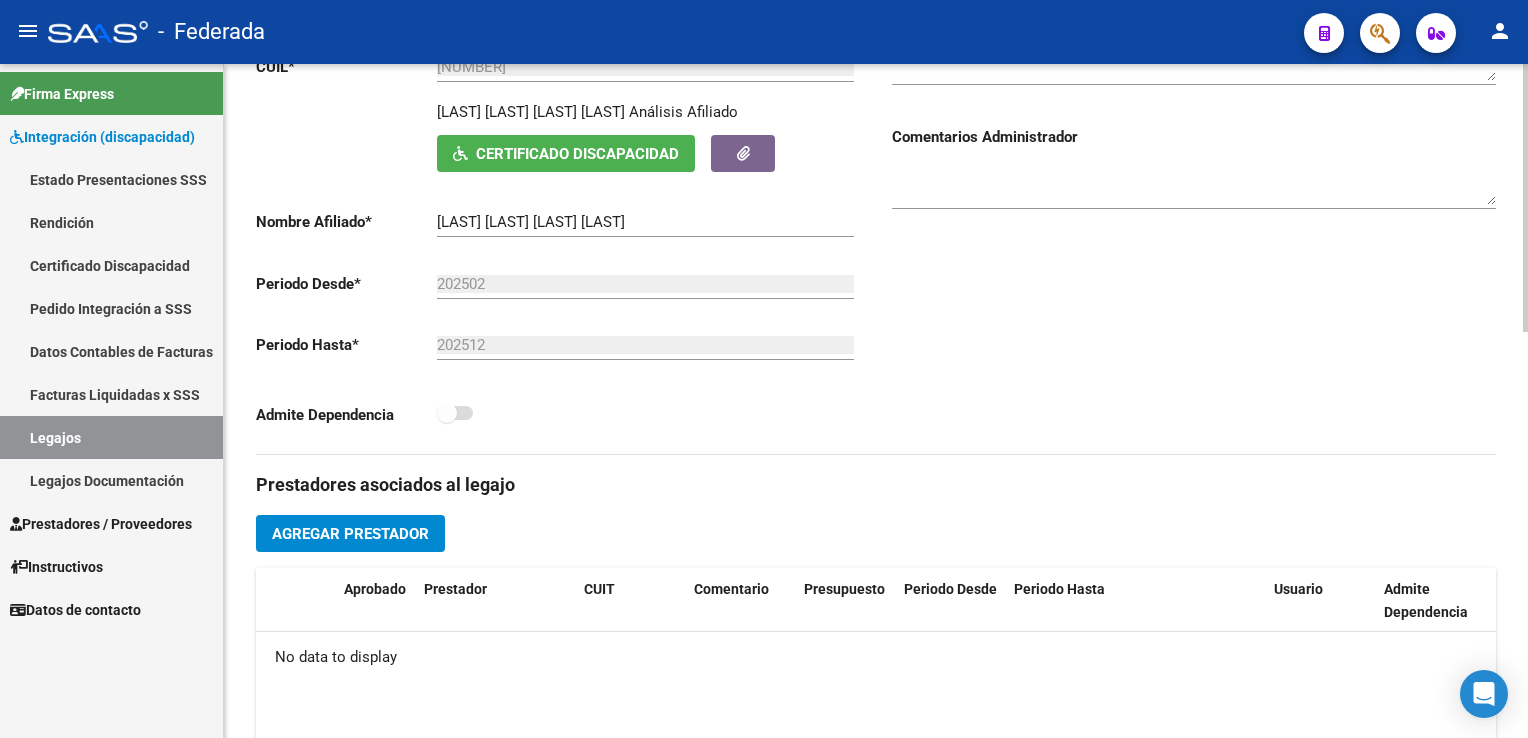 scroll, scrollTop: 400, scrollLeft: 0, axis: vertical 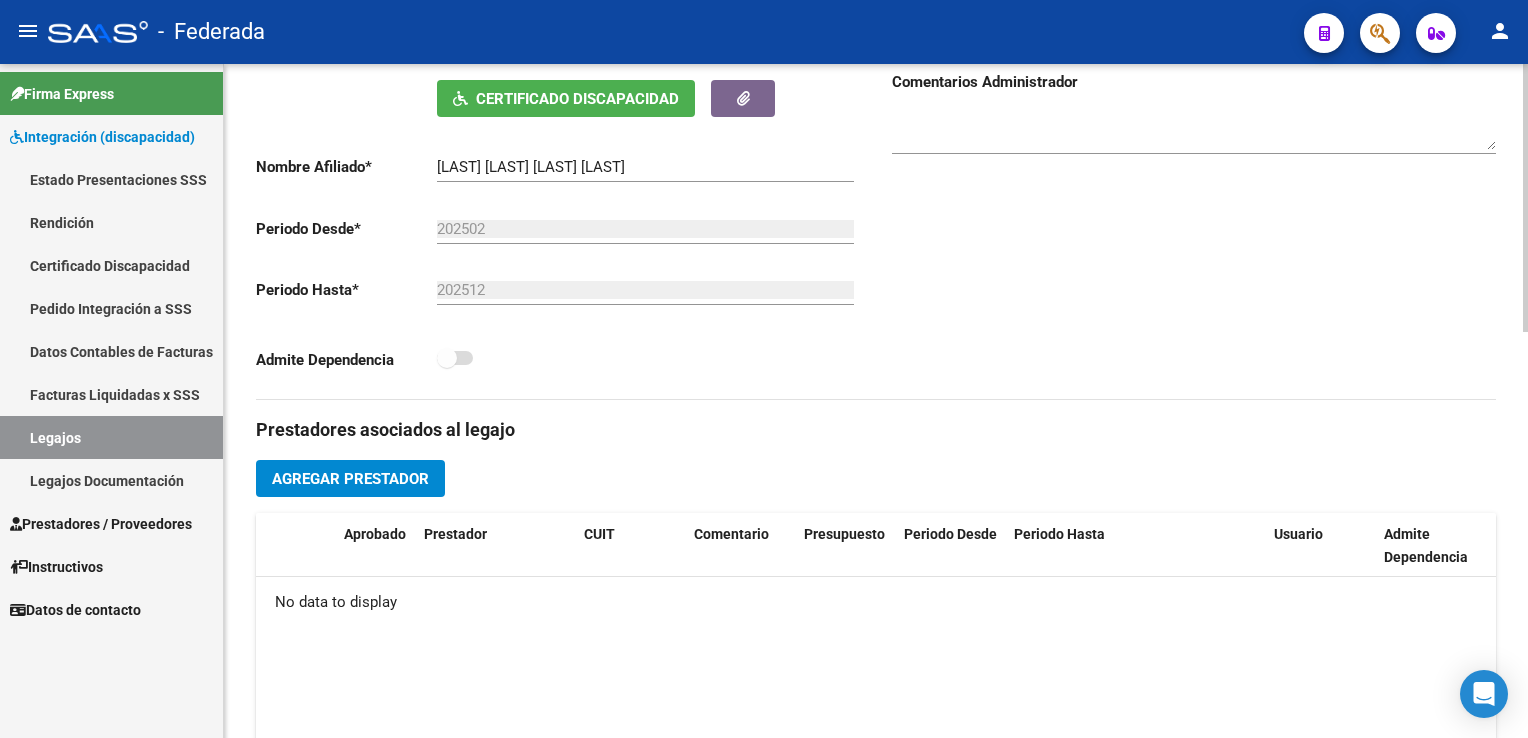 click on "Agregar Prestador" 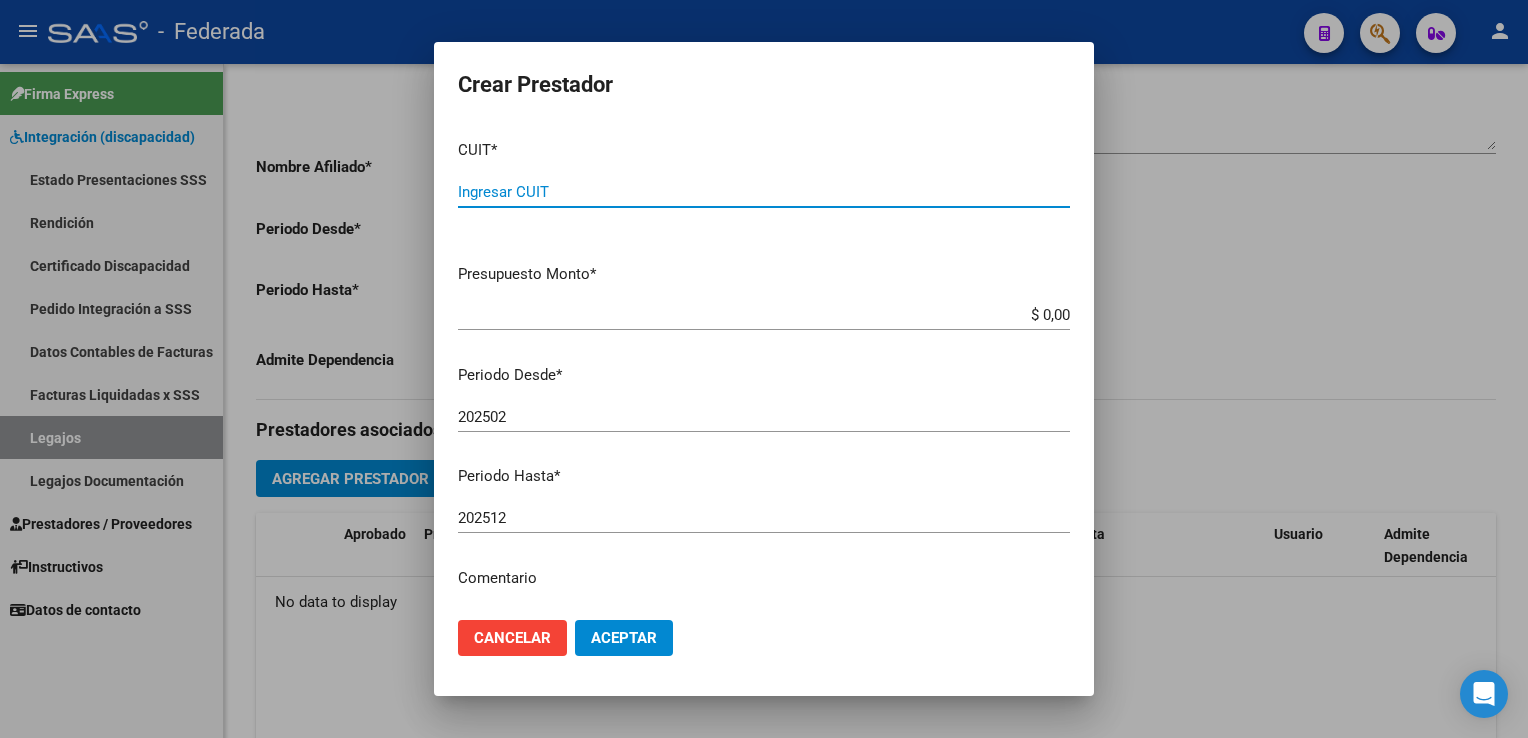paste on "[CUIT]" 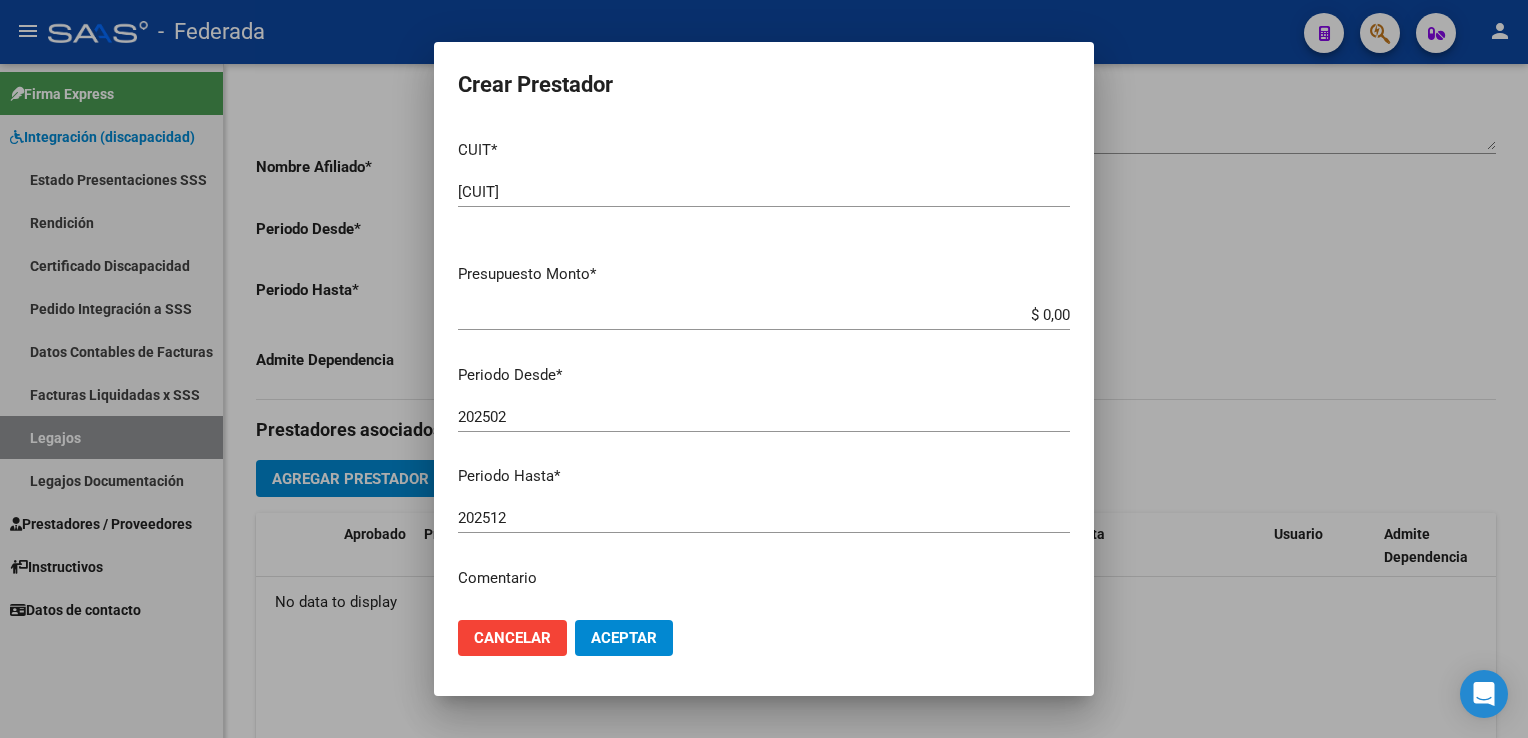 click on "CUIT  *   [CUIT] Ingresar CUIT  ARCA Padrón    Presupuesto Monto  *   $ 0,00 Ingresar el monto  Periodo Desde  *   202502 Ingresar el periodo  Periodo Hasta  *   202512 Ingresar el periodo  Comentario    Ingresar el comentario  Admite Dependencia" at bounding box center [764, 364] 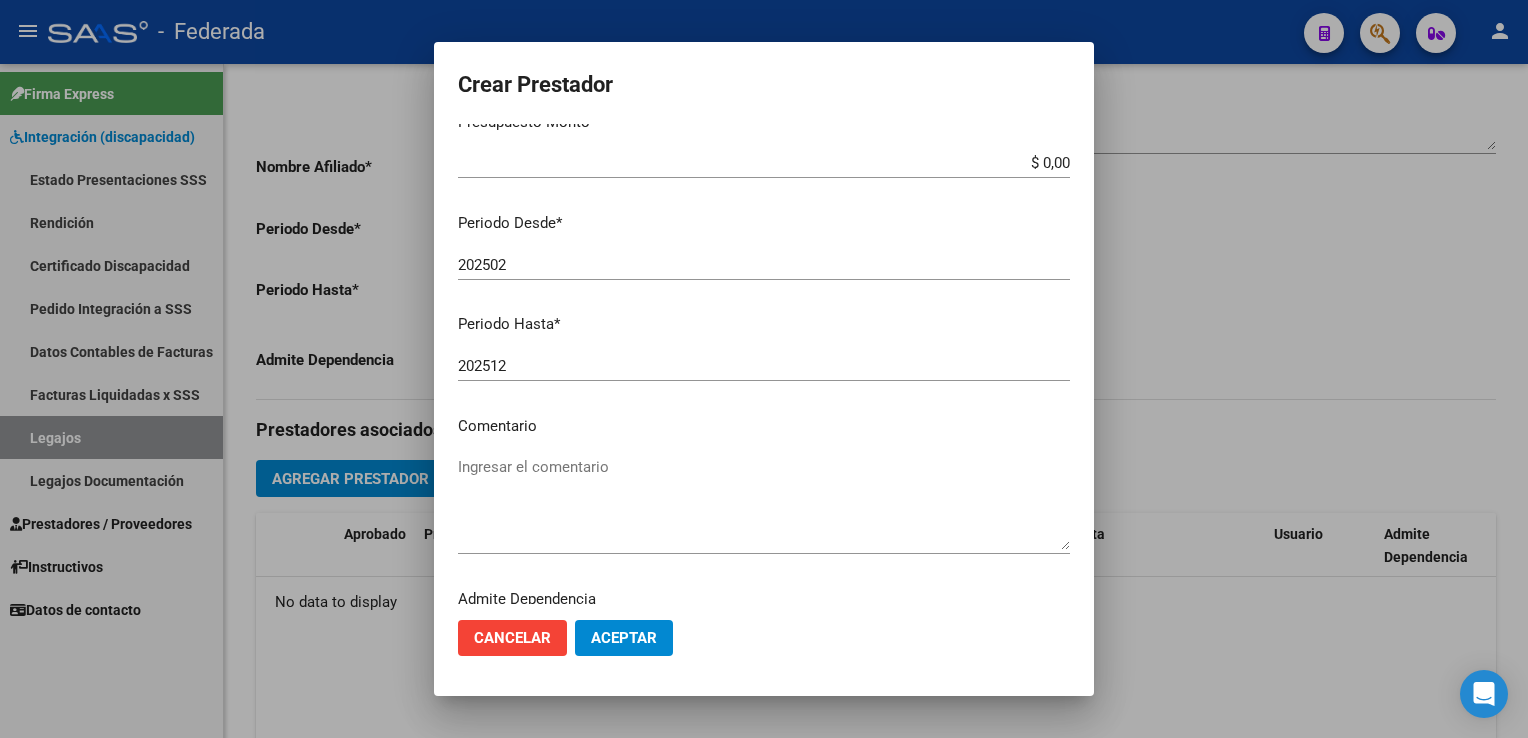 scroll, scrollTop: 205, scrollLeft: 0, axis: vertical 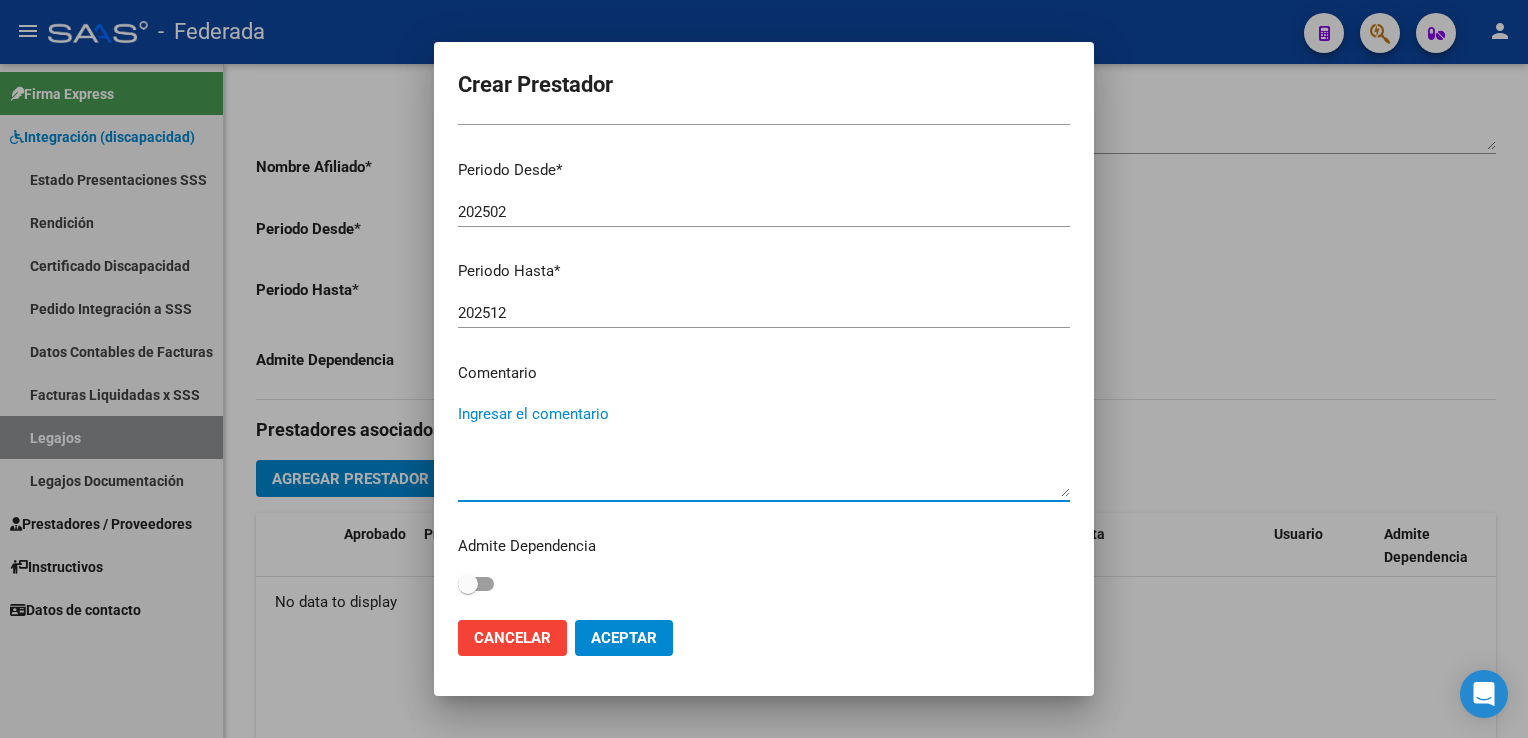 click on "Ingresar el comentario" at bounding box center [764, 450] 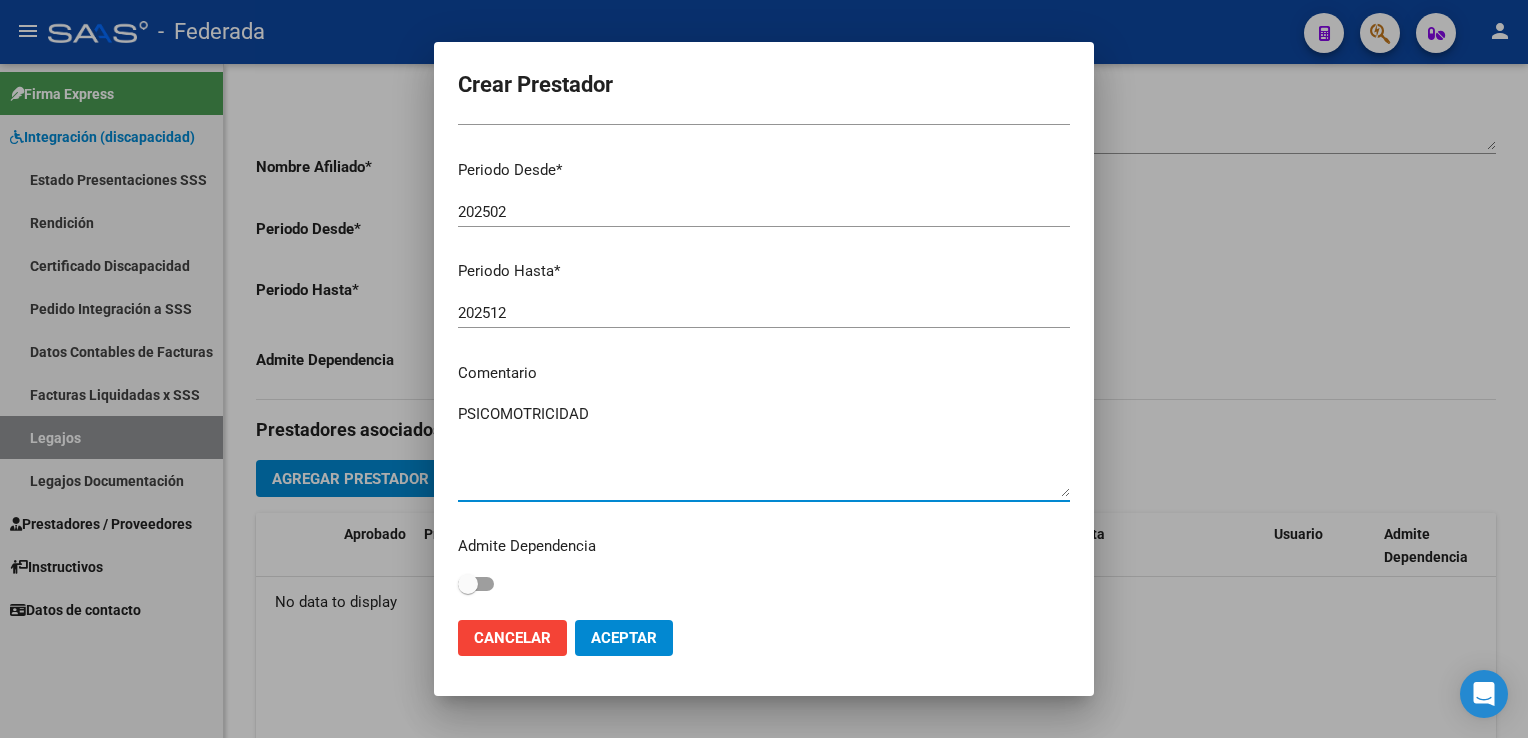 drag, startPoint x: 667, startPoint y: 477, endPoint x: 775, endPoint y: 435, distance: 115.87925 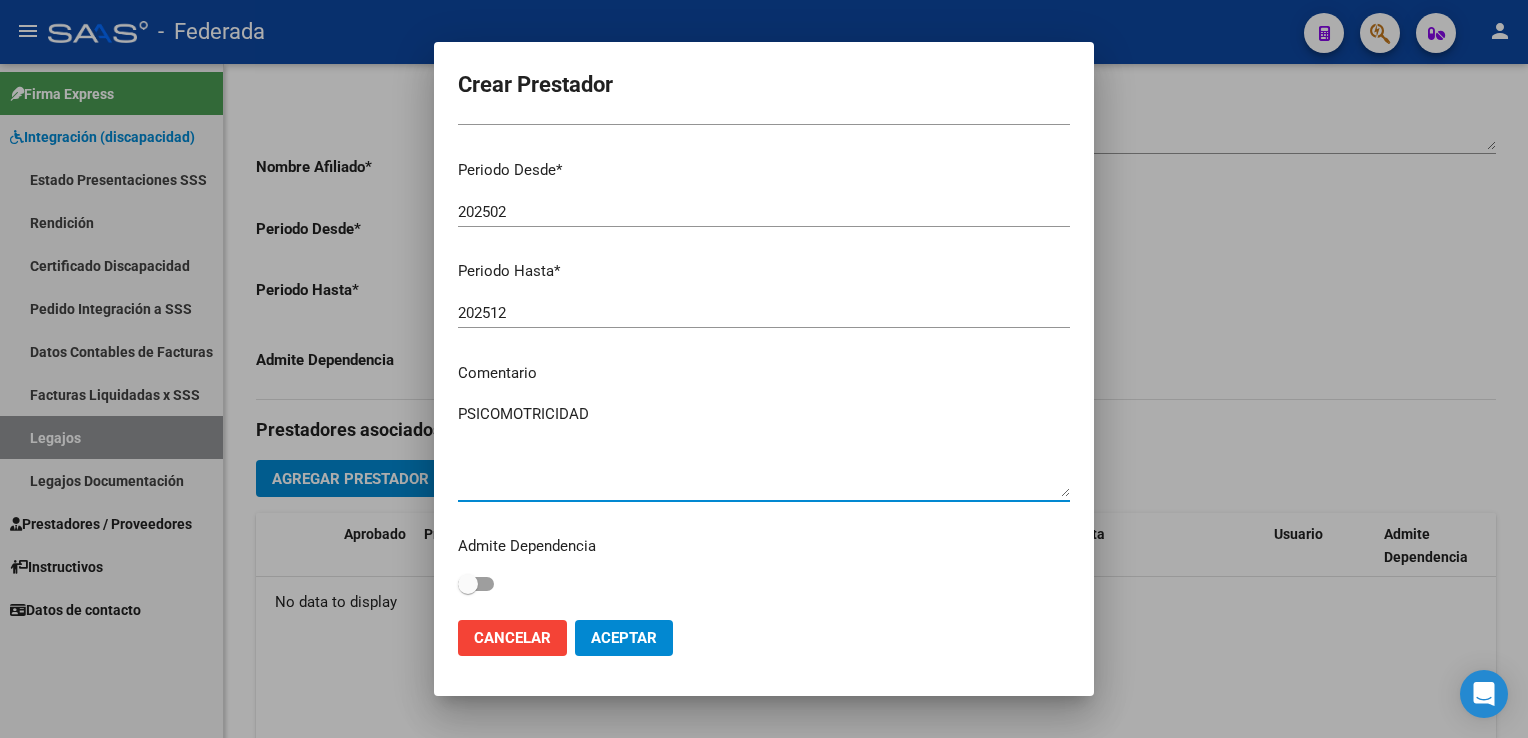 type on "PSICOMOTRICIDAD" 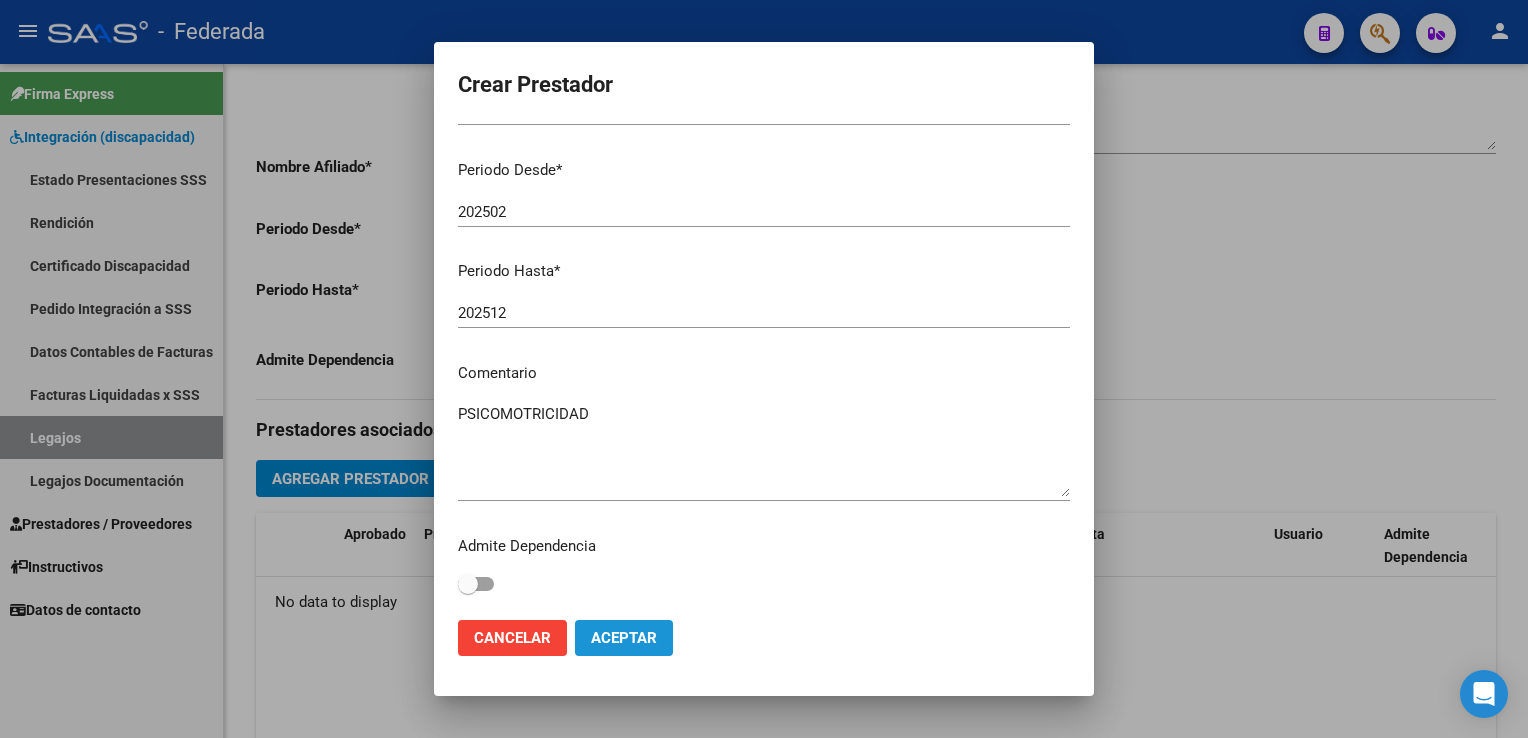 click on "Aceptar" 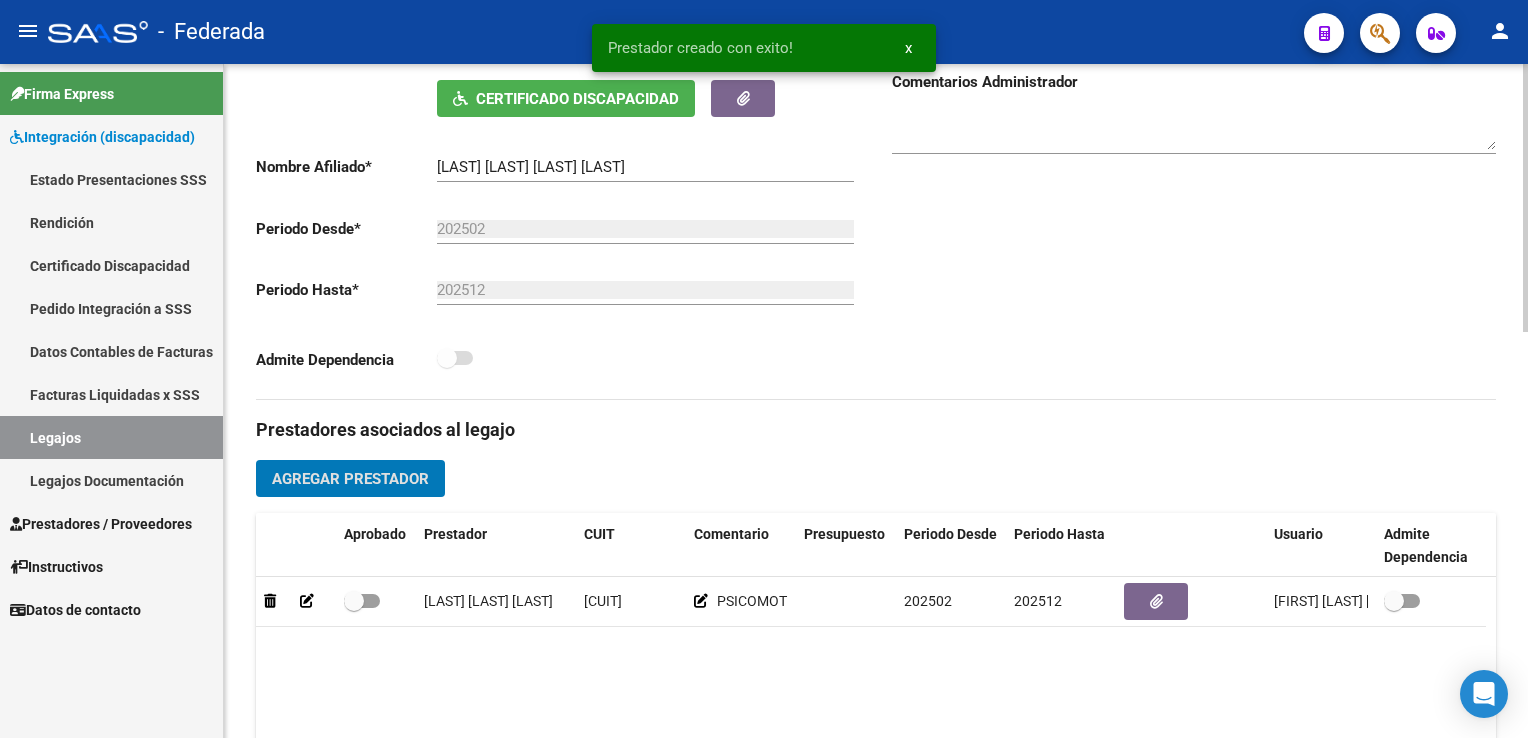 type 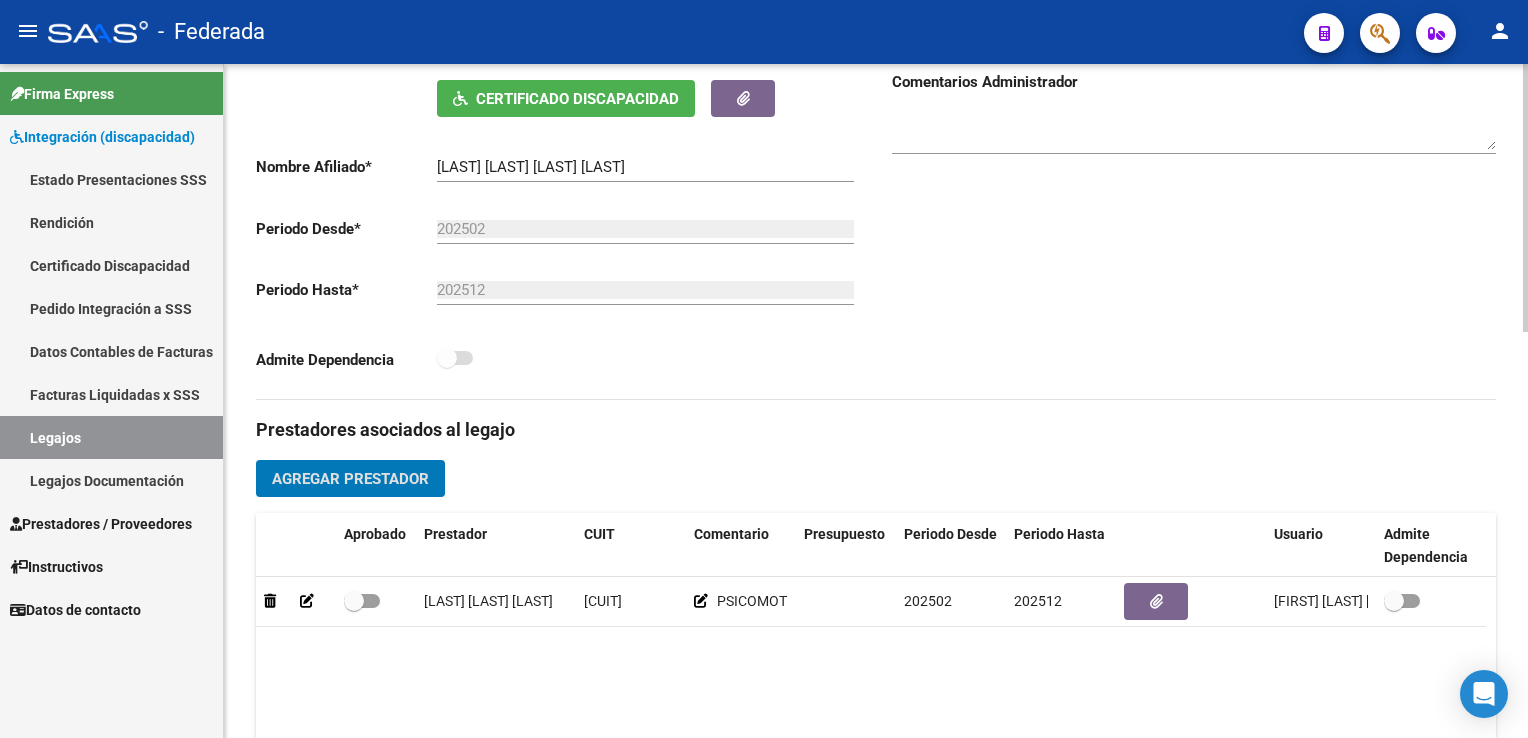 click on "Agregar Prestador" 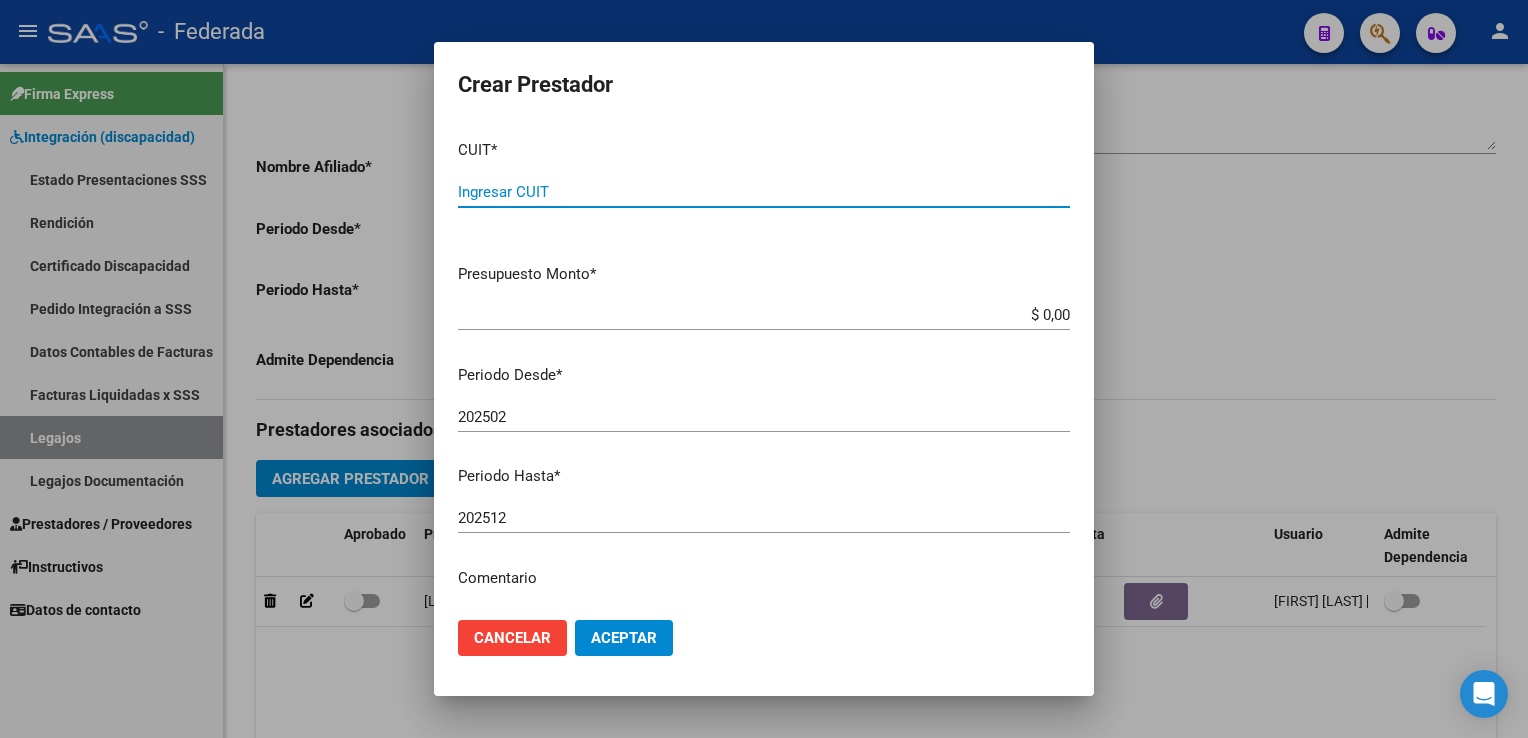 paste on "[CUIT]" 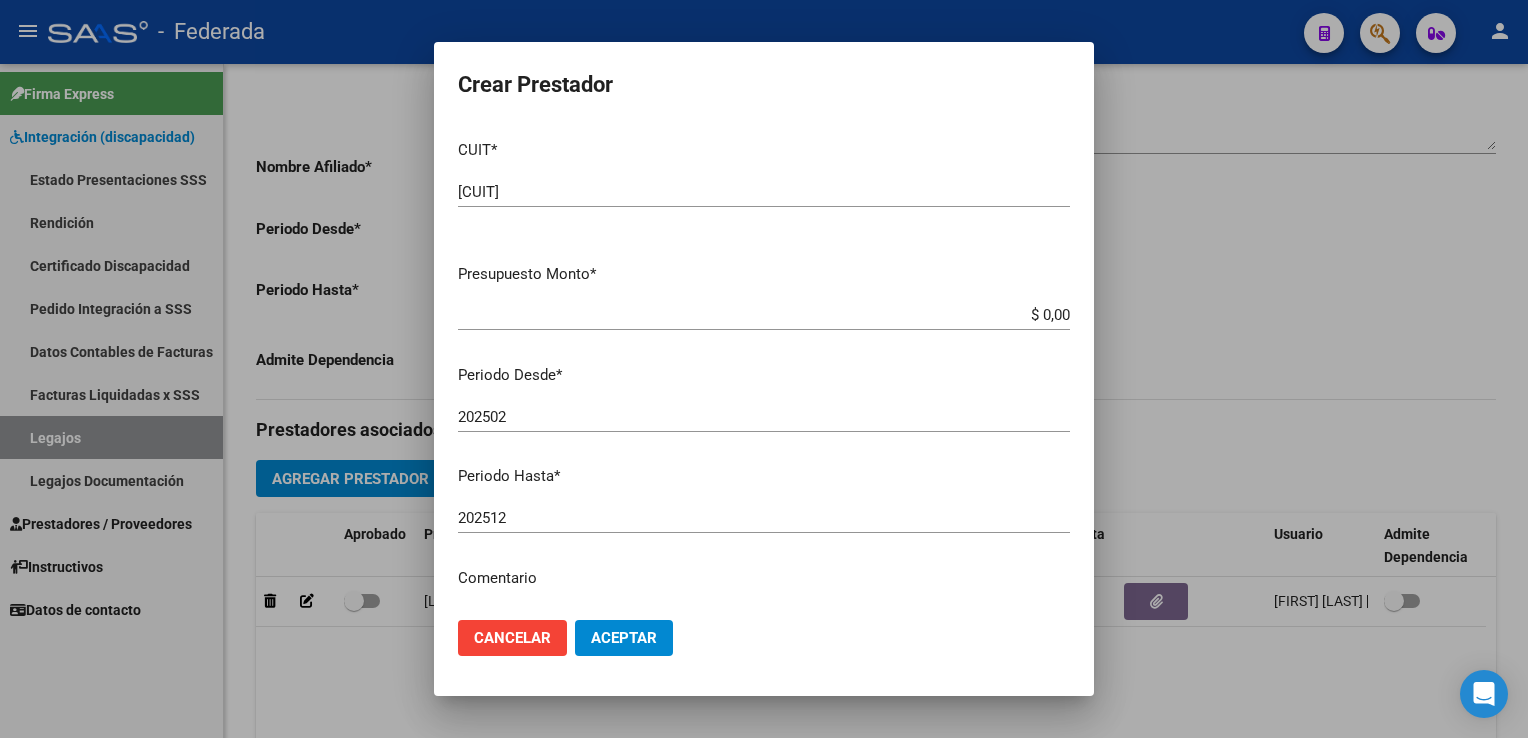 drag, startPoint x: 560, startPoint y: 352, endPoint x: 634, endPoint y: 345, distance: 74.330345 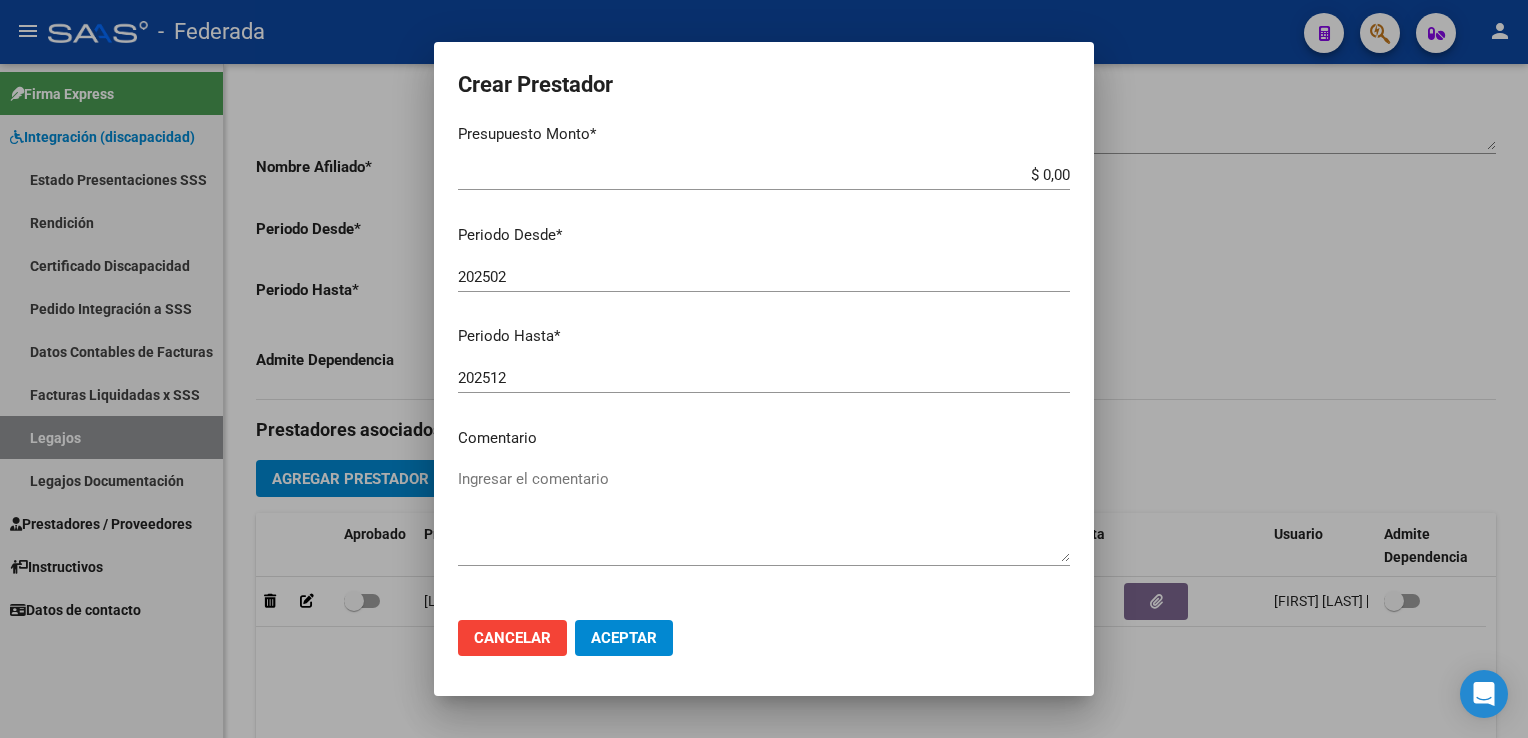 scroll, scrollTop: 205, scrollLeft: 0, axis: vertical 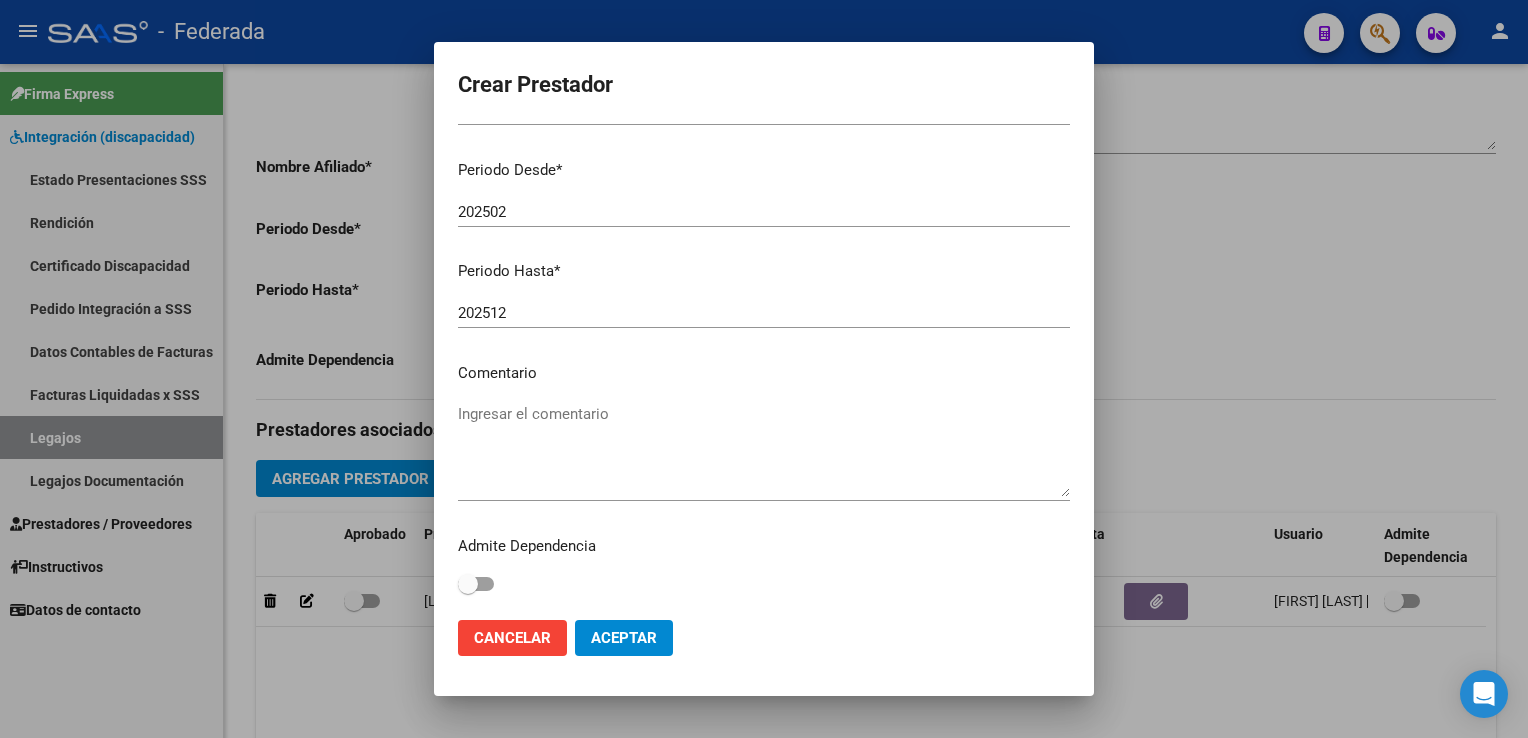 click on "Ingresar el comentario" at bounding box center (764, 450) 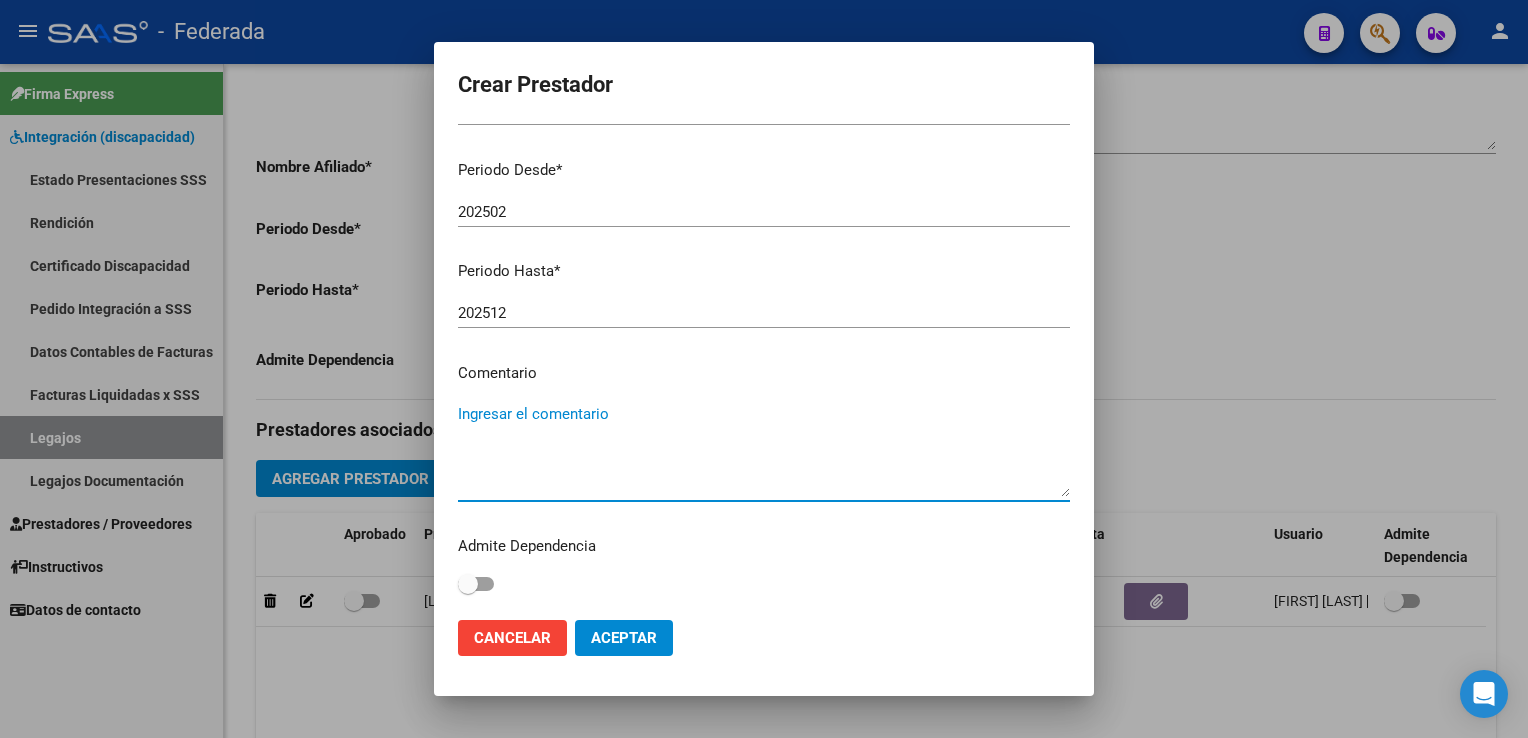 paste on "PSICOPEDAGOGÍA" 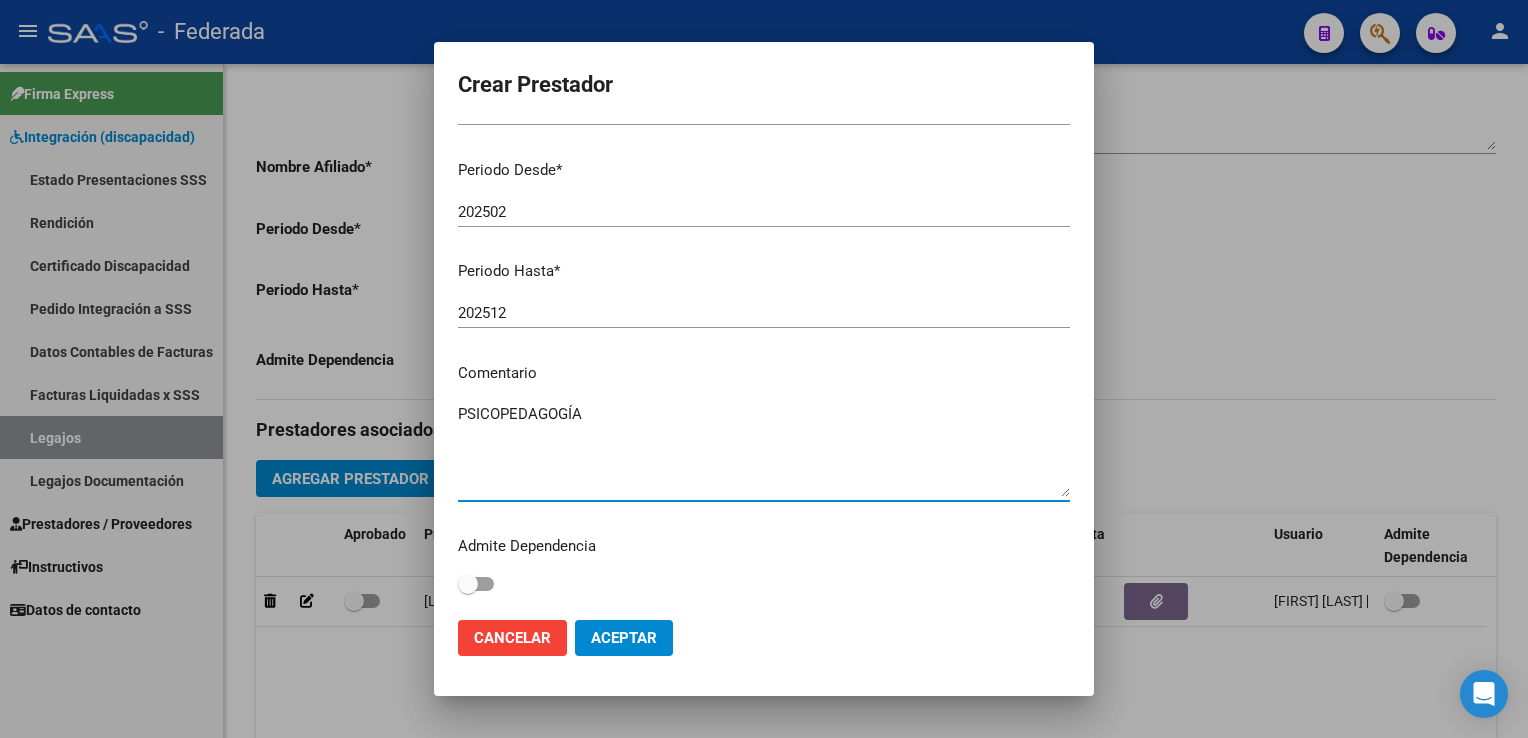 type on "PSICOPEDAGOGÍA" 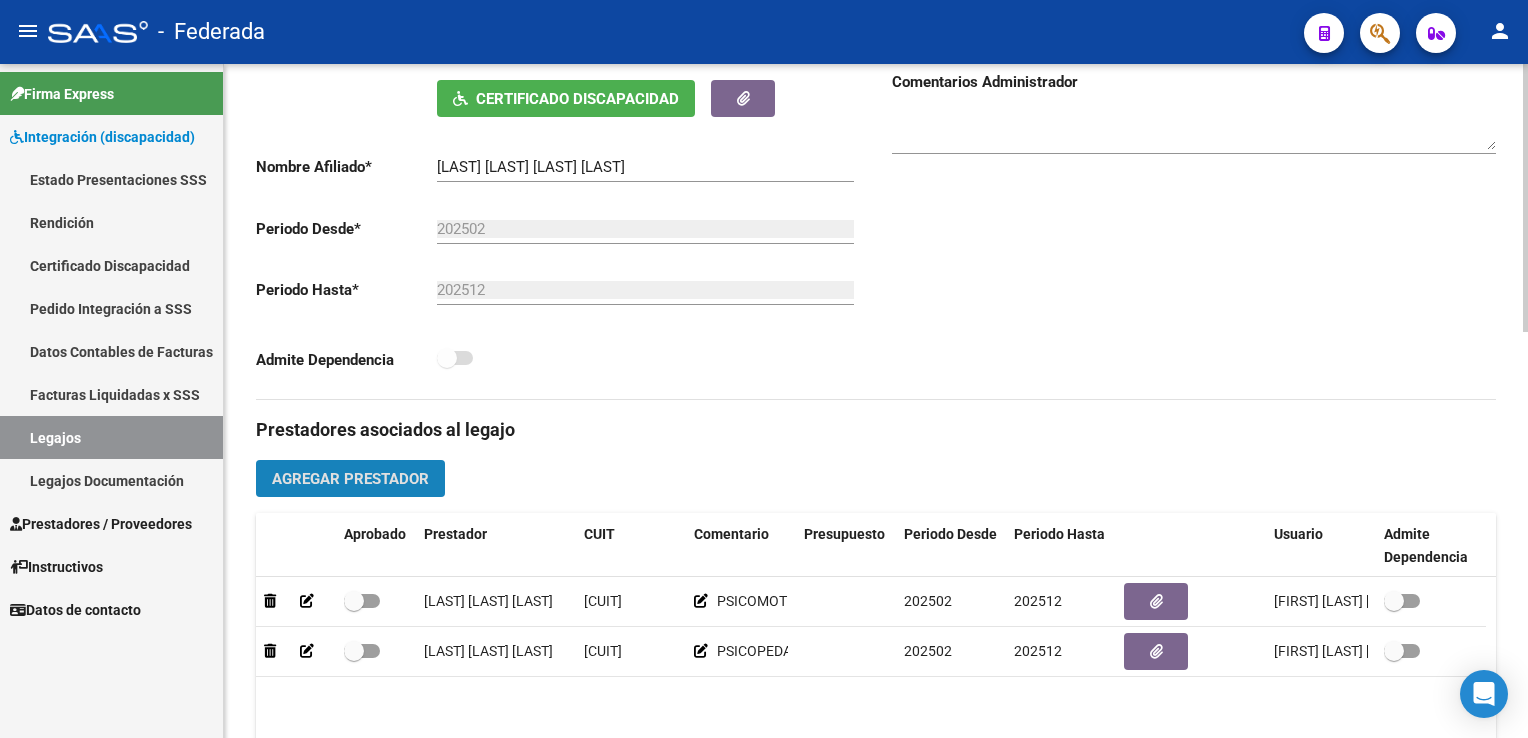 click on "Agregar Prestador" 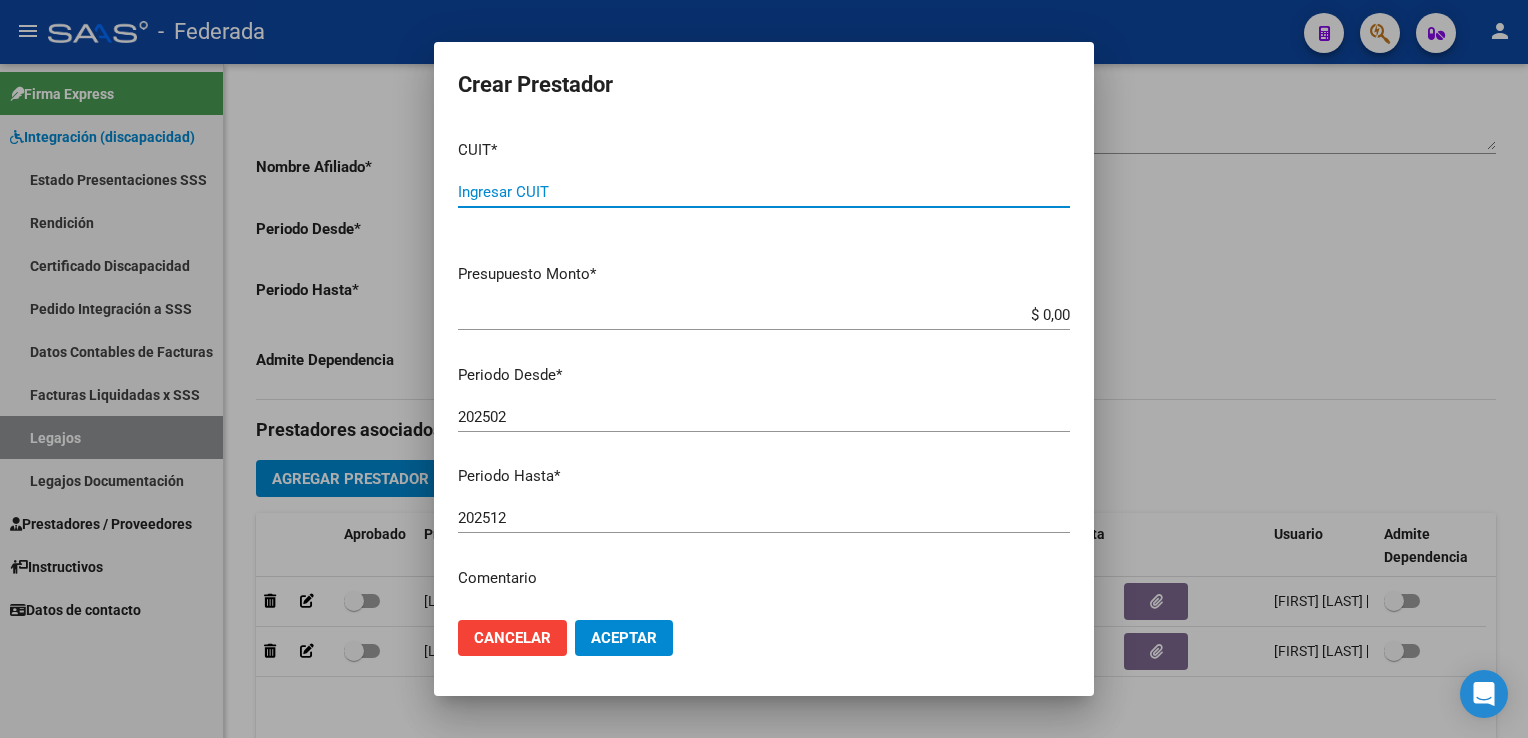 paste on "[CUIT]" 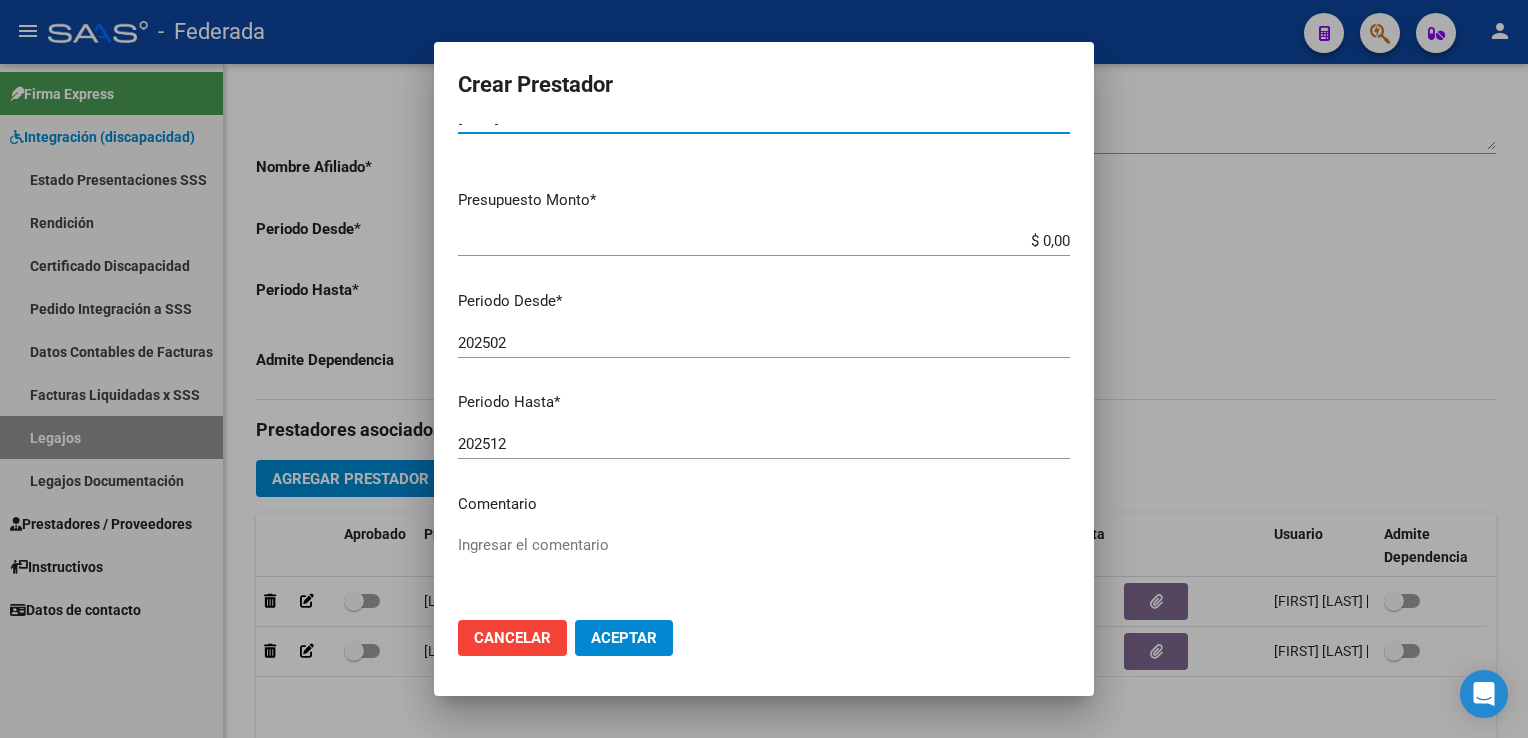 scroll, scrollTop: 205, scrollLeft: 0, axis: vertical 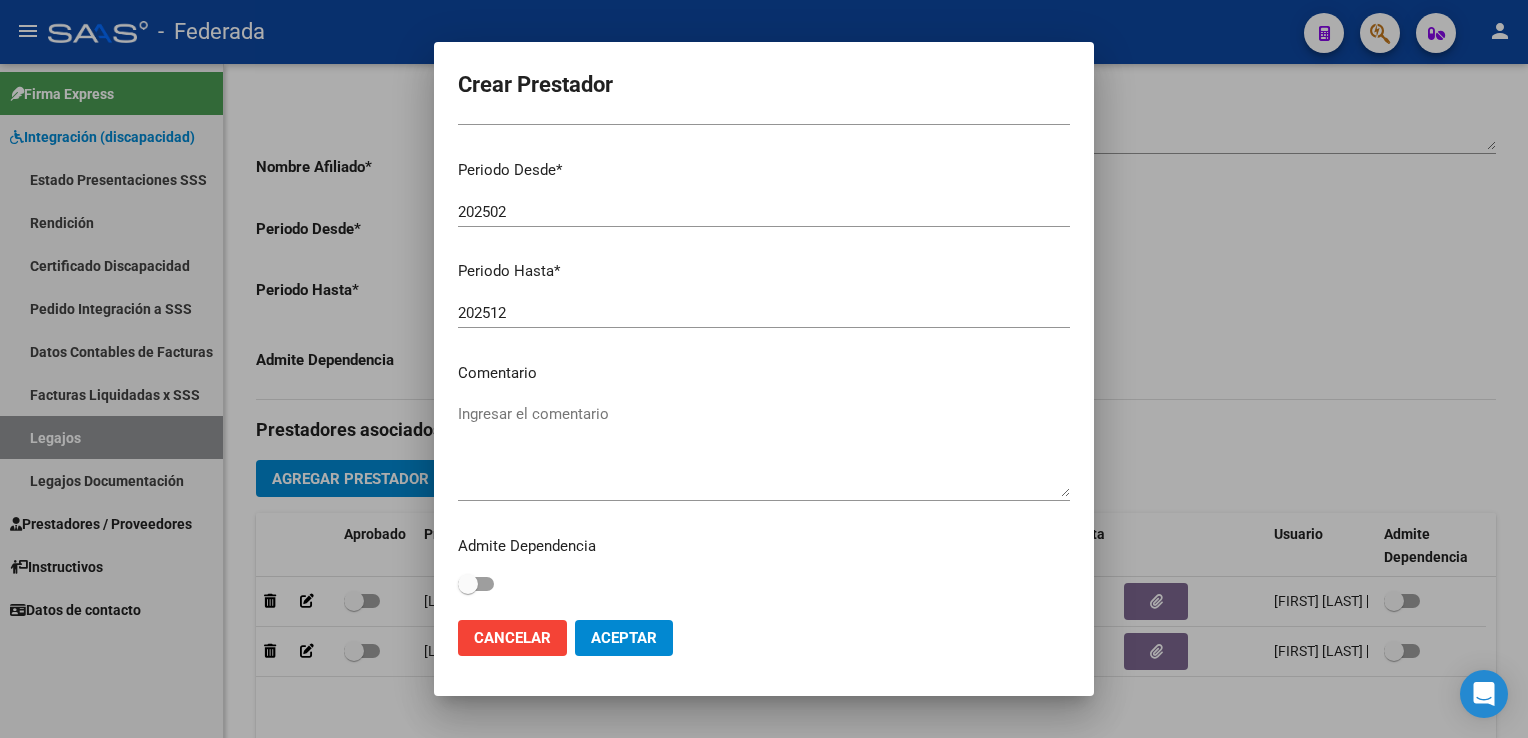 type on "[CUIT]" 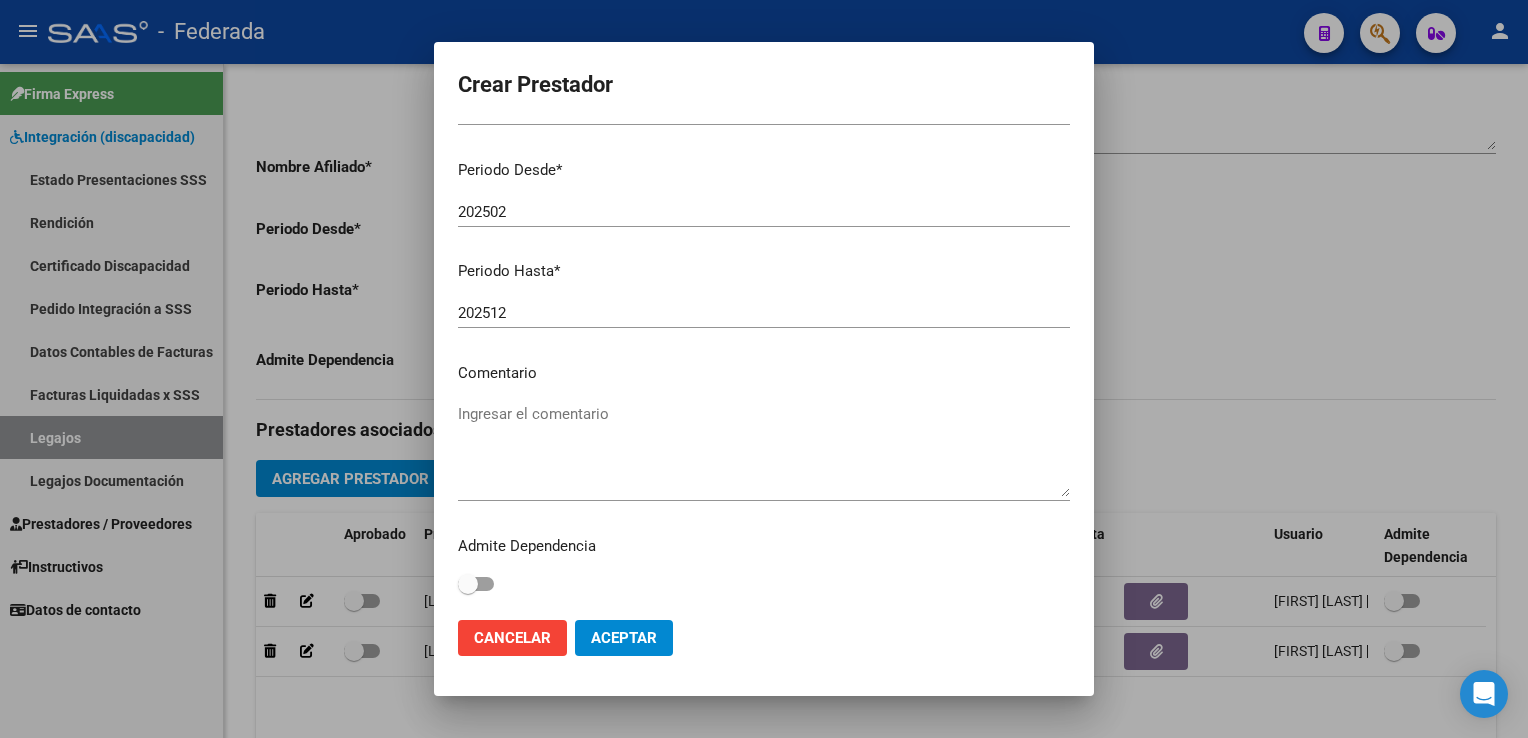 click on "Ingresar el comentario" at bounding box center [764, 450] 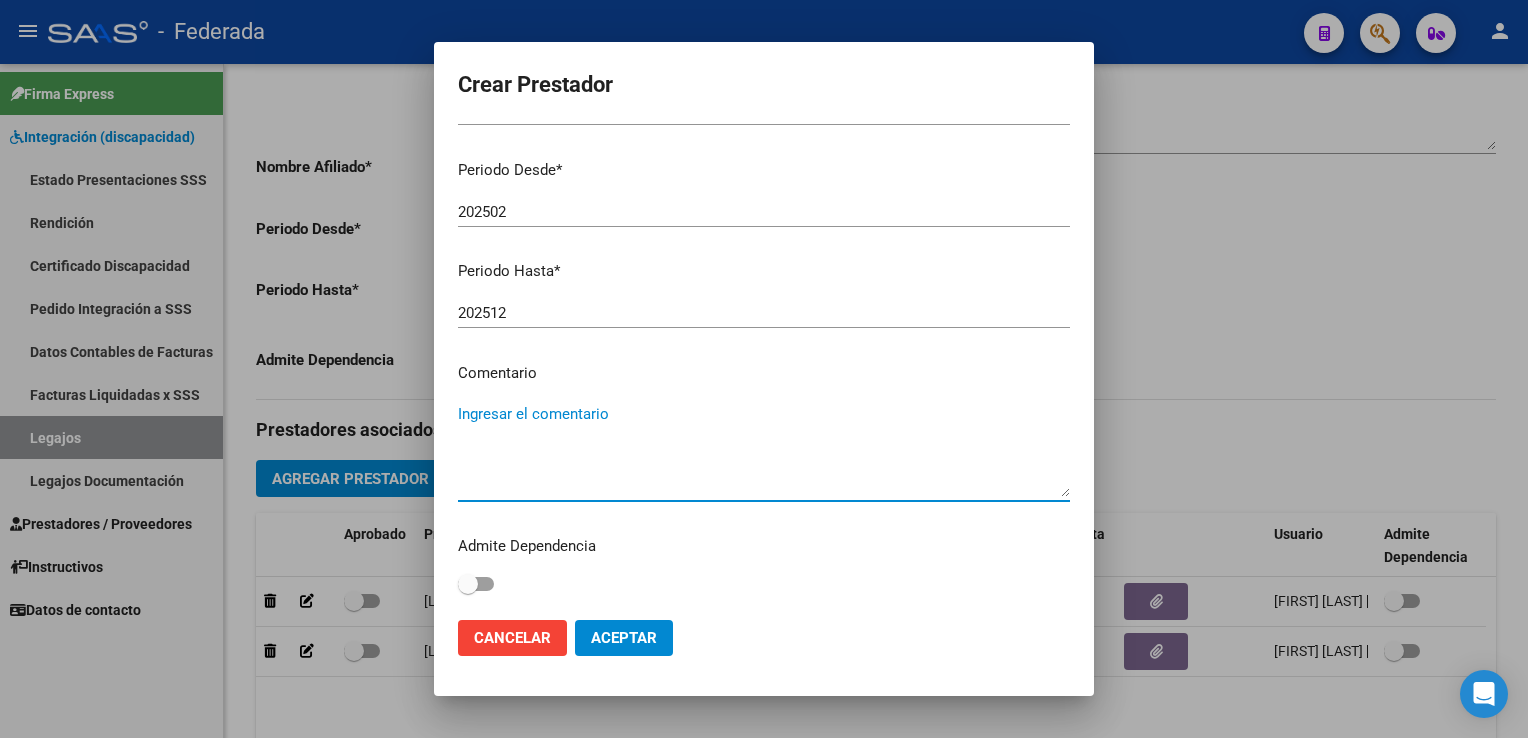 paste on "FONOAUDIOLOGÍA" 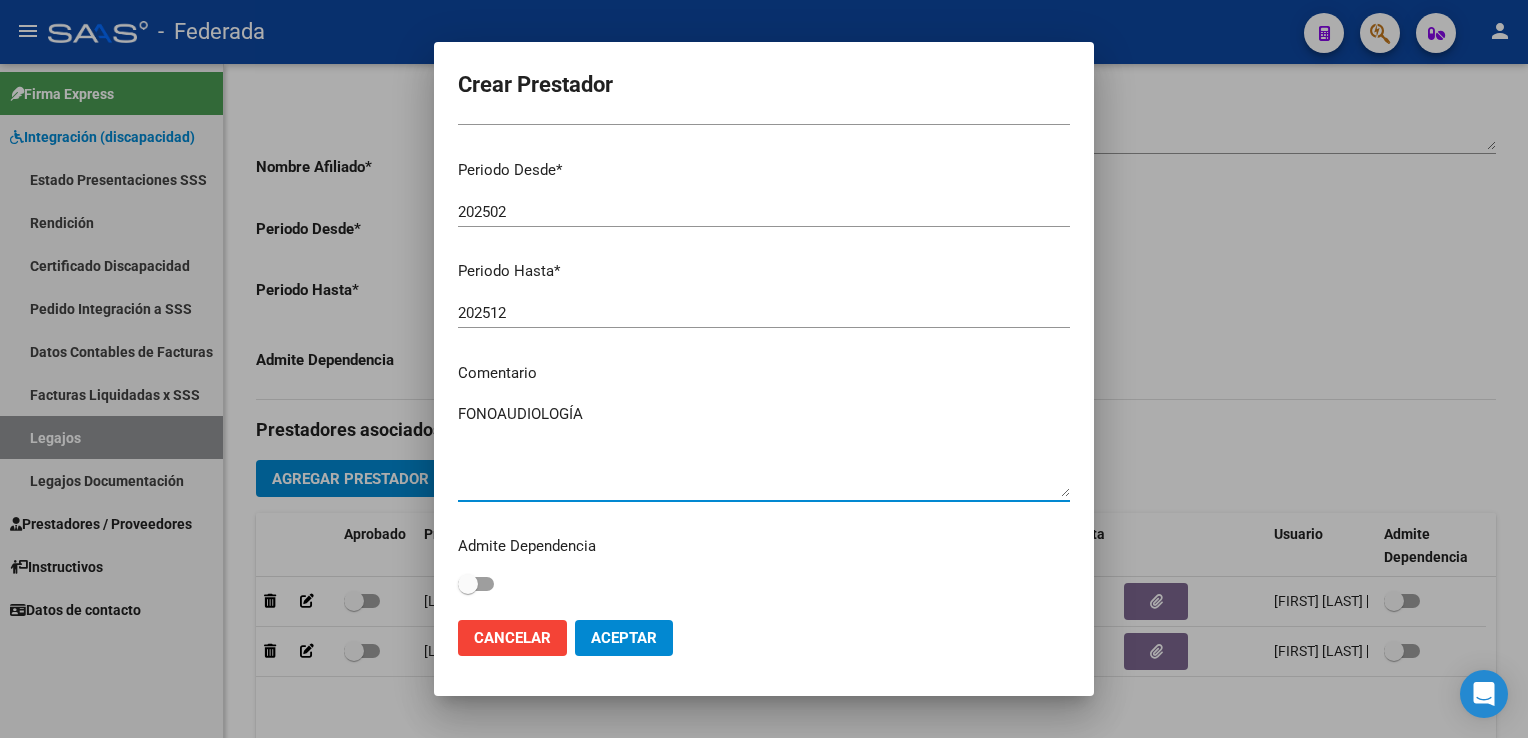 type on "FONOAUDIOLOGÍA" 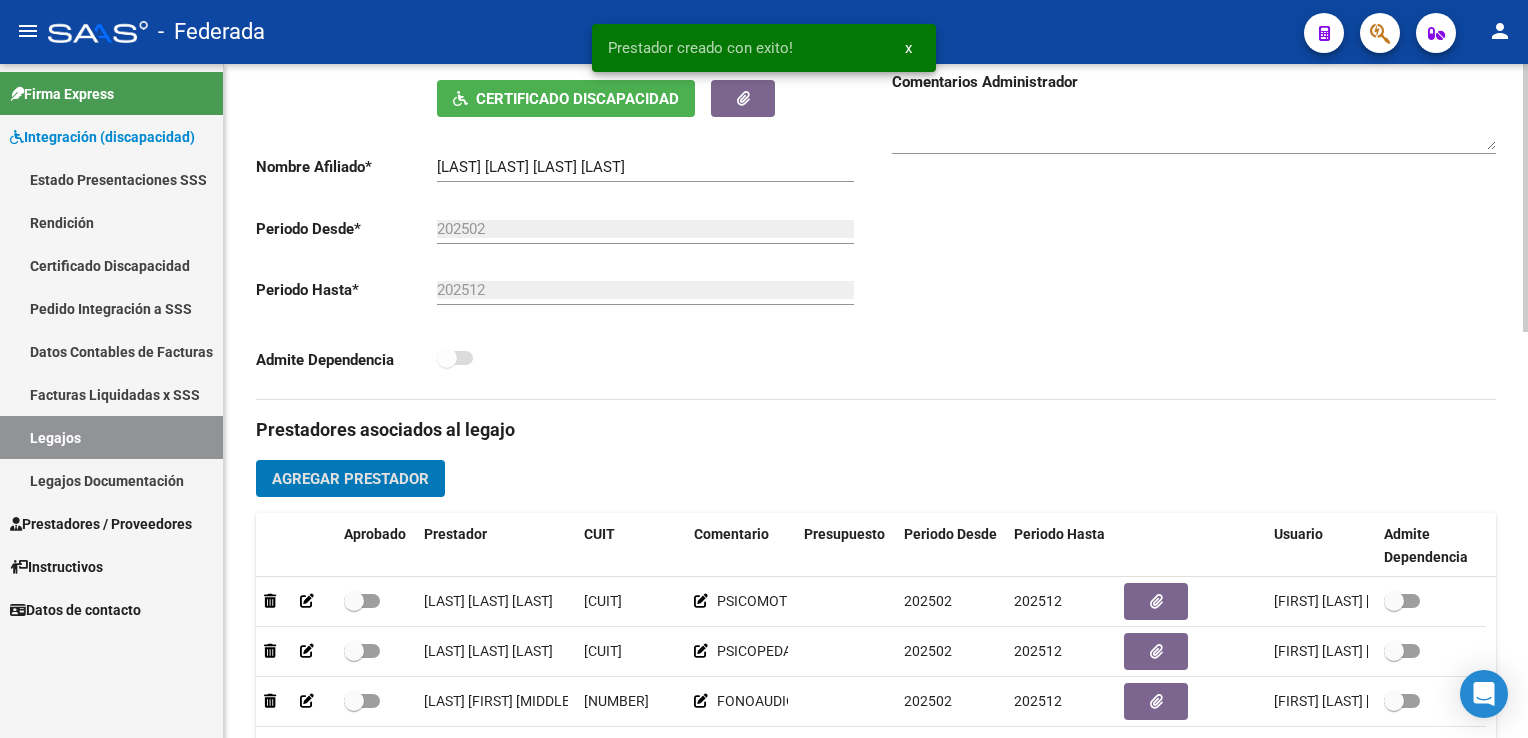 click on "Agregar Prestador" 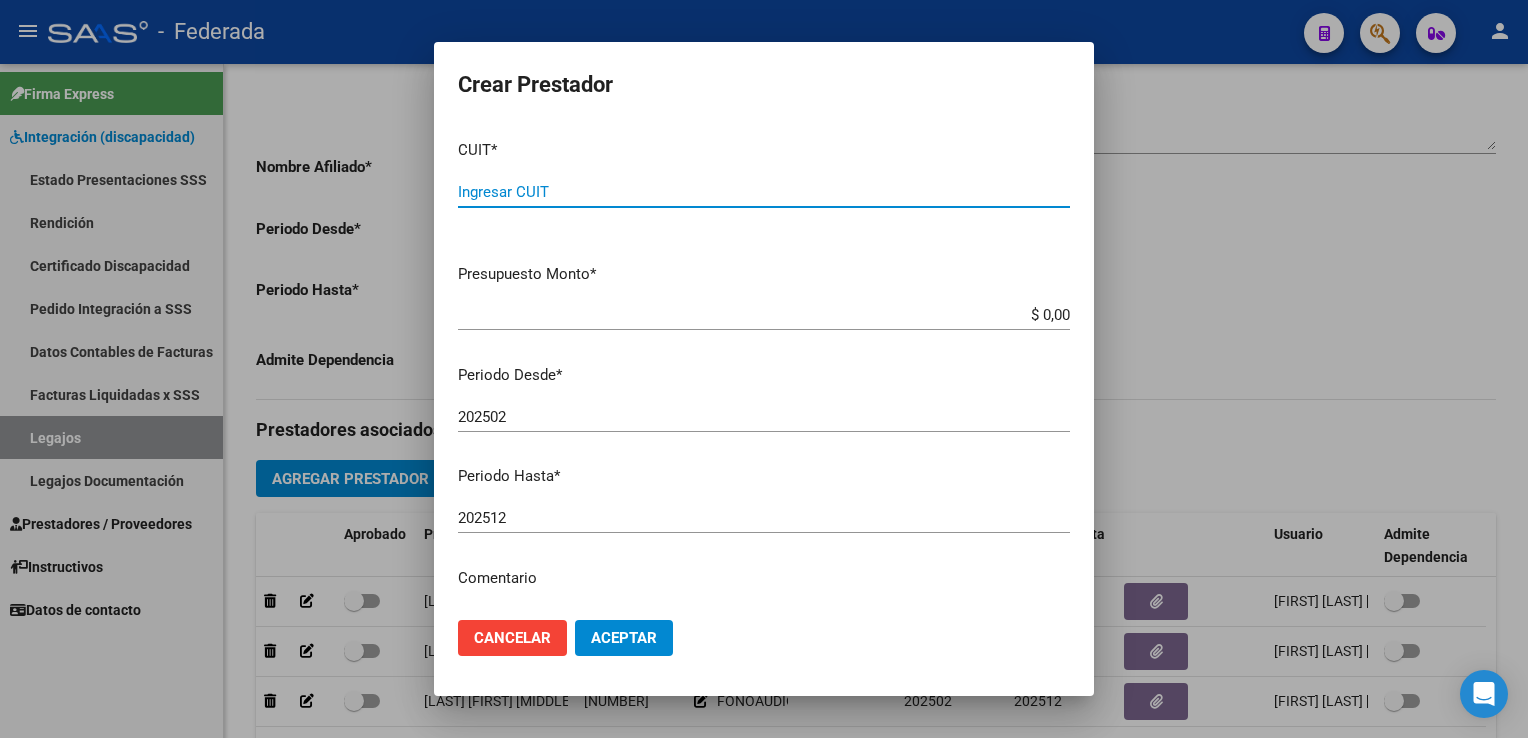 paste on "[CUIT]" 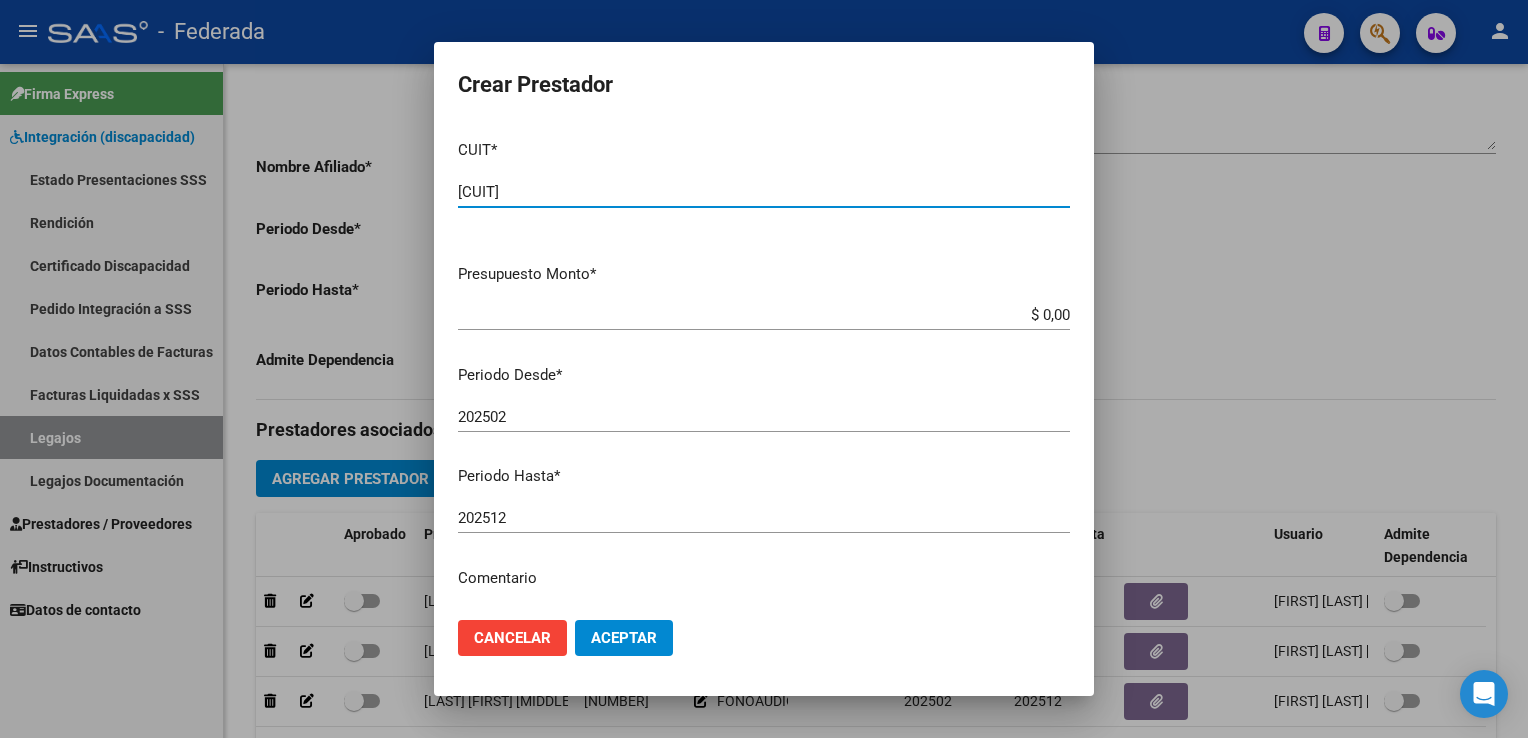 type on "[CUIT]" 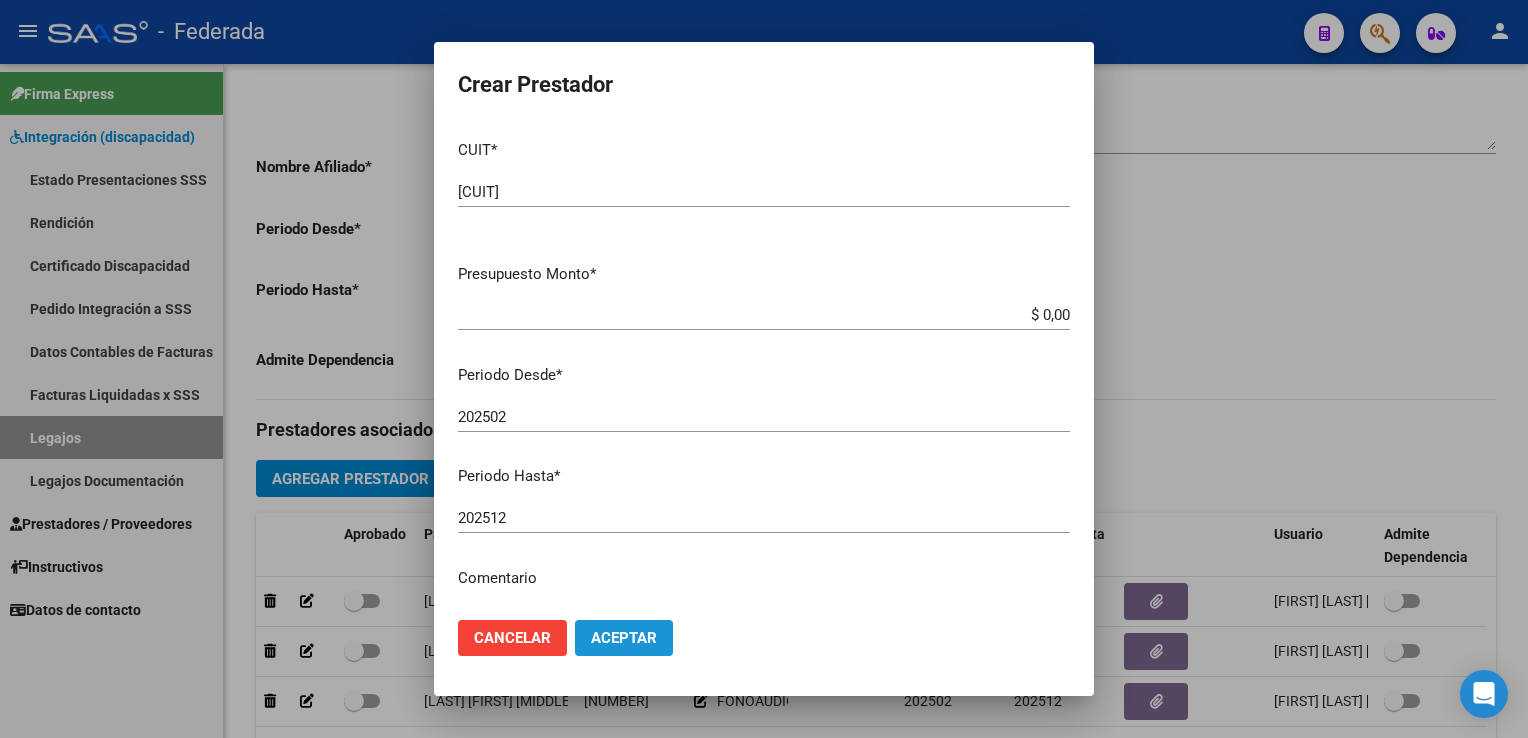click on "Aceptar" 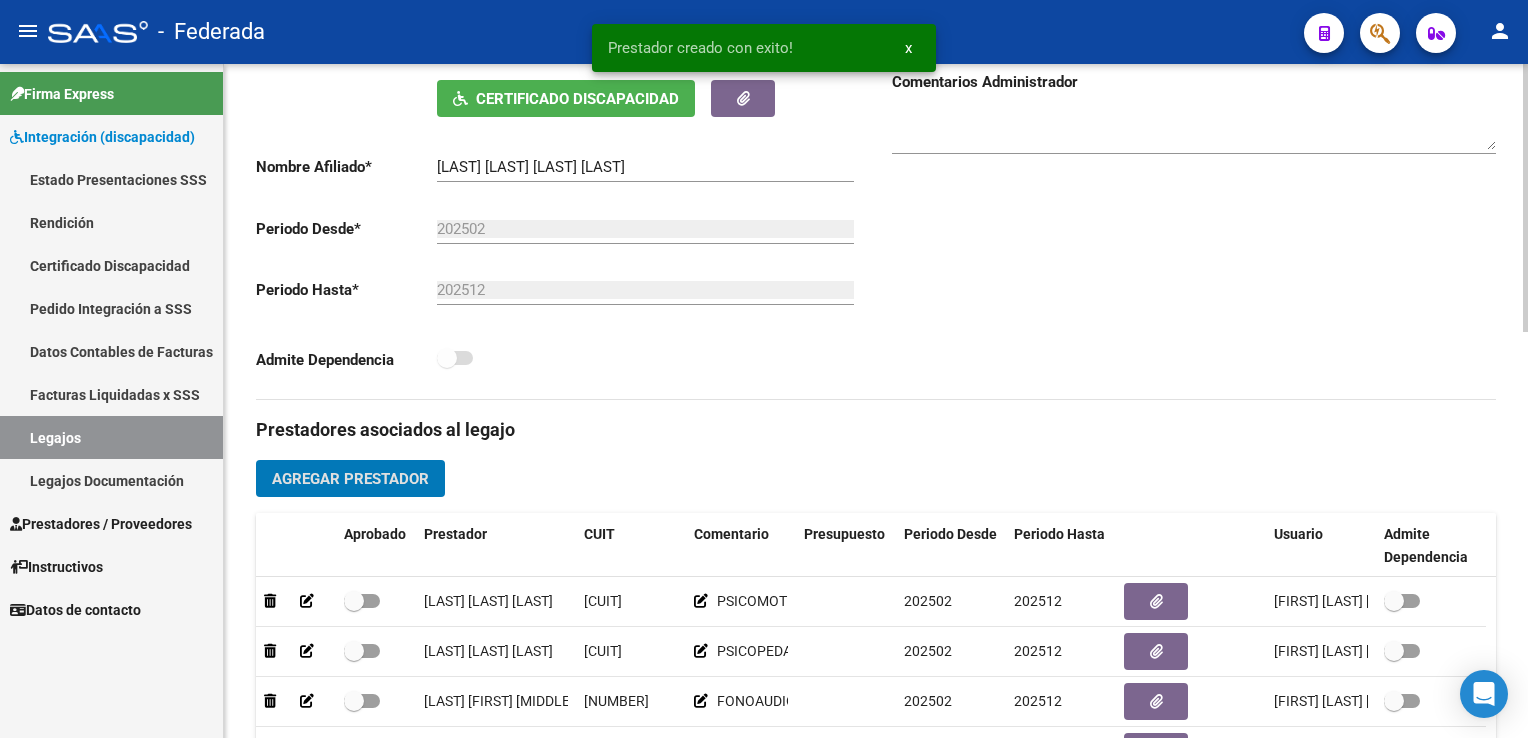 scroll, scrollTop: 700, scrollLeft: 0, axis: vertical 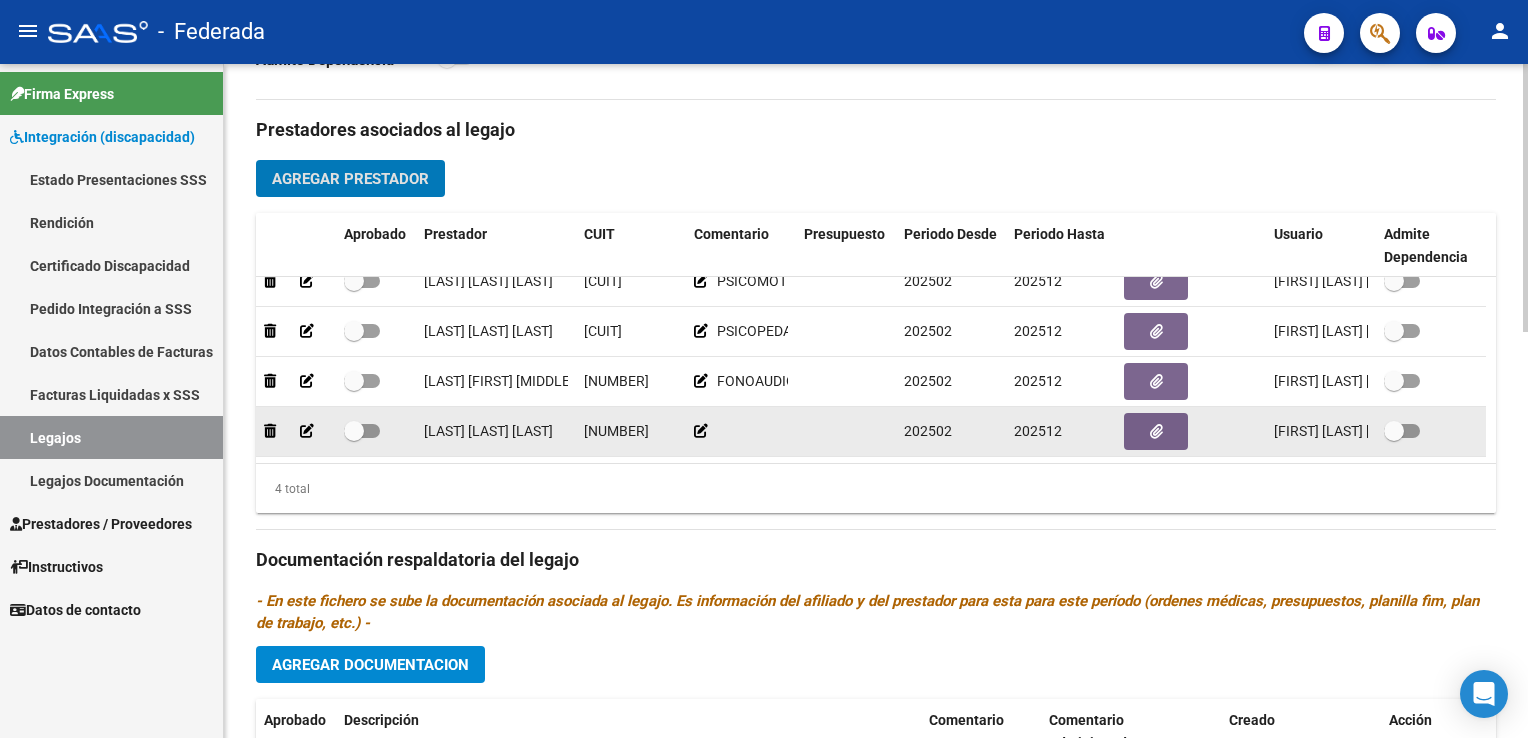 click 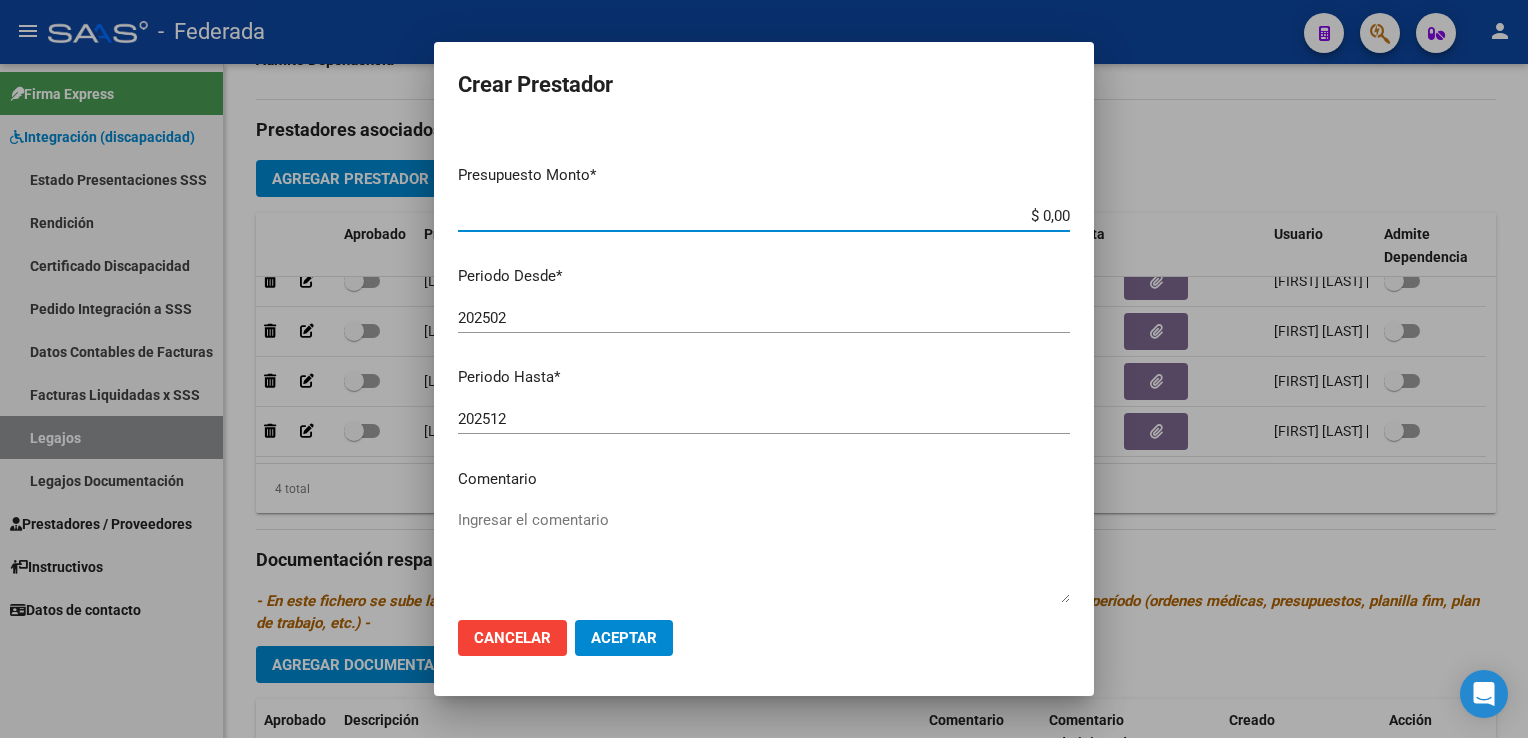 scroll, scrollTop: 205, scrollLeft: 0, axis: vertical 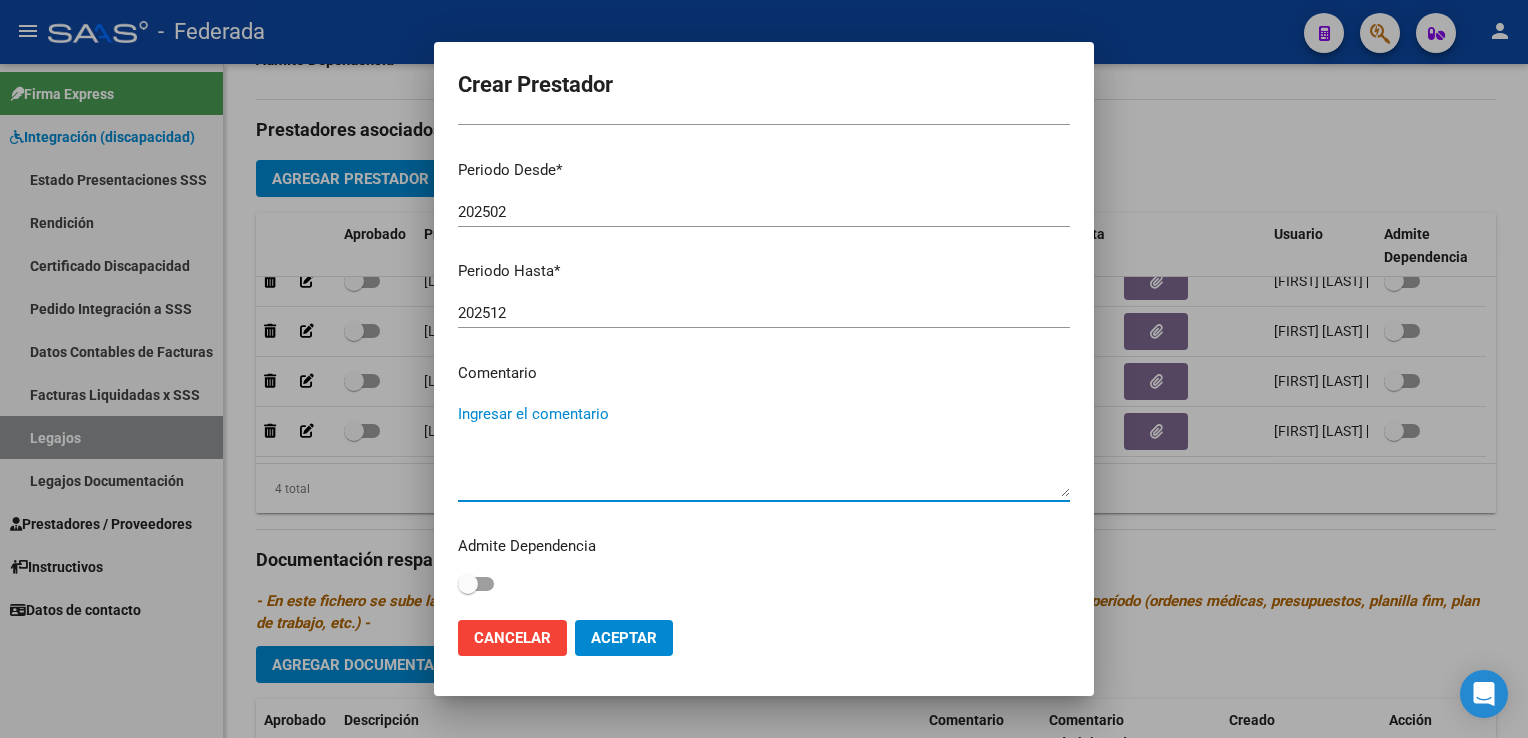 click on "Ingresar el comentario" at bounding box center [764, 450] 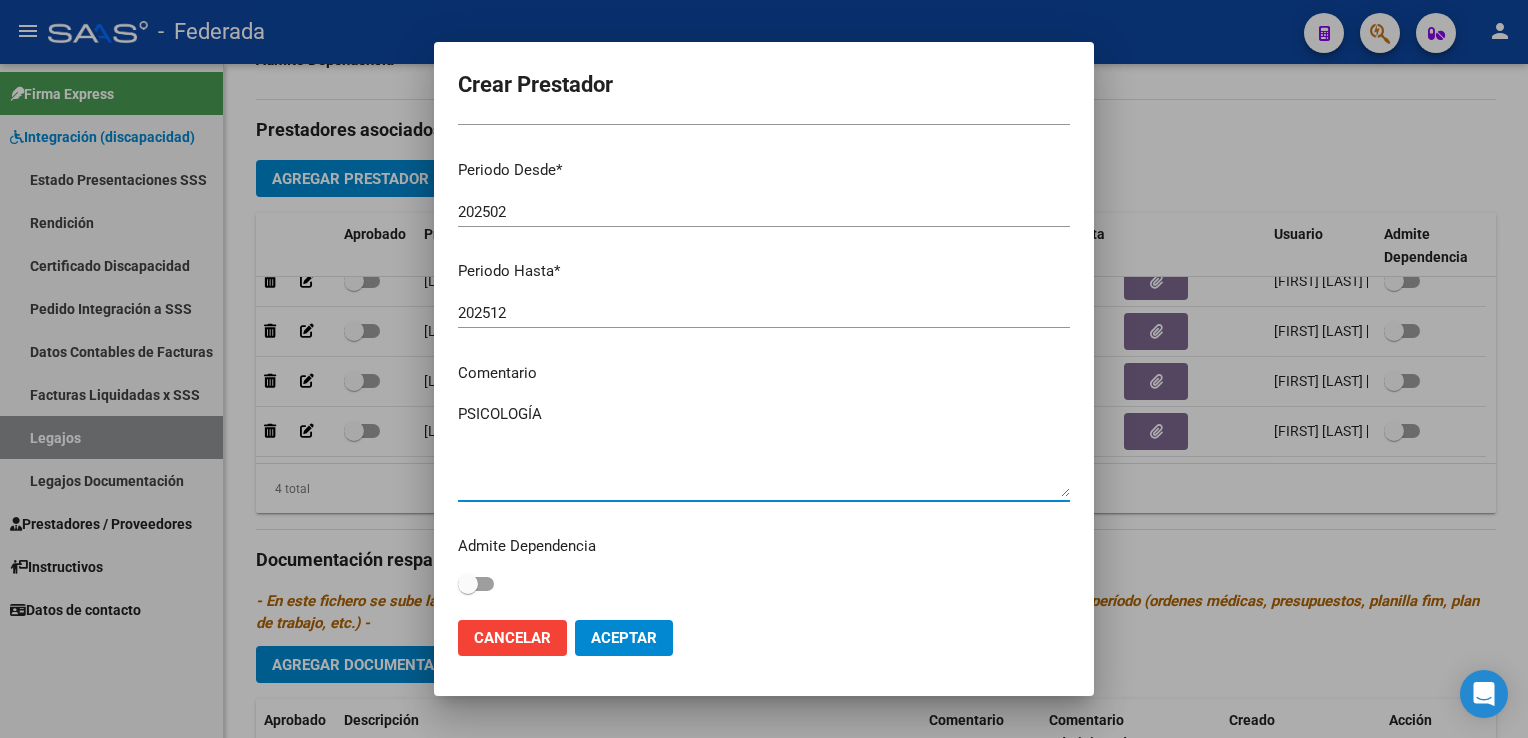 click on "PSICOLOGÍA" at bounding box center (764, 450) 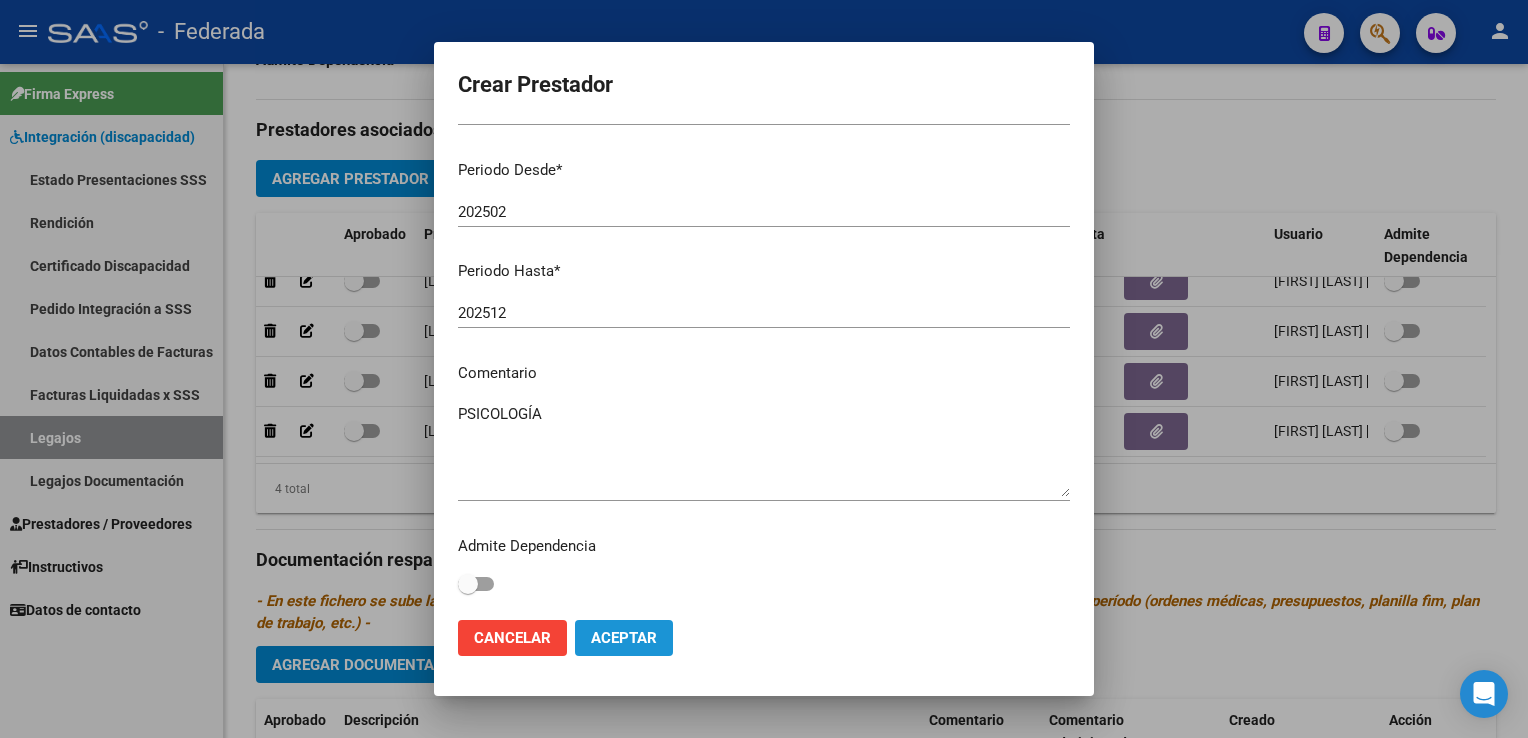 click on "Aceptar" 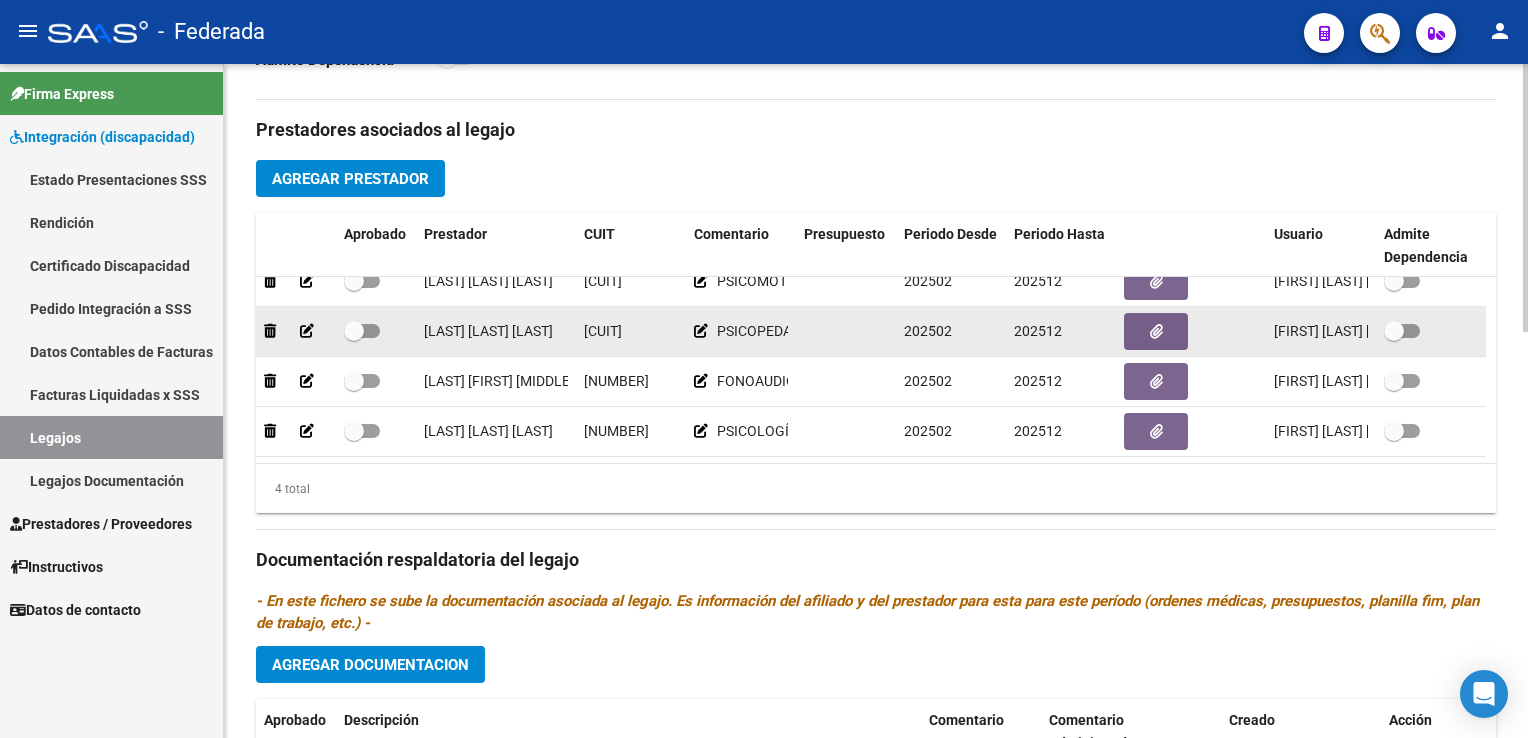 scroll, scrollTop: 0, scrollLeft: 0, axis: both 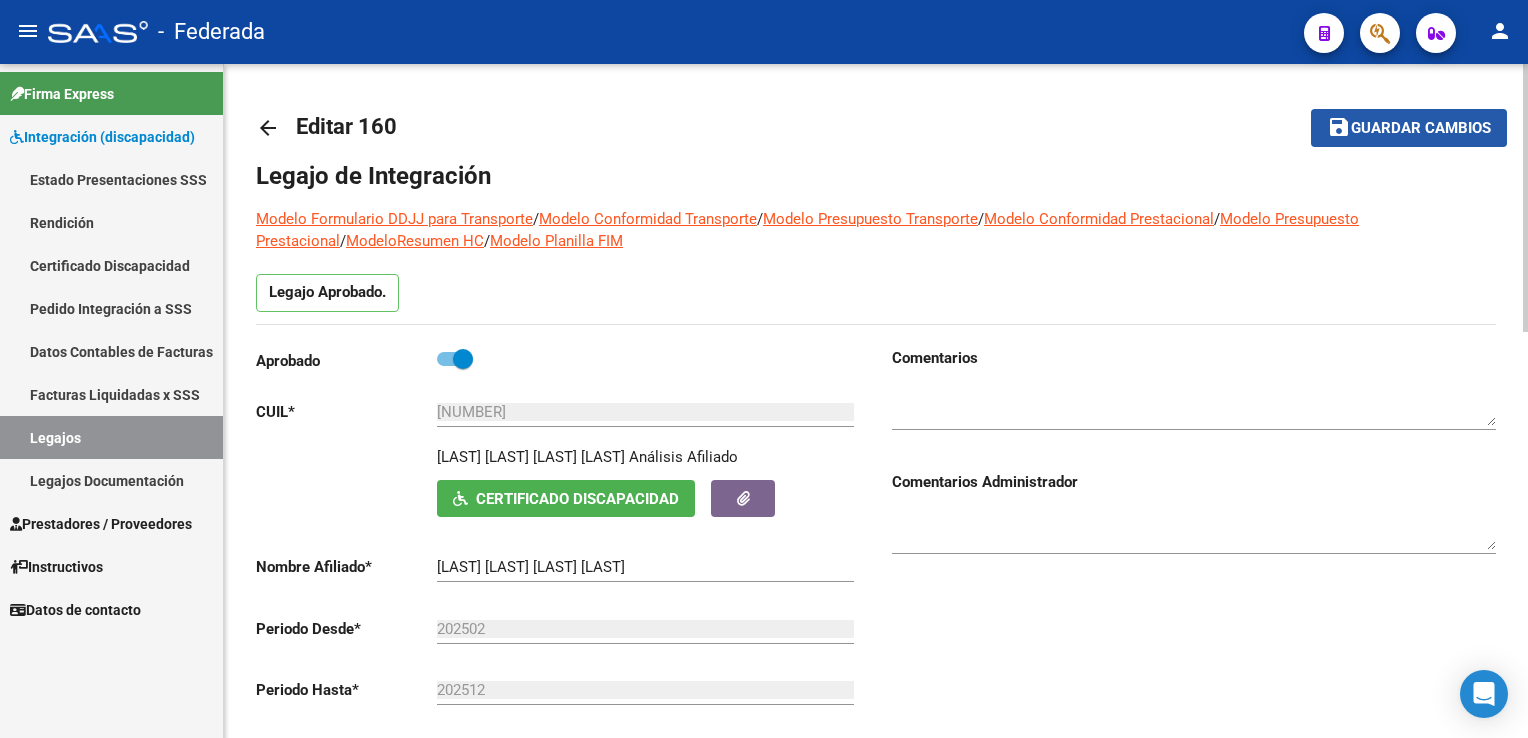 click on "Guardar cambios" 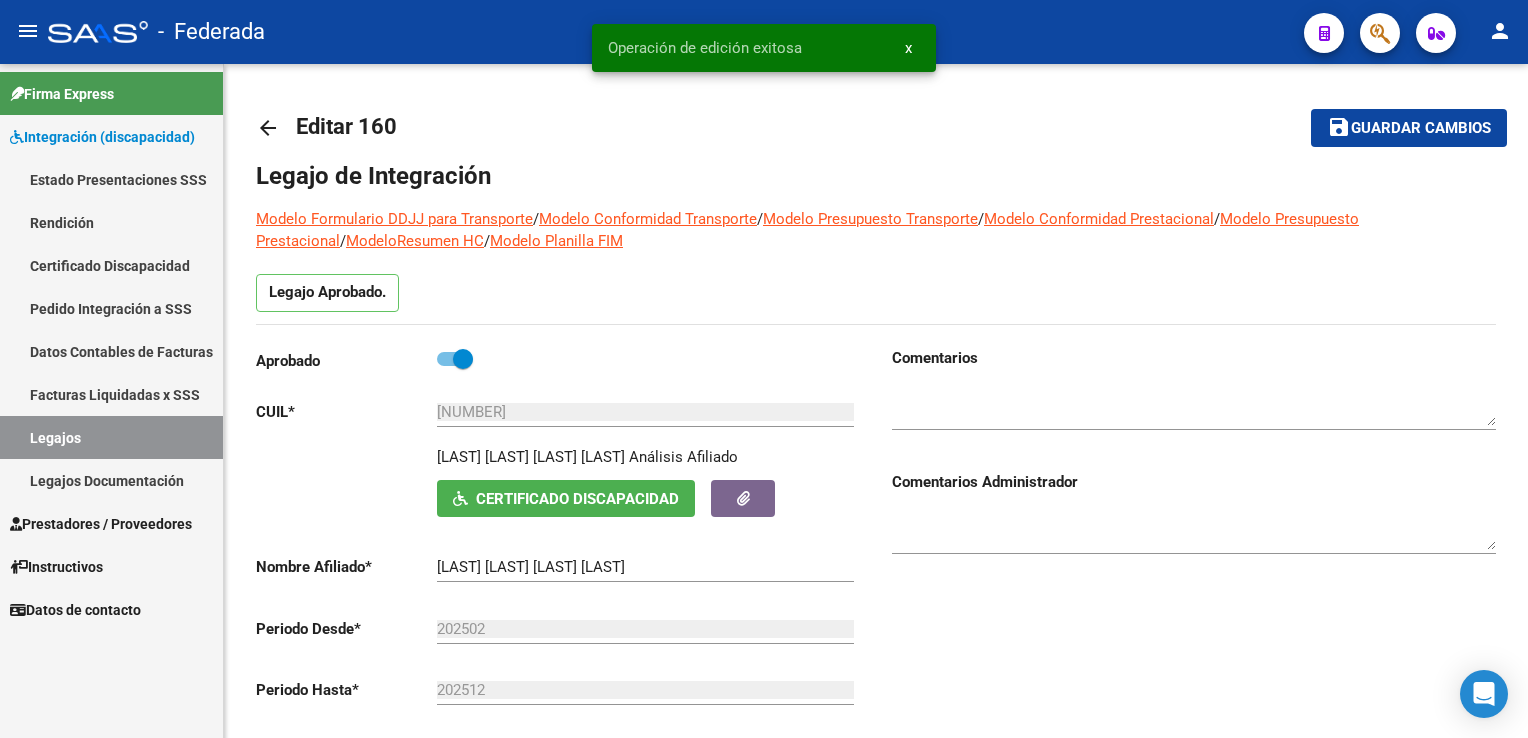 click on "Legajos" at bounding box center (111, 437) 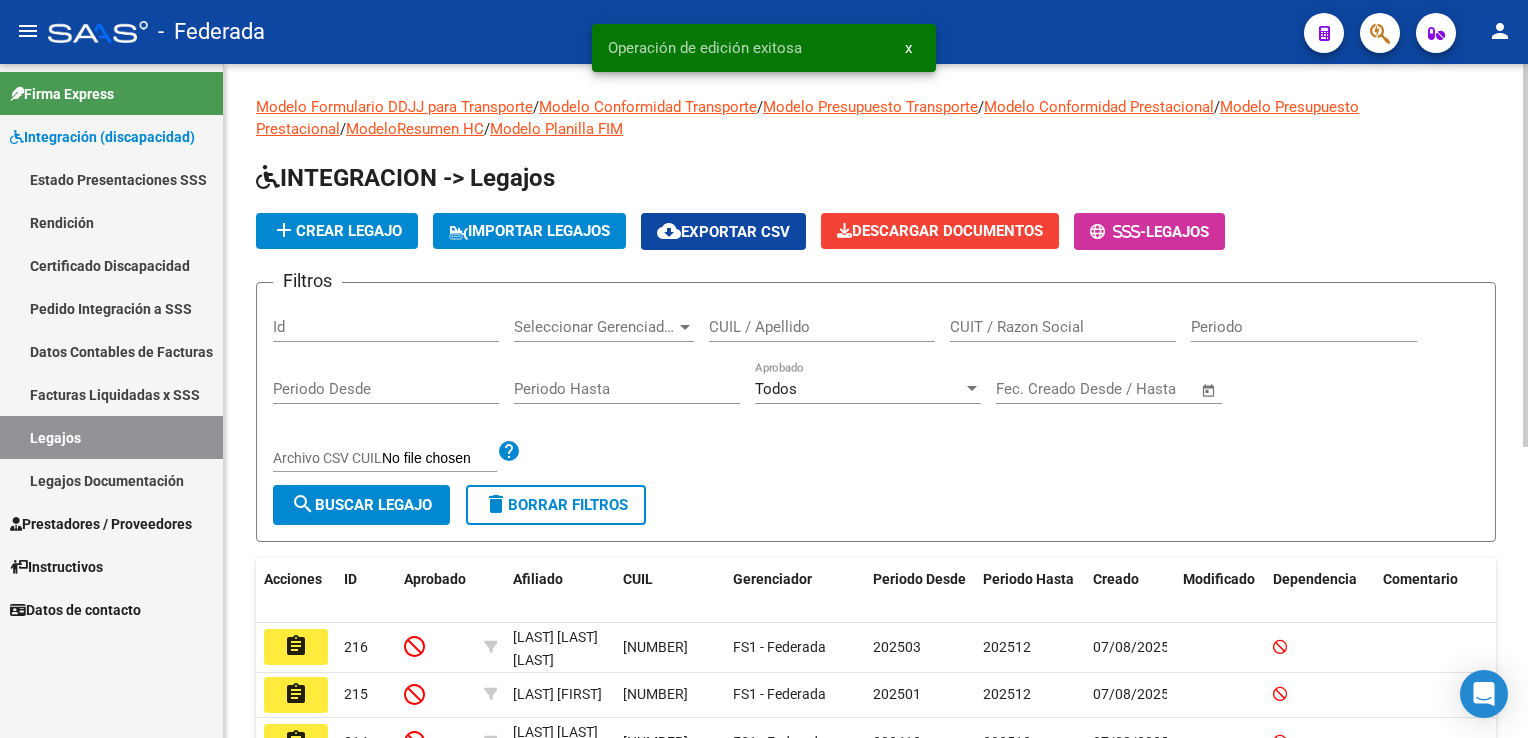 click on "CUIL / Apellido" 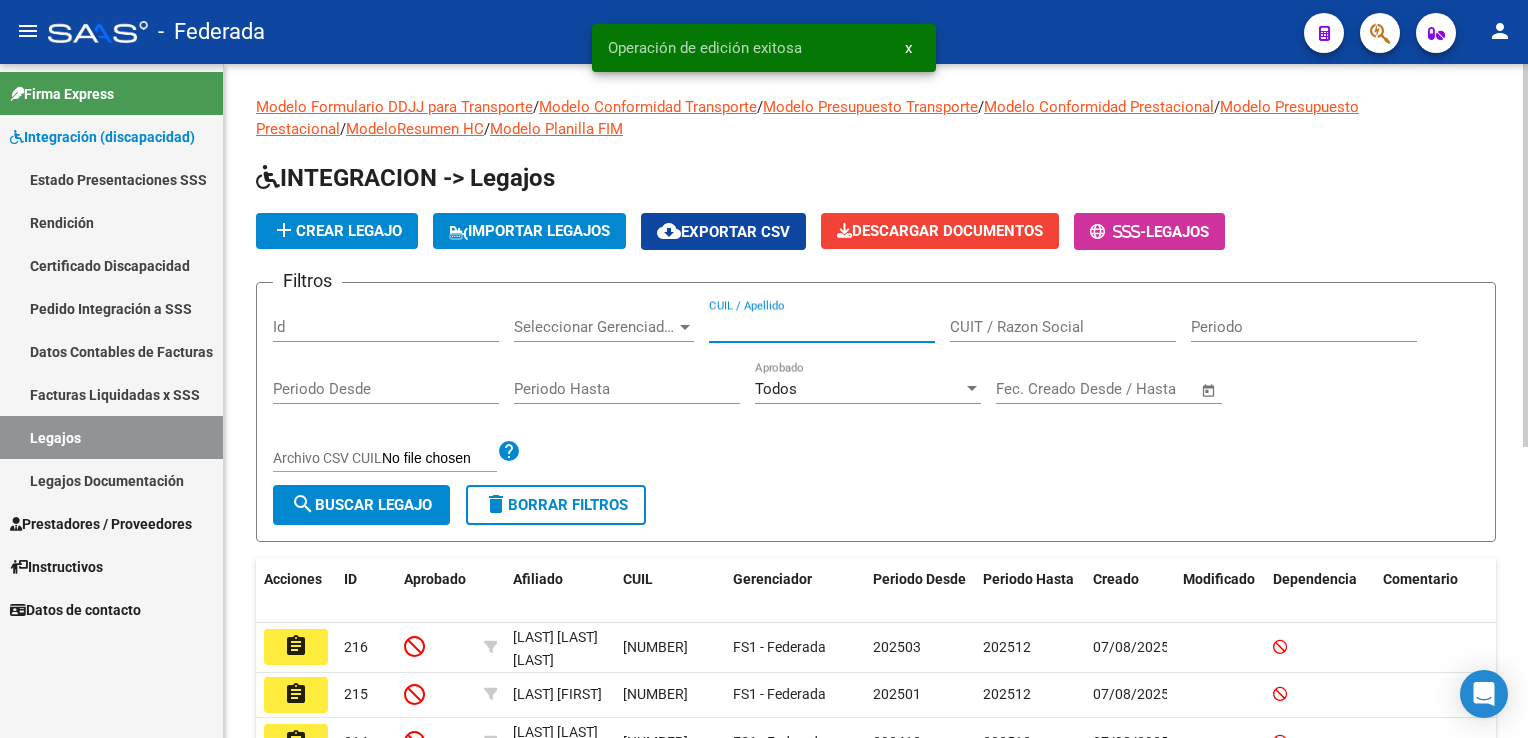 paste on "[NUMBER]" 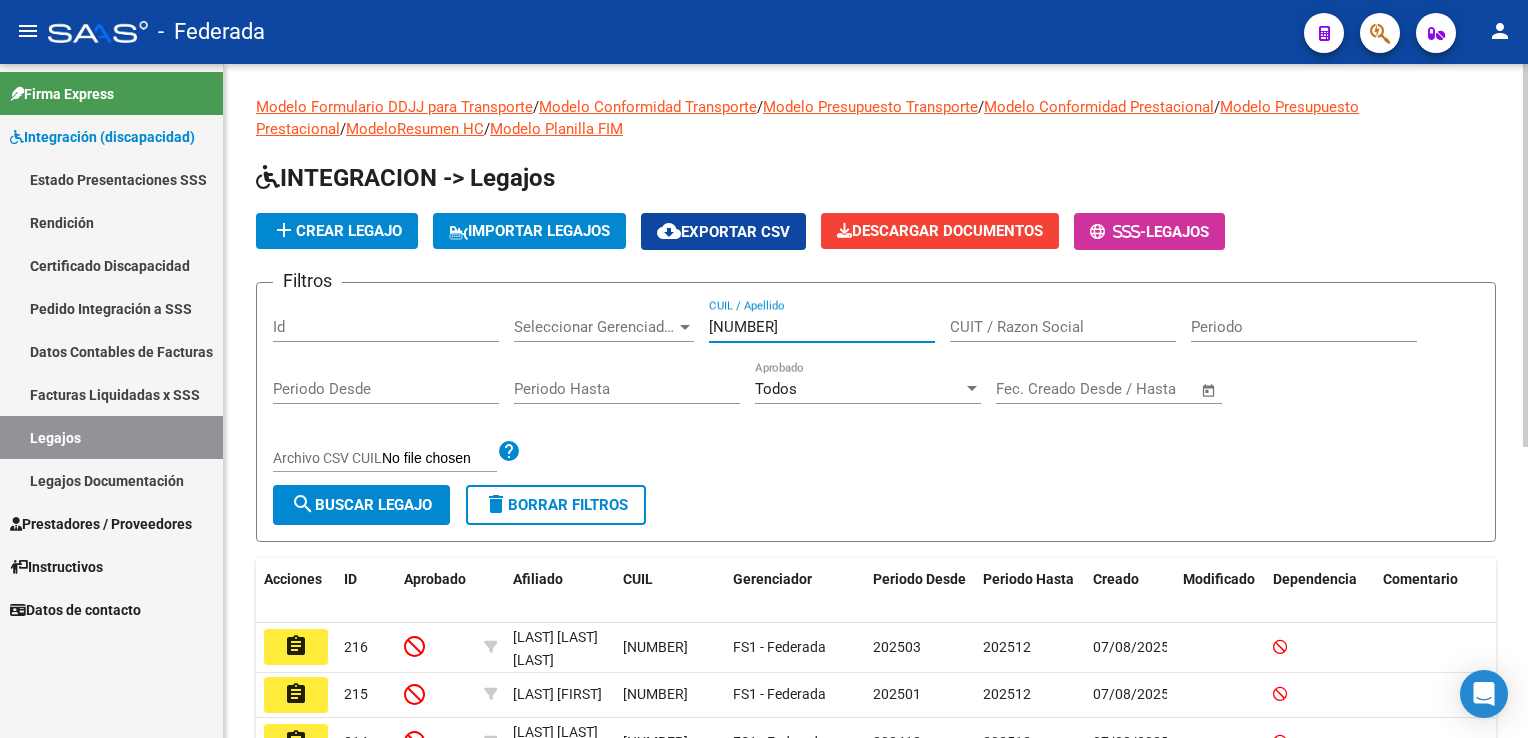 click on "[NUMBER]" at bounding box center [822, 327] 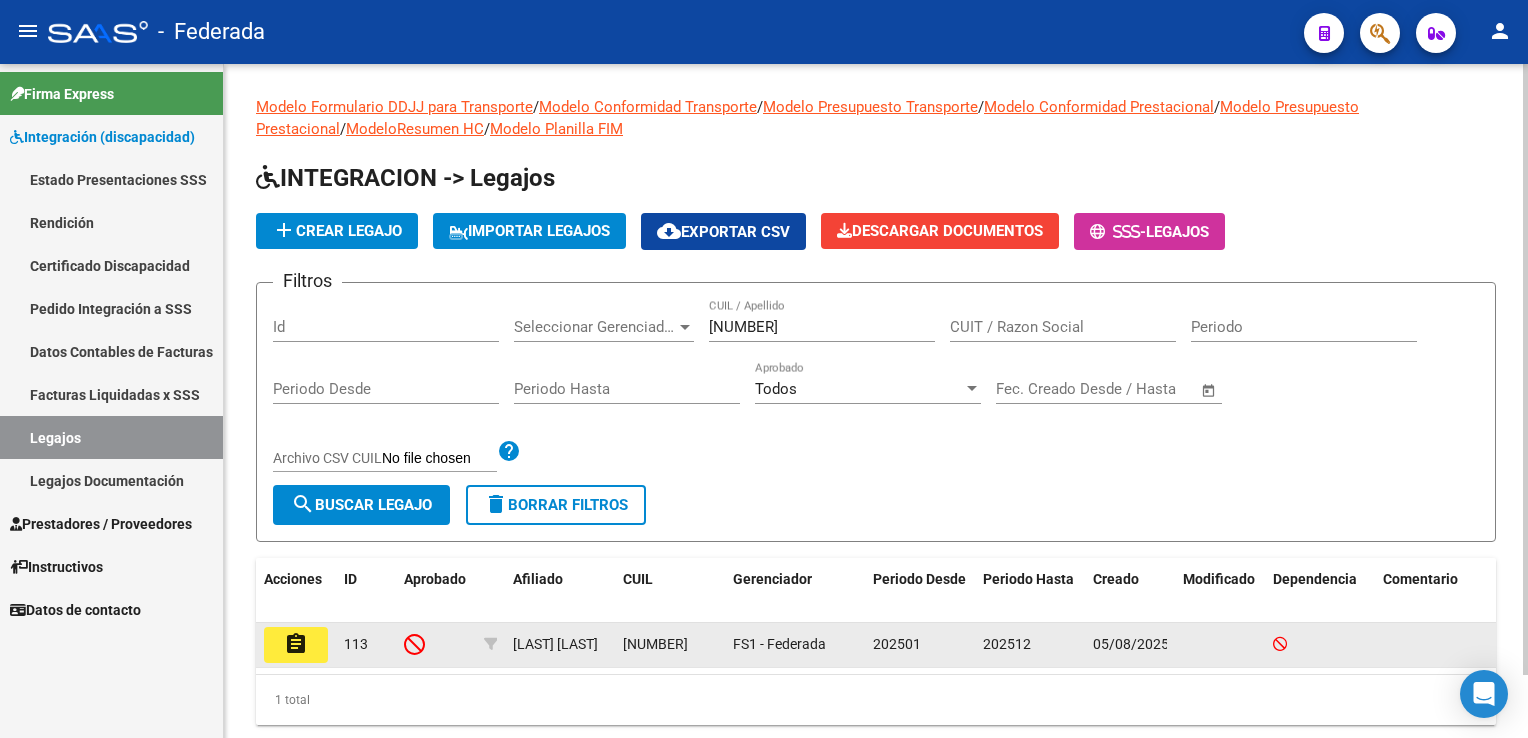 click on "assignment" 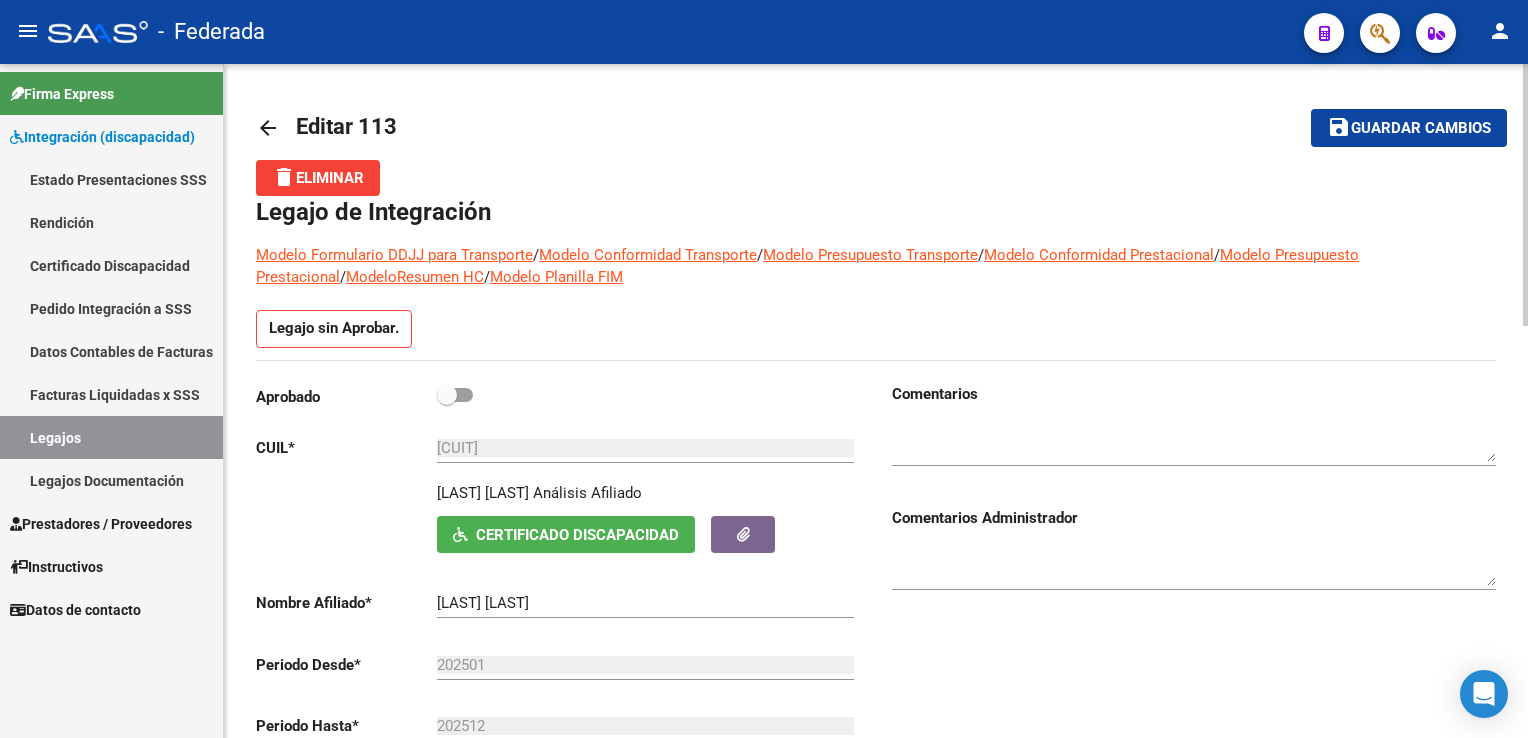 click at bounding box center [455, 395] 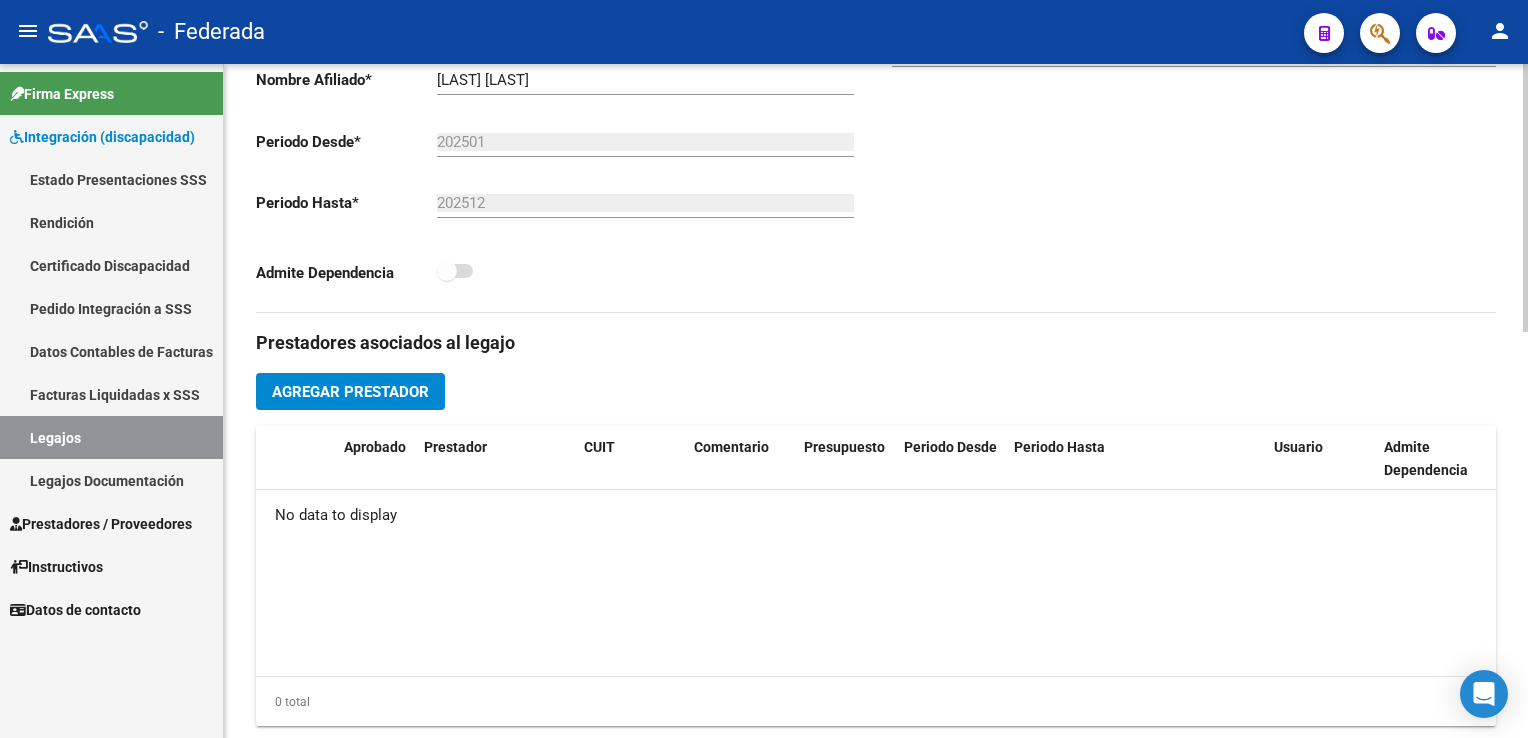 scroll, scrollTop: 500, scrollLeft: 0, axis: vertical 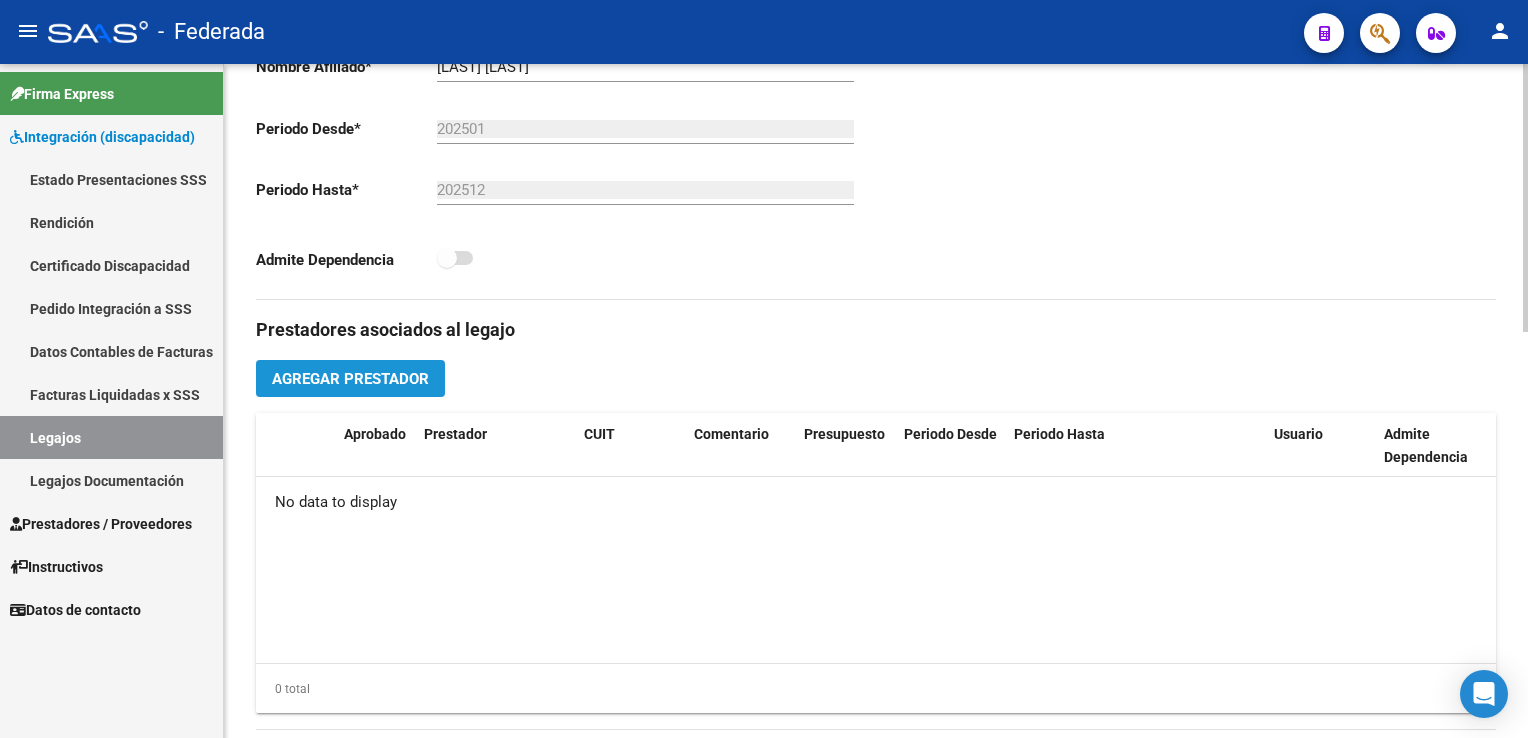 click on "Agregar Prestador" 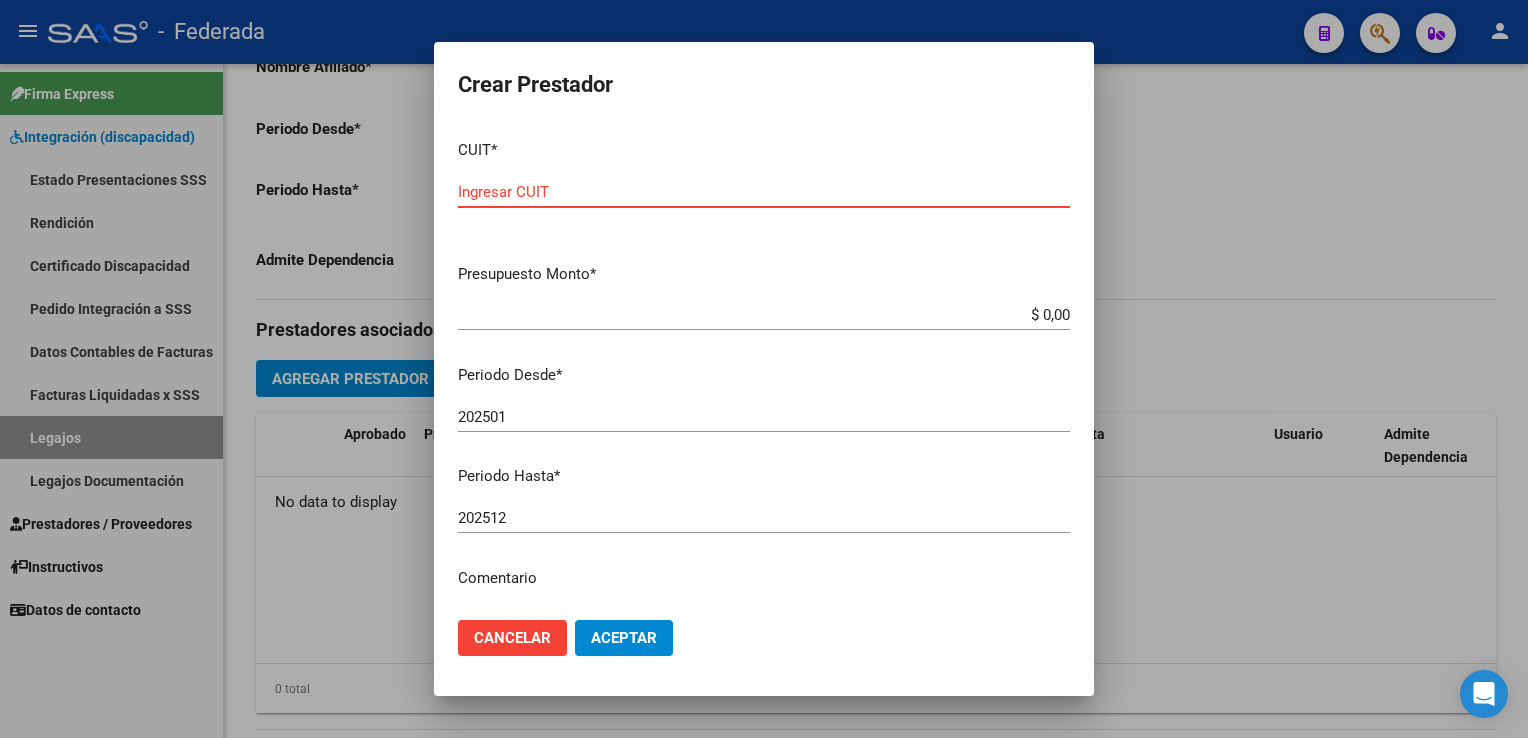 paste on "[CUIT]" 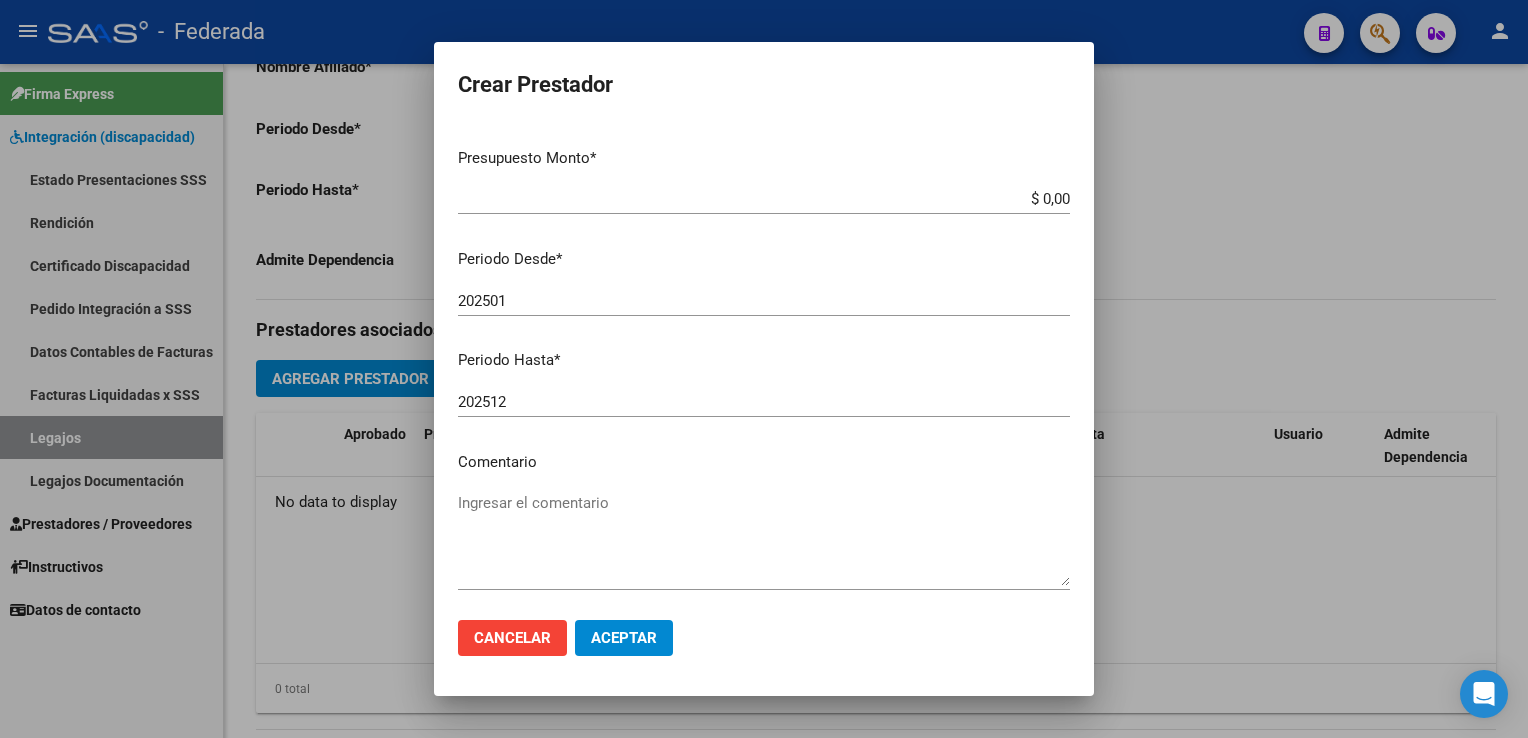scroll, scrollTop: 200, scrollLeft: 0, axis: vertical 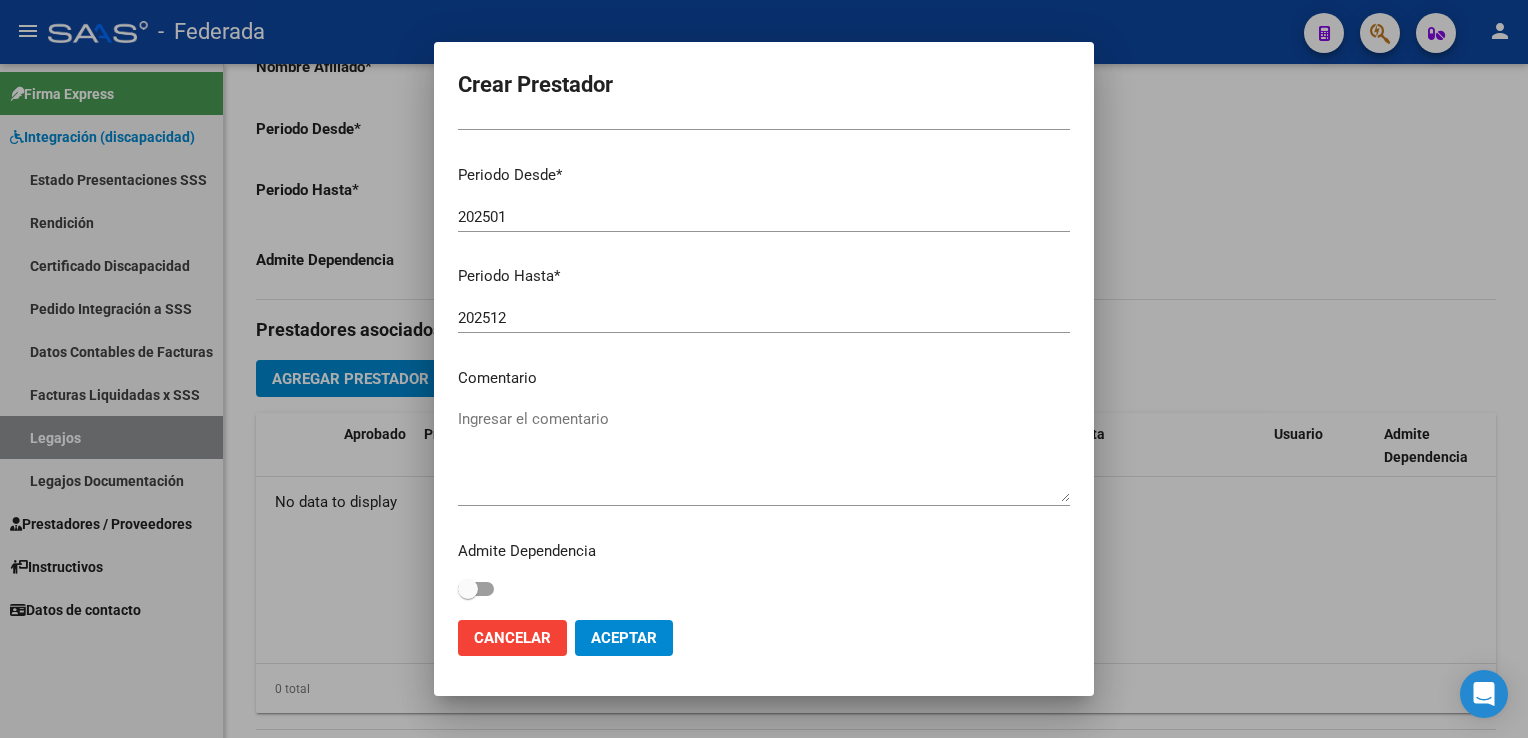 type on "[CUIT]" 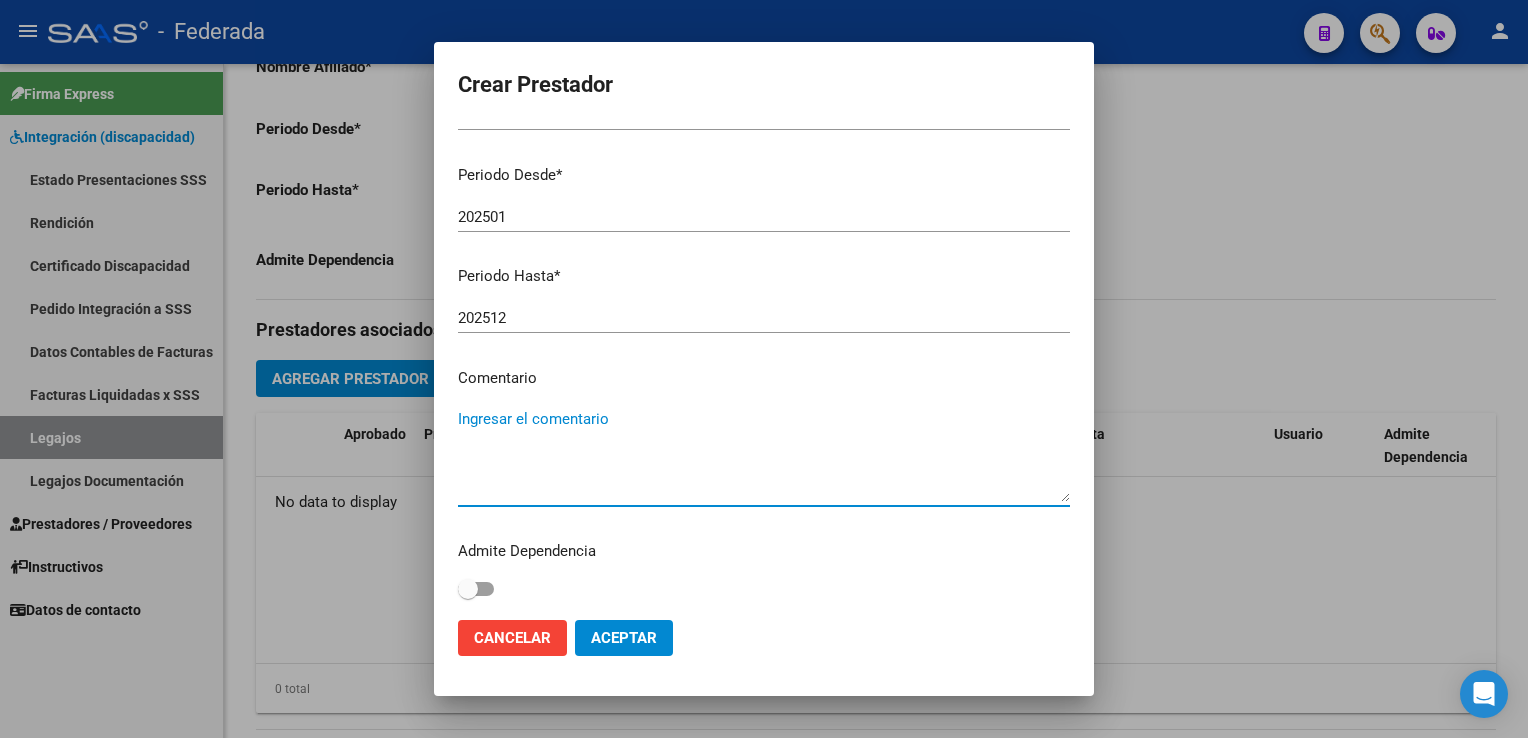 click on "Ingresar el comentario" at bounding box center [764, 455] 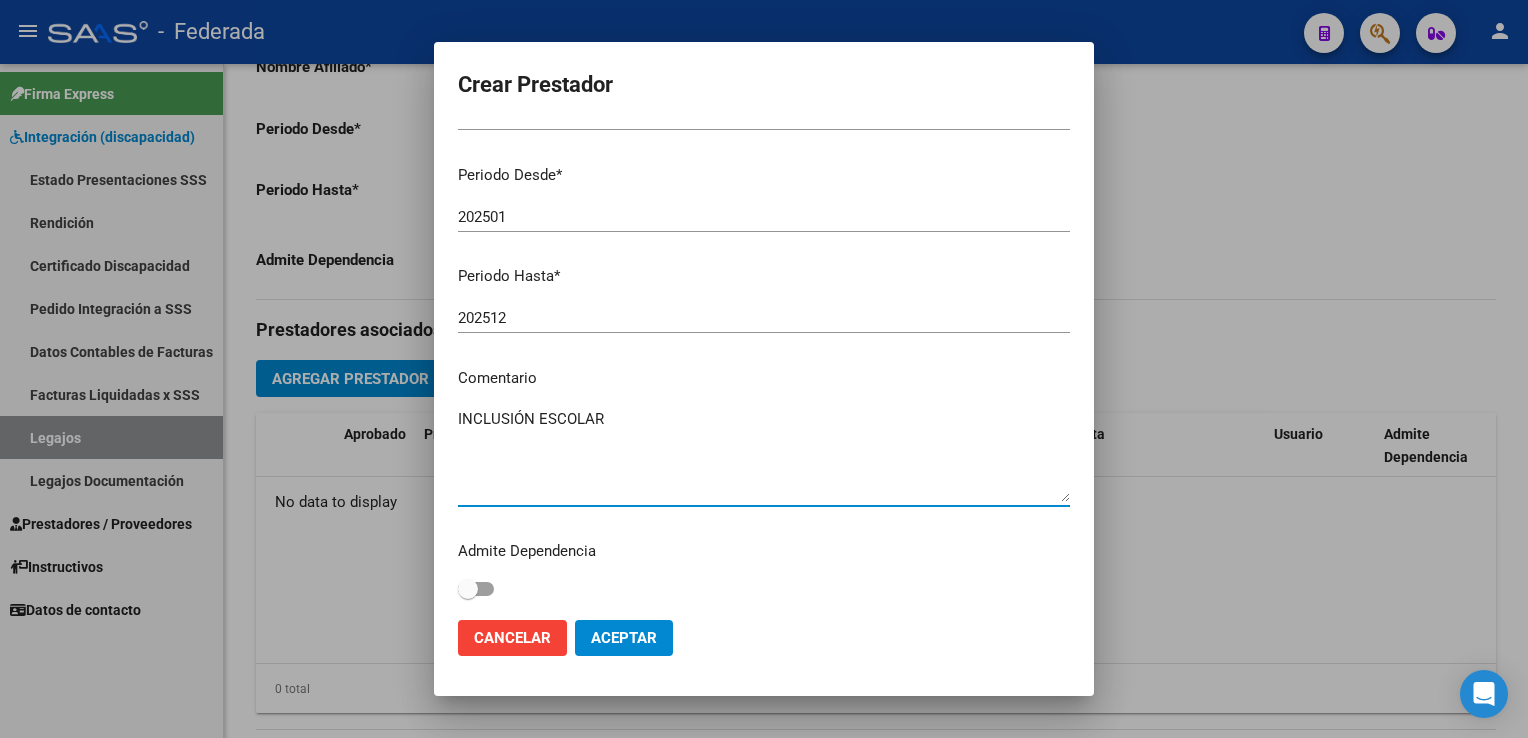 type on "INCLUSIÓN ESCOLAR" 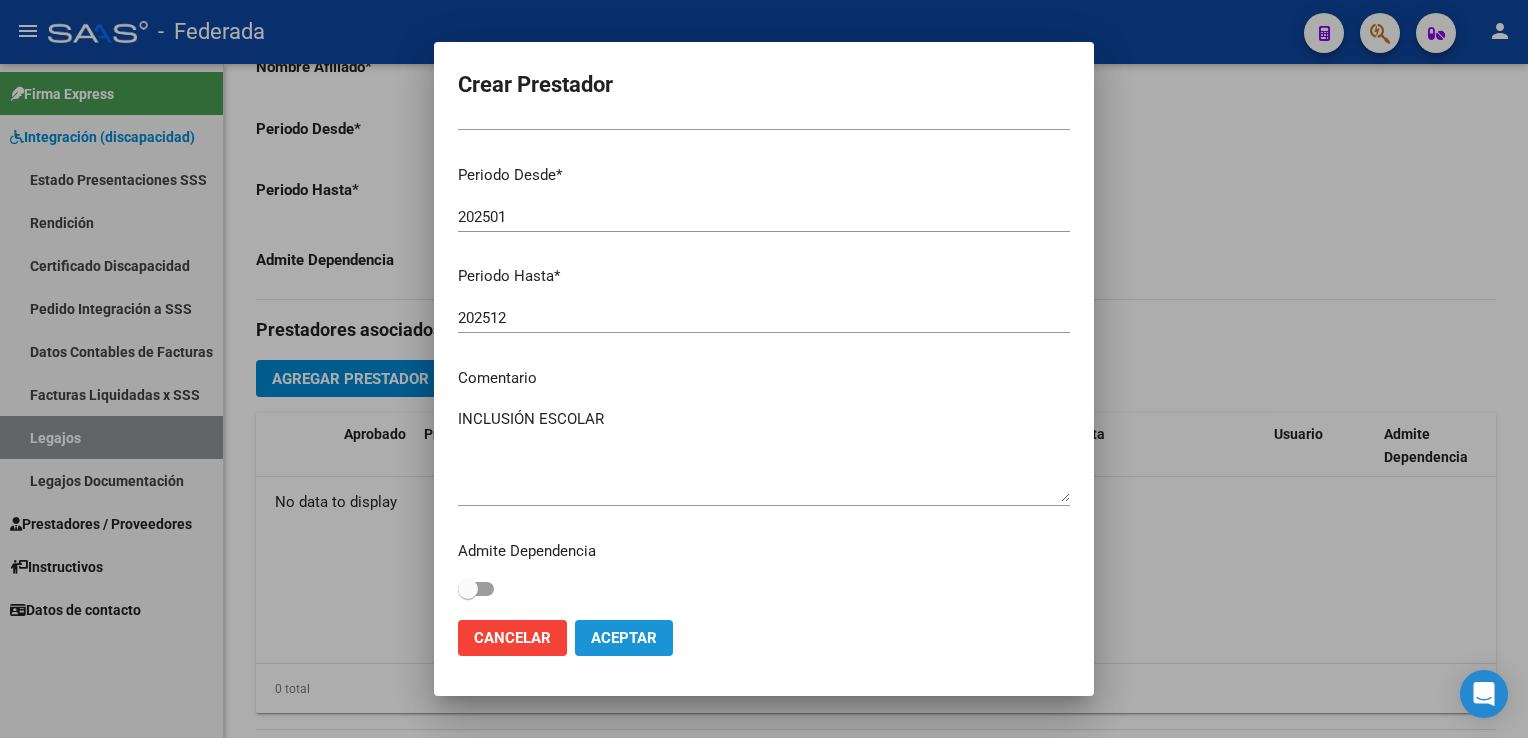 click on "Aceptar" 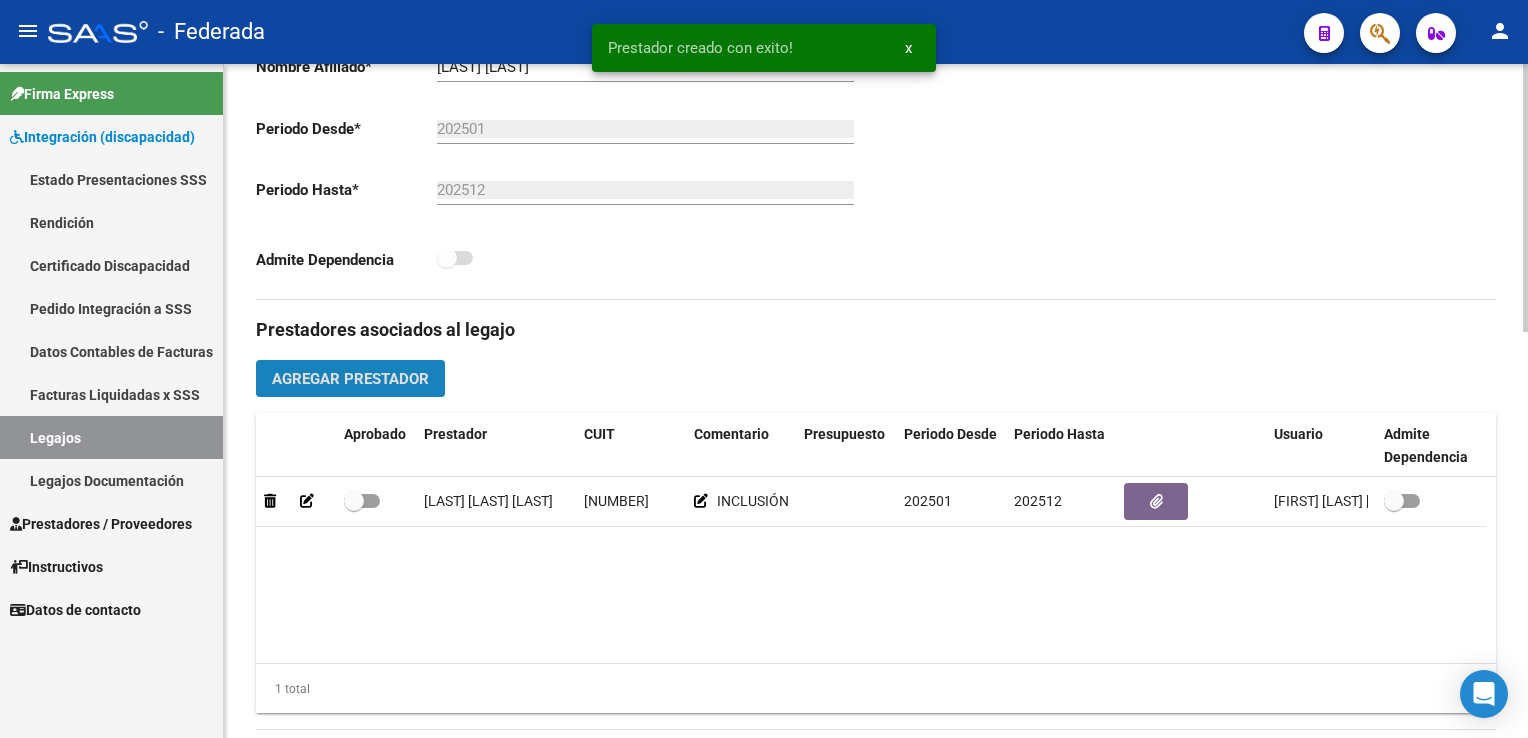 click on "Agregar Prestador" 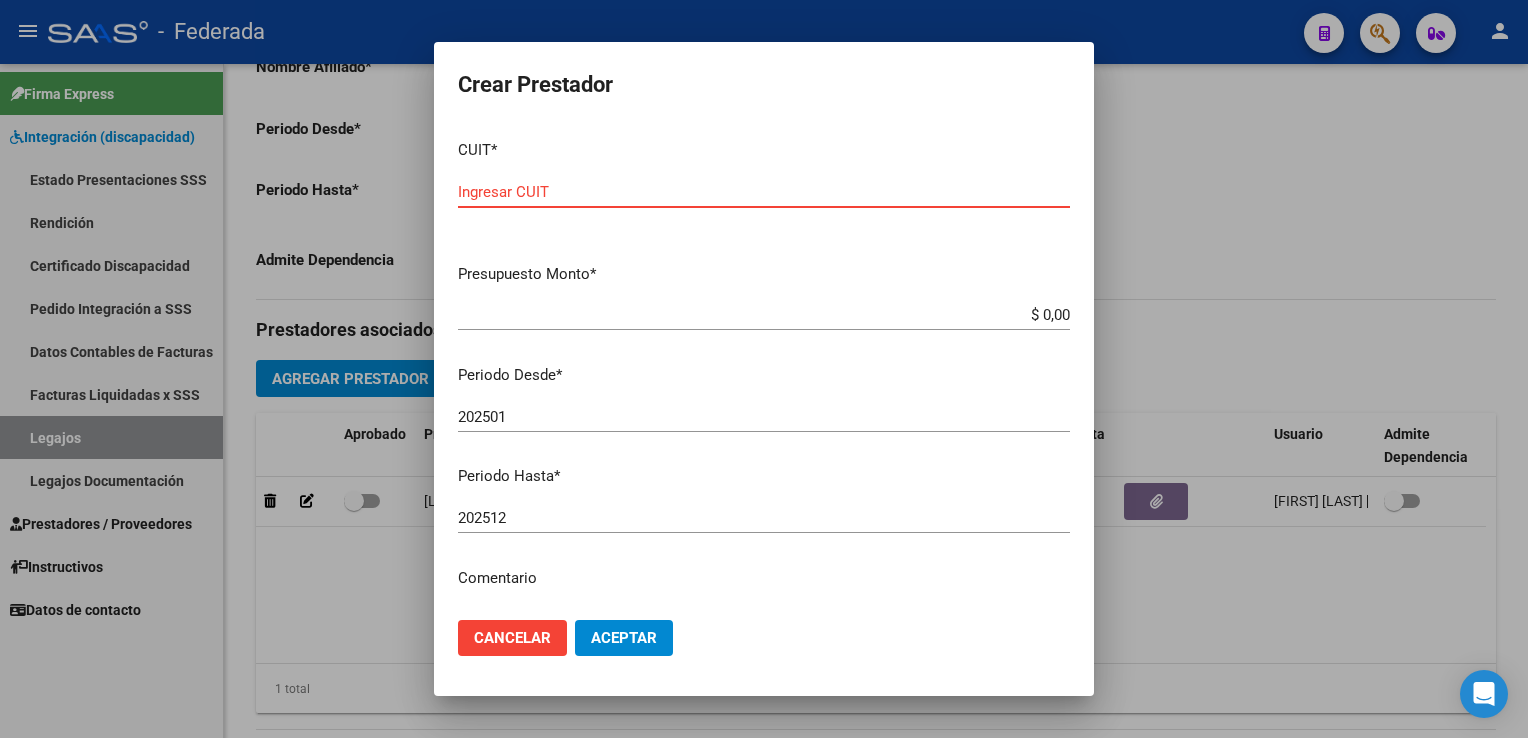 paste on "[NUMBER]" 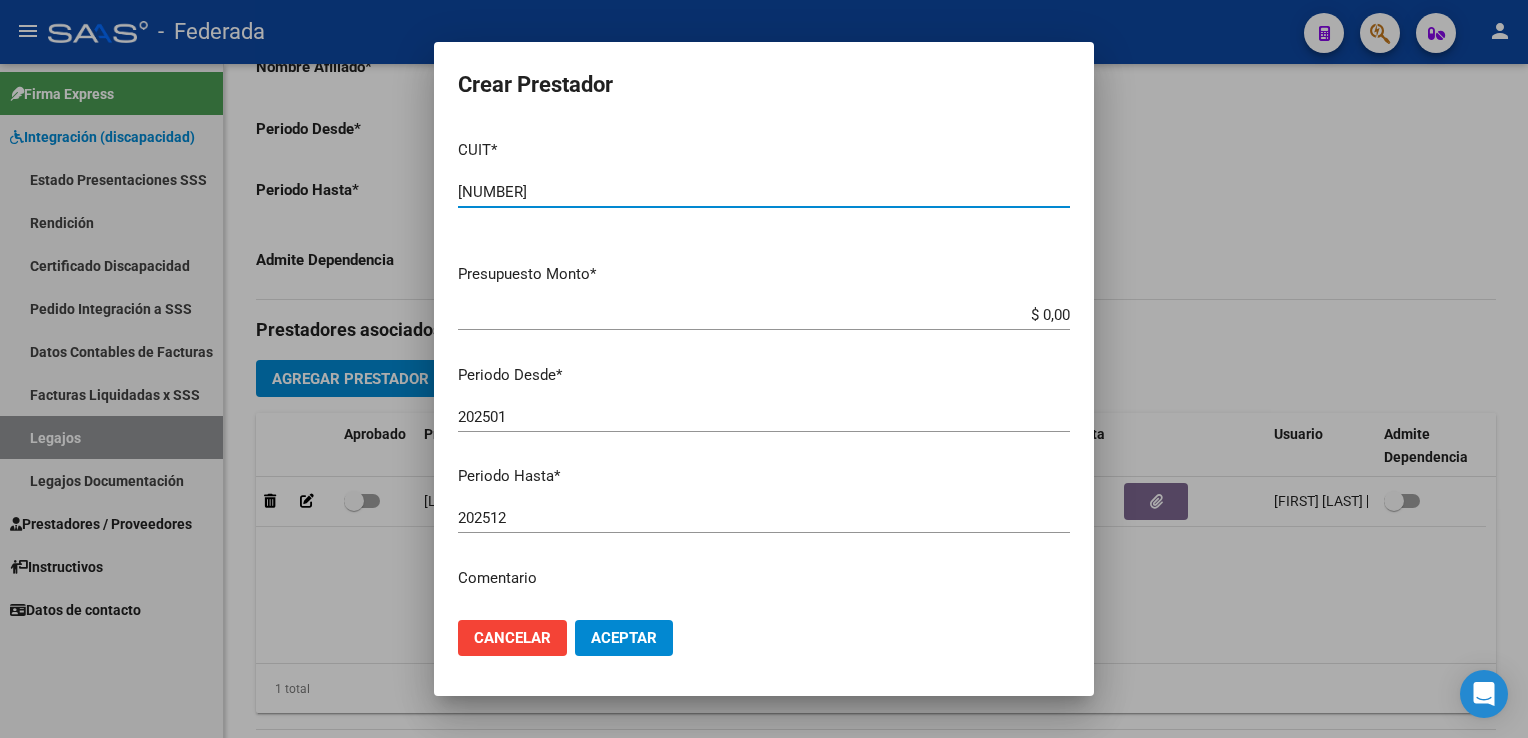 type on "[NUMBER]" 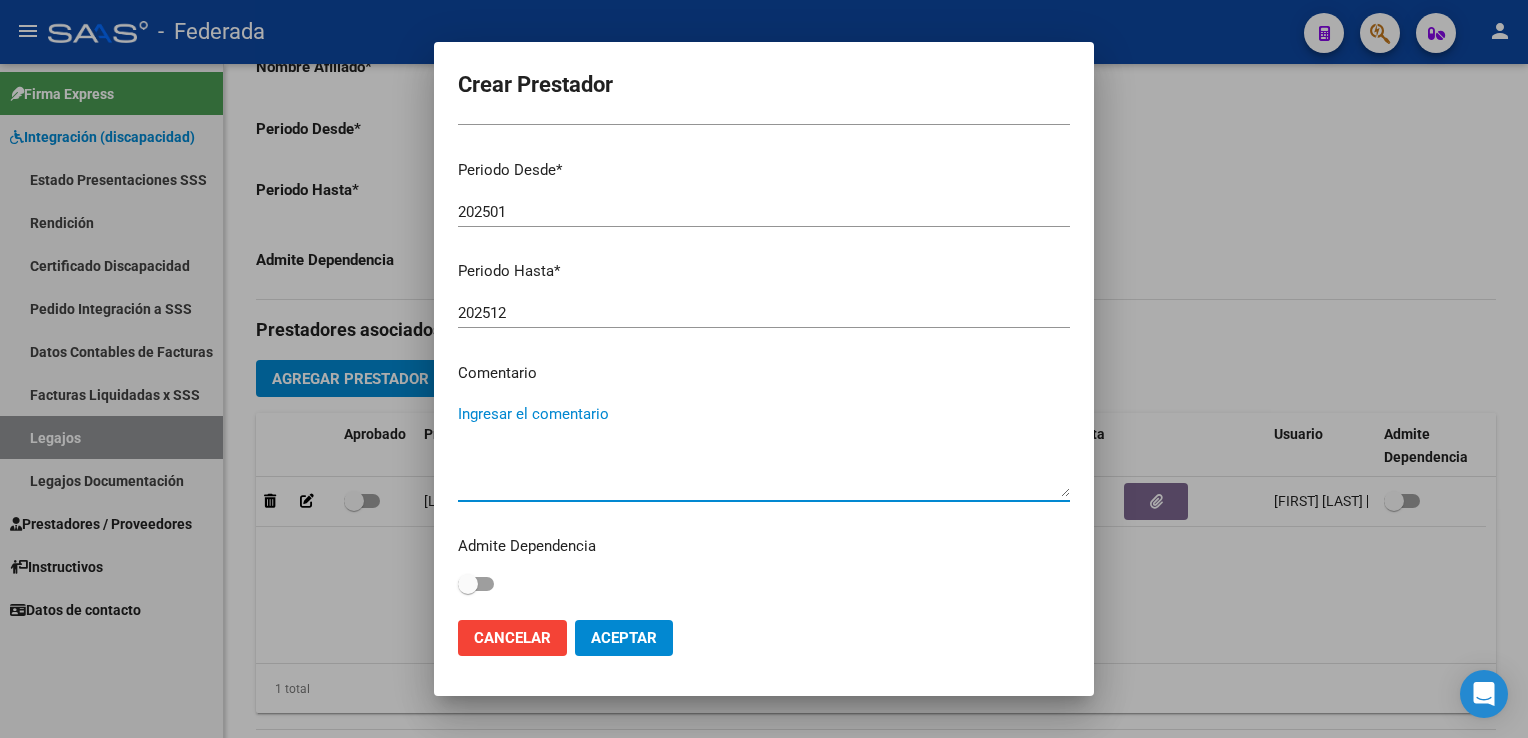 click on "Ingresar el comentario" at bounding box center [764, 450] 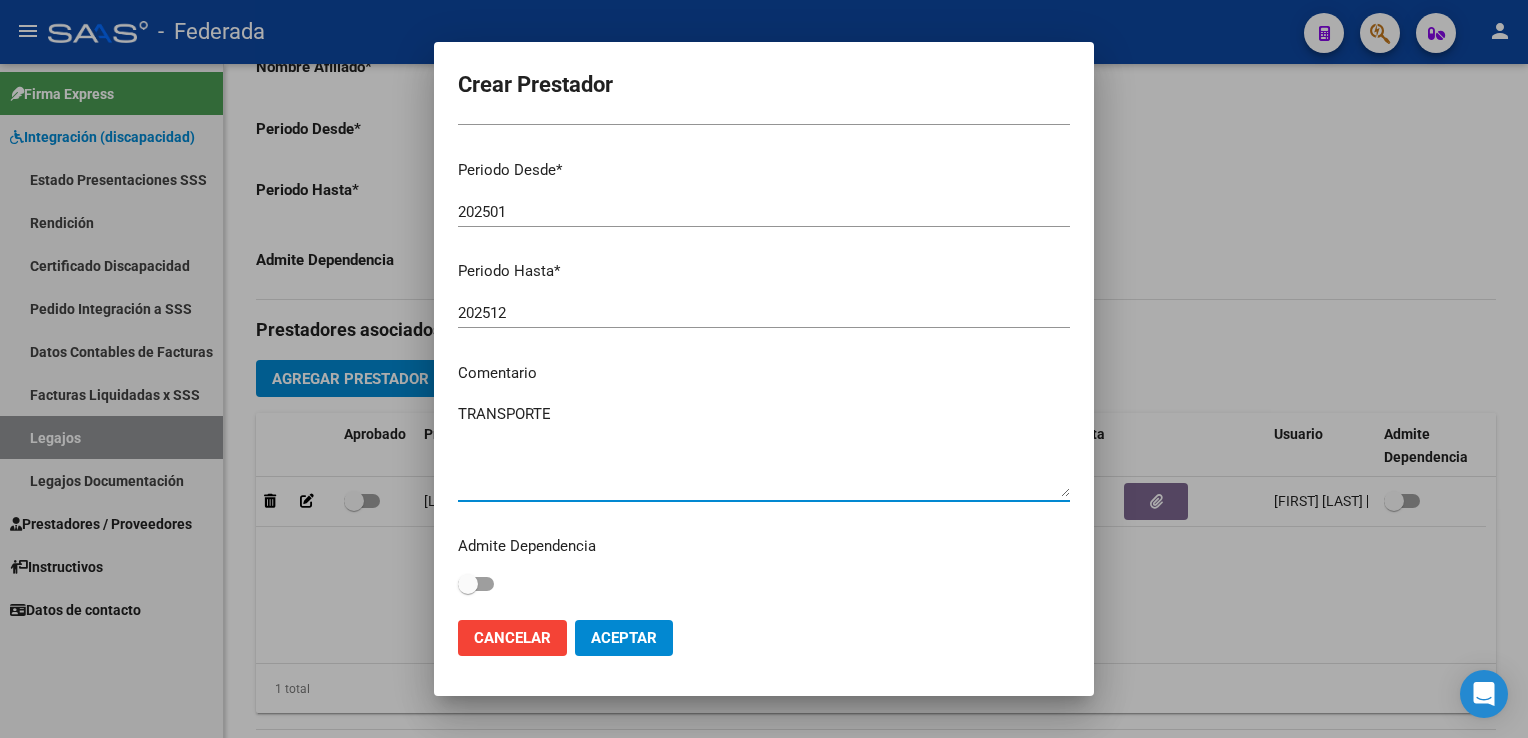 type on "TRANSPORTE" 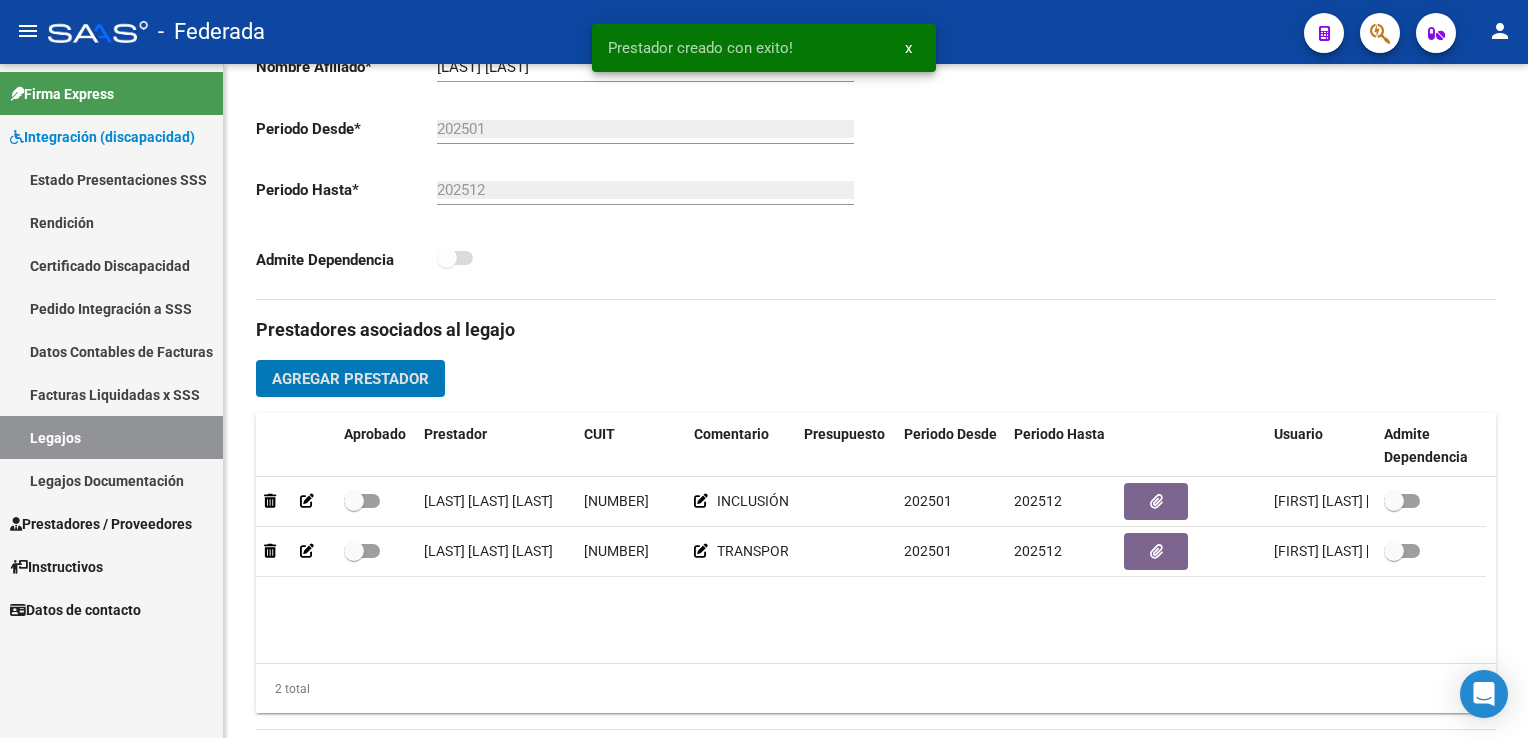 type 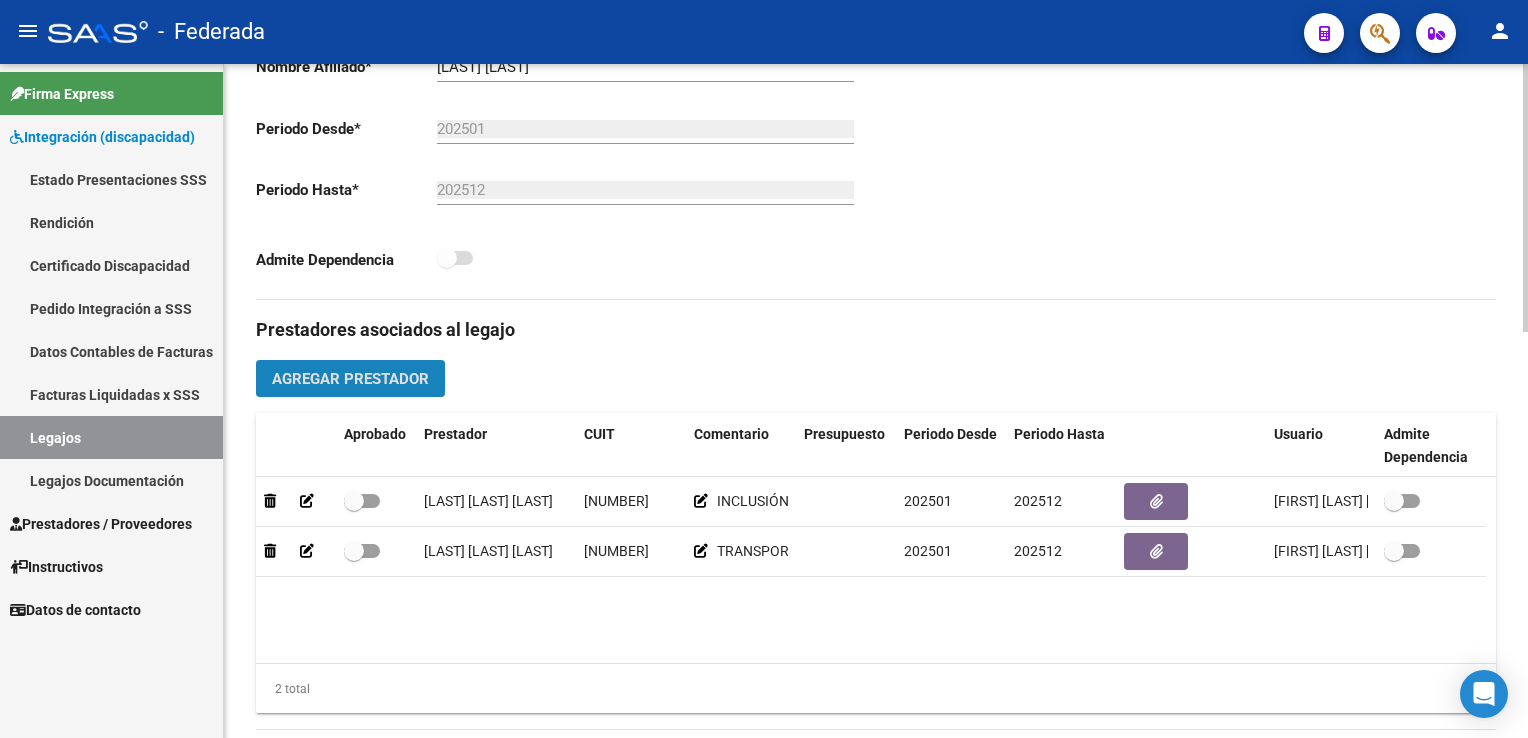 click on "Agregar Prestador" 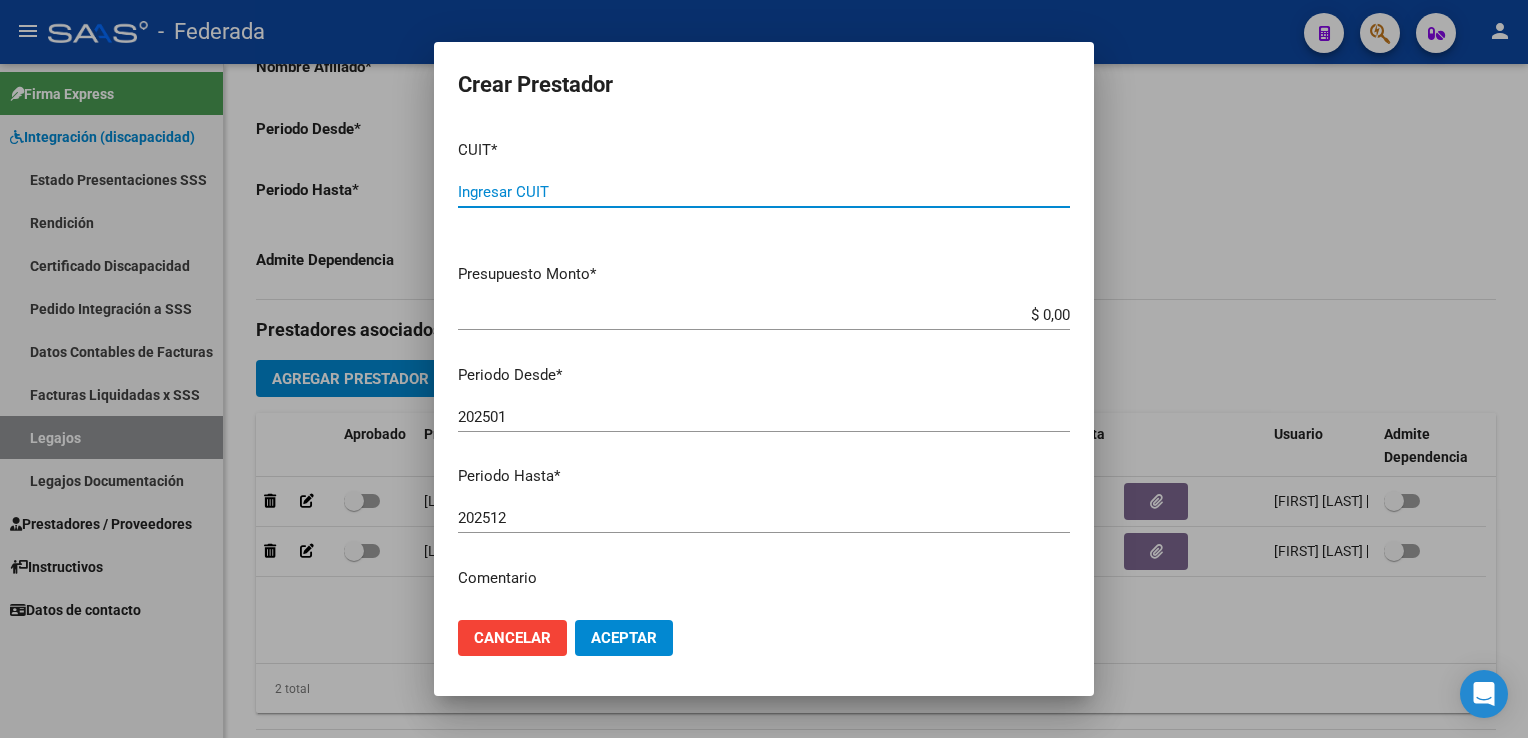 paste on "[CUIT]" 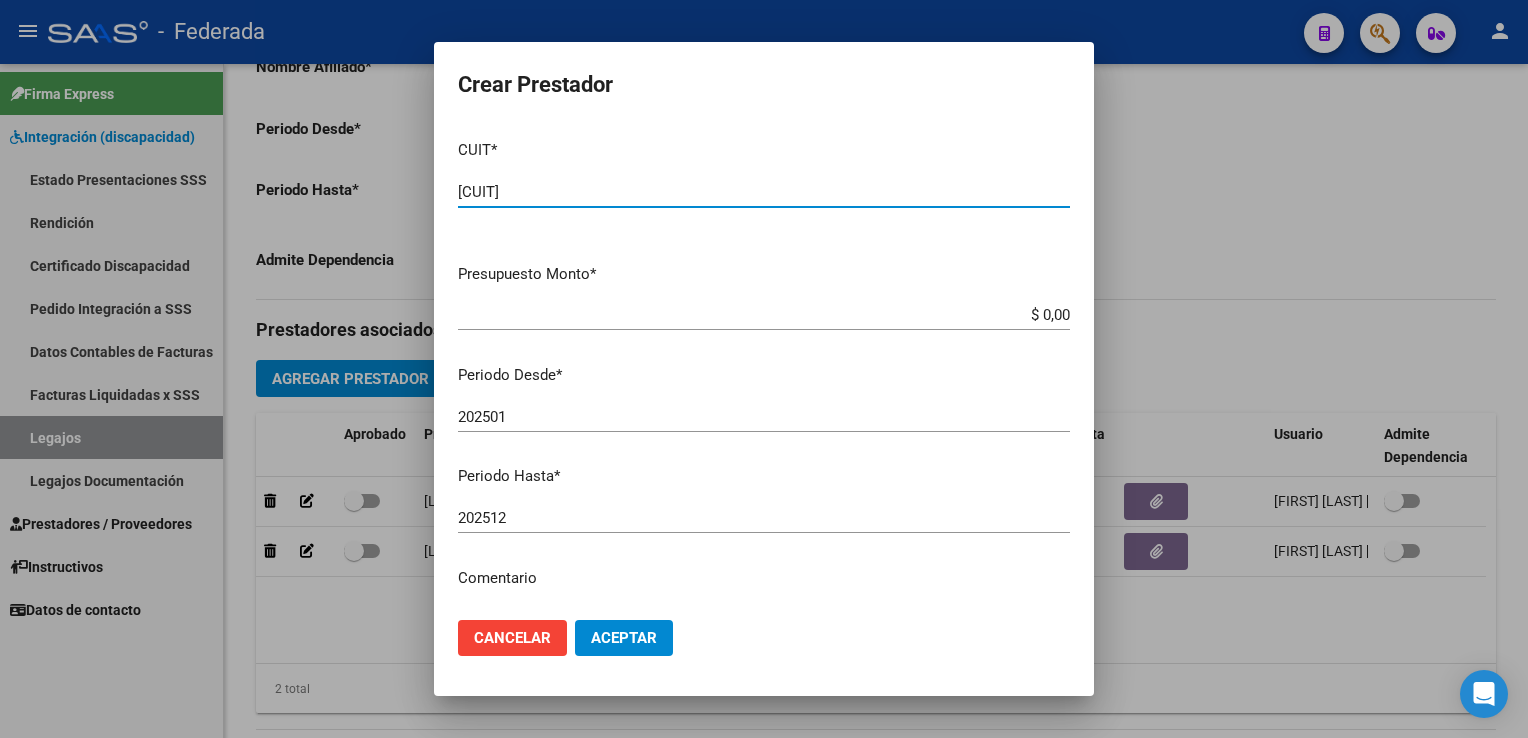 type on "[CUIT]" 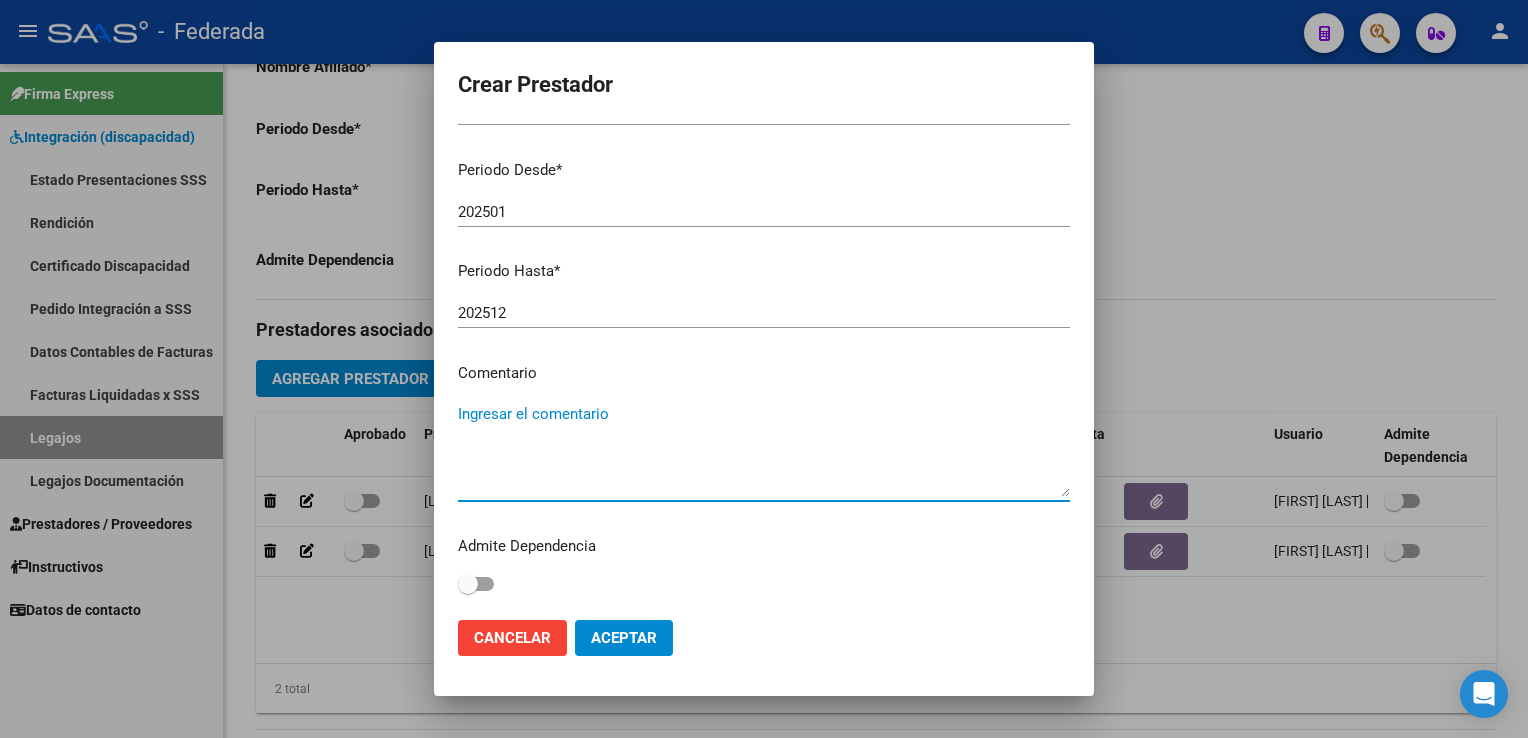 click on "Ingresar el comentario" at bounding box center [764, 450] 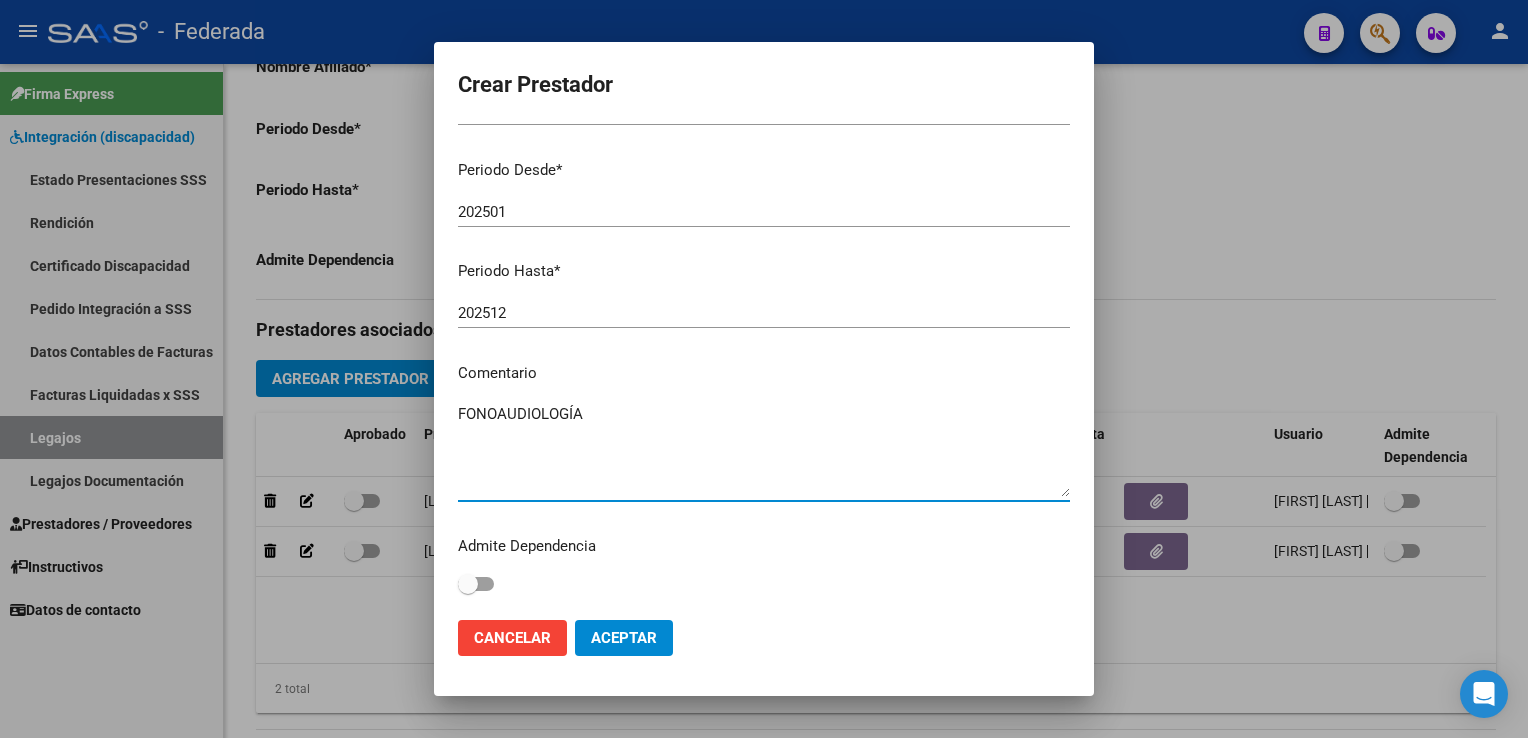 type on "FONOAUDIOLOGÍA" 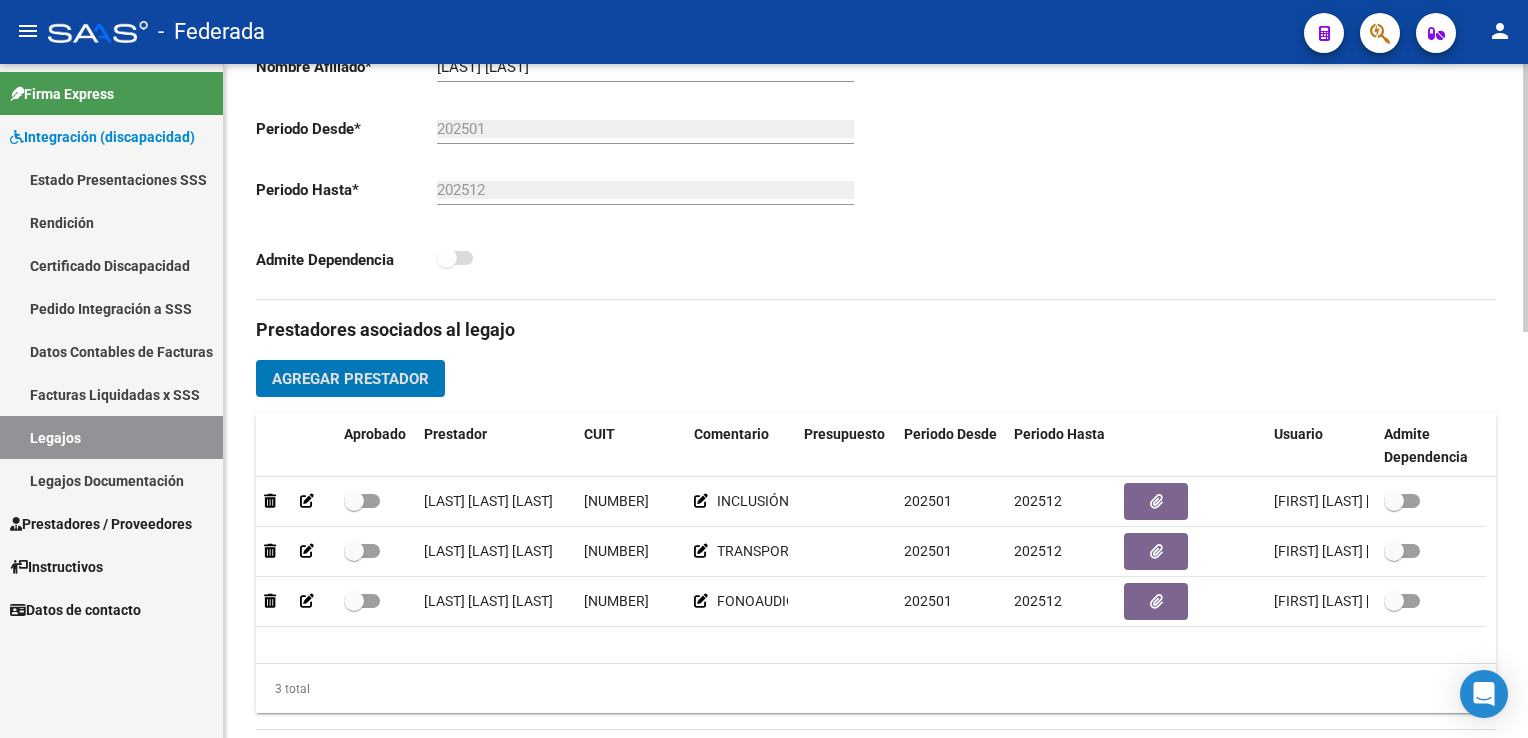 click on "Agregar Prestador" 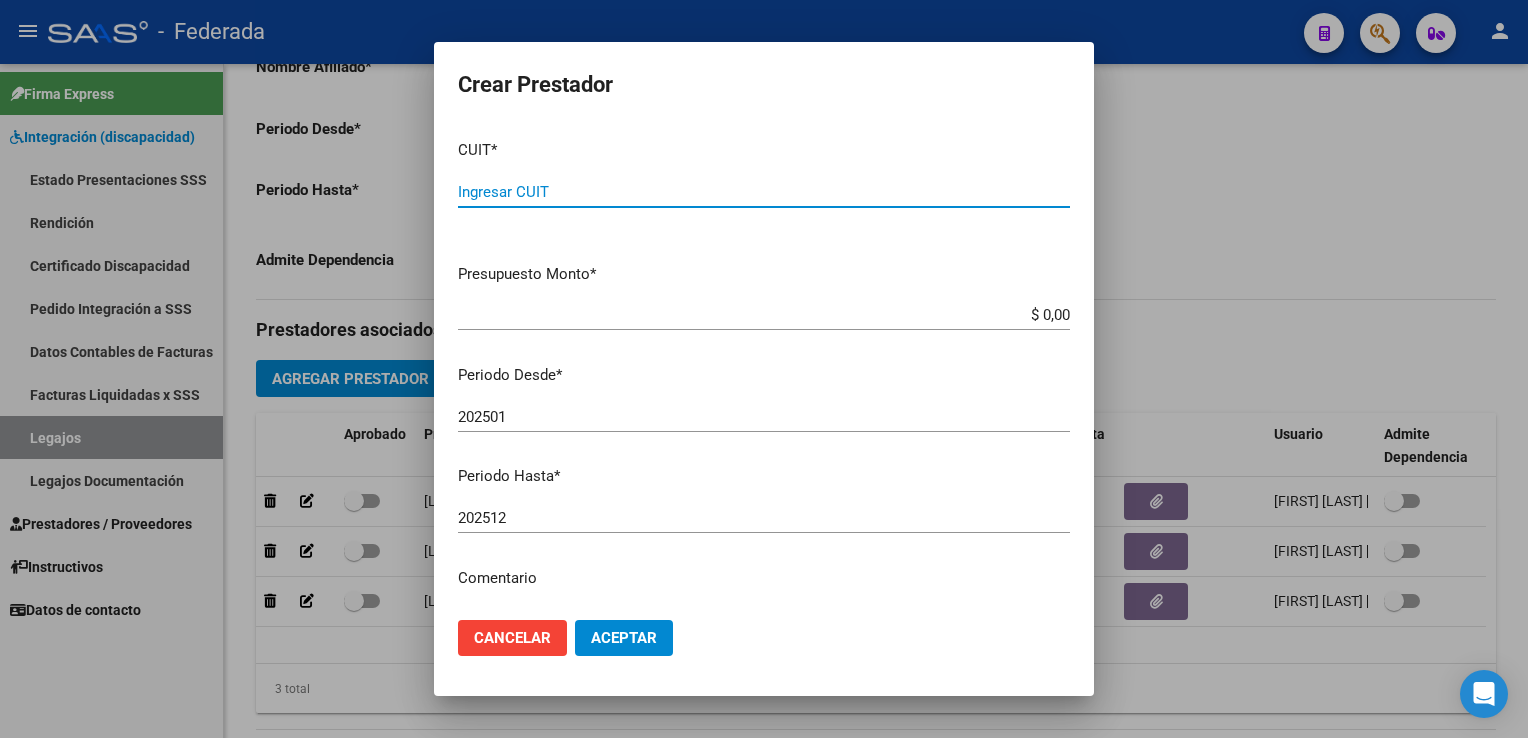 paste on "[CUIT]" 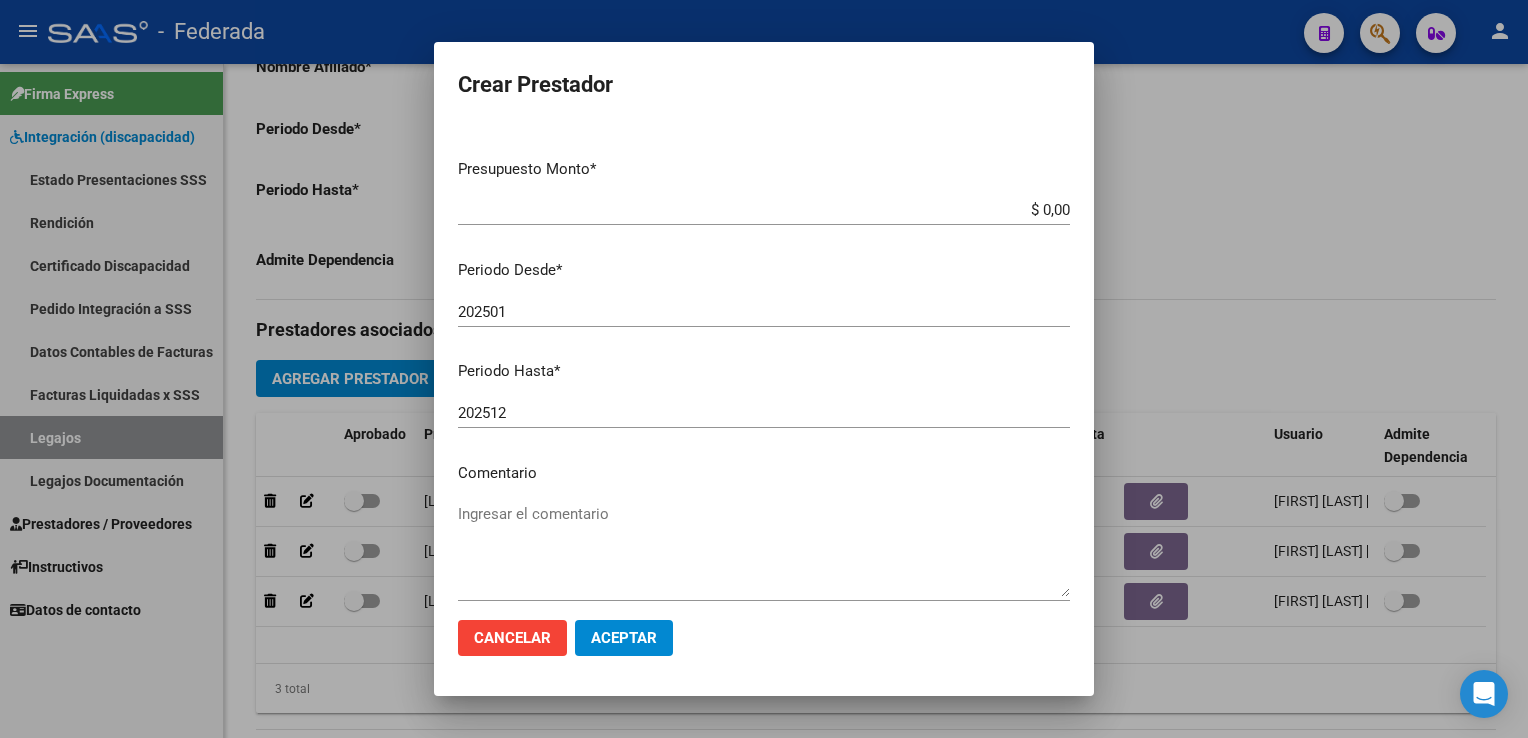 scroll, scrollTop: 205, scrollLeft: 0, axis: vertical 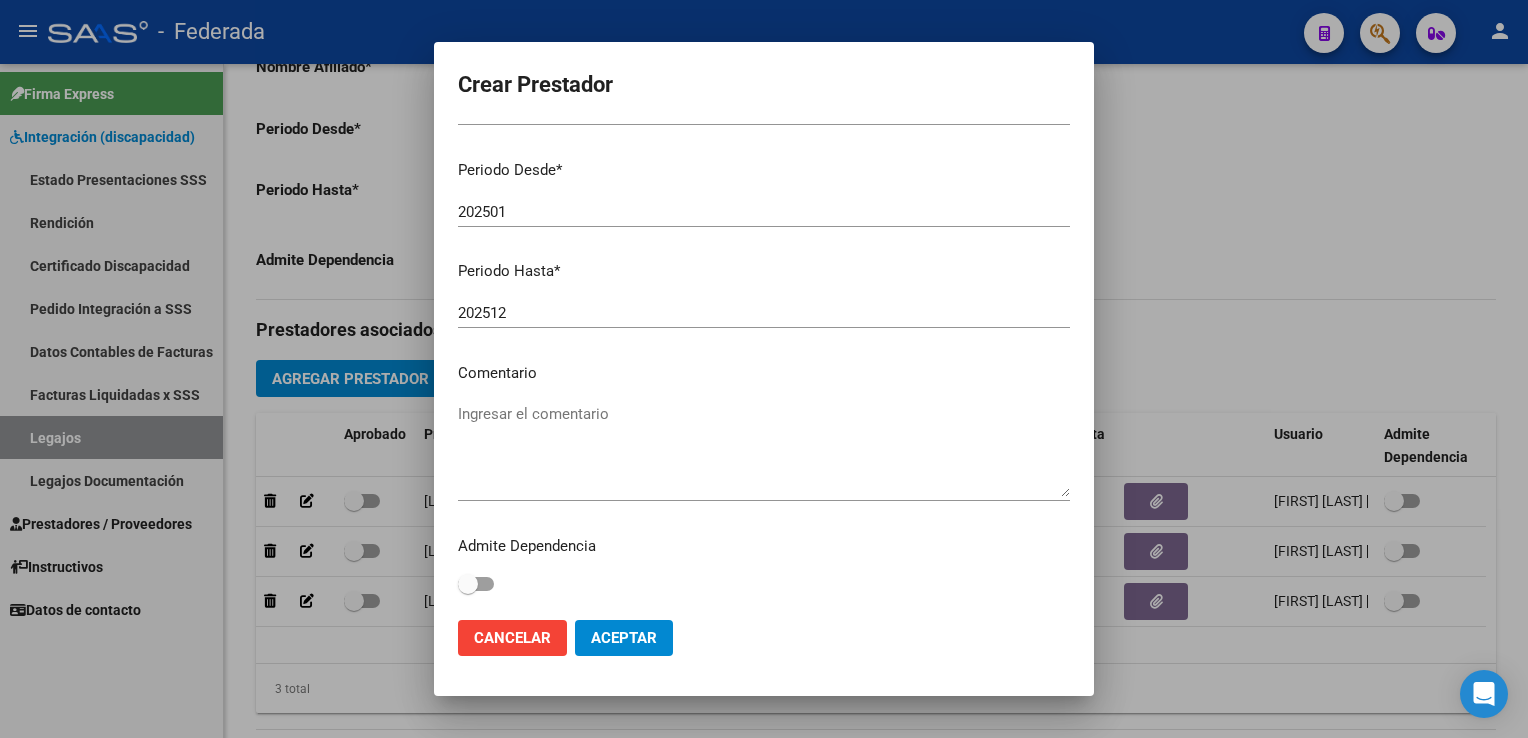 type on "[CUIT]" 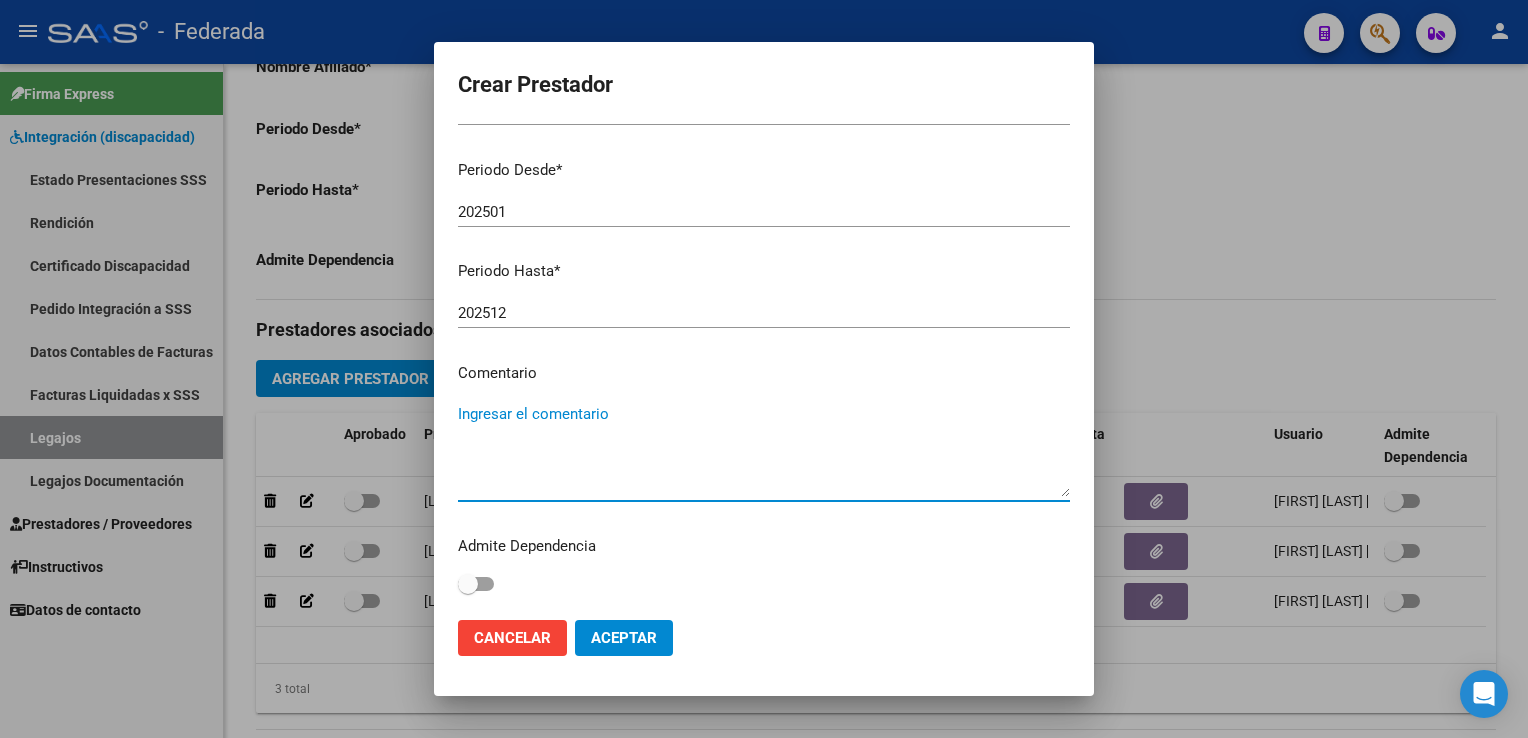 click on "Ingresar el comentario" at bounding box center (764, 450) 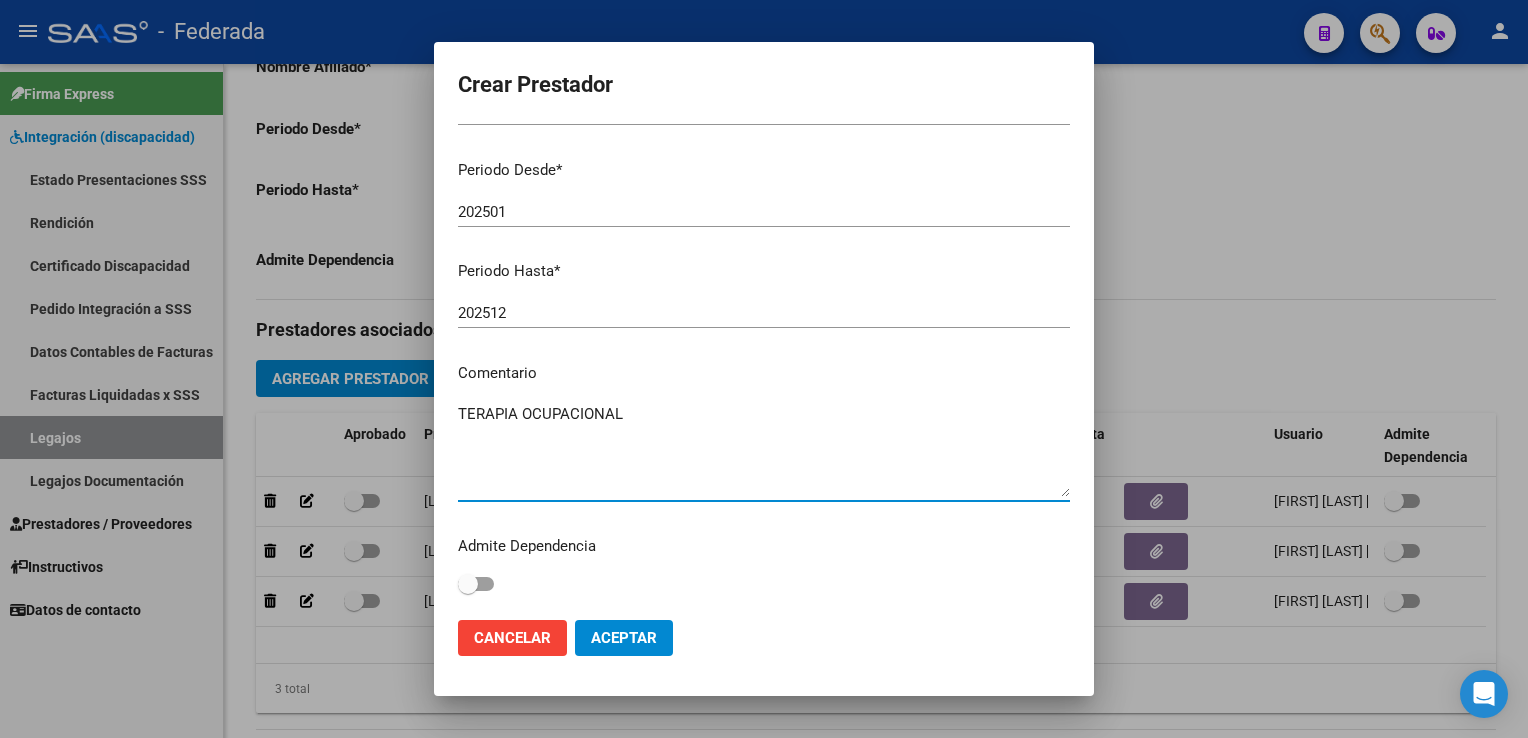 drag, startPoint x: 660, startPoint y: 447, endPoint x: 672, endPoint y: 522, distance: 75.95393 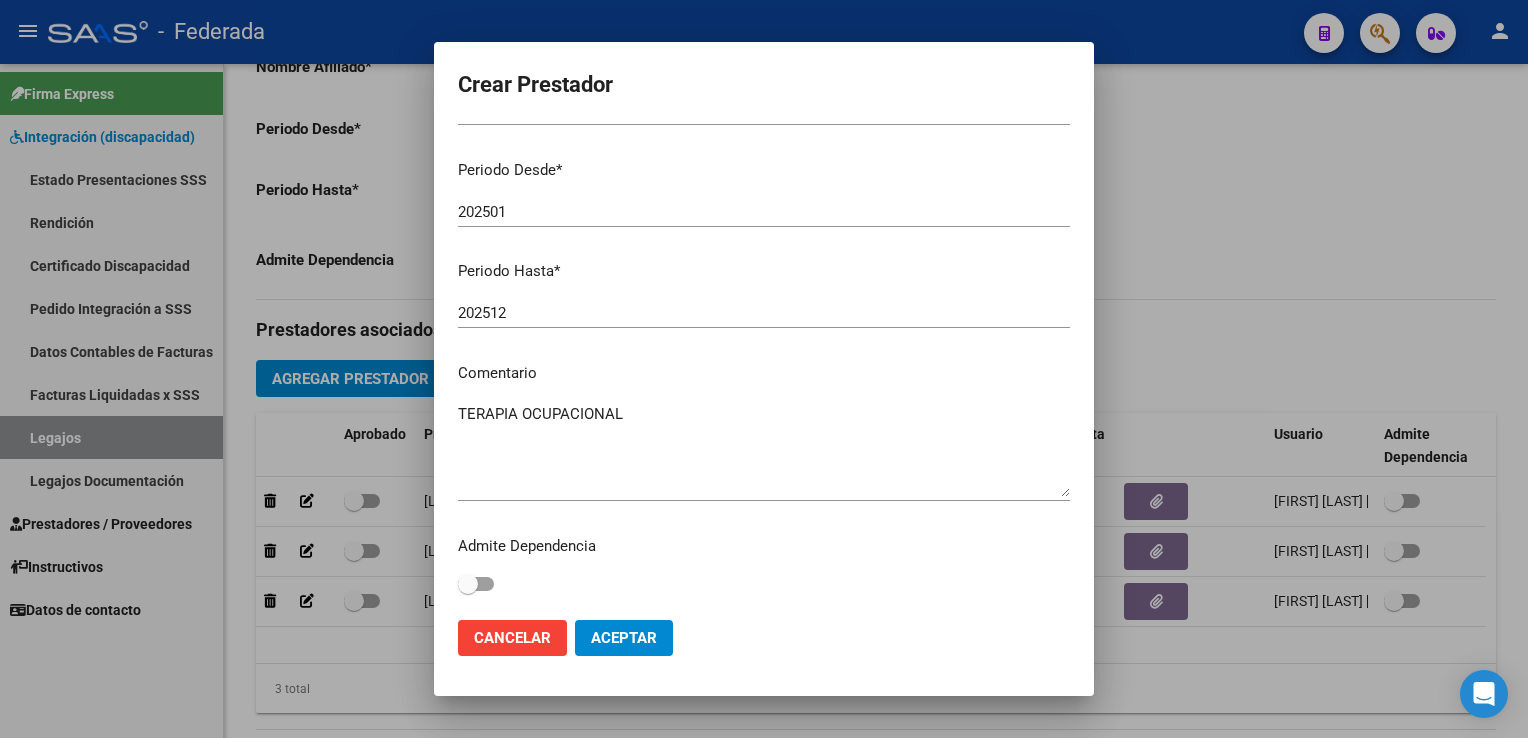 click on "Aceptar" 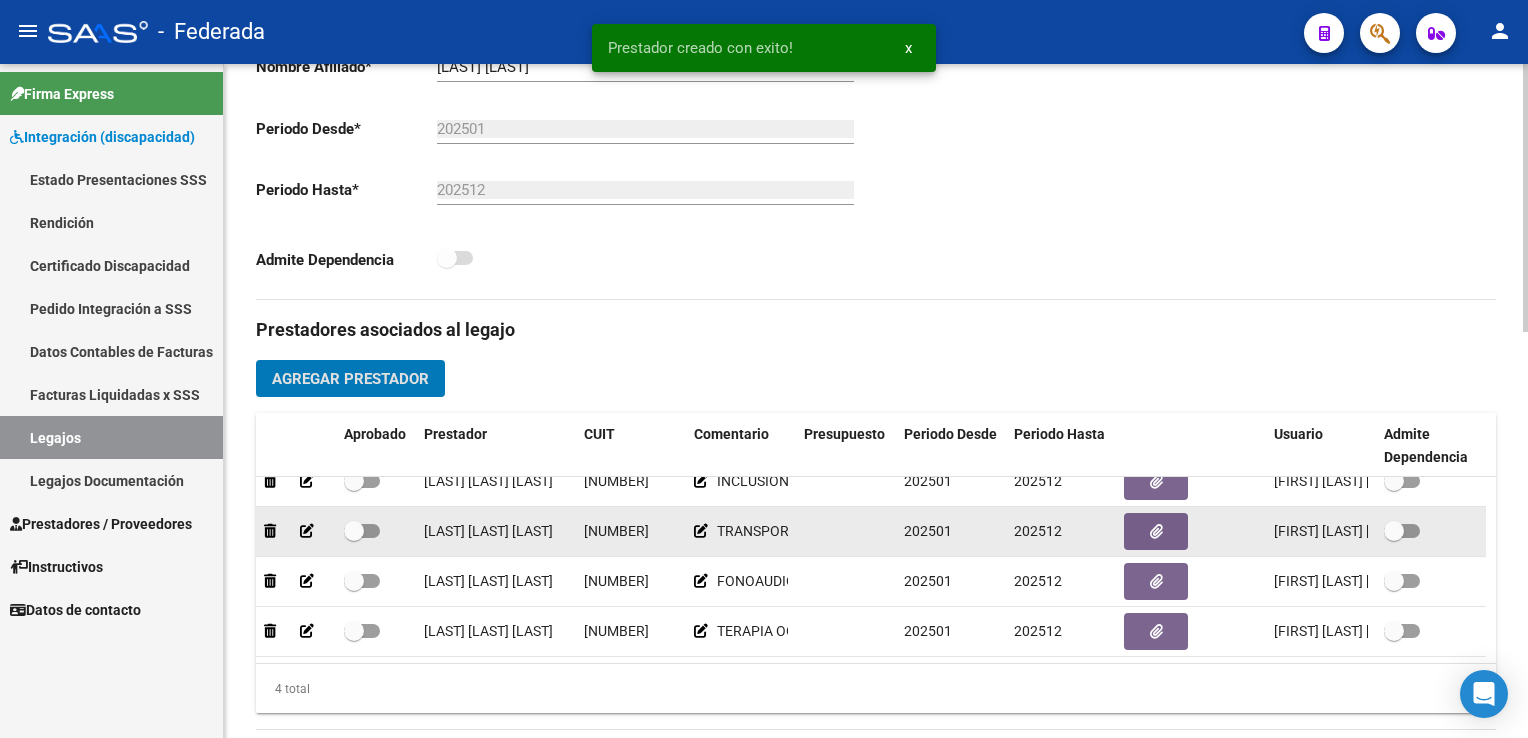 scroll, scrollTop: 35, scrollLeft: 0, axis: vertical 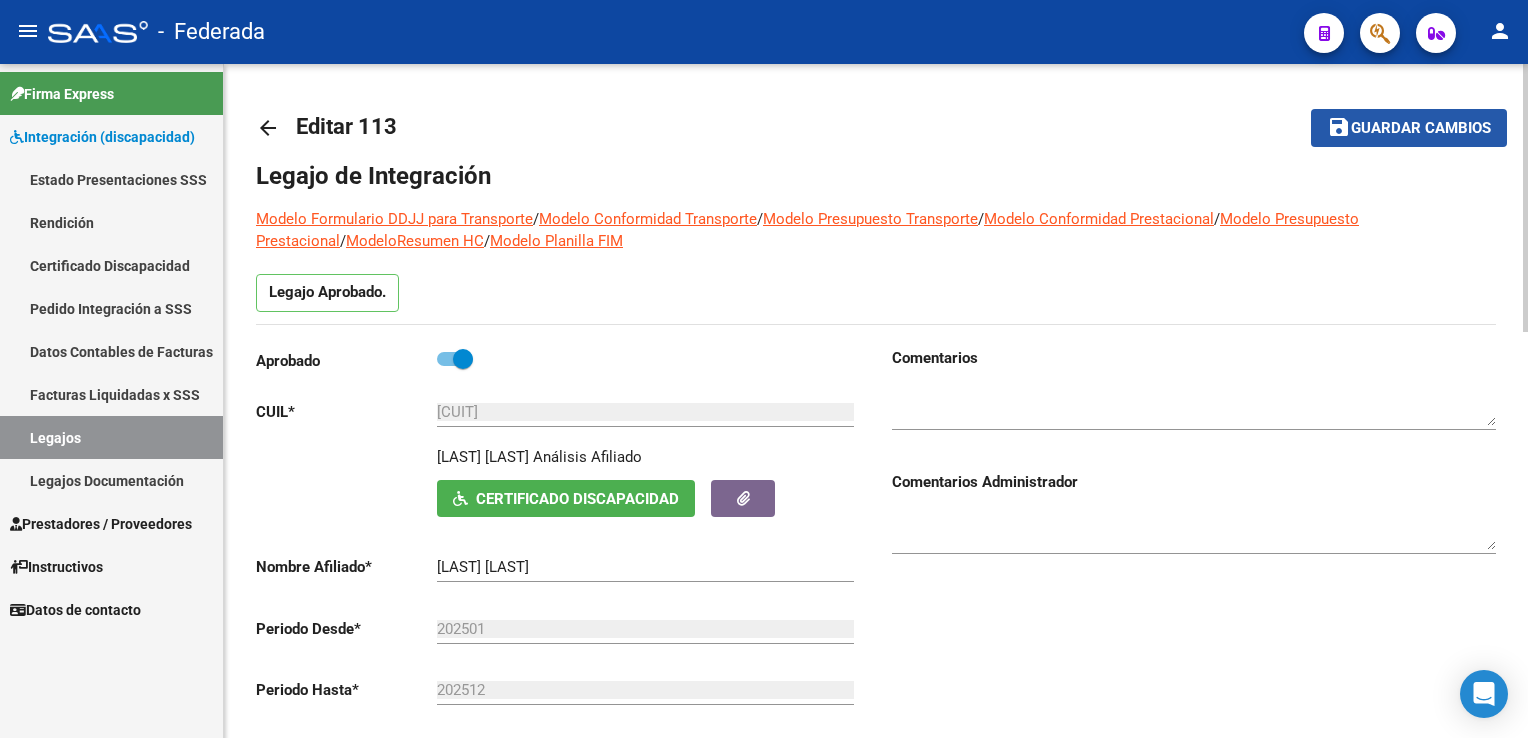 click on "Guardar cambios" 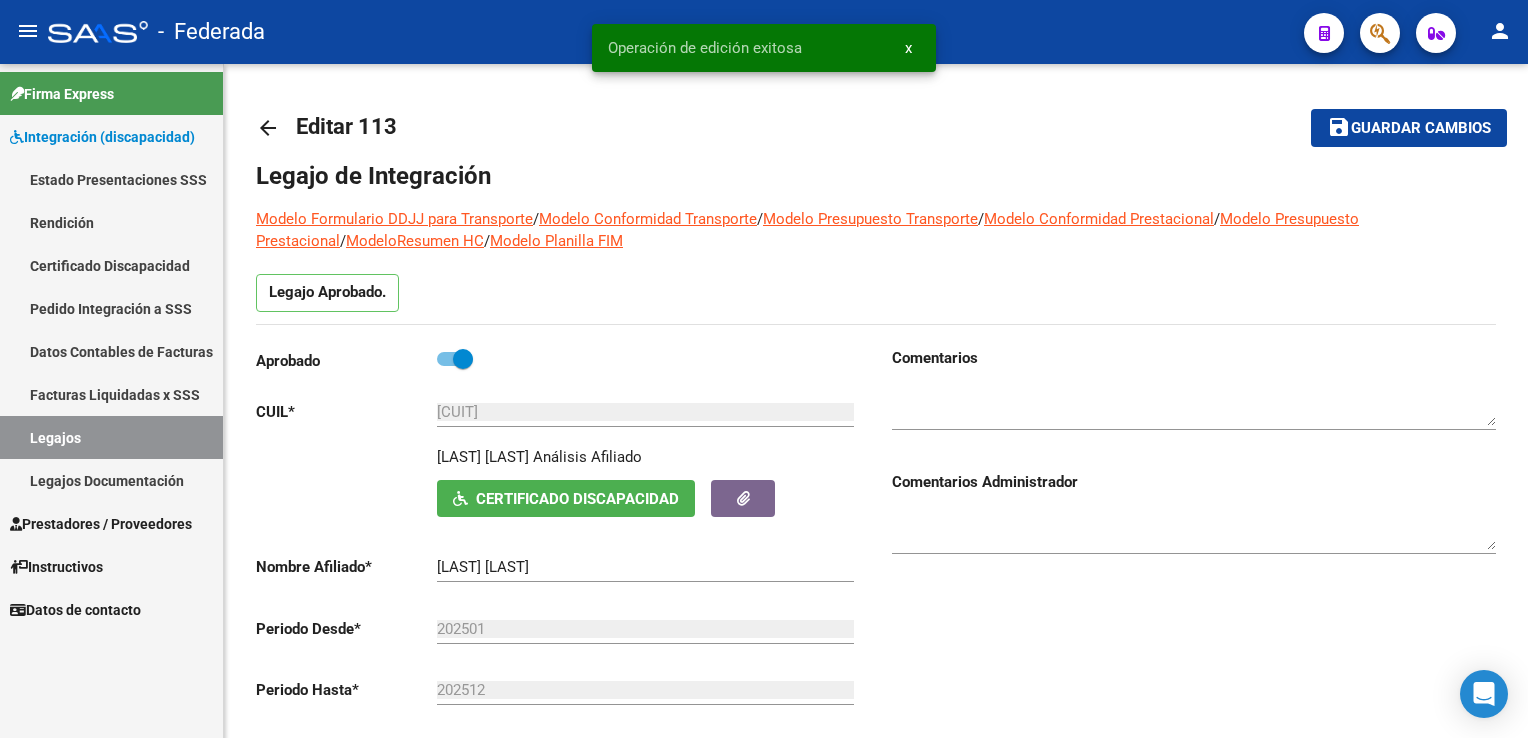 click on "Legajos" at bounding box center (111, 437) 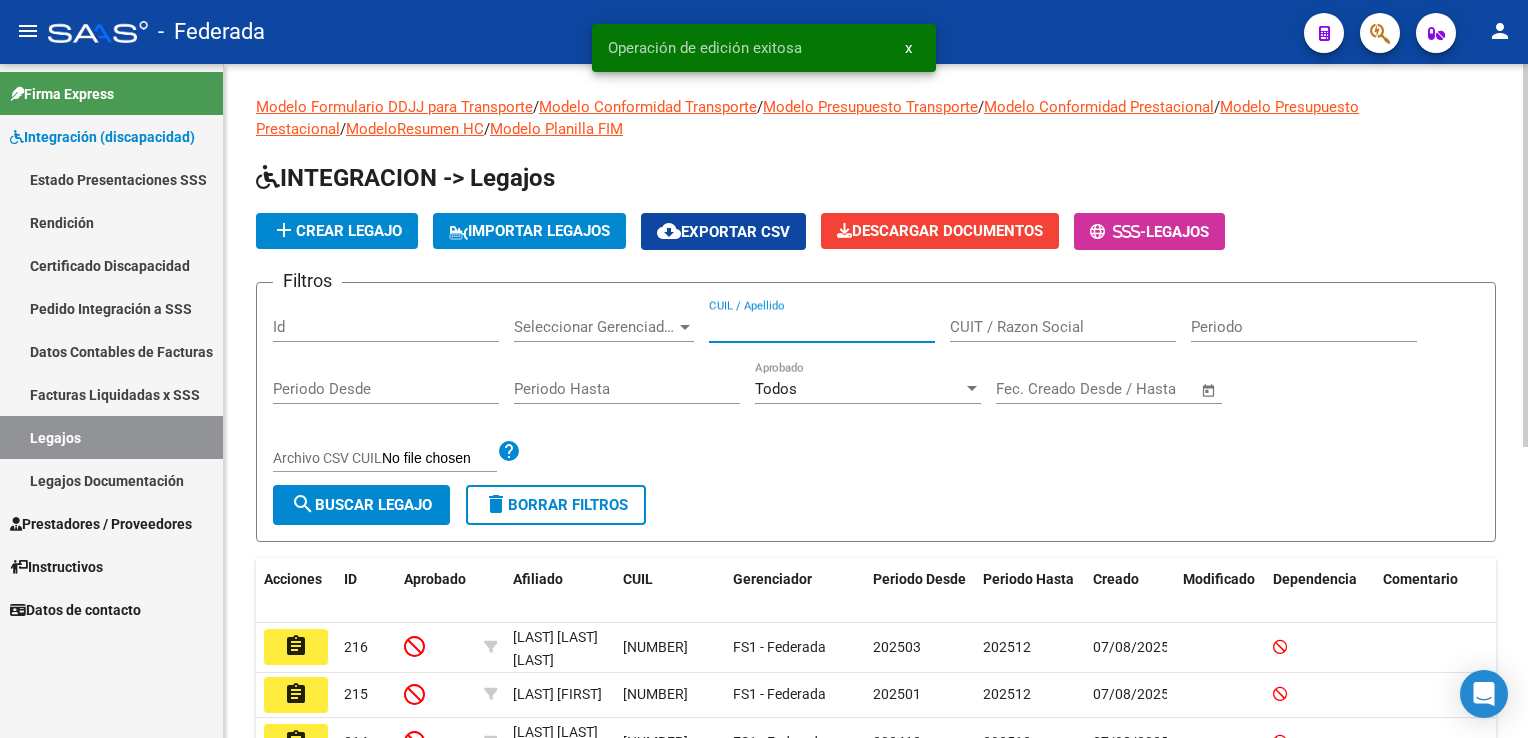 click on "CUIL / Apellido" at bounding box center (822, 327) 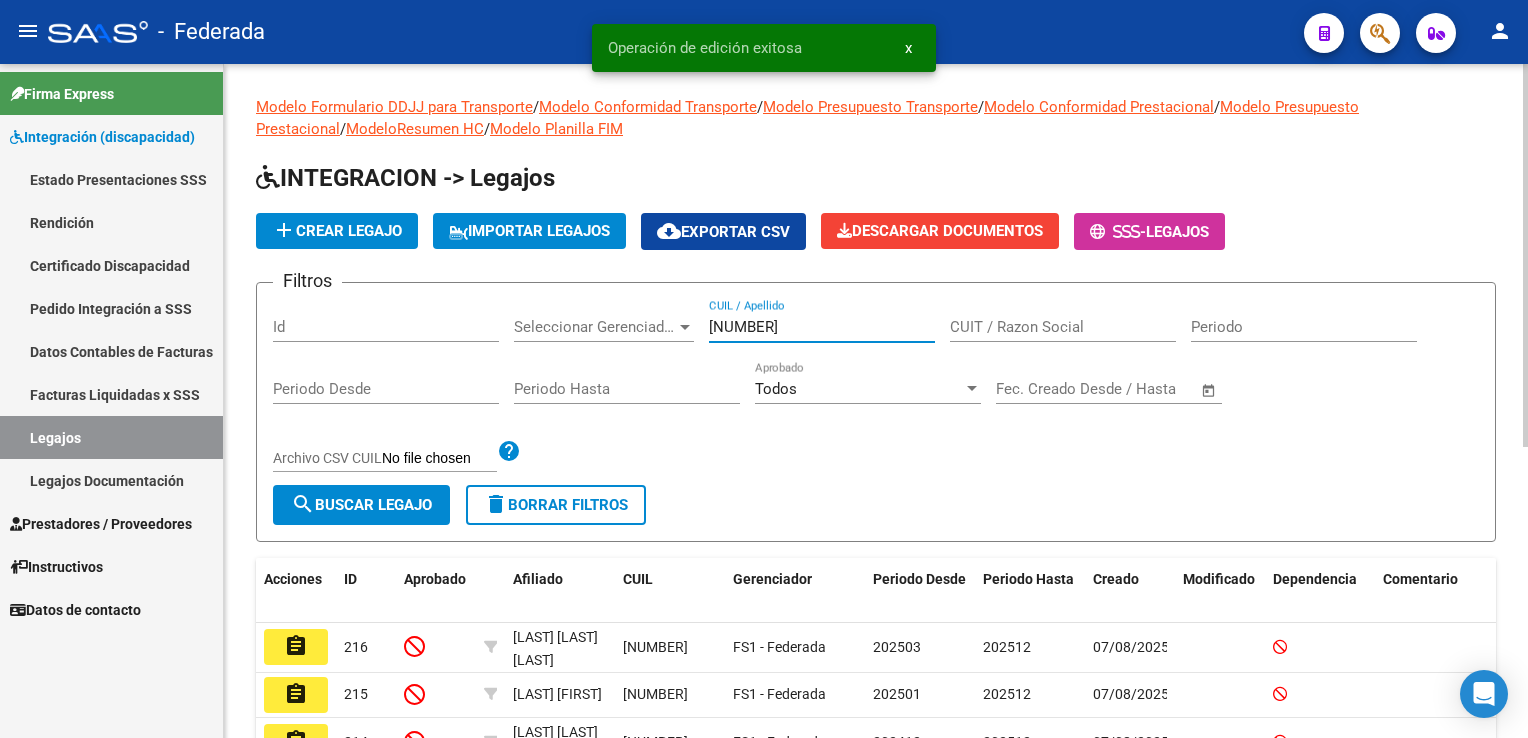 click on "[NUMBER]" at bounding box center [822, 327] 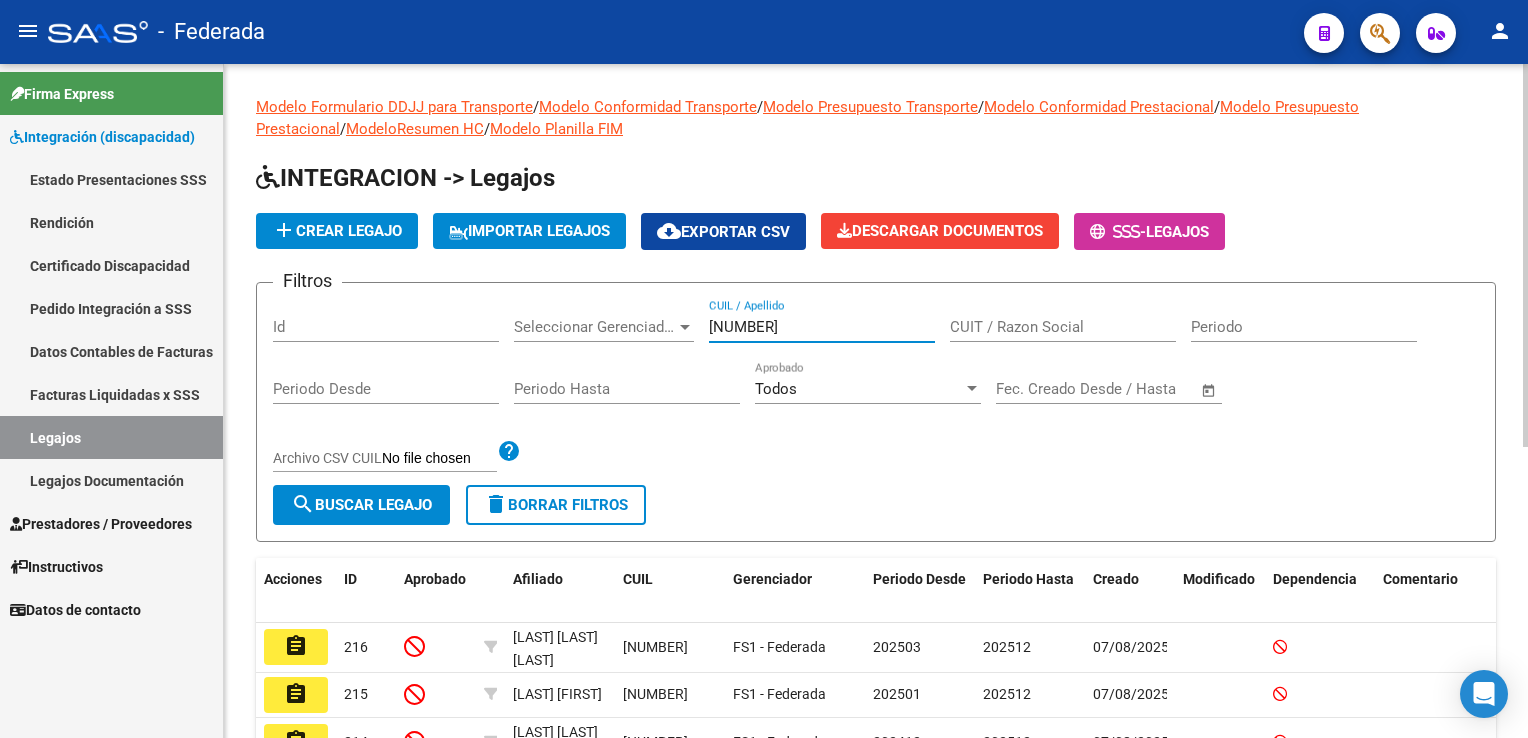 type on "[NUMBER]" 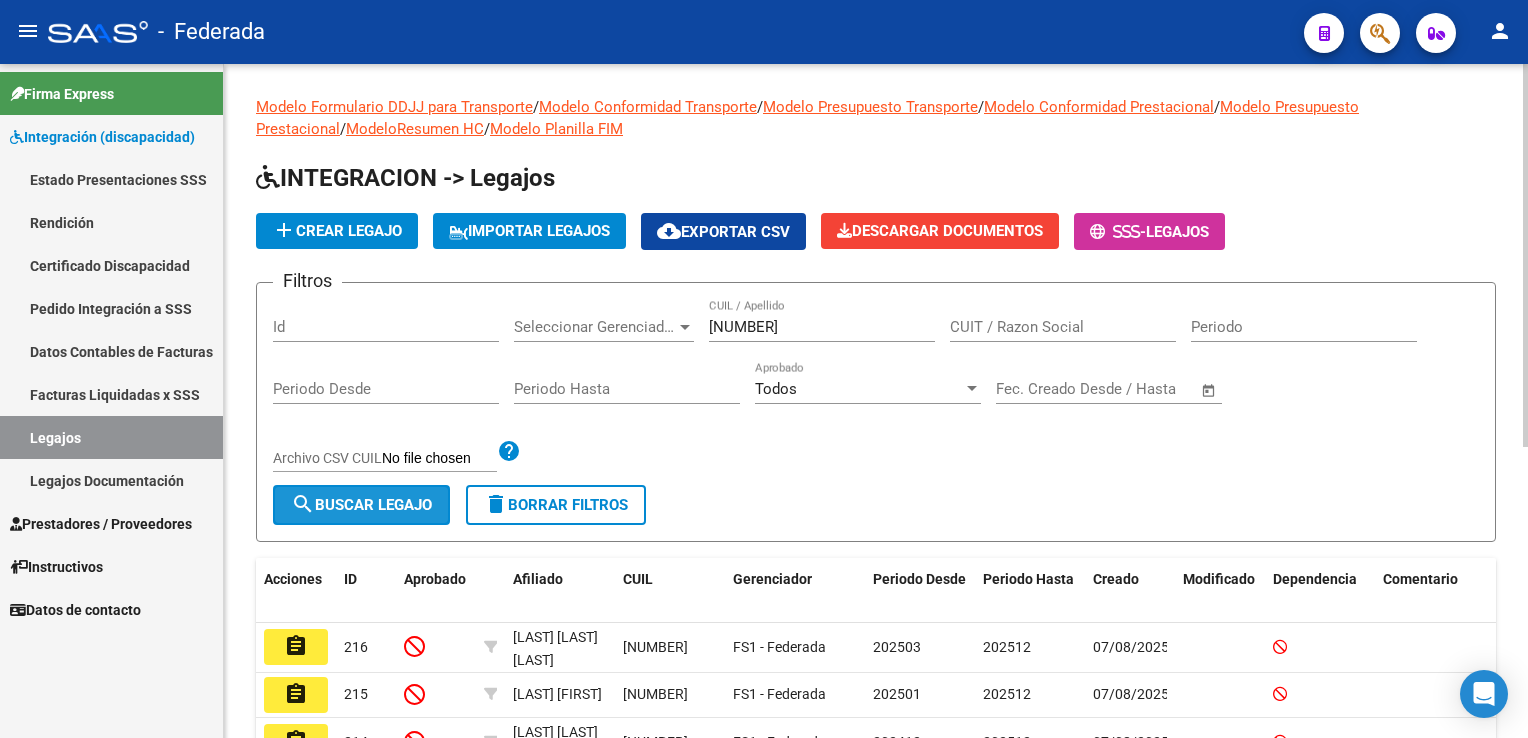 click on "search  Buscar Legajo" 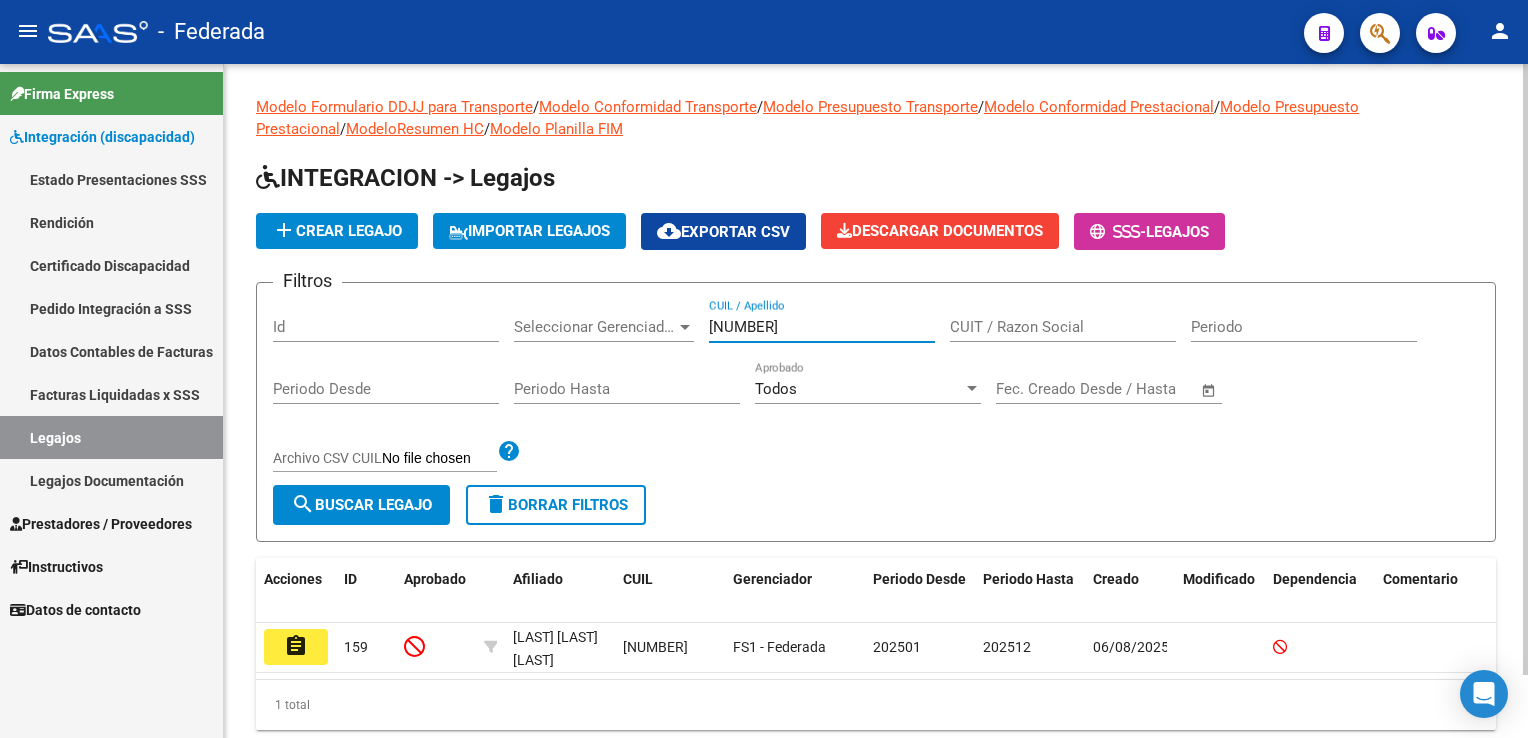 drag, startPoint x: 819, startPoint y: 327, endPoint x: 691, endPoint y: 320, distance: 128.19127 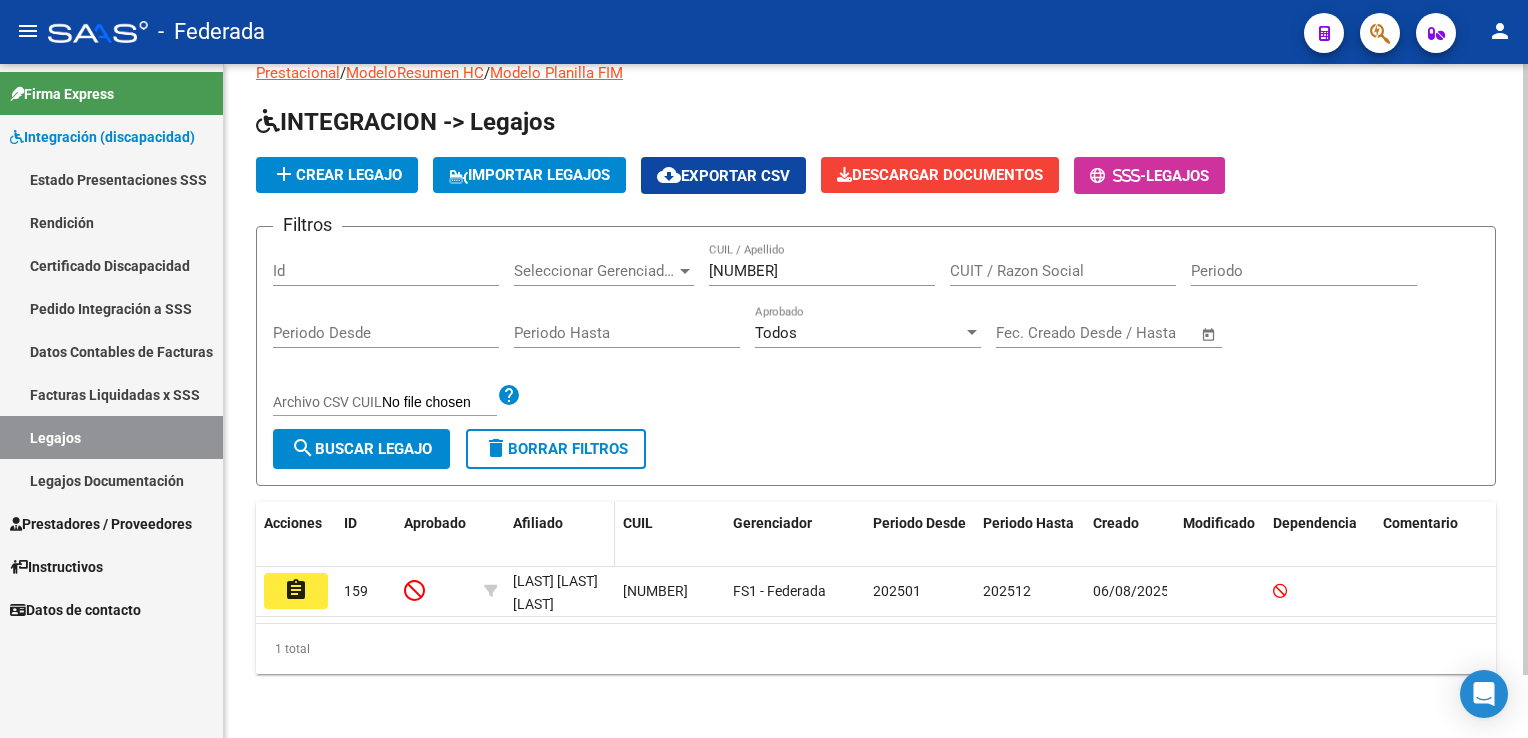 scroll, scrollTop: 68, scrollLeft: 0, axis: vertical 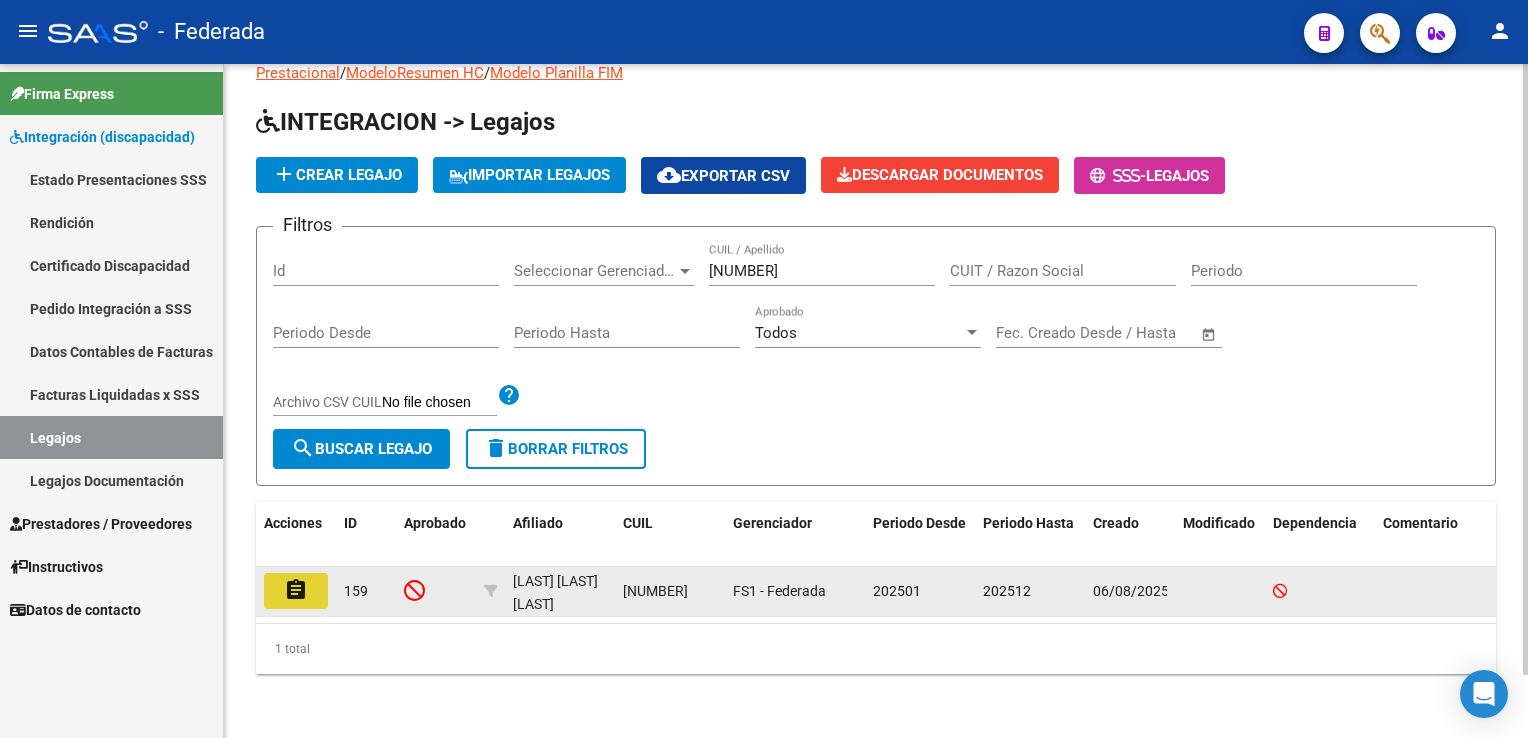 click on "assignment" 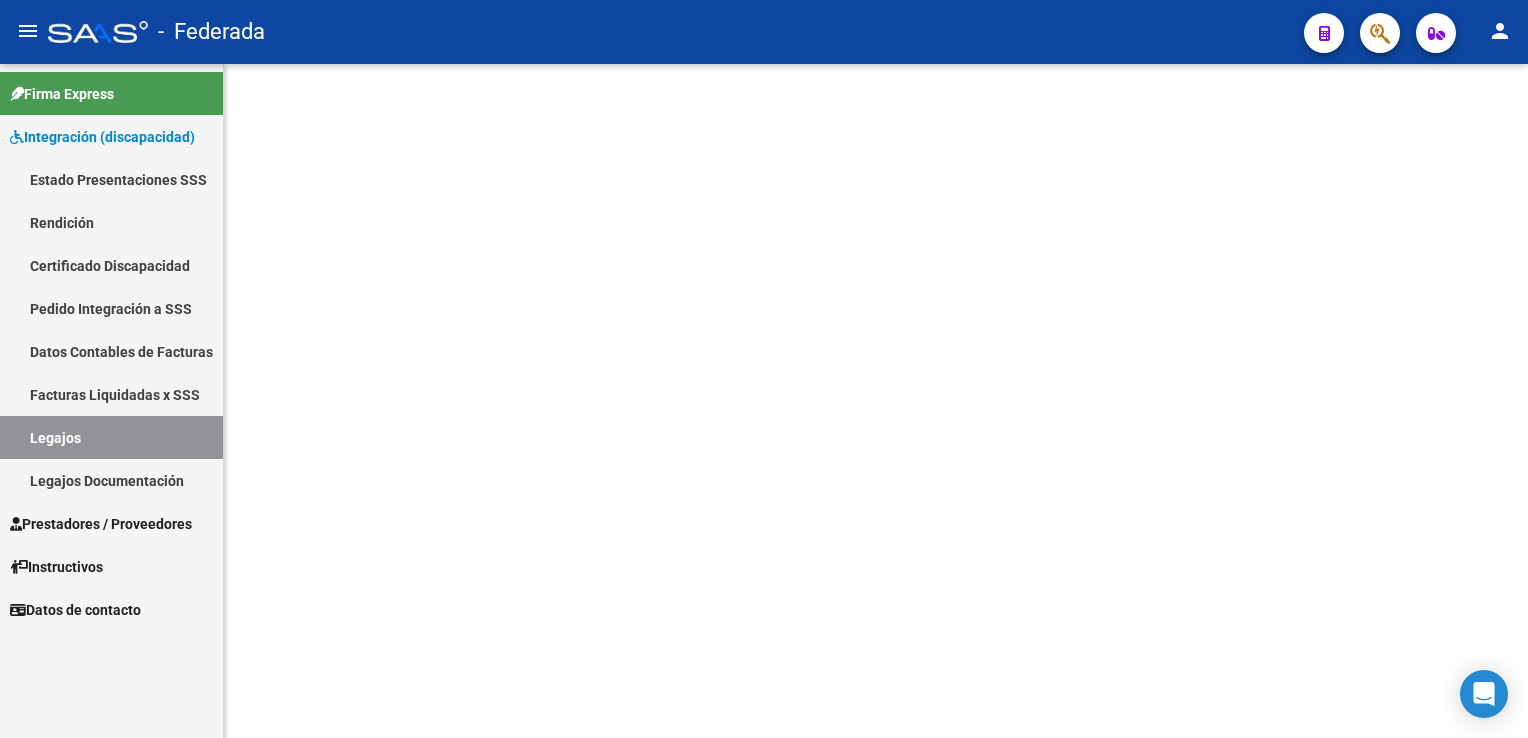 scroll, scrollTop: 0, scrollLeft: 0, axis: both 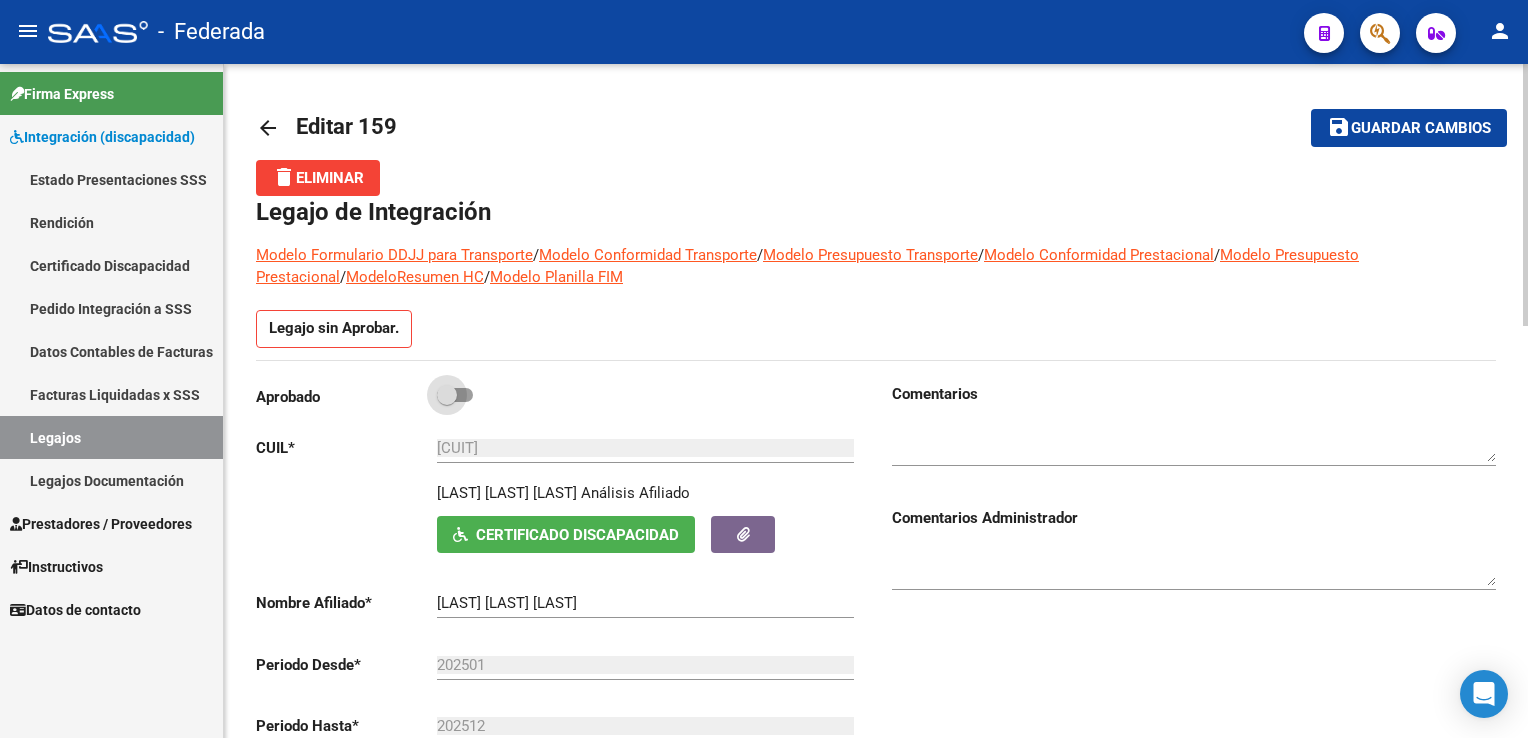 click at bounding box center [455, 395] 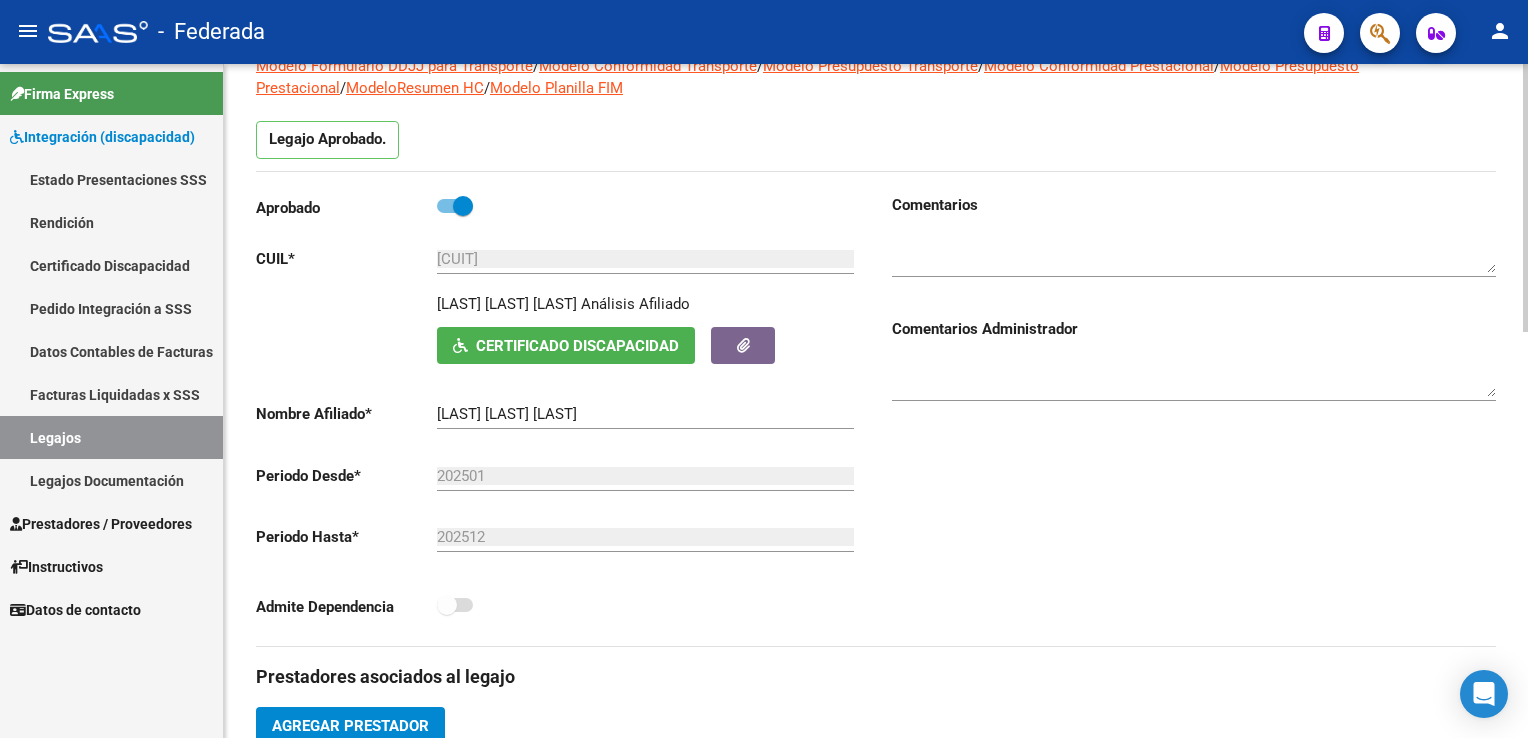 scroll, scrollTop: 400, scrollLeft: 0, axis: vertical 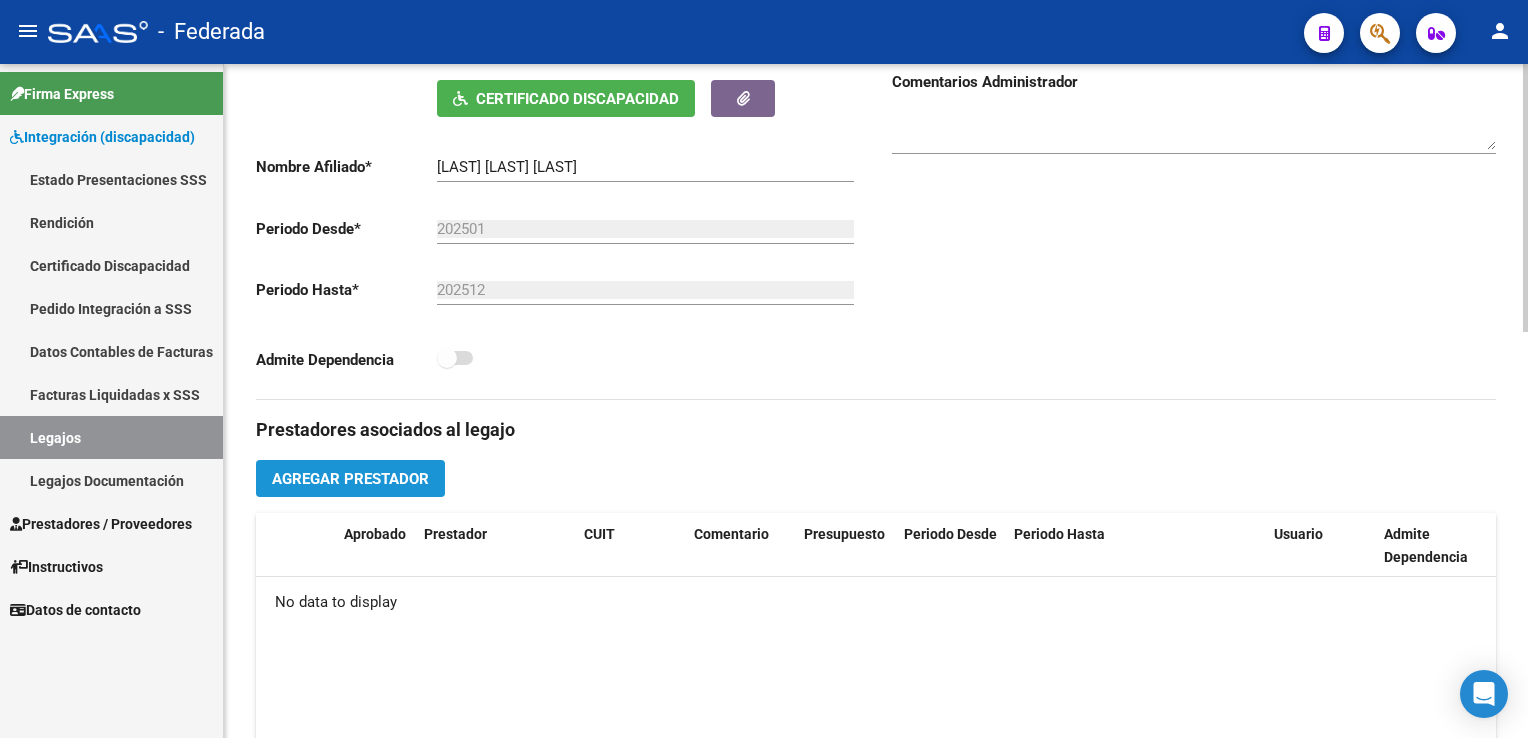 click on "Agregar Prestador" 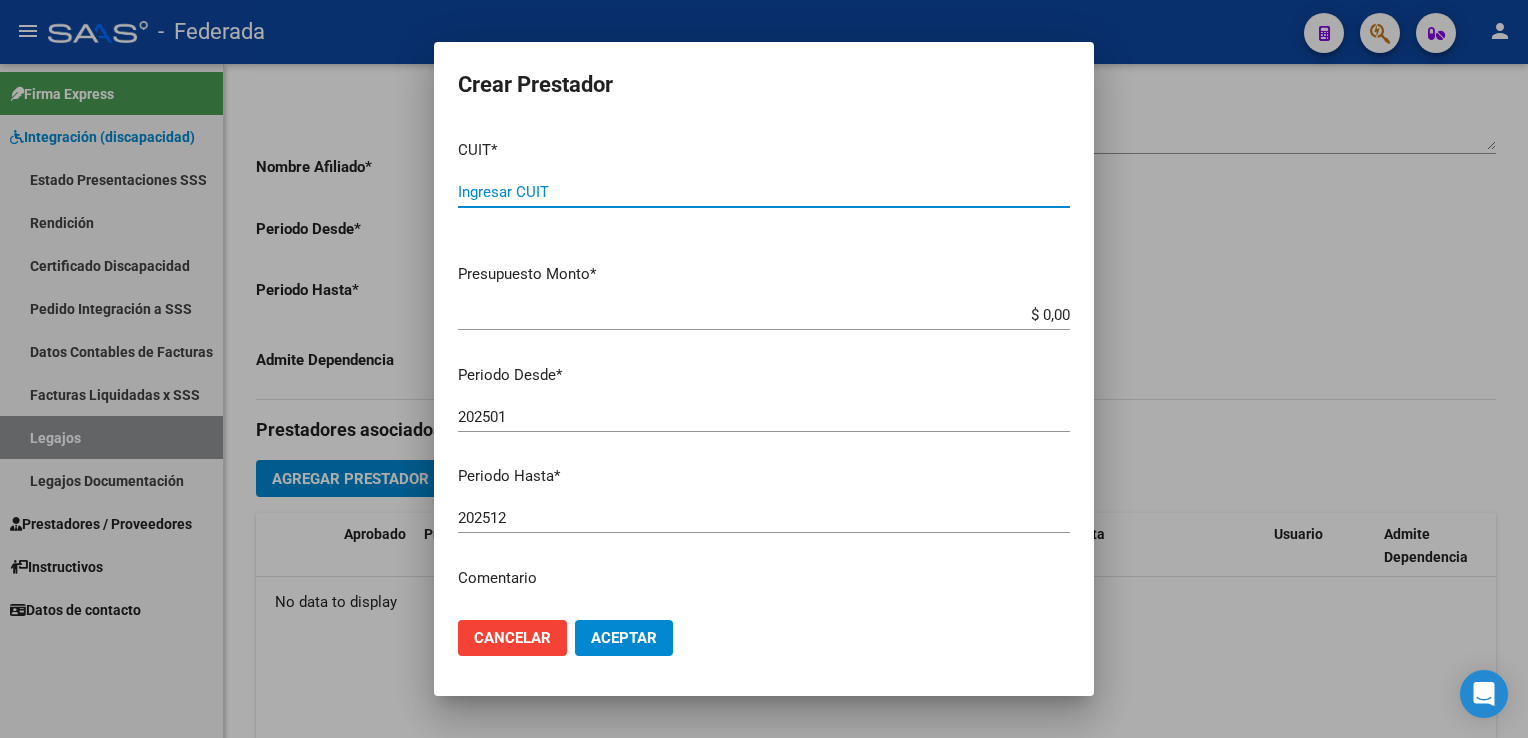 paste on "[CUIT]" 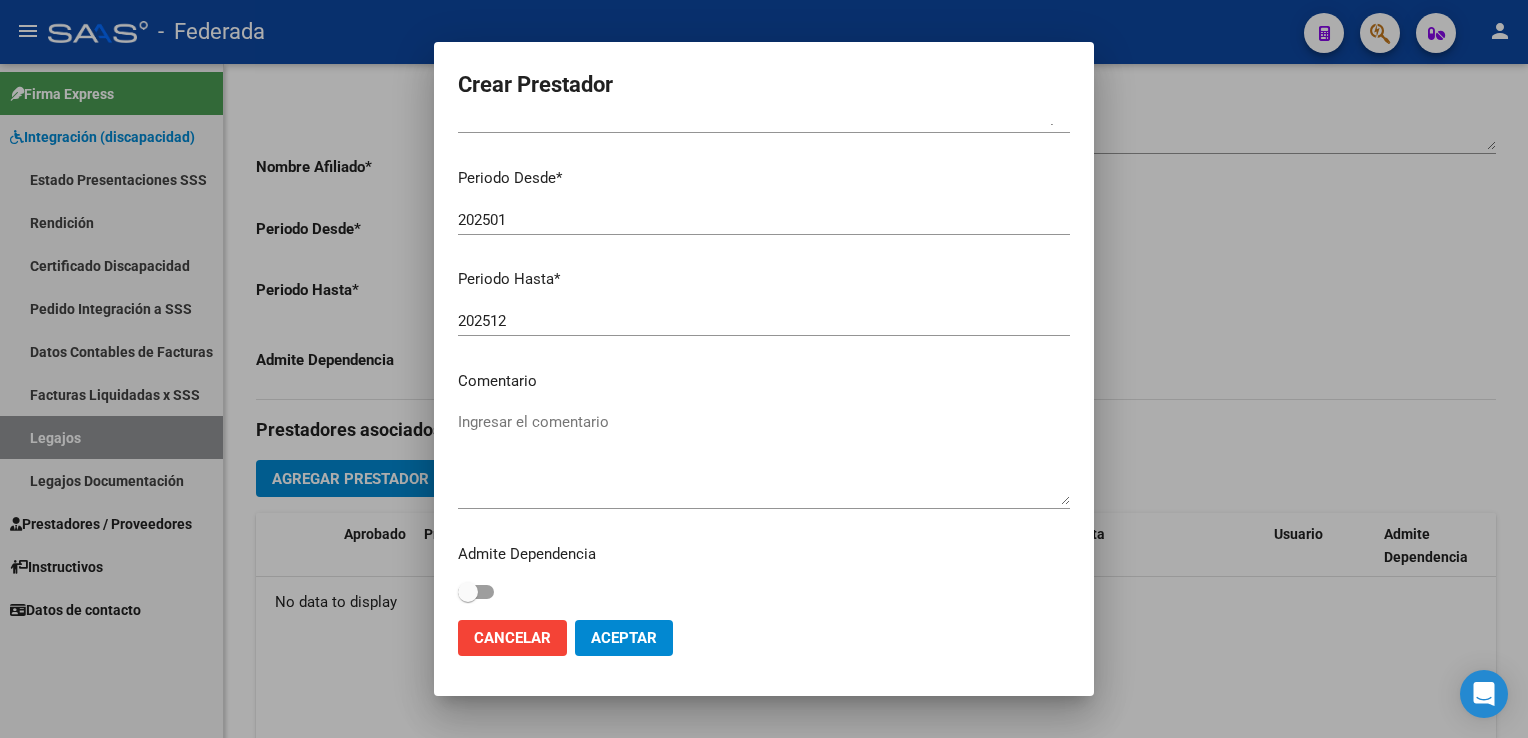 scroll, scrollTop: 205, scrollLeft: 0, axis: vertical 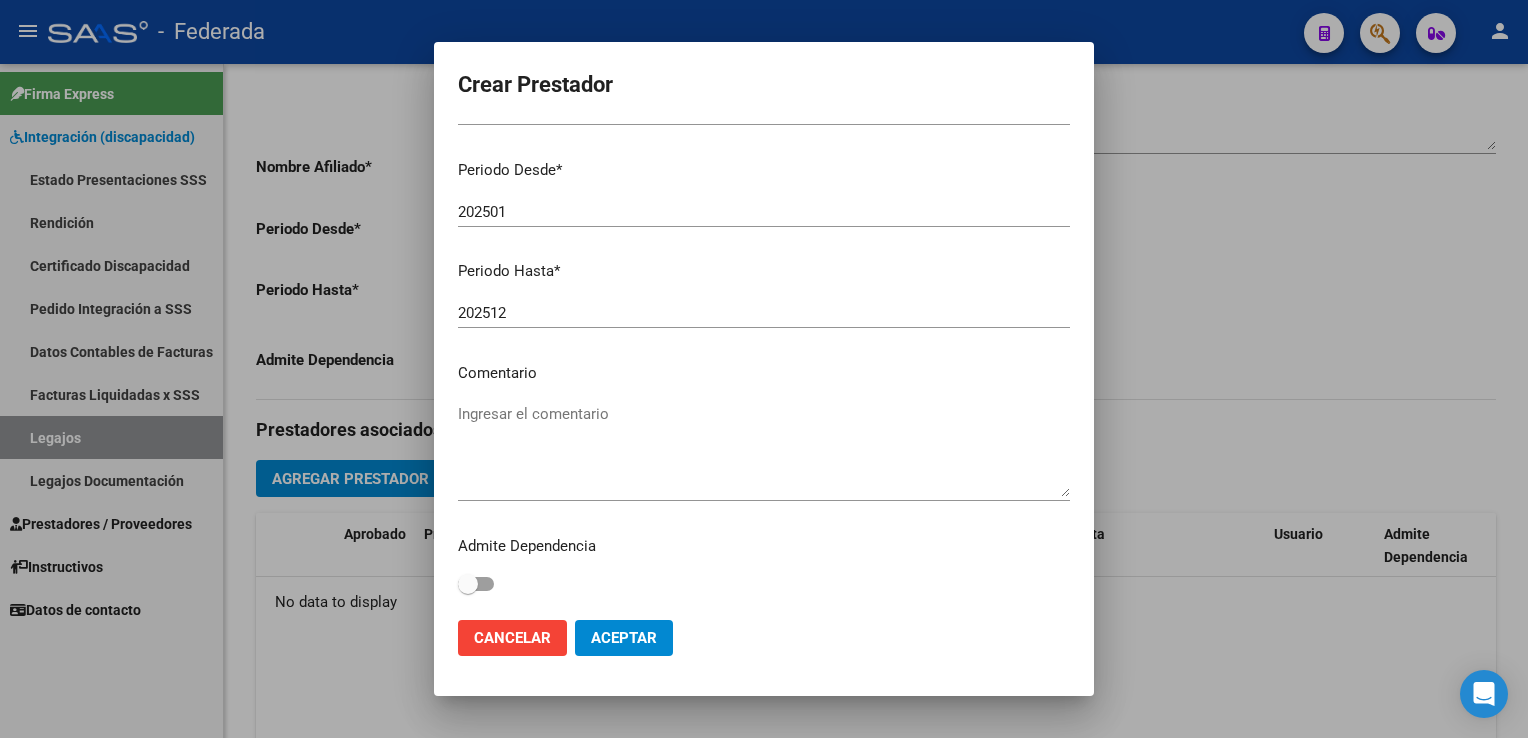 type on "[CUIT]" 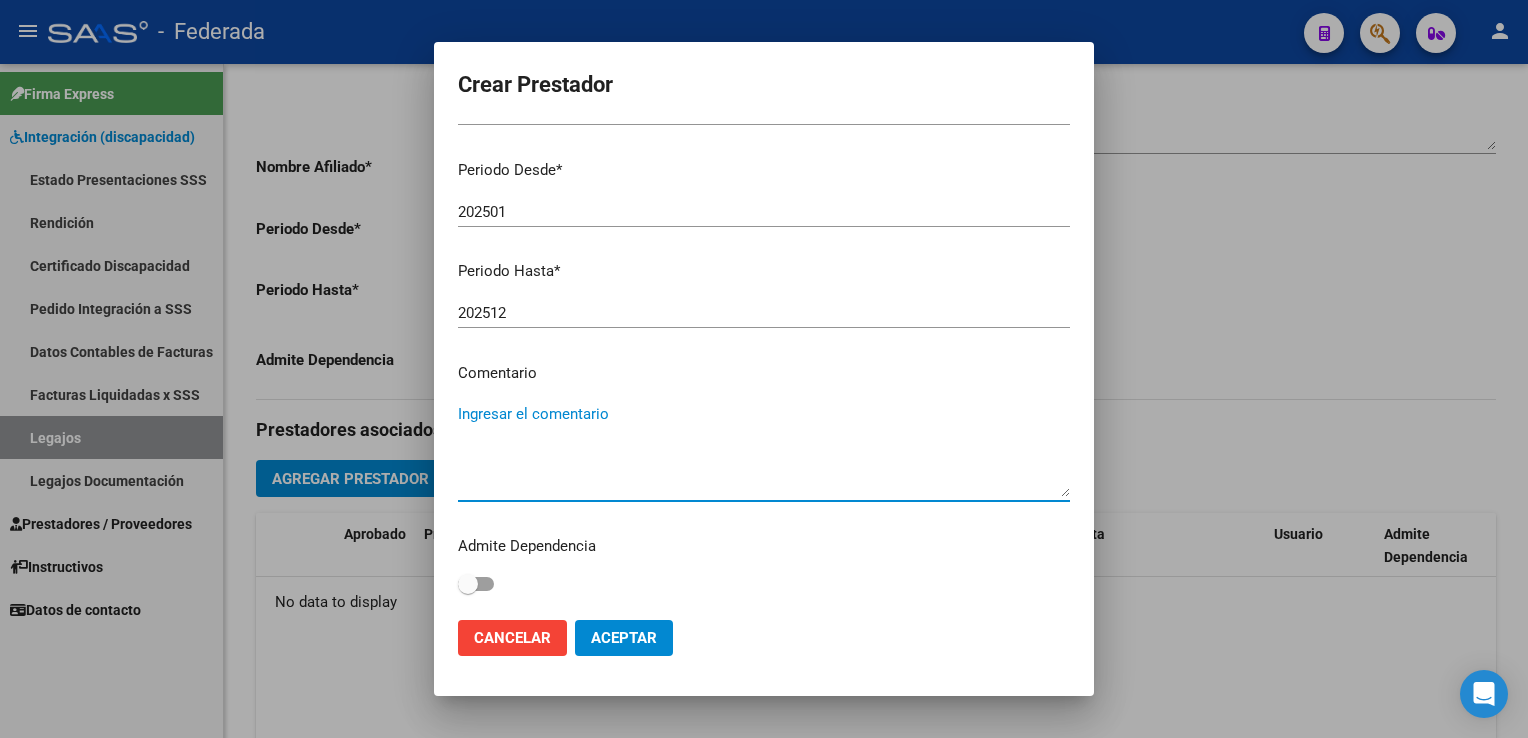 click on "Ingresar el comentario" at bounding box center [764, 450] 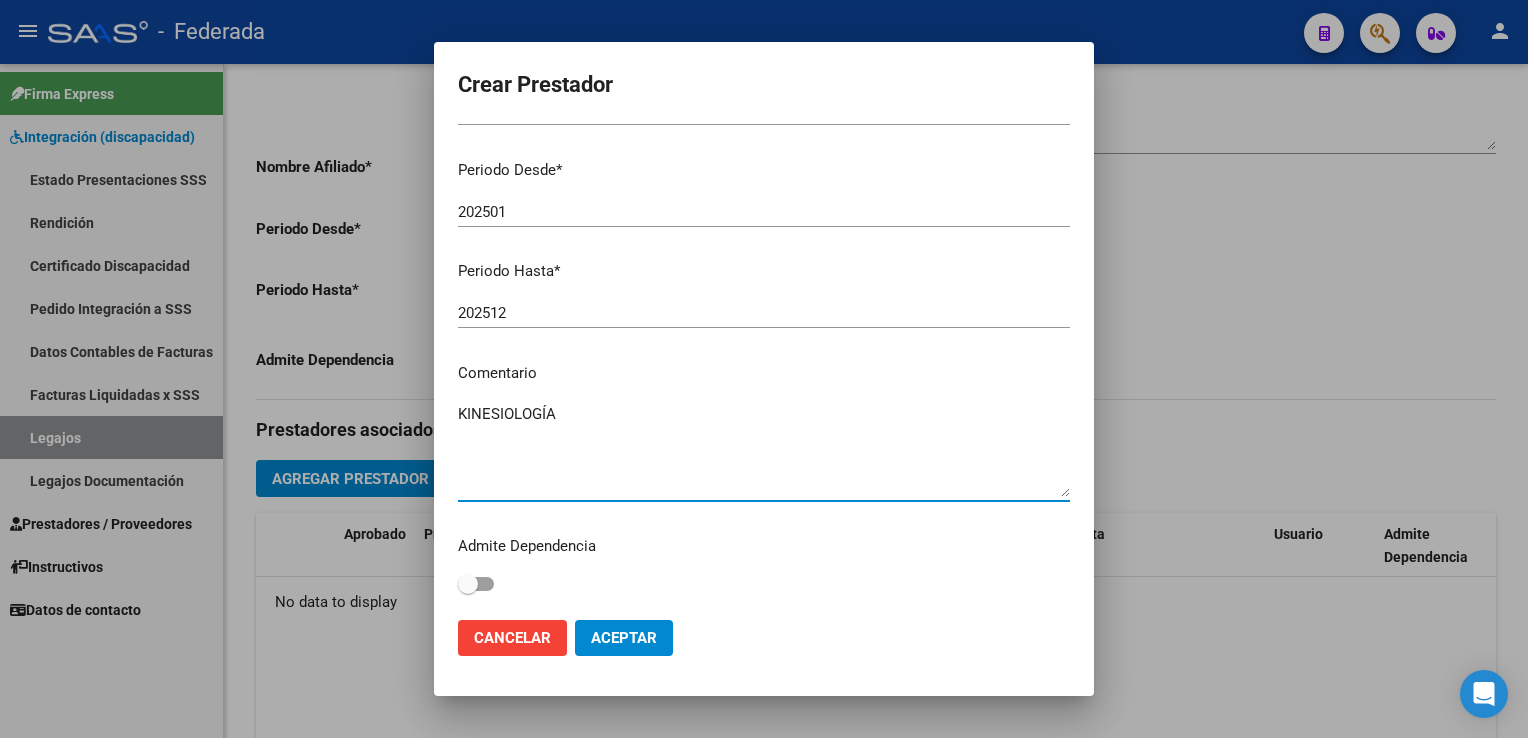 type on "KINESIOLOGÍA" 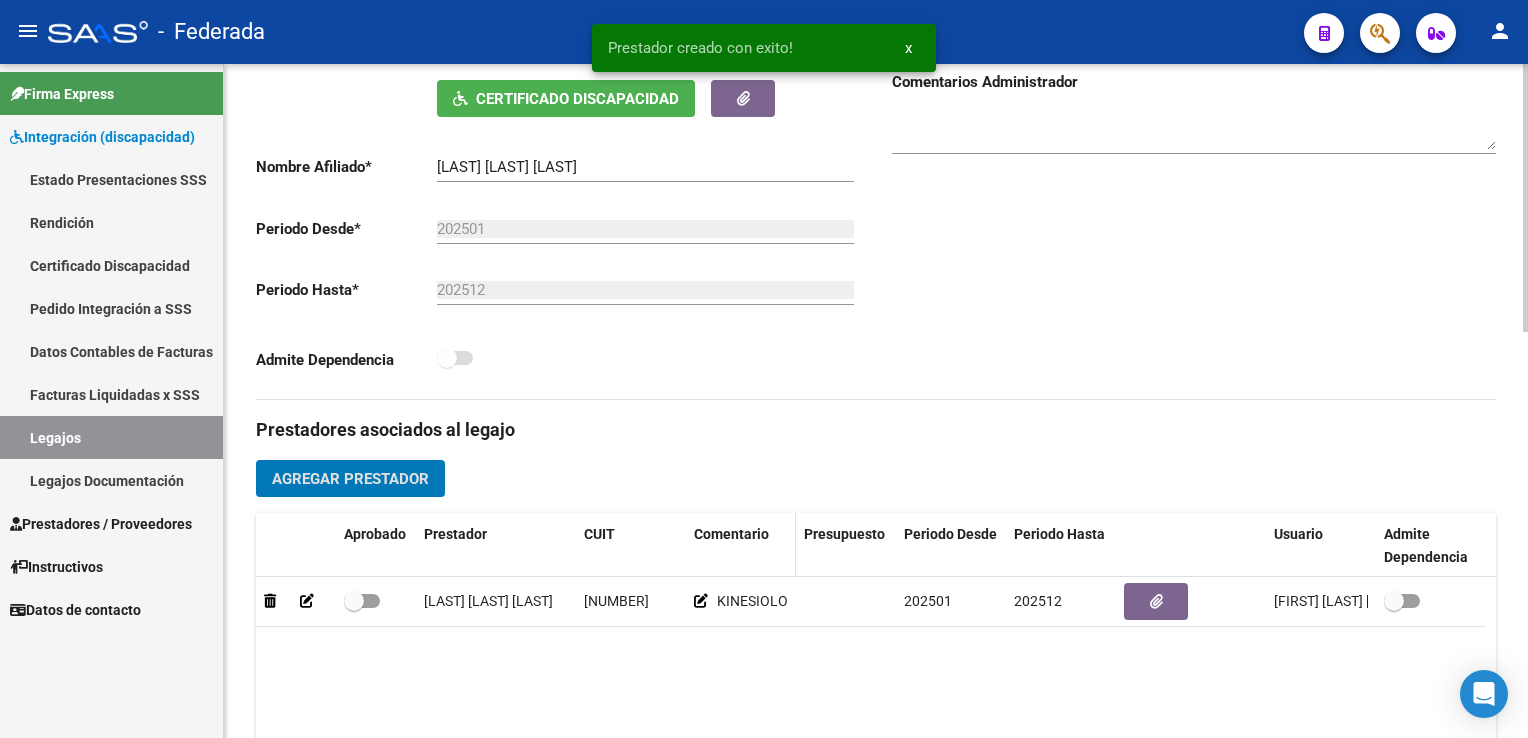 type 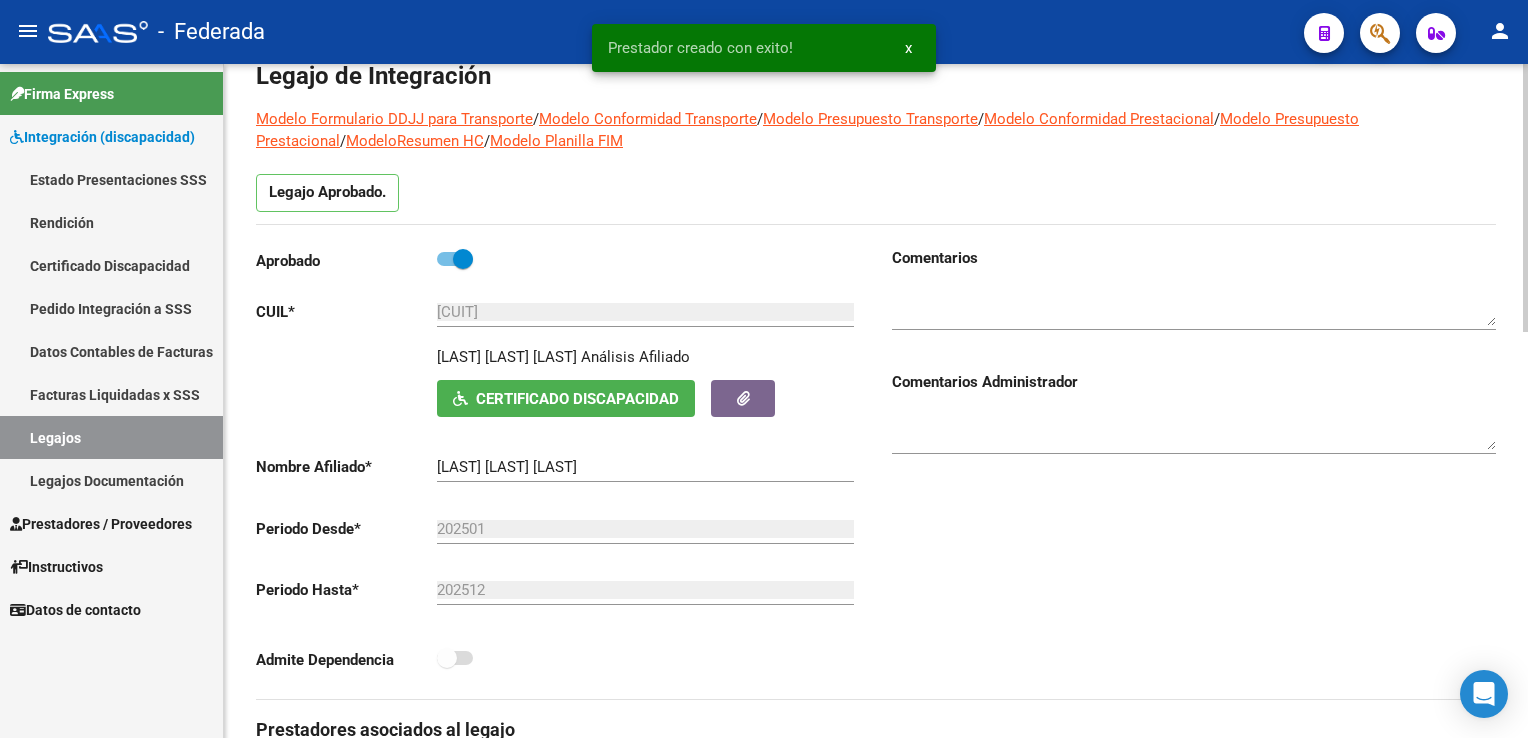 scroll, scrollTop: 0, scrollLeft: 0, axis: both 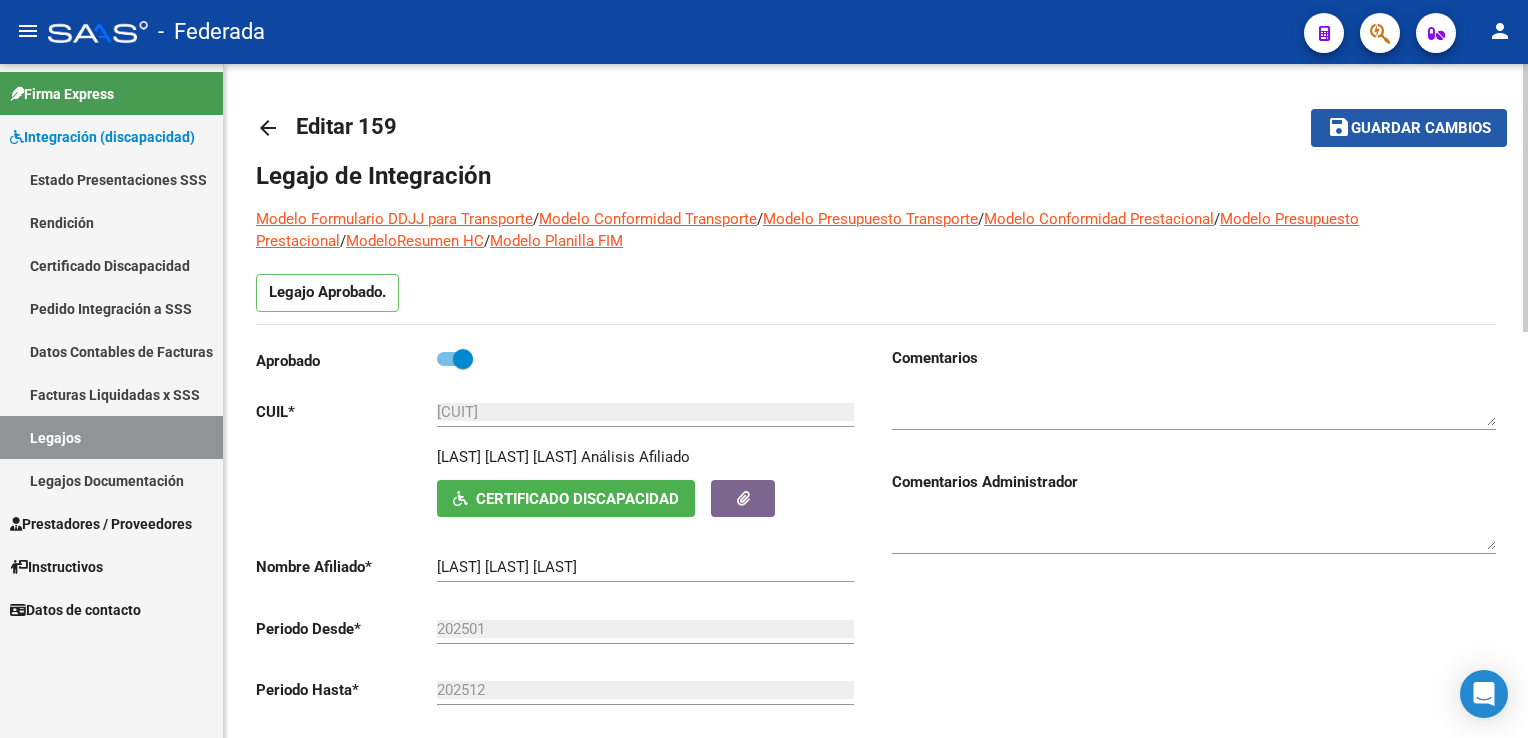 click on "save Guardar cambios" 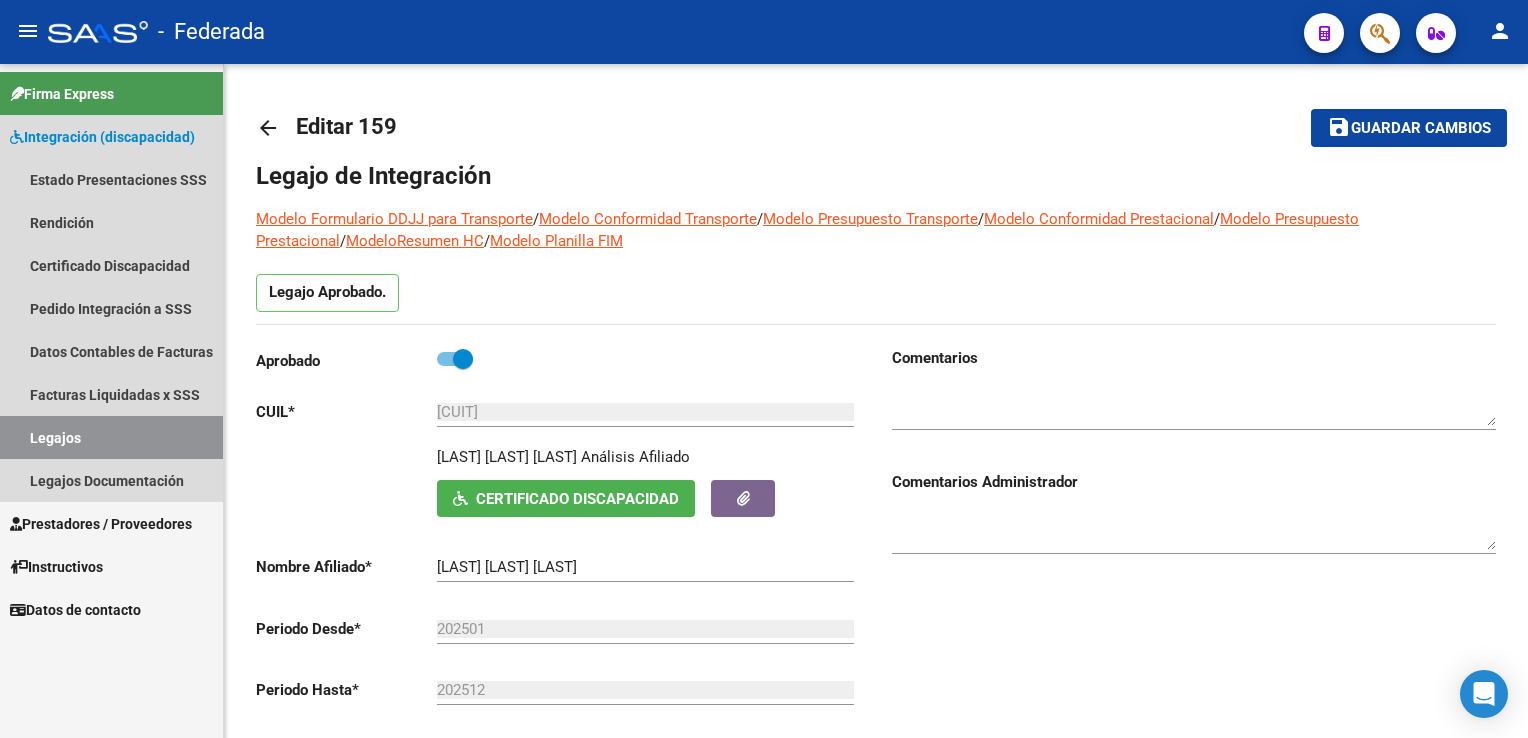 click on "Legajos" at bounding box center [111, 437] 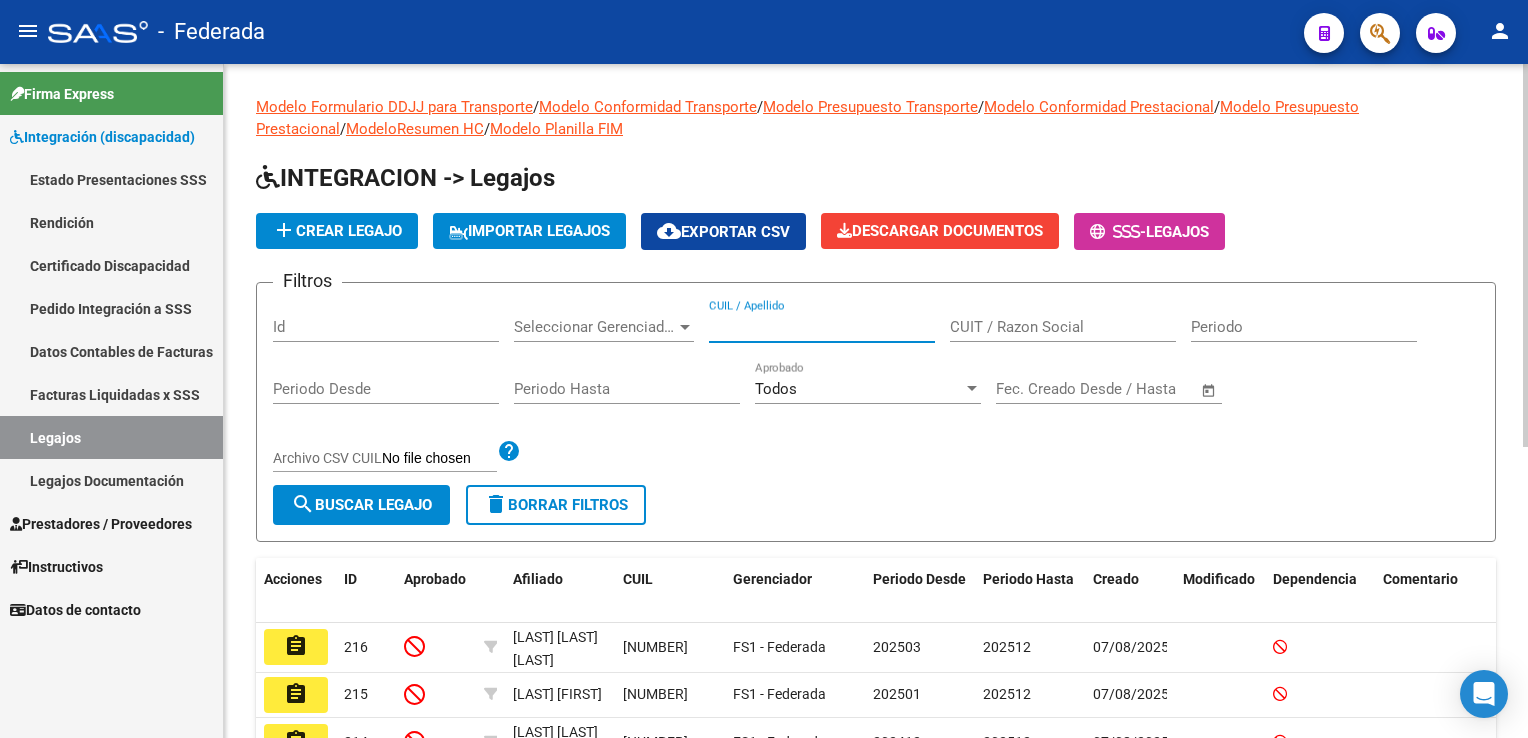 click on "CUIL / Apellido" at bounding box center [822, 327] 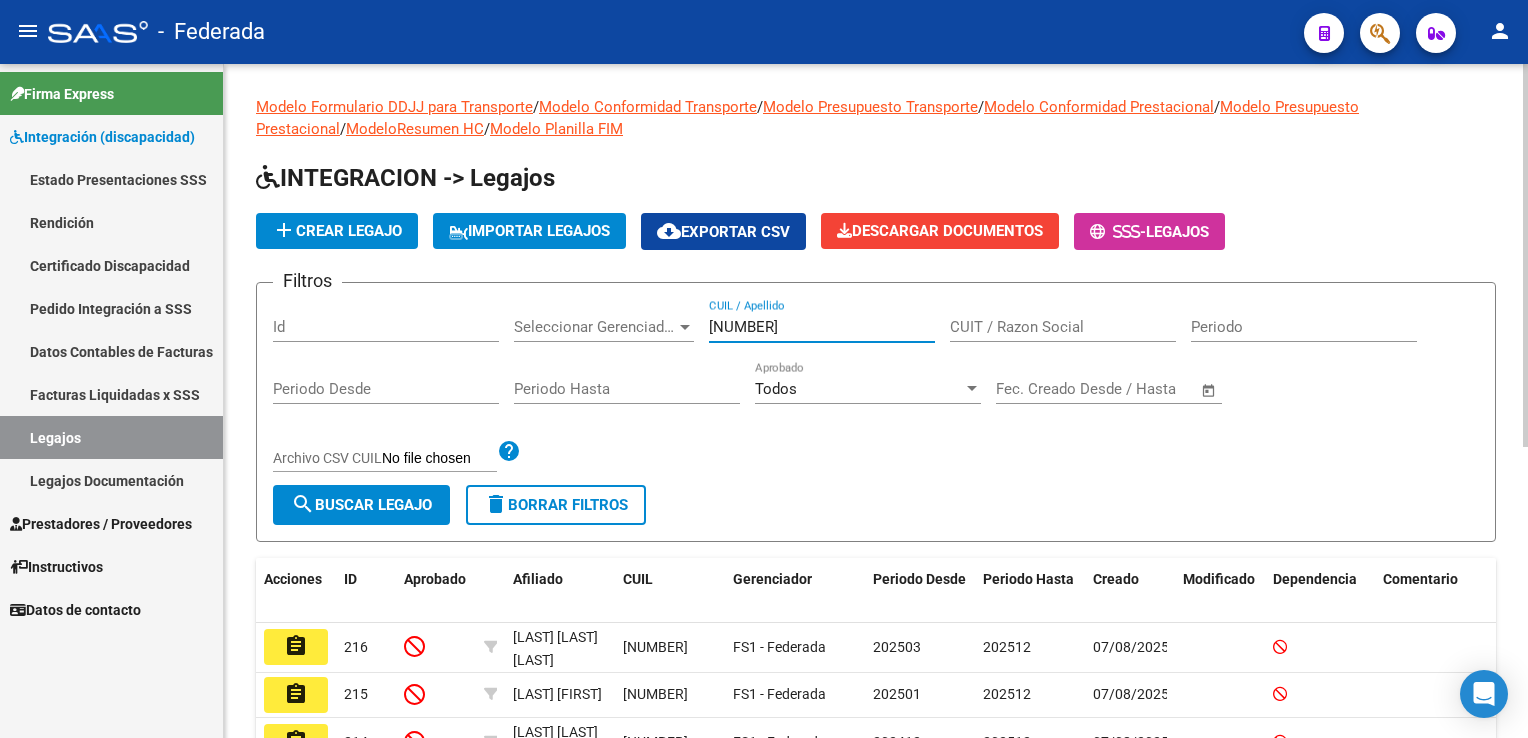 type on "[NUMBER]" 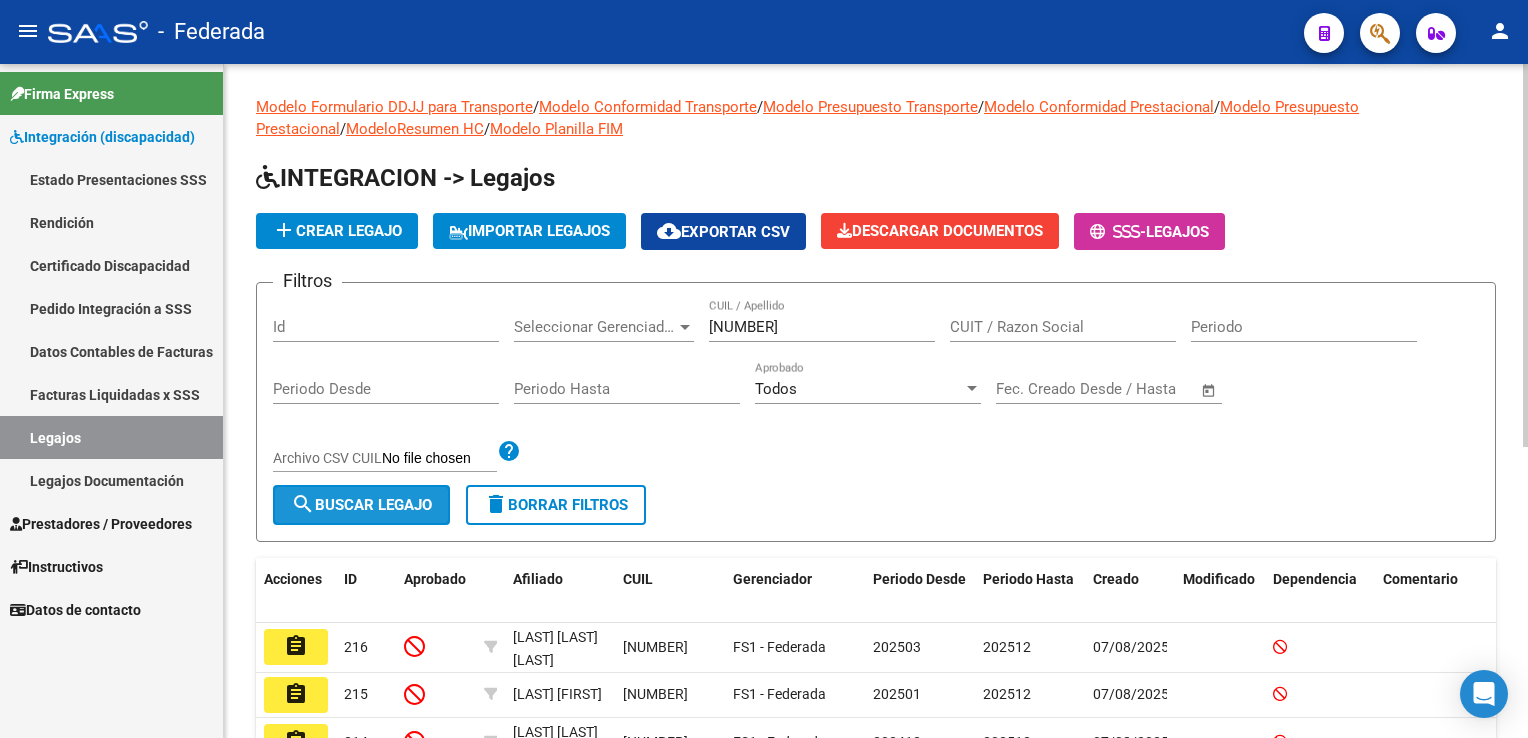 click on "search  Buscar Legajo" 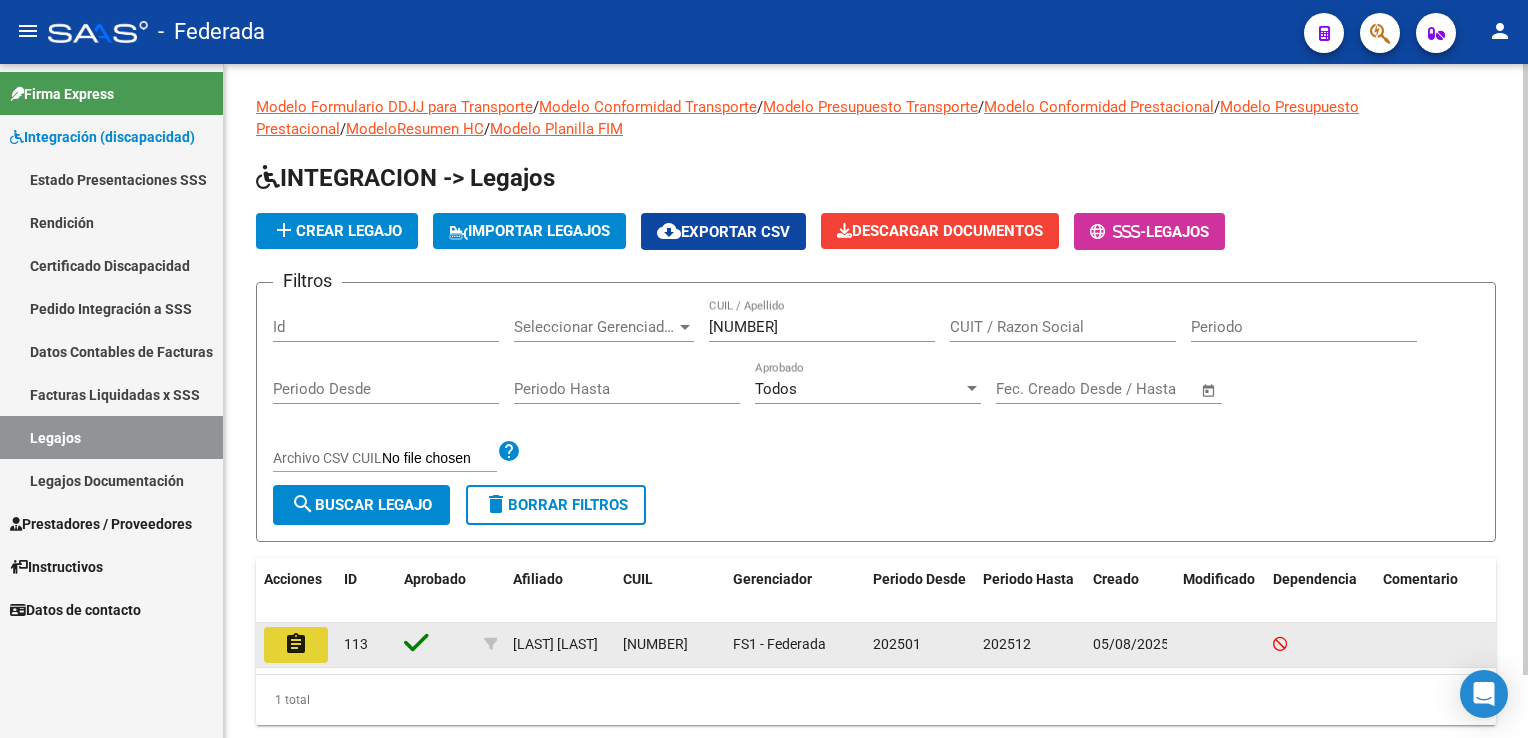 click on "assignment" 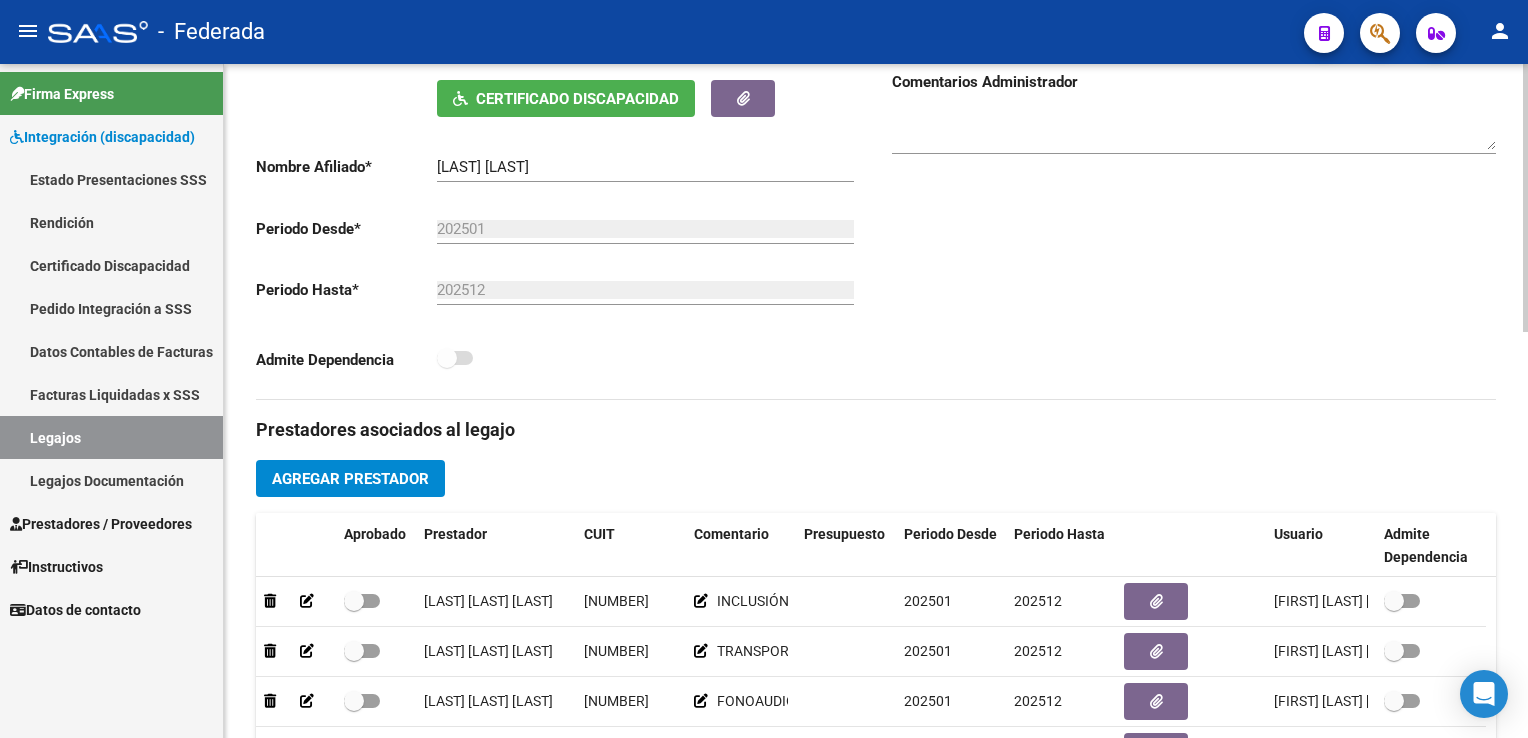 scroll, scrollTop: 600, scrollLeft: 0, axis: vertical 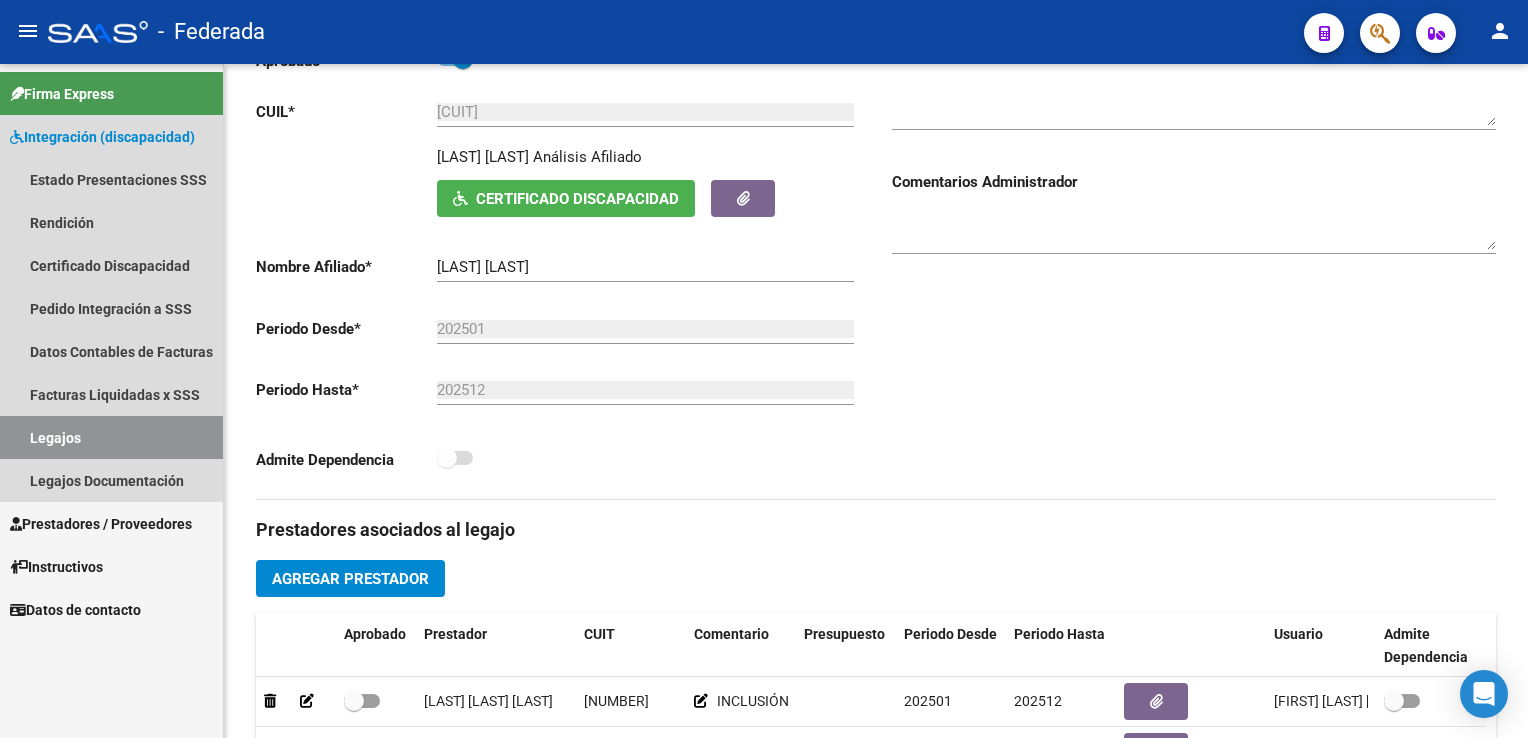 click on "Legajos" at bounding box center [111, 437] 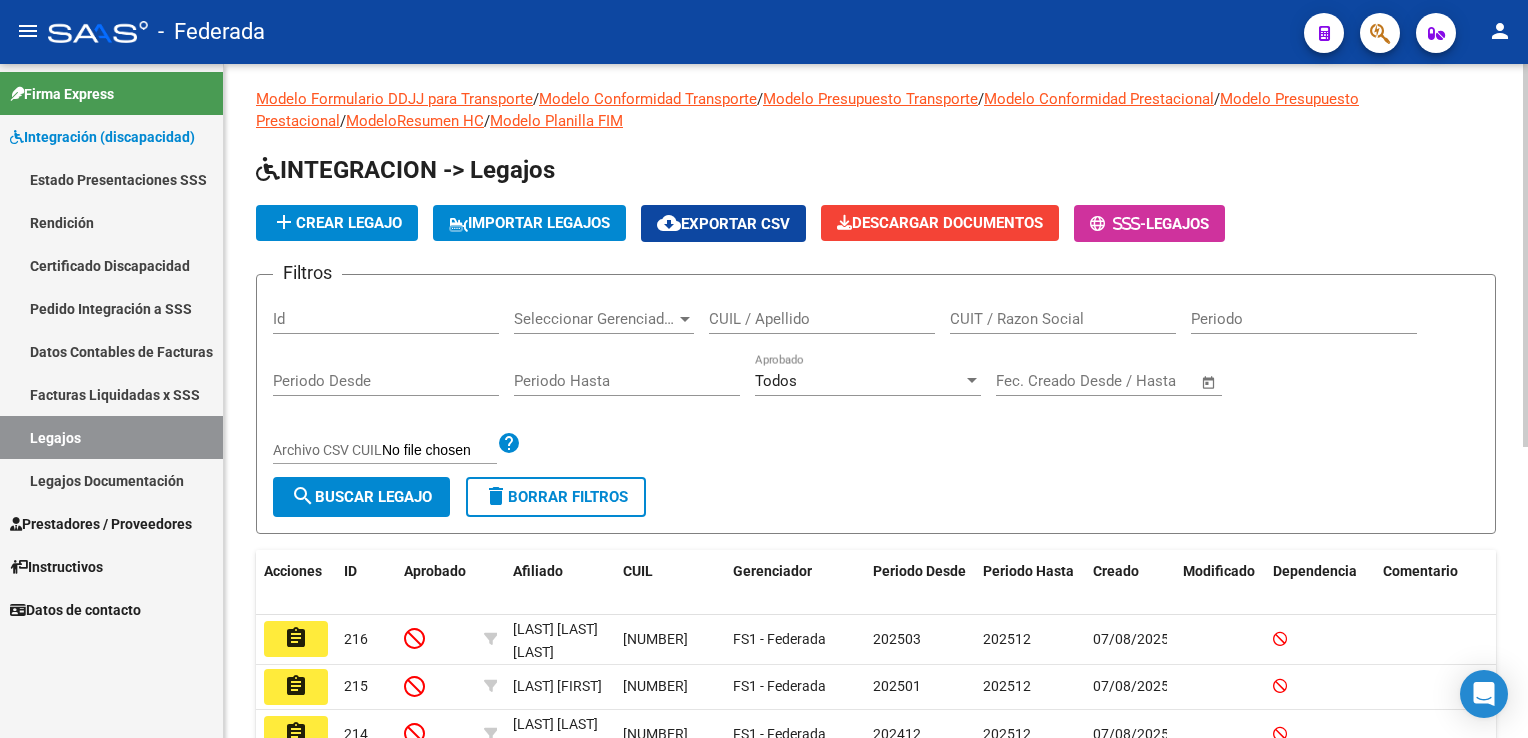 scroll, scrollTop: 0, scrollLeft: 0, axis: both 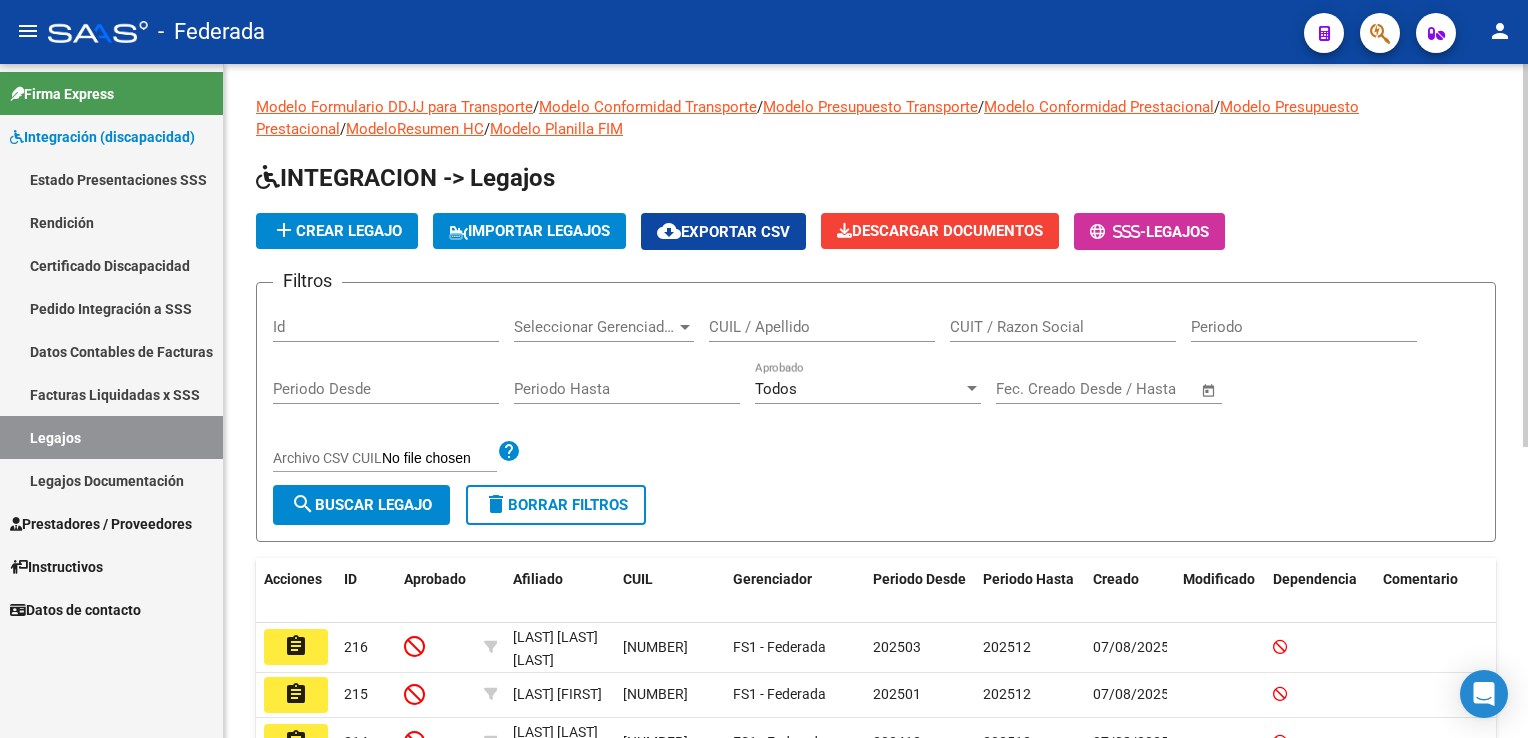 click on "CUIL / Apellido" at bounding box center (822, 327) 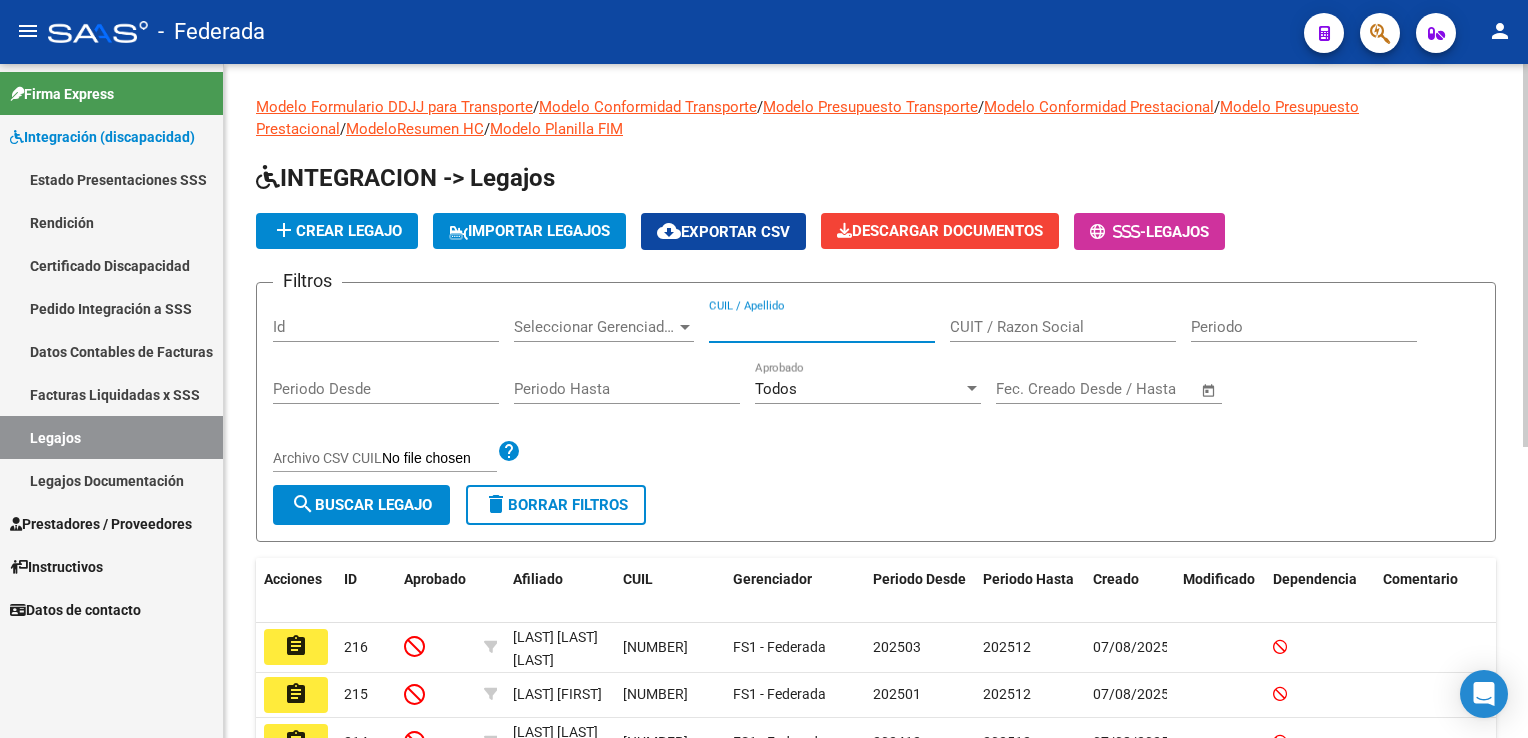 paste on "[NUMBER]" 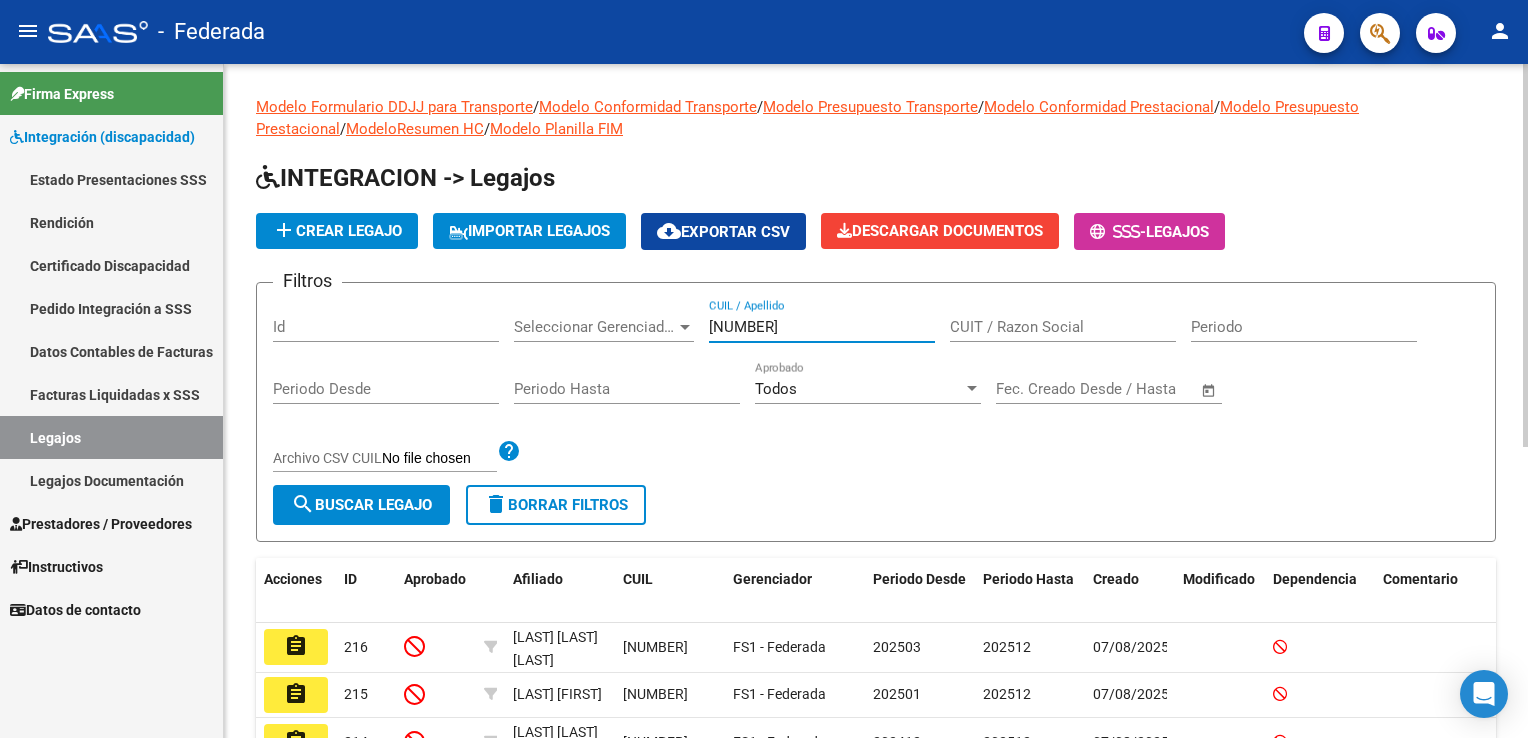 type on "[NUMBER]" 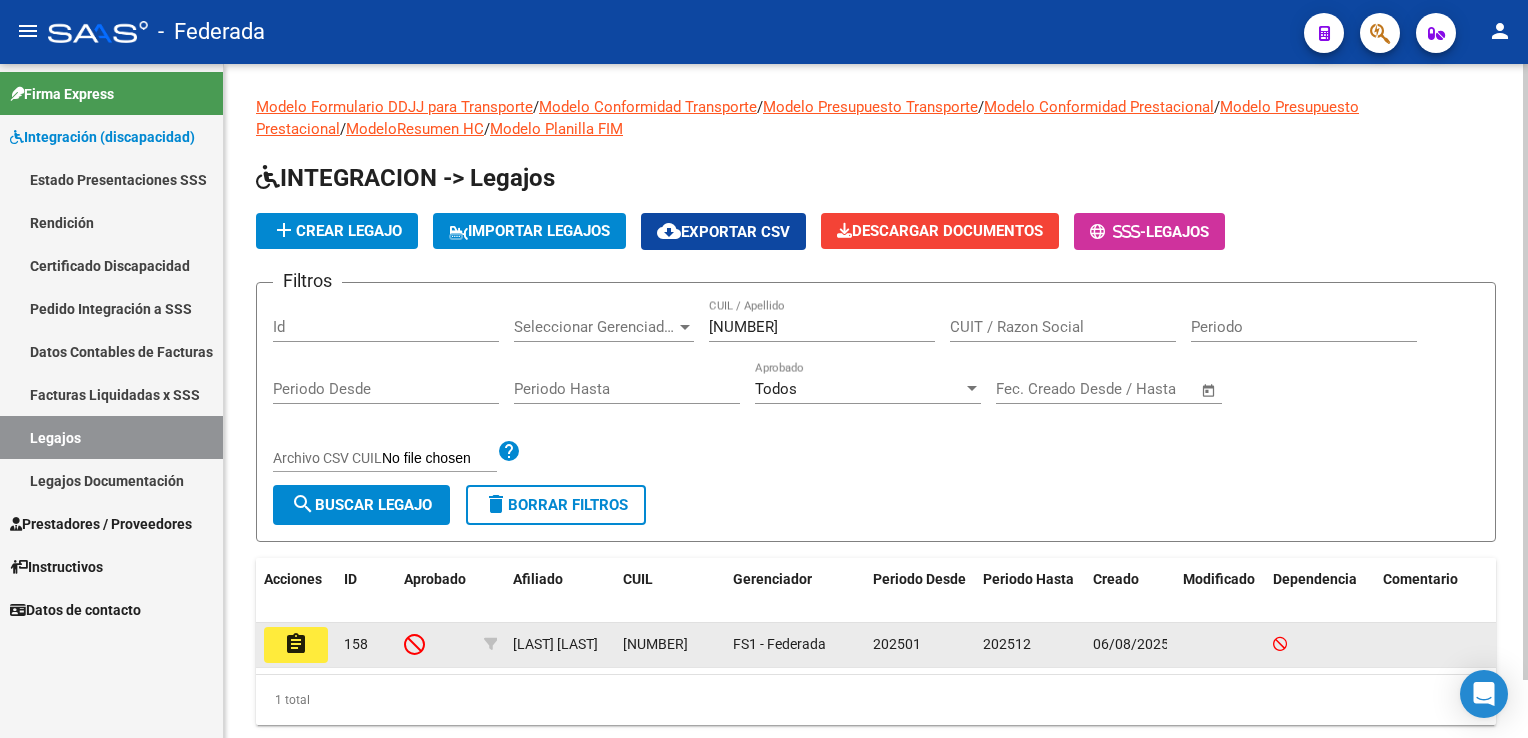 click on "assignment" 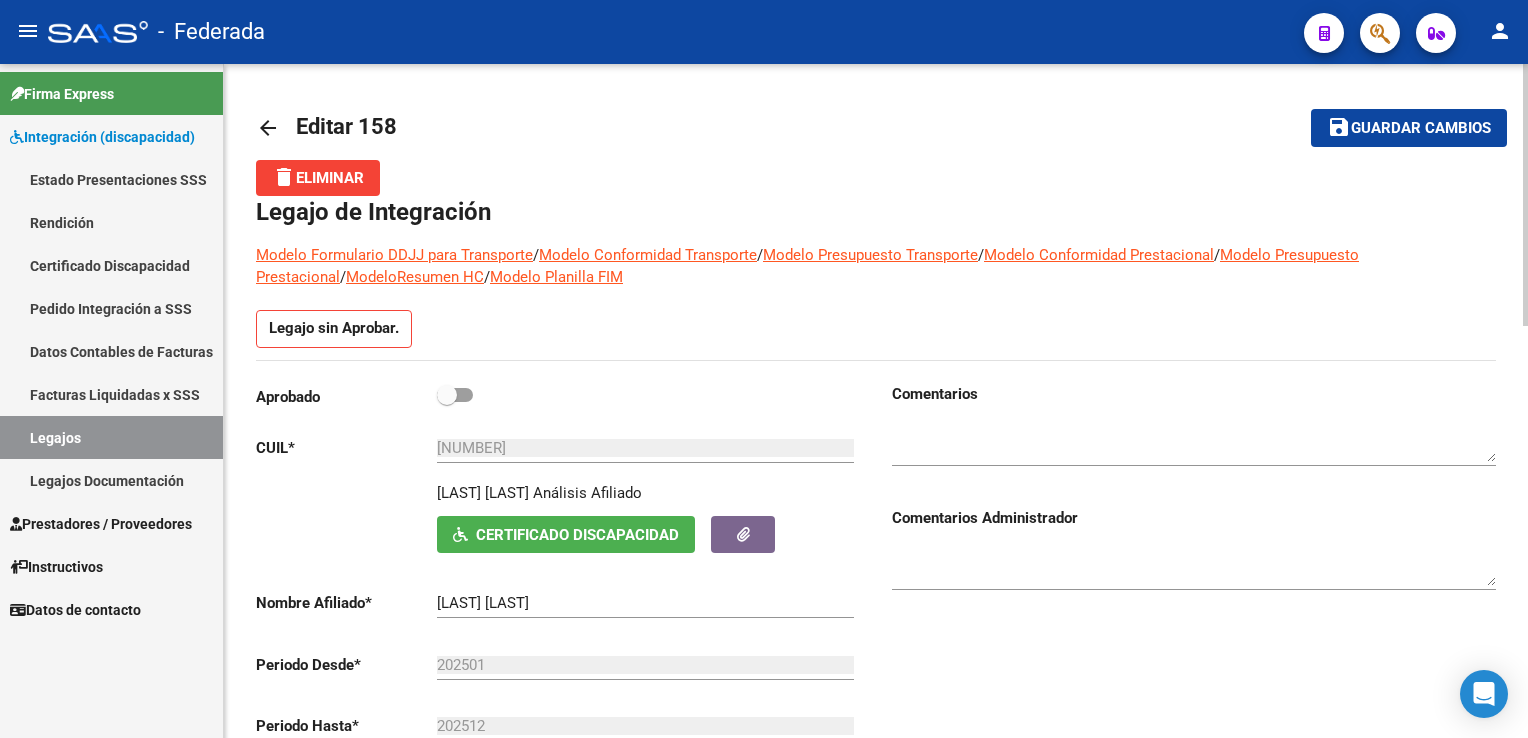 click at bounding box center (455, 395) 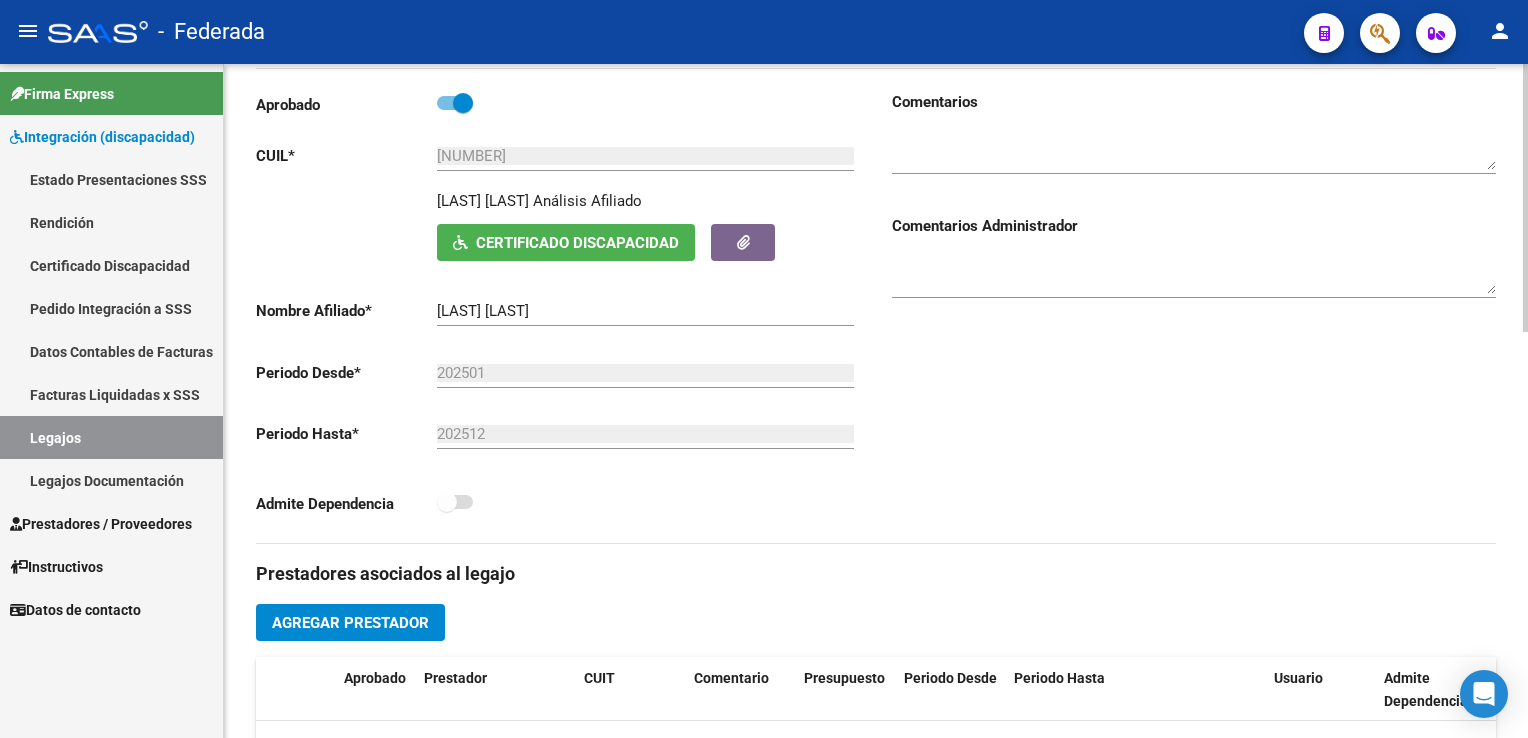 scroll, scrollTop: 300, scrollLeft: 0, axis: vertical 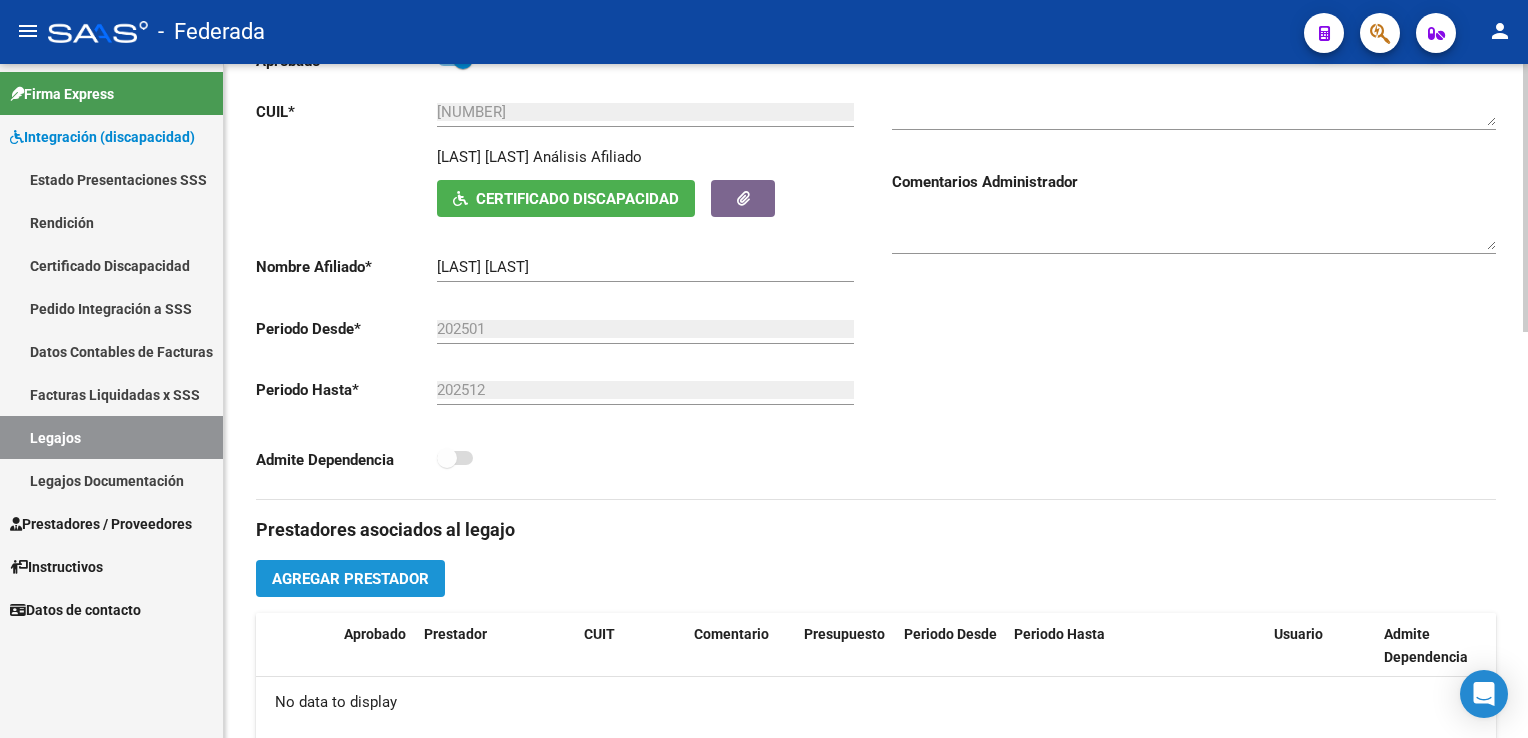 click on "Agregar Prestador" 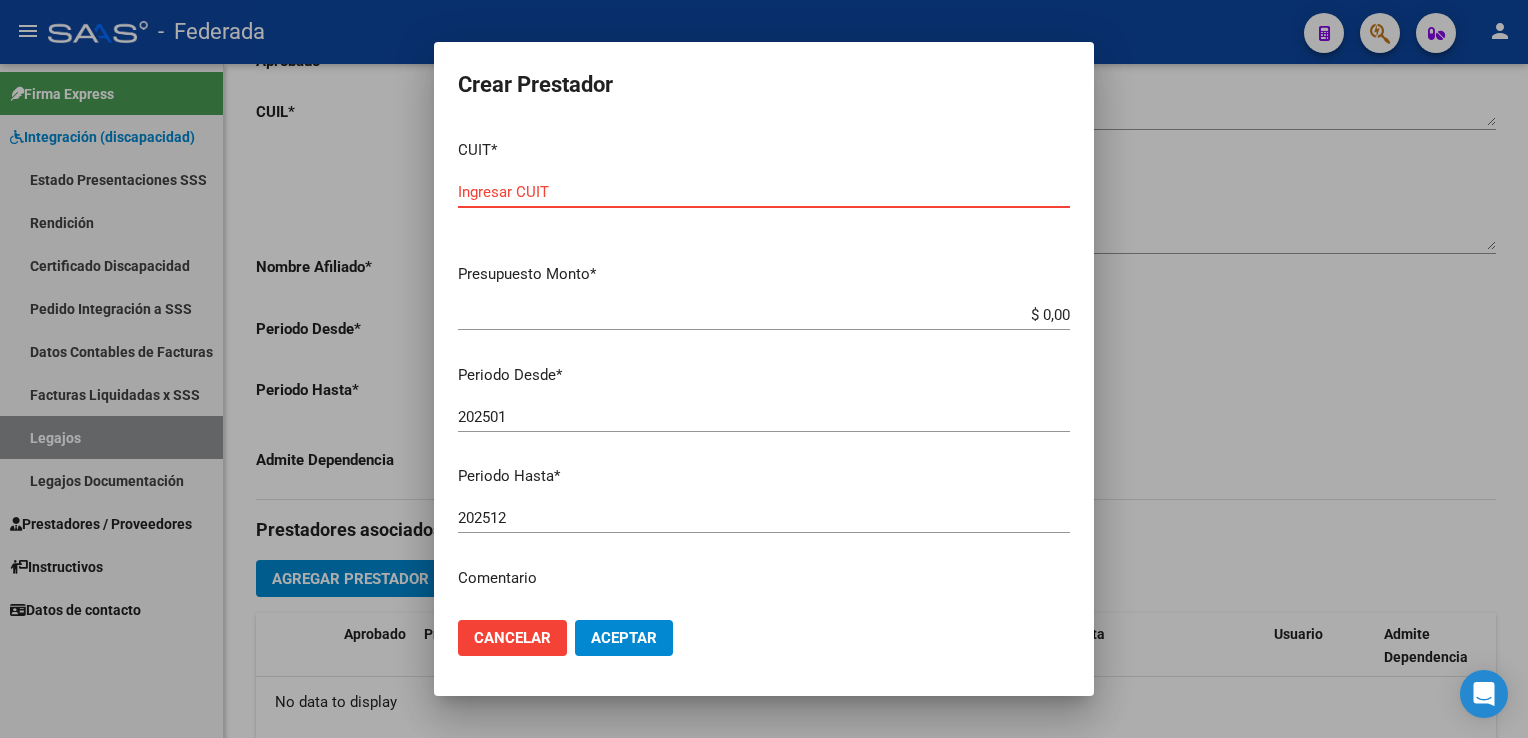 paste on "[CUIT]" 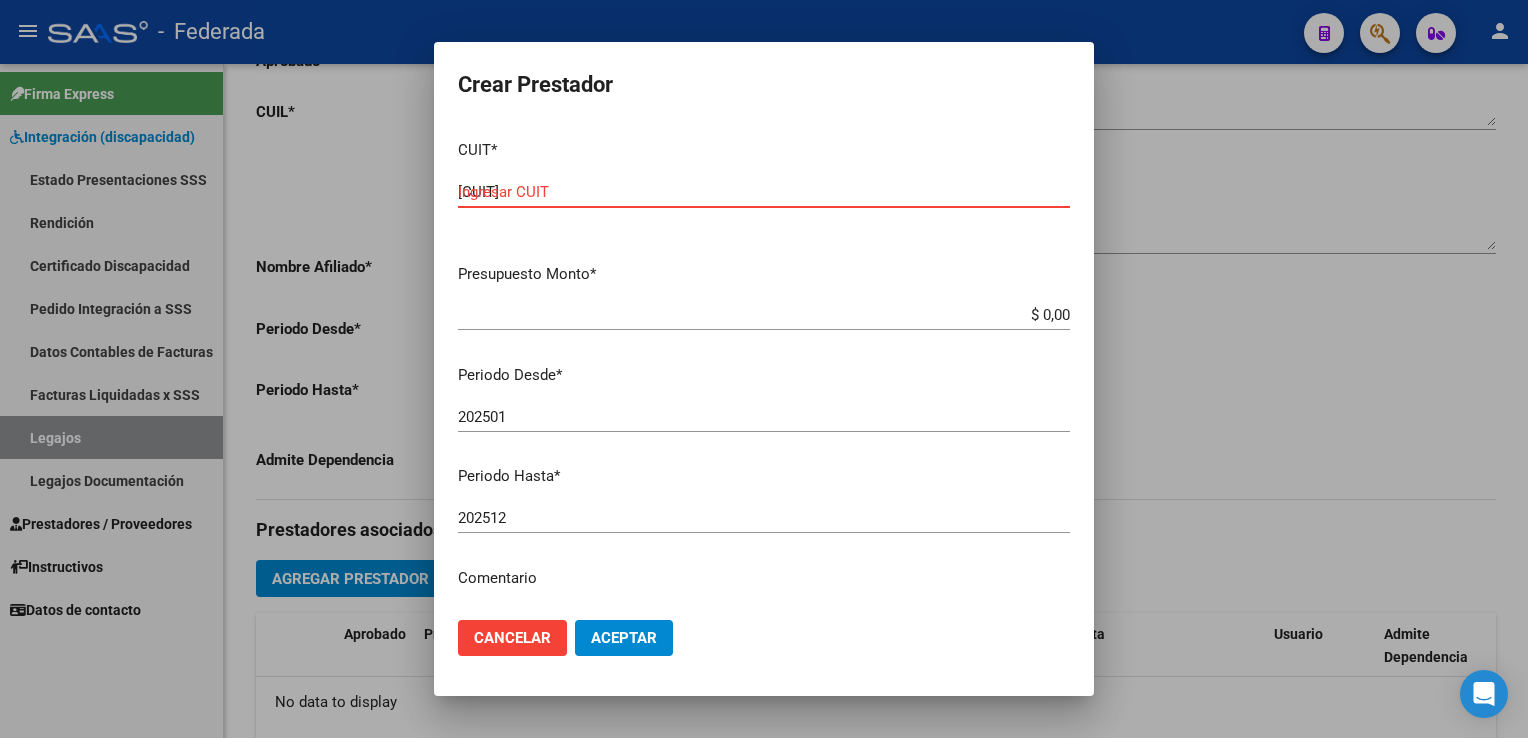 type on "[CUIT]" 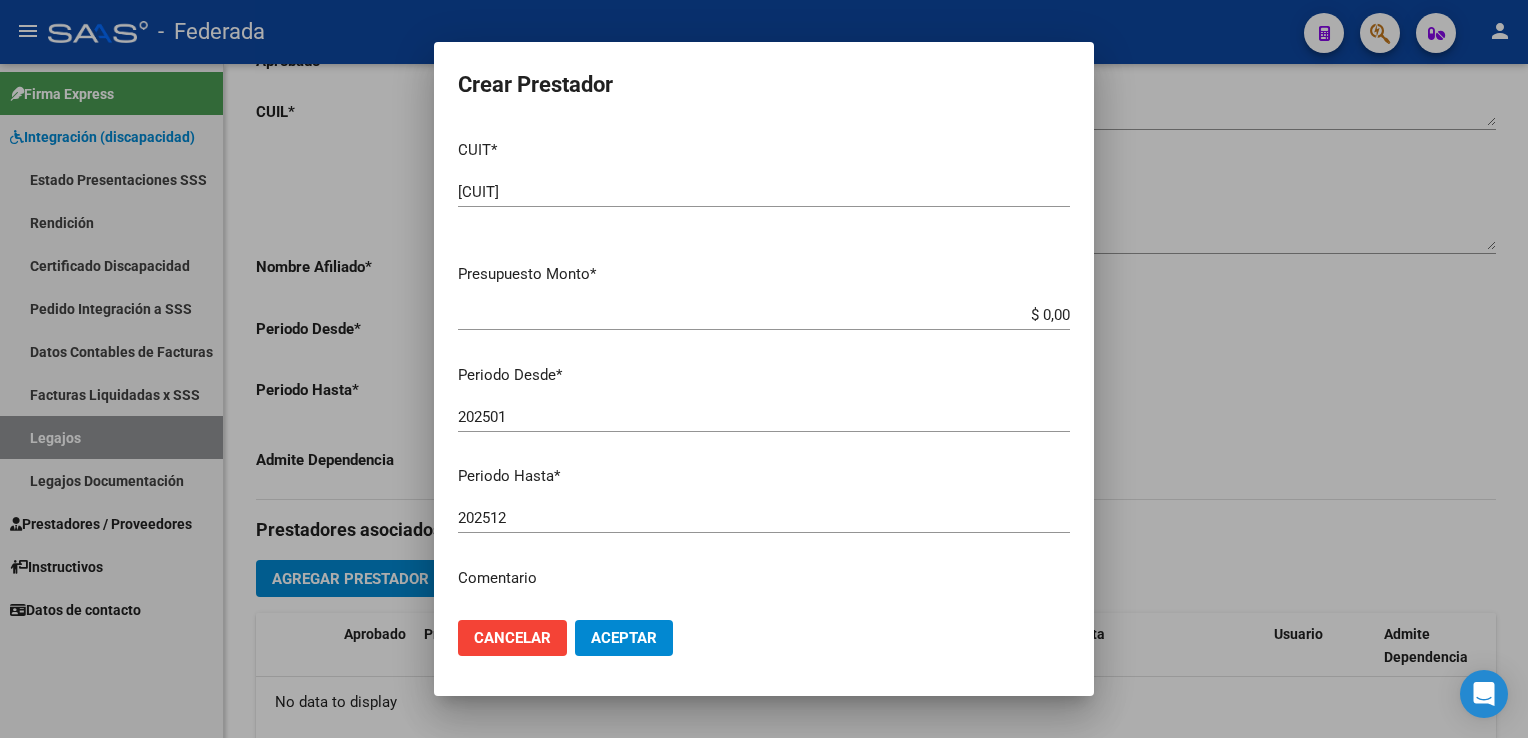 click on "202512 Ingresar el periodo" at bounding box center (764, 527) 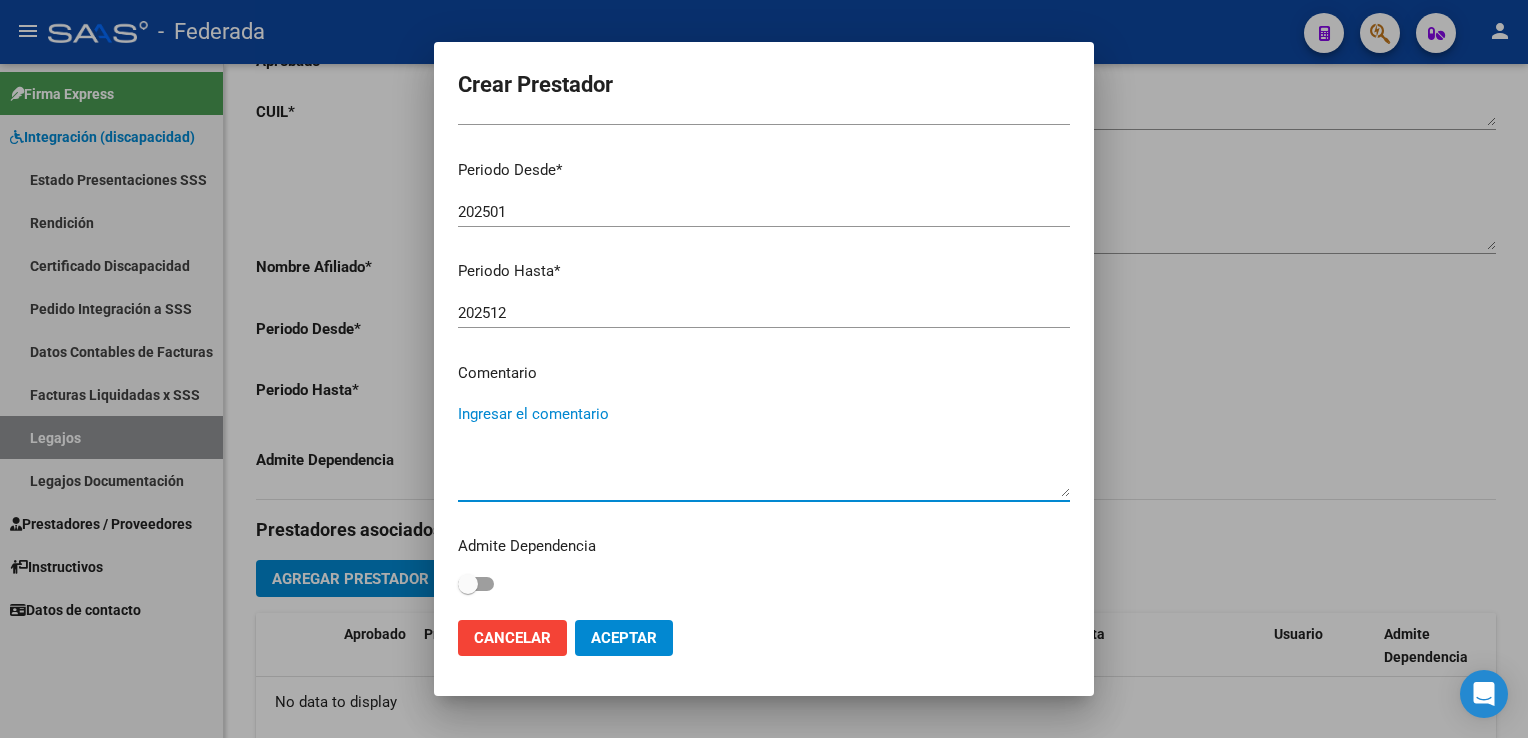 click on "Ingresar el comentario" at bounding box center [764, 450] 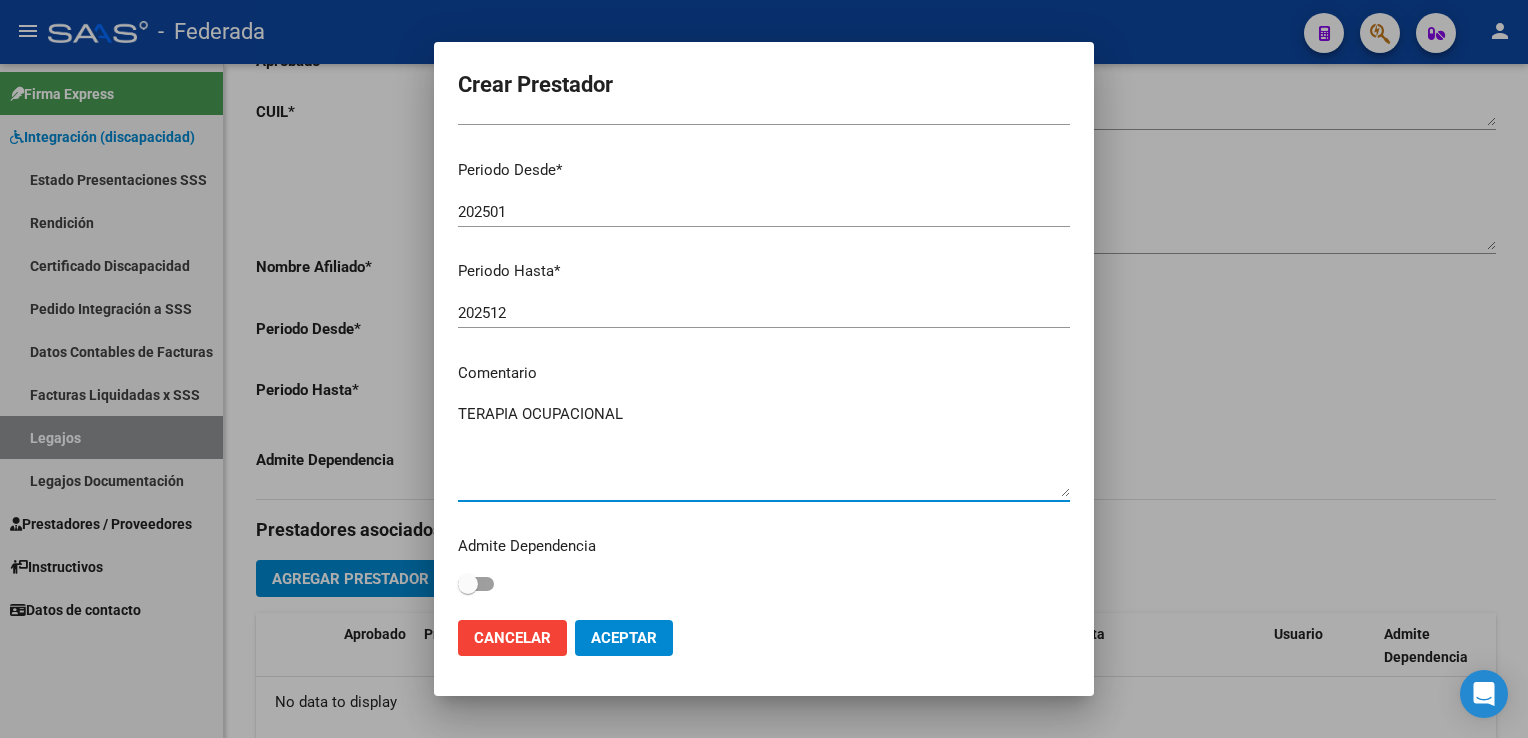 type on "TERAPIA OCUPACIONAL" 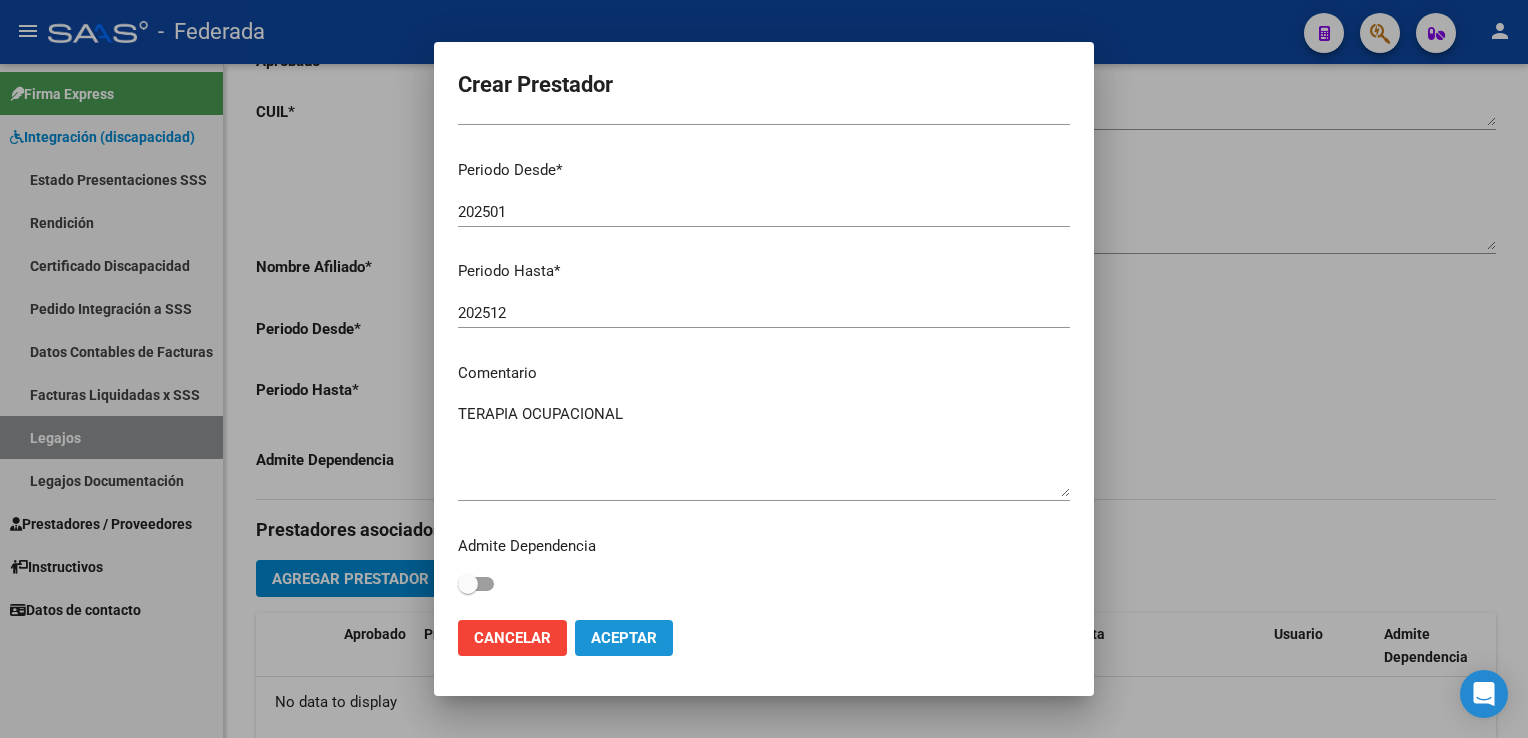 click on "Aceptar" 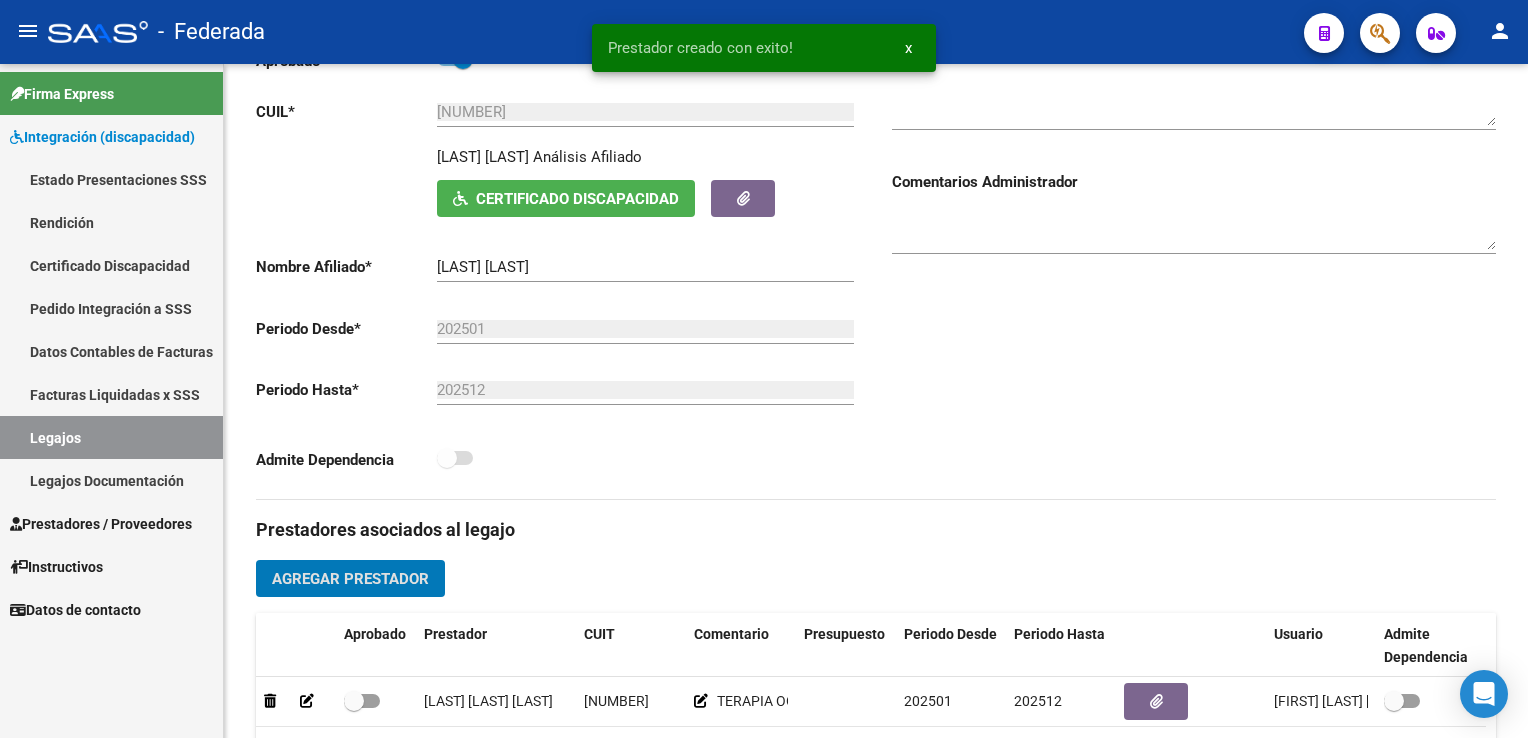 type 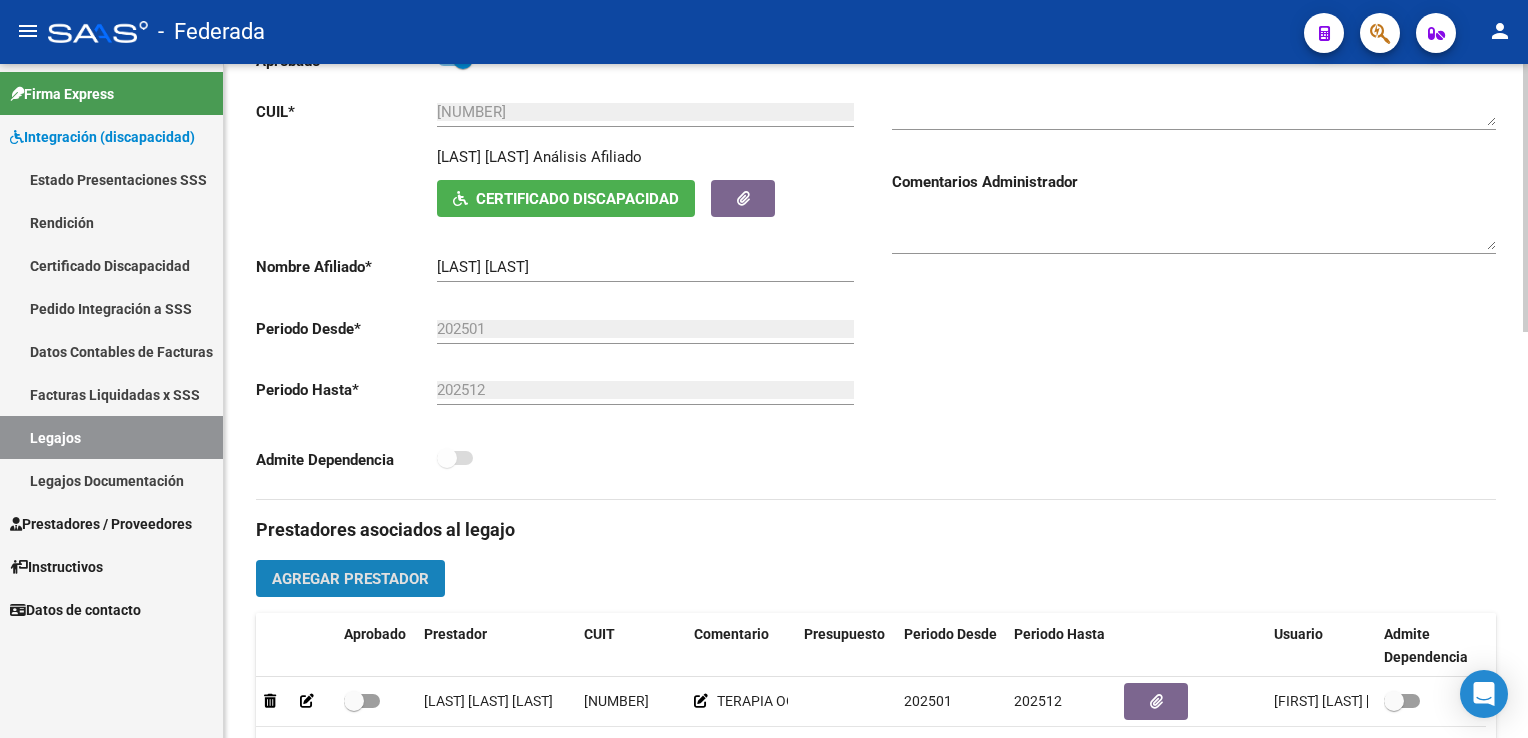 click on "Agregar Prestador" 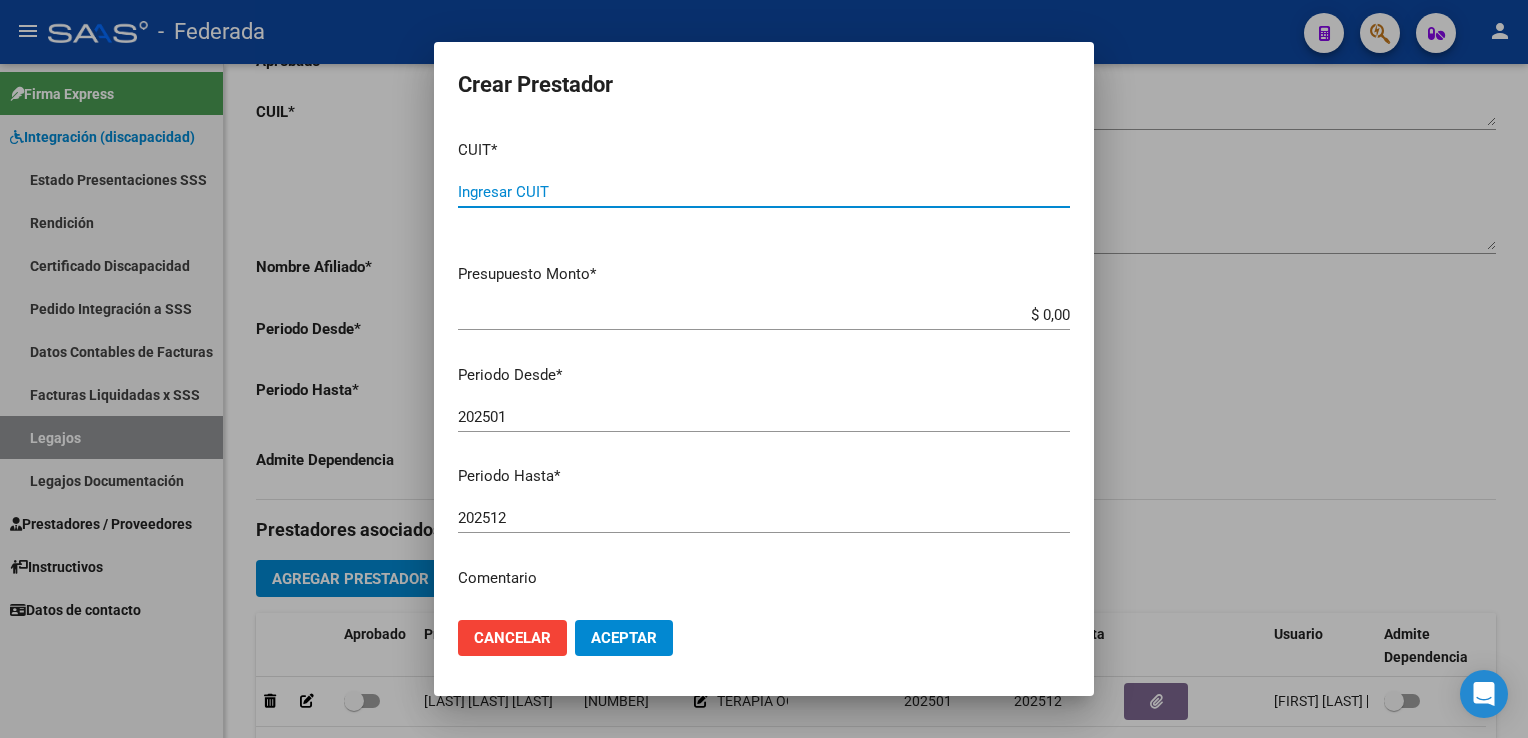 paste on "[CUIT]" 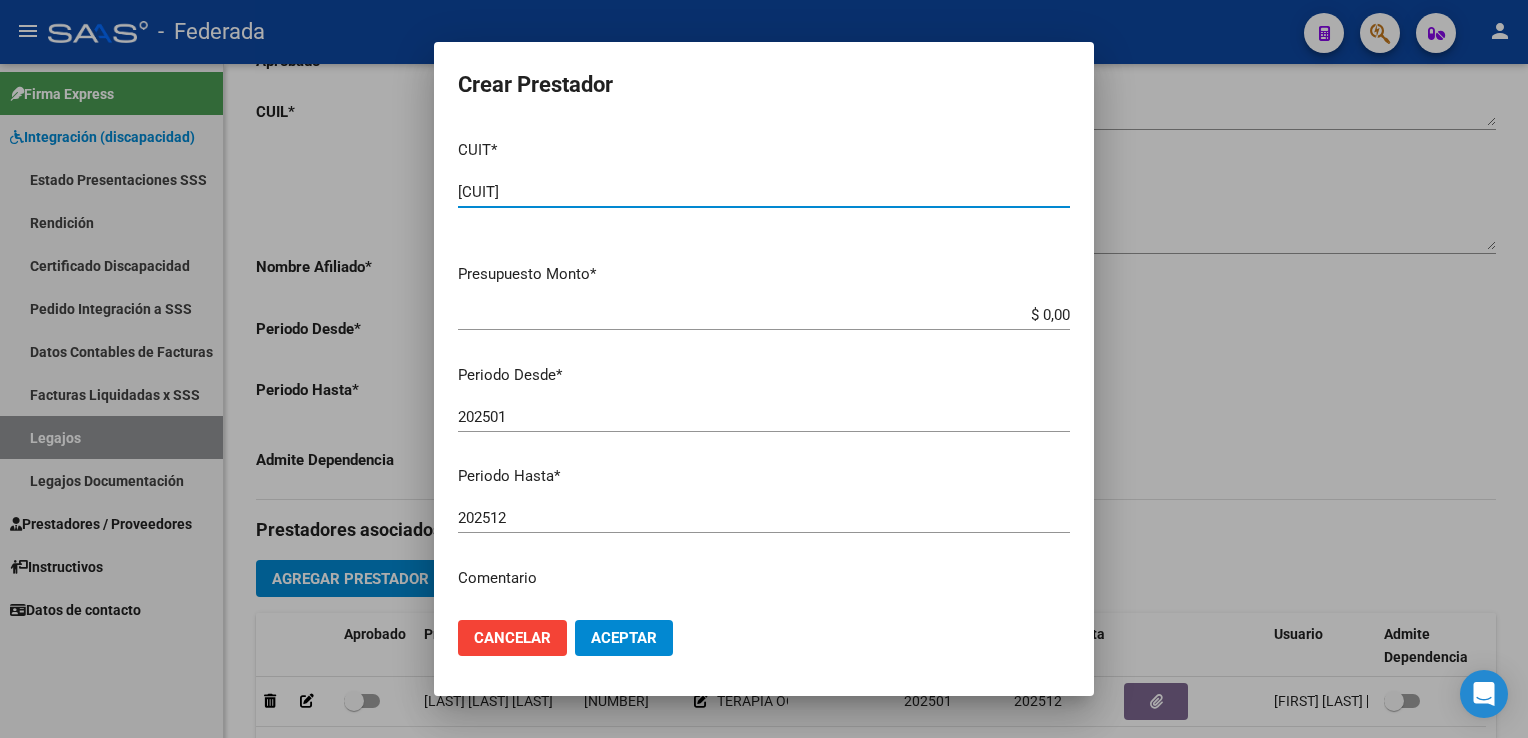 scroll, scrollTop: 200, scrollLeft: 0, axis: vertical 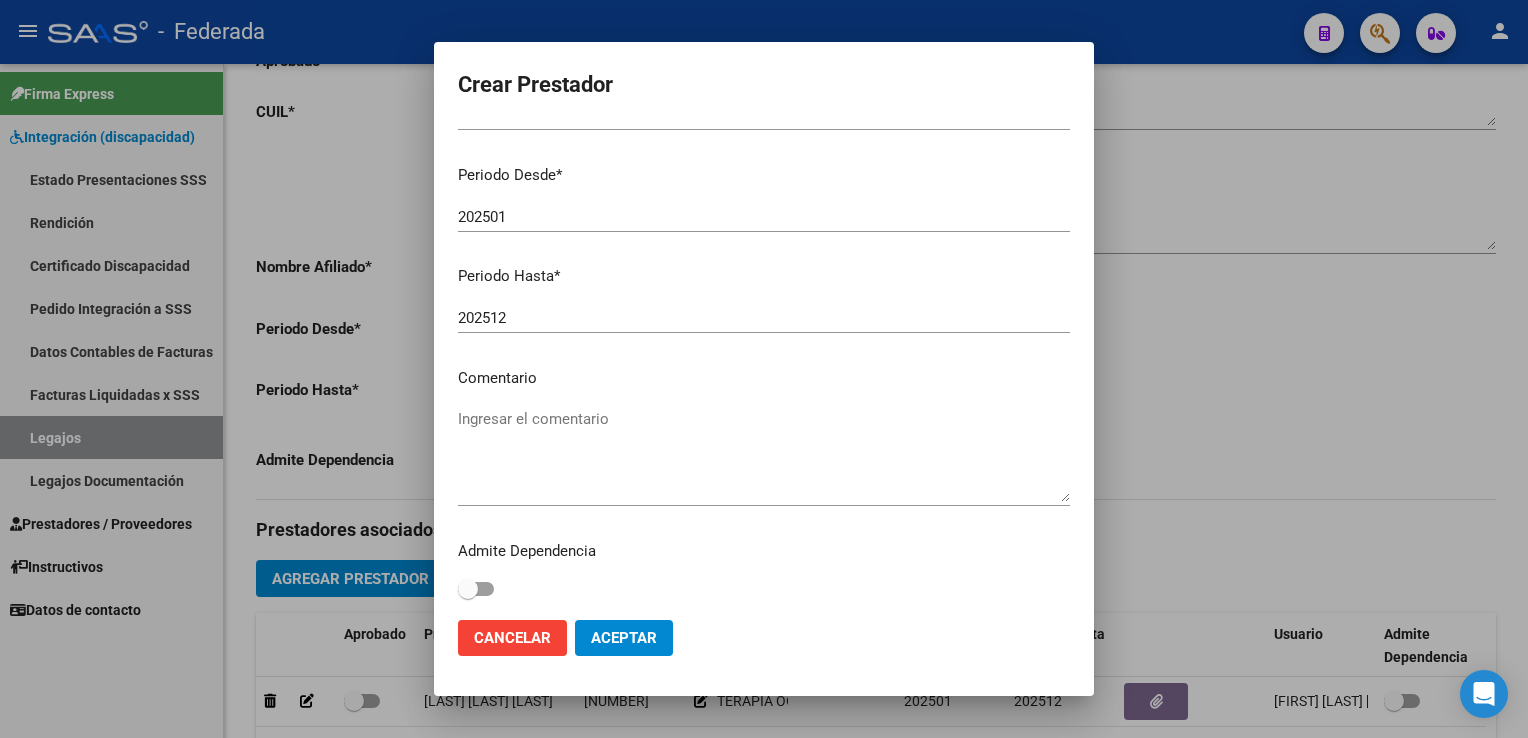 type on "[CUIT]" 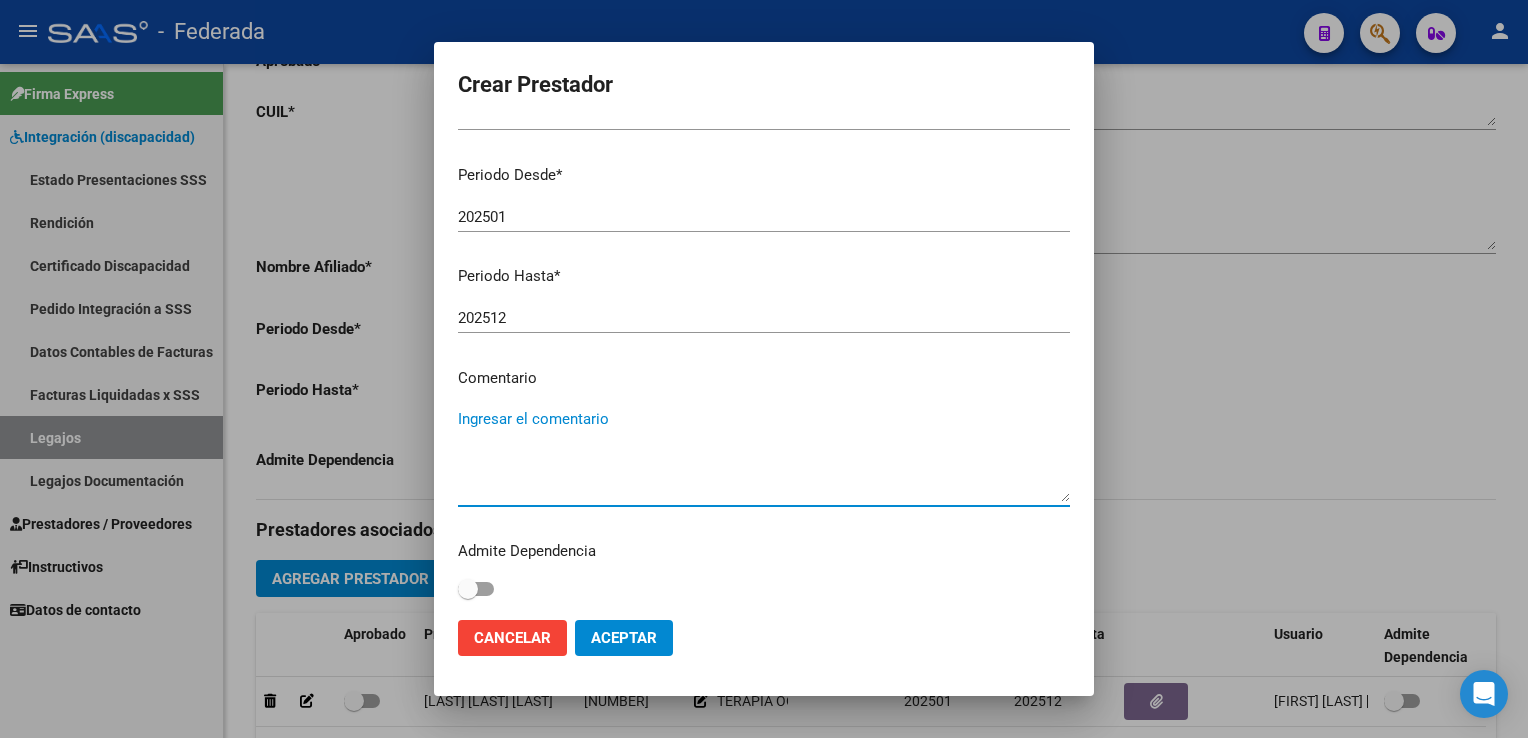 paste on "KINESIOLOGÍA" 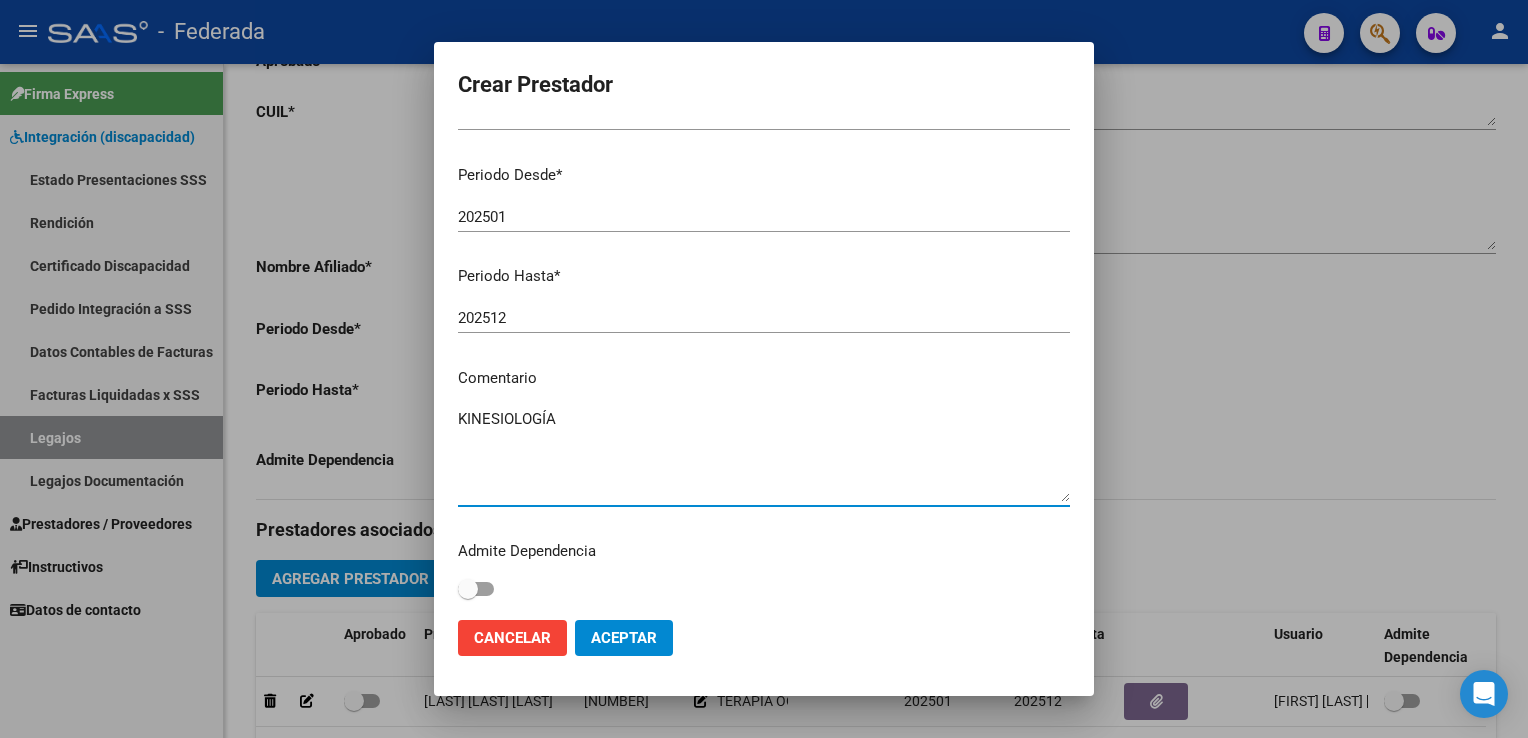 type on "KINESIOLOGÍA" 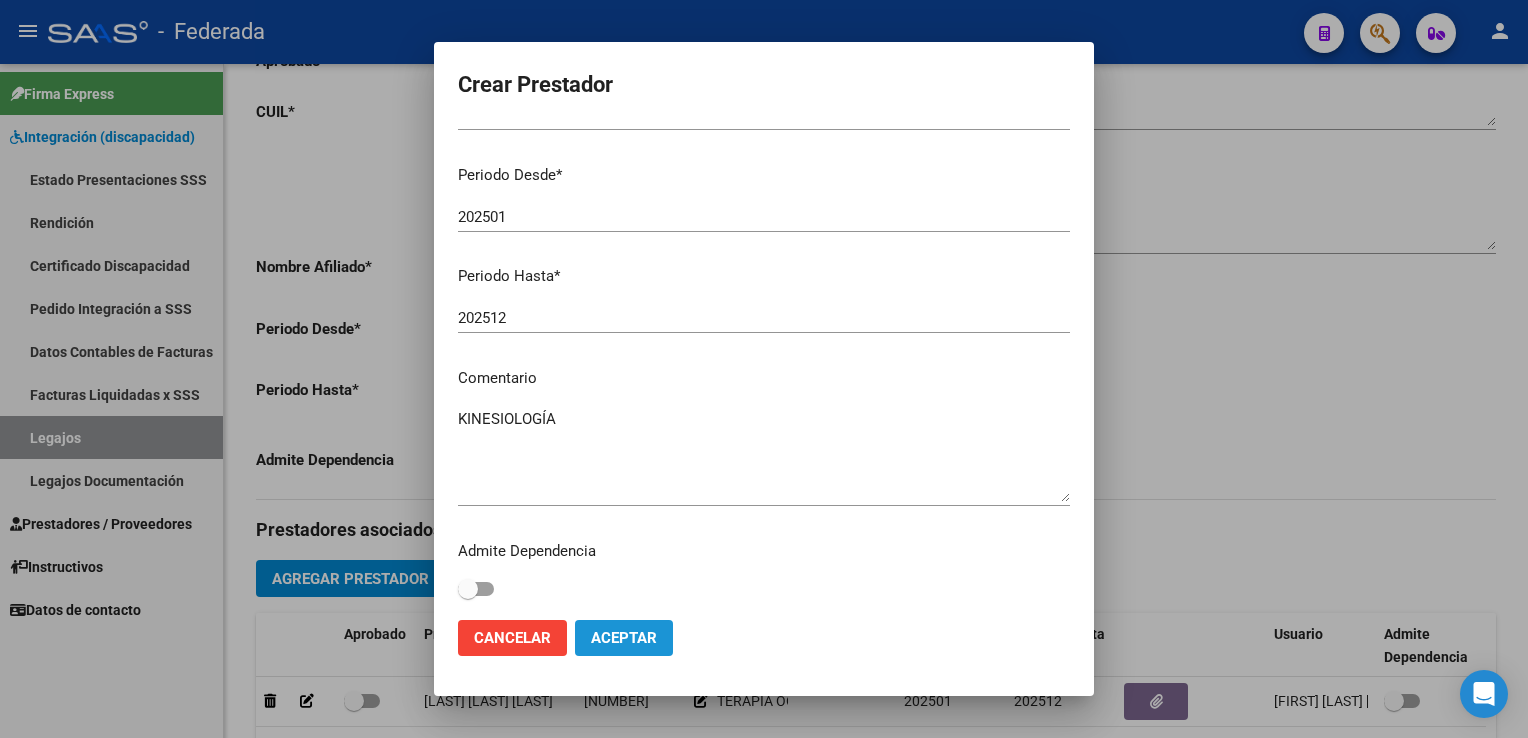 click on "Aceptar" 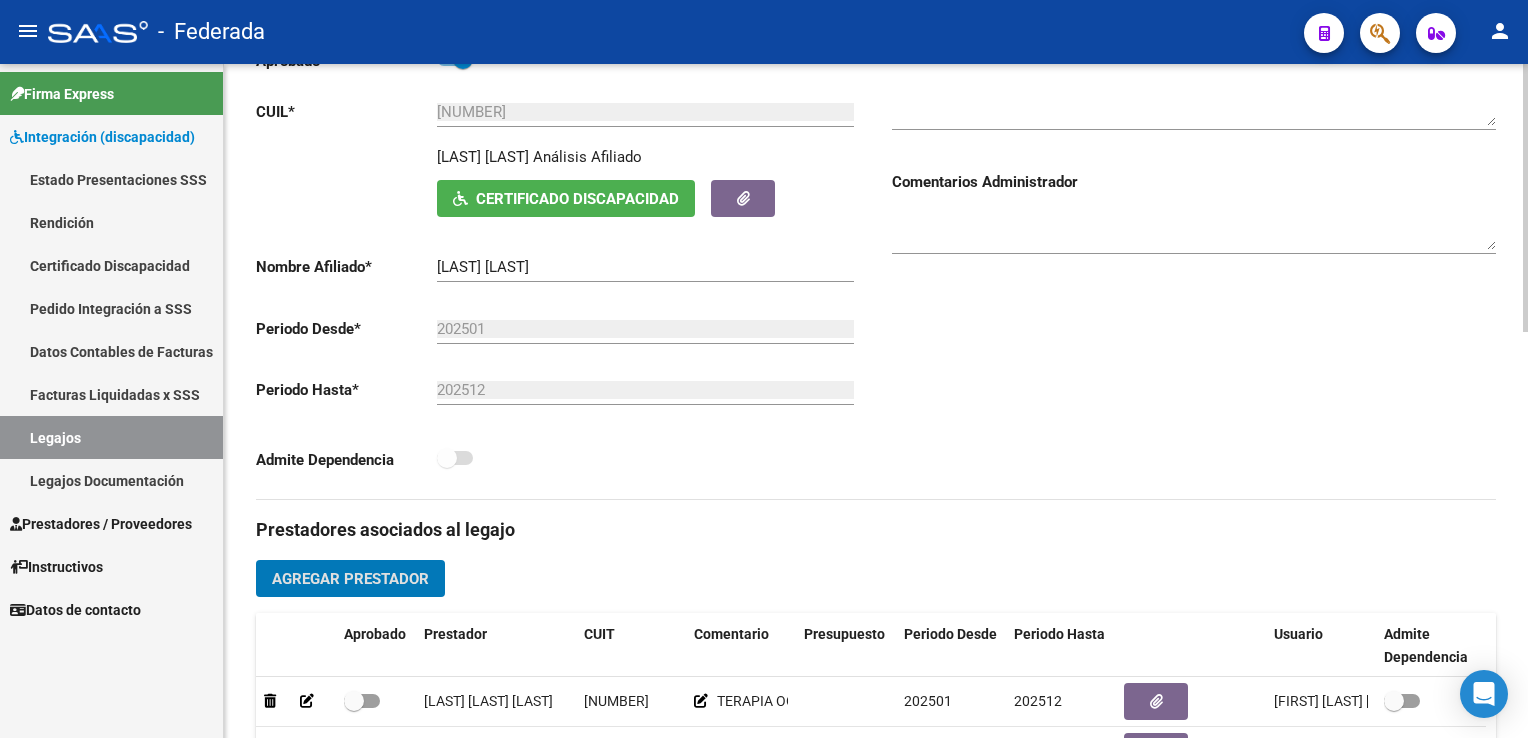click on "Agregar Prestador" 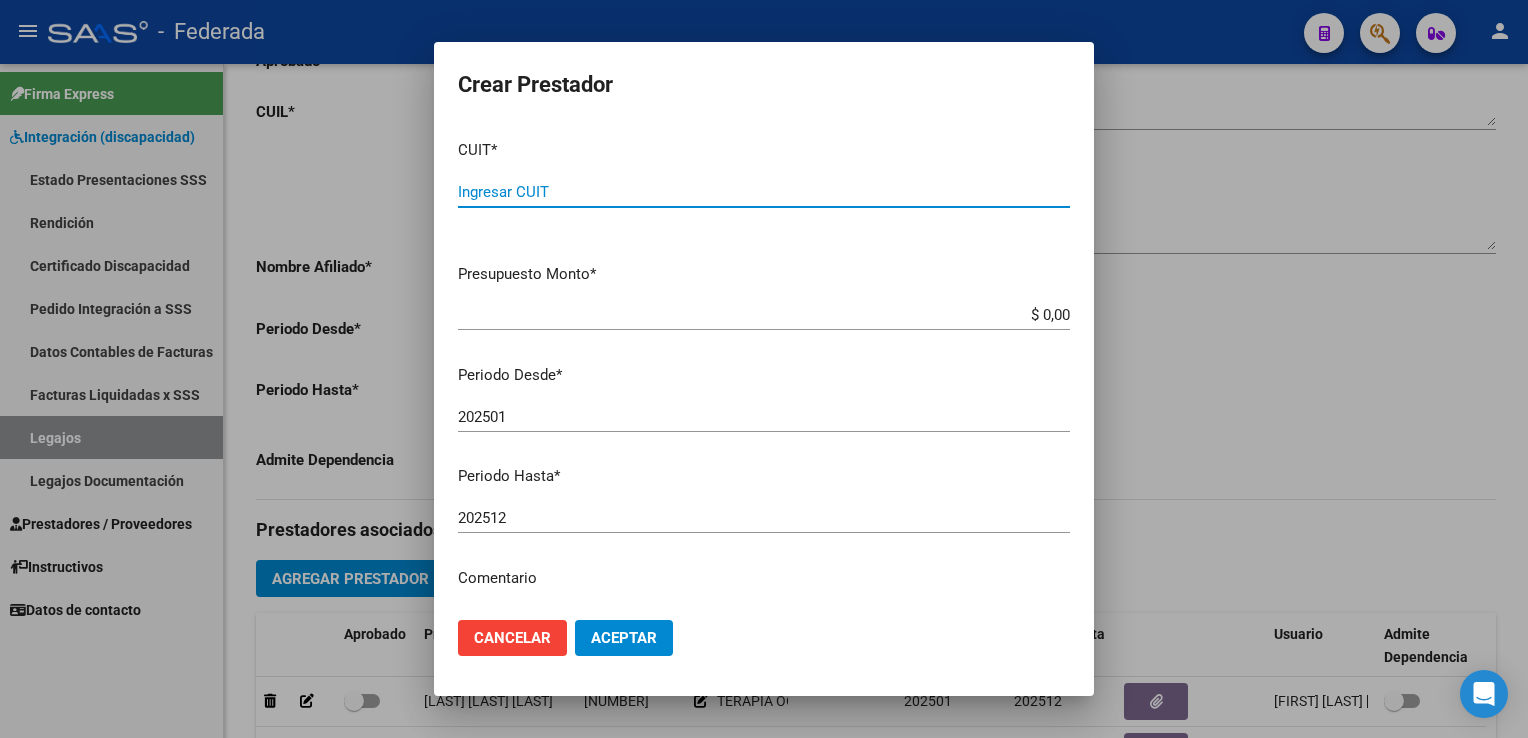 paste on "[CUIT]" 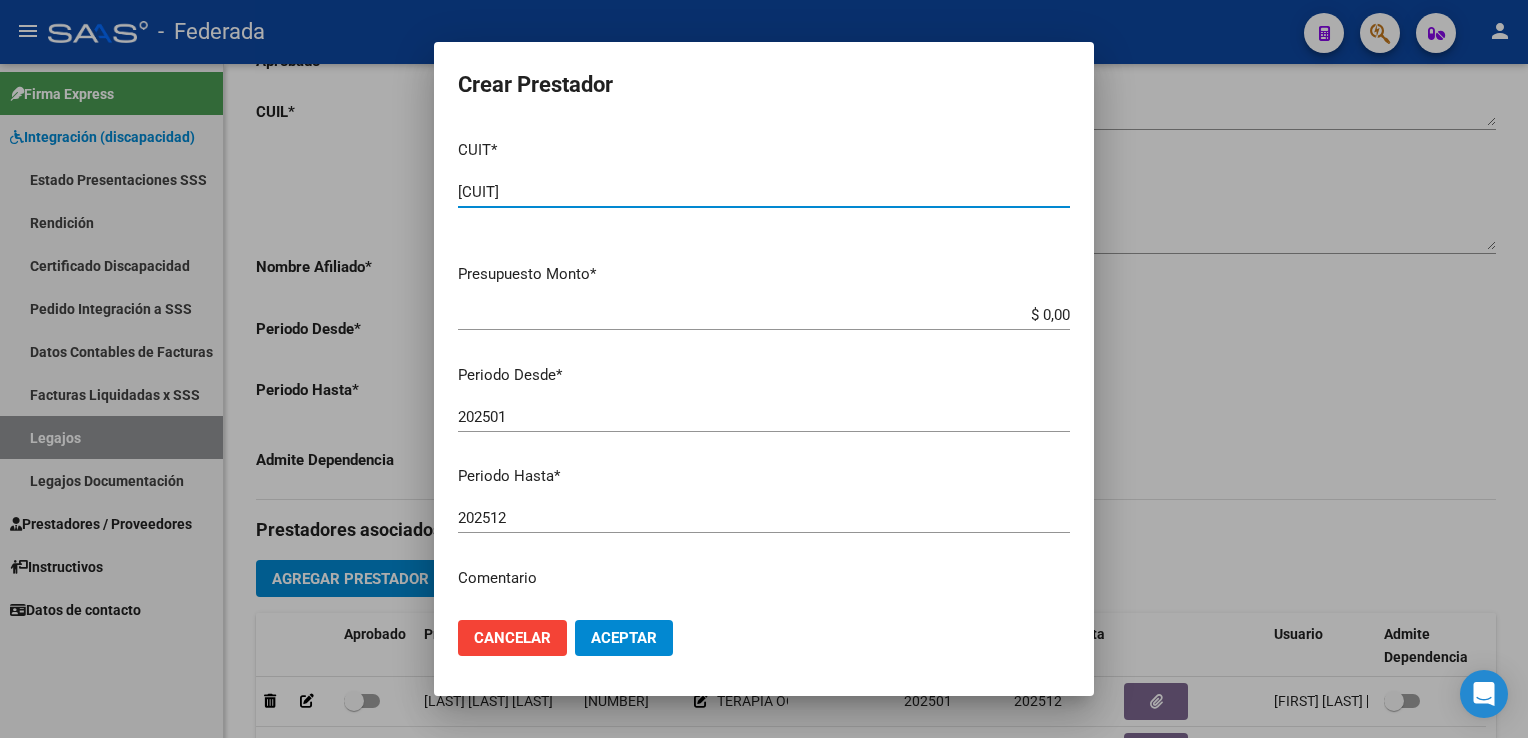 type on "[CUIT]" 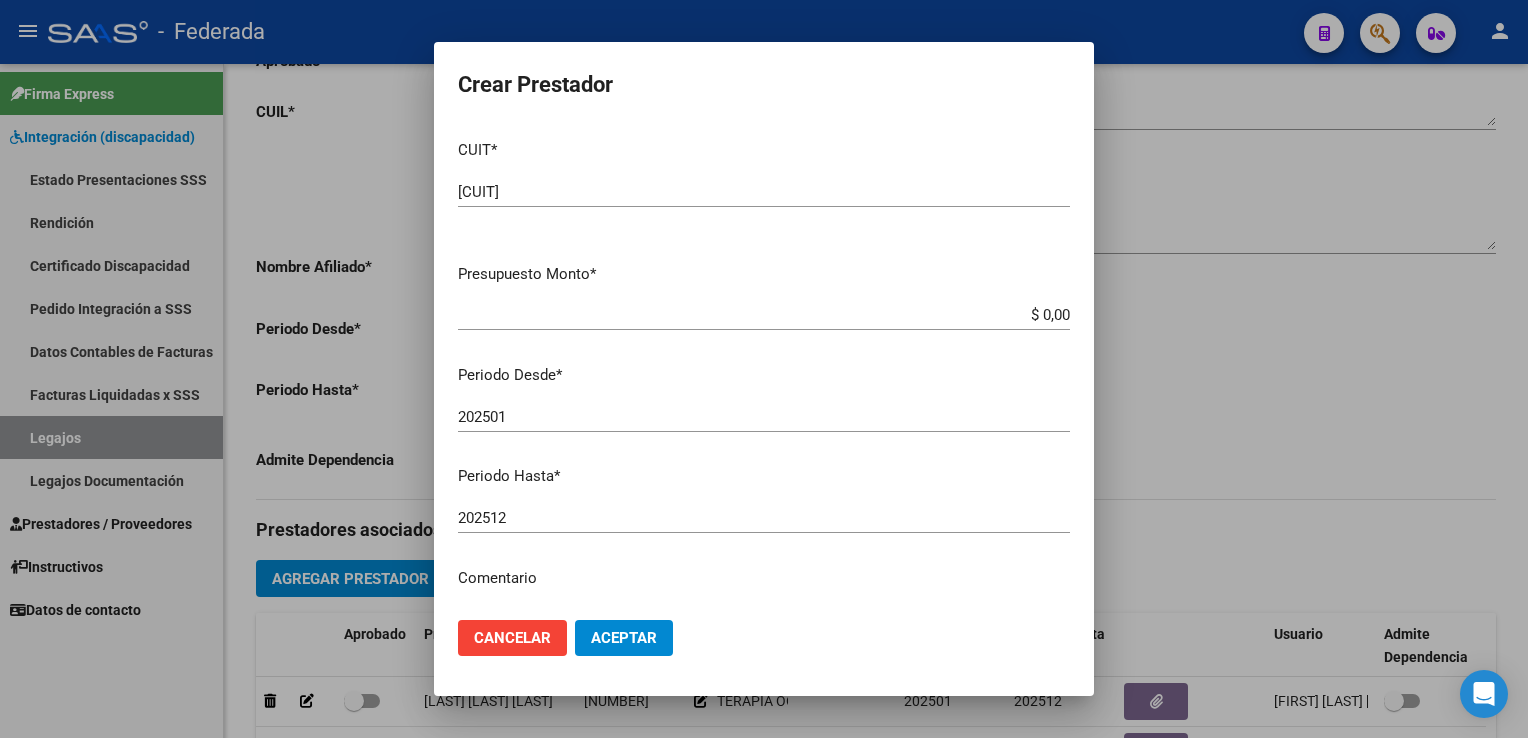 drag, startPoint x: 592, startPoint y: 394, endPoint x: 672, endPoint y: 427, distance: 86.53901 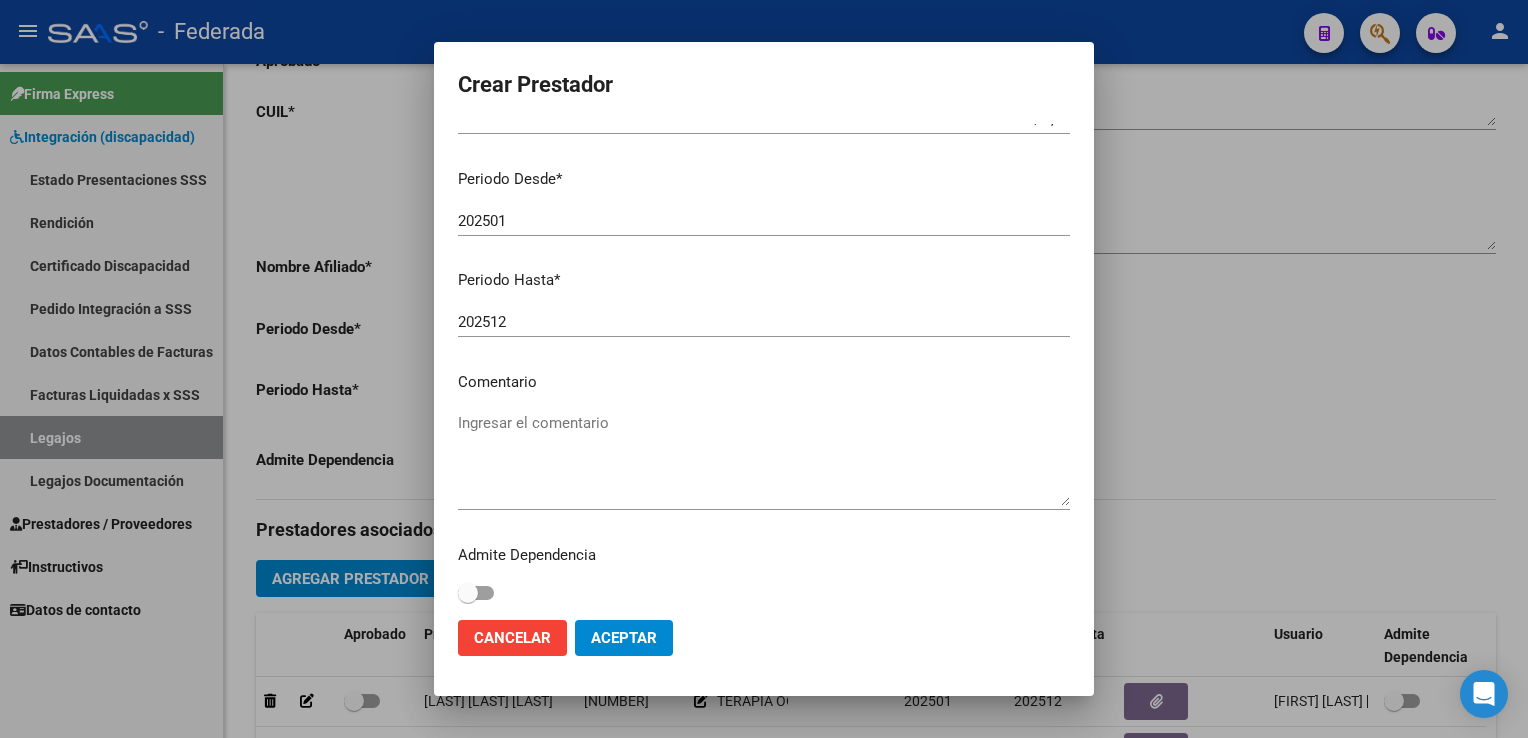 scroll, scrollTop: 205, scrollLeft: 0, axis: vertical 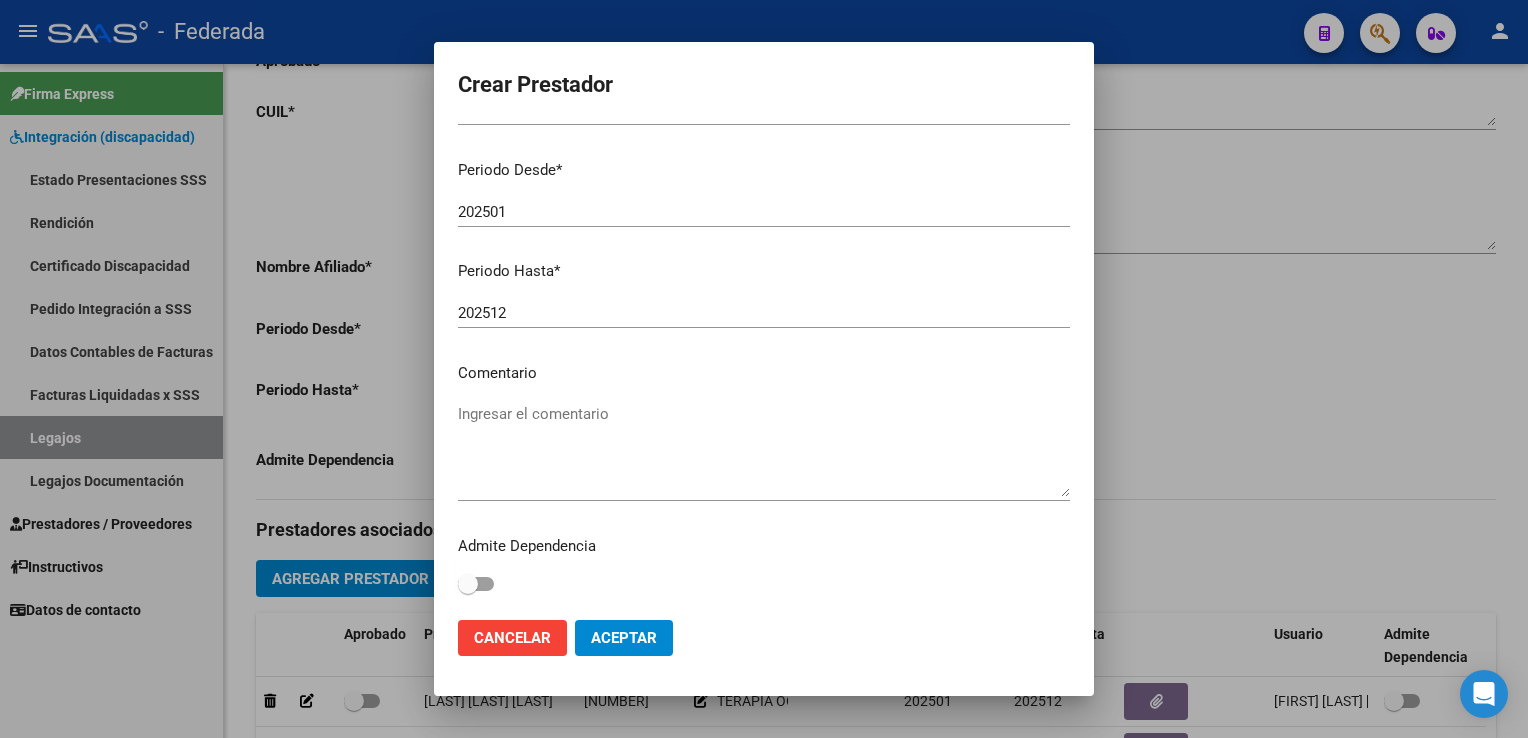 click on "Ingresar el comentario" at bounding box center [764, 450] 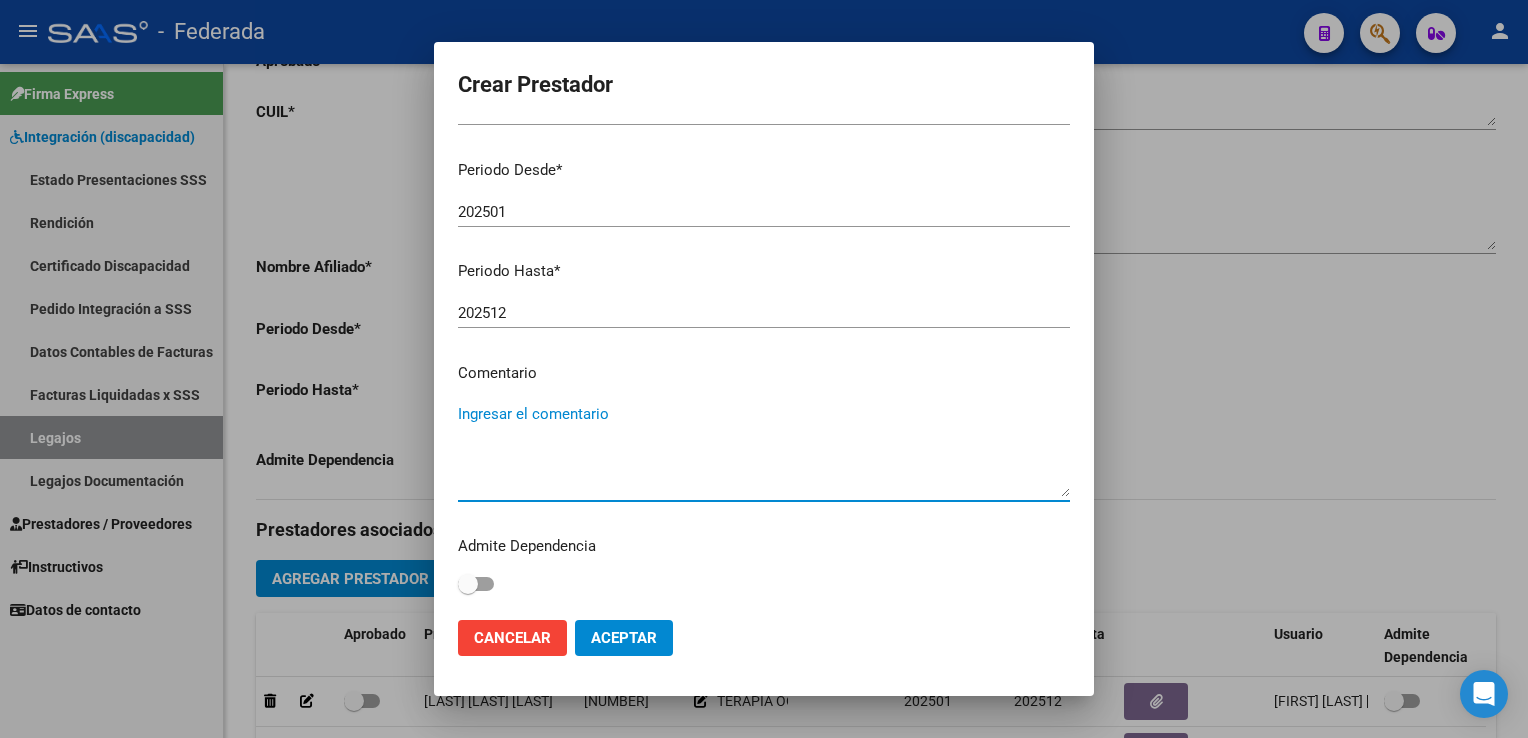 paste on "FONOAUDIOLOGÍA" 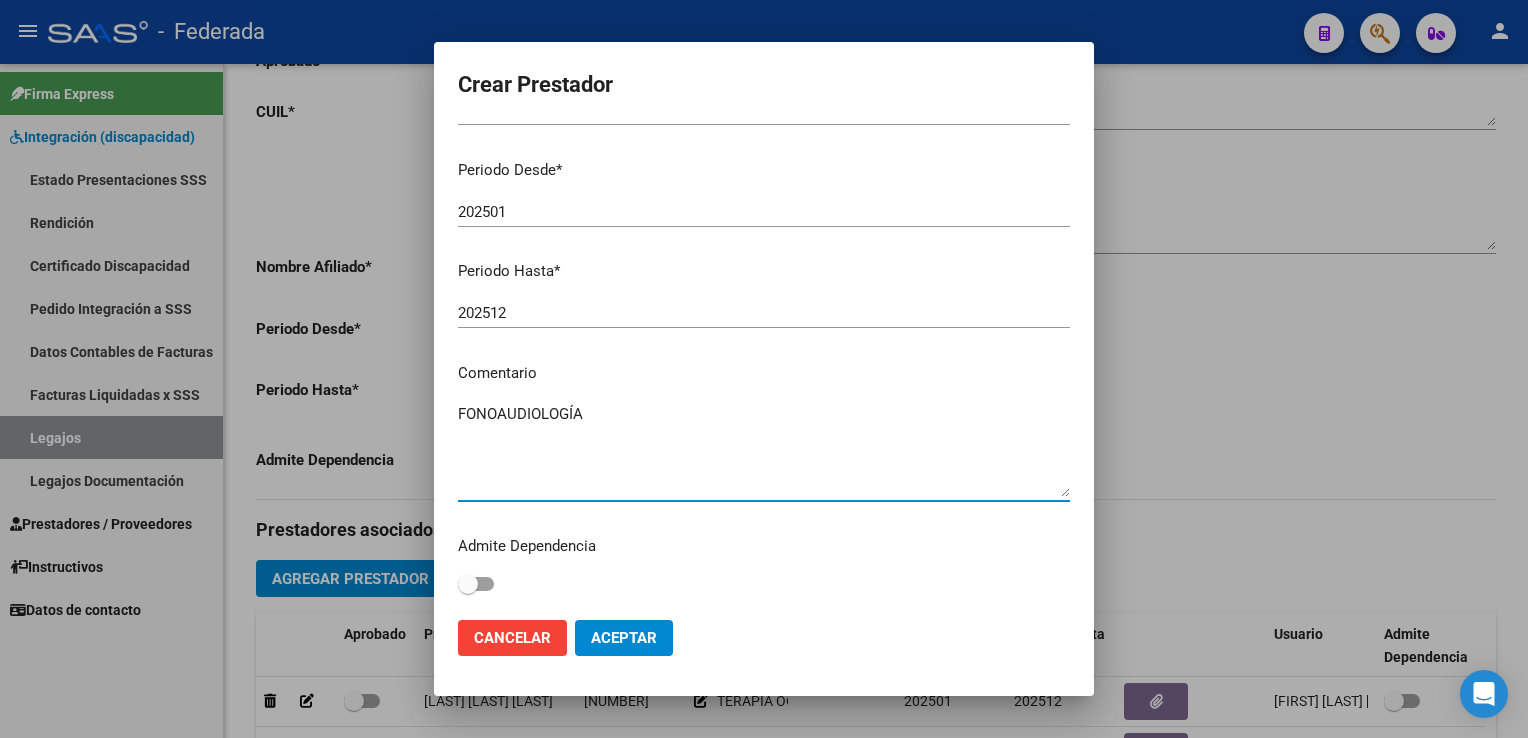 type on "FONOAUDIOLOGÍA" 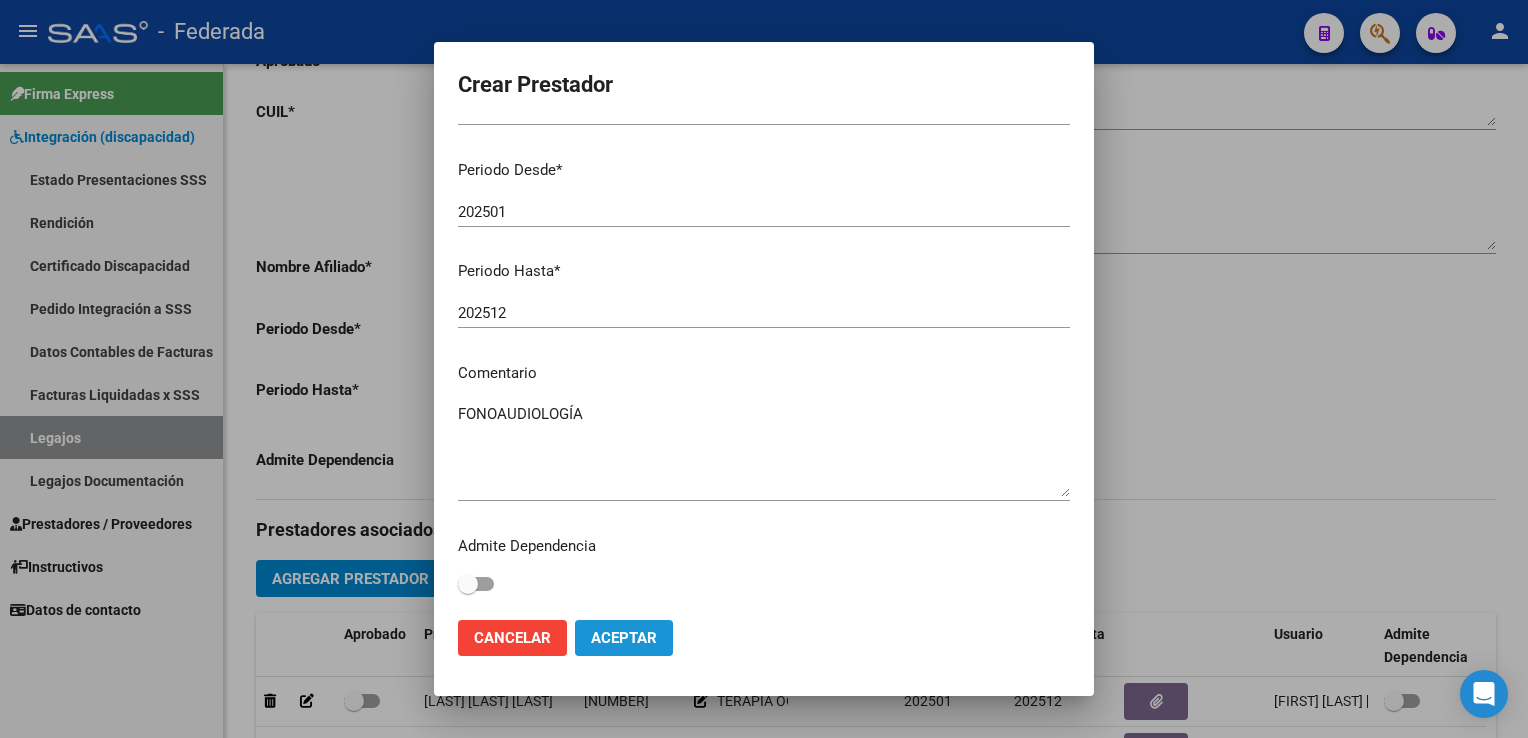 click on "Aceptar" 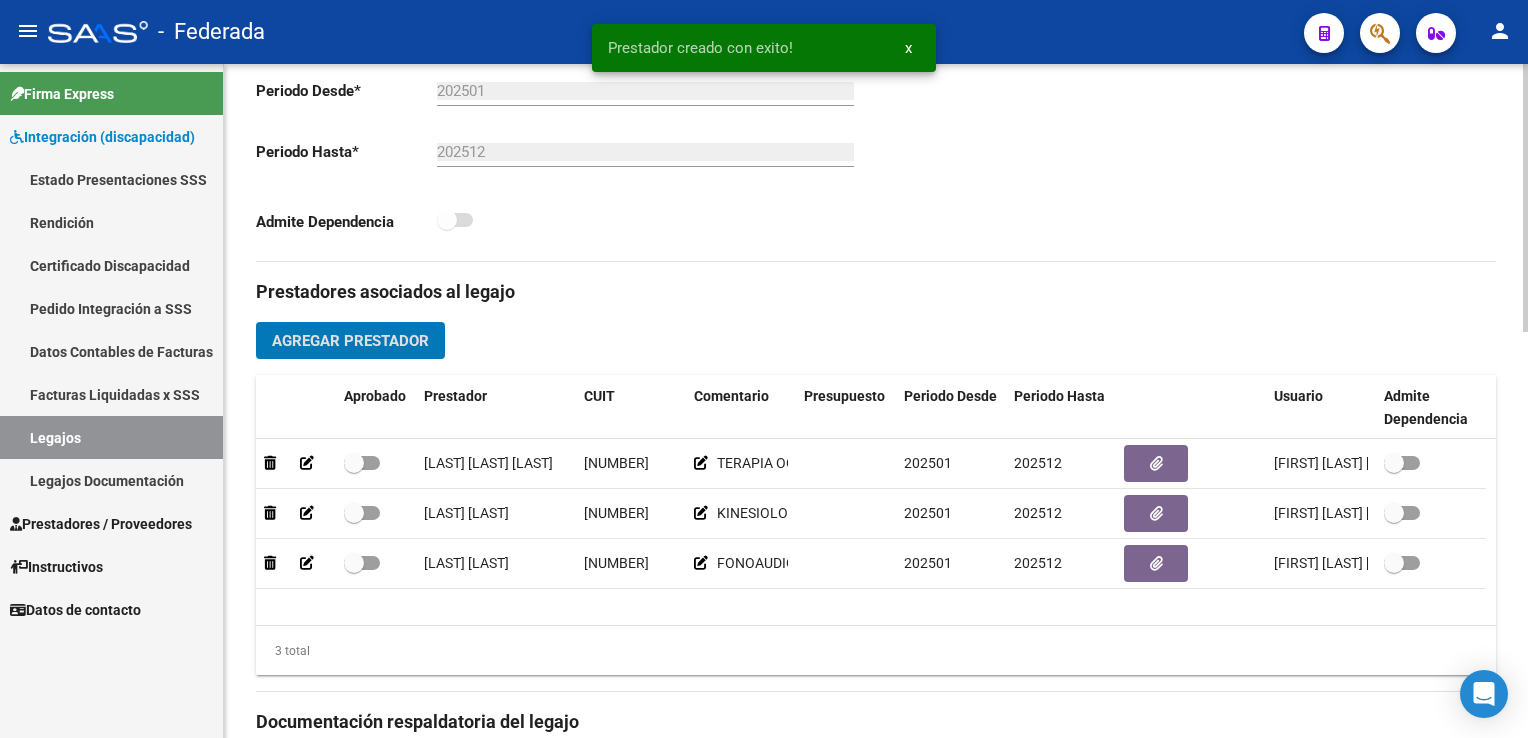 scroll, scrollTop: 600, scrollLeft: 0, axis: vertical 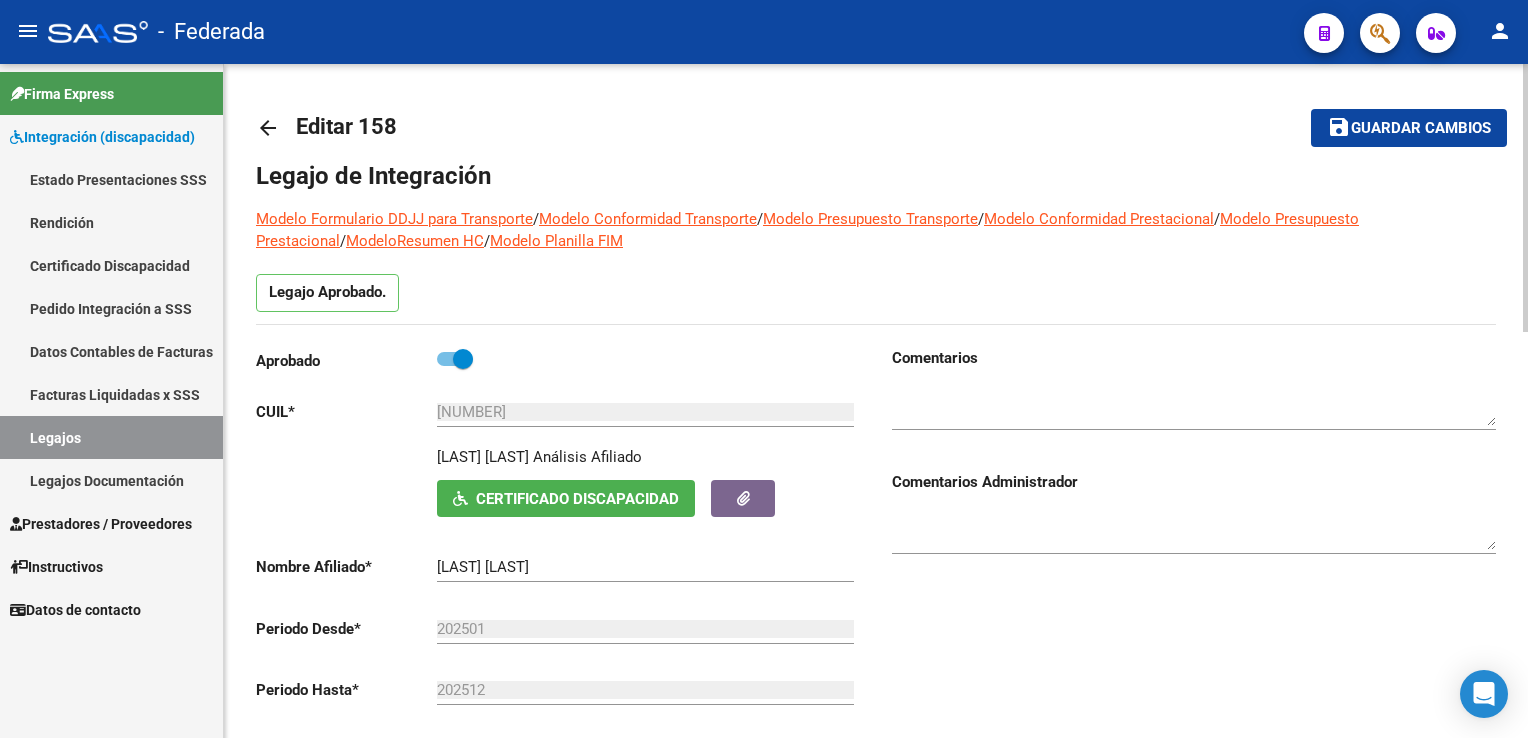 click on "save Guardar cambios" 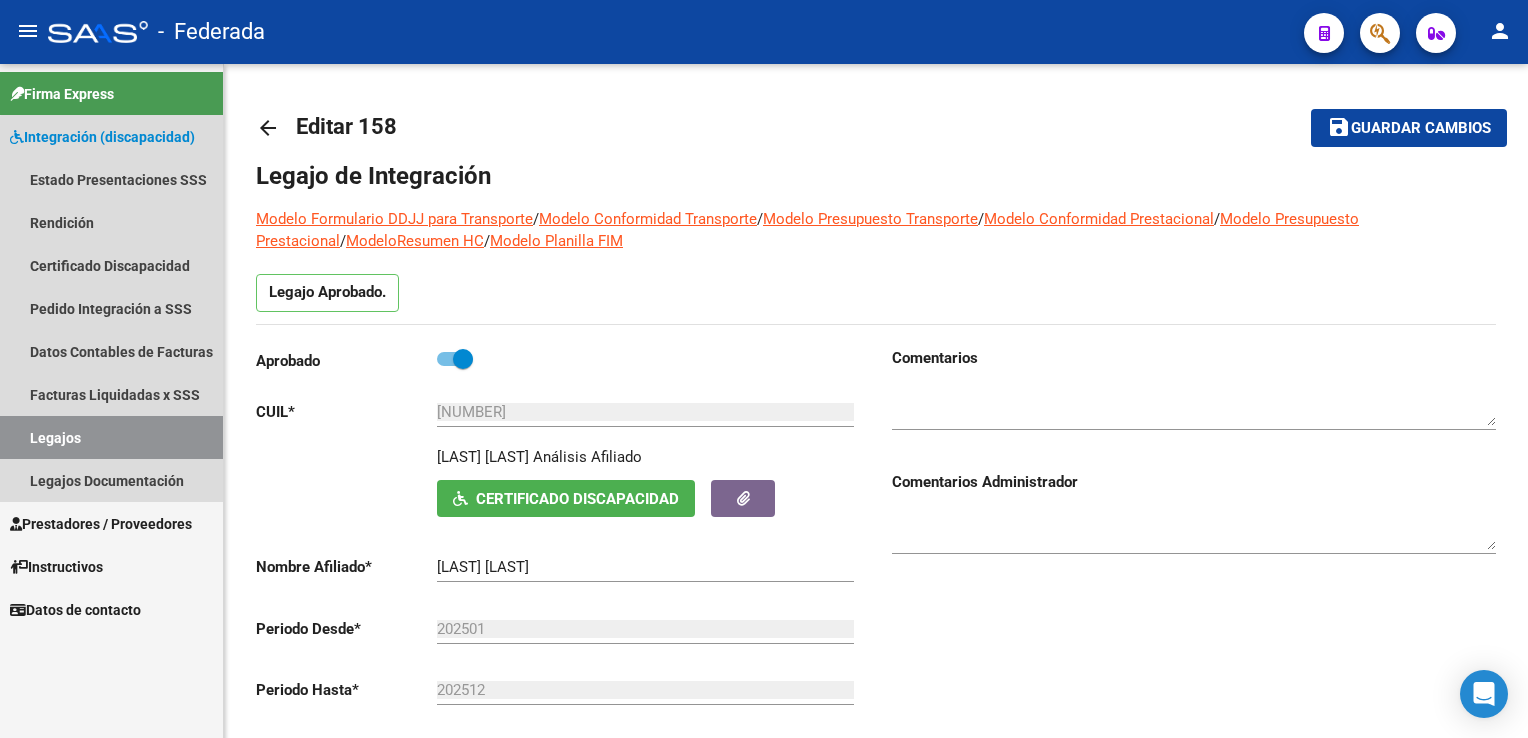 drag, startPoint x: 156, startPoint y: 441, endPoint x: 207, endPoint y: 426, distance: 53.160137 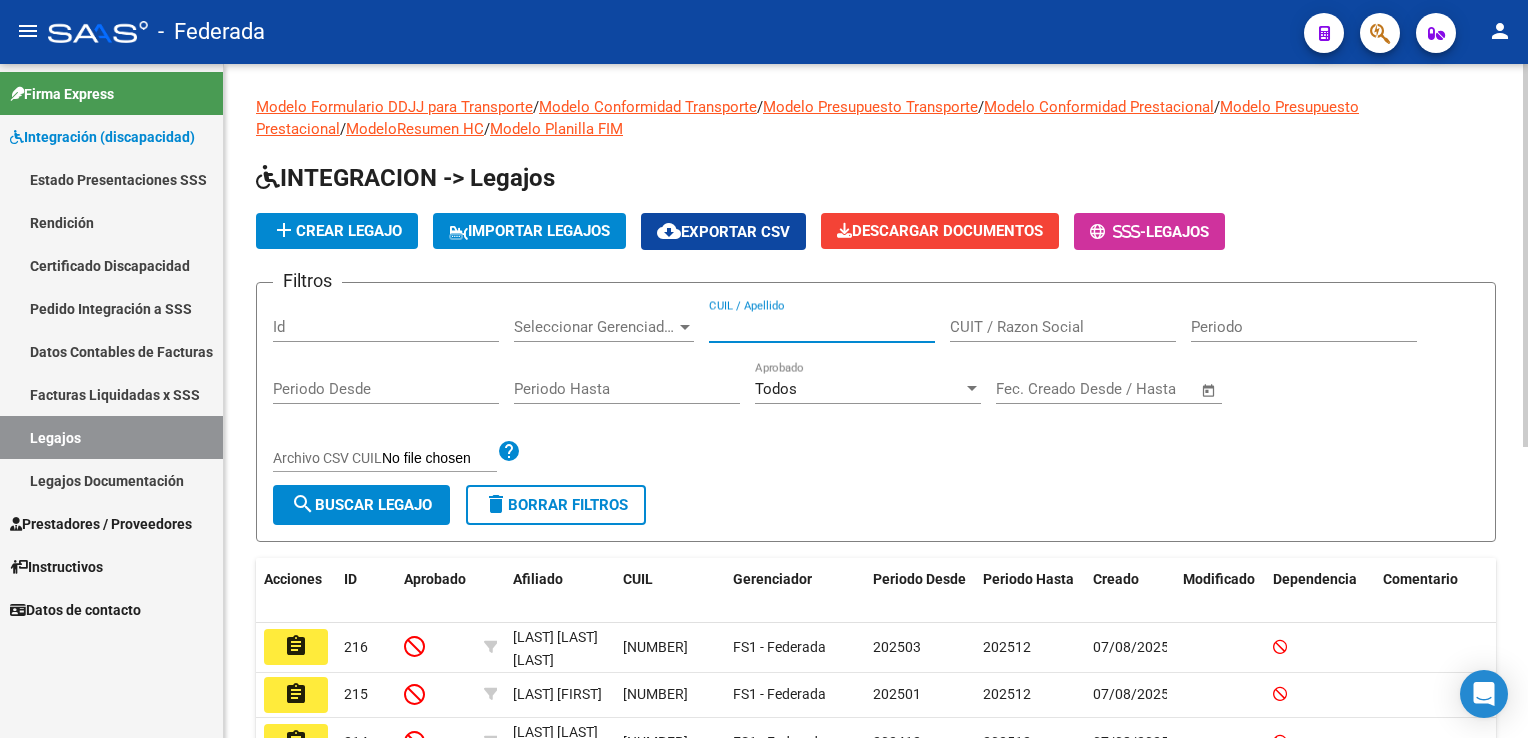 click on "CUIL / Apellido" at bounding box center [822, 327] 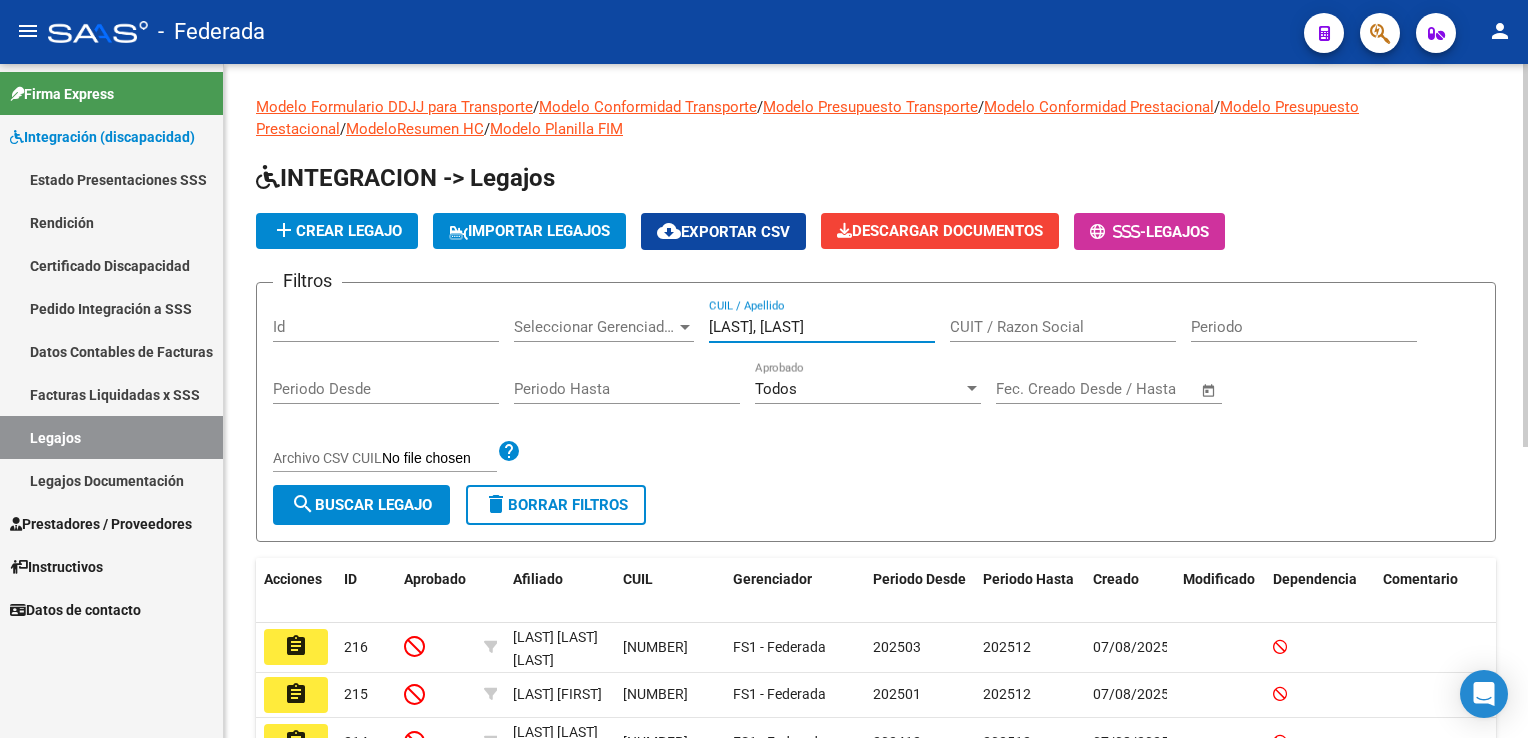 drag, startPoint x: 768, startPoint y: 323, endPoint x: 667, endPoint y: 398, distance: 125.80143 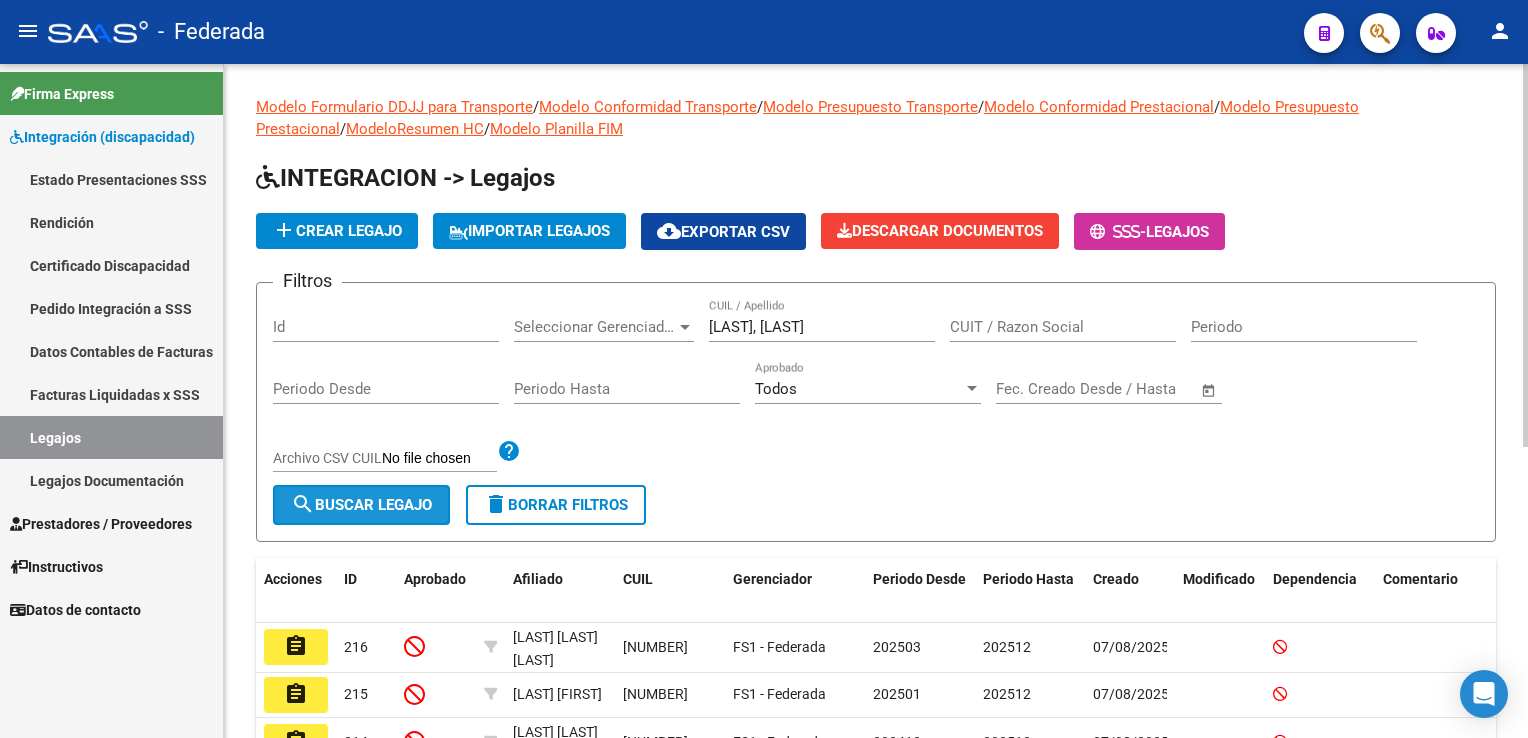 click on "search  Buscar Legajo" 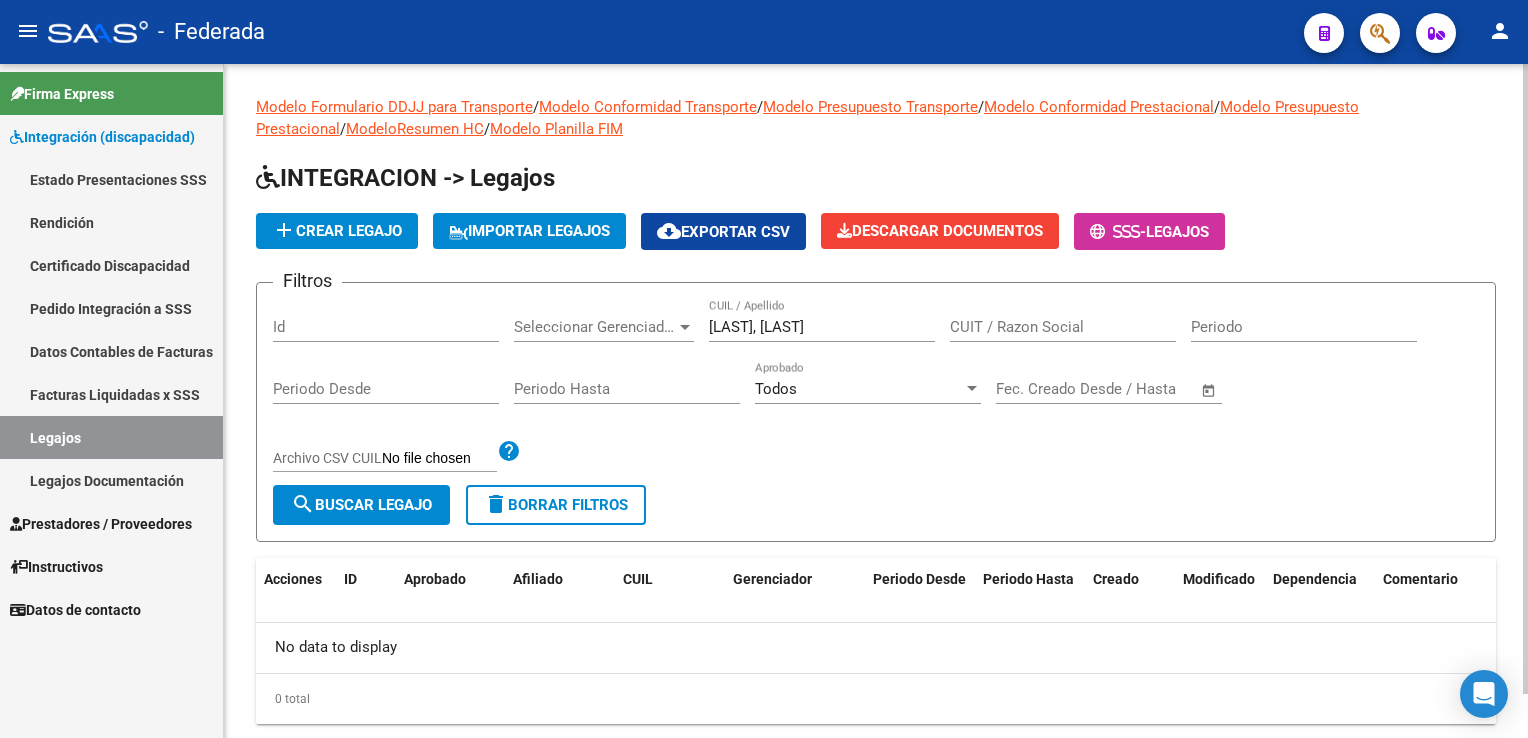 scroll, scrollTop: 47, scrollLeft: 0, axis: vertical 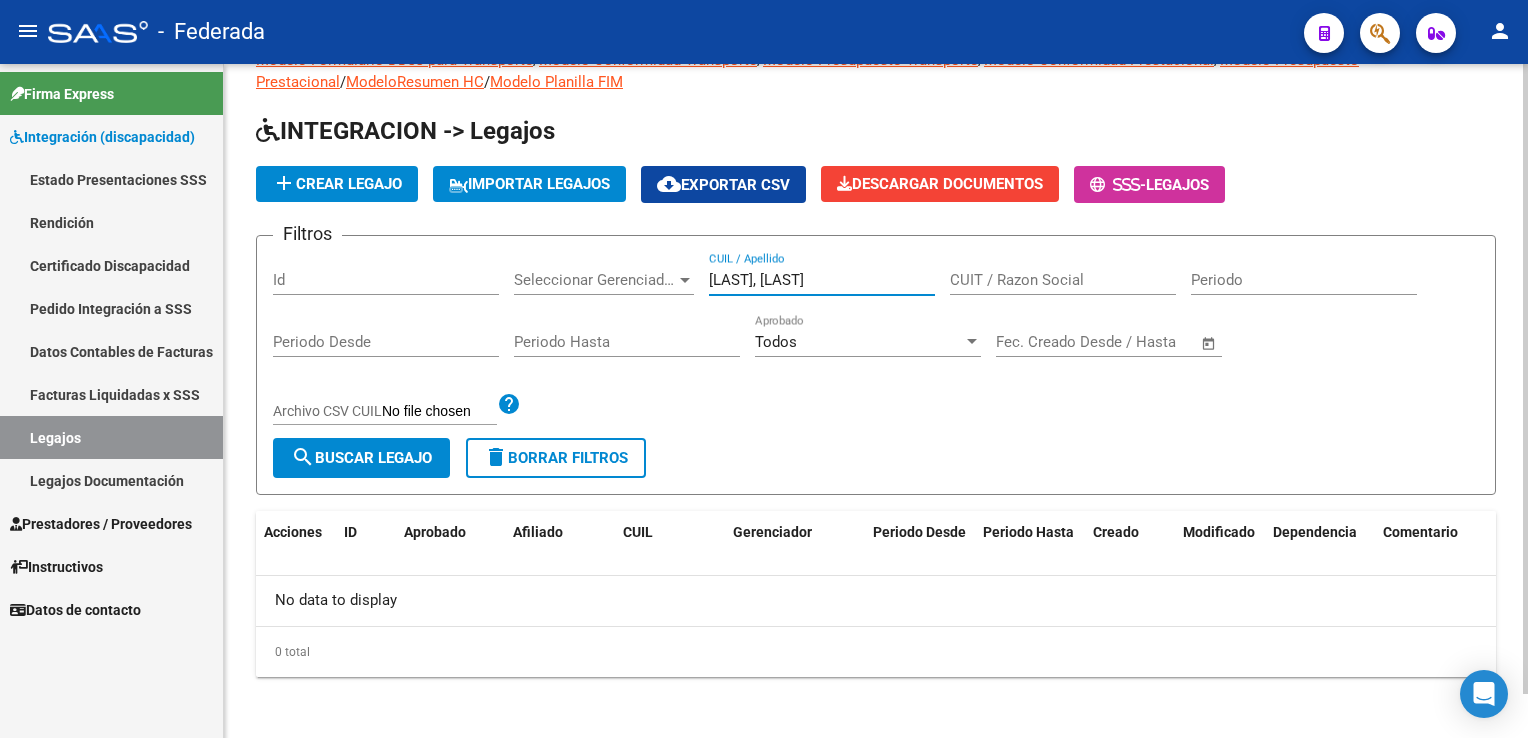 click on "[LAST], [LAST]" at bounding box center [822, 280] 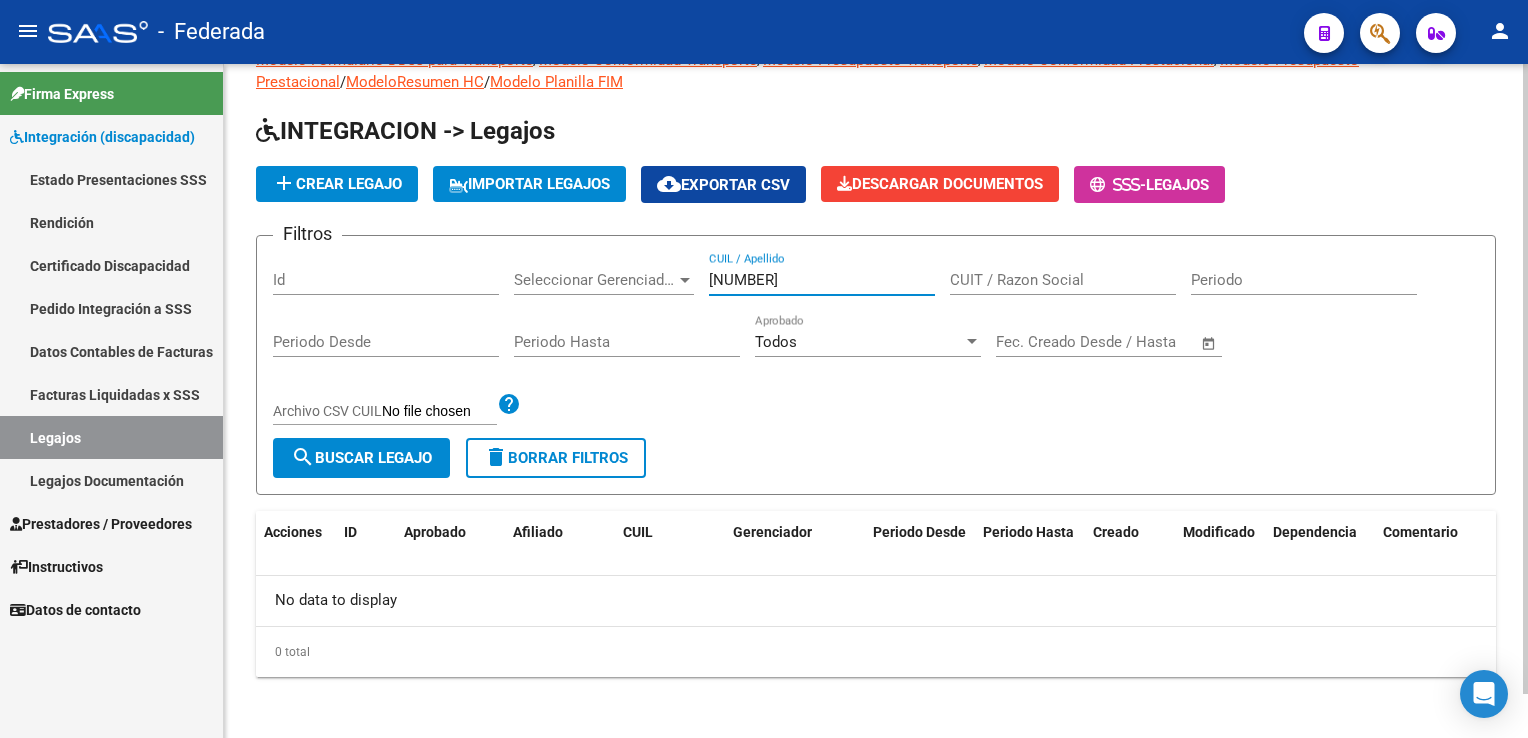 click on "[NUMBER]" at bounding box center (822, 280) 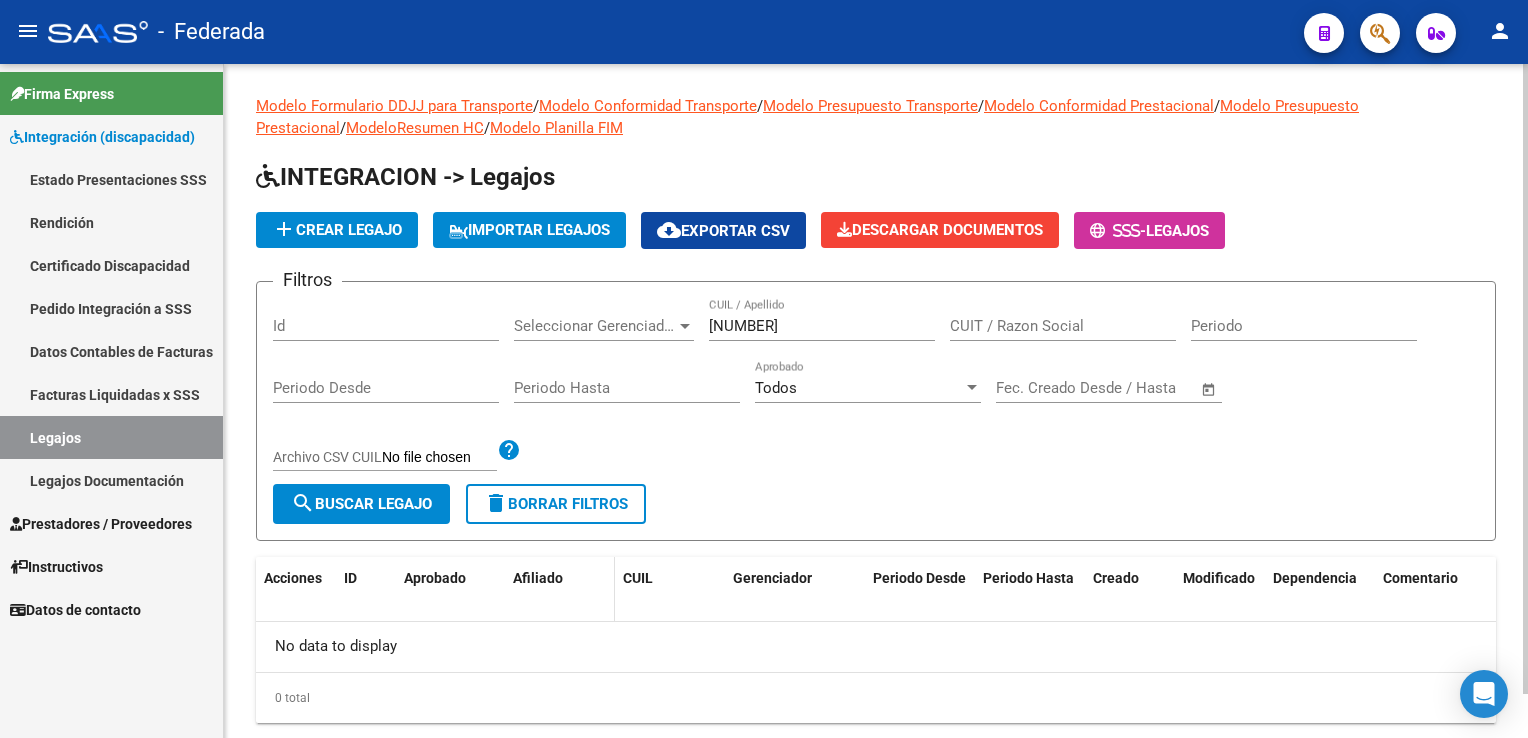scroll, scrollTop: 47, scrollLeft: 0, axis: vertical 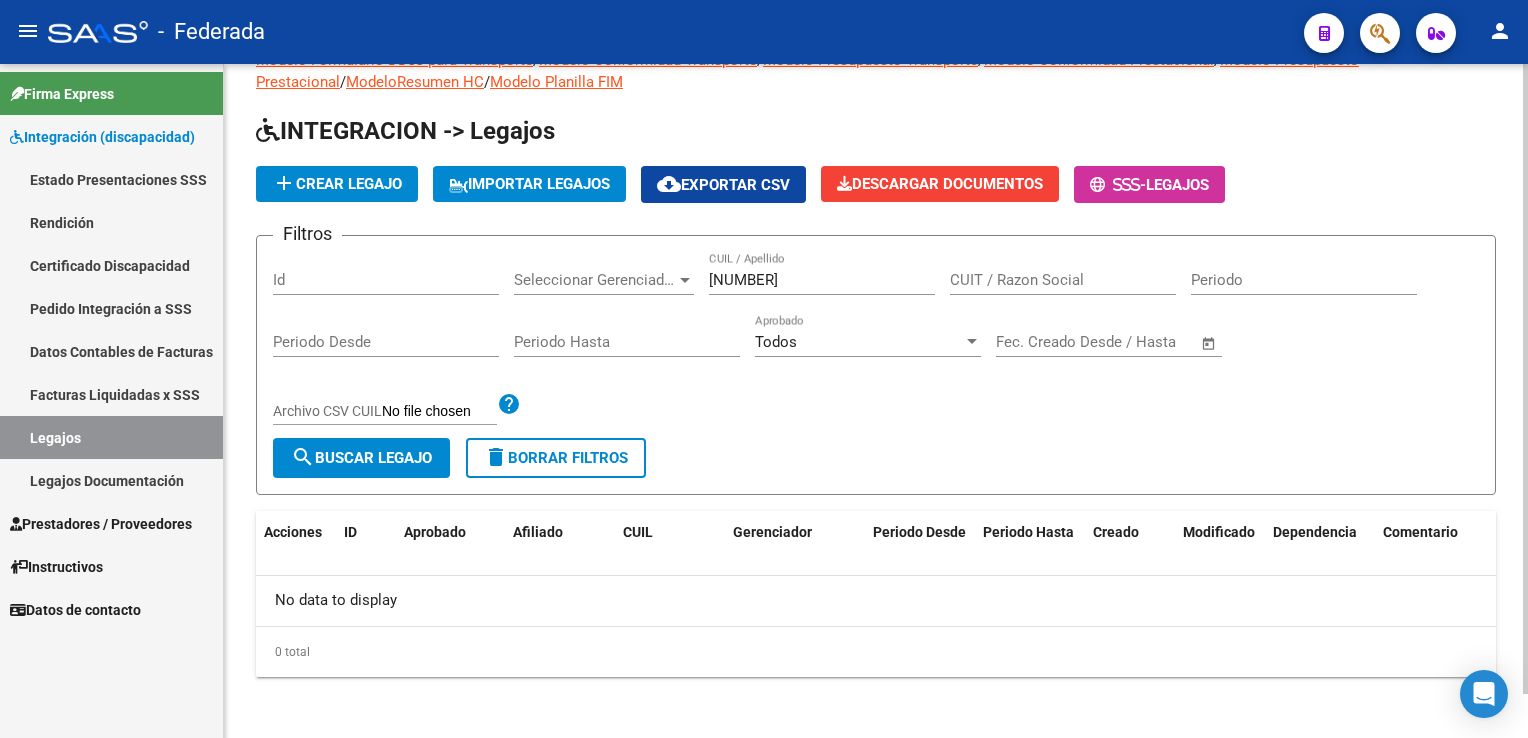 click on "[NUMBER]" at bounding box center (822, 280) 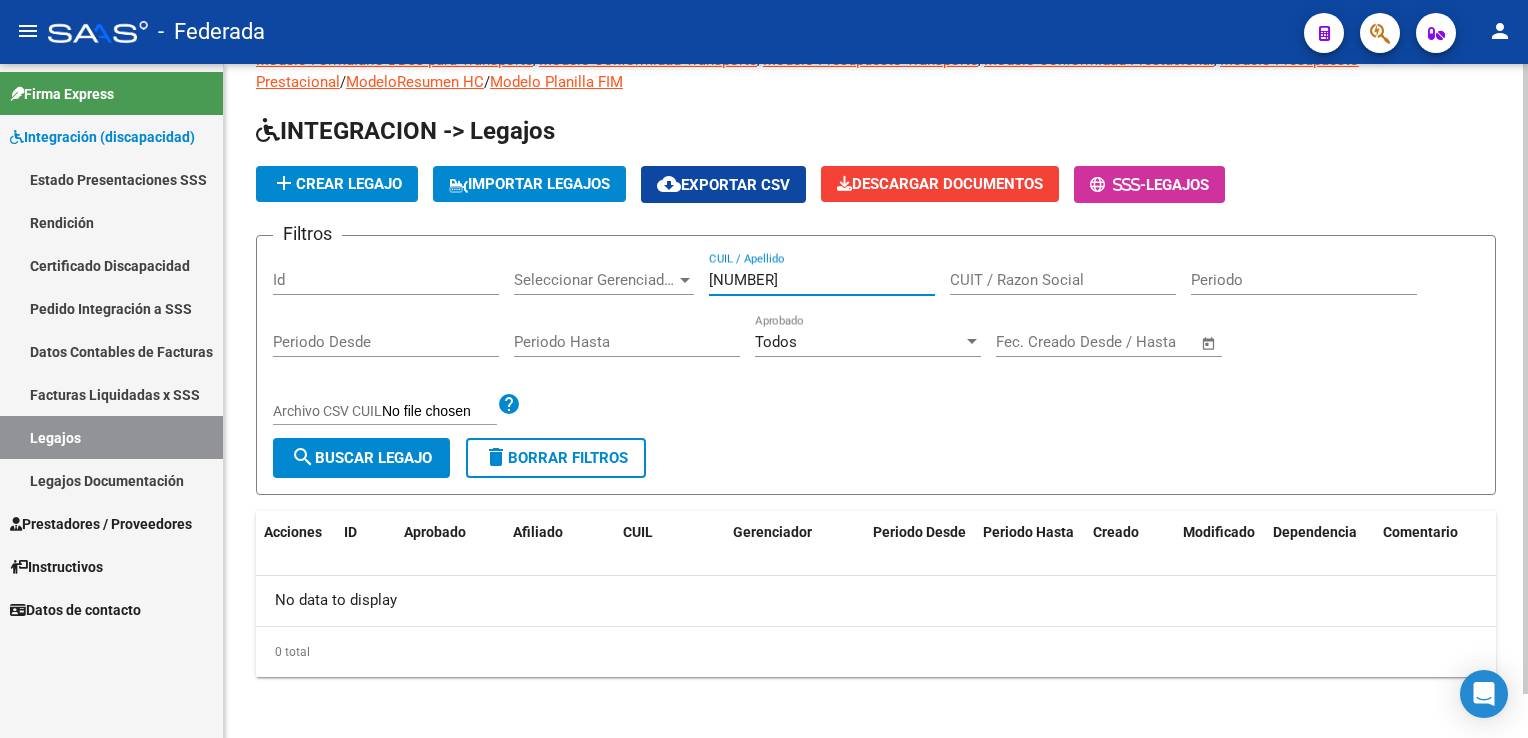 click on "[NUMBER]" at bounding box center [822, 280] 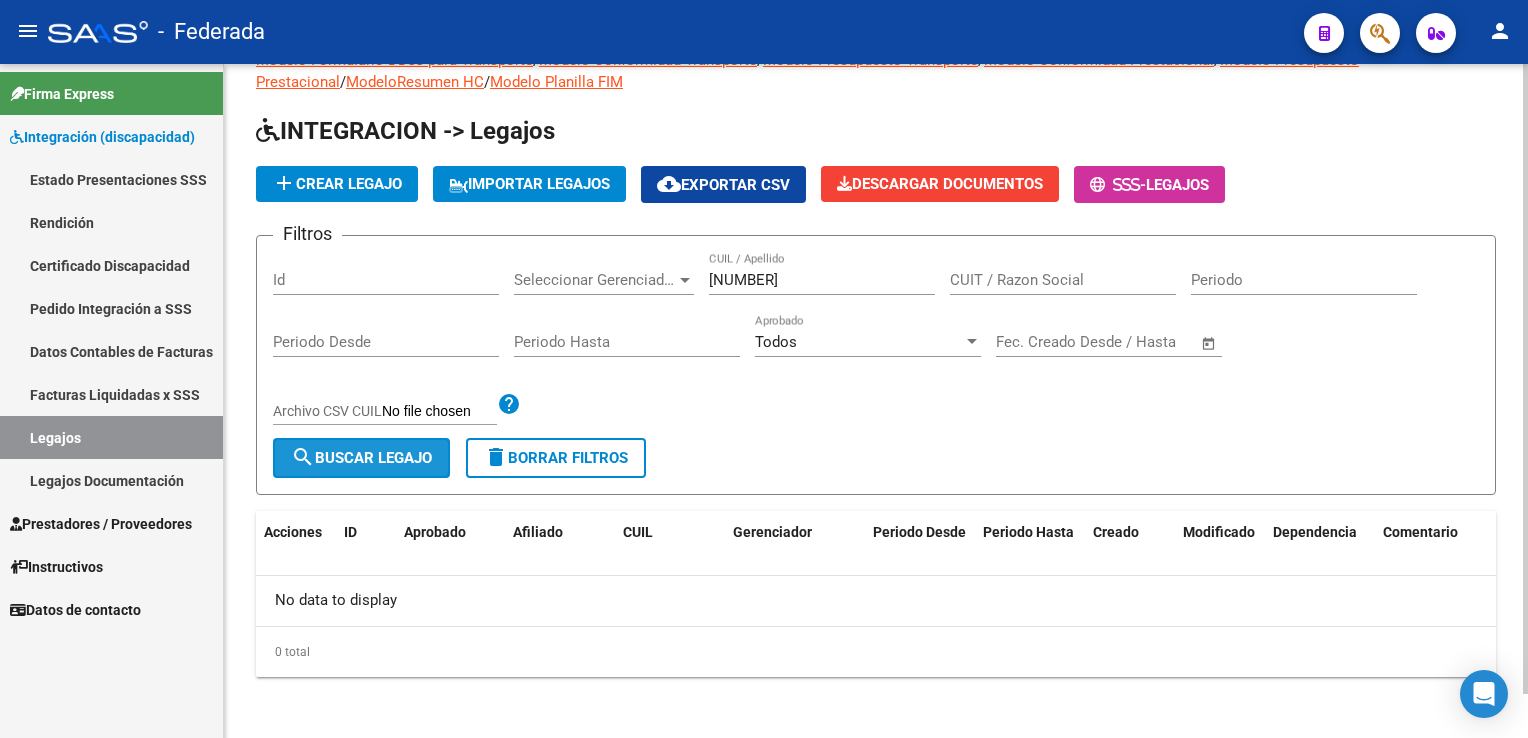 click on "search  Buscar Legajo" 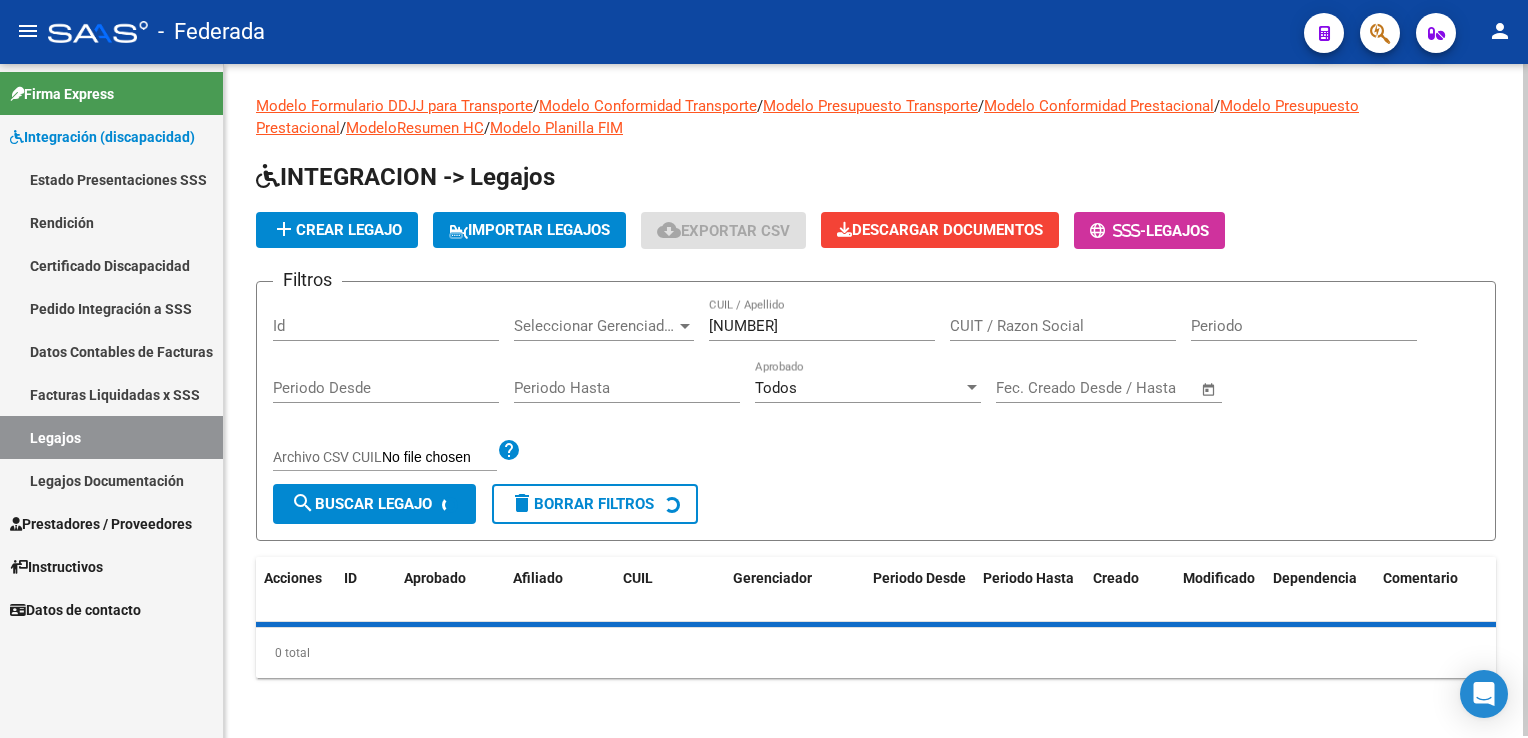 scroll, scrollTop: 47, scrollLeft: 0, axis: vertical 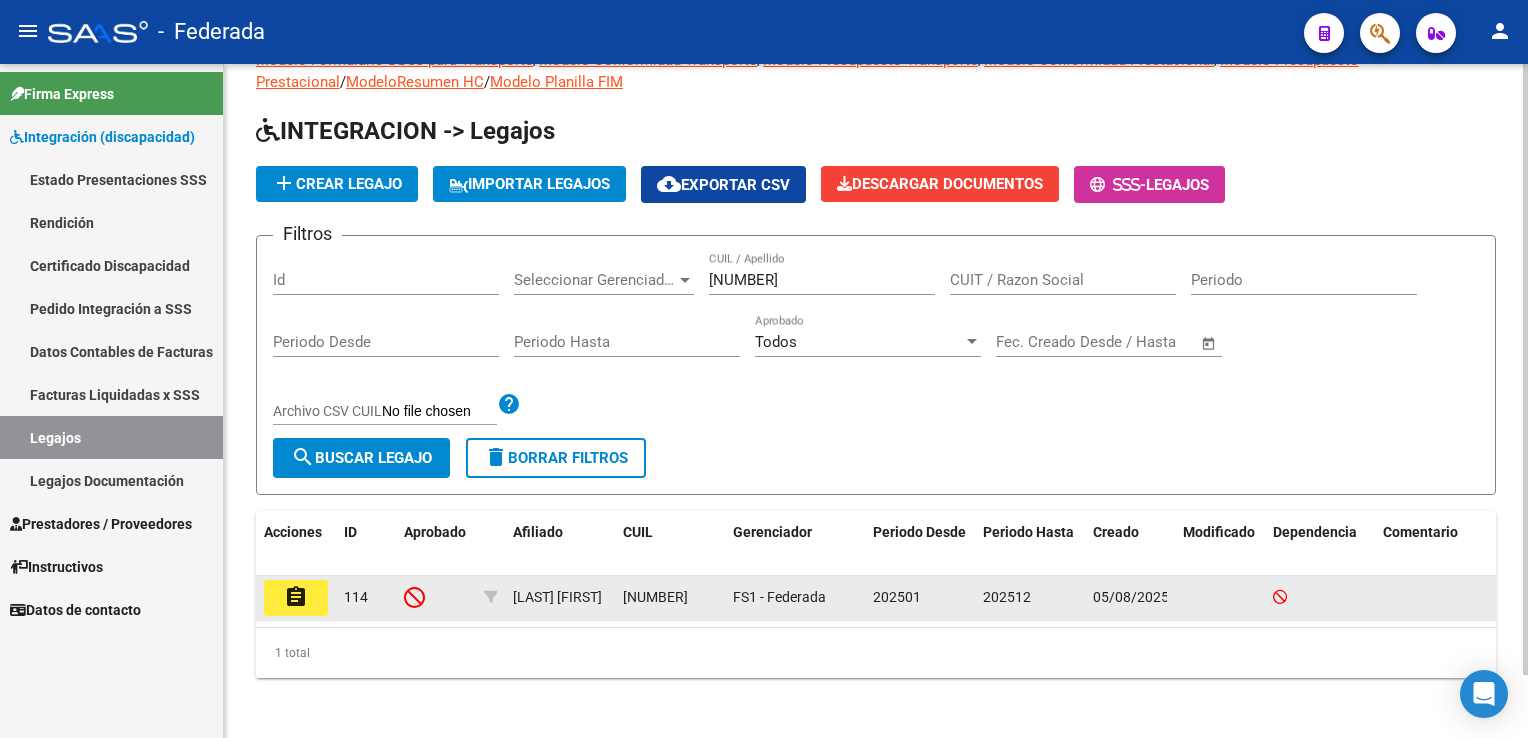 click on "assignment" 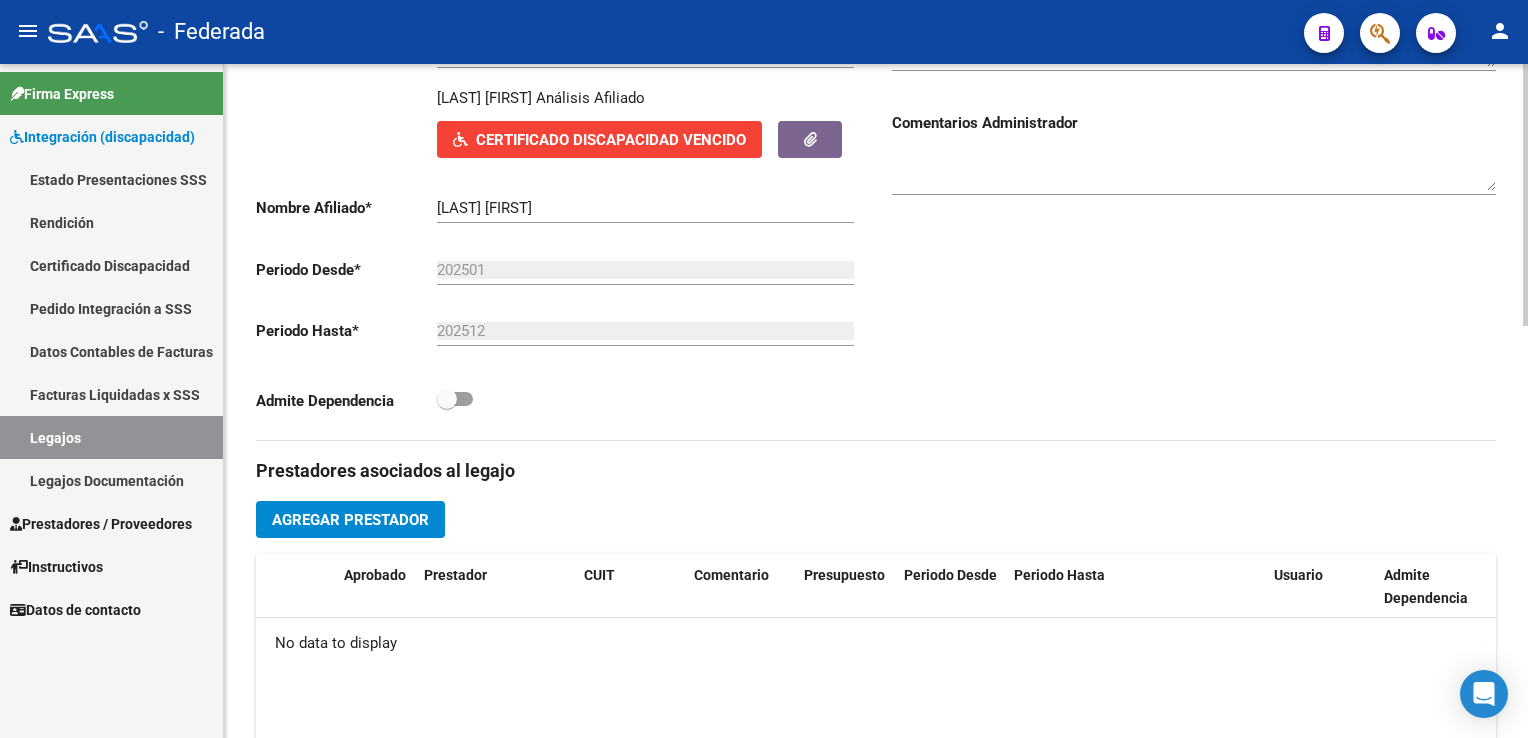 scroll, scrollTop: 400, scrollLeft: 0, axis: vertical 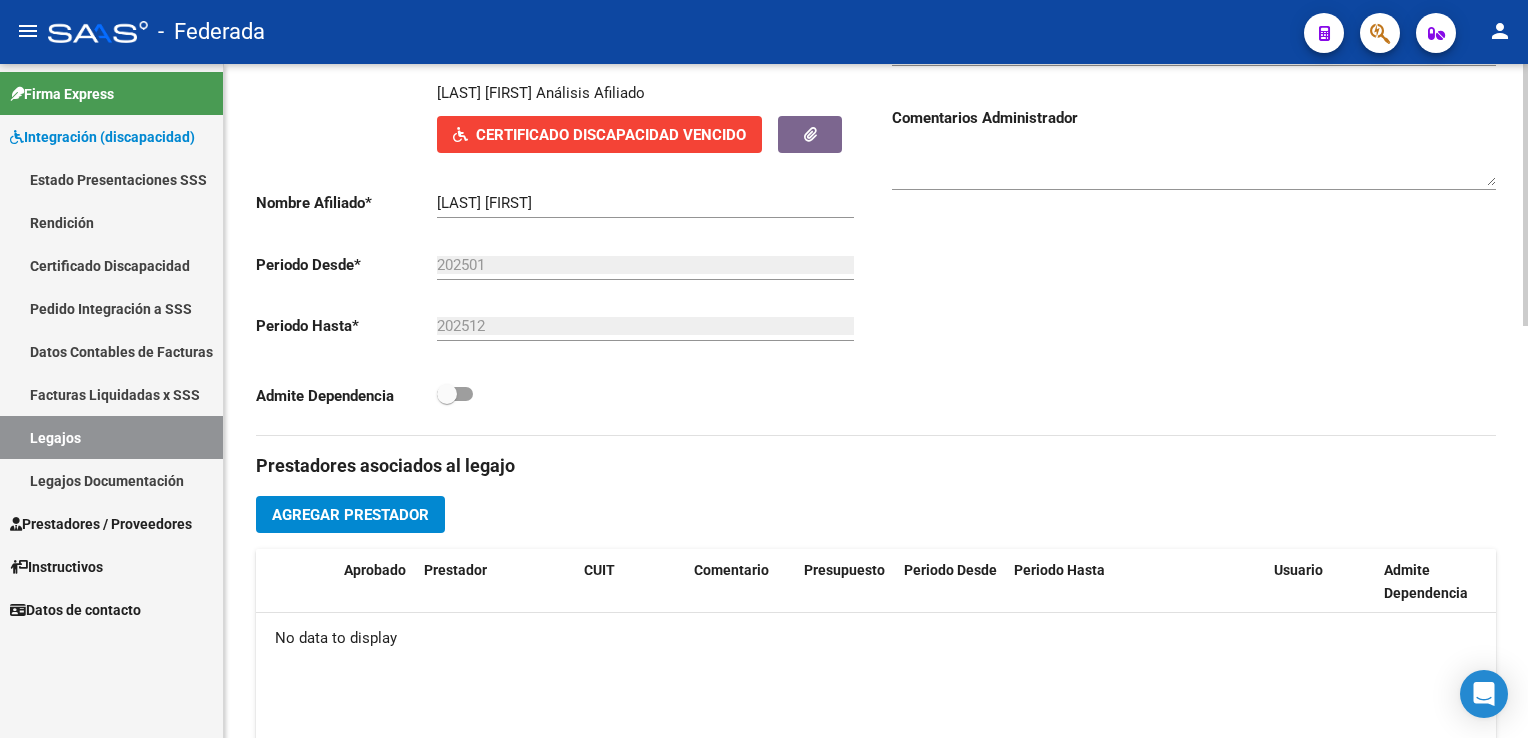 click on "Agregar Prestador" 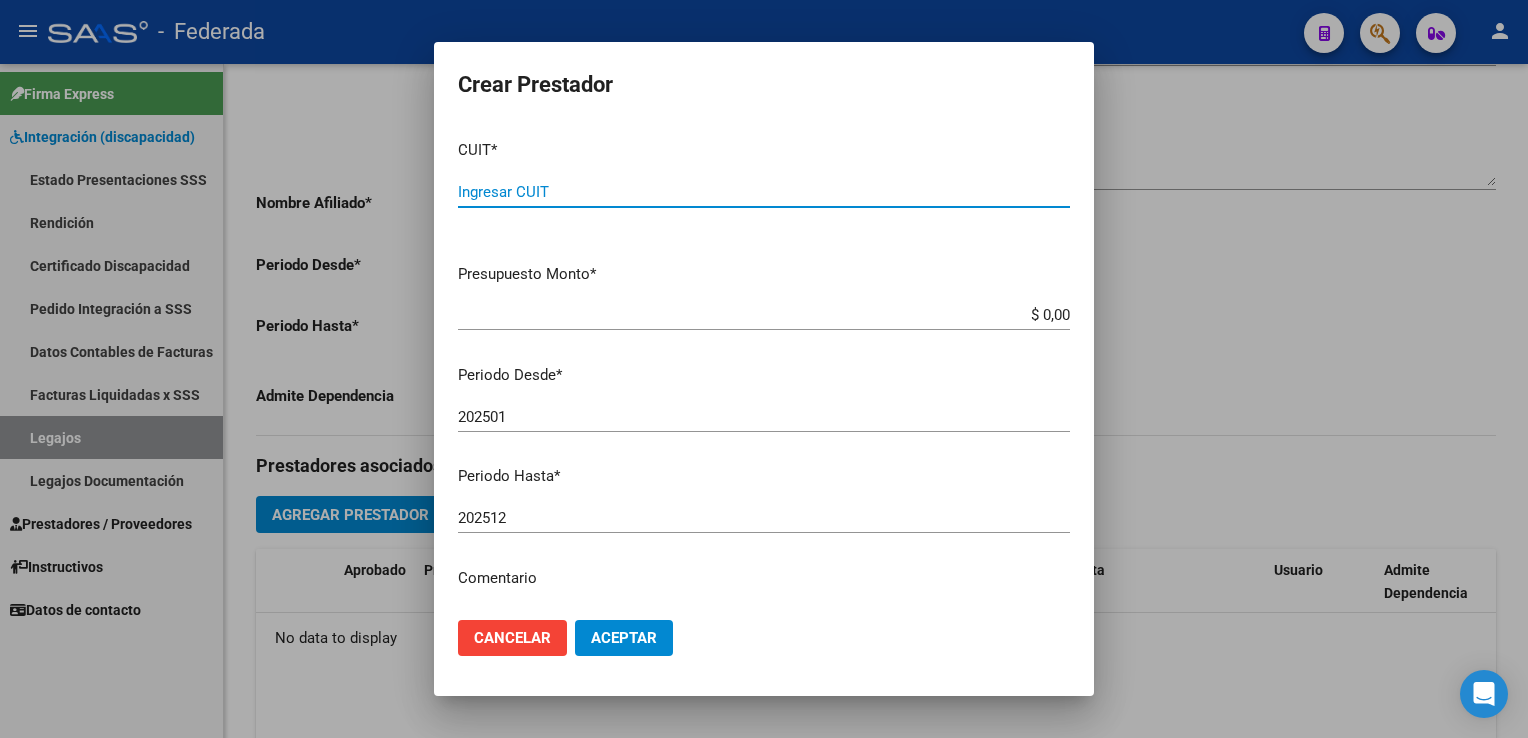 paste on "[CUIT]" 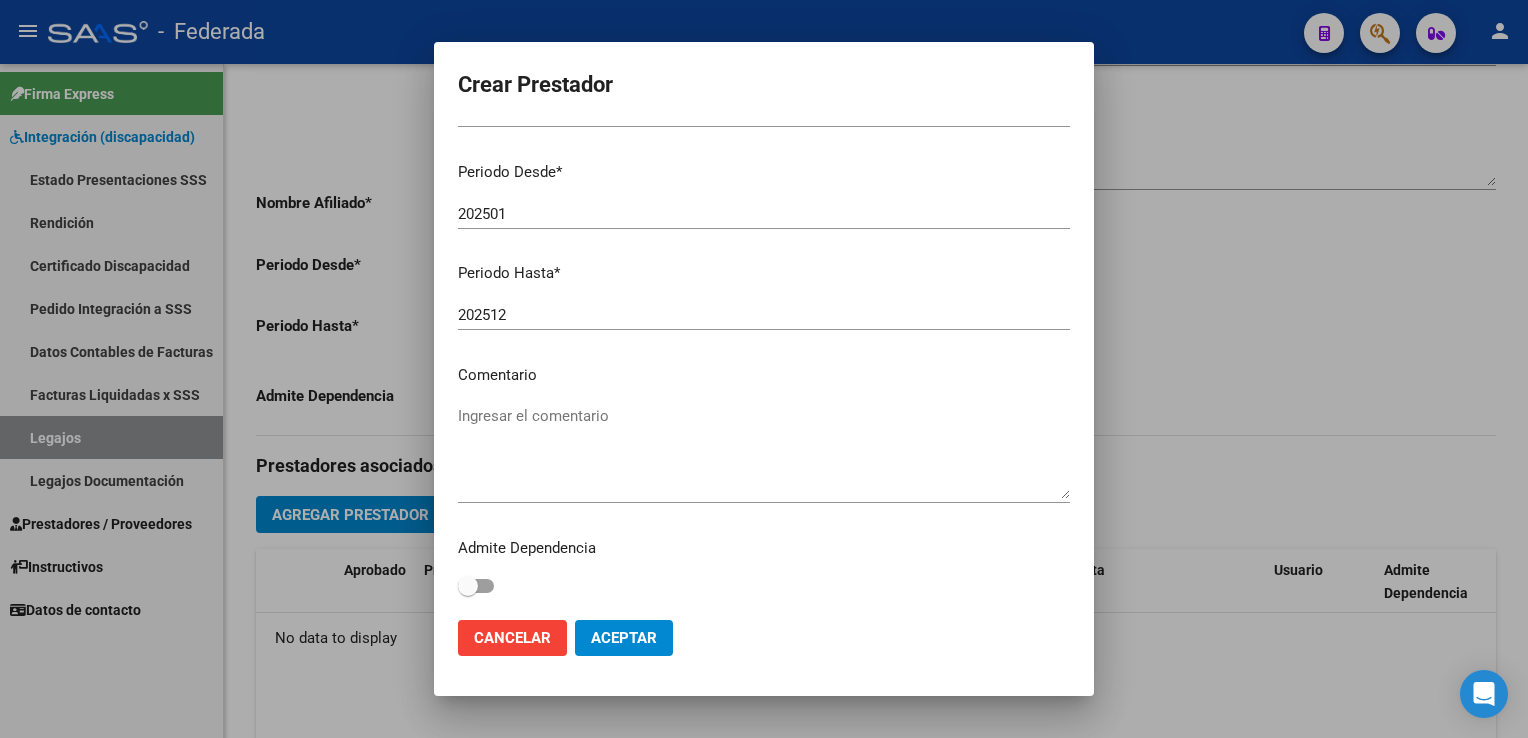 scroll, scrollTop: 205, scrollLeft: 0, axis: vertical 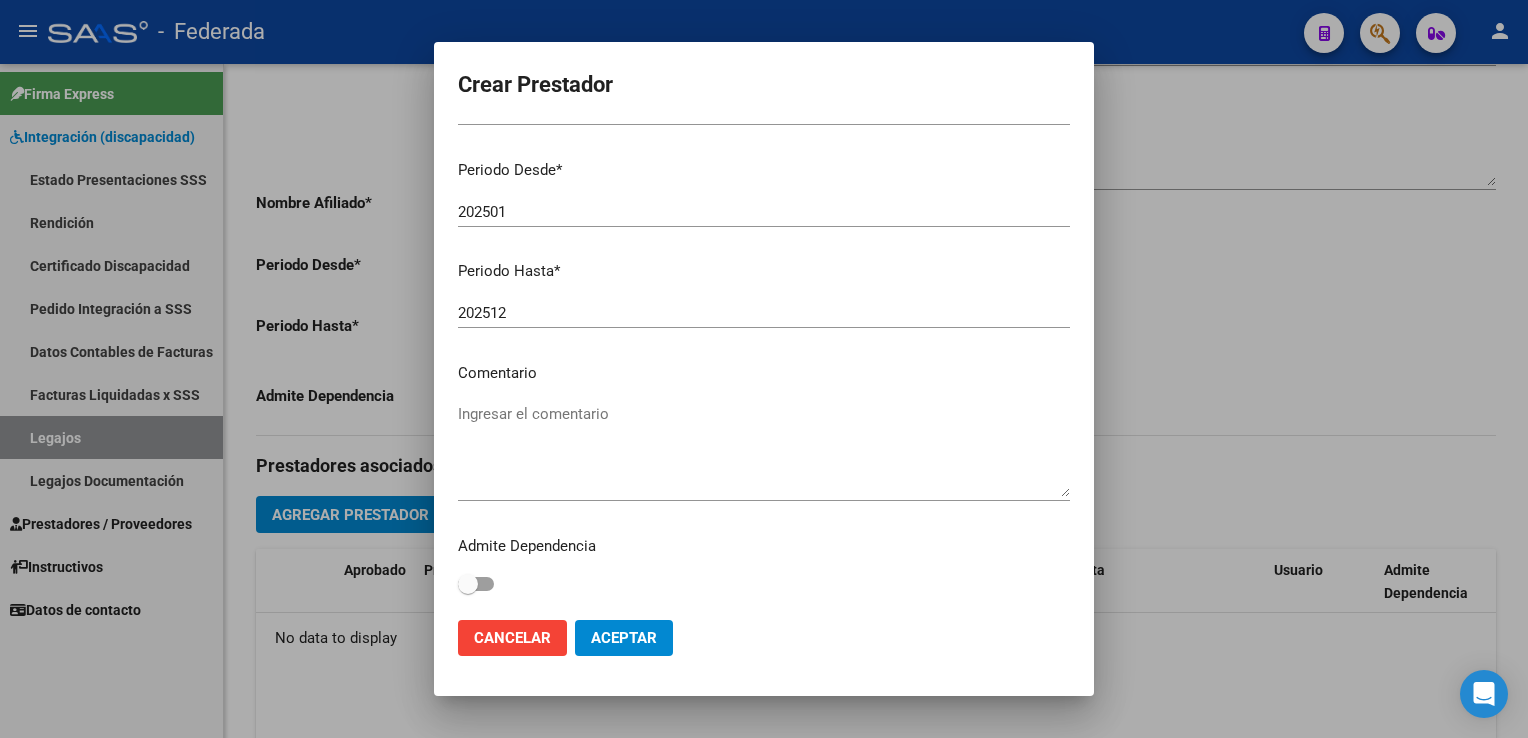 type on "[CUIT]" 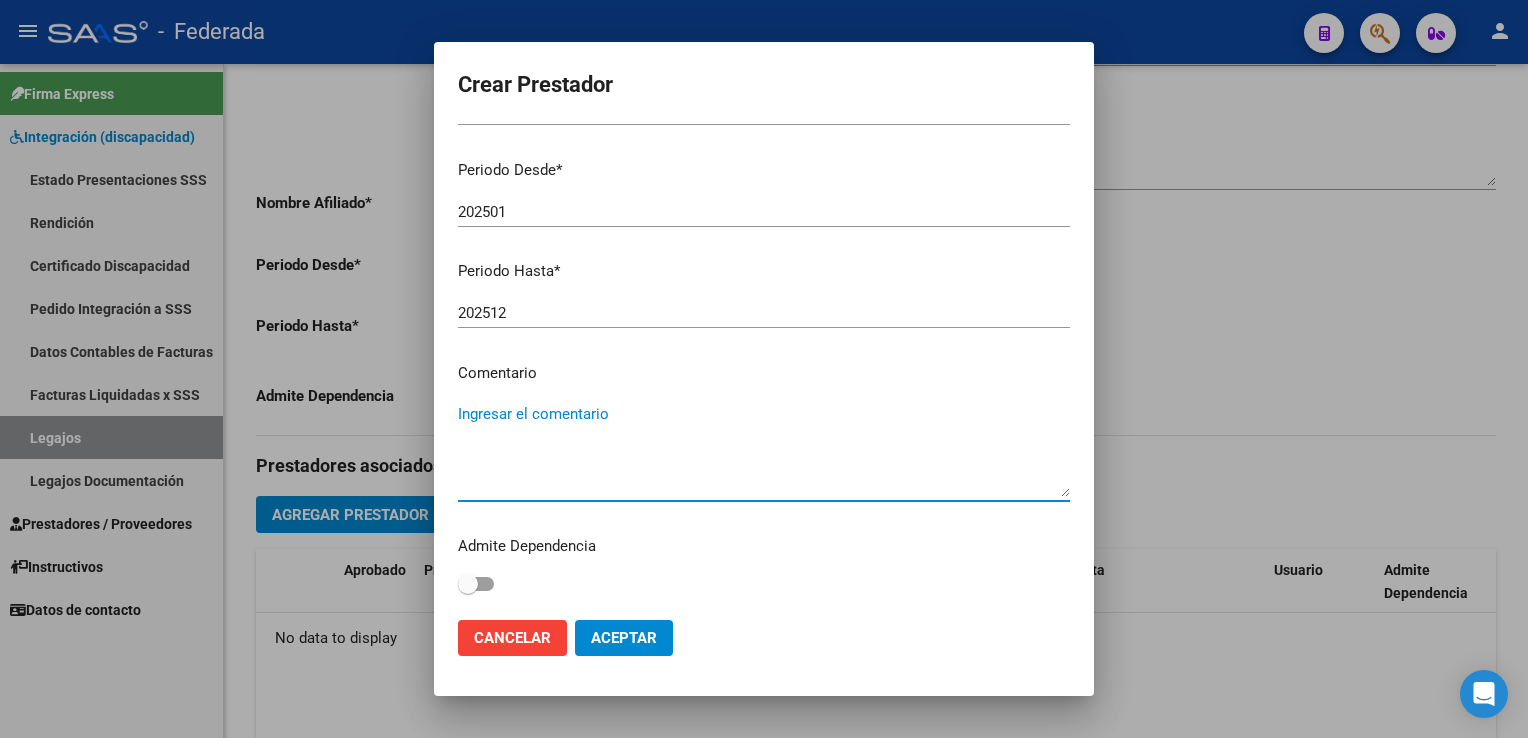 paste on "MÓDULO INTEGRAL" 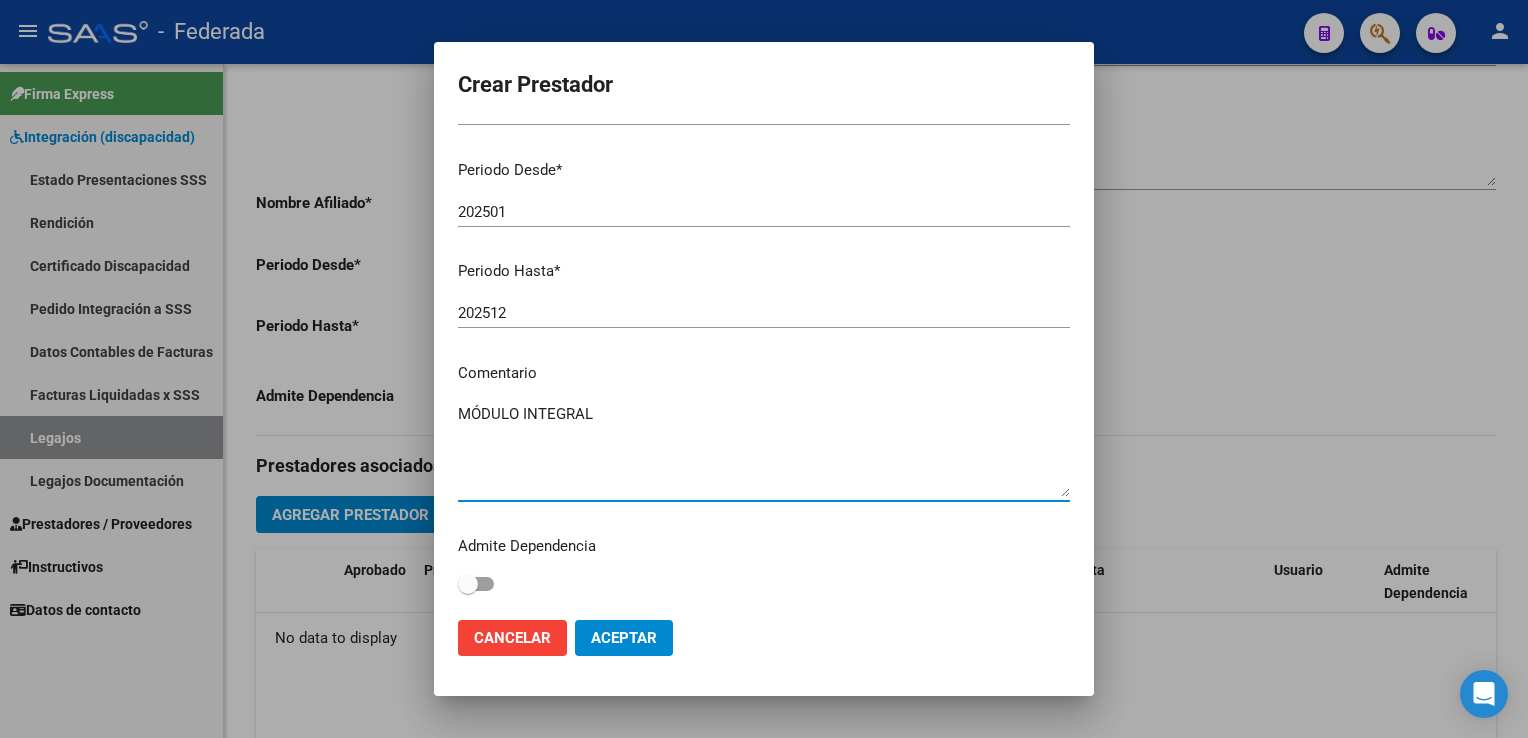 type on "MÓDULO INTEGRAL" 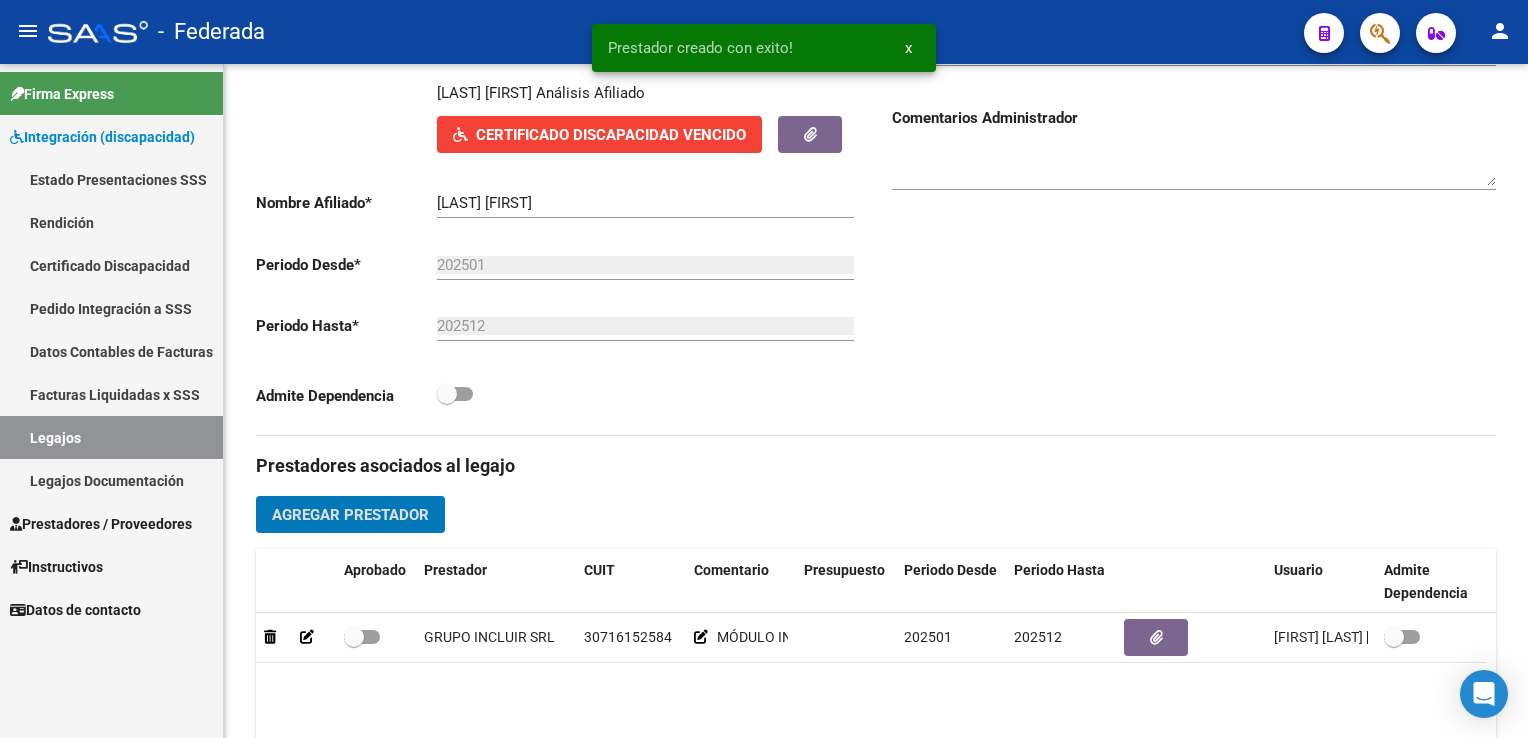 type 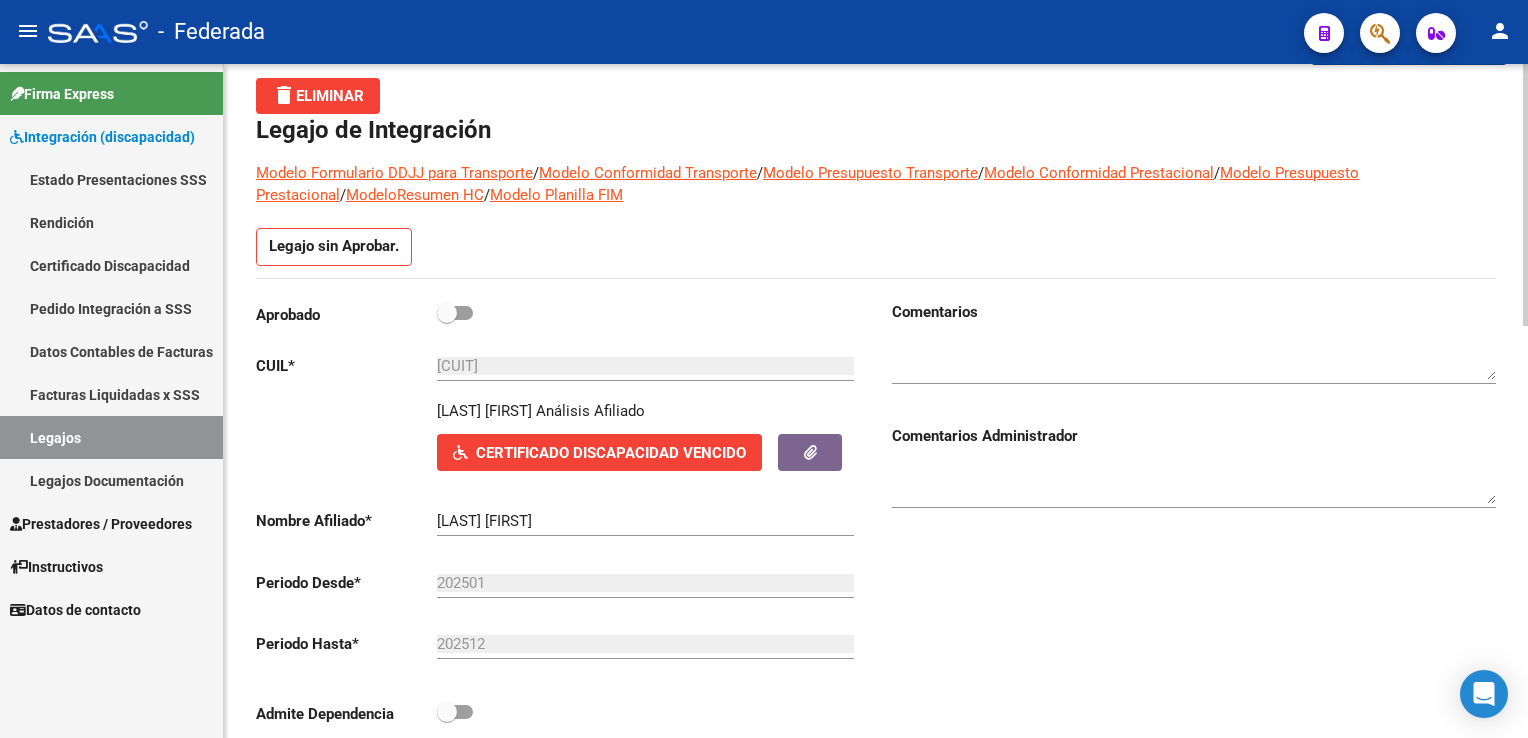 scroll, scrollTop: 0, scrollLeft: 0, axis: both 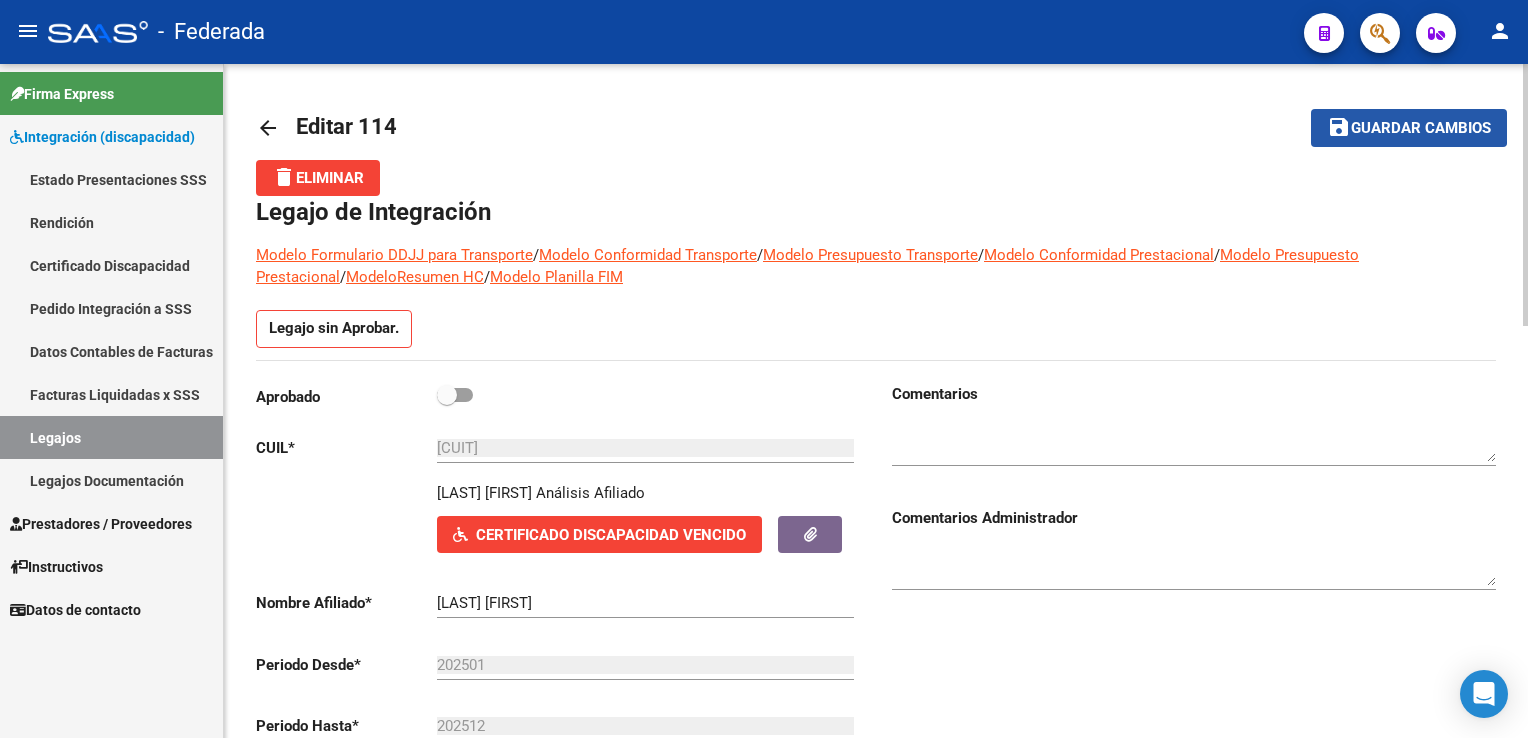 click on "Guardar cambios" 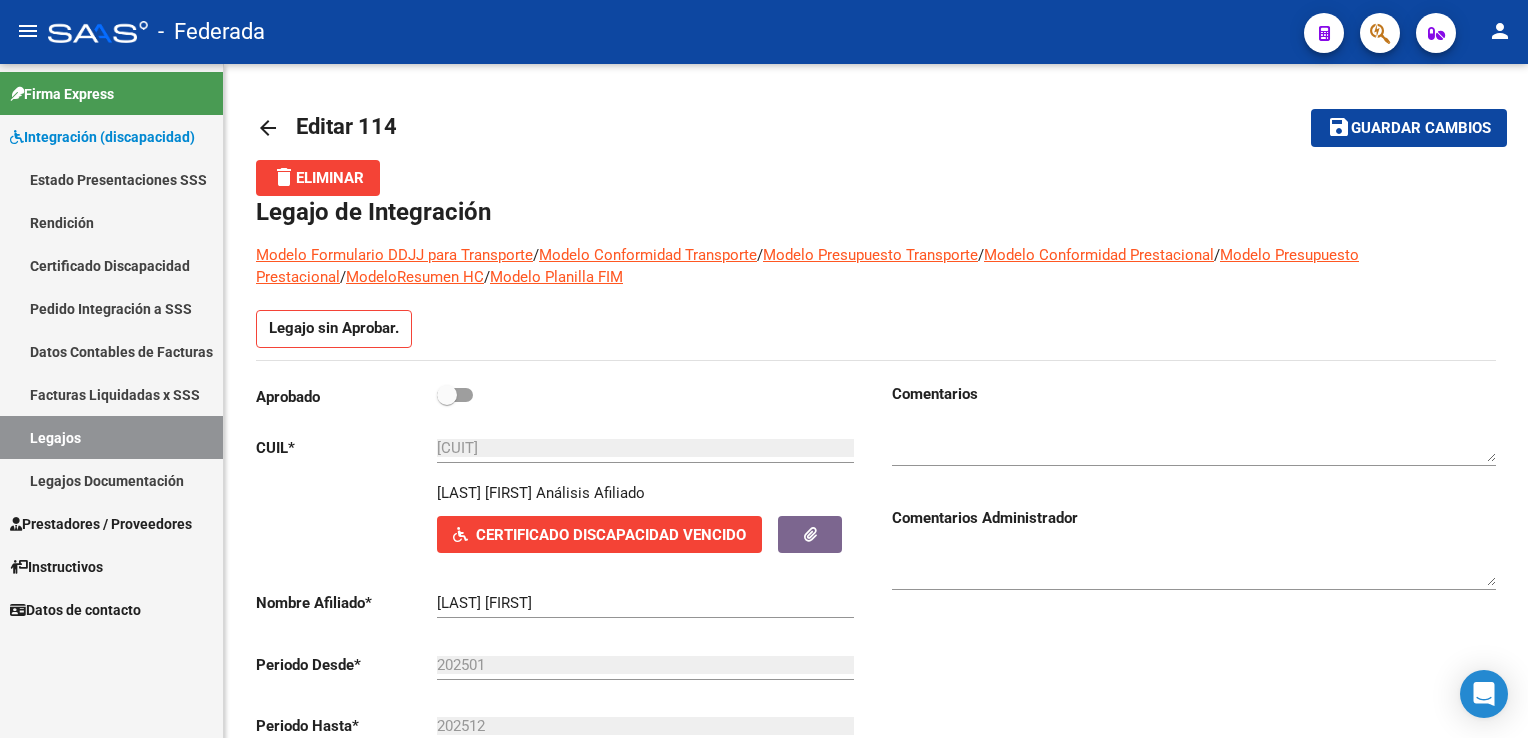 click on "Legajos" at bounding box center (111, 437) 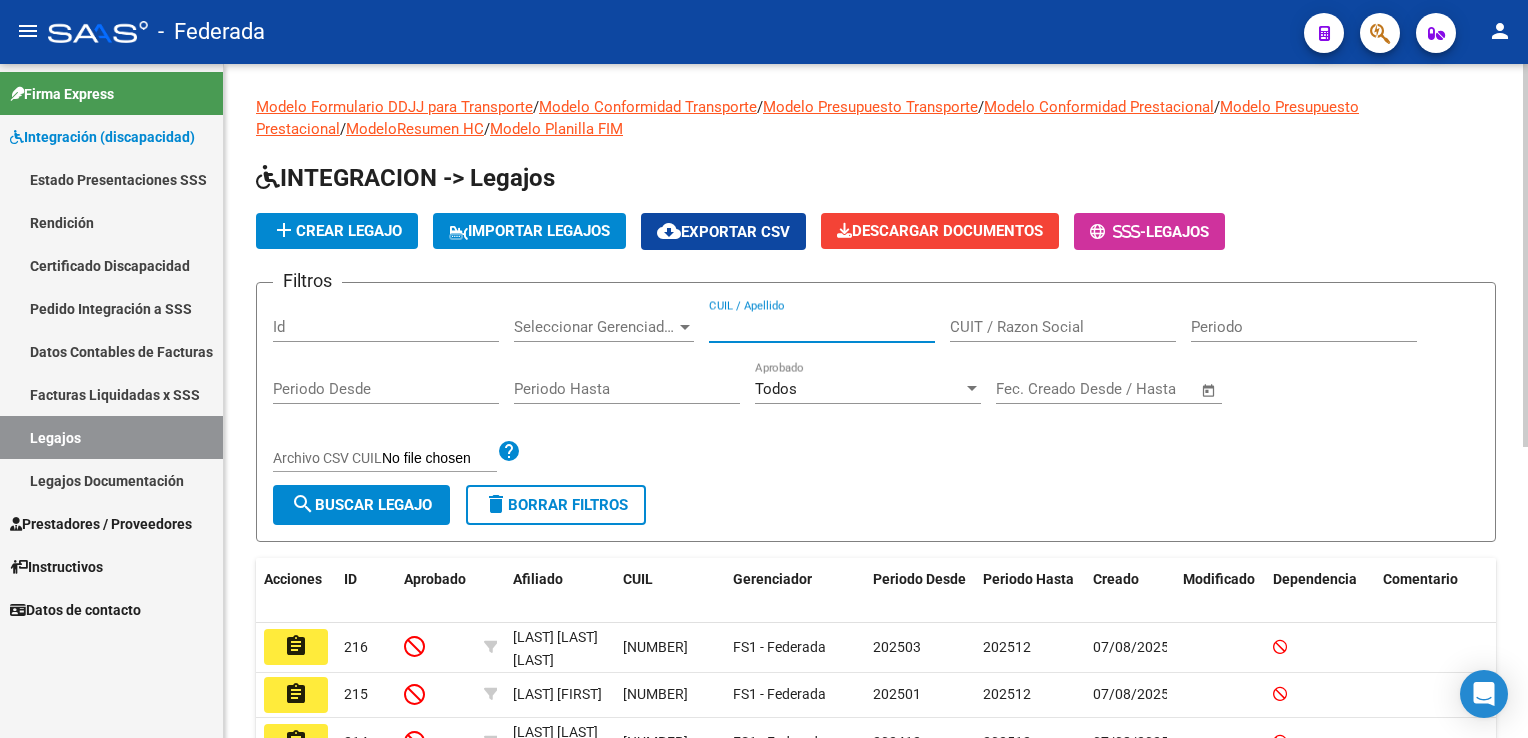 click on "CUIL / Apellido" at bounding box center [822, 327] 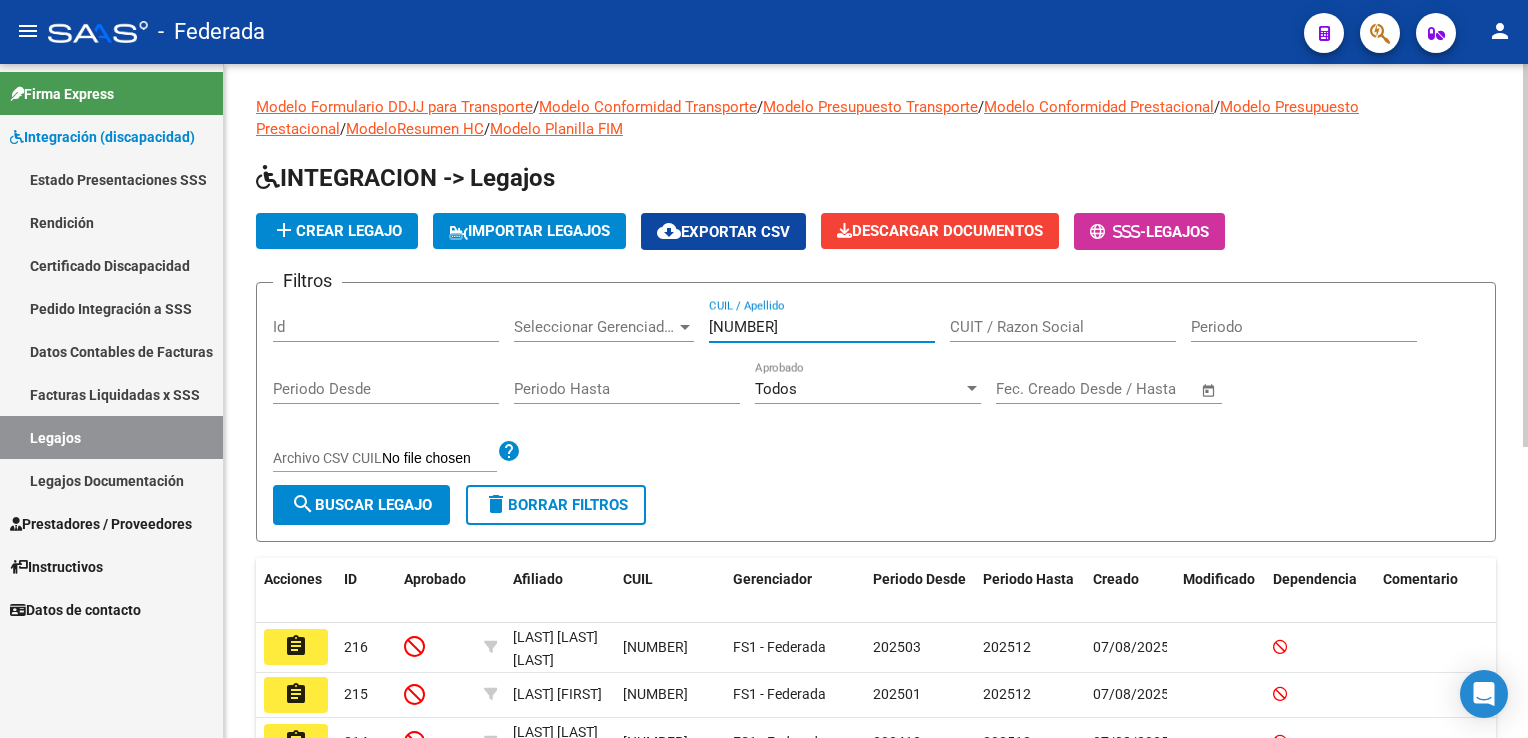 type on "[NUMBER]" 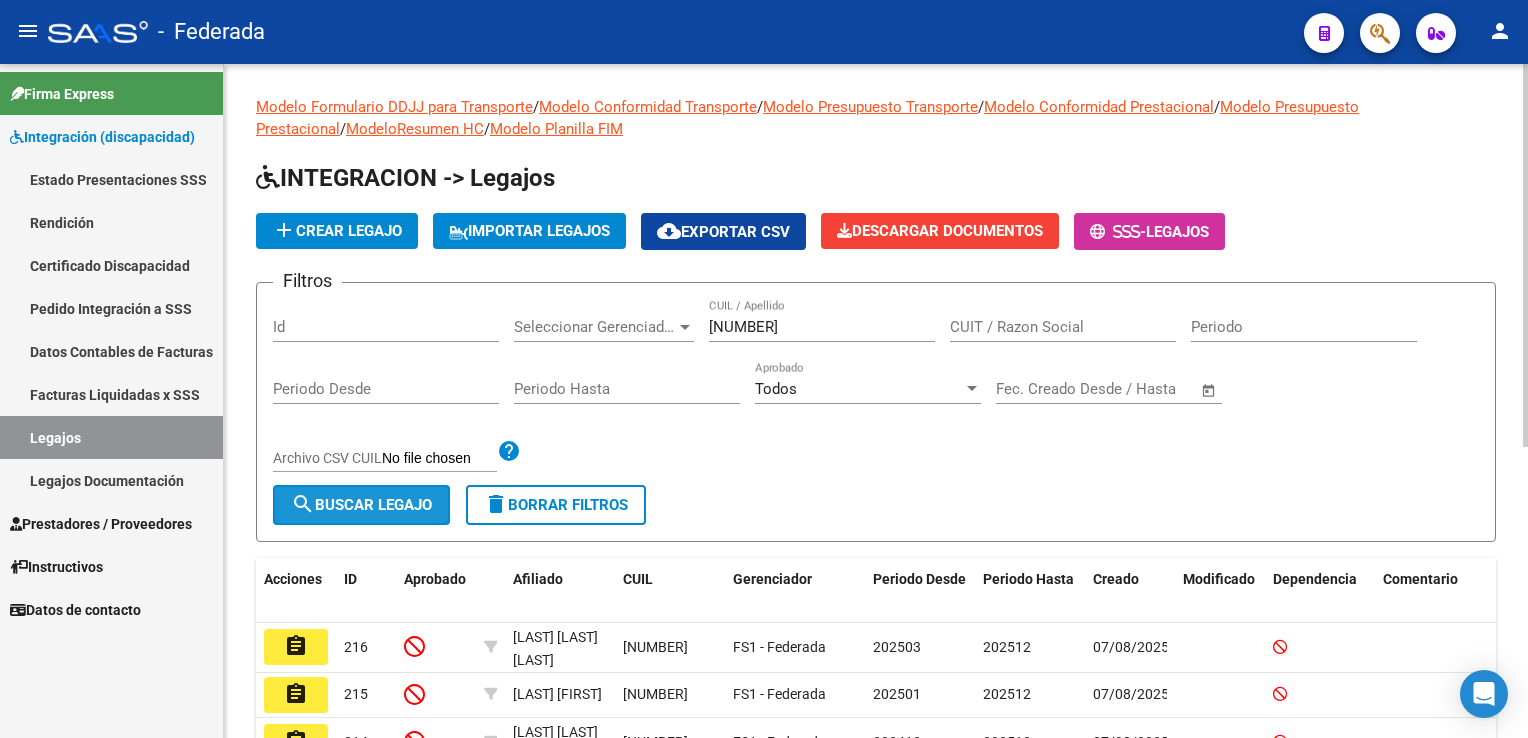 click on "search  Buscar Legajo" 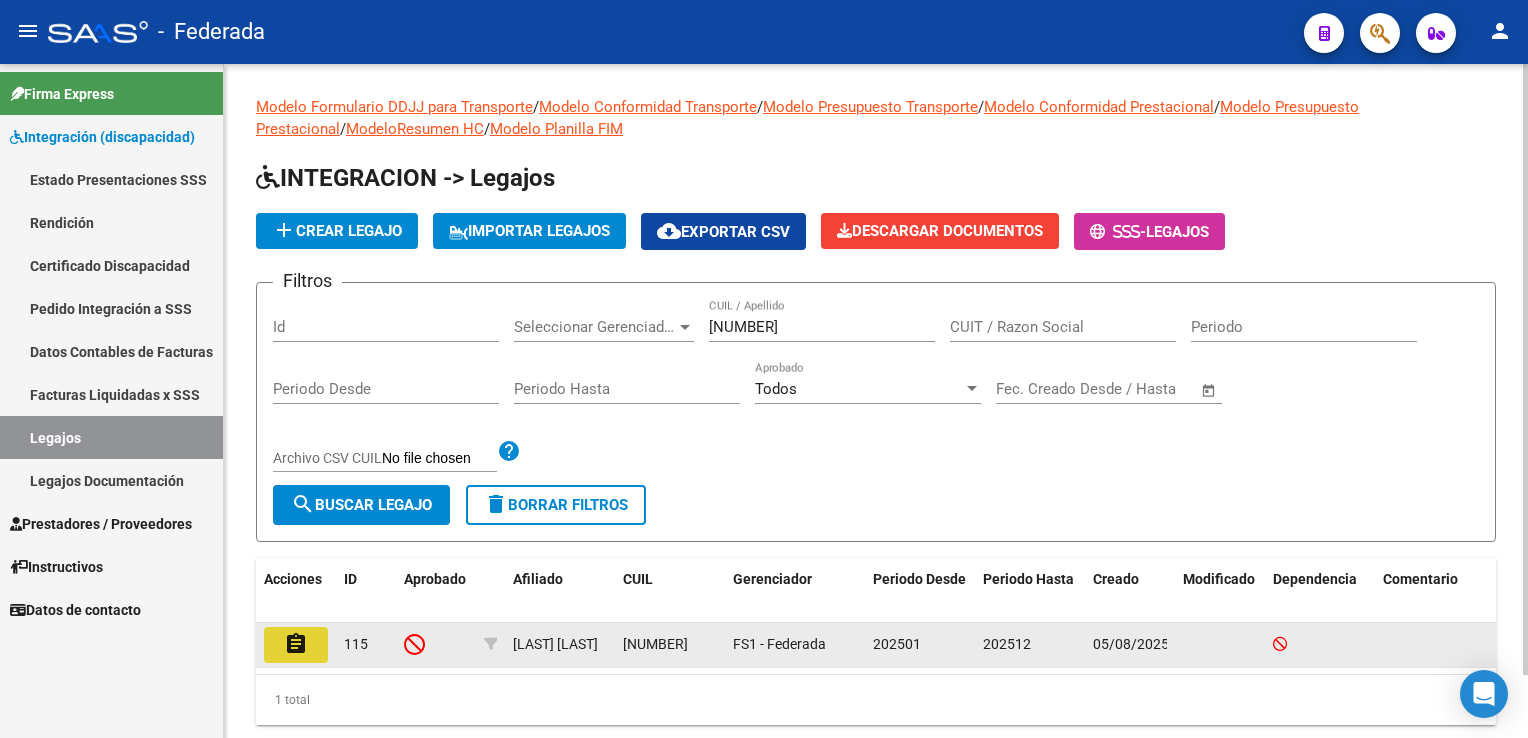 click on "assignment" 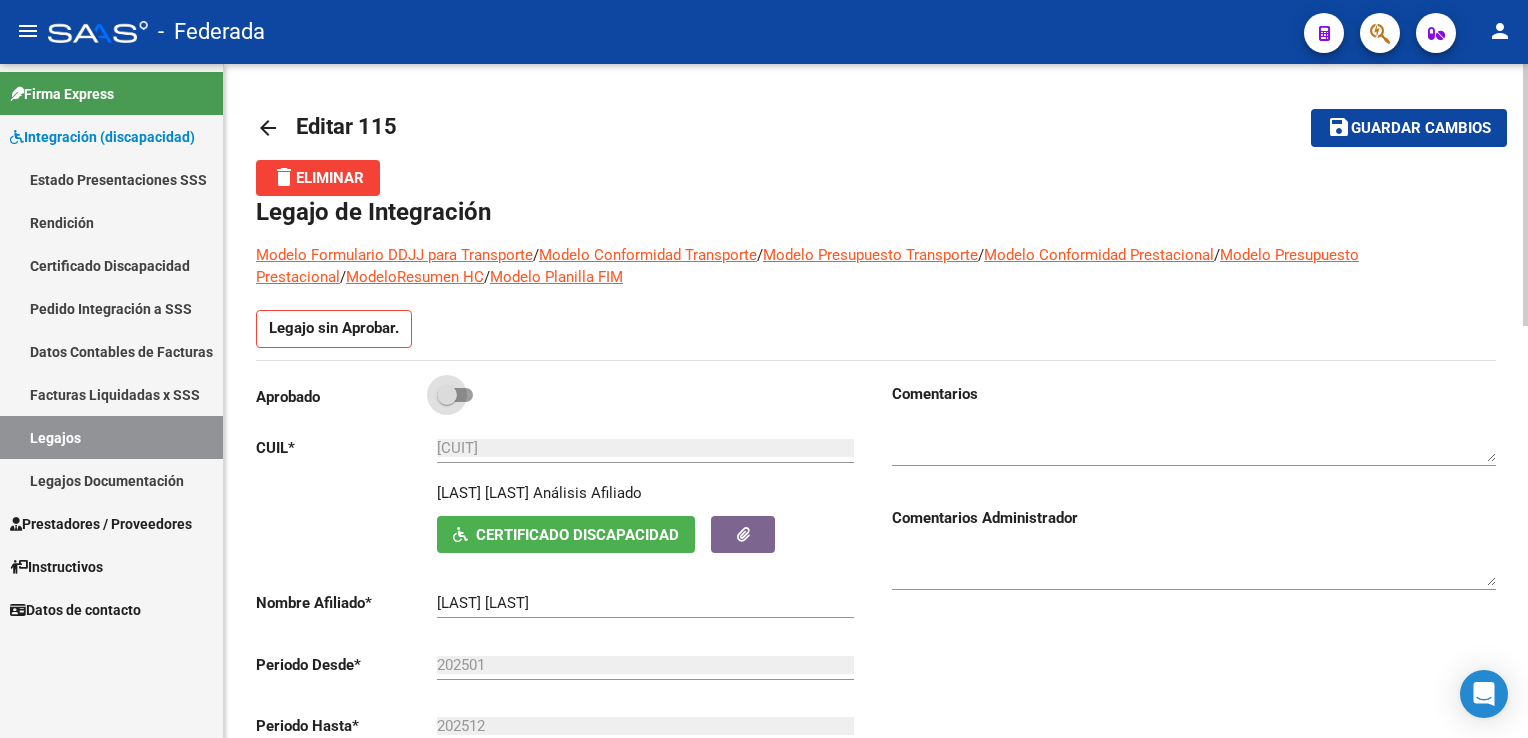 click at bounding box center [455, 395] 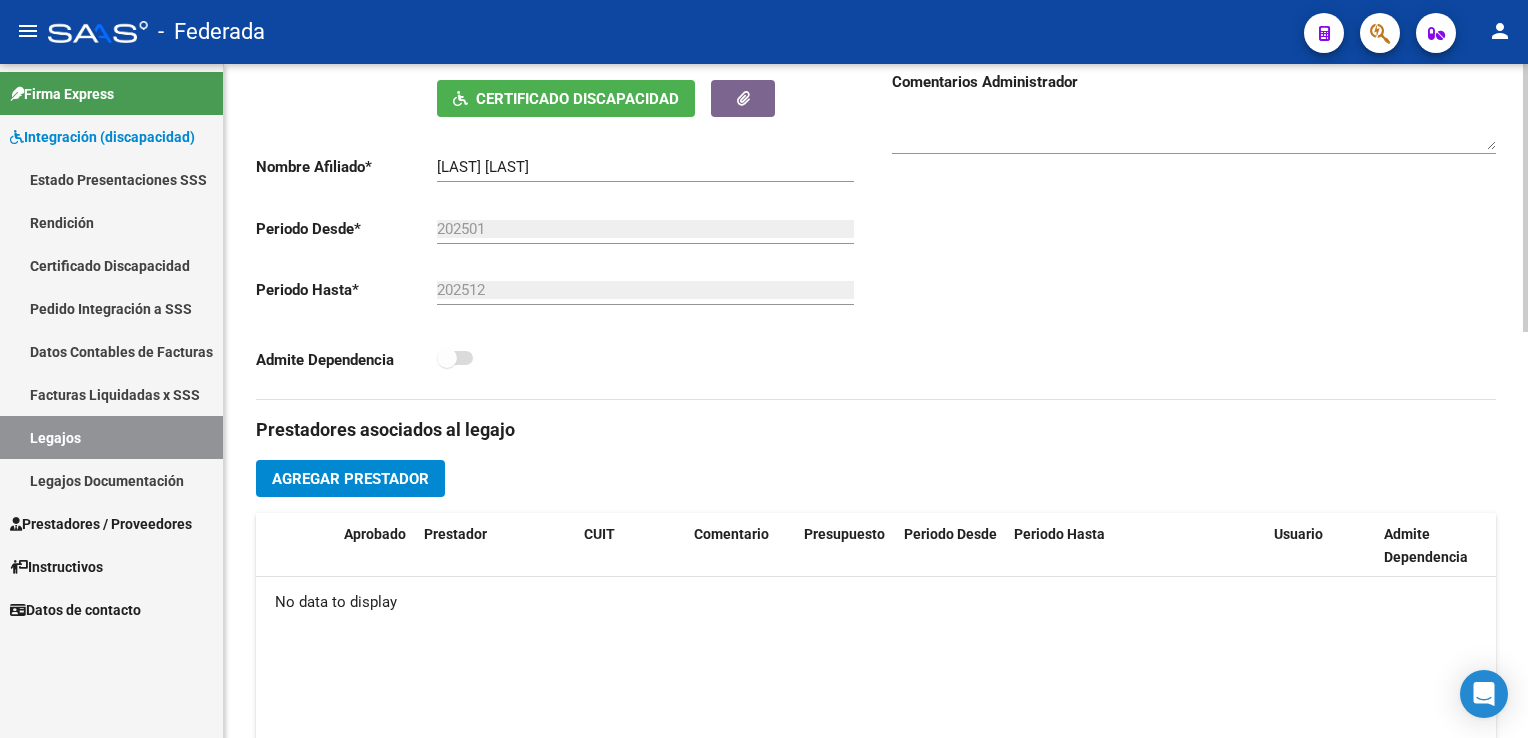 scroll, scrollTop: 500, scrollLeft: 0, axis: vertical 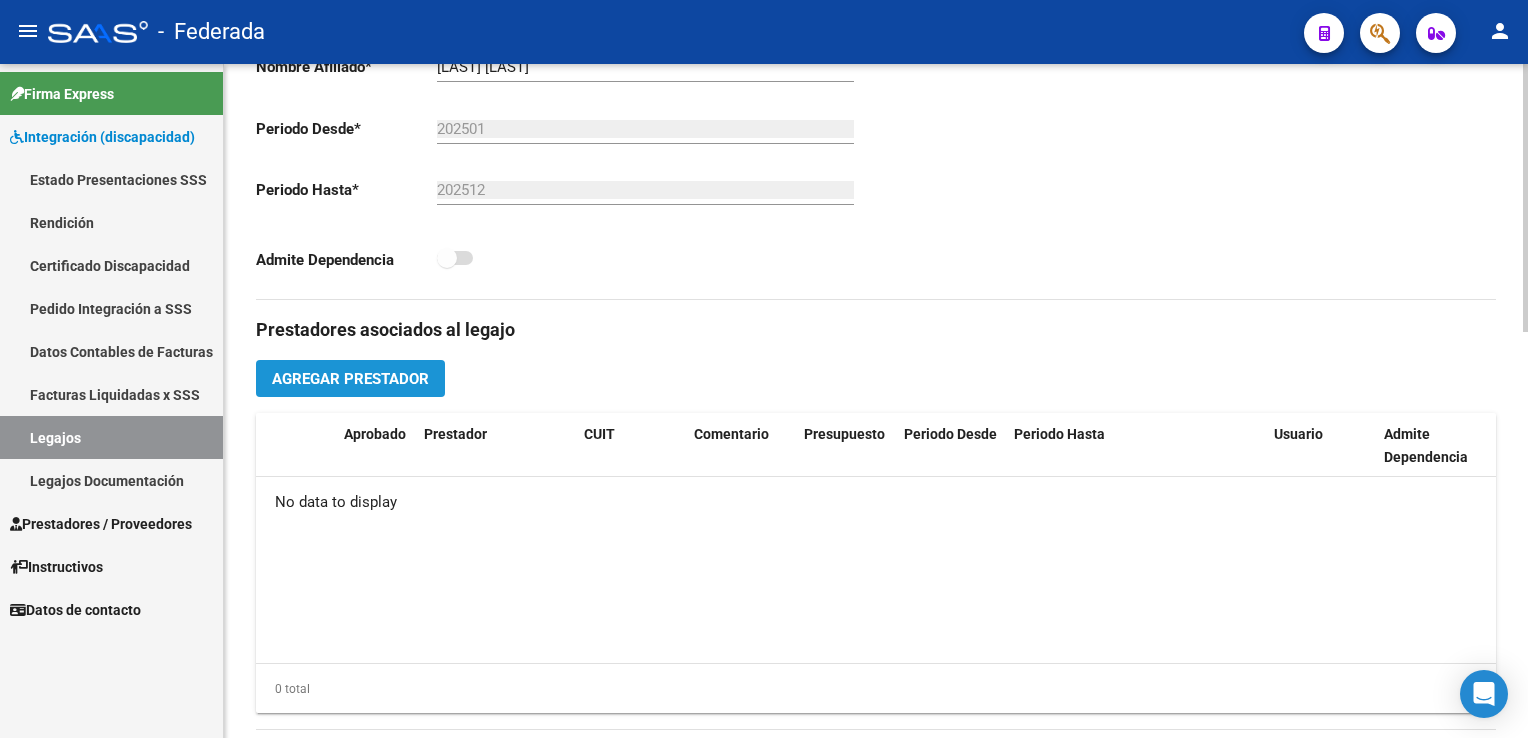 click on "Agregar Prestador" 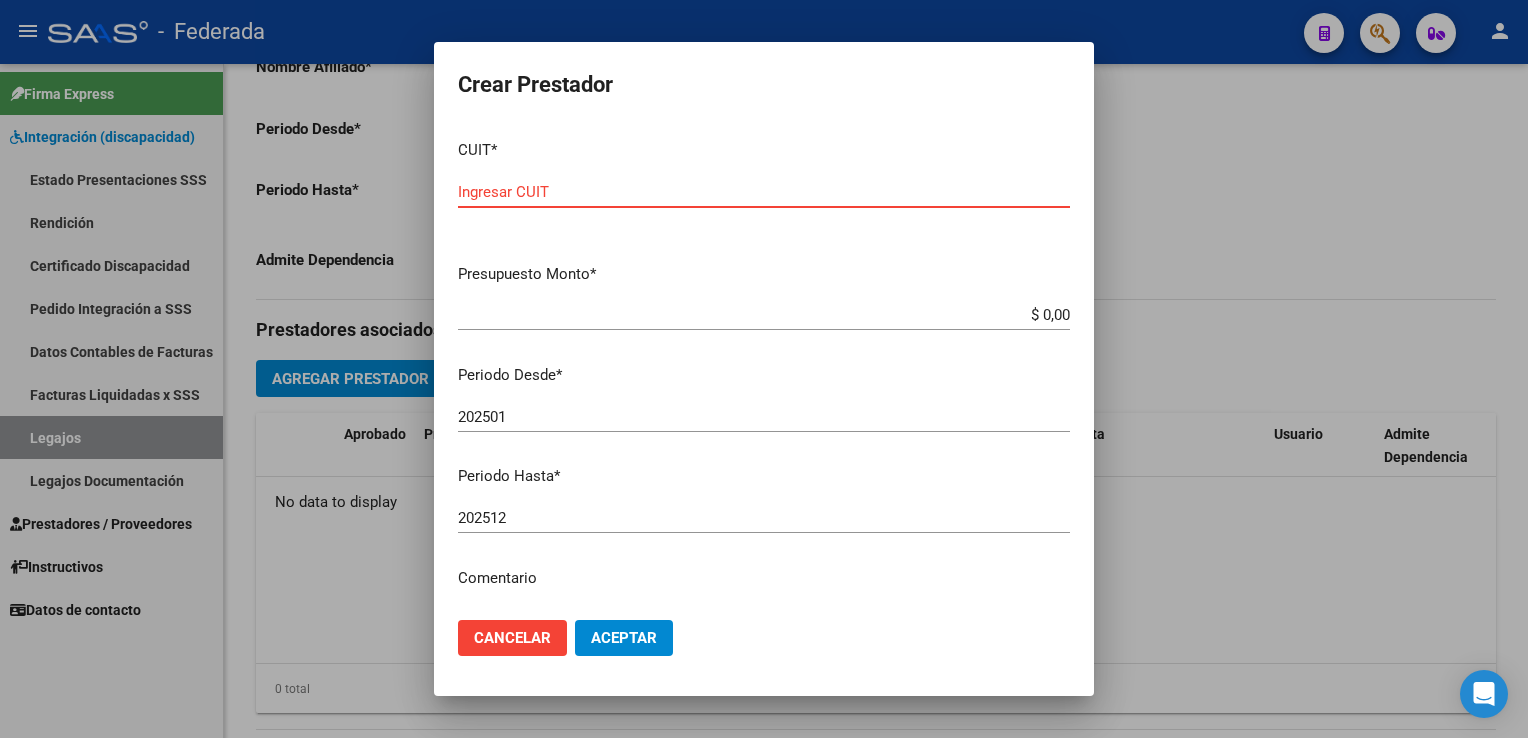 paste on "[NUMBER]" 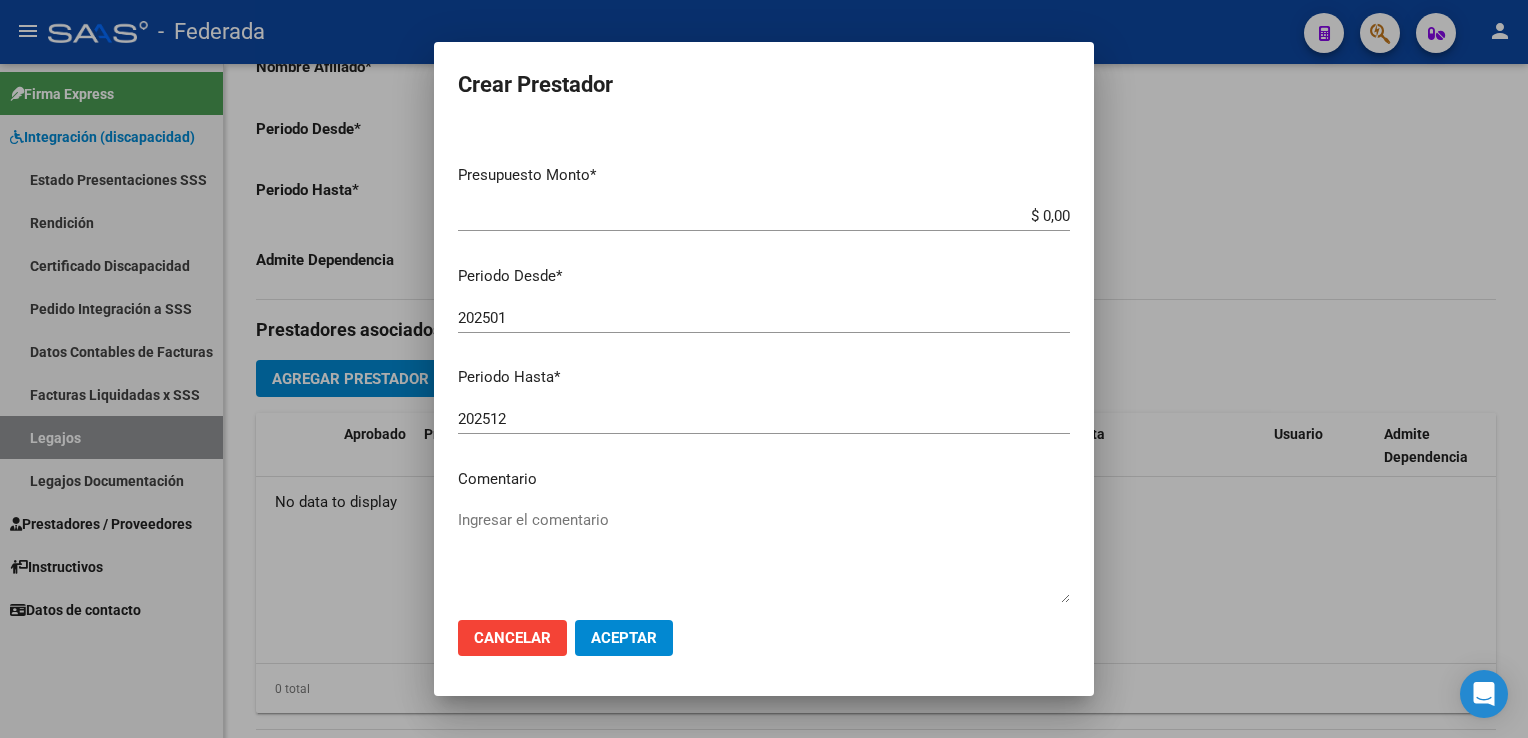scroll, scrollTop: 205, scrollLeft: 0, axis: vertical 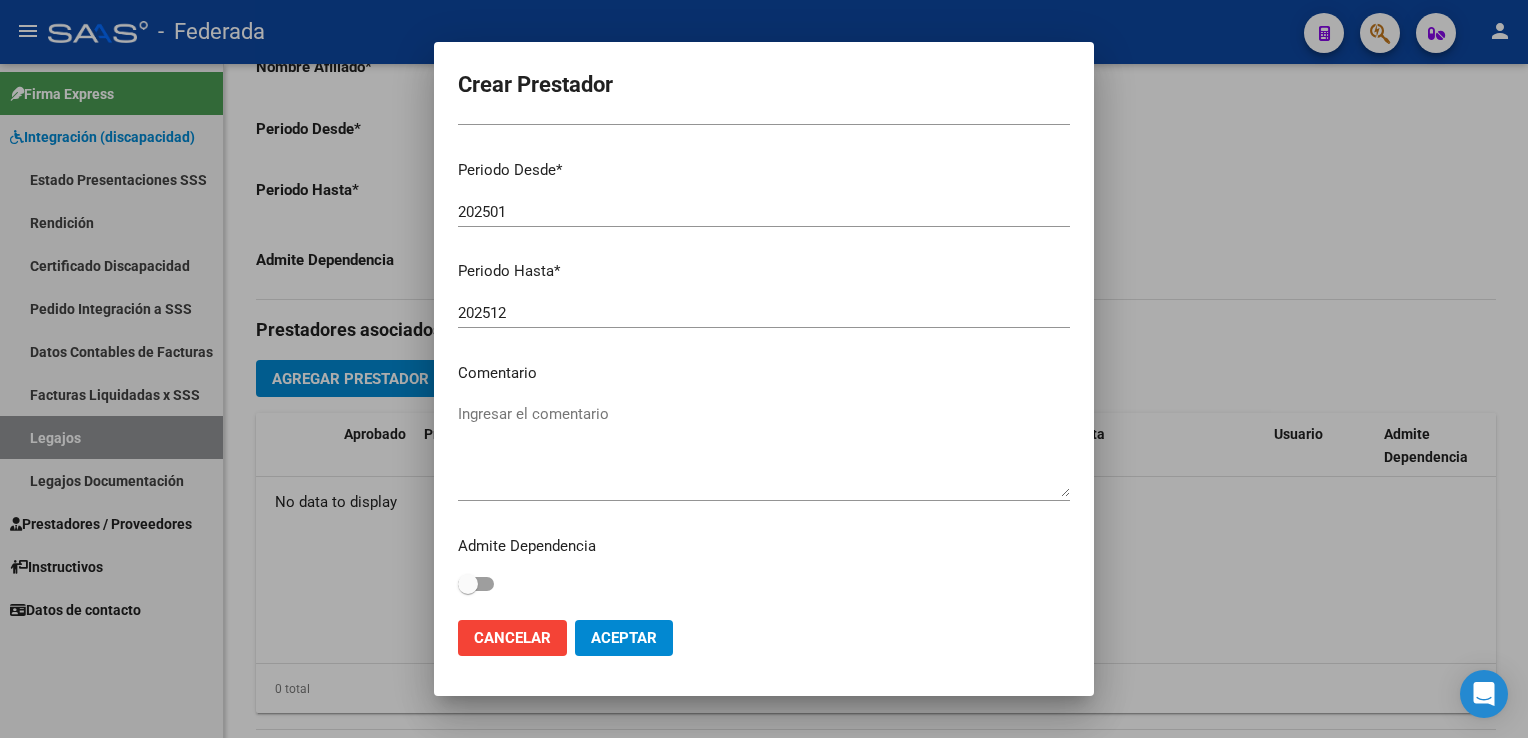 type on "[NUMBER]" 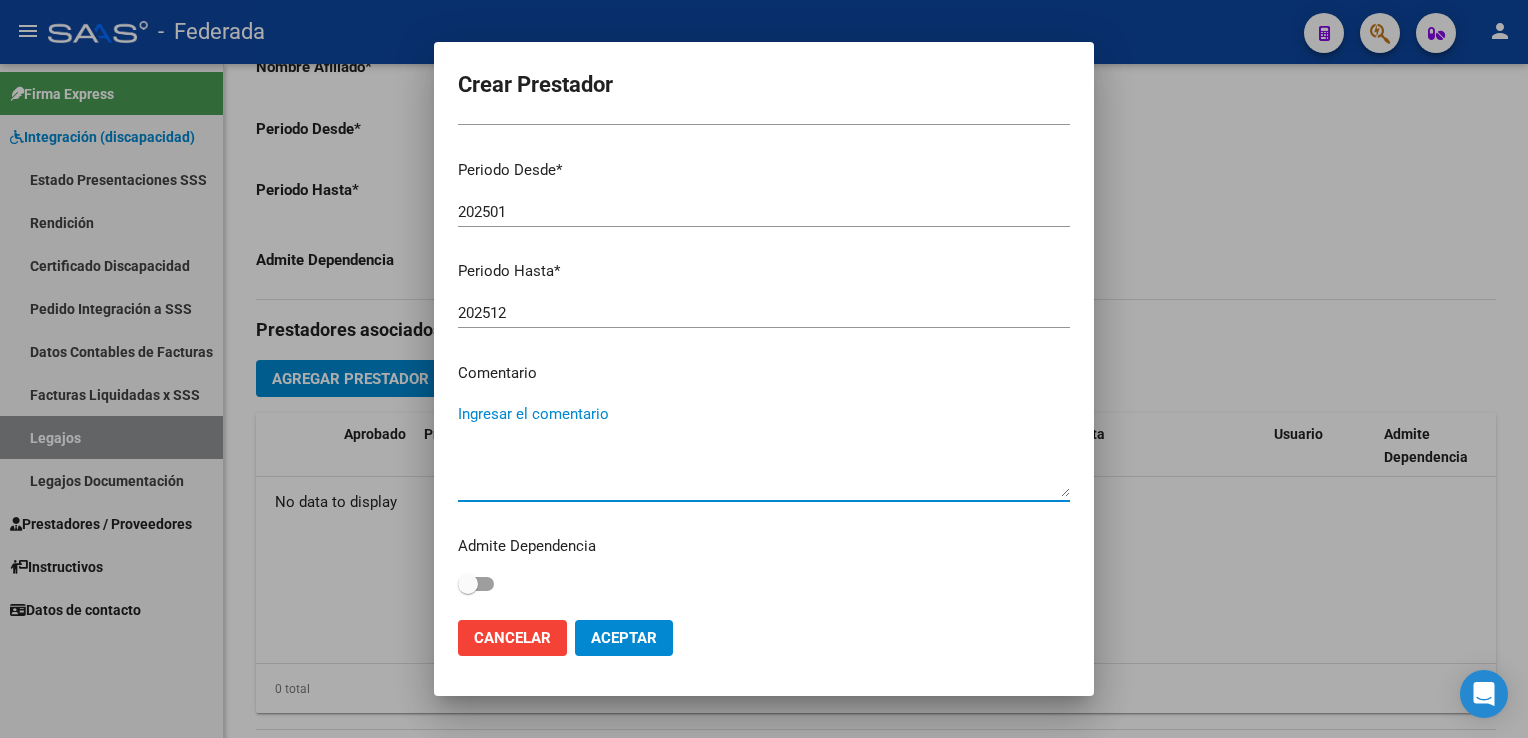 paste on "FONOAUDIOLOGÍA" 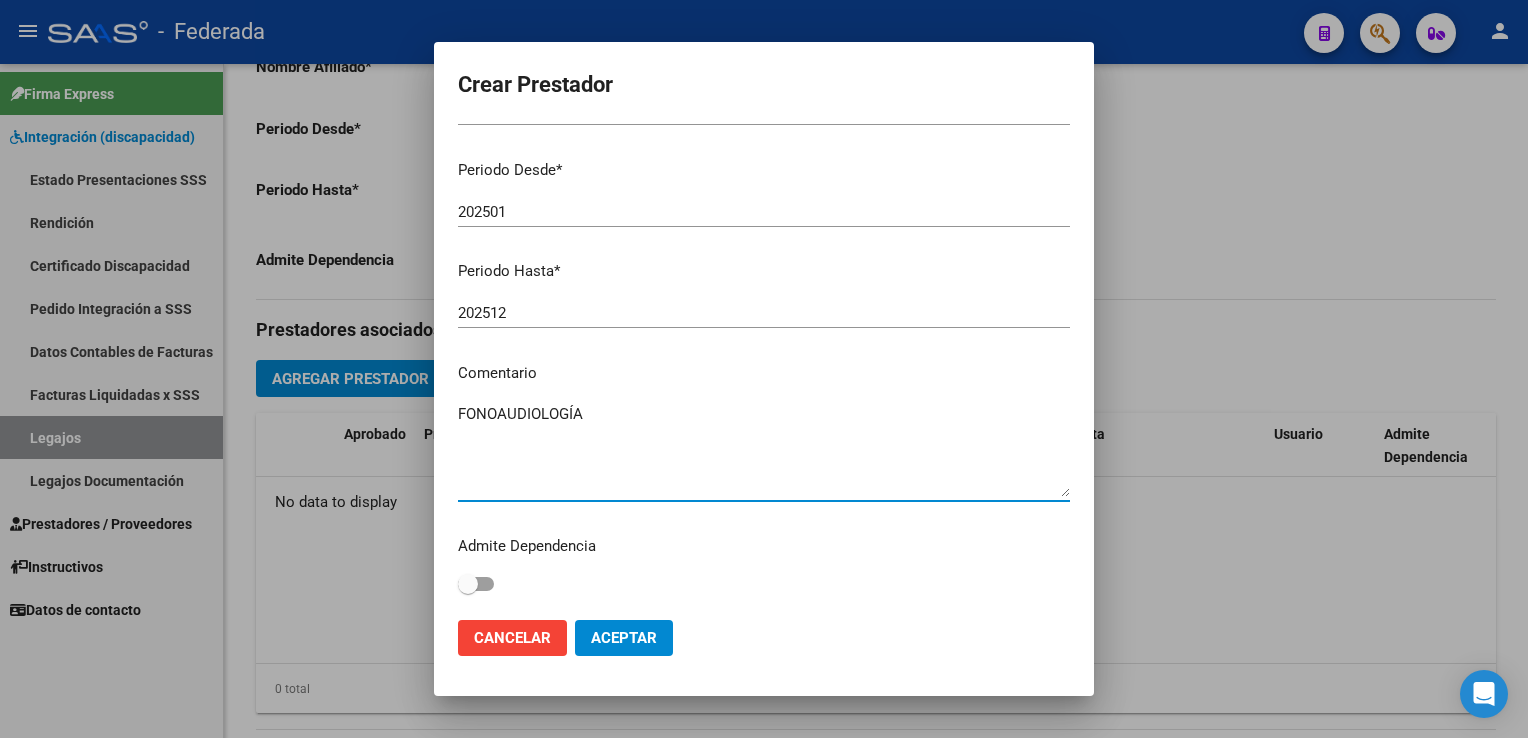 type on "FONOAUDIOLOGÍA" 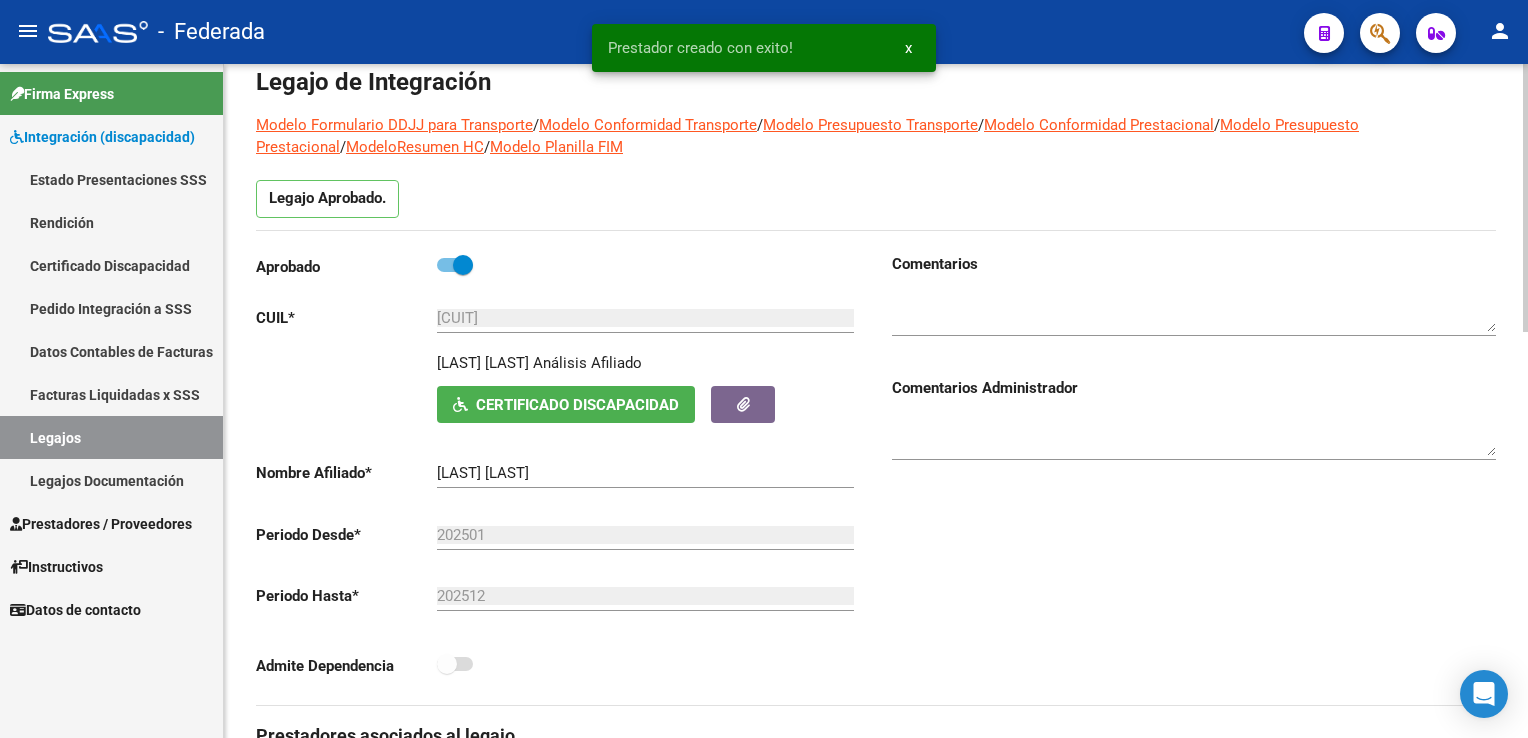 scroll, scrollTop: 0, scrollLeft: 0, axis: both 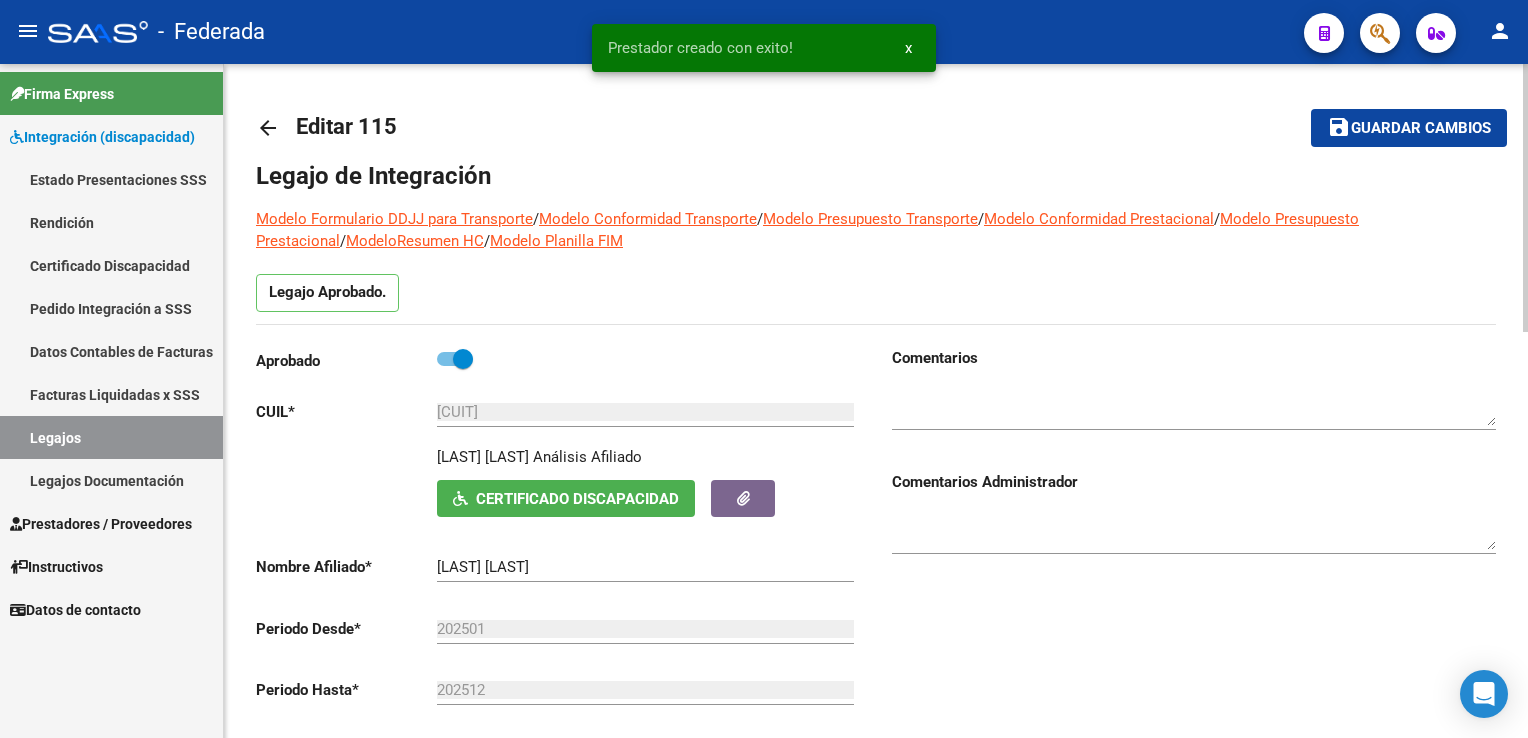 type 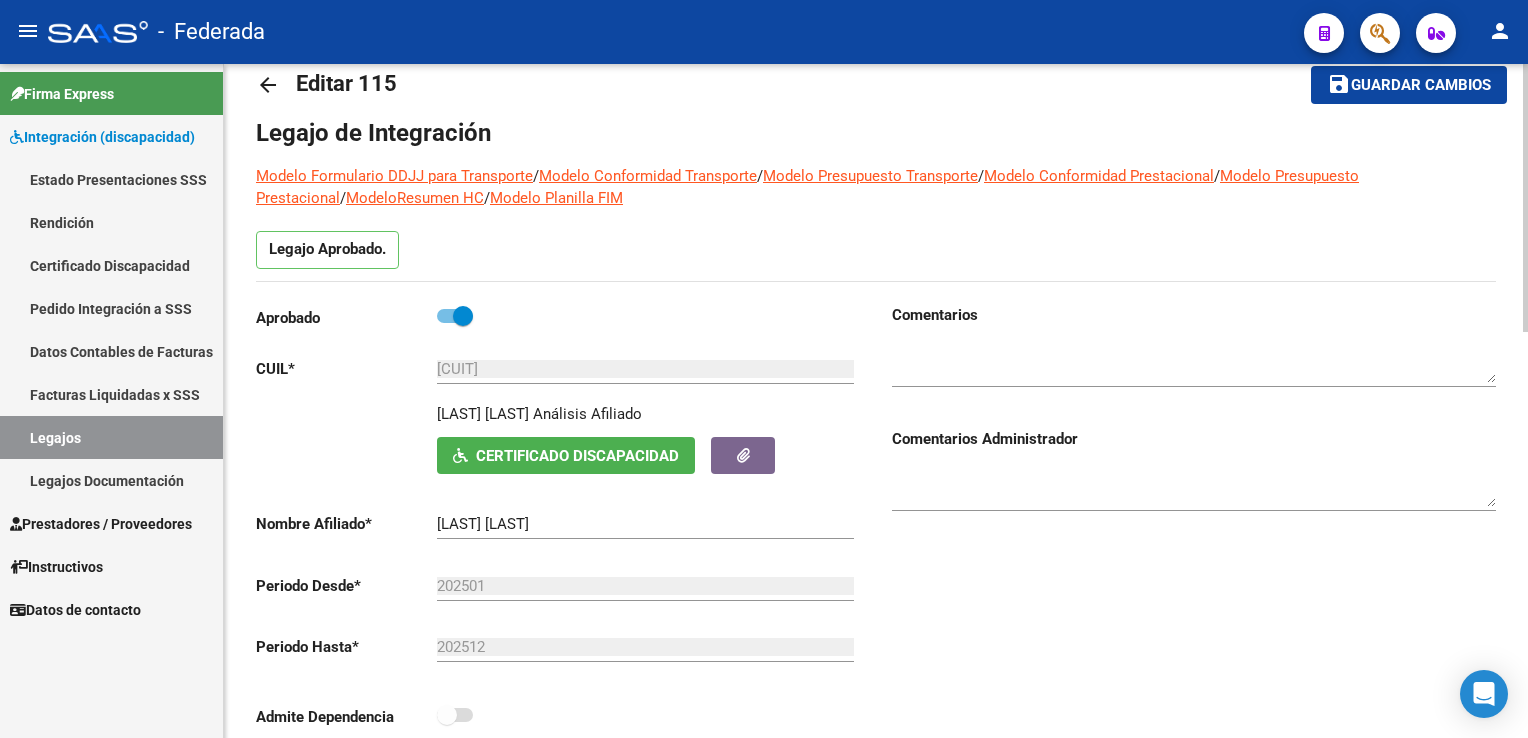 scroll, scrollTop: 300, scrollLeft: 0, axis: vertical 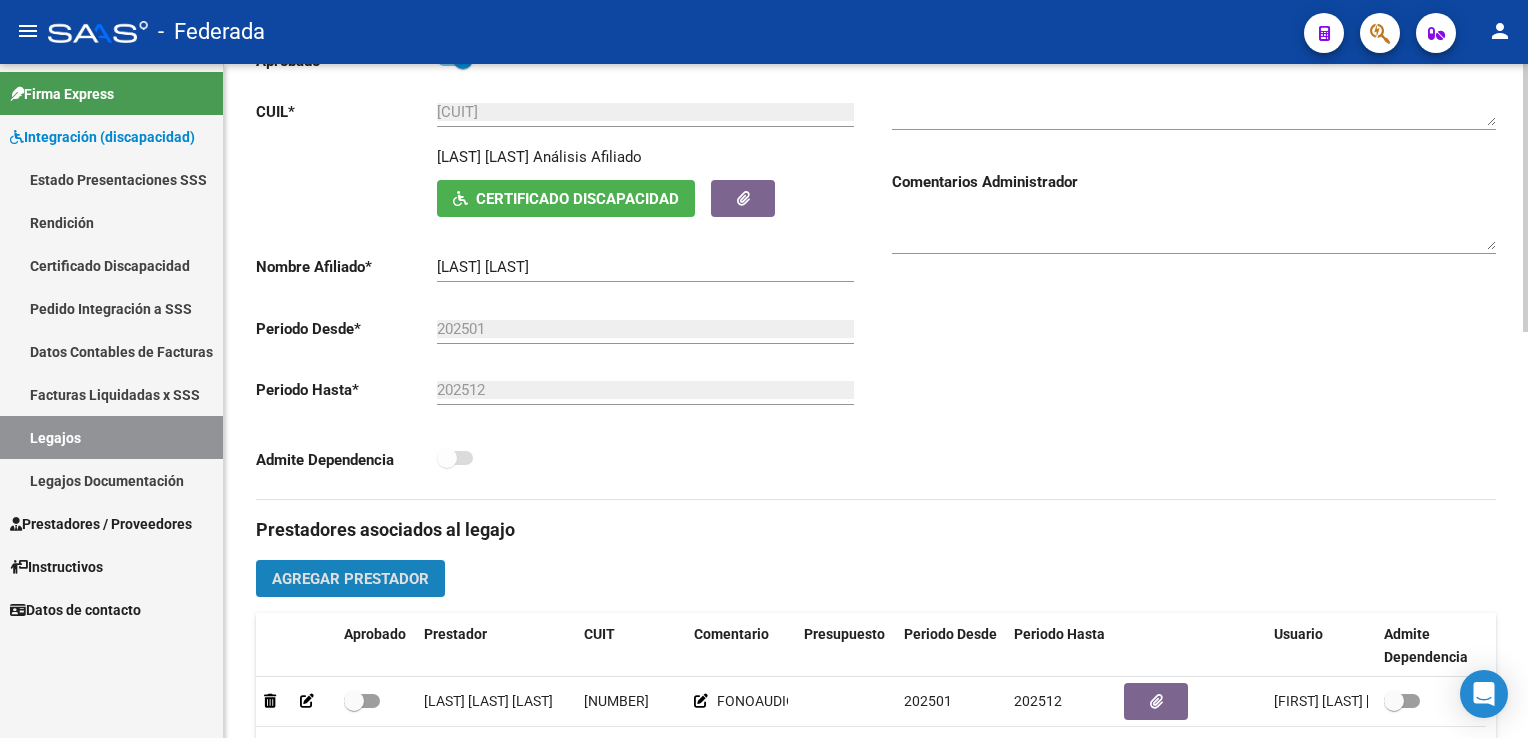 click on "Agregar Prestador" 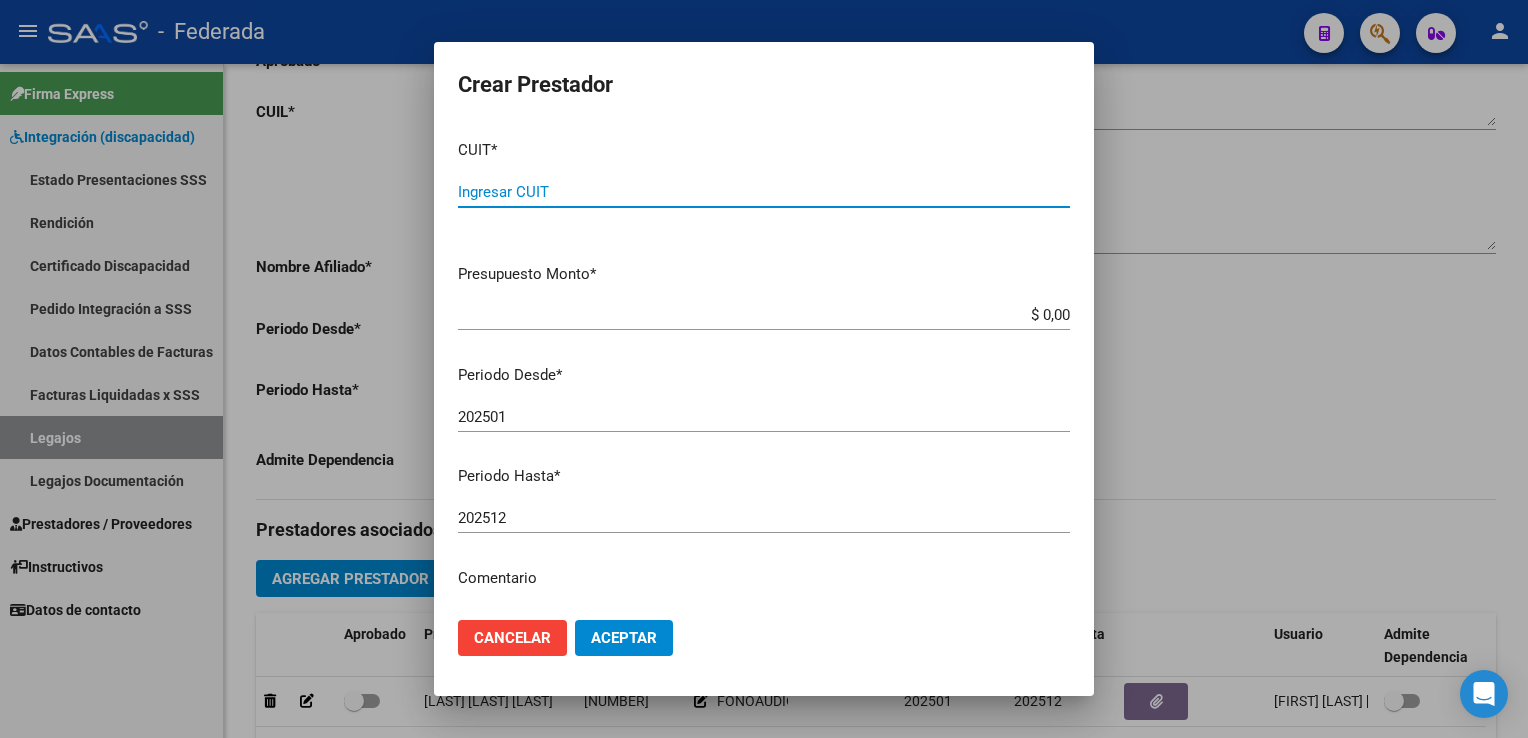 paste on "[CUIT]" 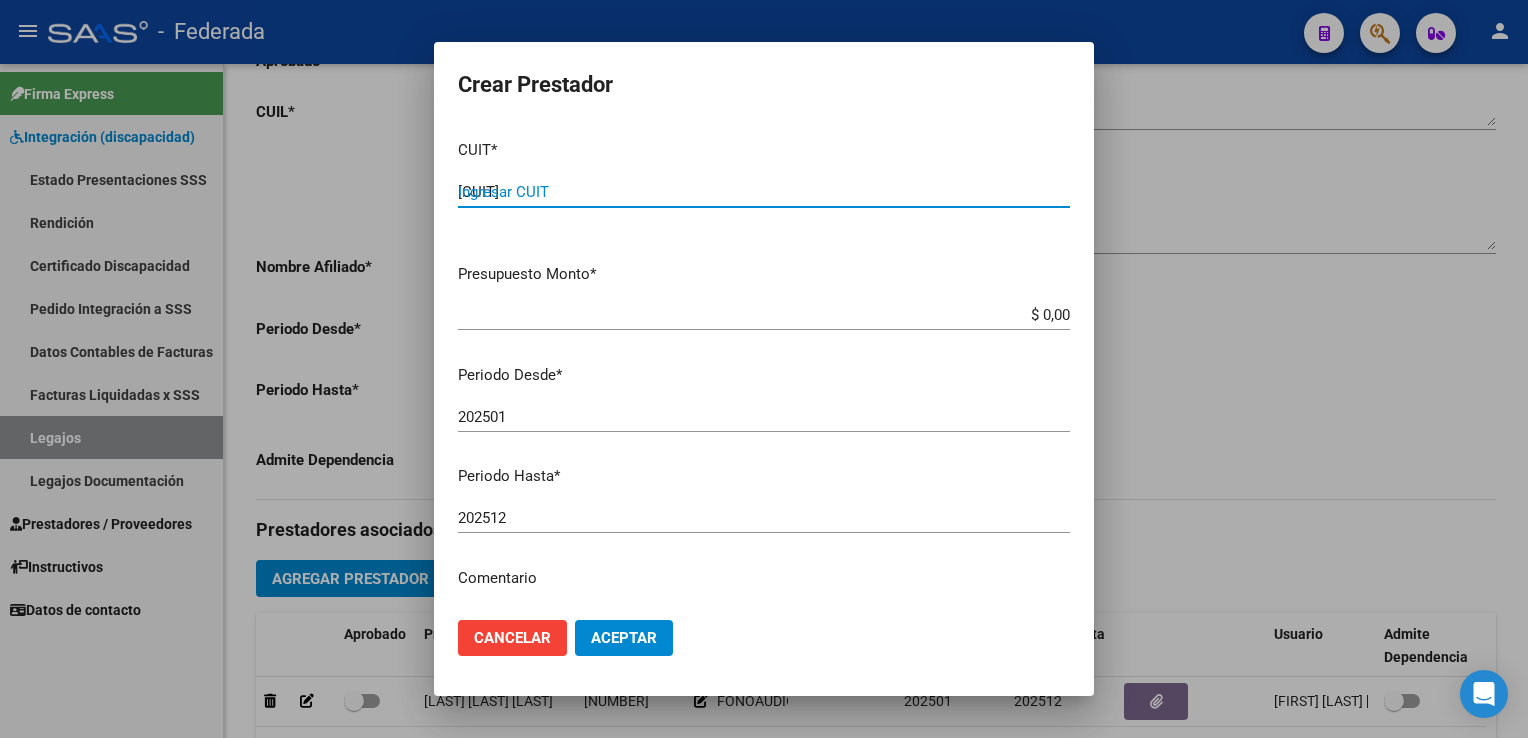 type on "[CUIT]" 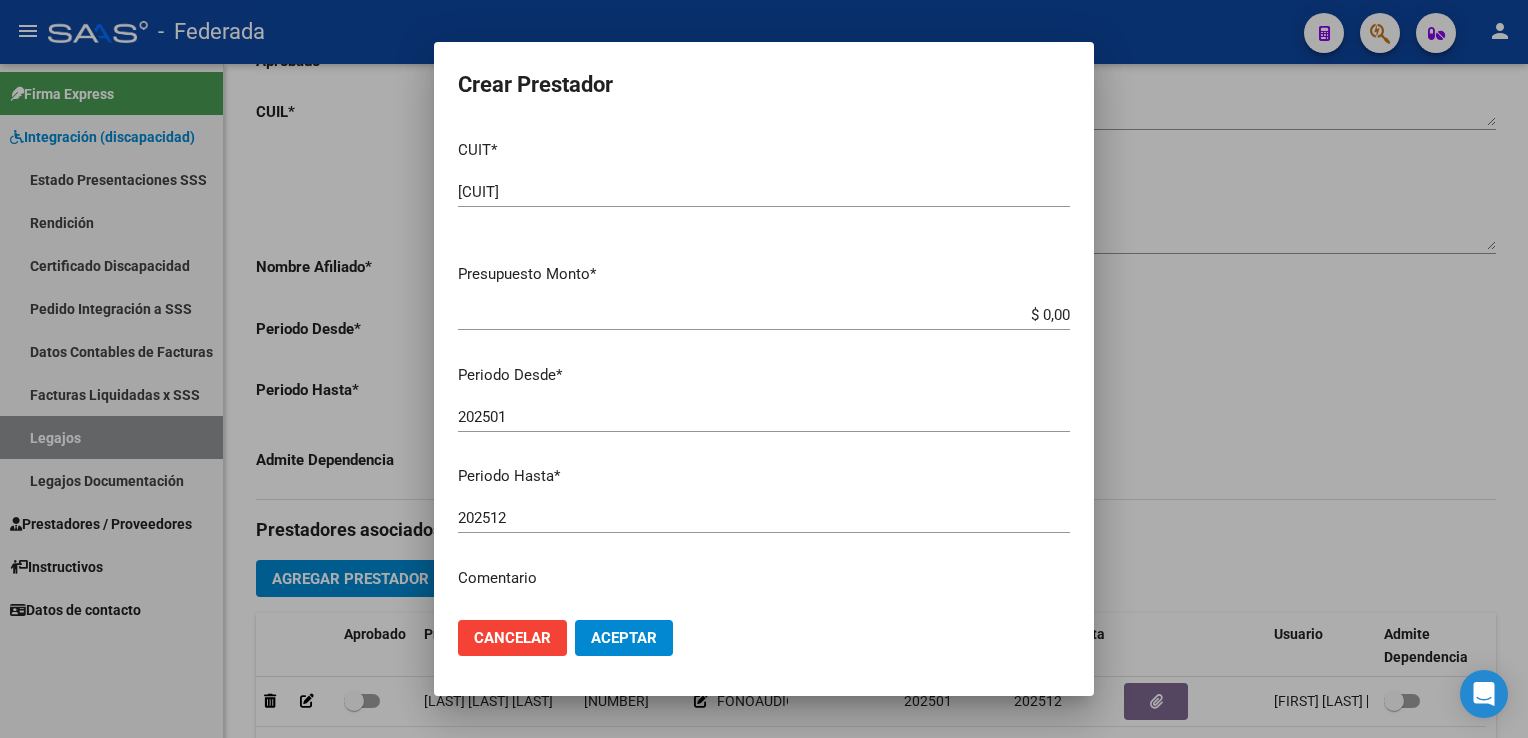 drag, startPoint x: 688, startPoint y: 466, endPoint x: 758, endPoint y: 430, distance: 78.714676 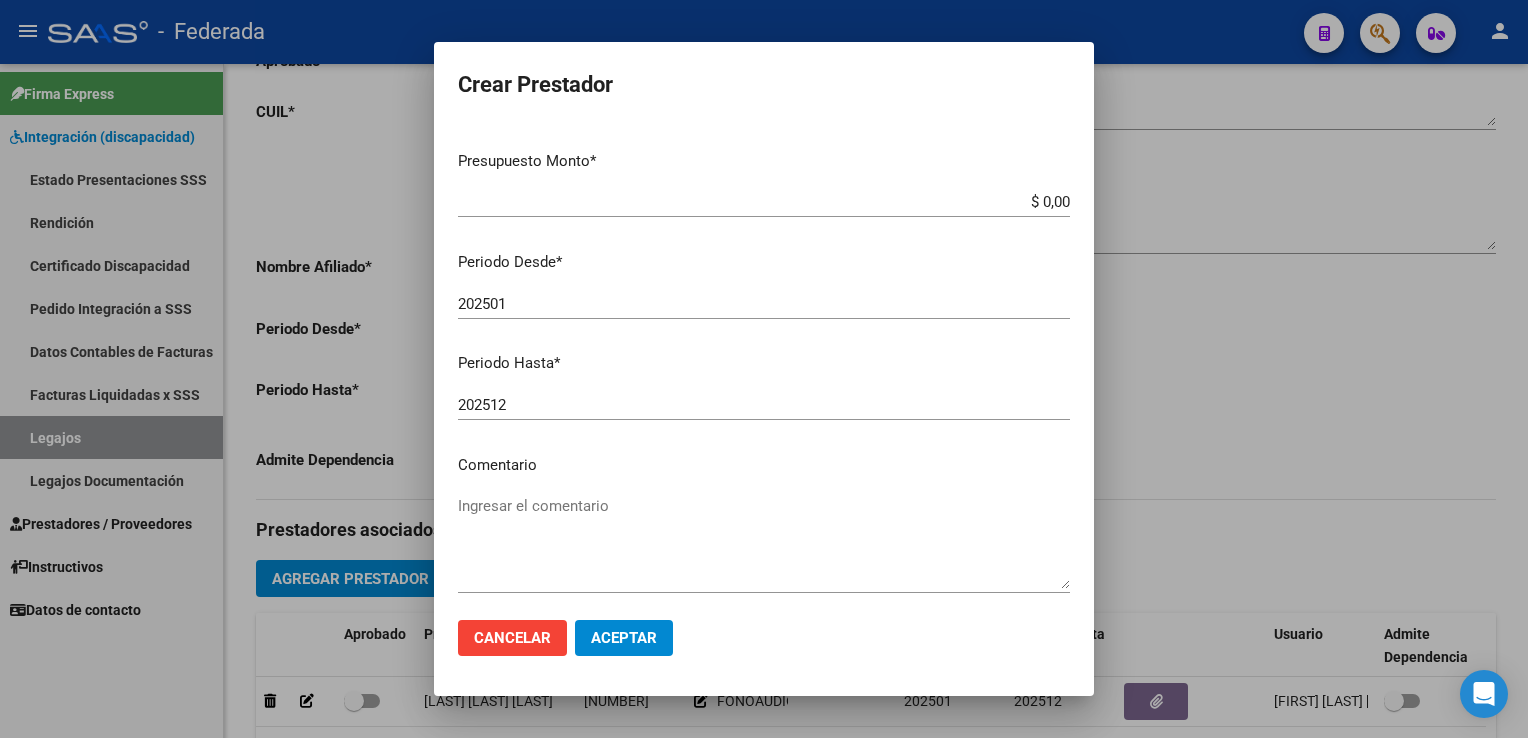 scroll, scrollTop: 205, scrollLeft: 0, axis: vertical 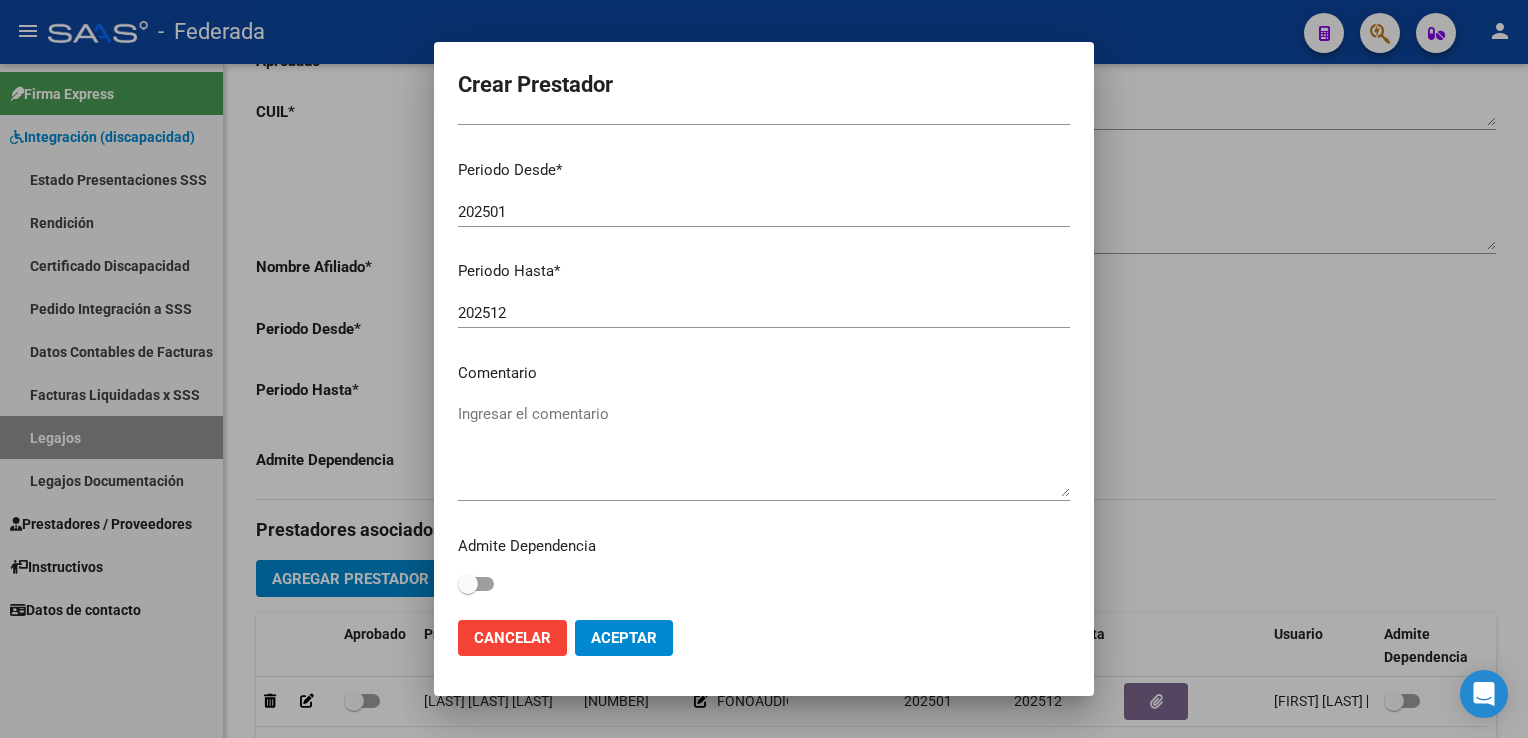 click on "Ingresar el comentario" at bounding box center [764, 450] 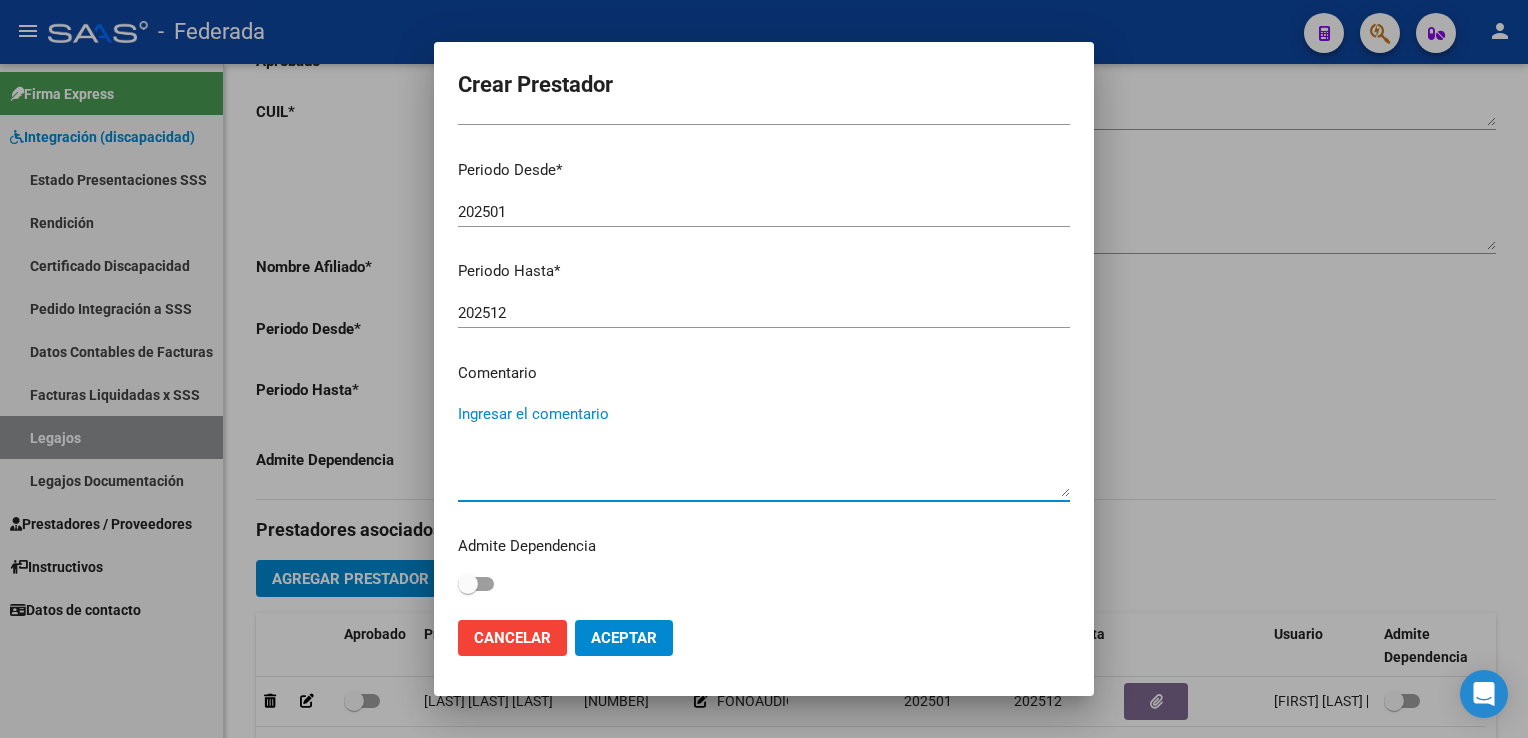 paste on "TERAPIA OCUPACIONAL" 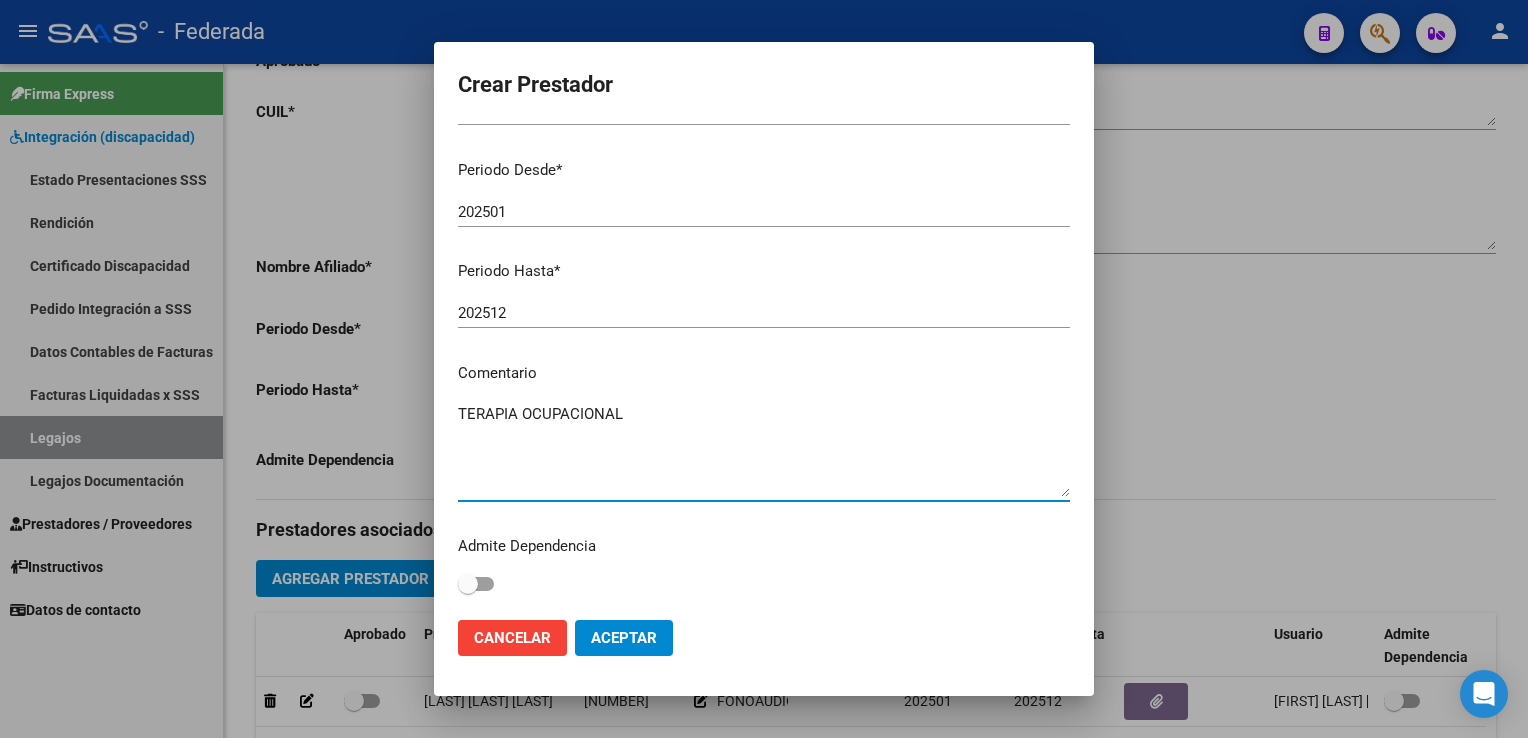 type on "TERAPIA OCUPACIONAL" 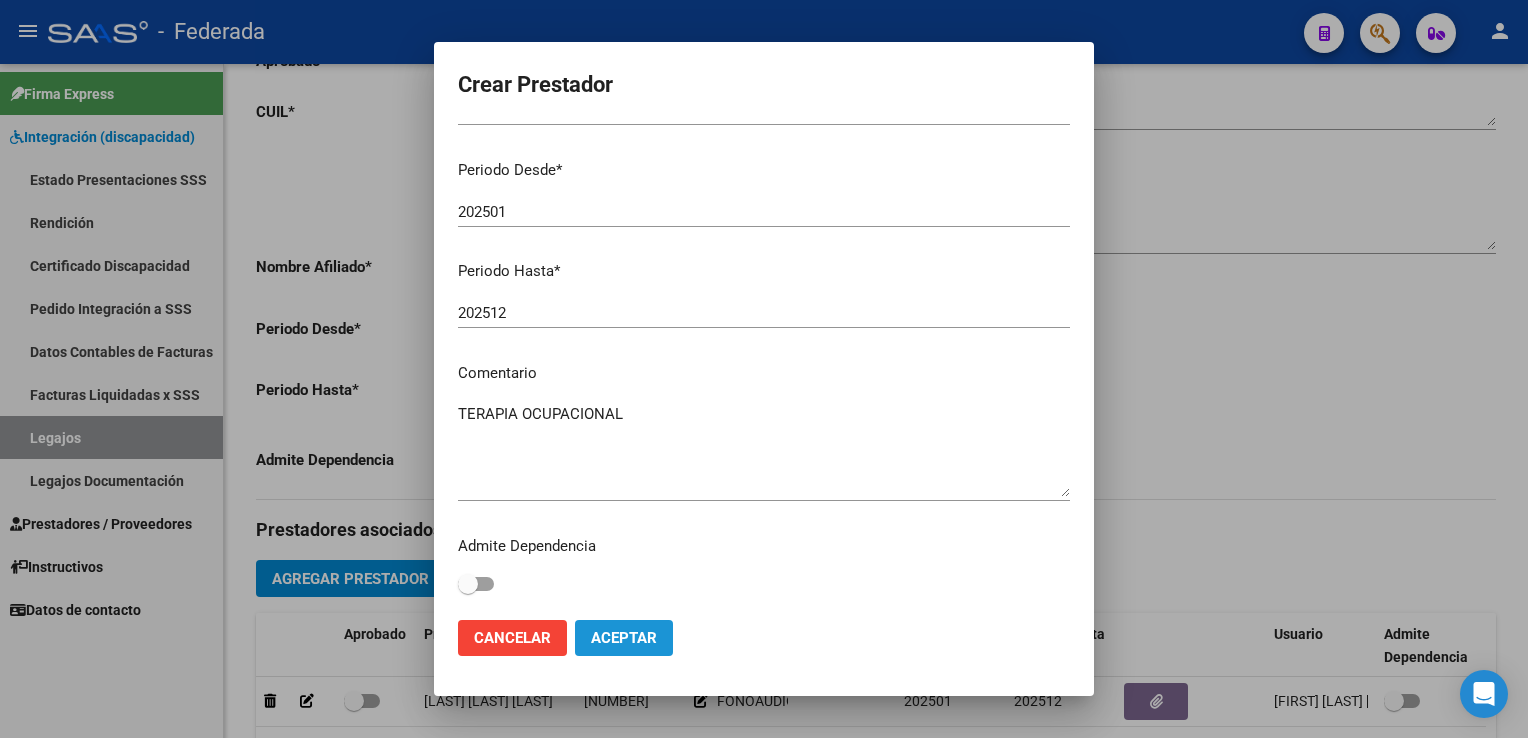 click on "Aceptar" 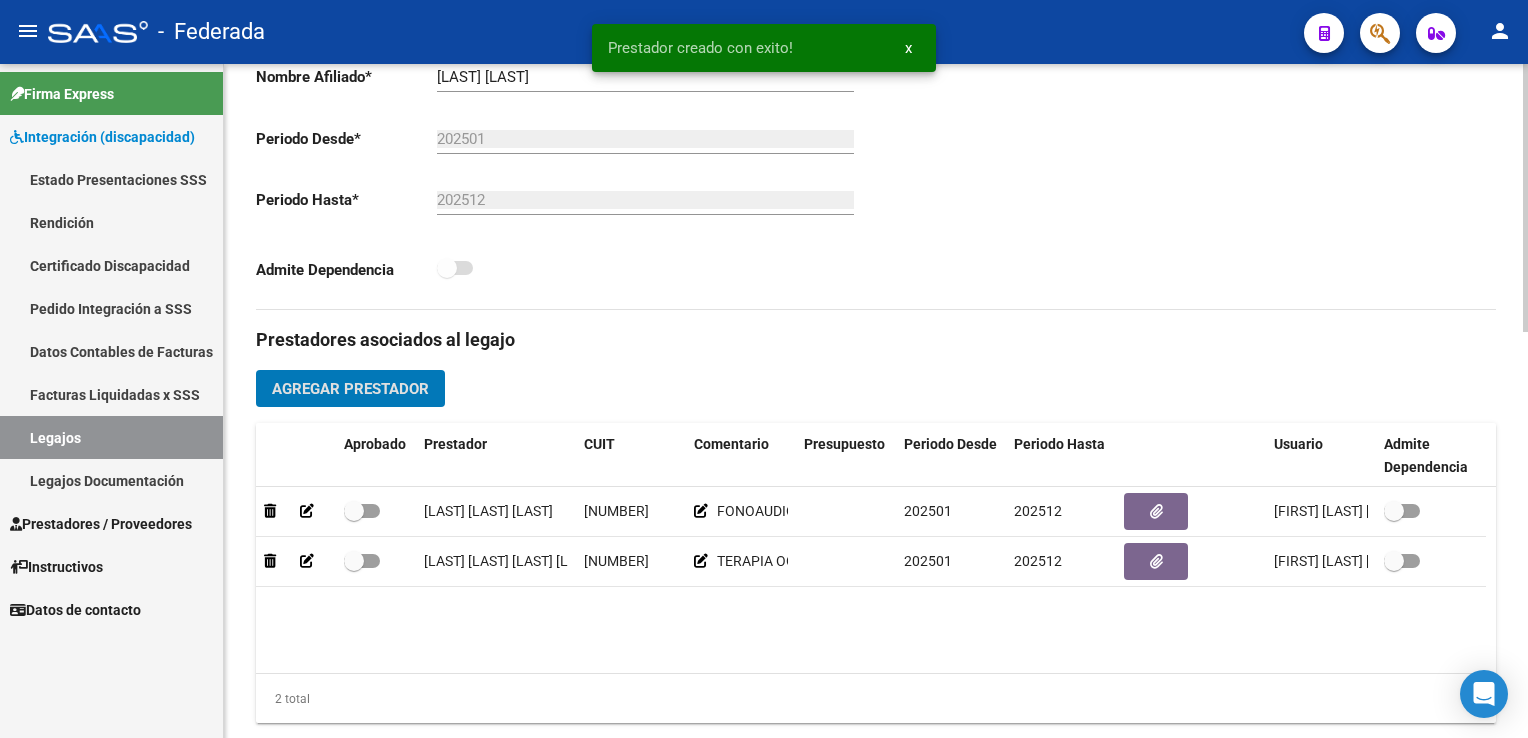 scroll, scrollTop: 500, scrollLeft: 0, axis: vertical 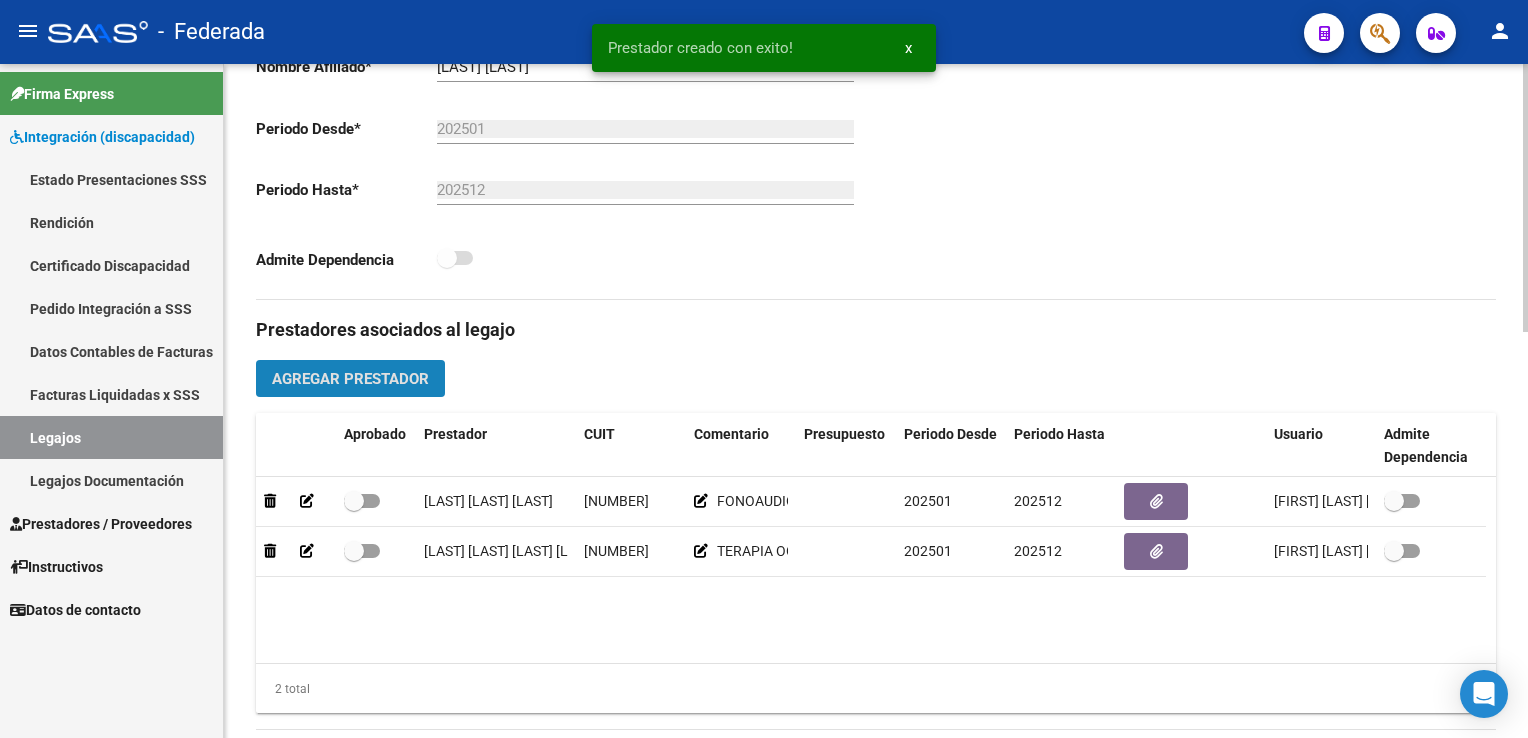 click on "Agregar Prestador" 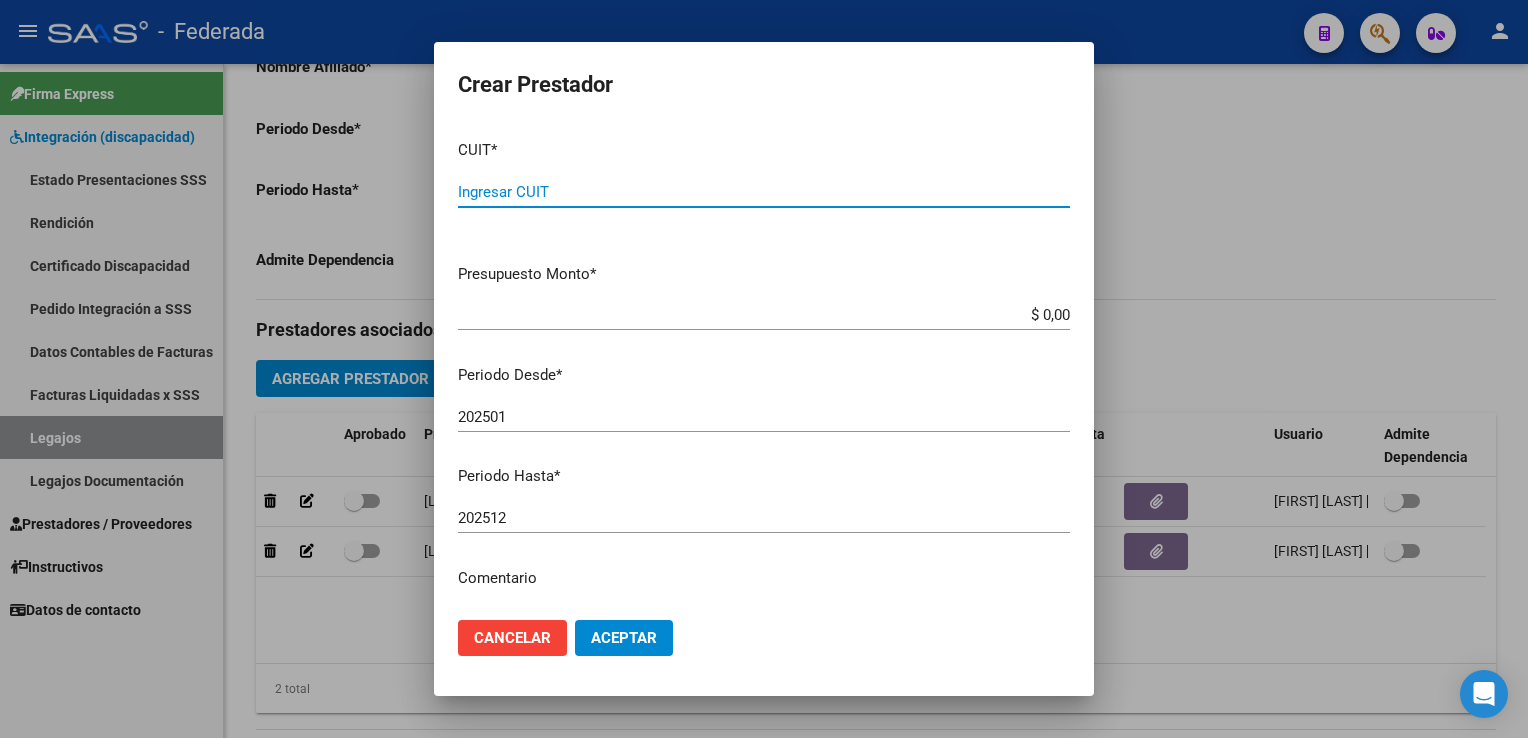 paste on "[CUIT]" 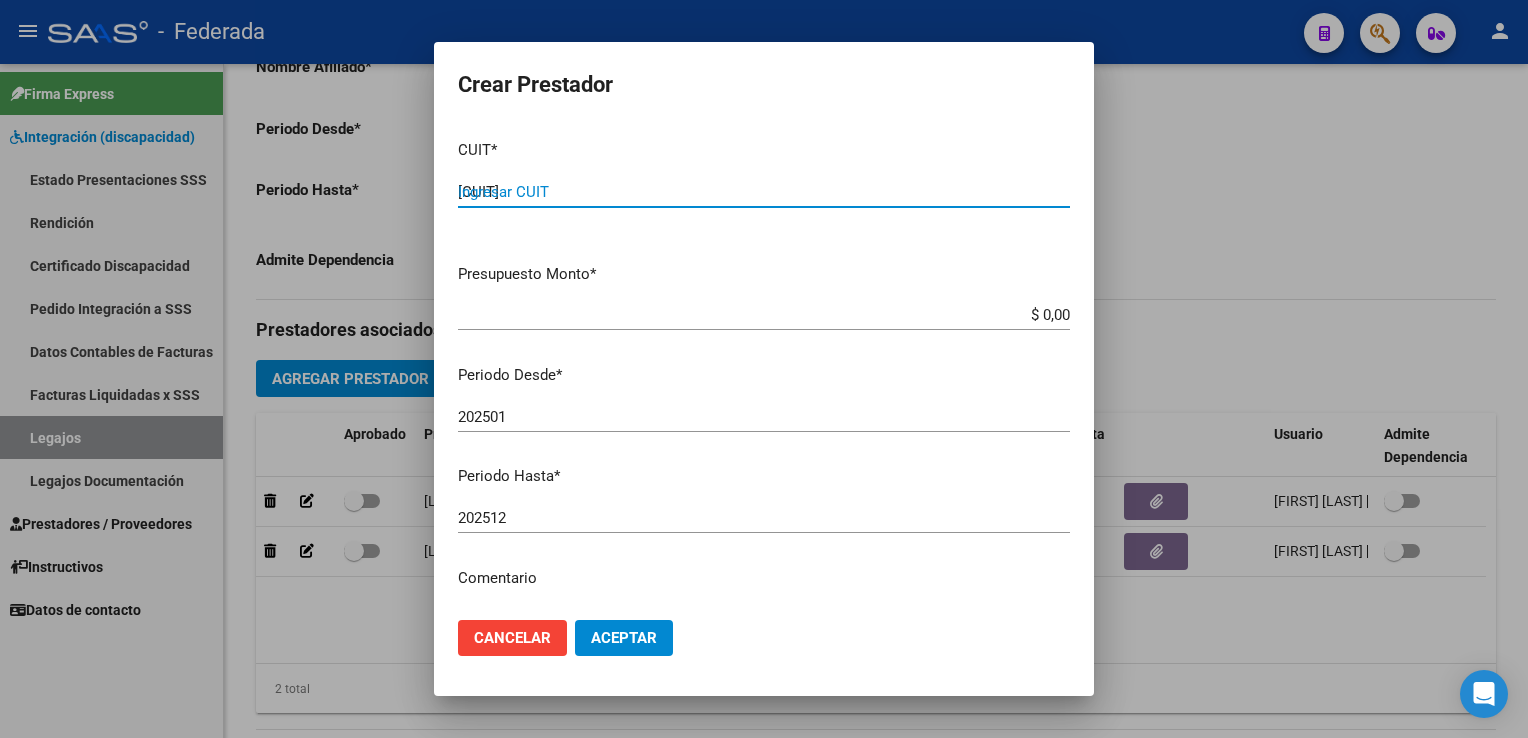 type on "[CUIT]" 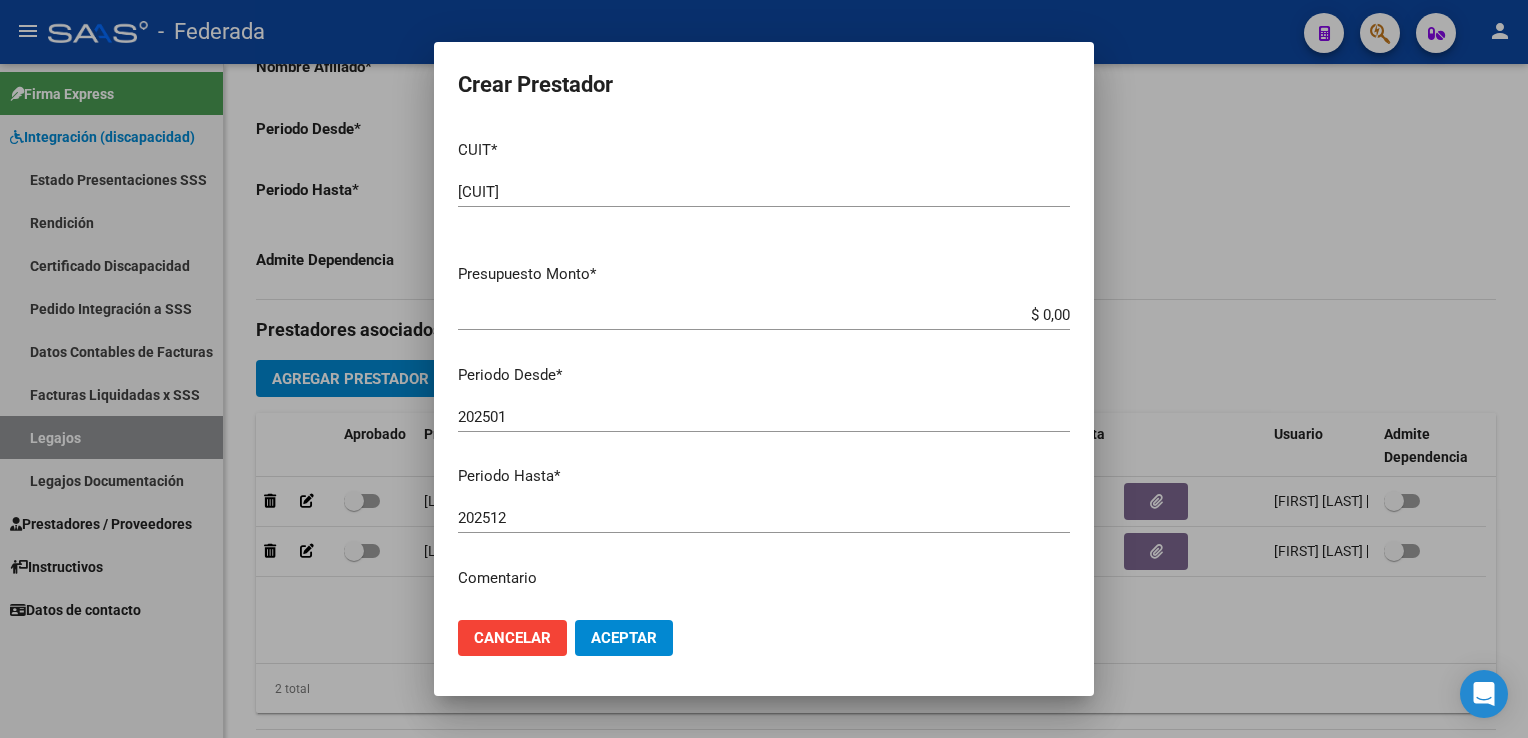 drag, startPoint x: 624, startPoint y: 354, endPoint x: 636, endPoint y: 423, distance: 70.035706 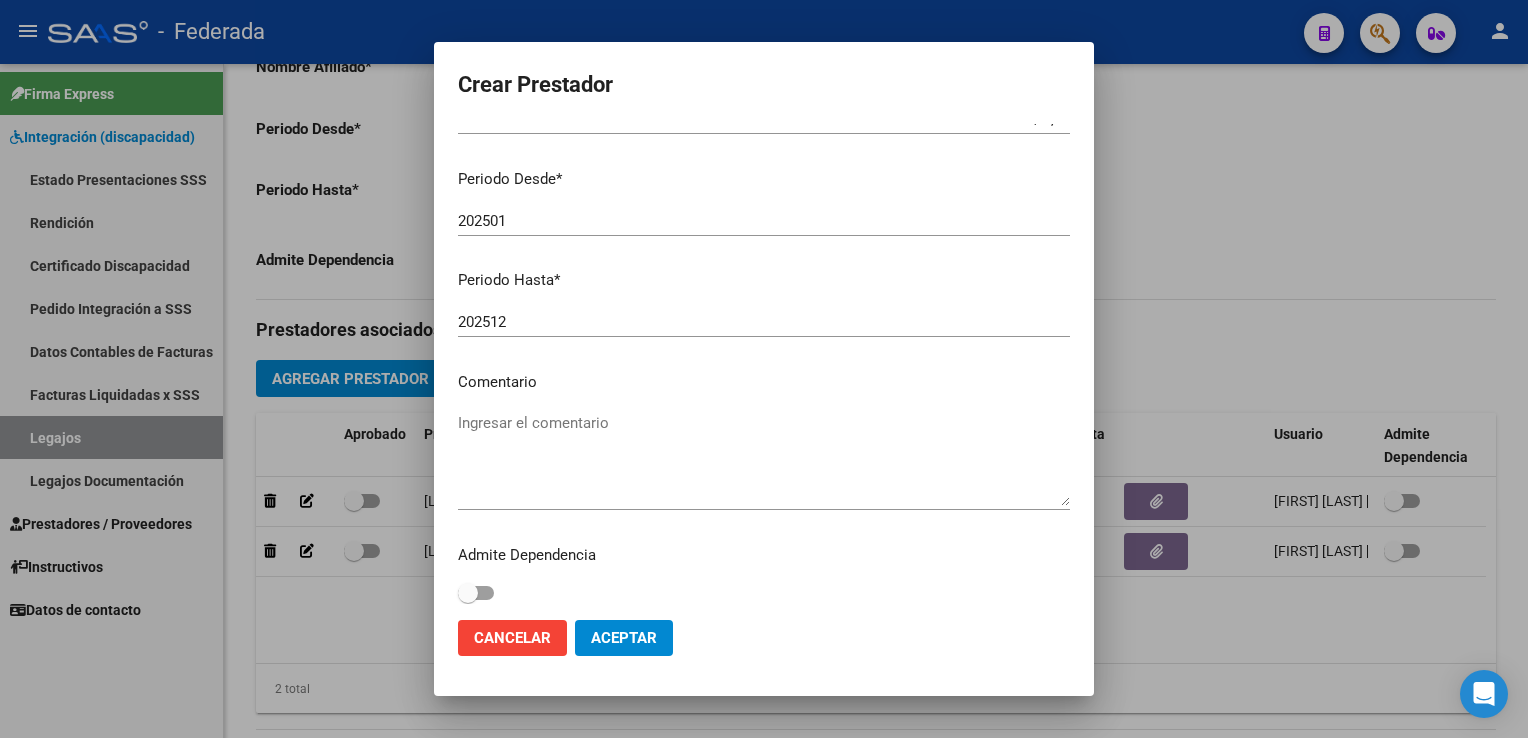scroll, scrollTop: 205, scrollLeft: 0, axis: vertical 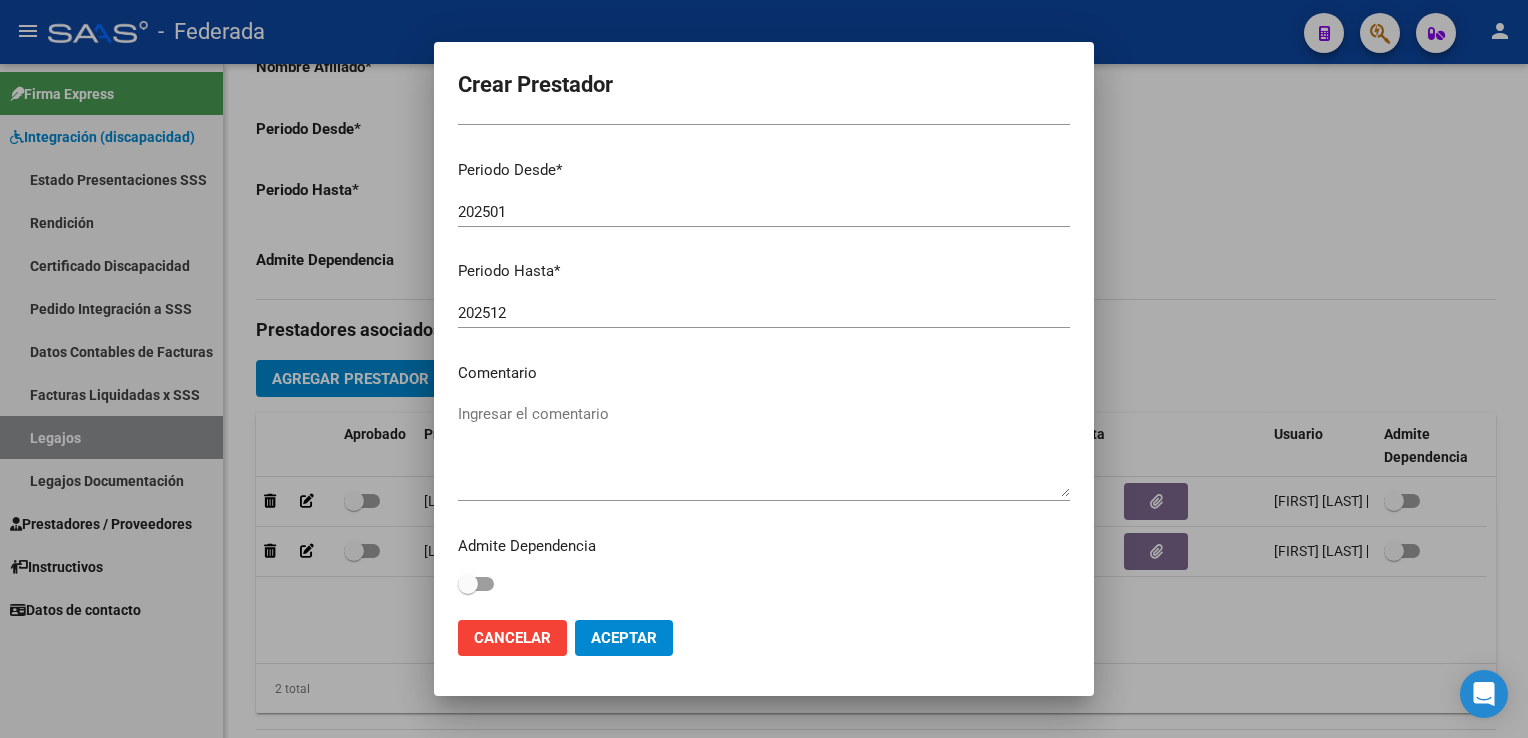 click on "Ingresar el comentario" at bounding box center [764, 450] 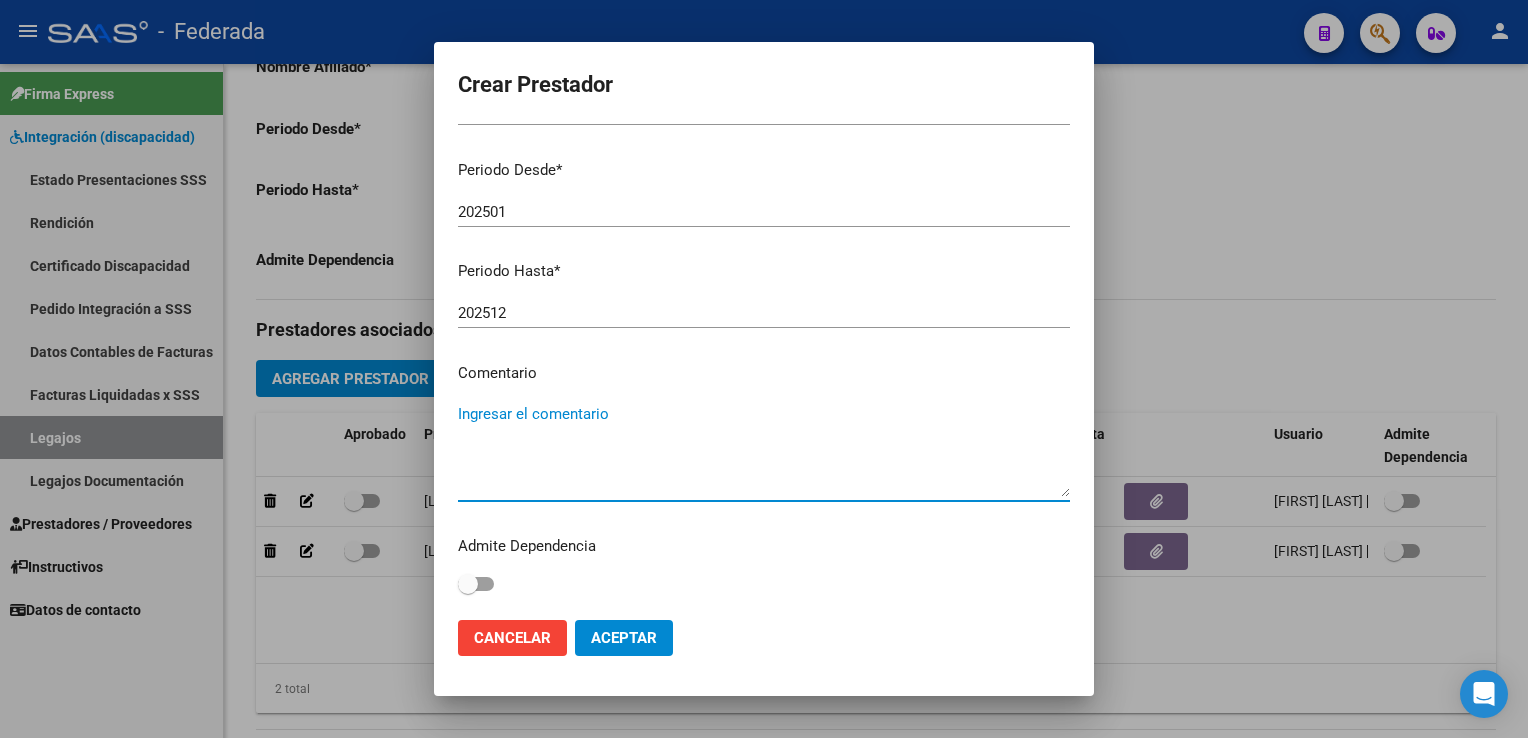 paste on "PSICOPEDAGOGÍA" 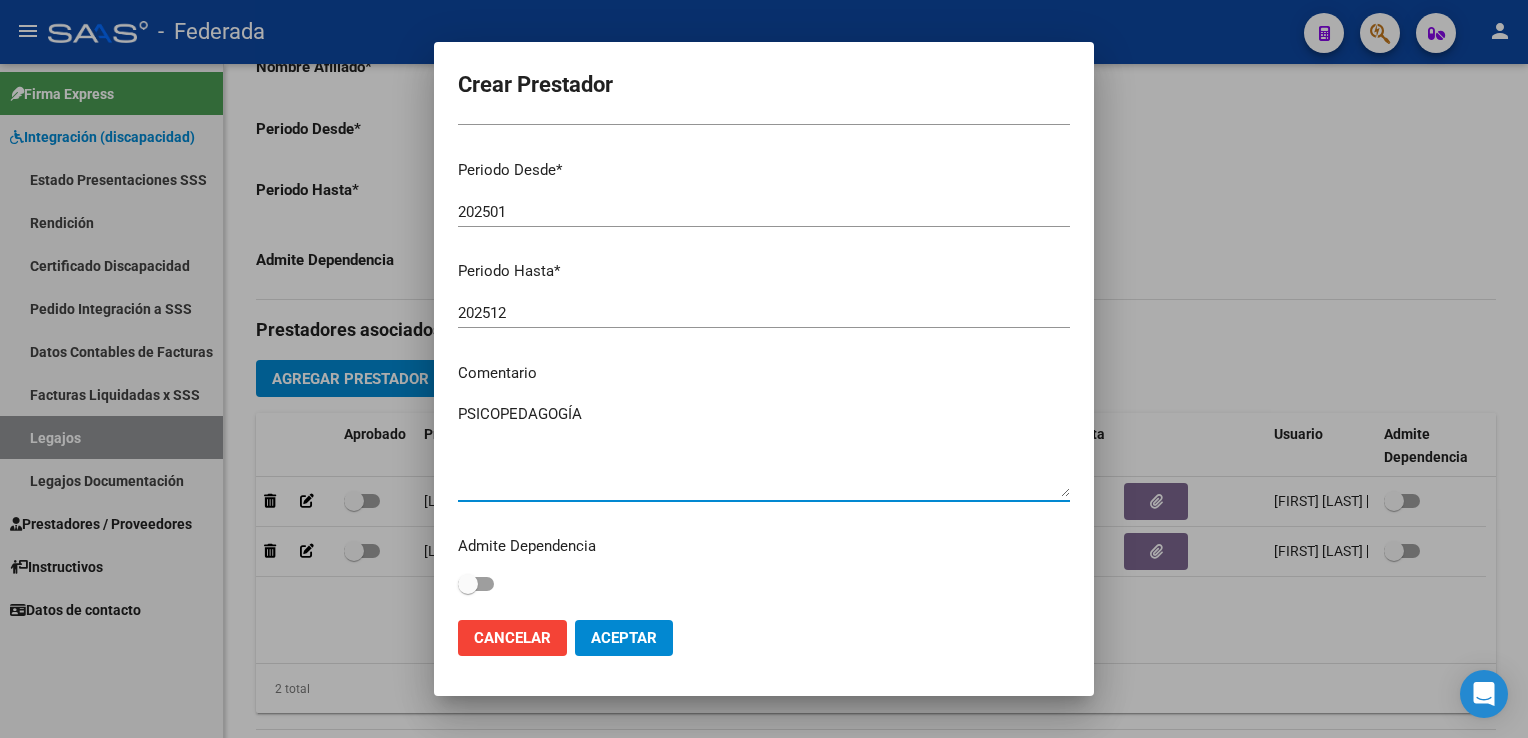 type on "PSICOPEDAGOGÍA" 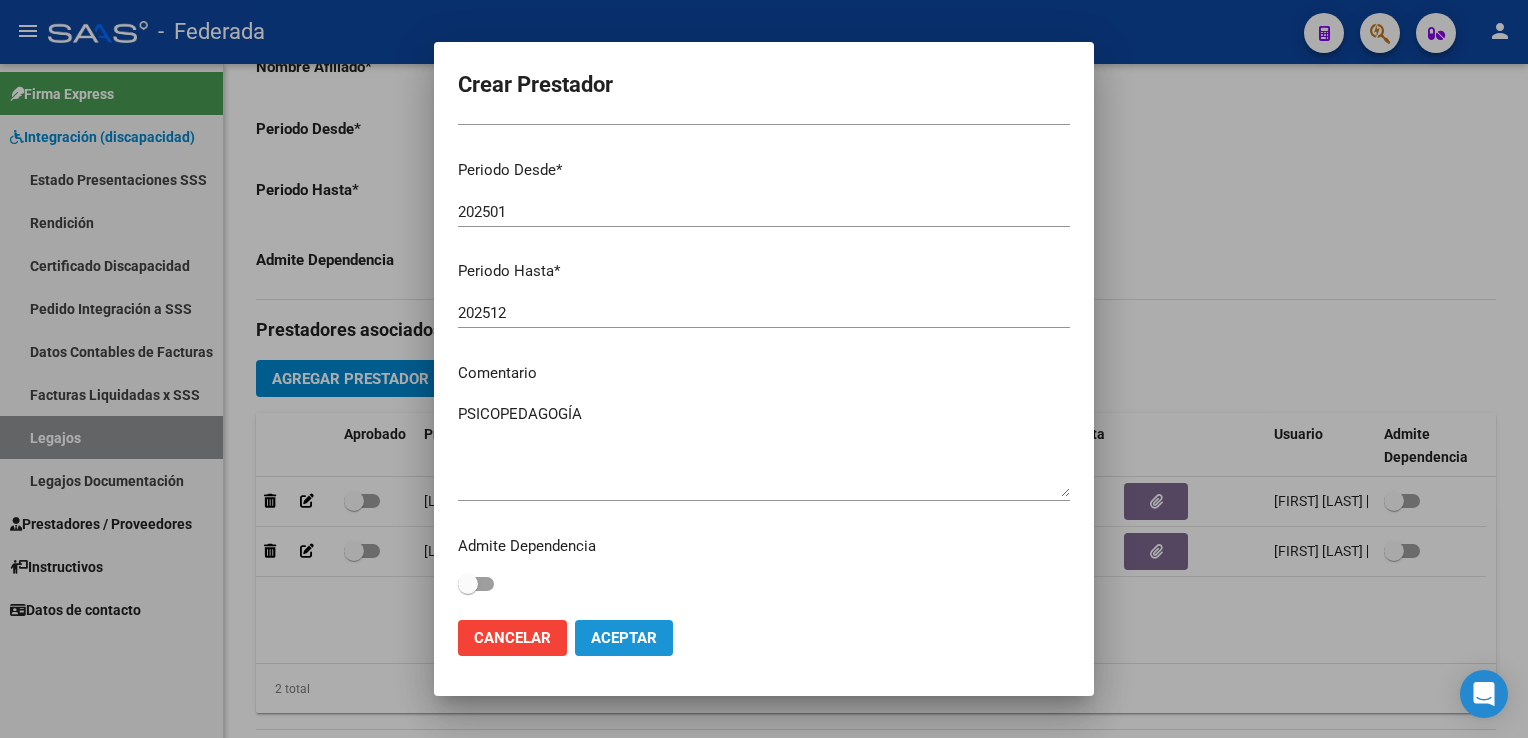 click on "Aceptar" 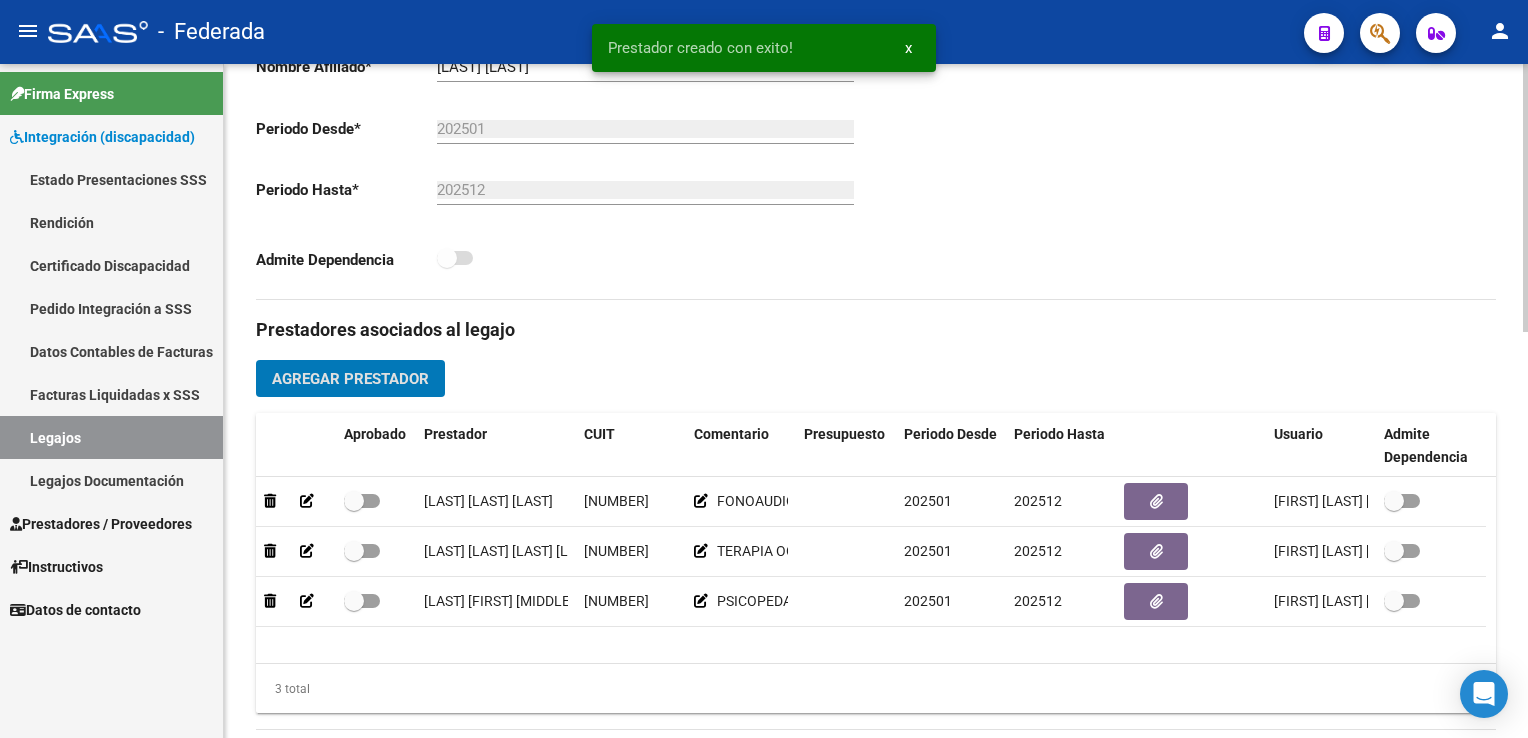 click on "Agregar Prestador" 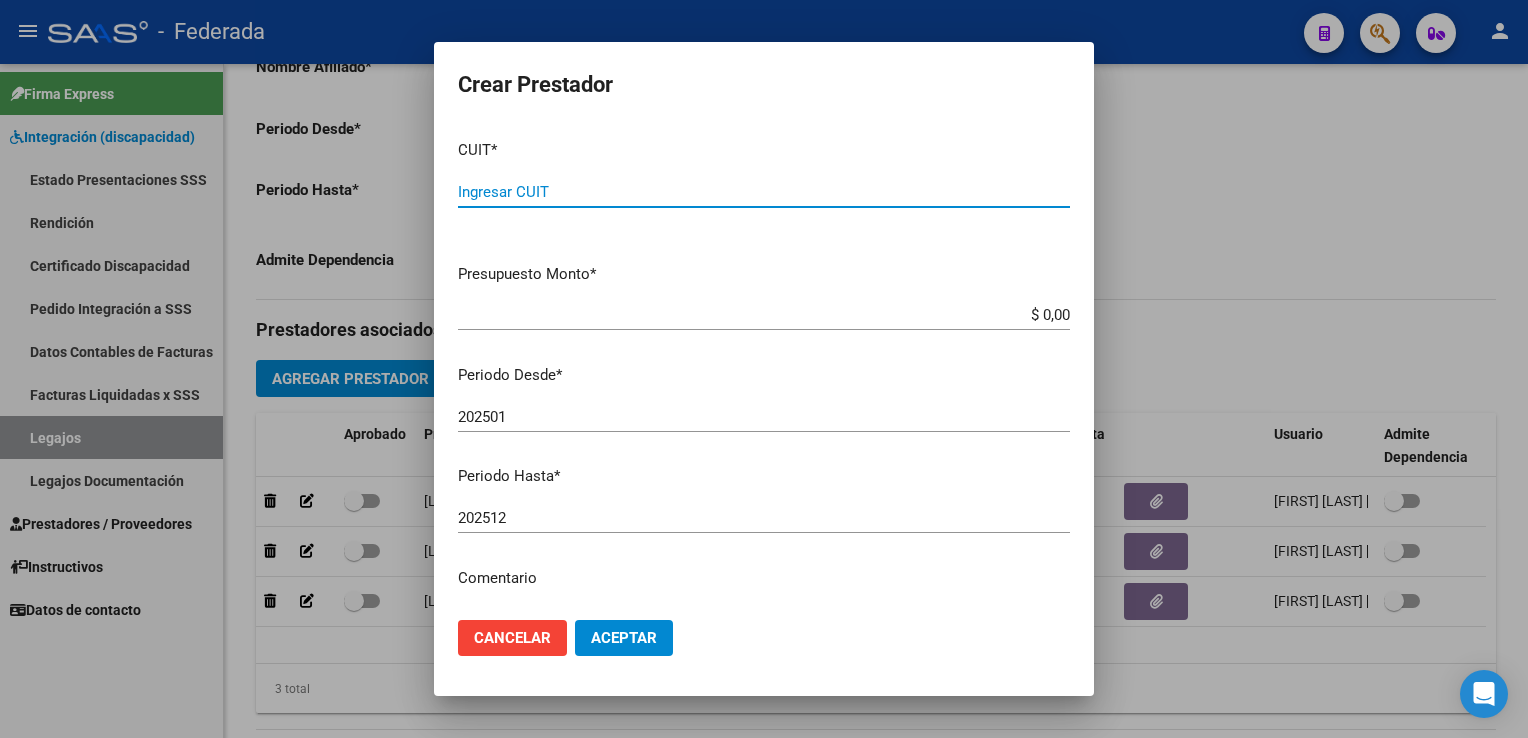 paste on "[CUIT]" 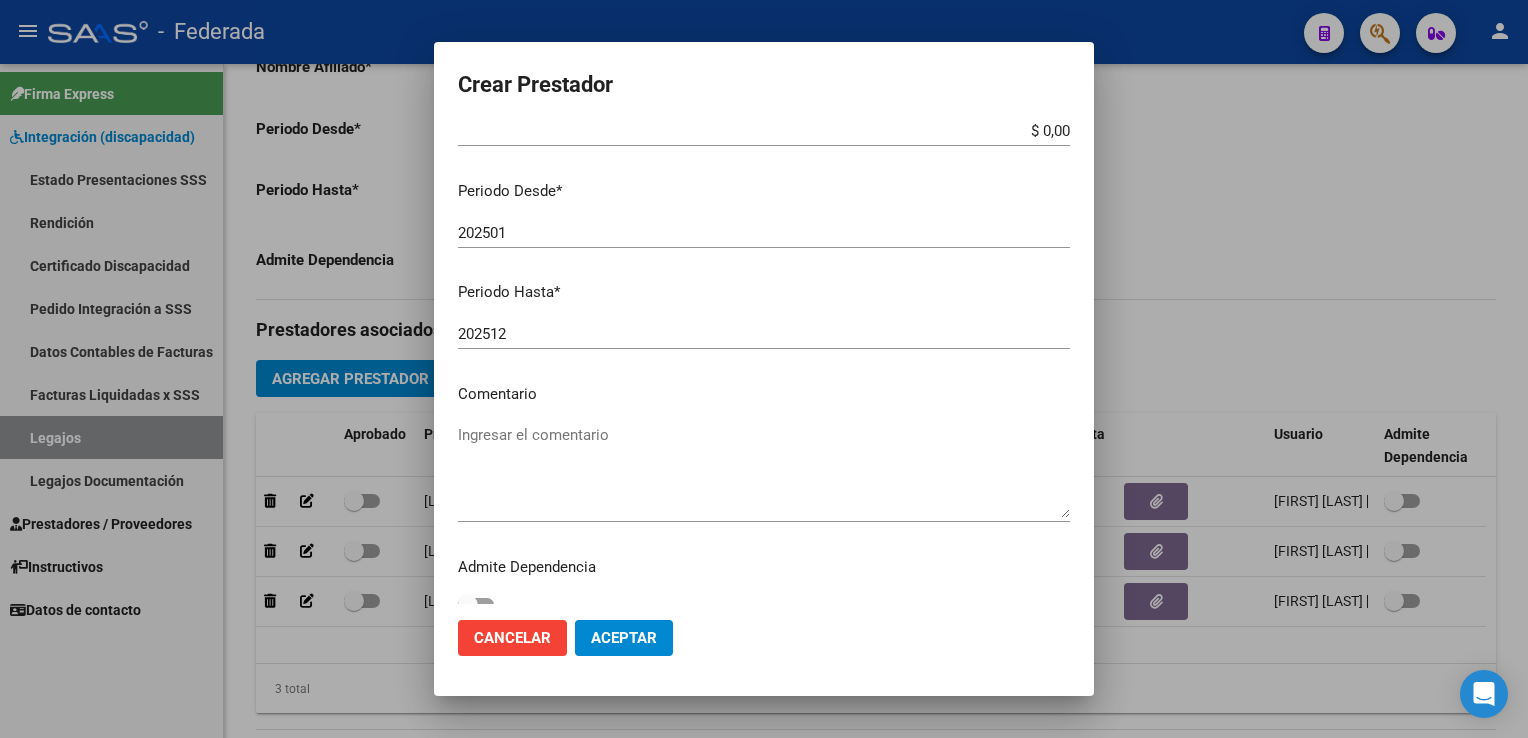 scroll, scrollTop: 205, scrollLeft: 0, axis: vertical 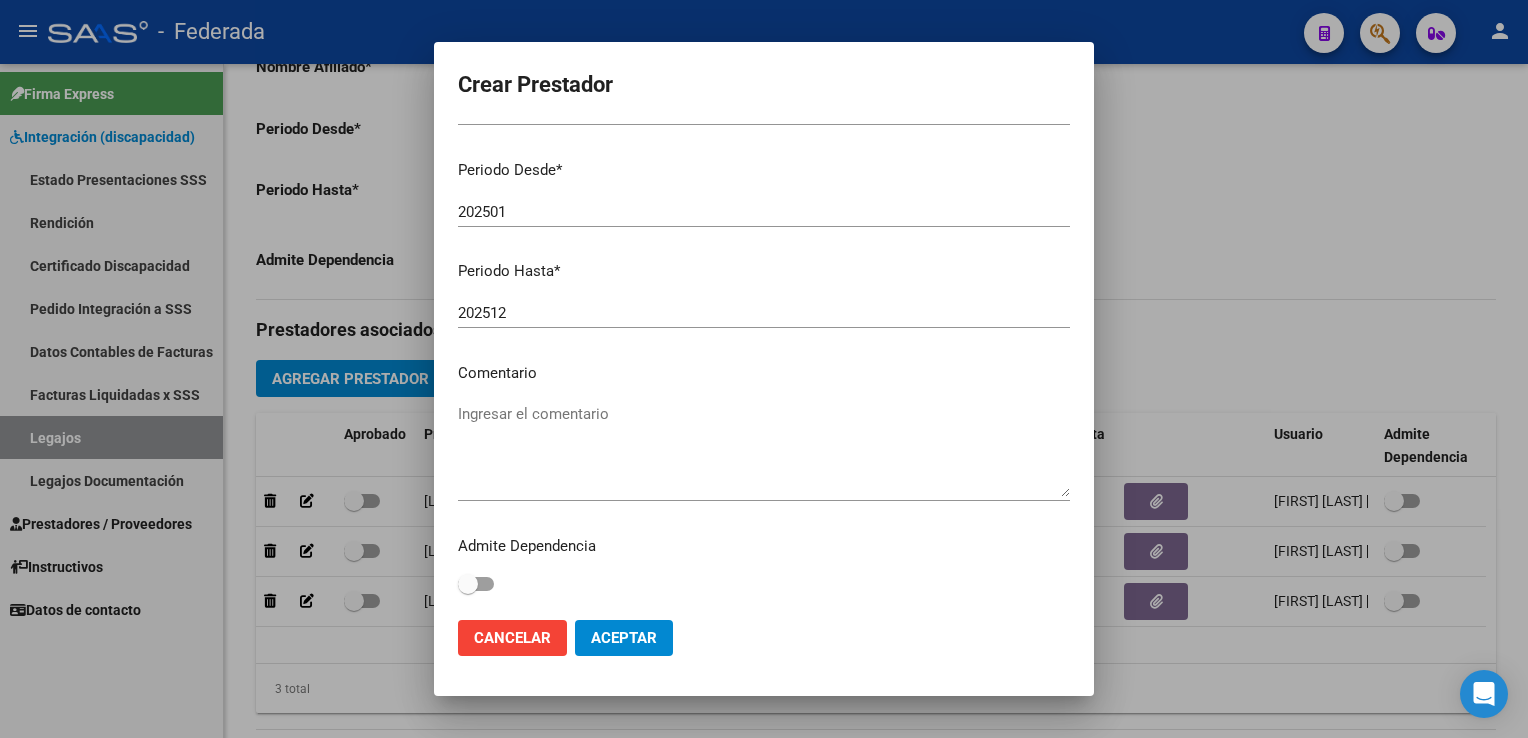 type on "[CUIT]" 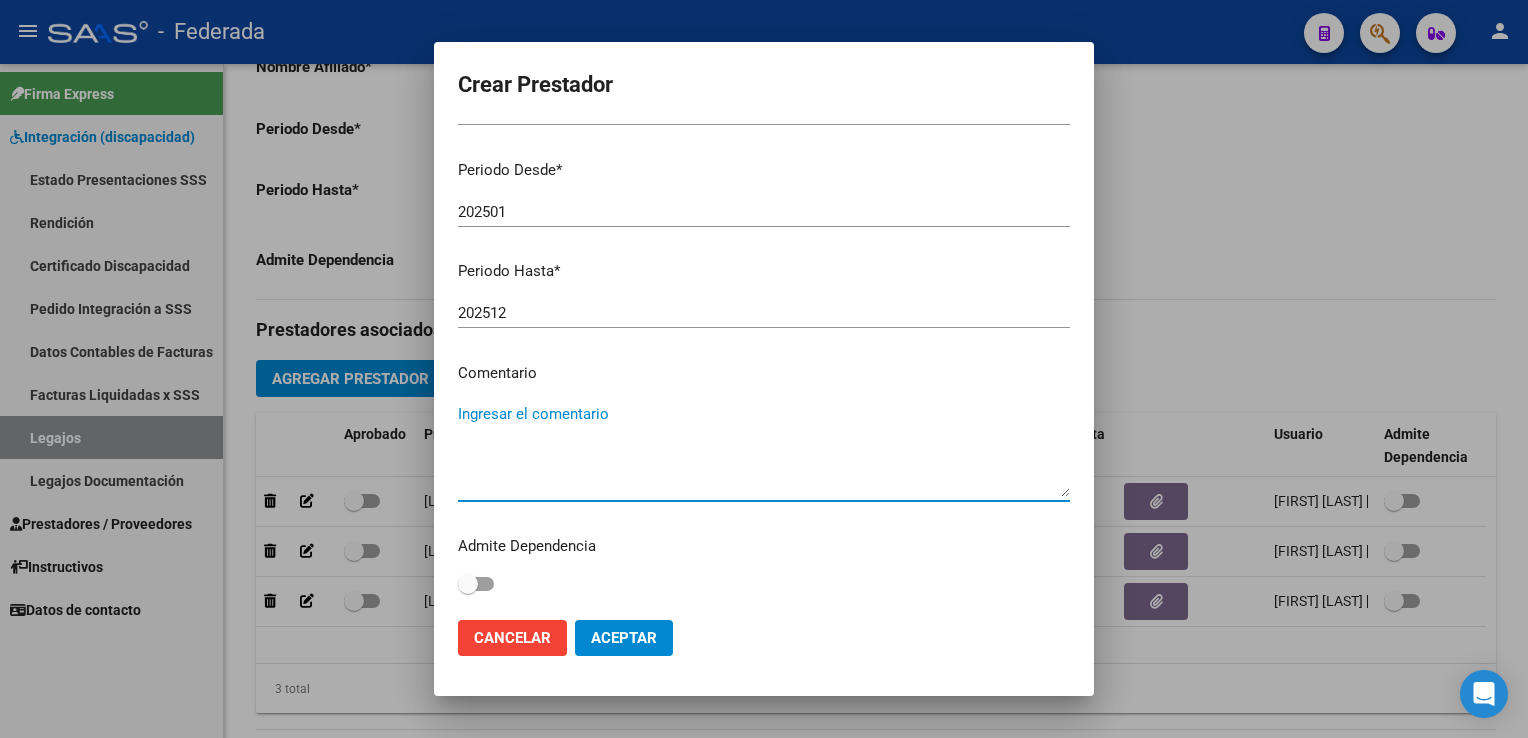 click on "Ingresar el comentario" at bounding box center [764, 450] 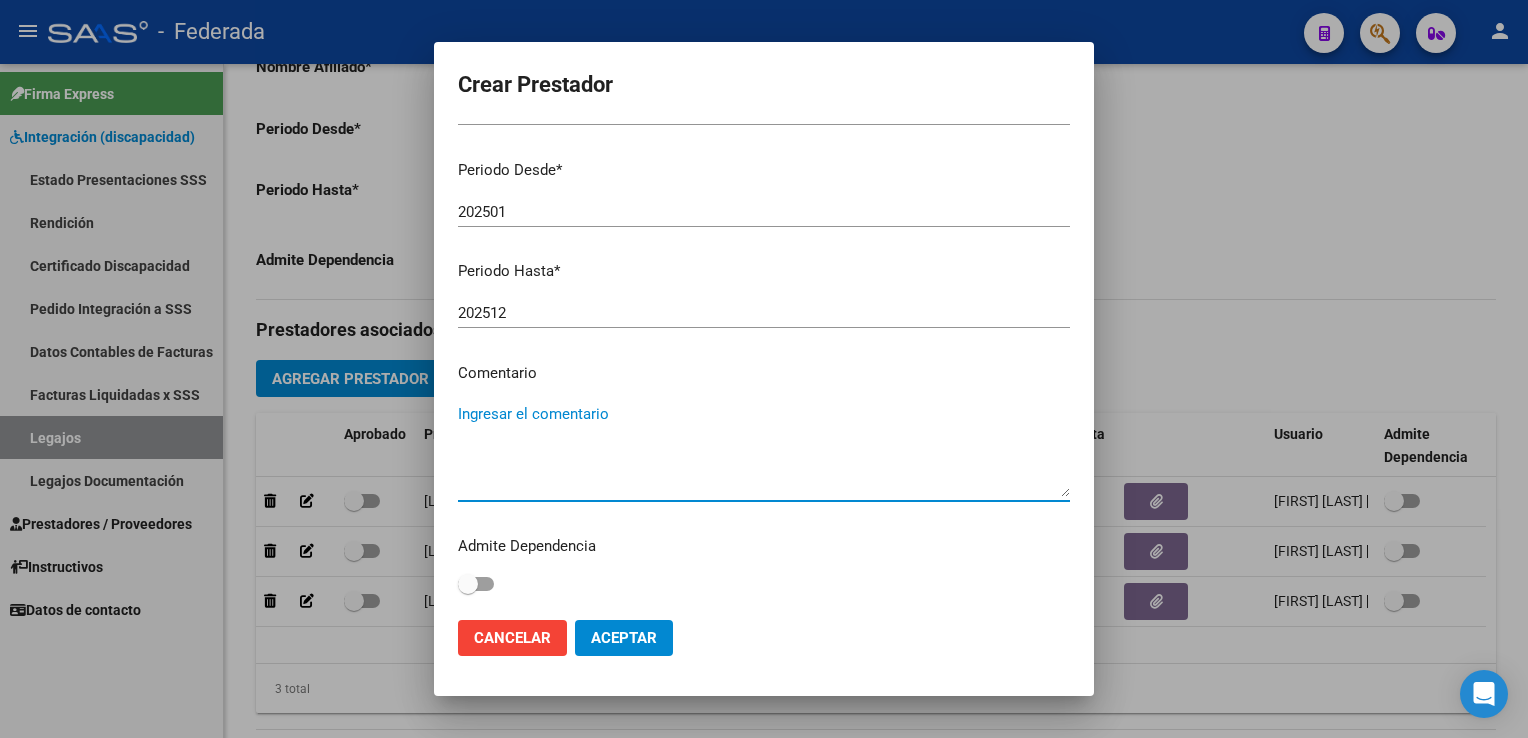 paste on "TRANSPORTE" 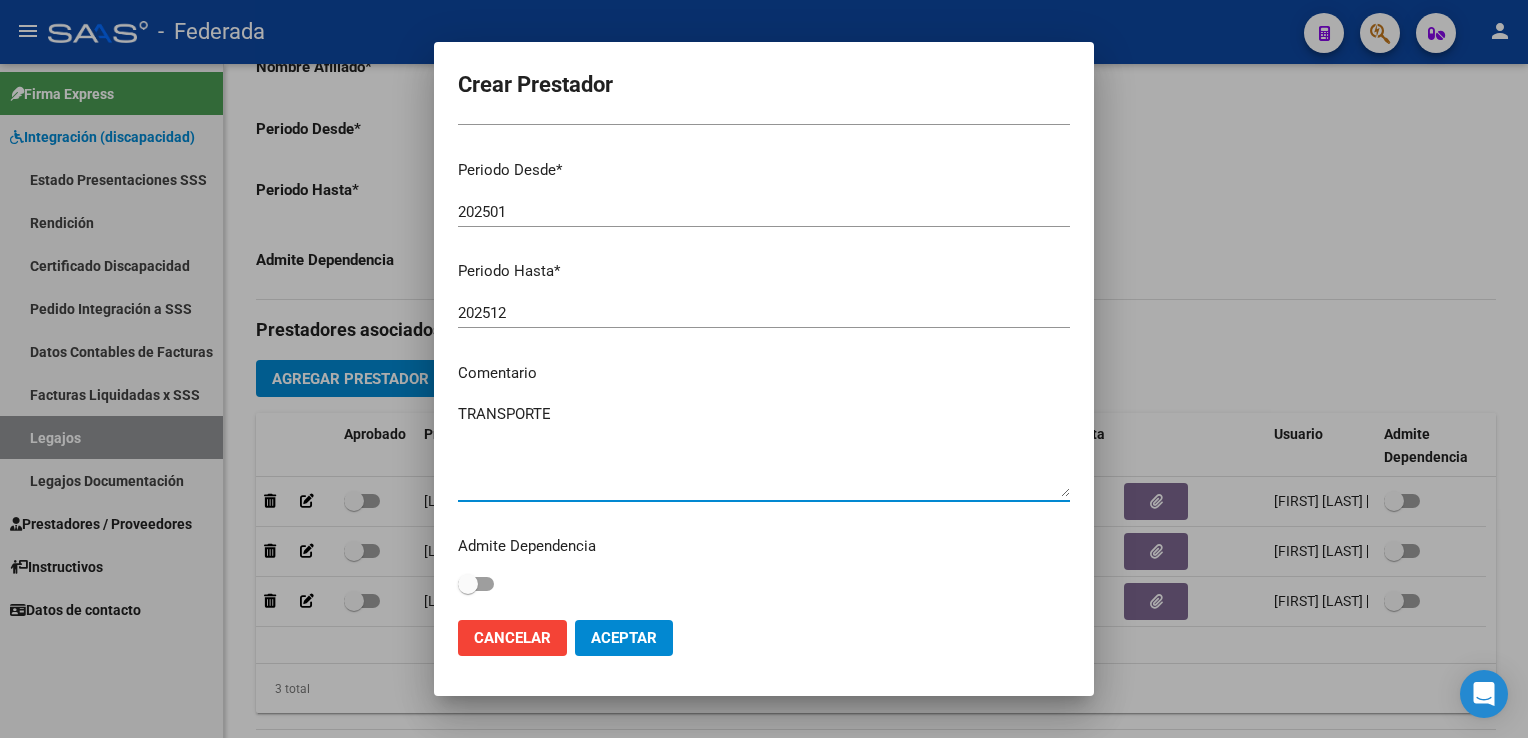 type on "TRANSPORTE" 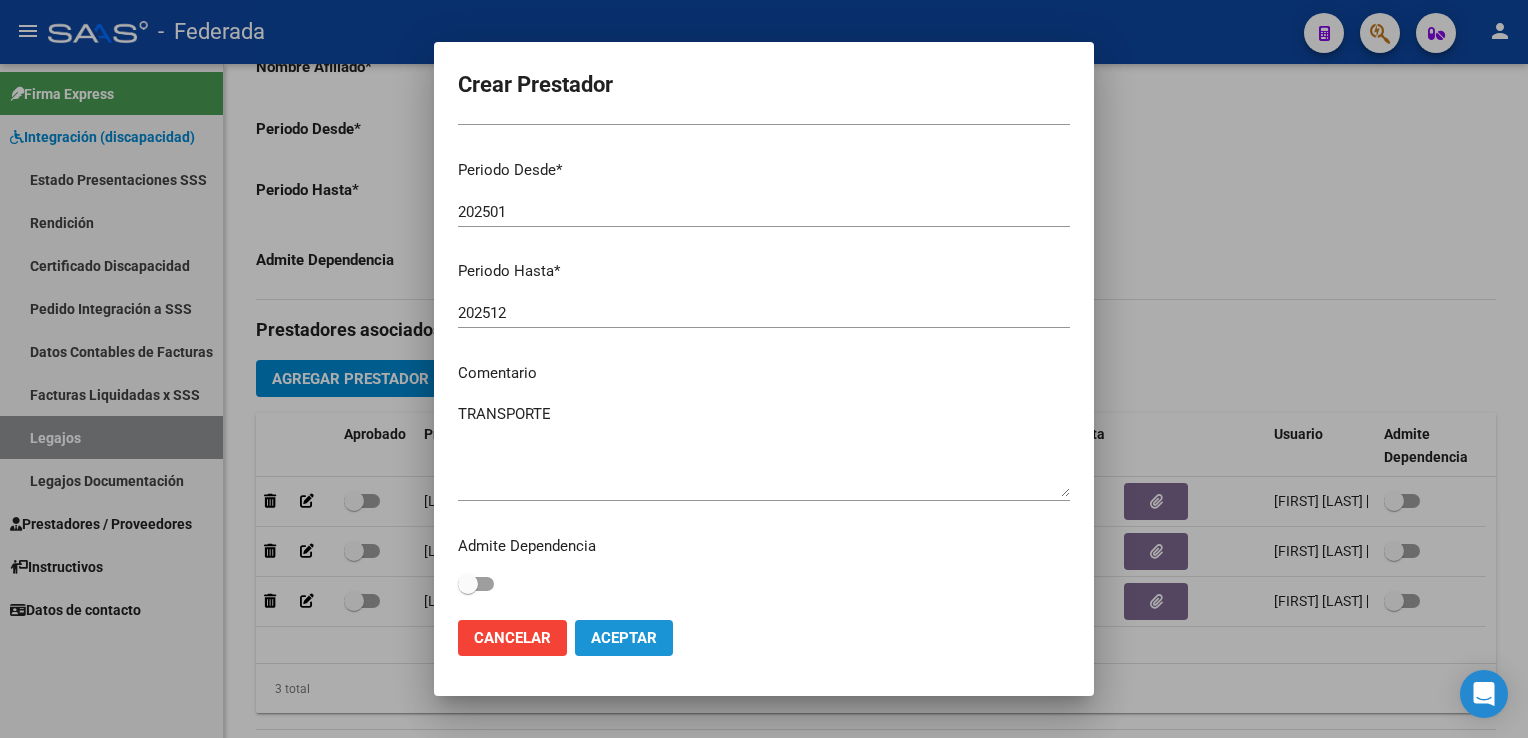 click on "Aceptar" 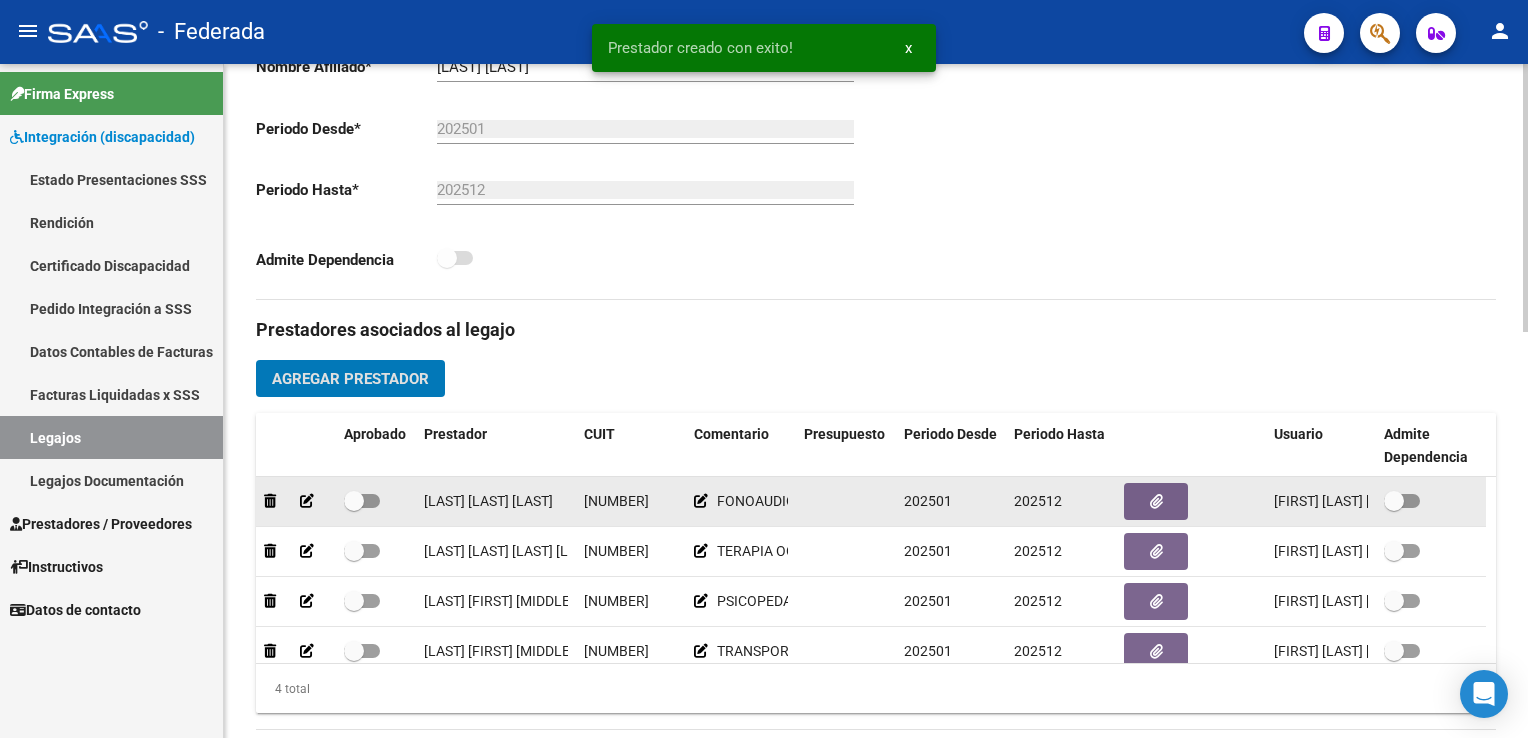 scroll, scrollTop: 35, scrollLeft: 0, axis: vertical 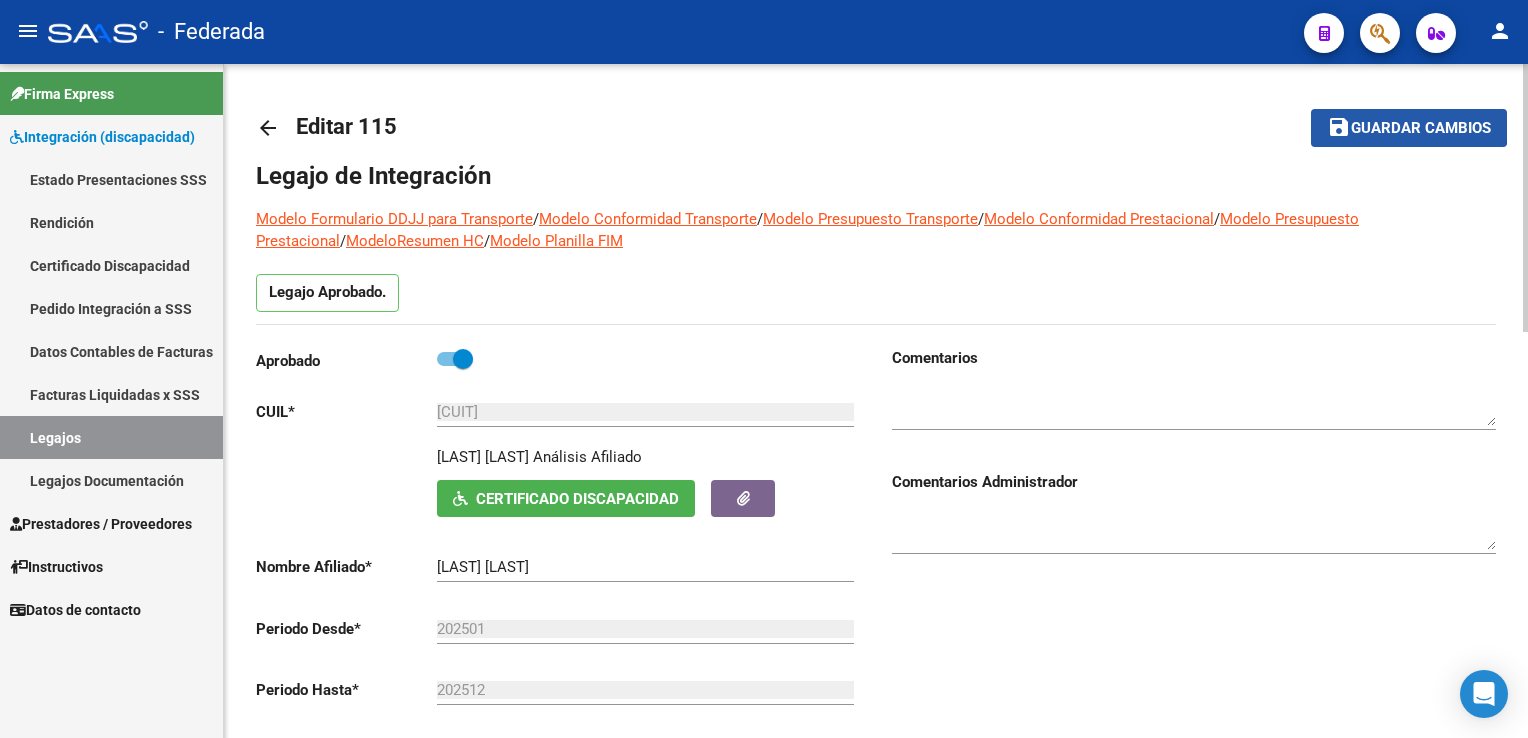 click on "Guardar cambios" 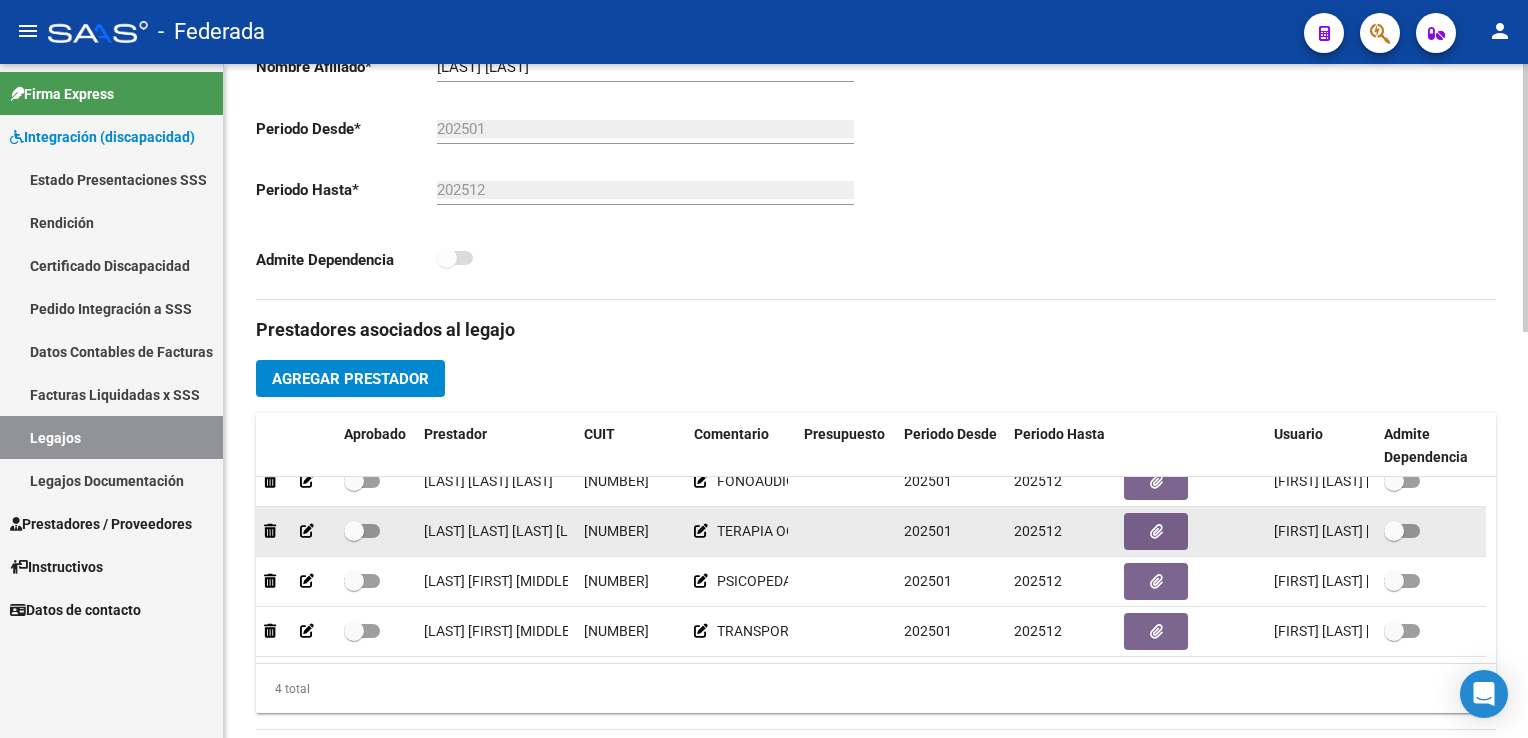 scroll, scrollTop: 600, scrollLeft: 0, axis: vertical 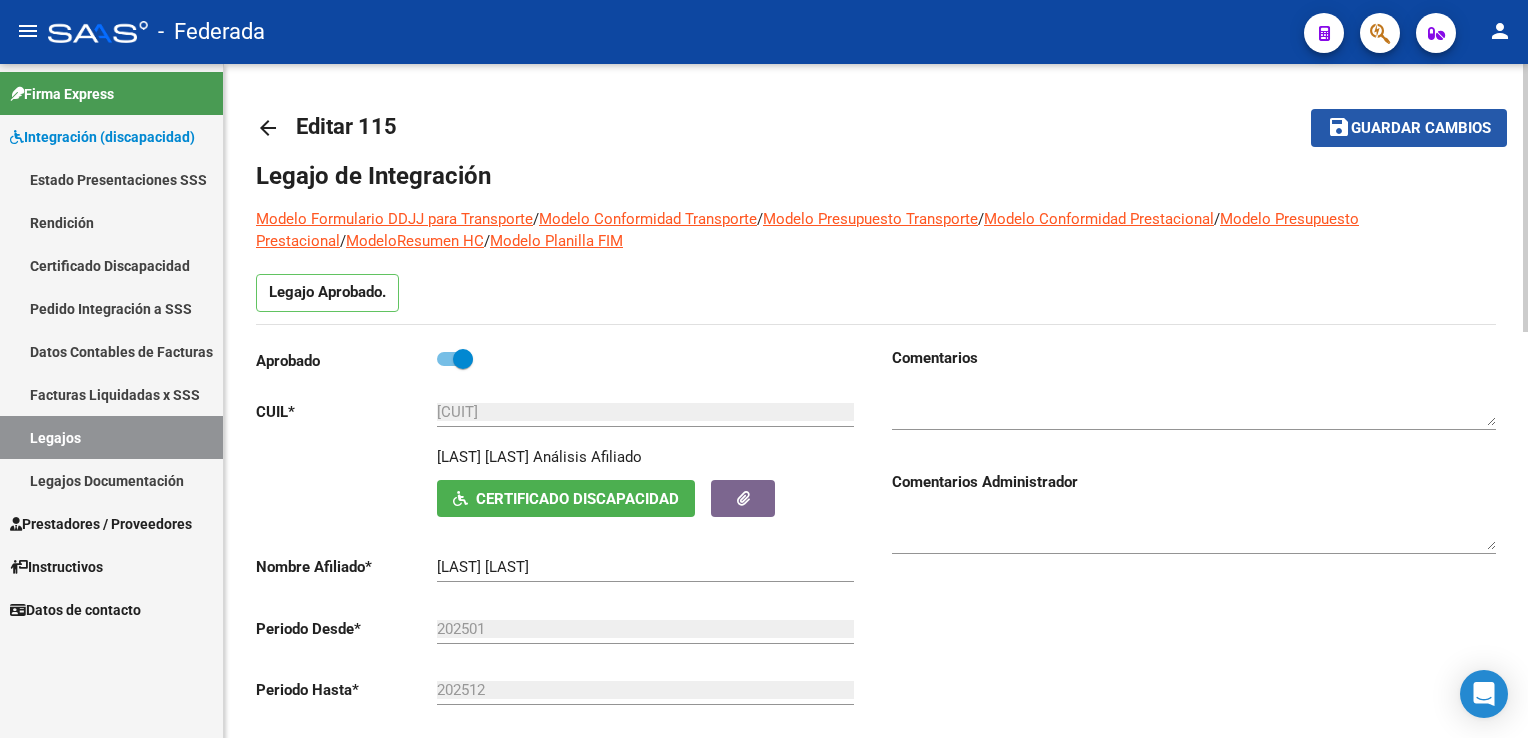 click on "Guardar cambios" 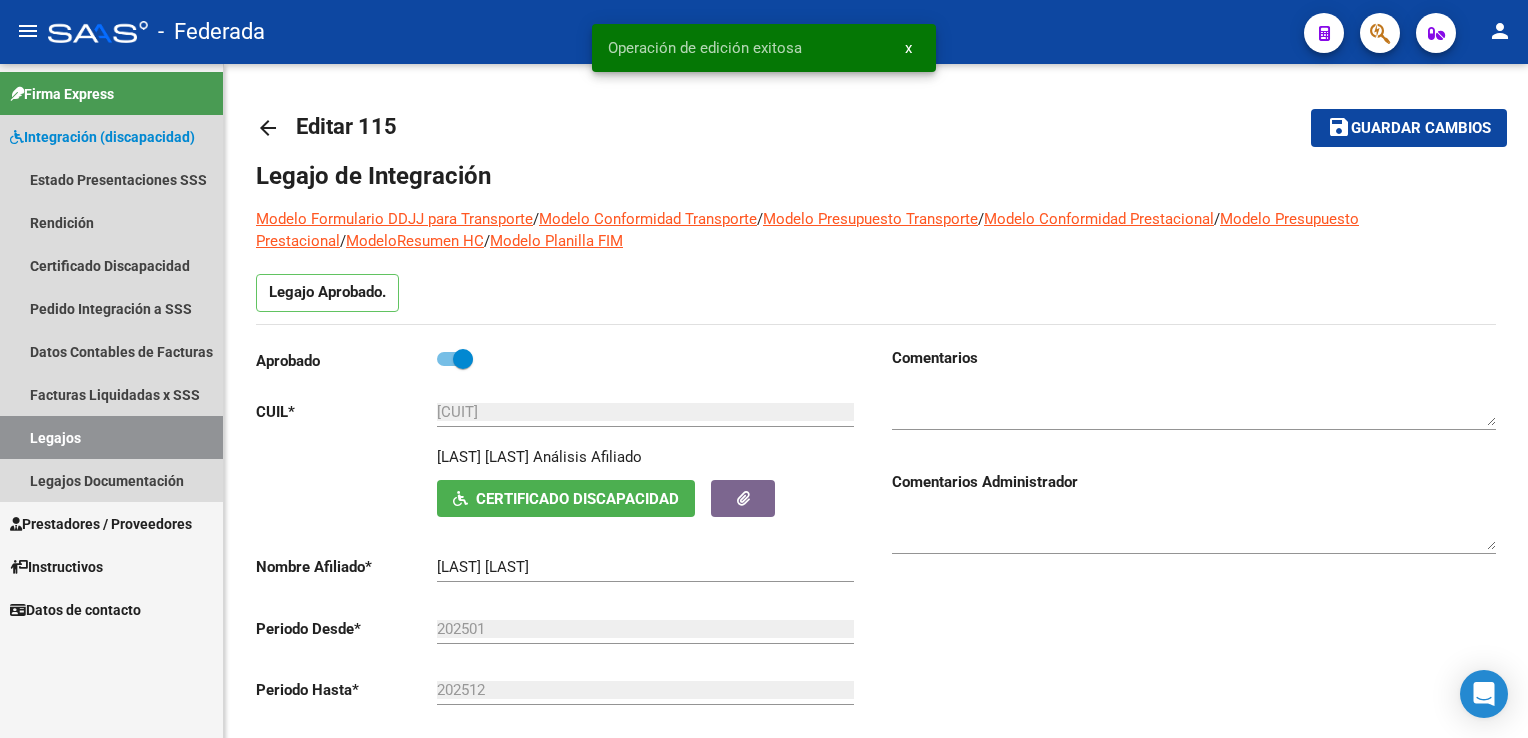 click on "Legajos" at bounding box center (111, 437) 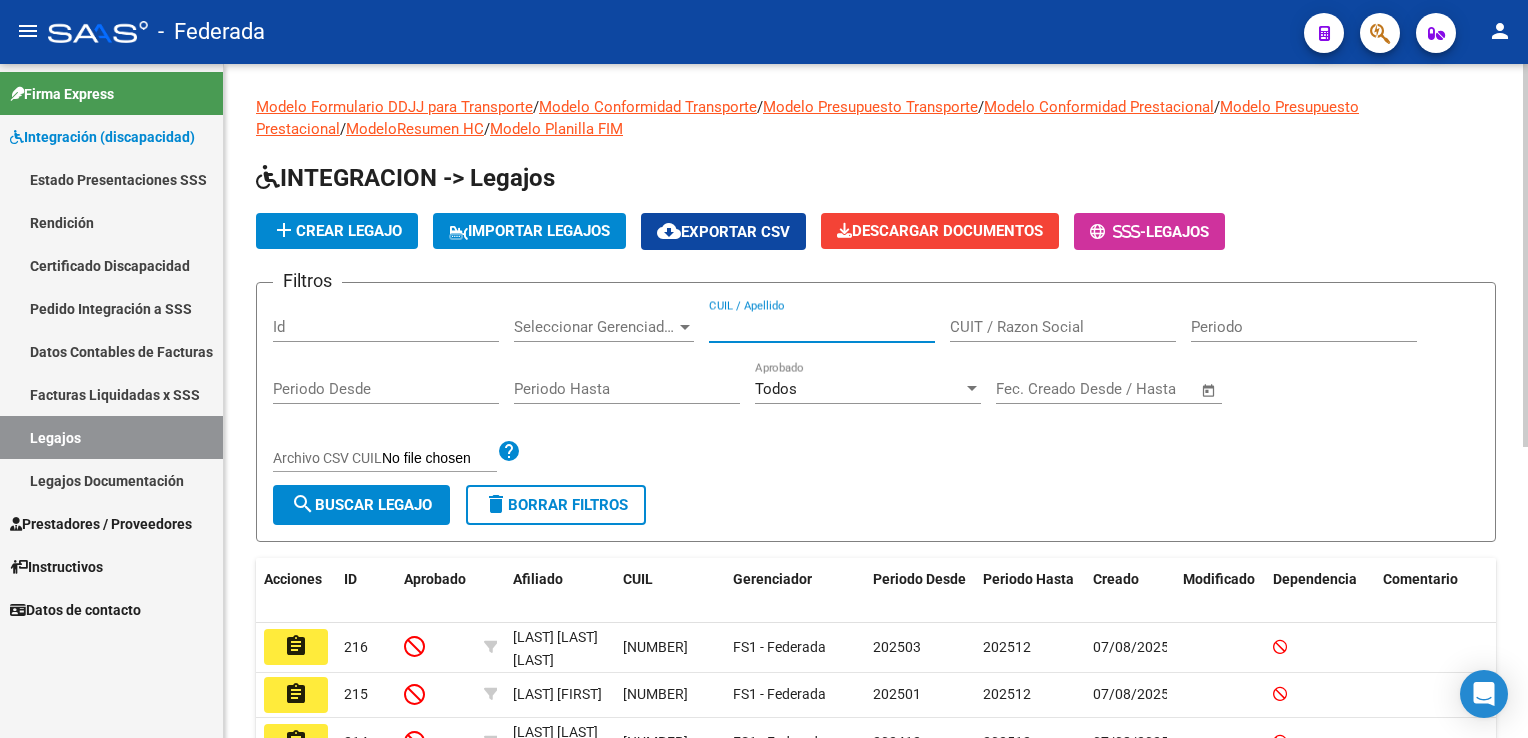 click on "CUIL / Apellido" at bounding box center (822, 327) 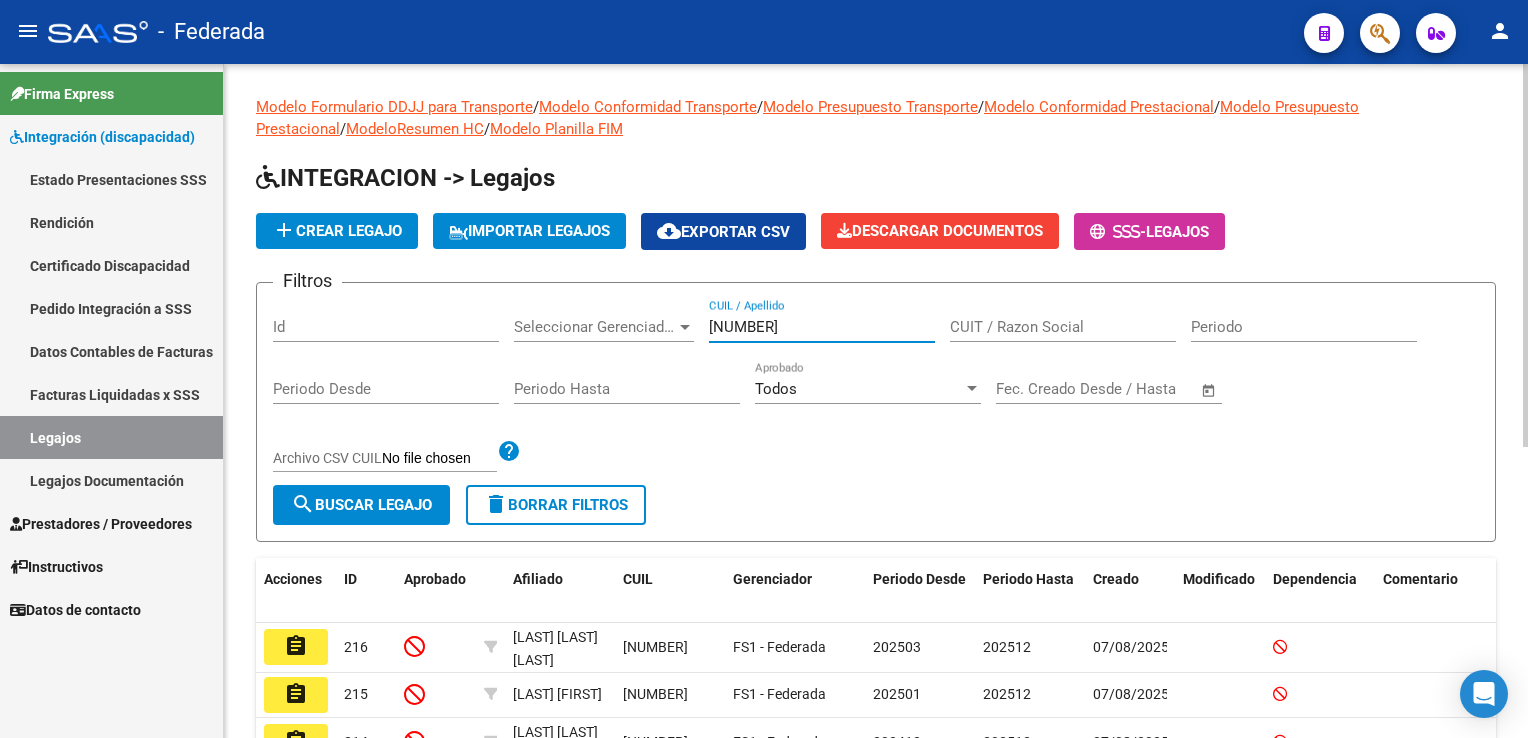 type on "[NUMBER]" 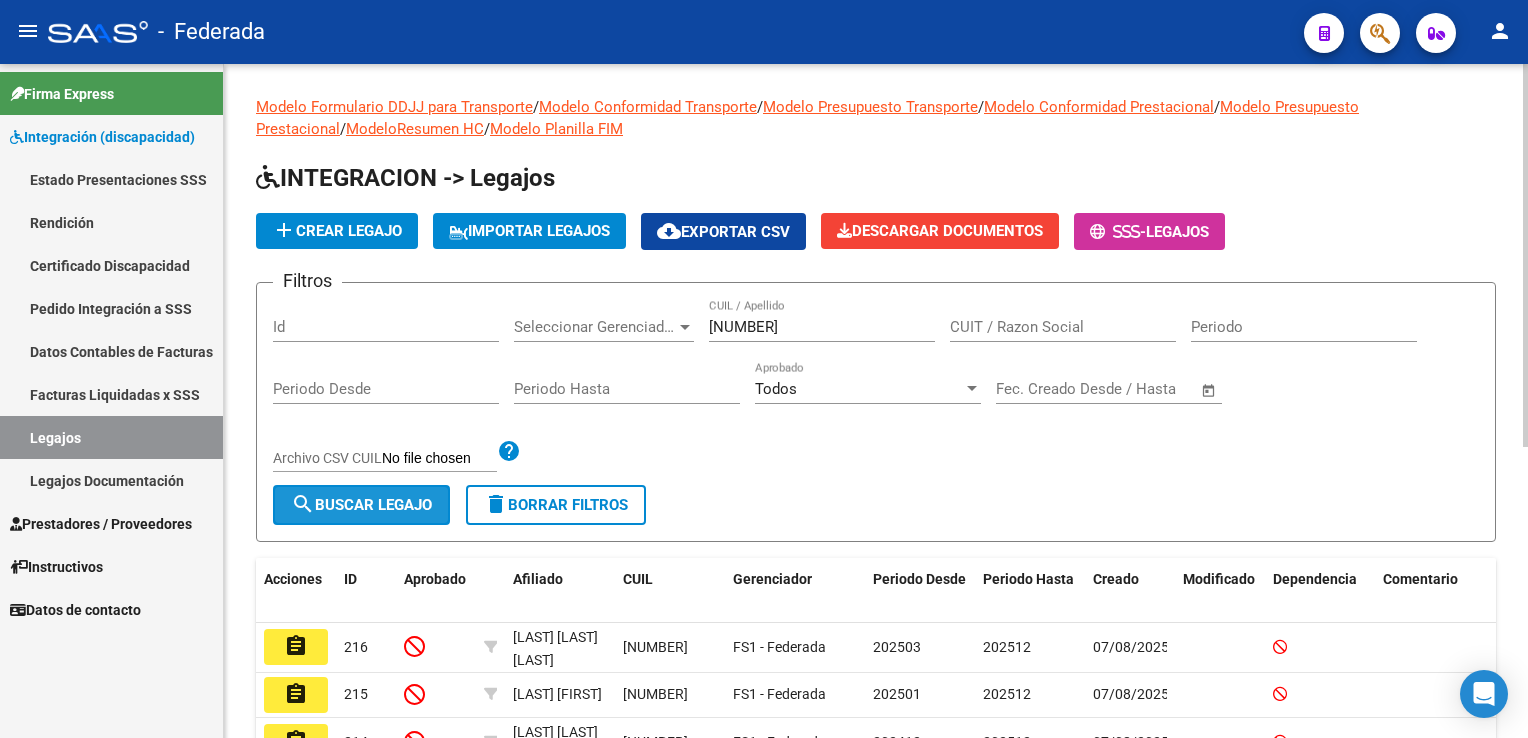click on "search  Buscar Legajo" 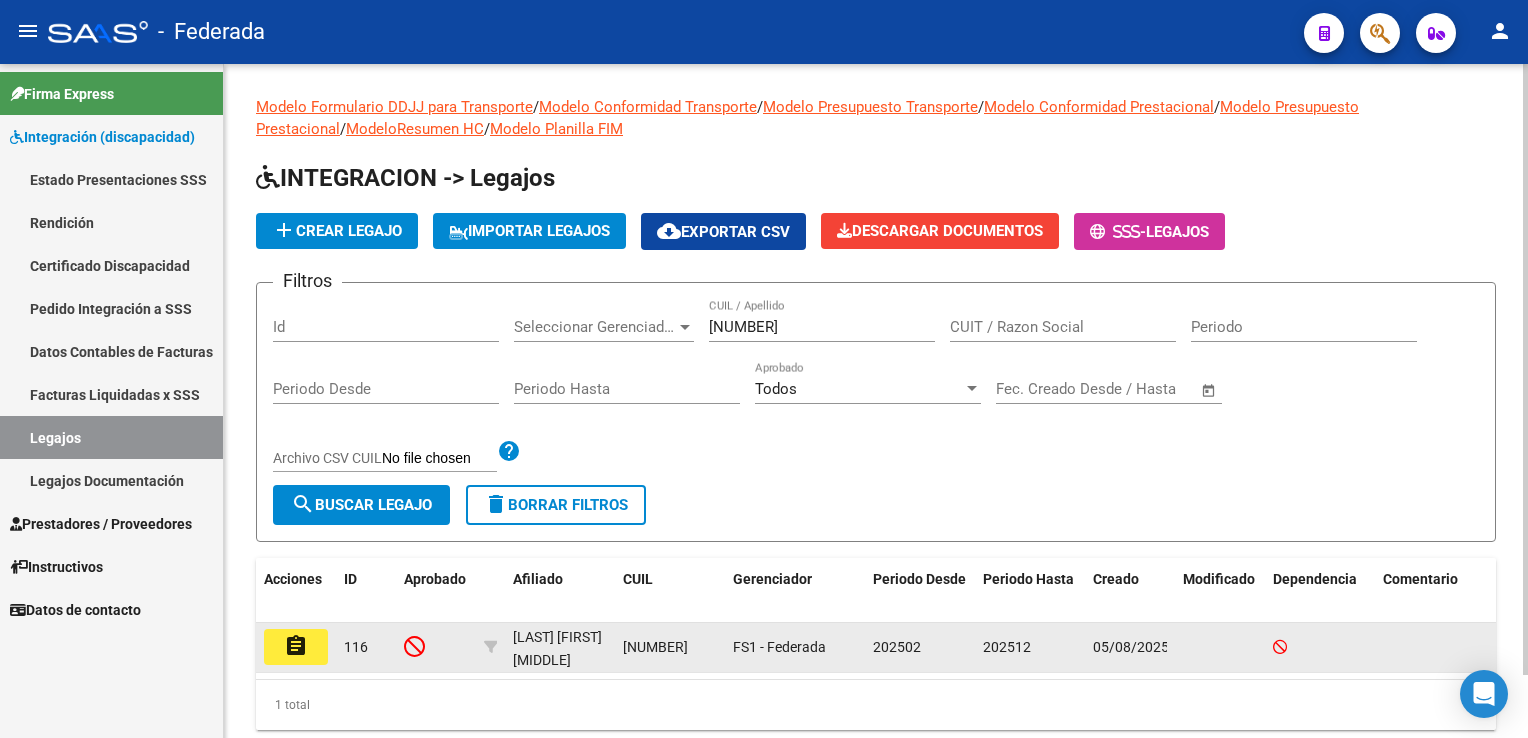 click on "assignment" 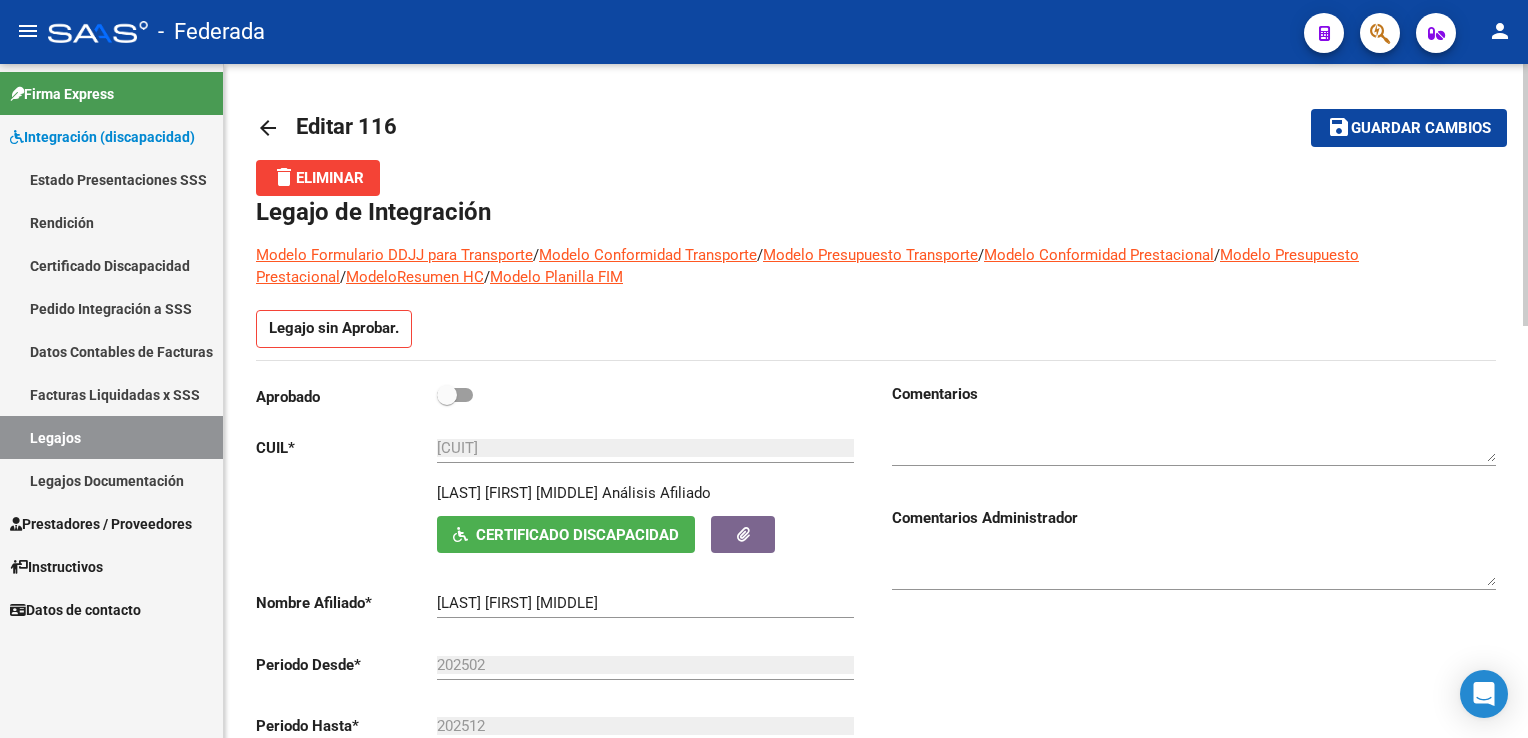 click at bounding box center (455, 395) 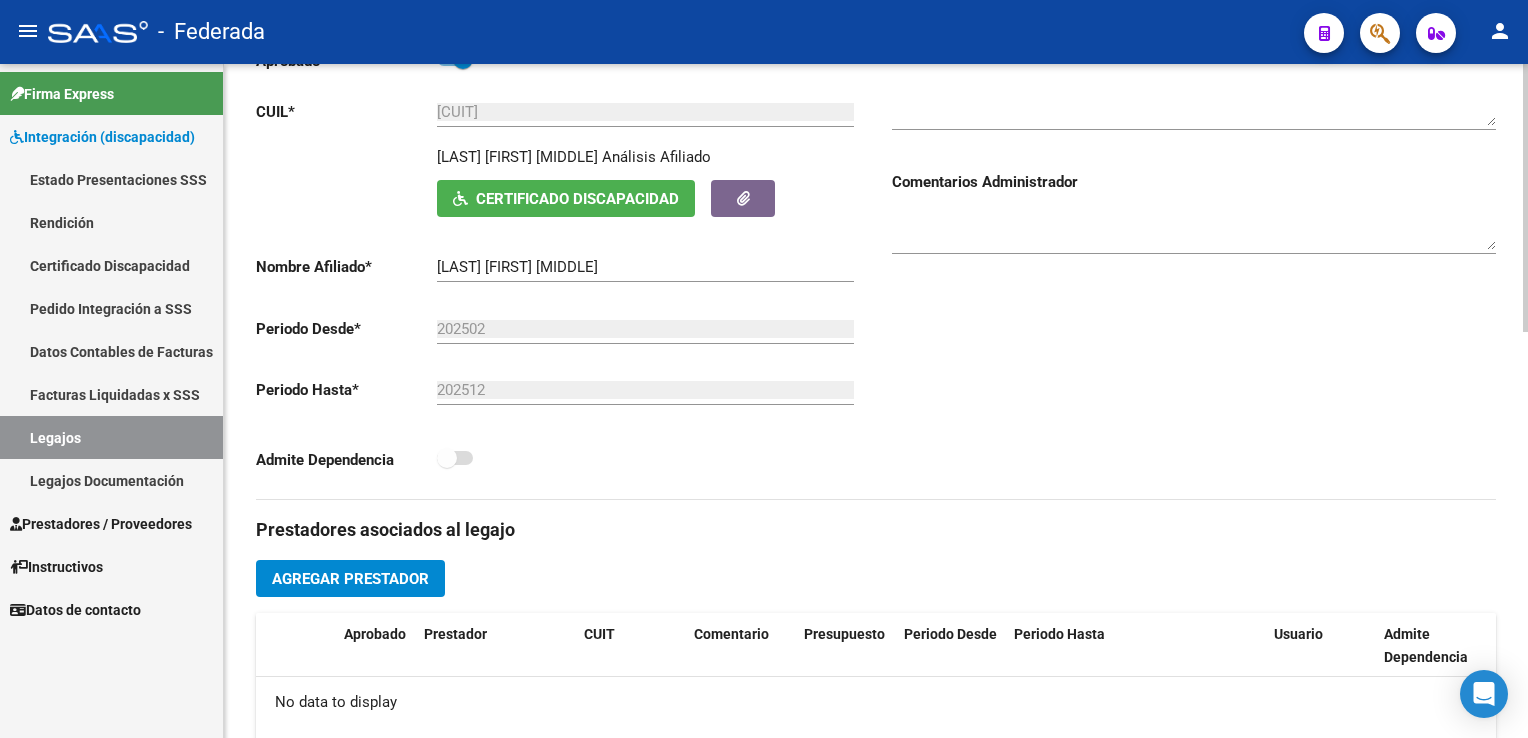 scroll, scrollTop: 400, scrollLeft: 0, axis: vertical 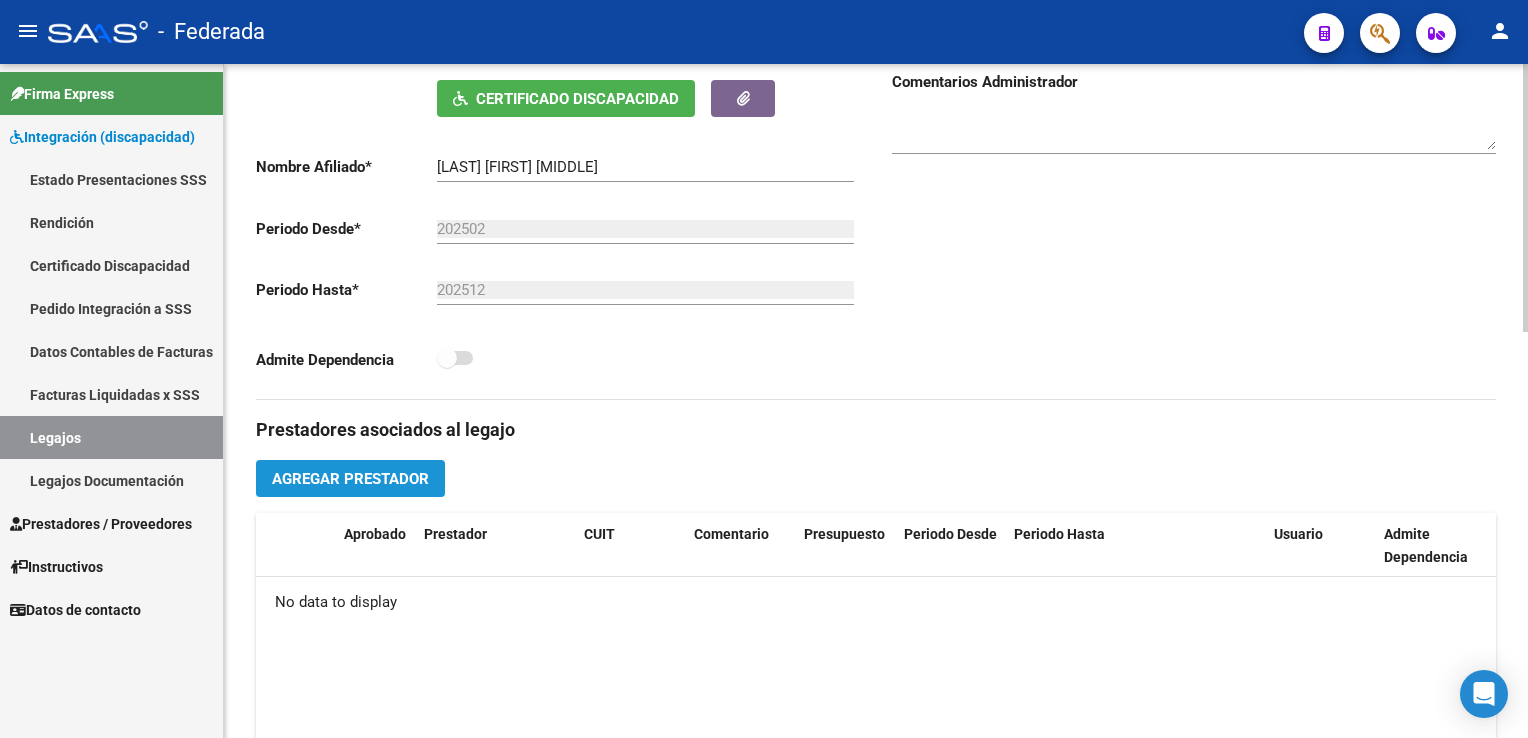 click on "Agregar Prestador" 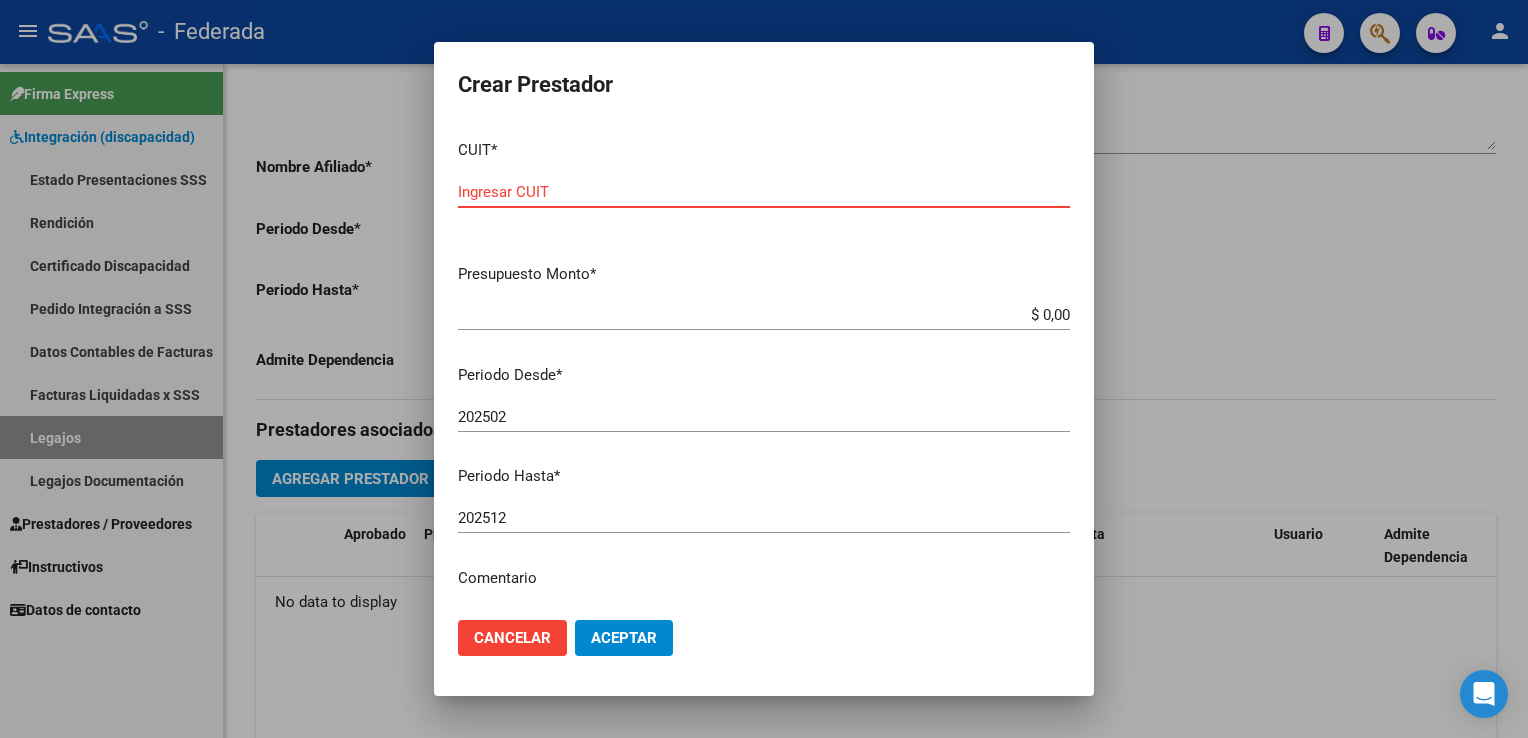paste on "[CUIT]" 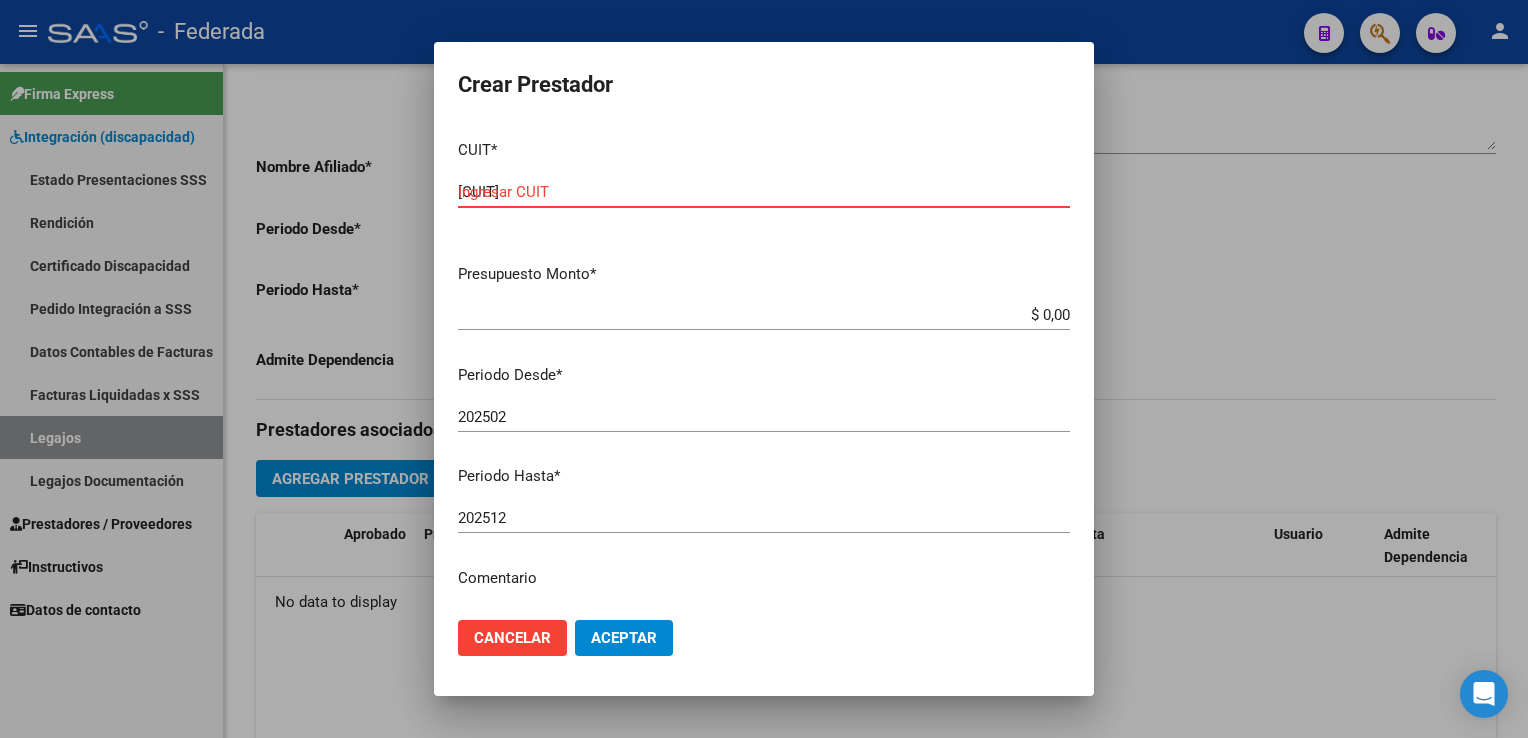 type on "[CUIT]" 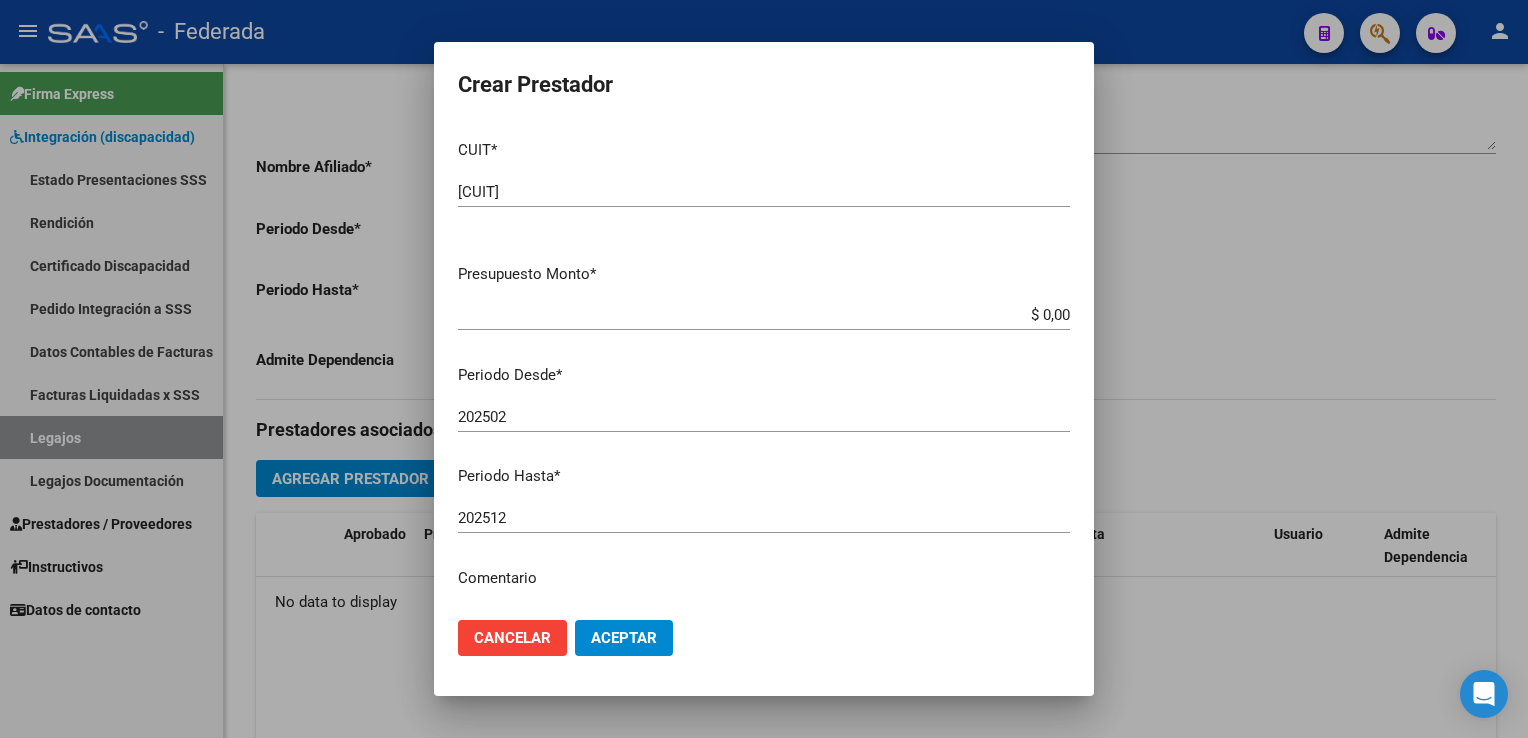 drag, startPoint x: 495, startPoint y: 375, endPoint x: 576, endPoint y: 382, distance: 81.3019 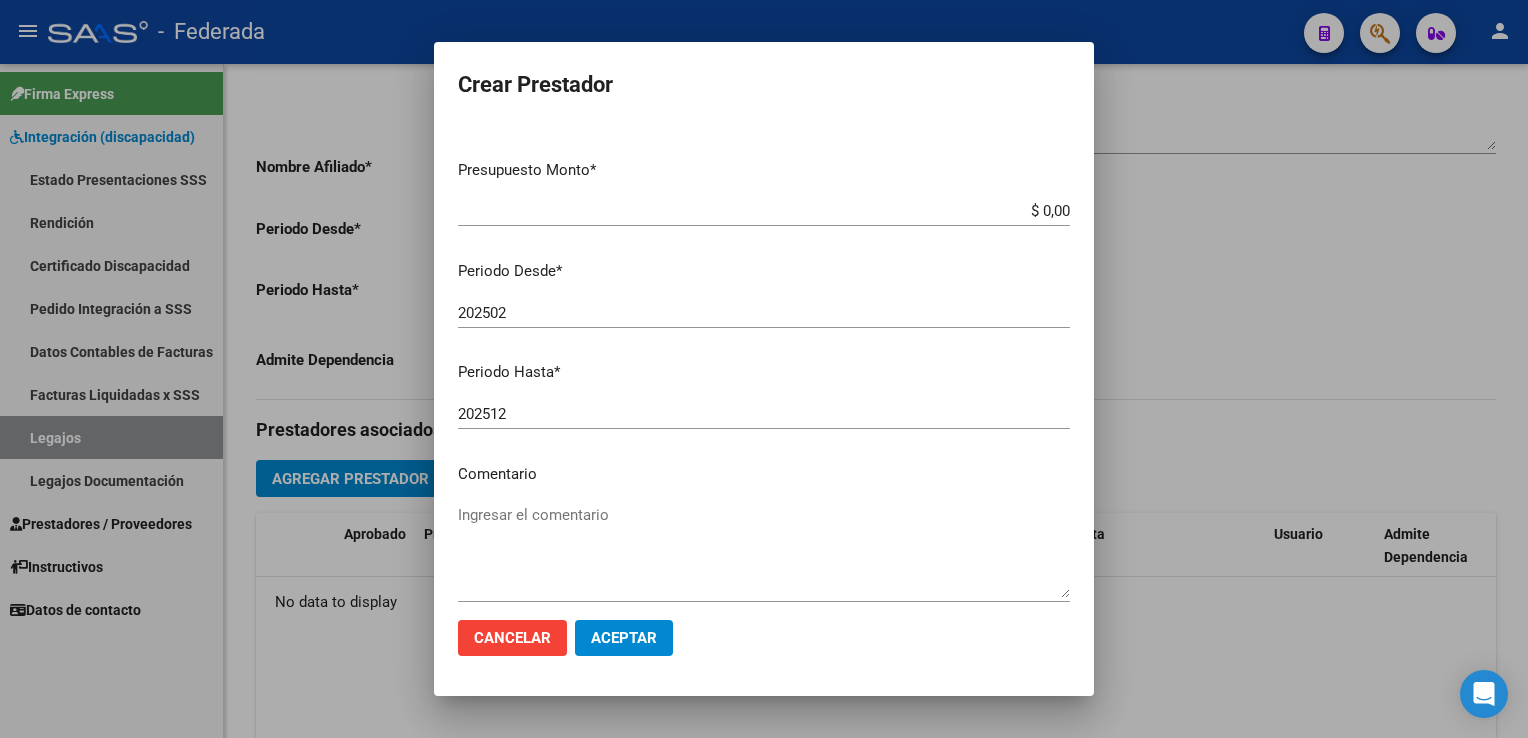 scroll, scrollTop: 205, scrollLeft: 0, axis: vertical 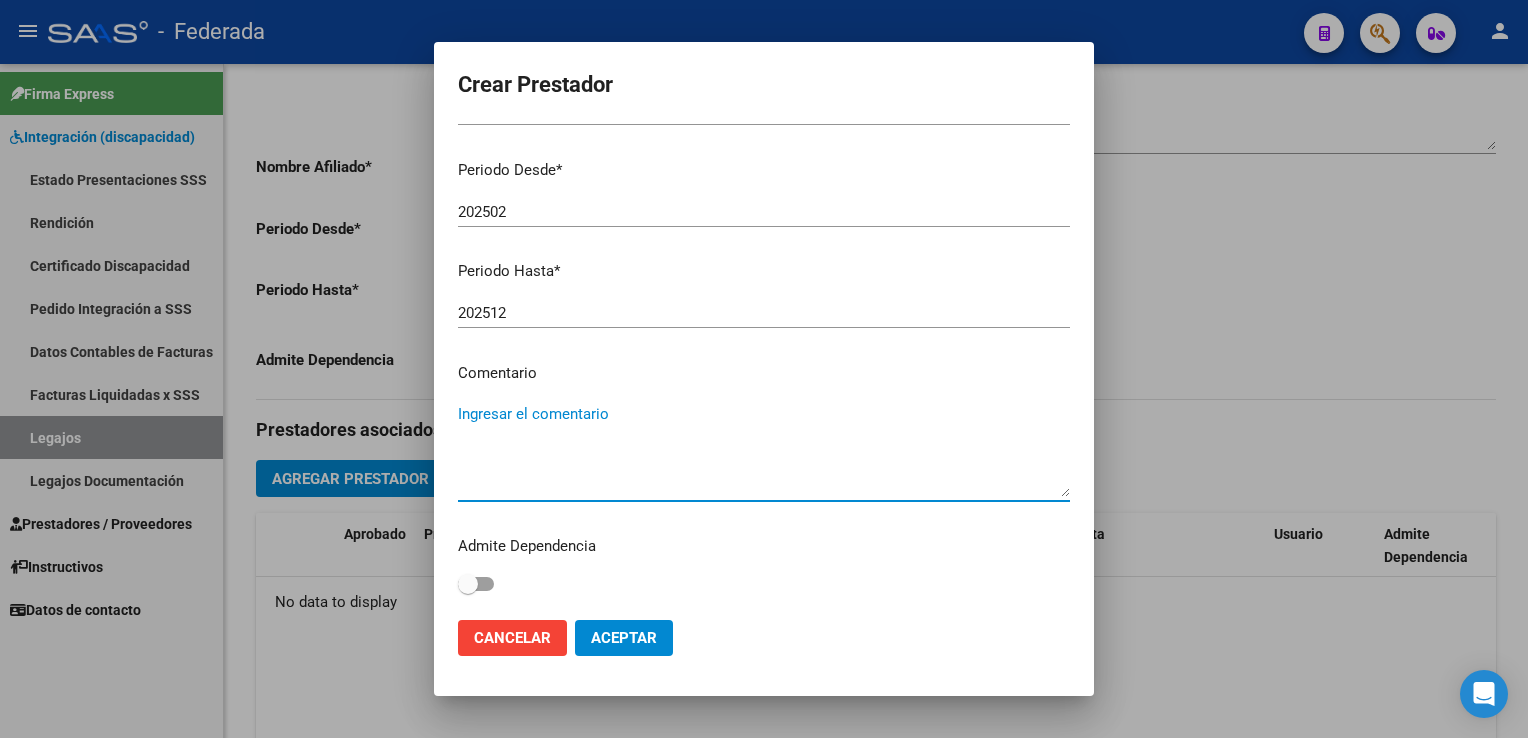 click on "Ingresar el comentario" at bounding box center (764, 450) 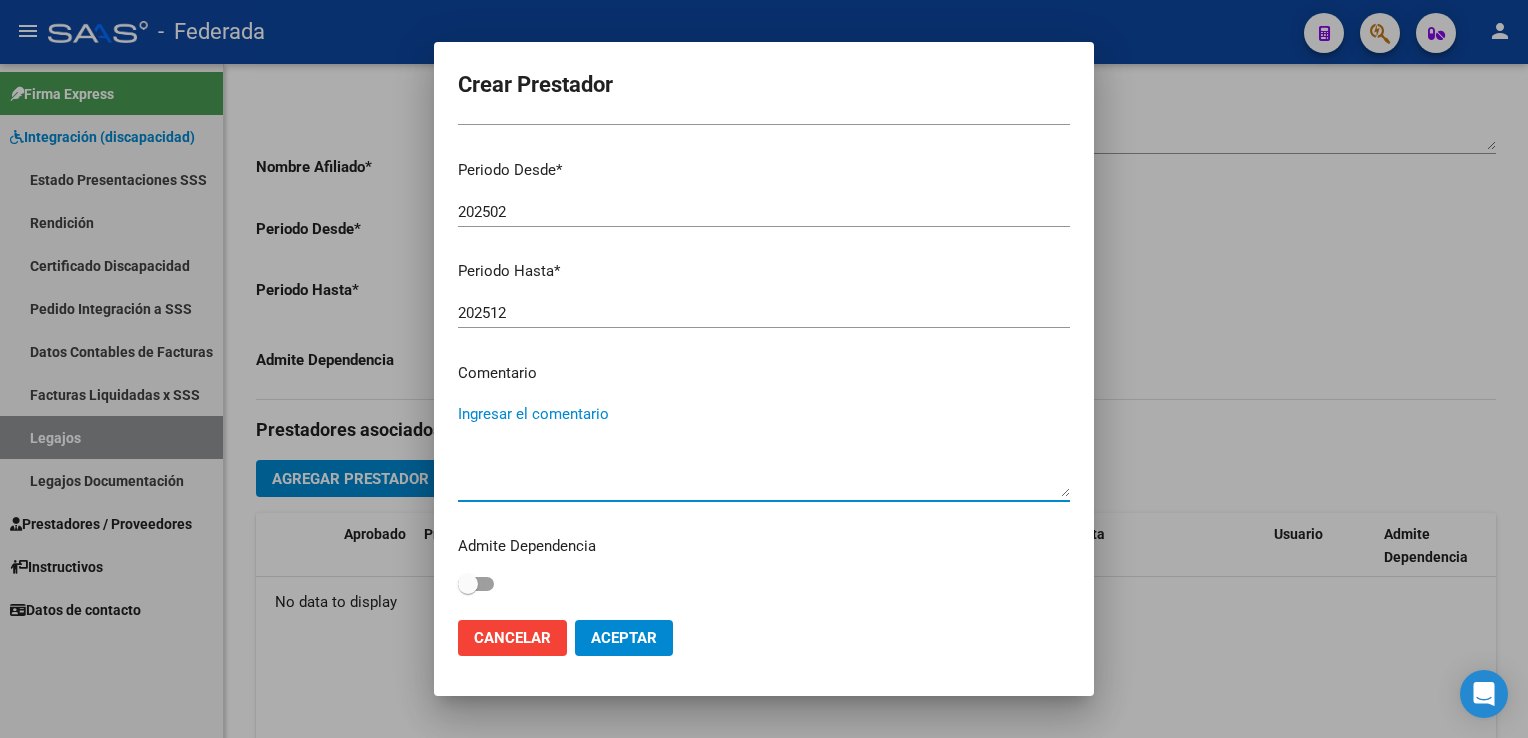 paste on "PSICOPEDAGOGÍA" 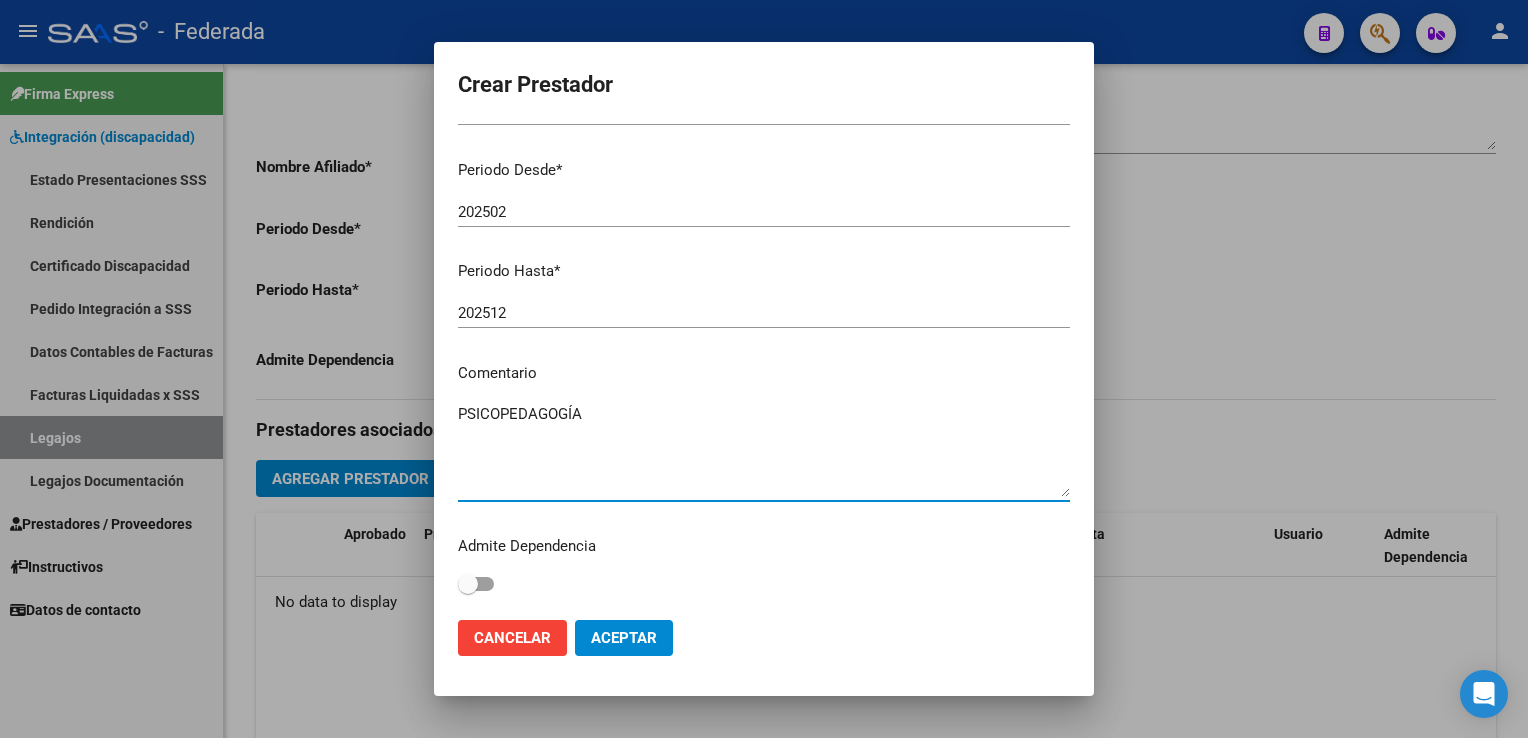 type on "PSICOPEDAGOGÍA" 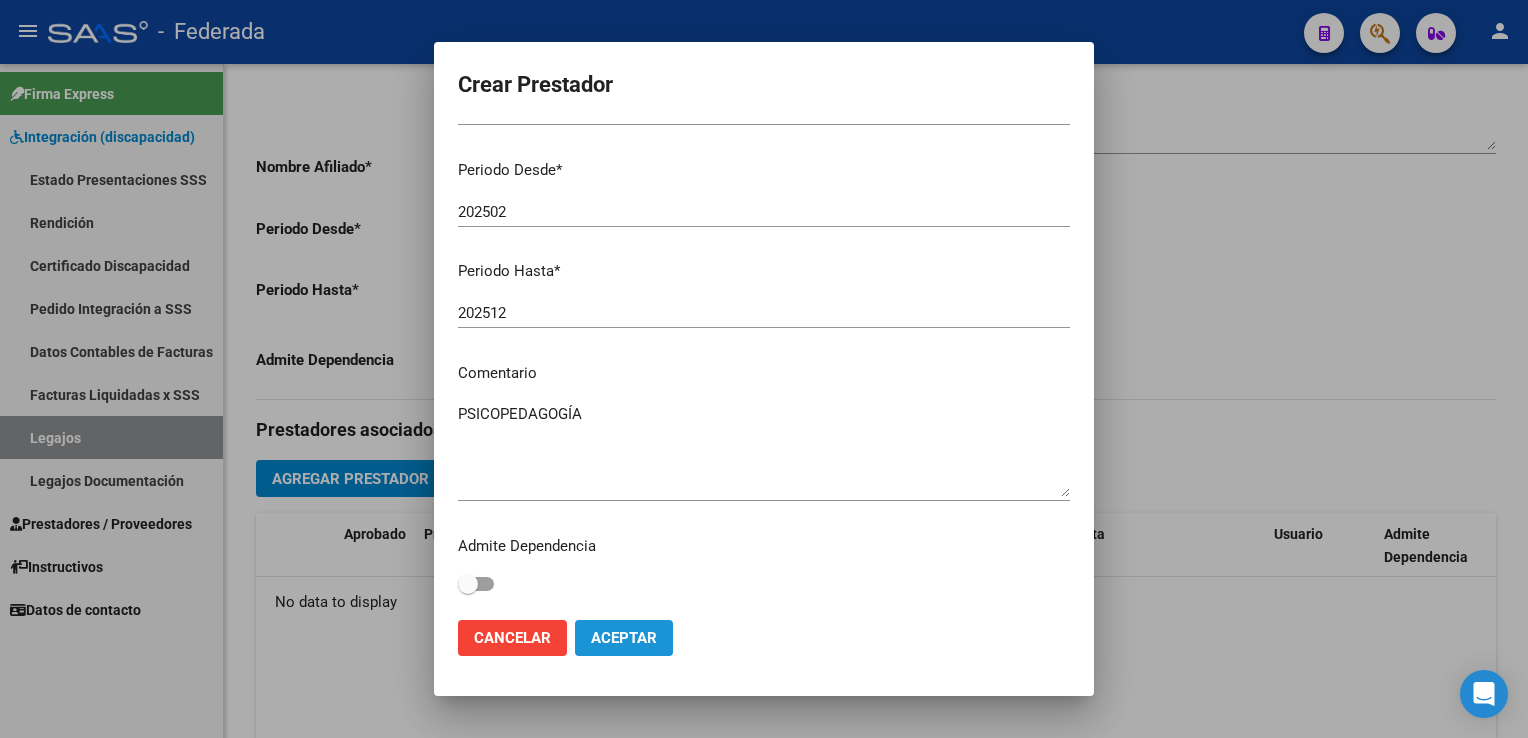 click on "Aceptar" 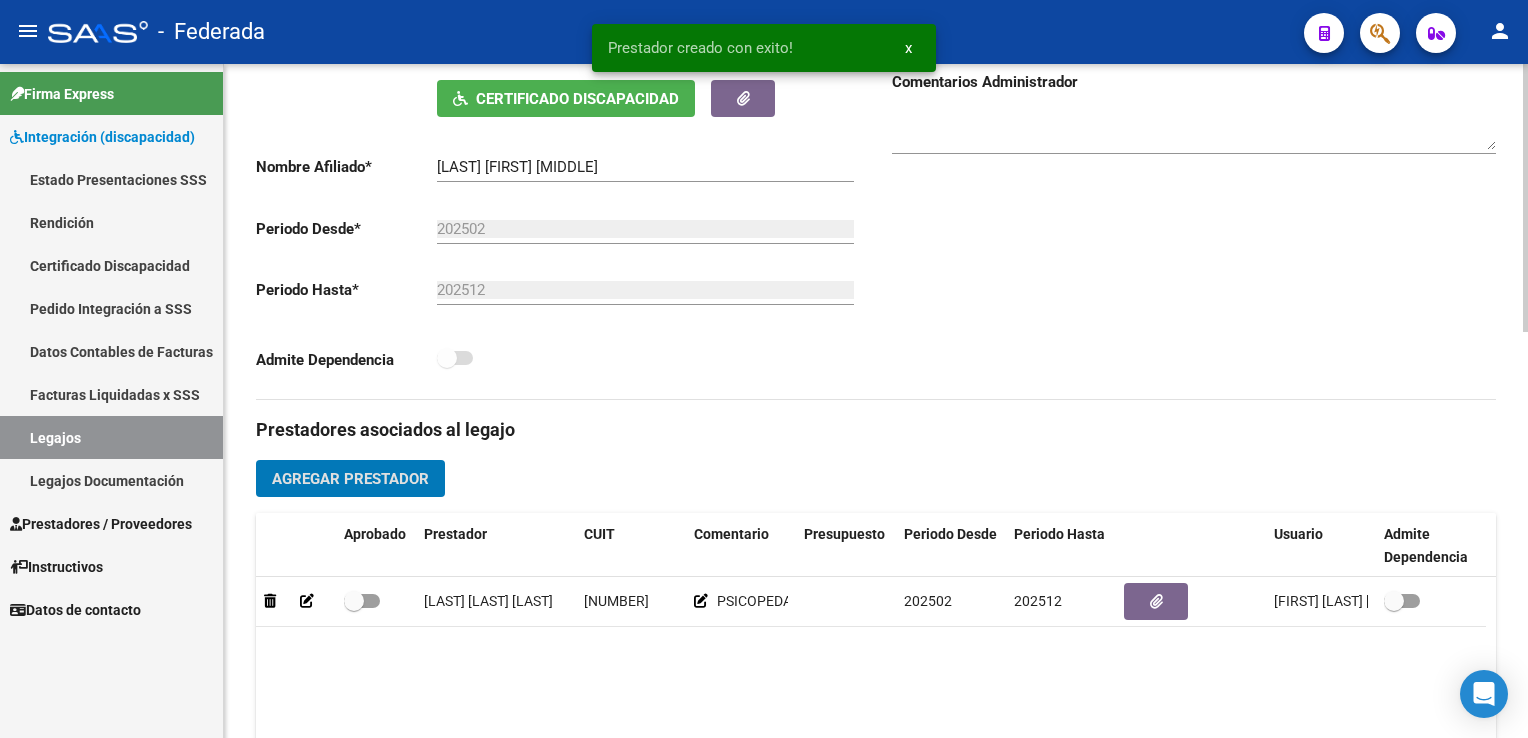type 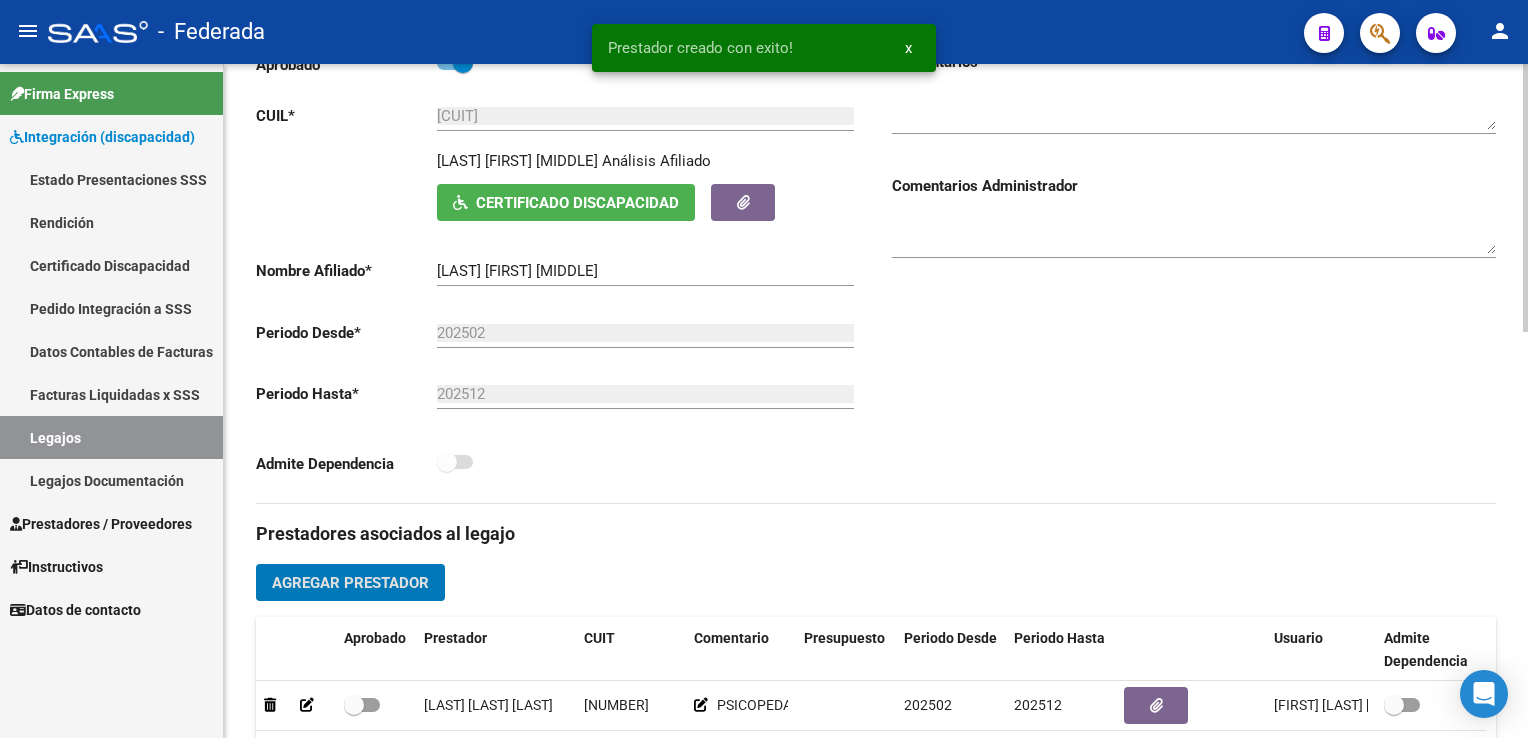 scroll, scrollTop: 0, scrollLeft: 0, axis: both 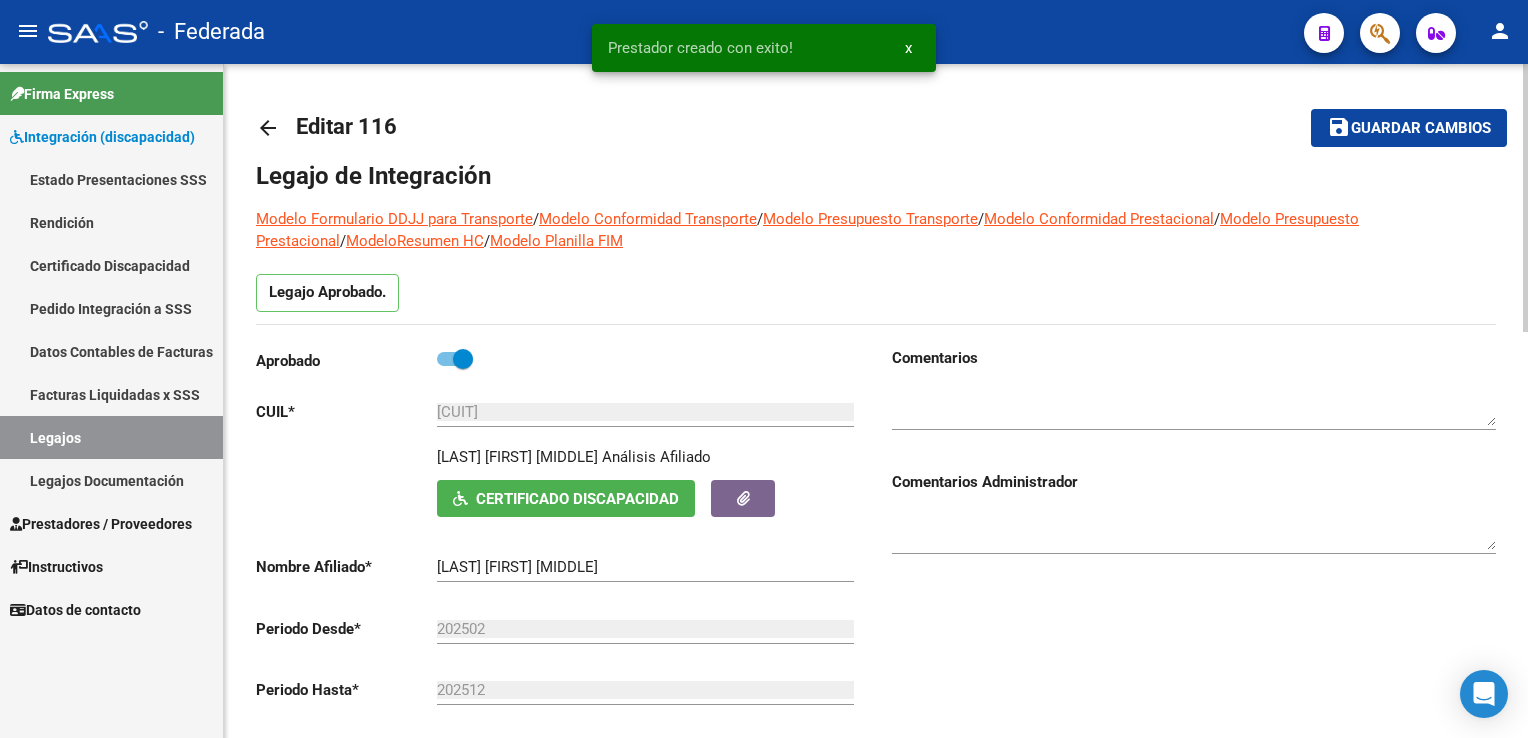 click on "Guardar cambios" 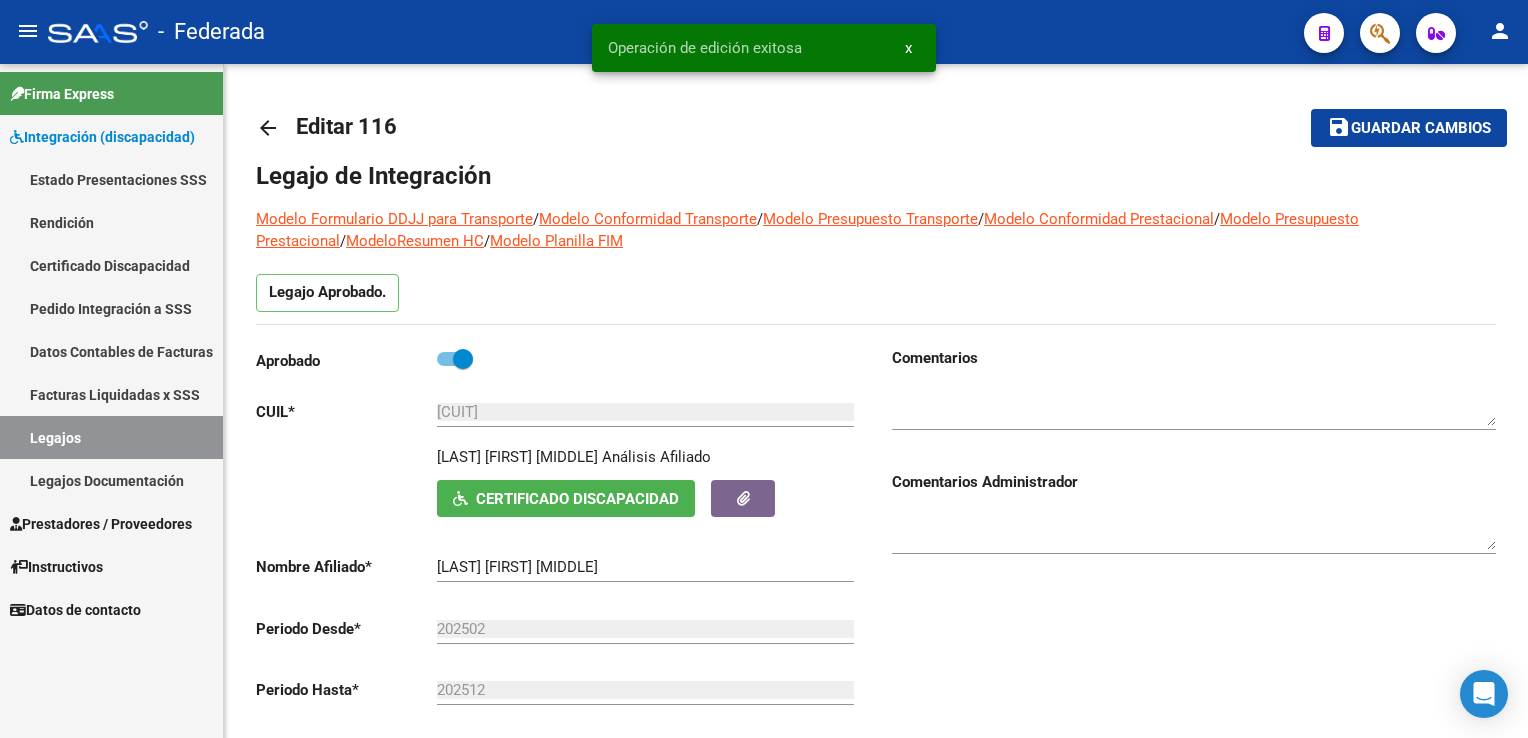 click on "Legajos" at bounding box center (111, 437) 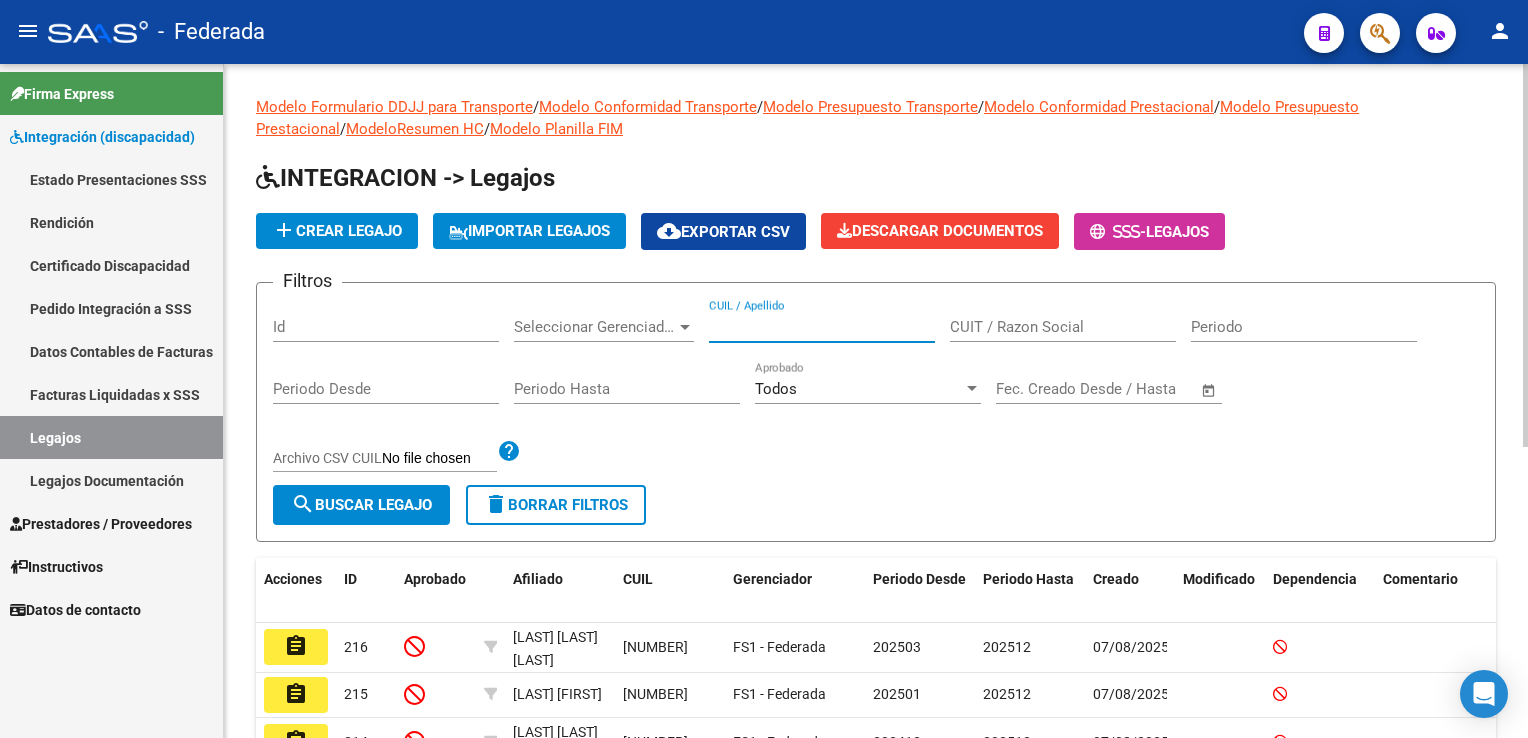click on "CUIL / Apellido" at bounding box center (822, 327) 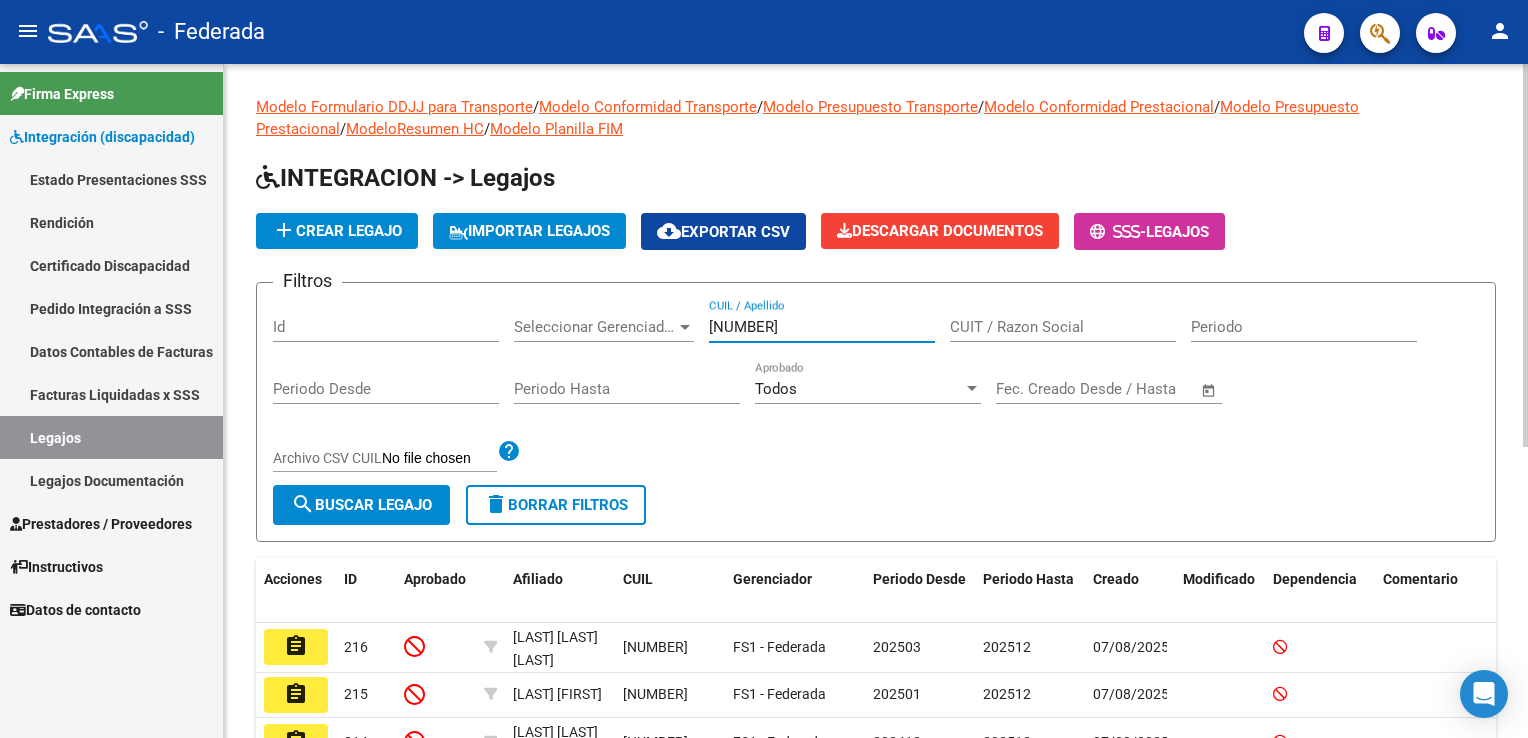 type on "[NUMBER]" 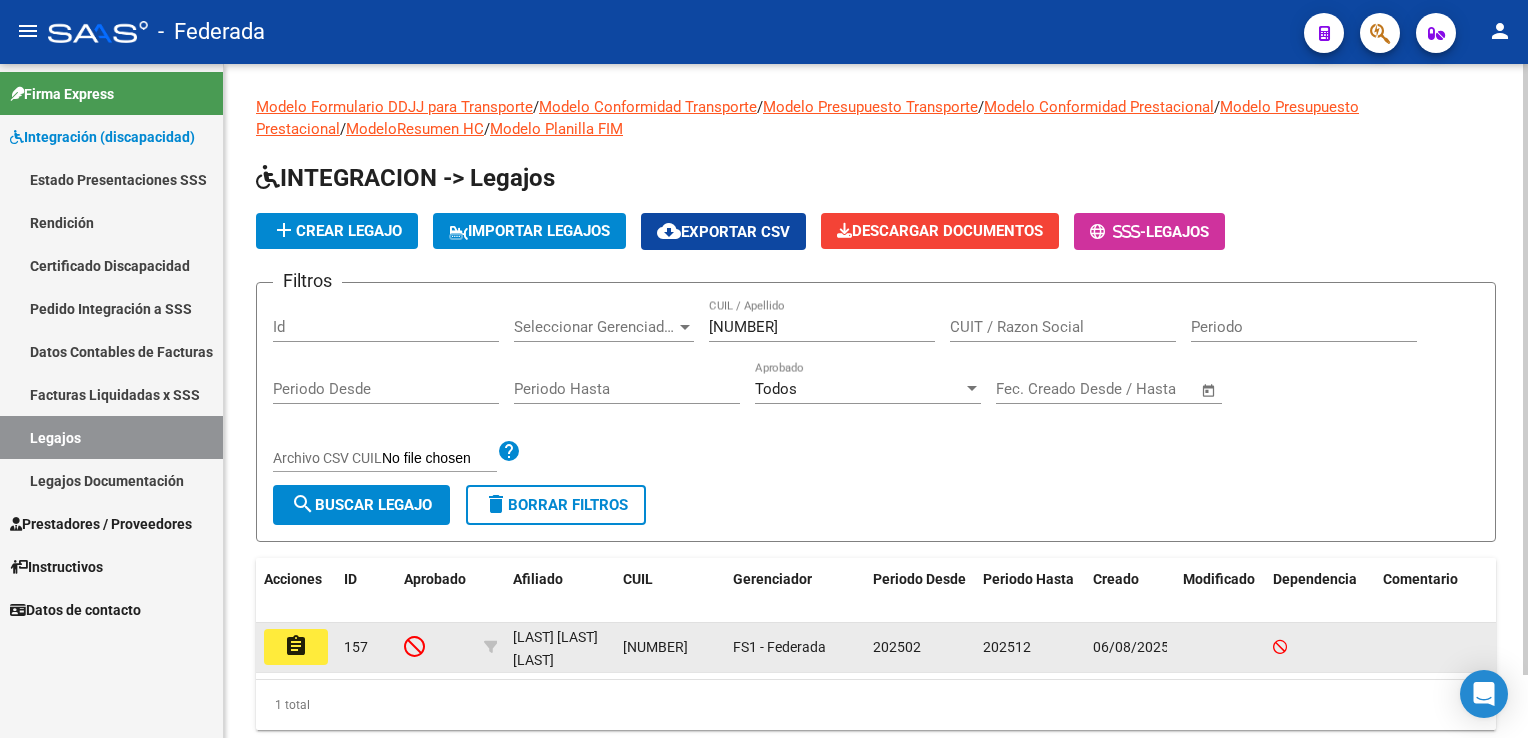 click on "assignment" 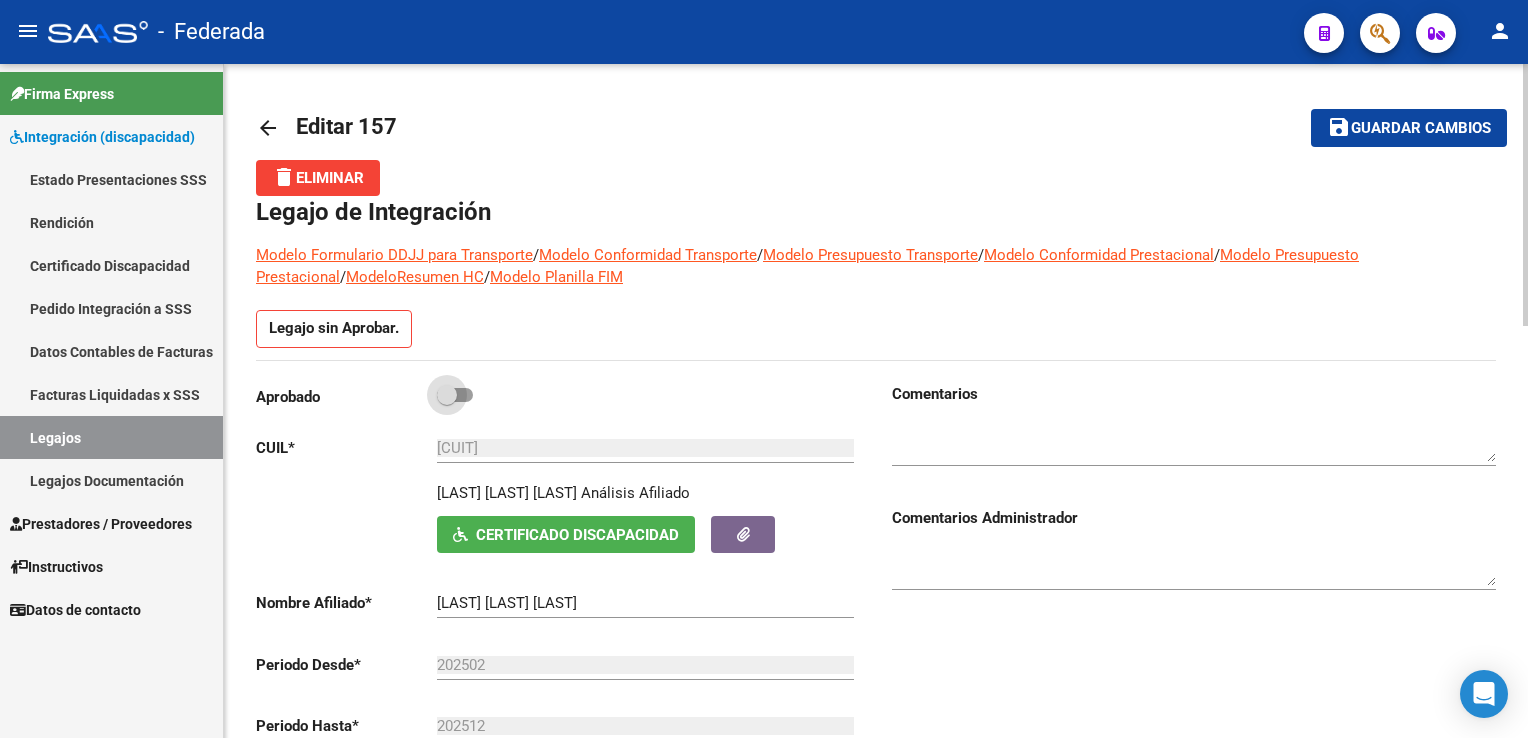 click at bounding box center [455, 395] 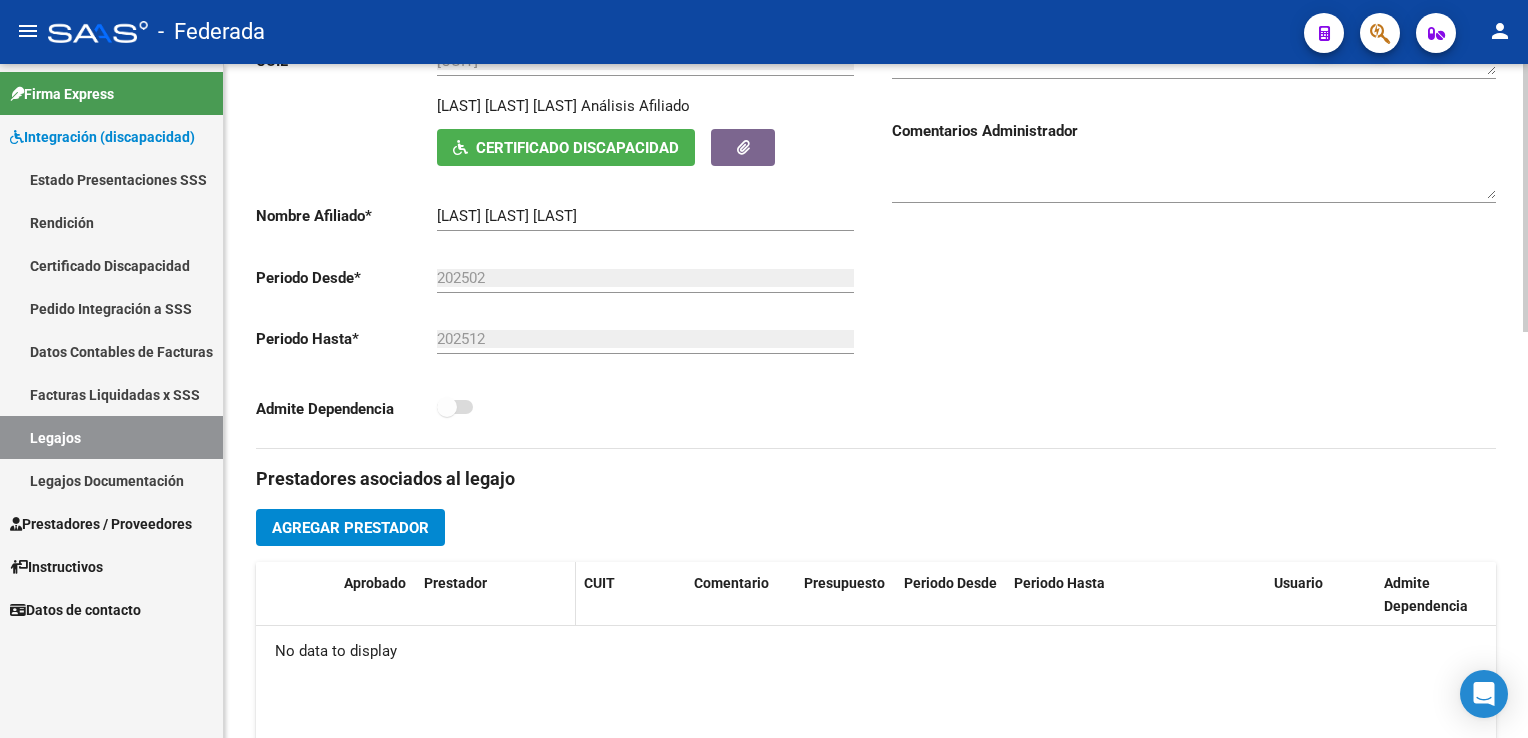 scroll, scrollTop: 400, scrollLeft: 0, axis: vertical 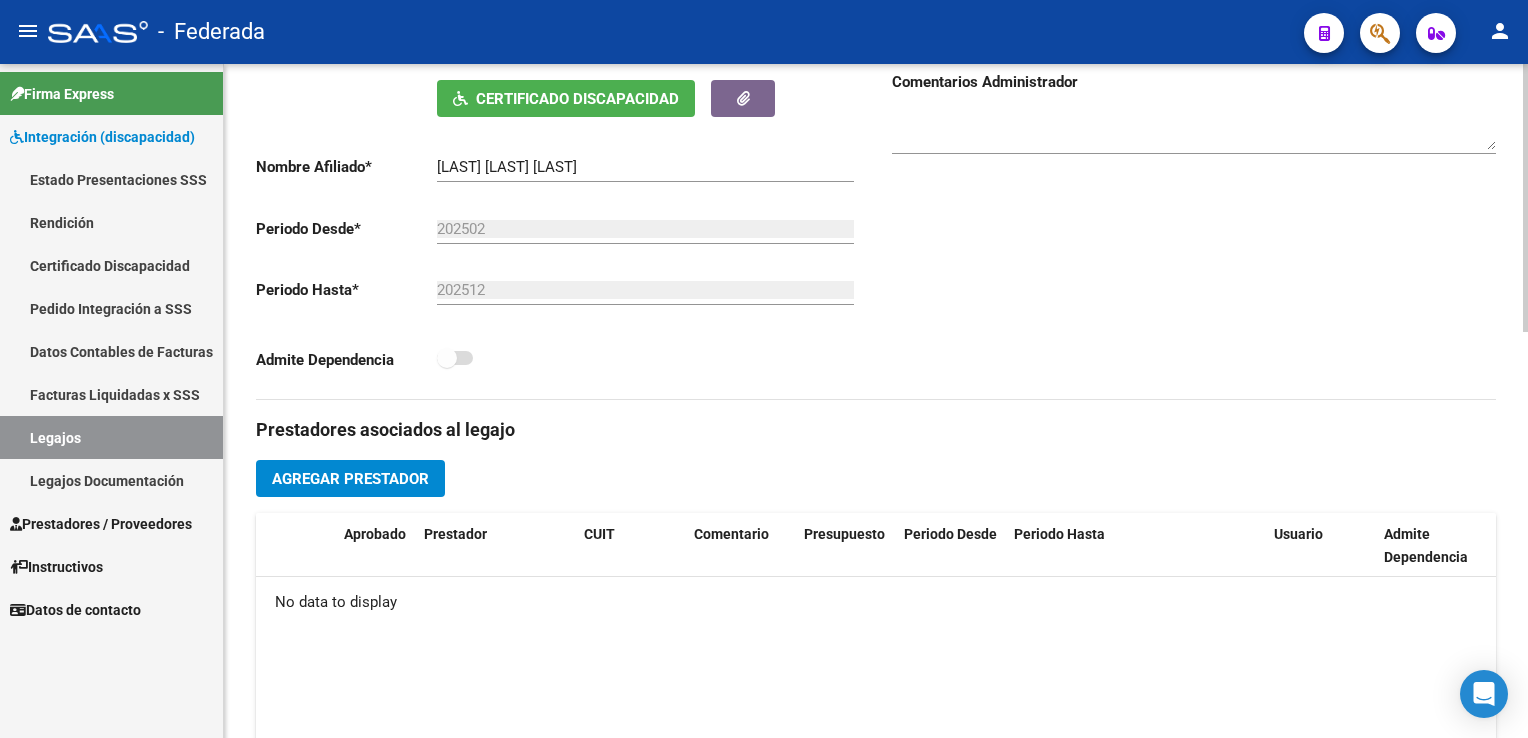 click on "Agregar Prestador" 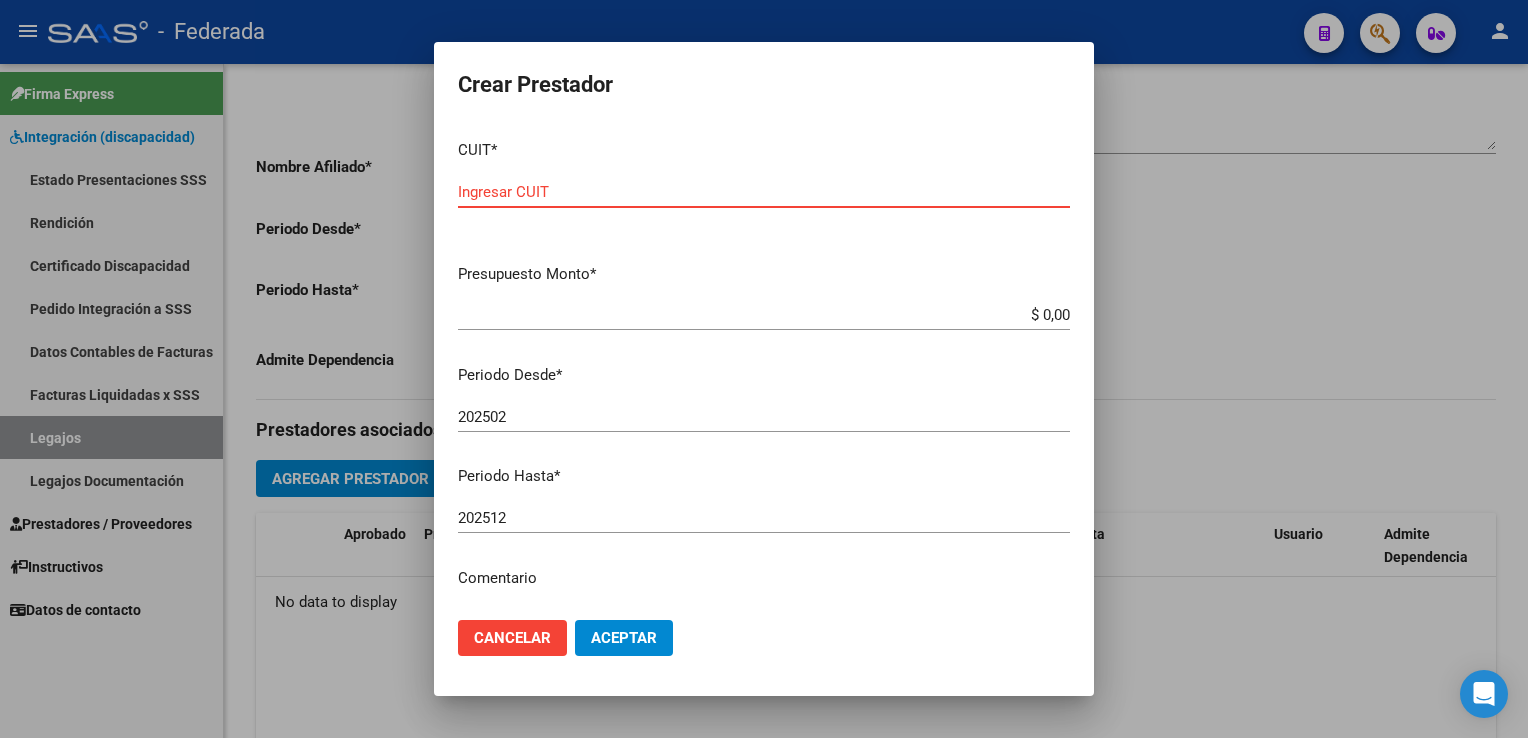 paste on "[CUIT]" 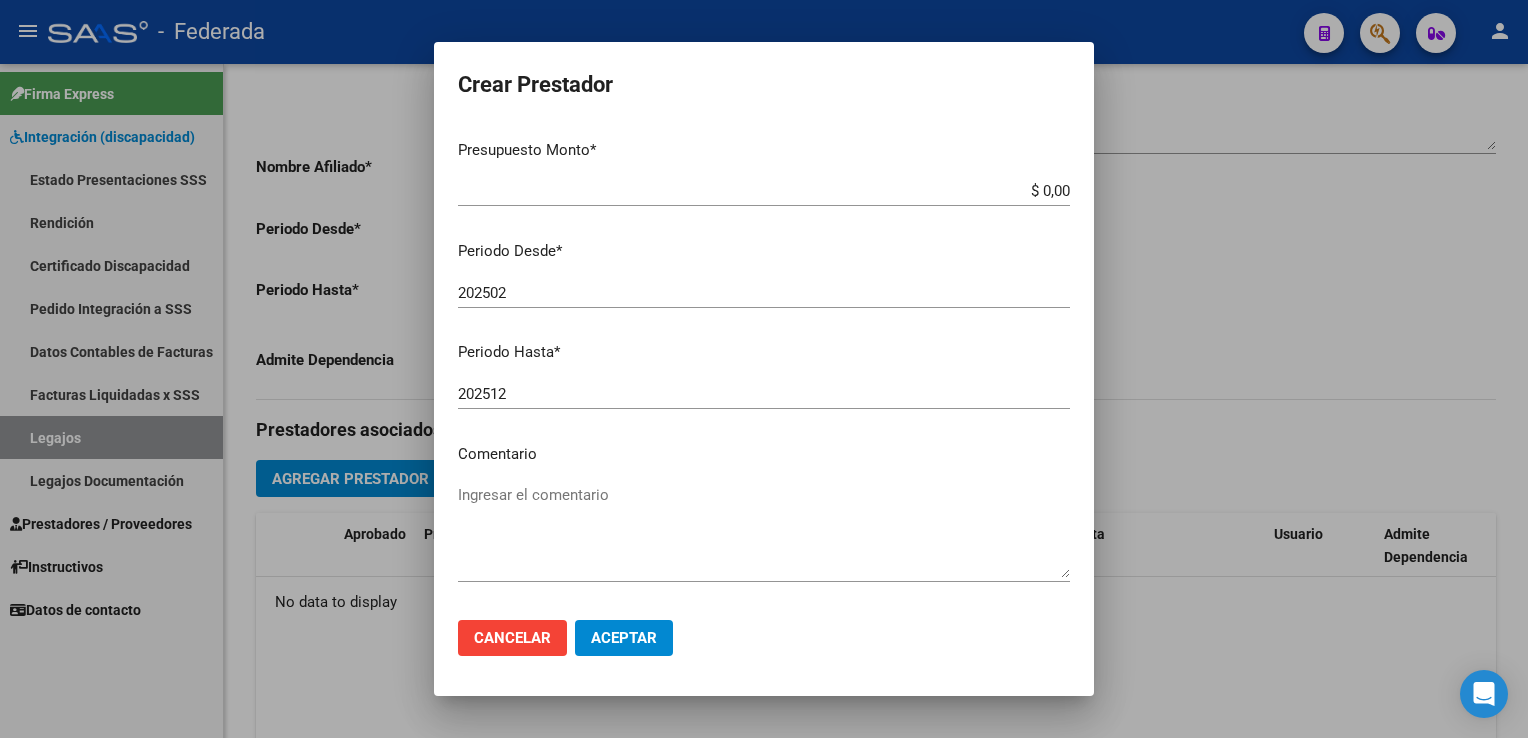 scroll, scrollTop: 205, scrollLeft: 0, axis: vertical 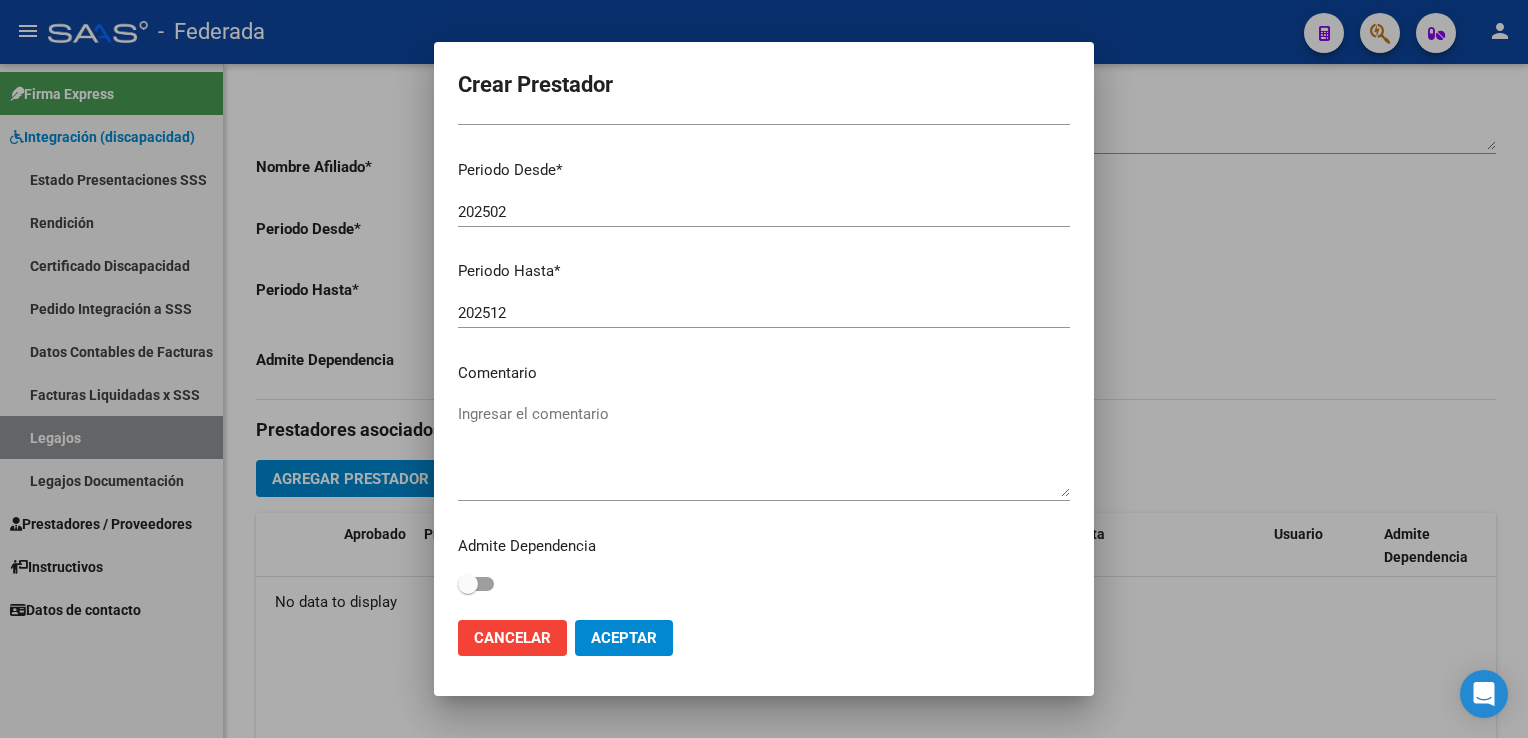 type on "[CUIT]" 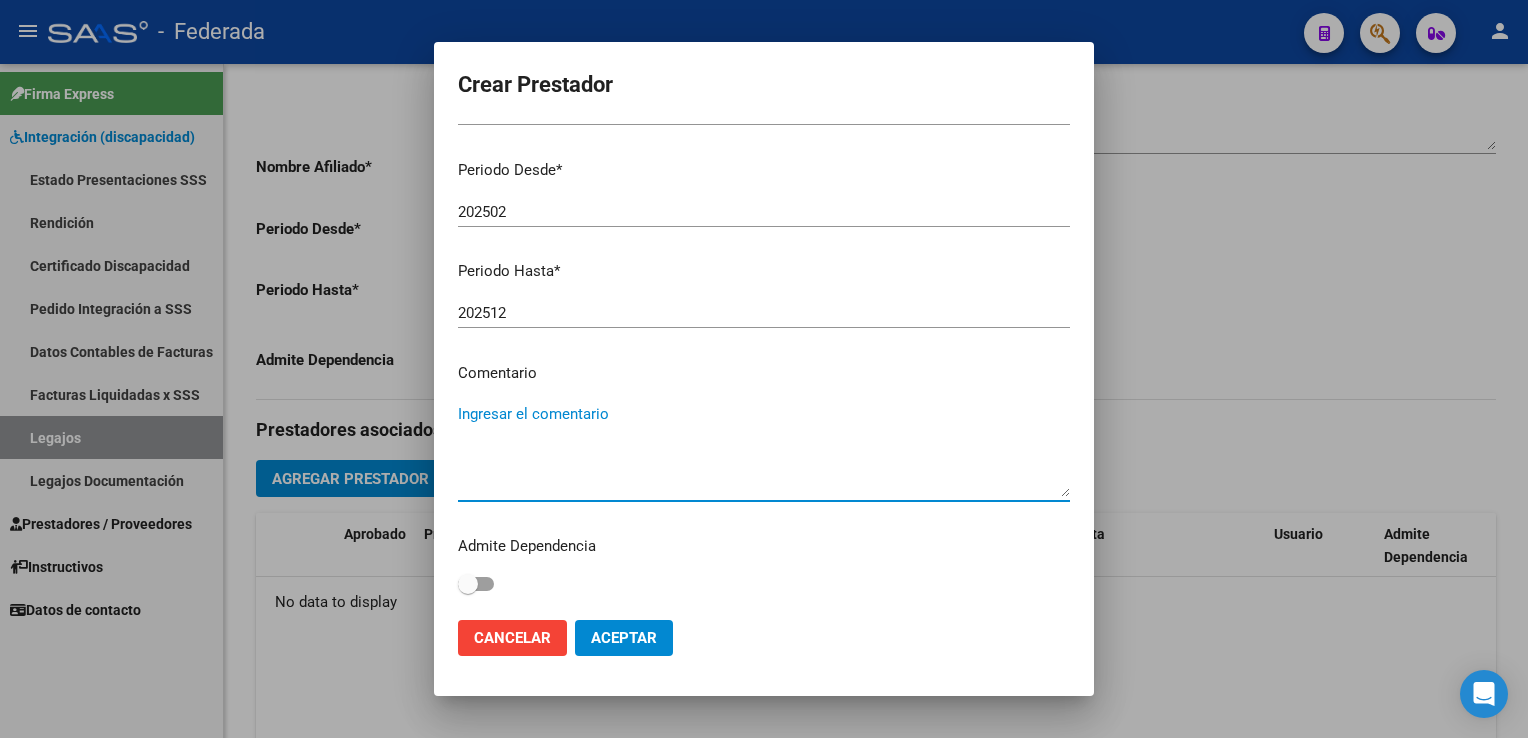 click on "Ingresar el comentario" at bounding box center [764, 450] 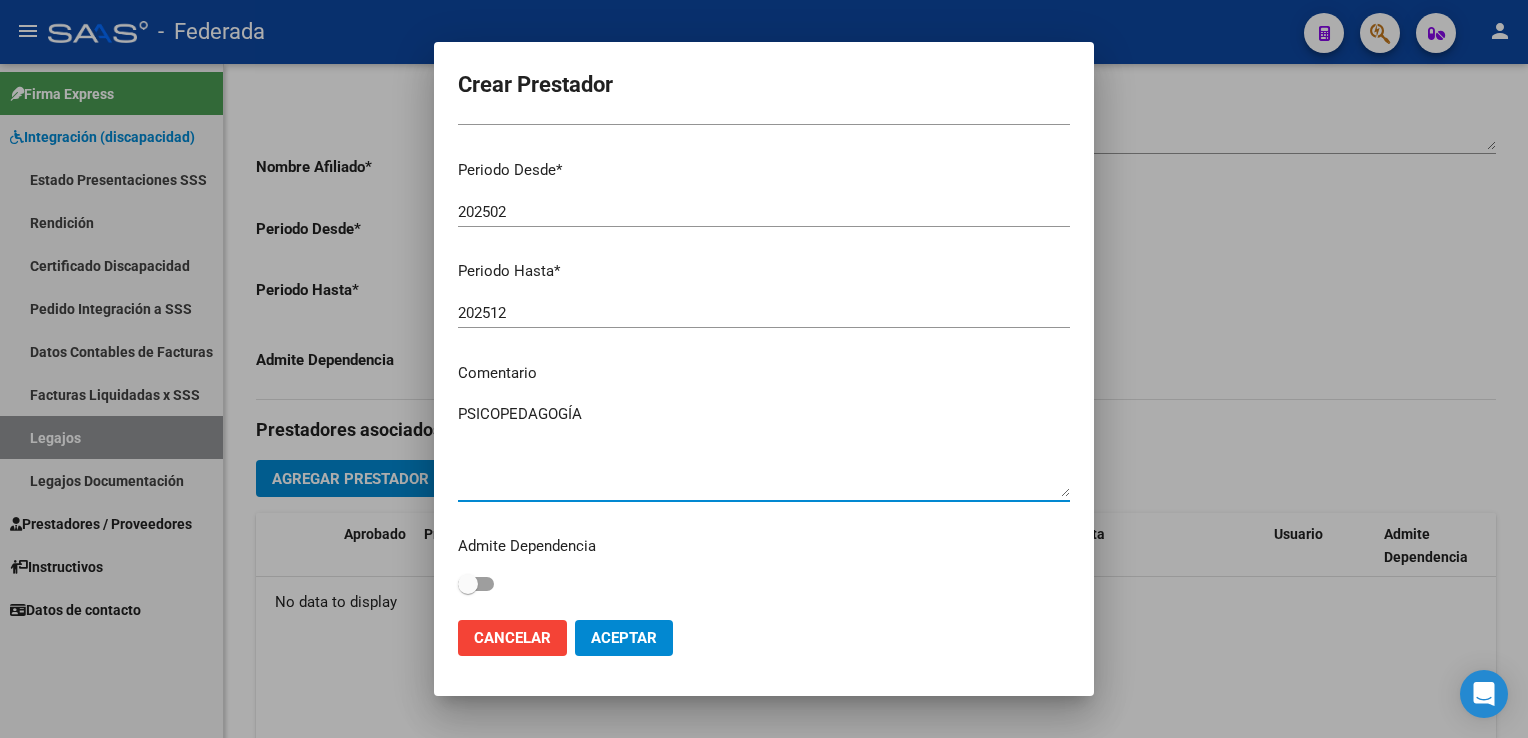 type on "PSICOPEDAGOGÍA" 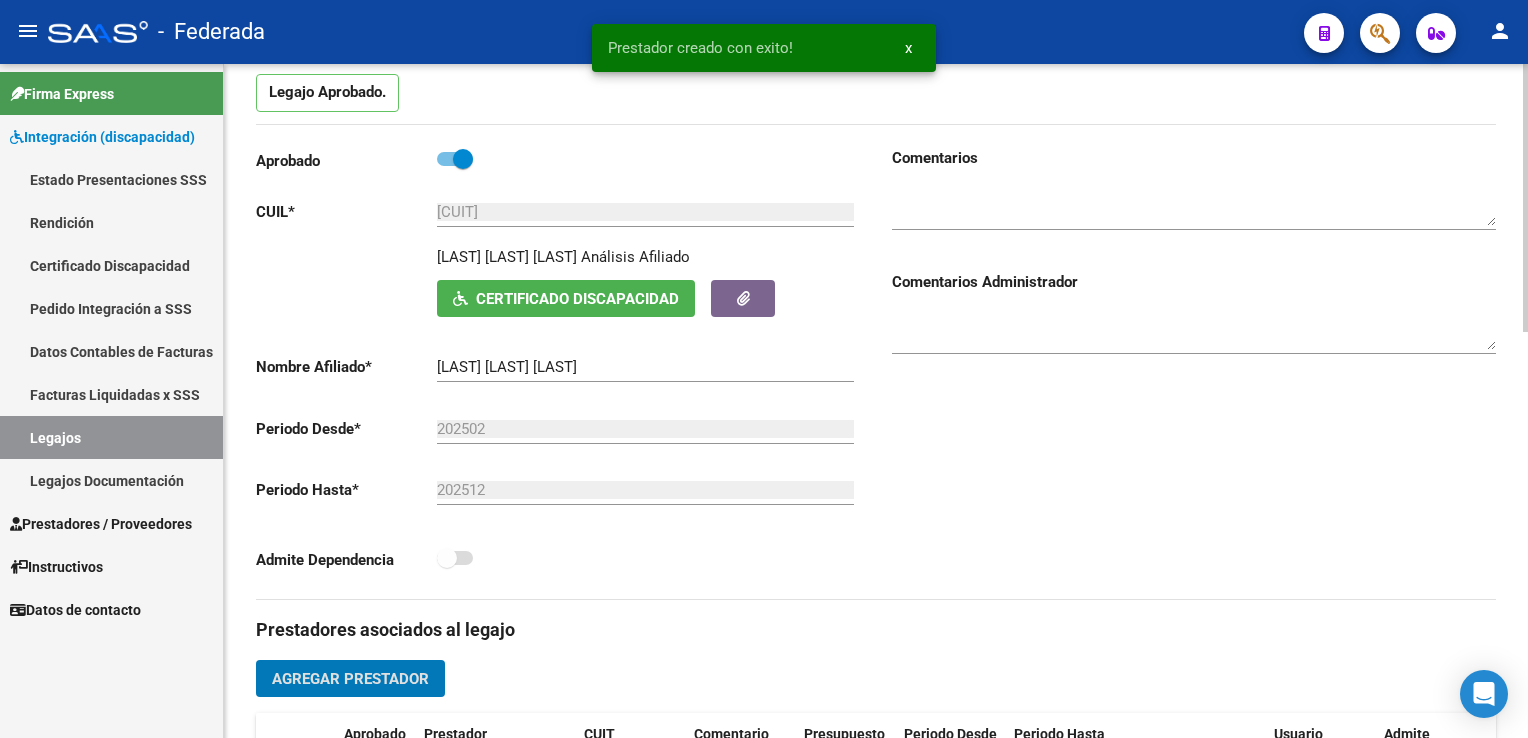 scroll, scrollTop: 0, scrollLeft: 0, axis: both 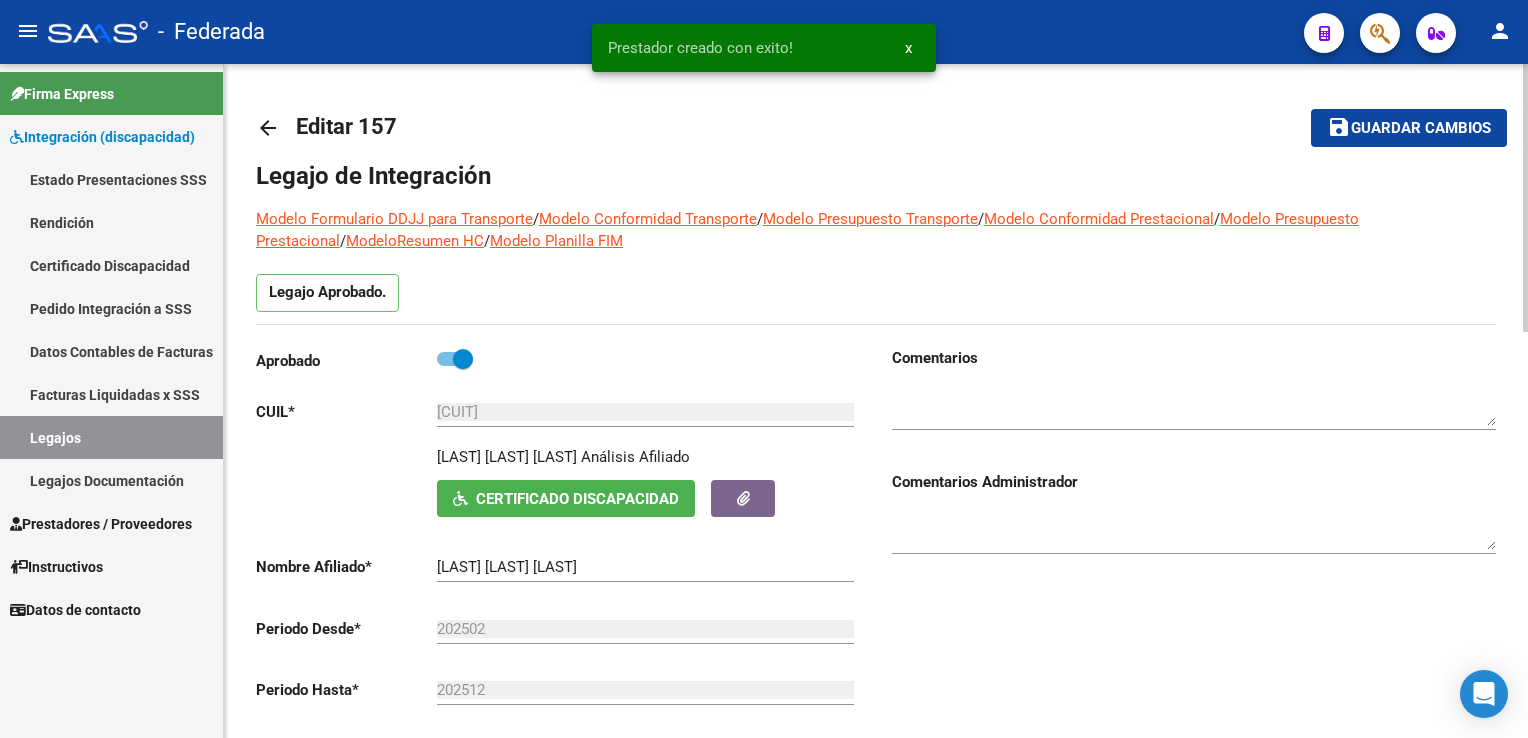 type 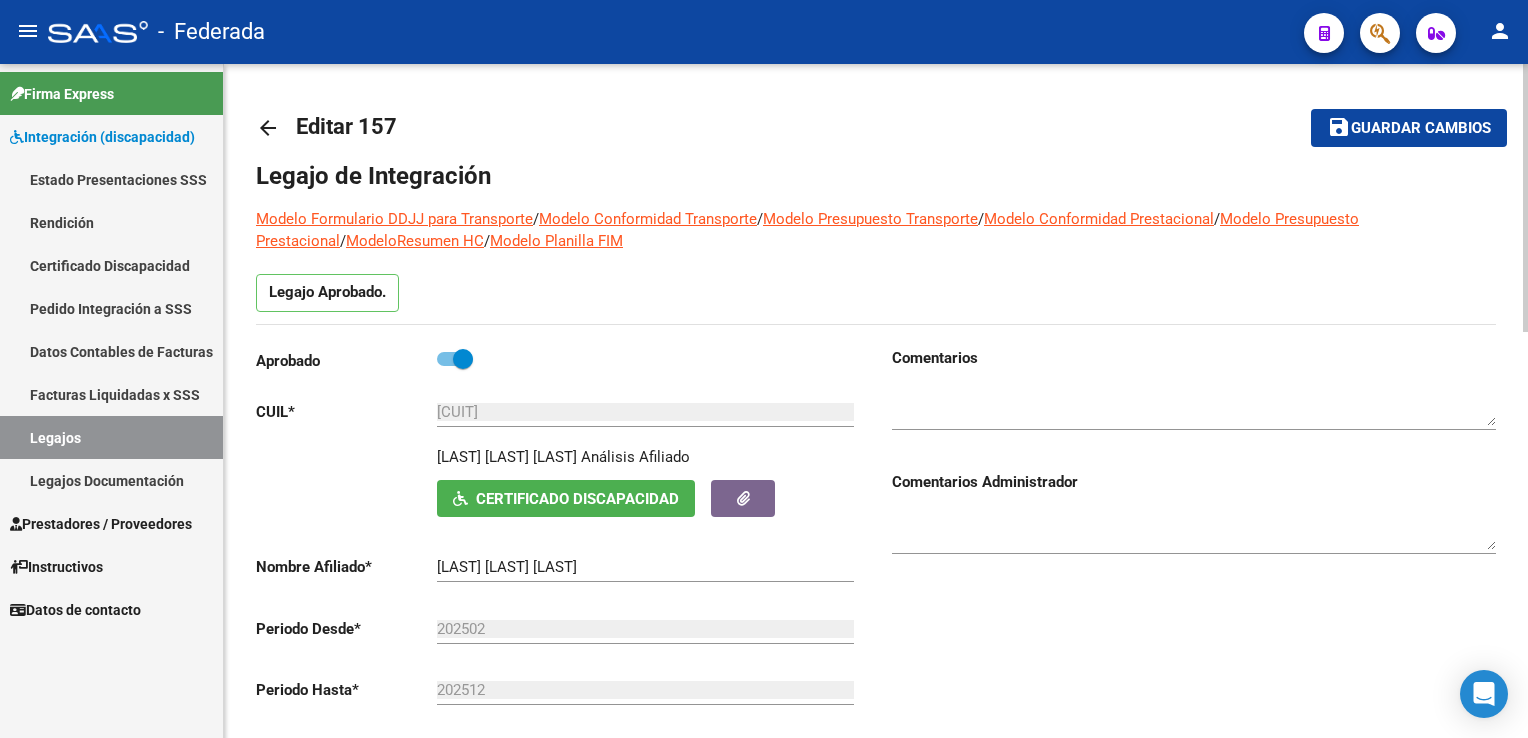 click on "save Guardar cambios" 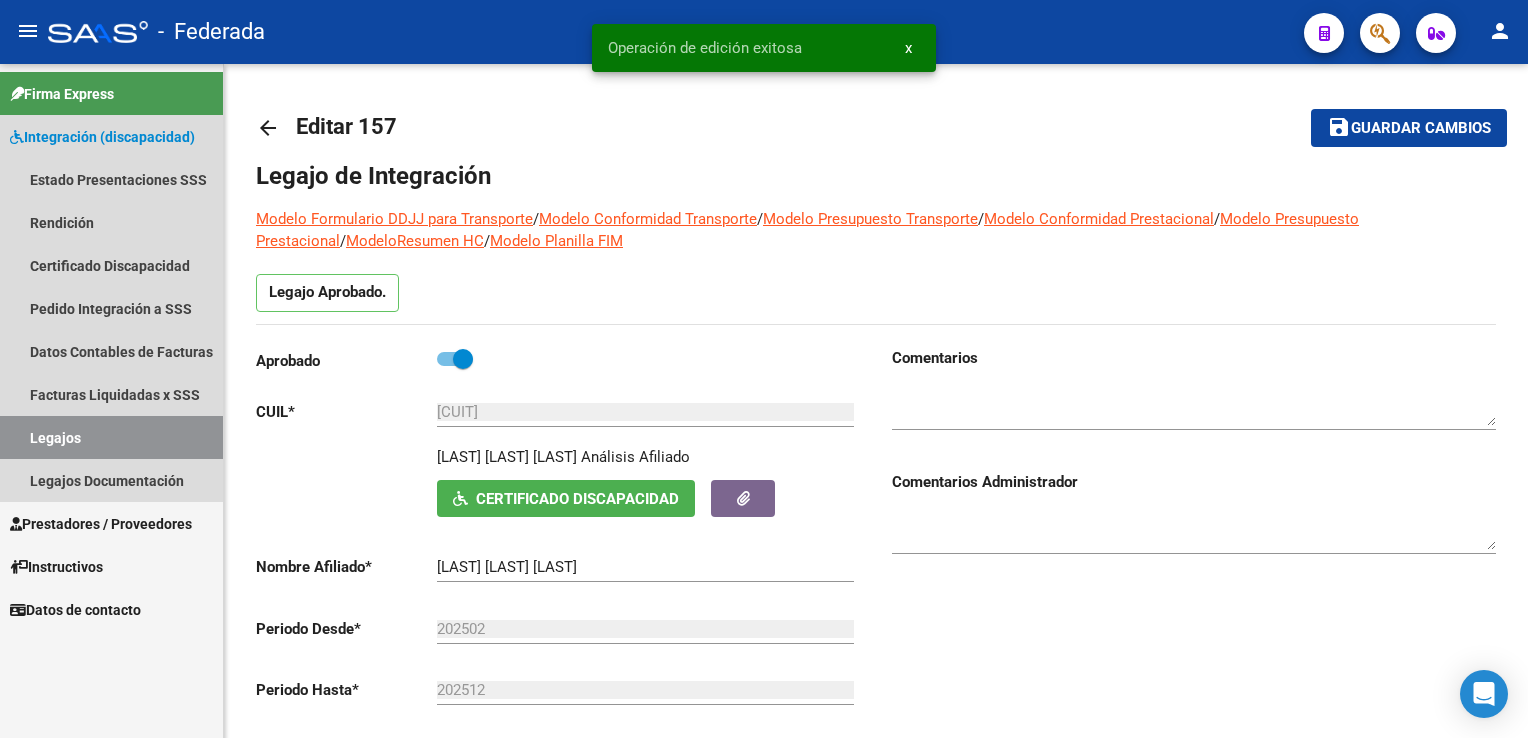 click on "Legajos" at bounding box center [111, 437] 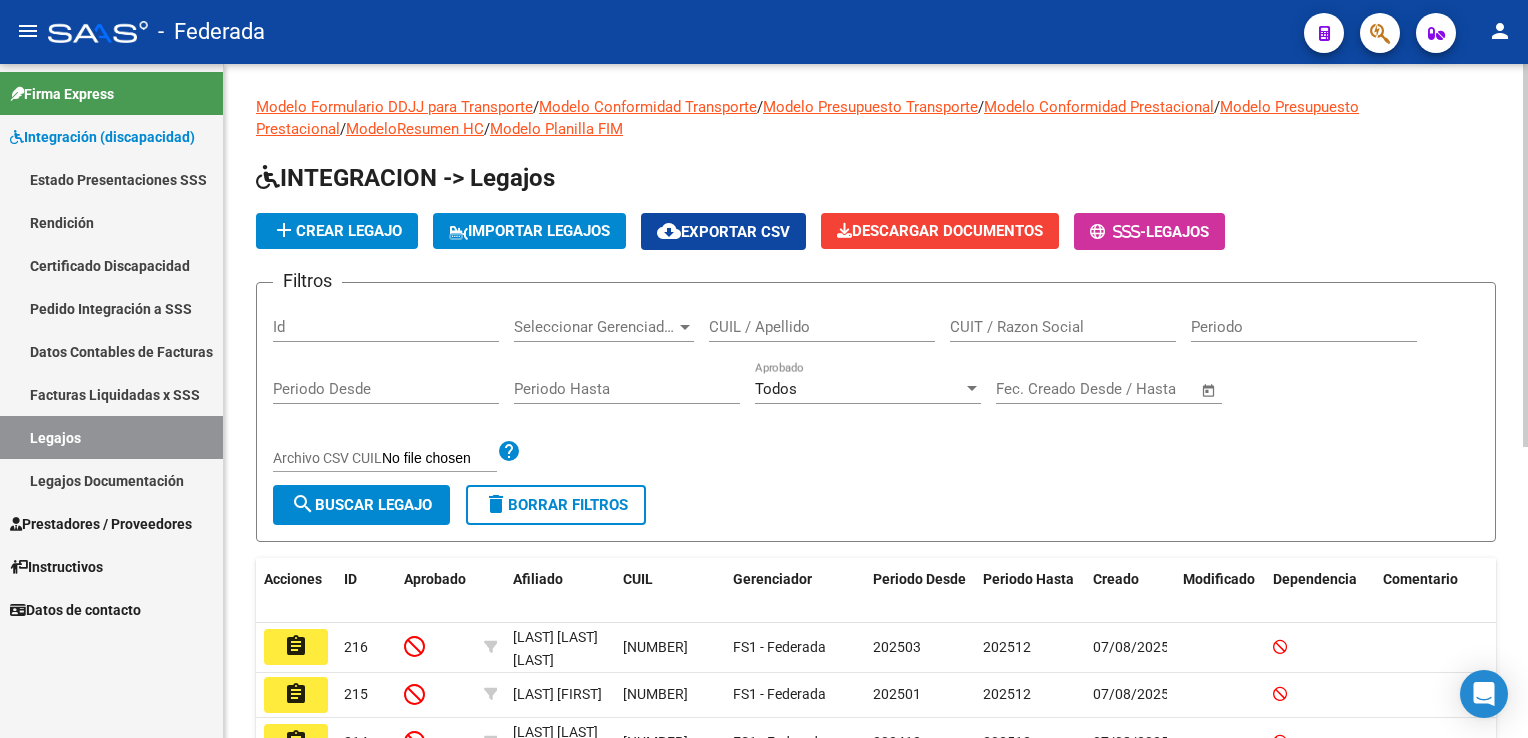 click on "CUIL / Apellido" at bounding box center (822, 327) 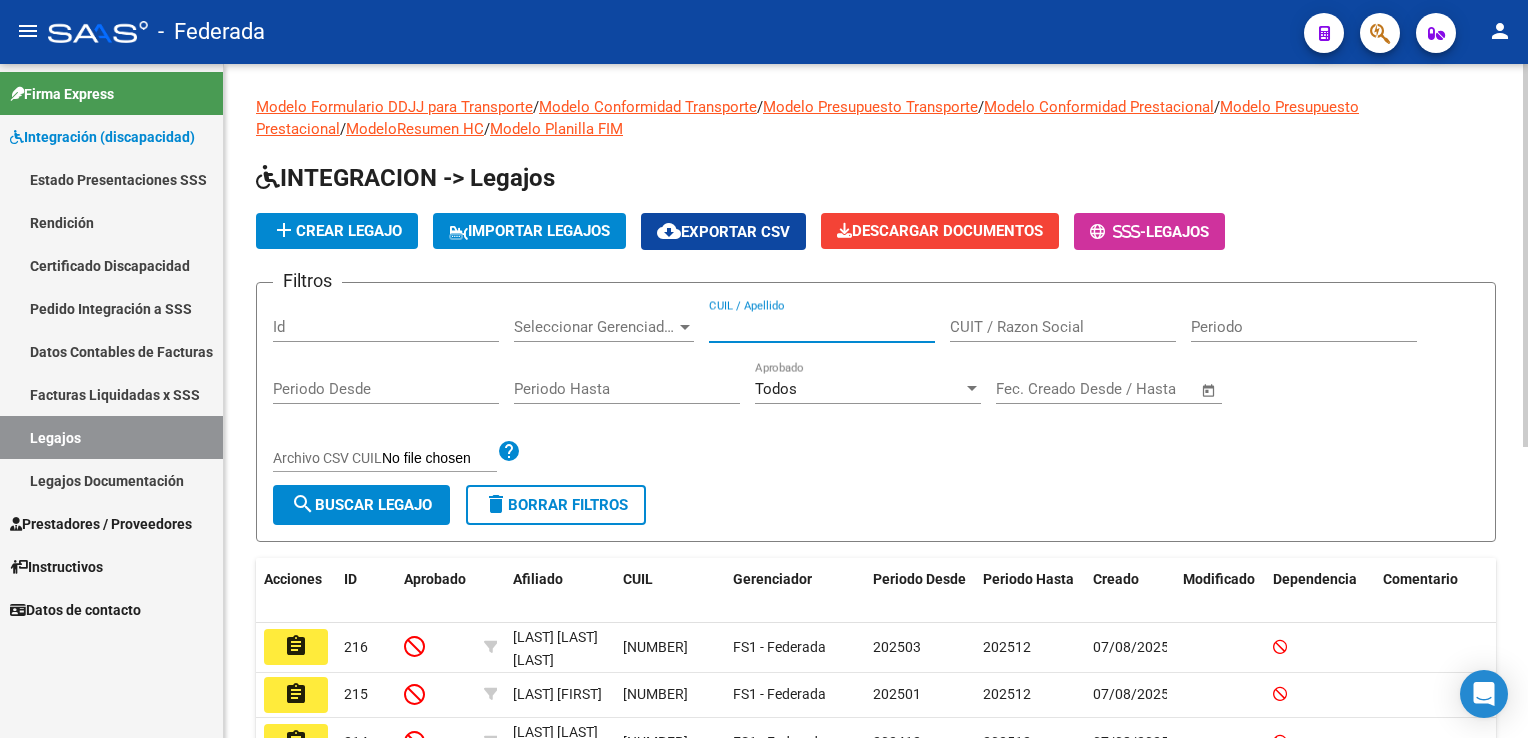 paste on "[NUMBER]" 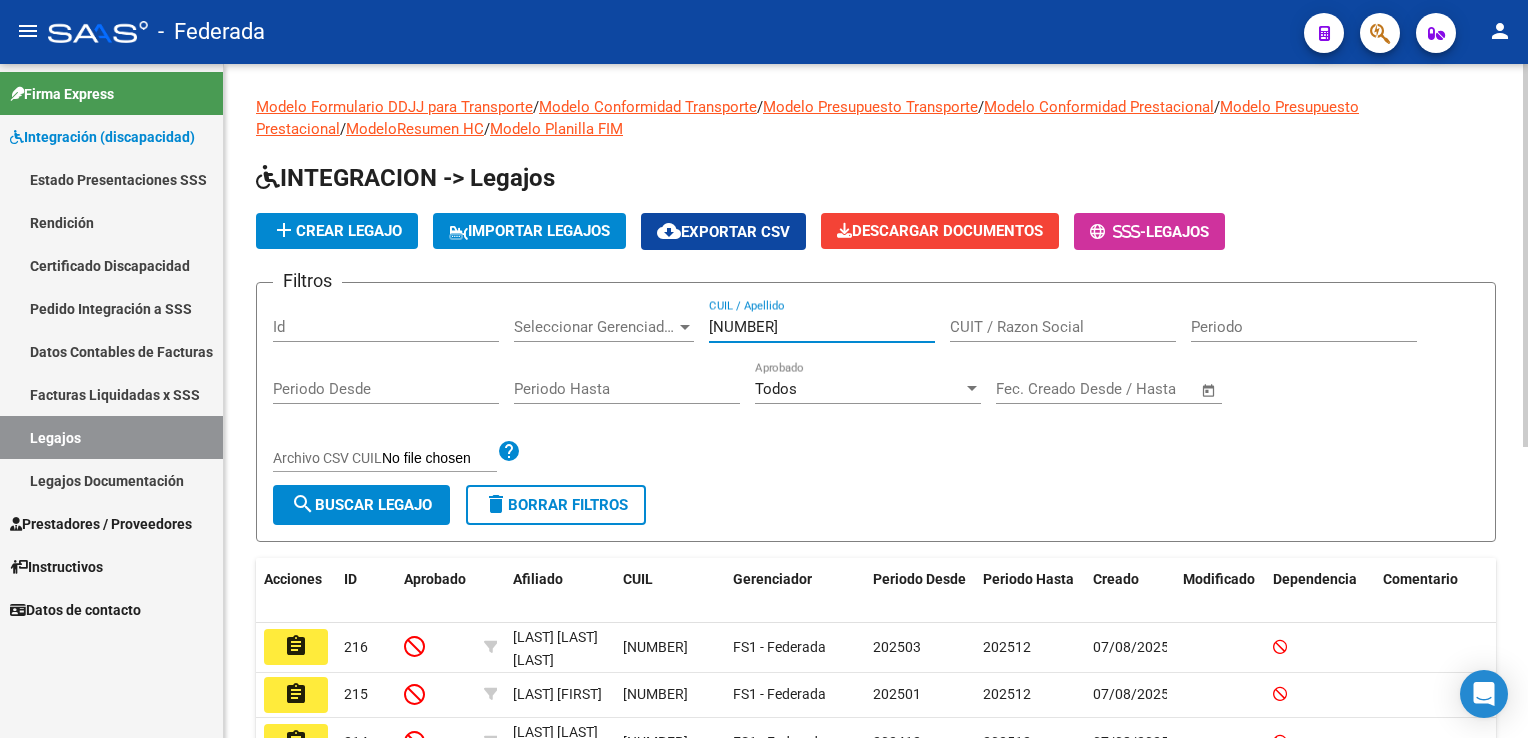 type on "[NUMBER]" 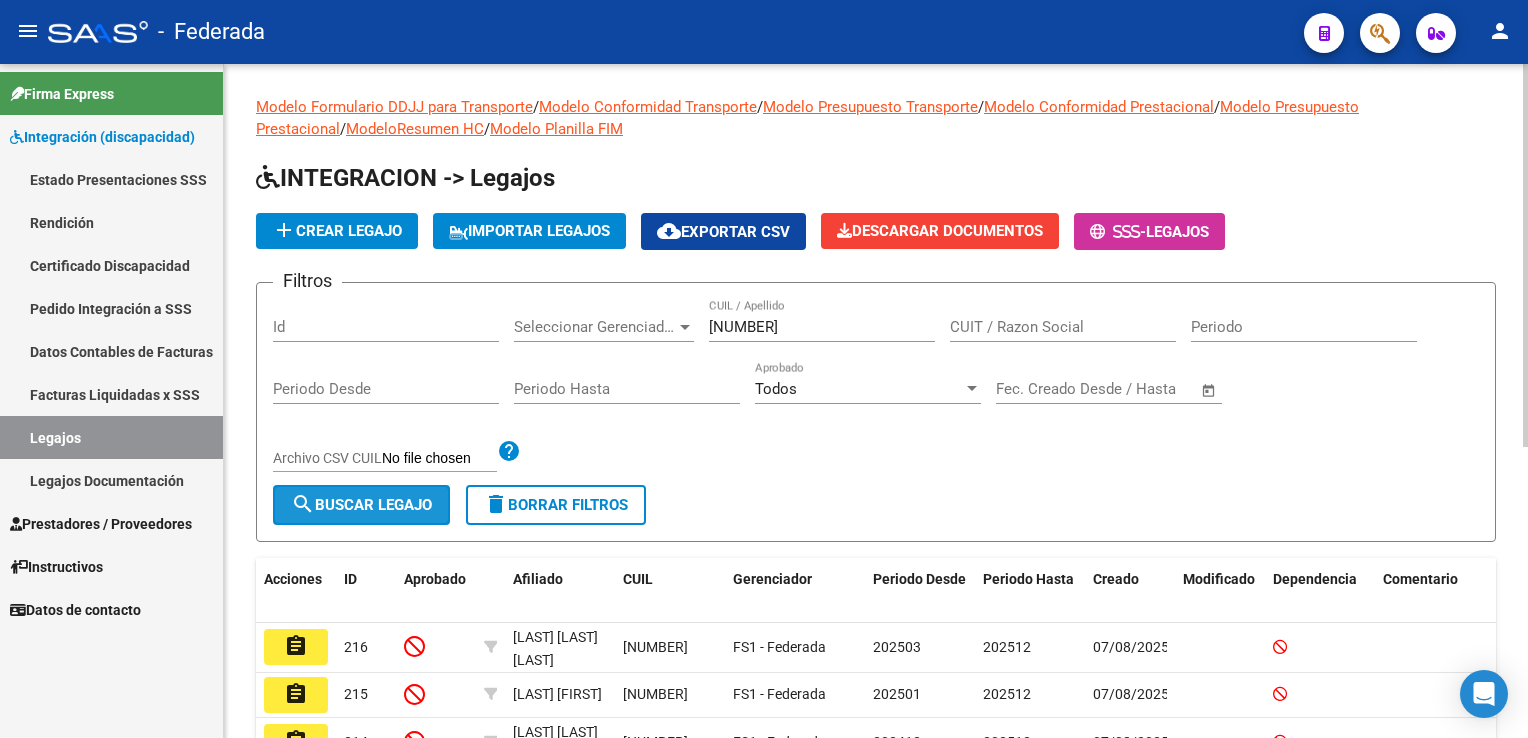 click on "search  Buscar Legajo" 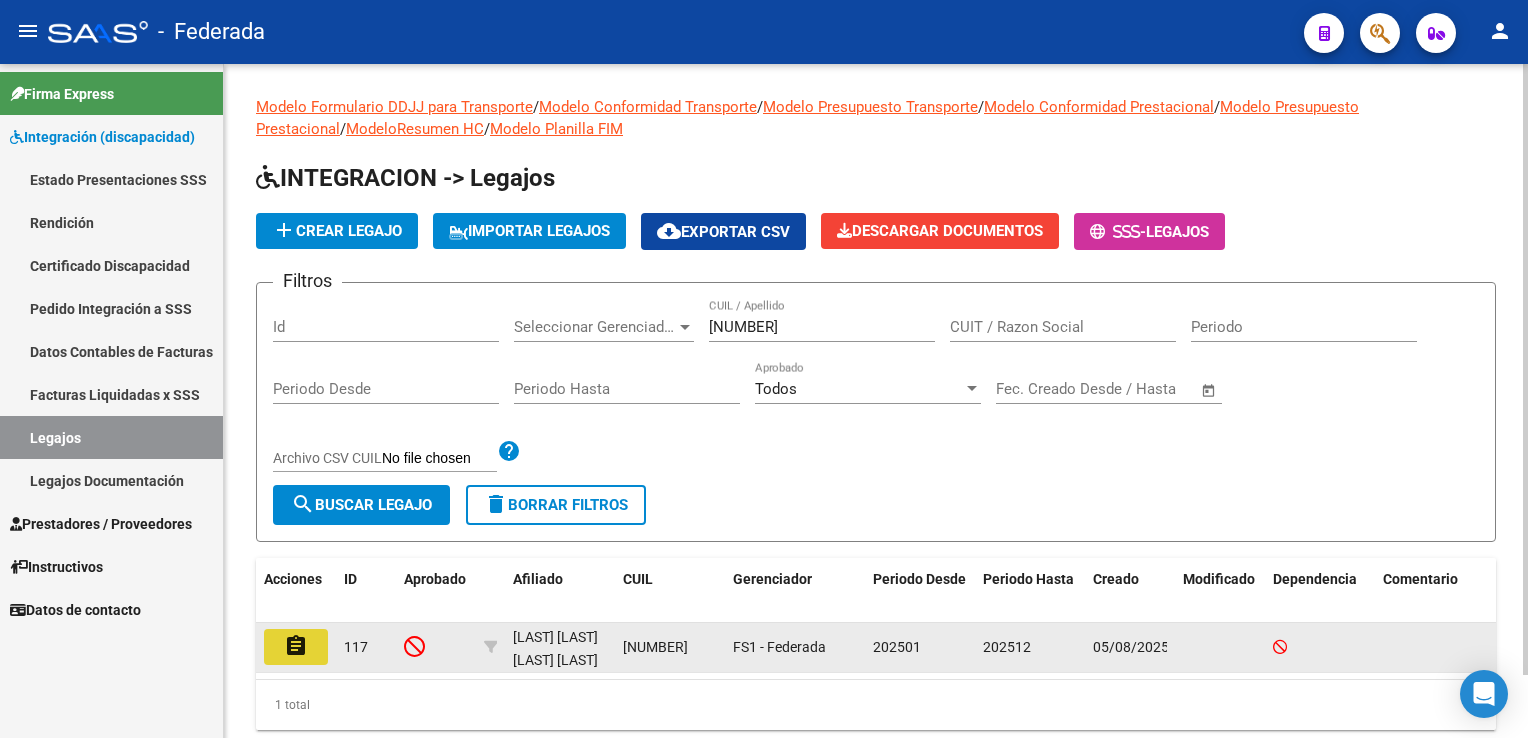 click on "assignment" 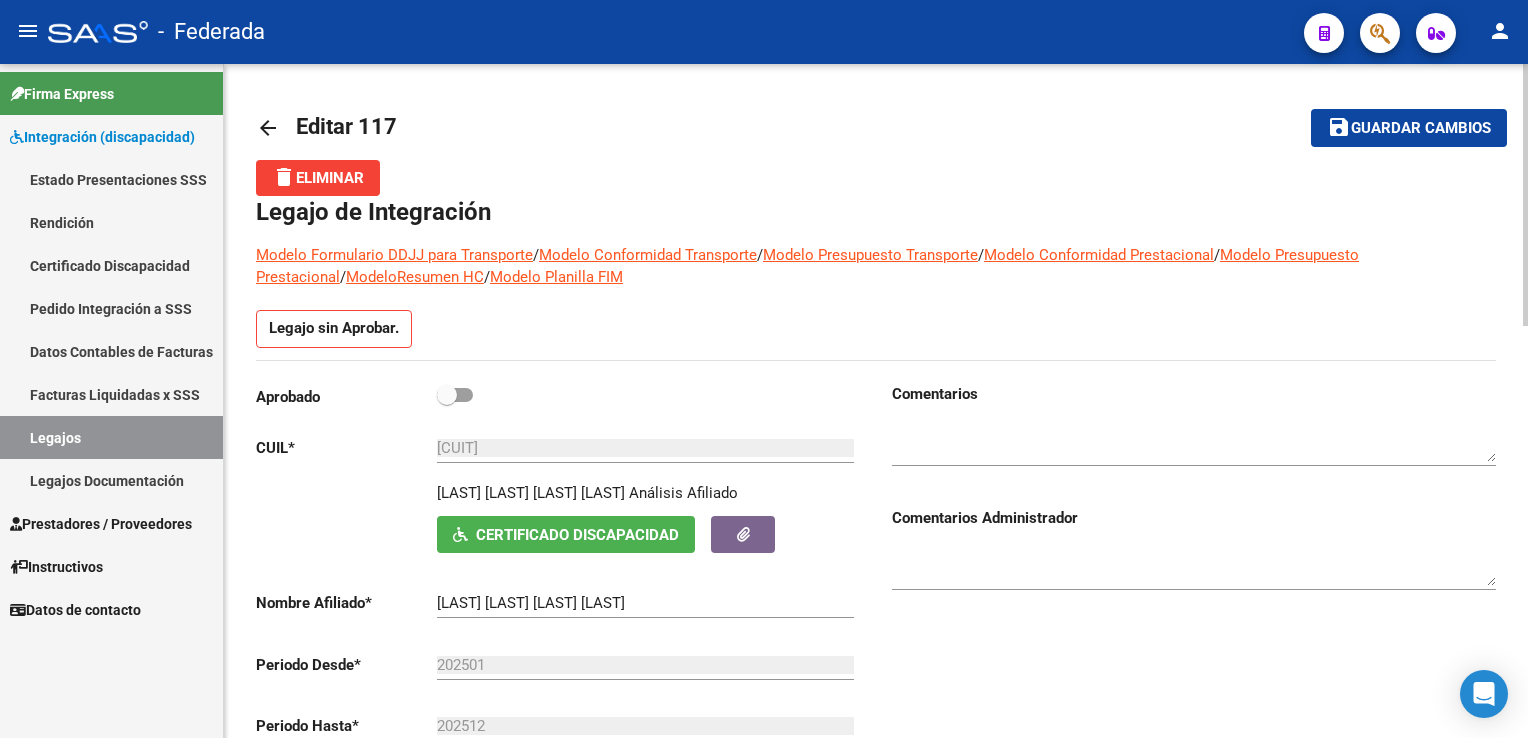 click at bounding box center [455, 395] 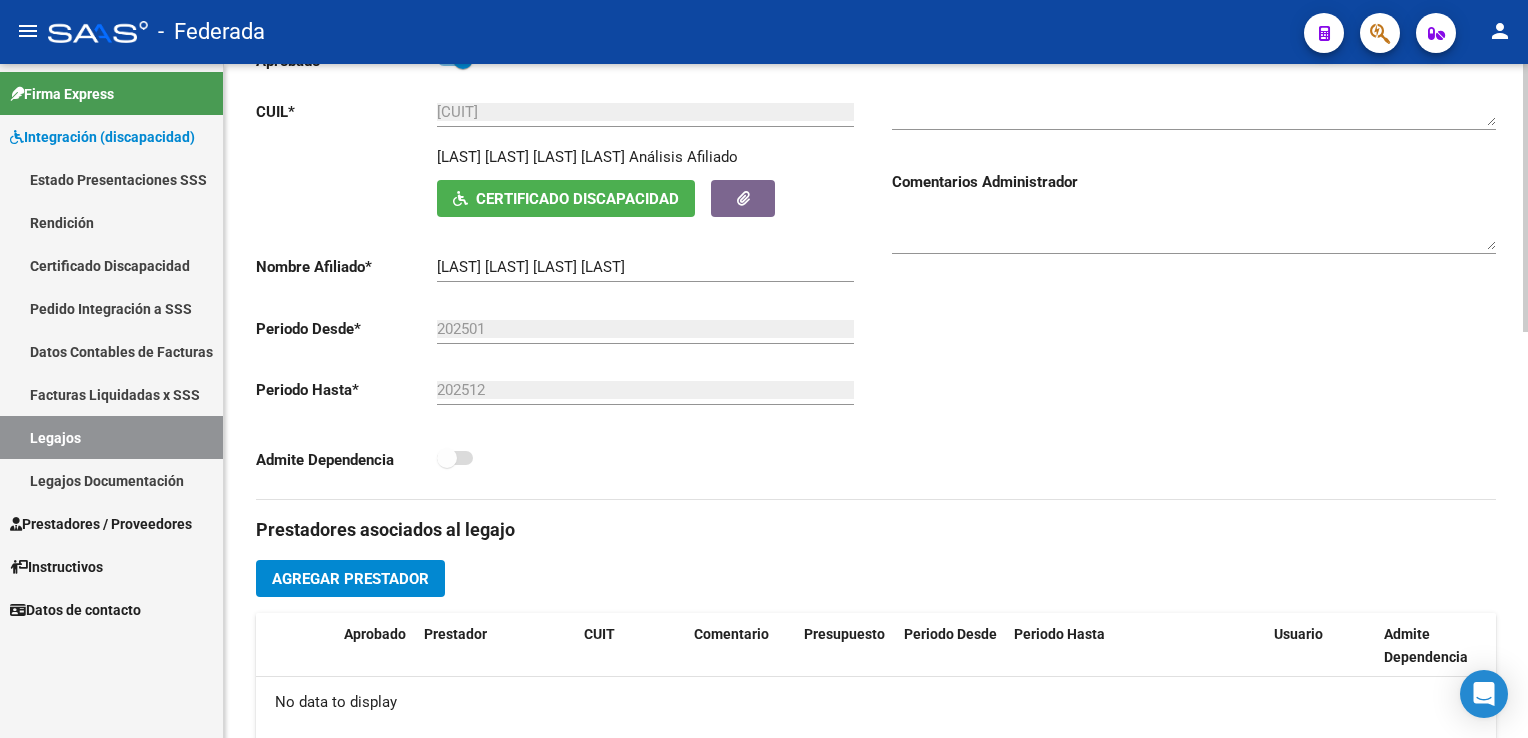 scroll, scrollTop: 600, scrollLeft: 0, axis: vertical 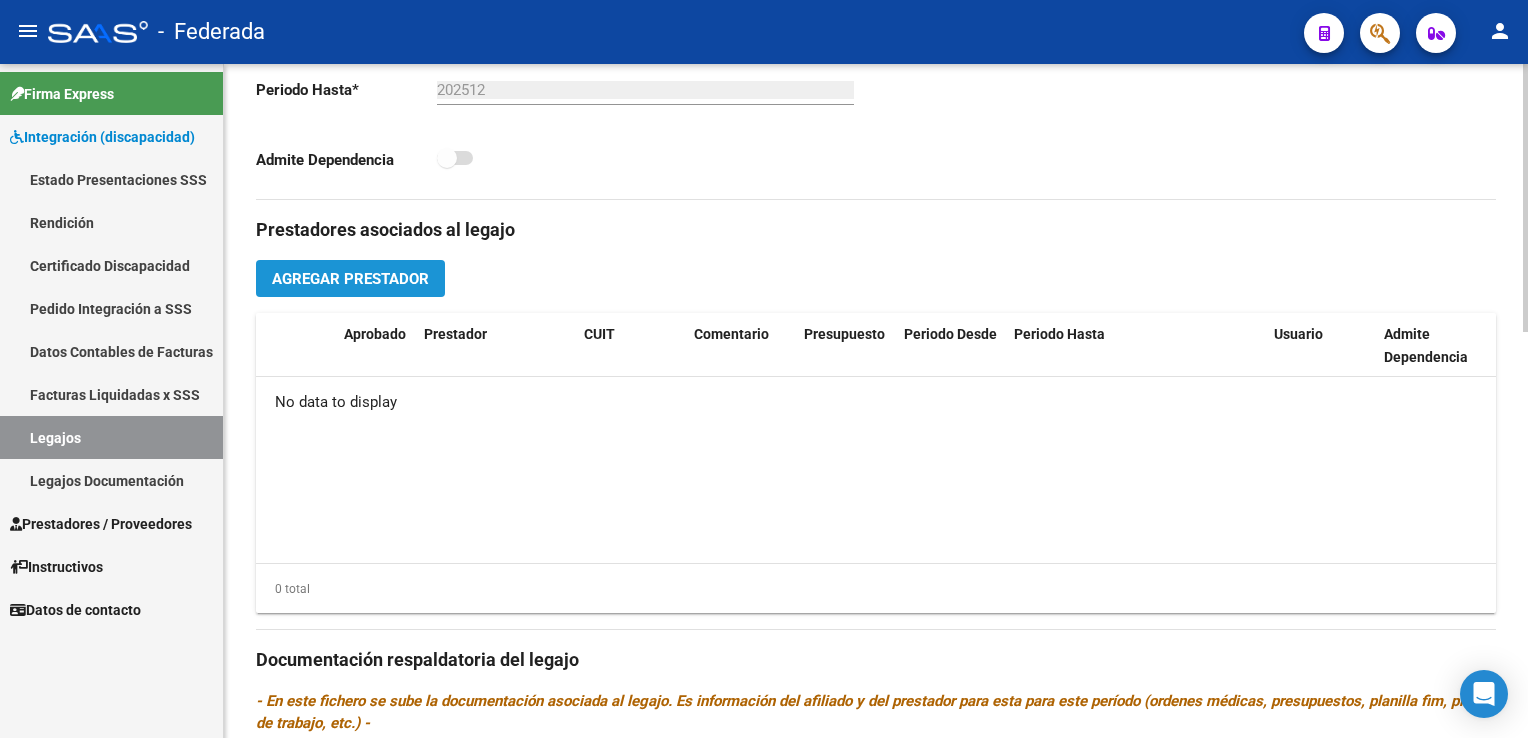 click on "Agregar Prestador" 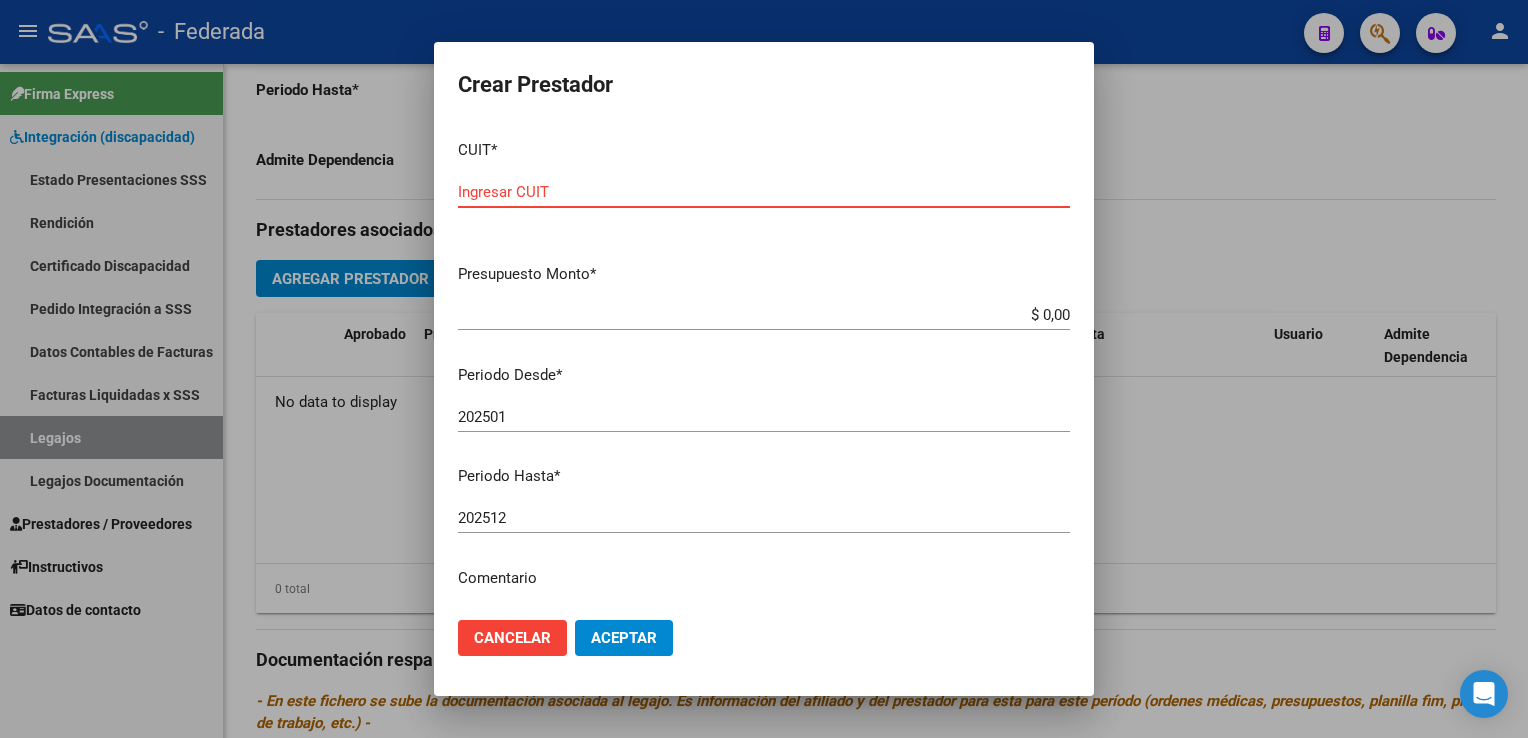 paste on "[CUIT]" 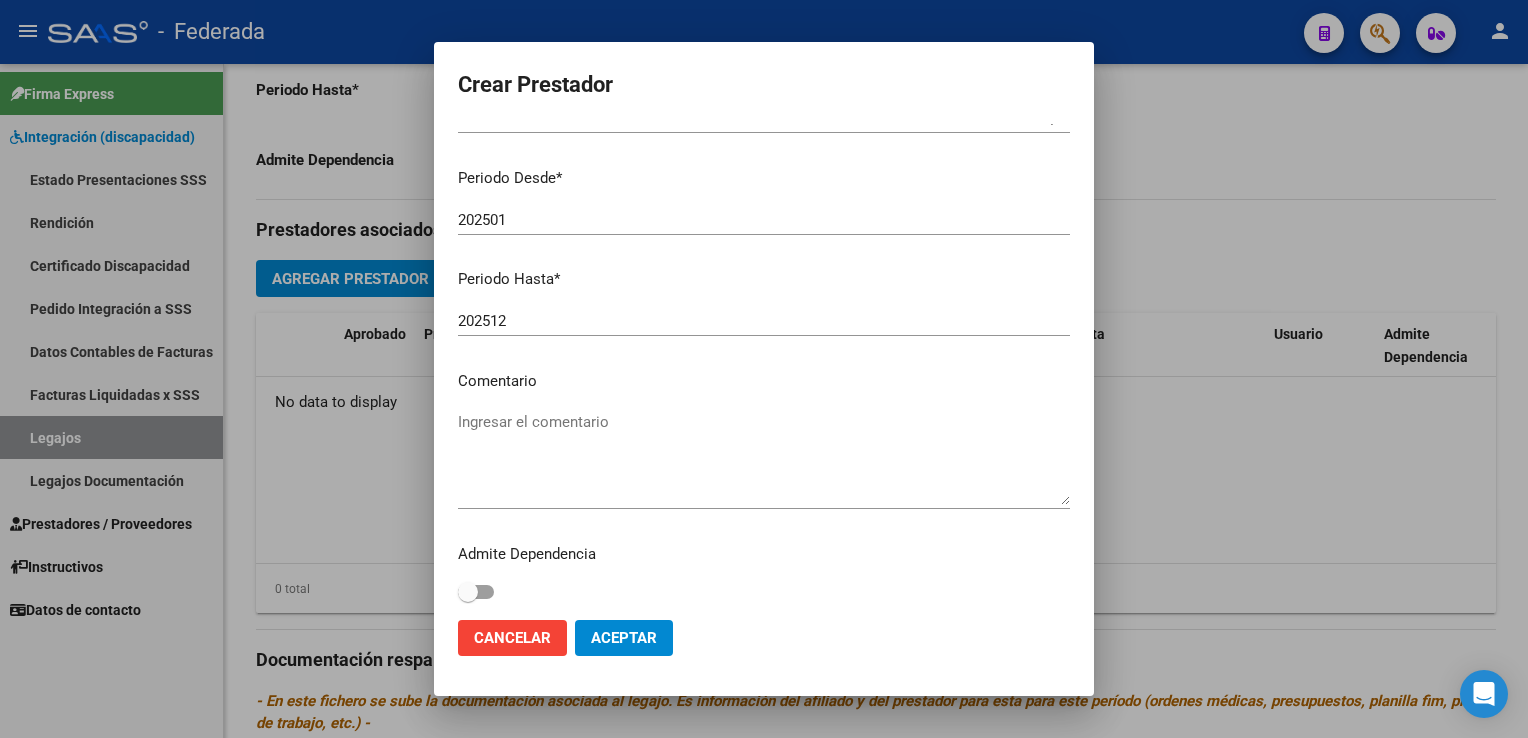 scroll, scrollTop: 205, scrollLeft: 0, axis: vertical 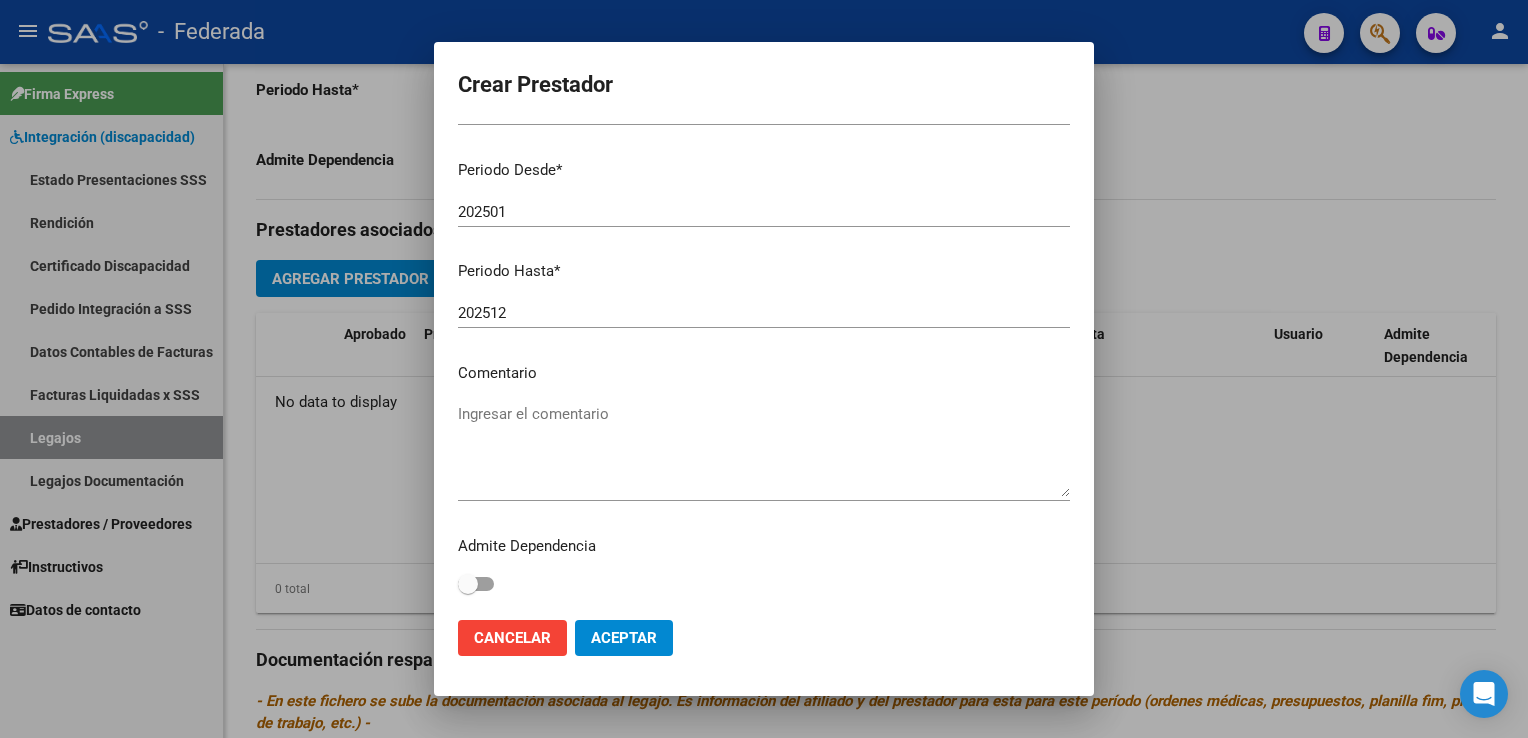 type on "[CUIT]" 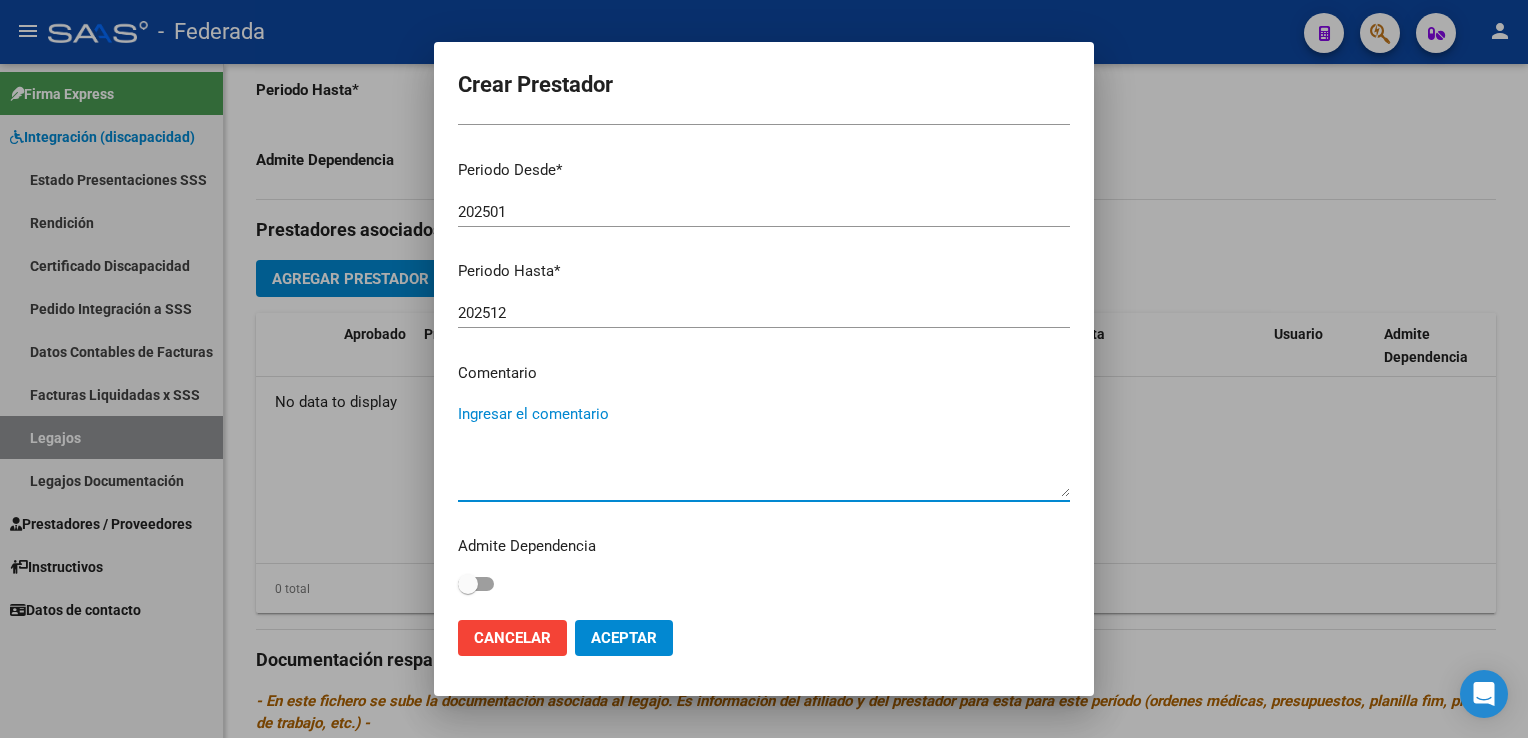 paste on "INCLUSIÓN ESCOLAR" 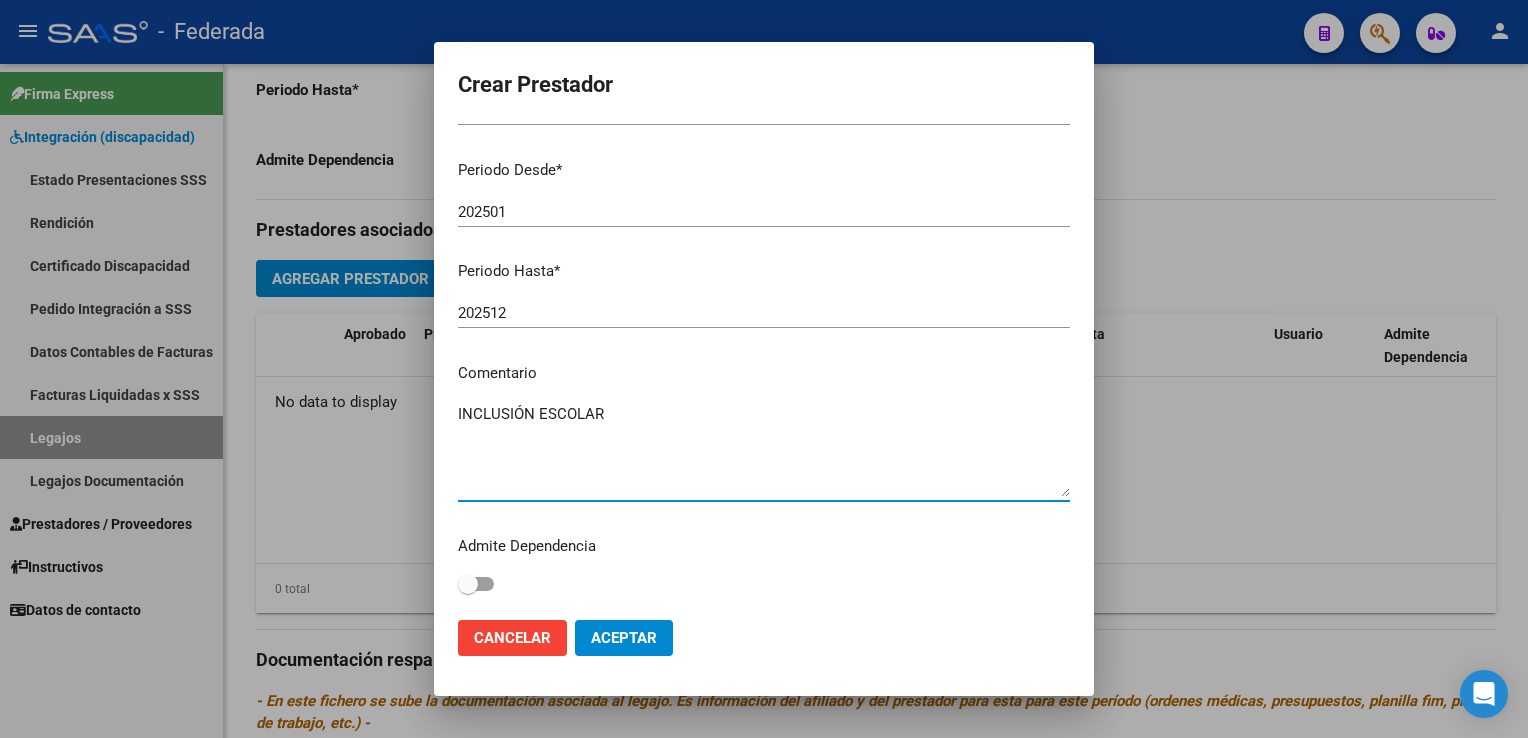 click on "INCLUSIÓN ESCOLAR" at bounding box center (764, 450) 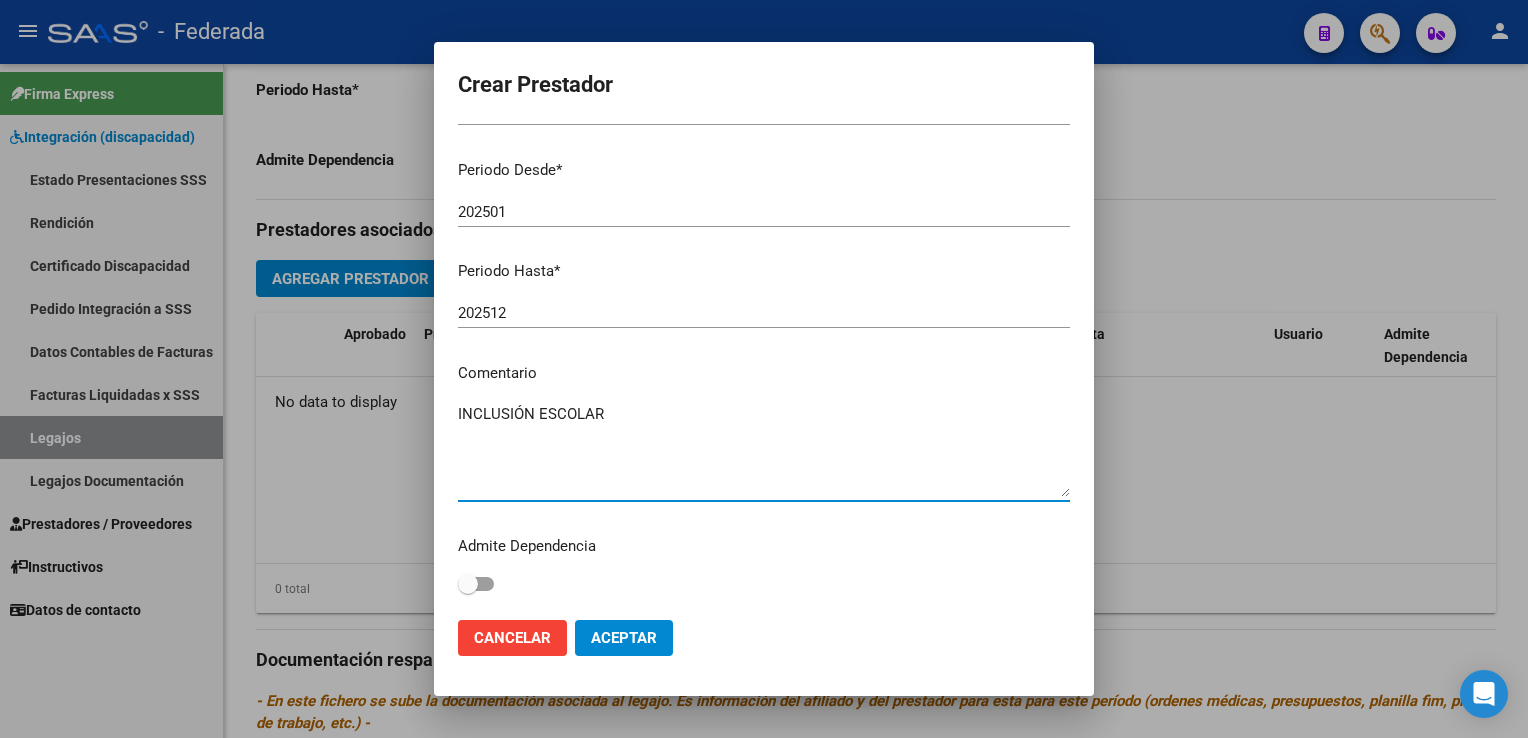 type on "INCLUSIÓN ESCOLAR" 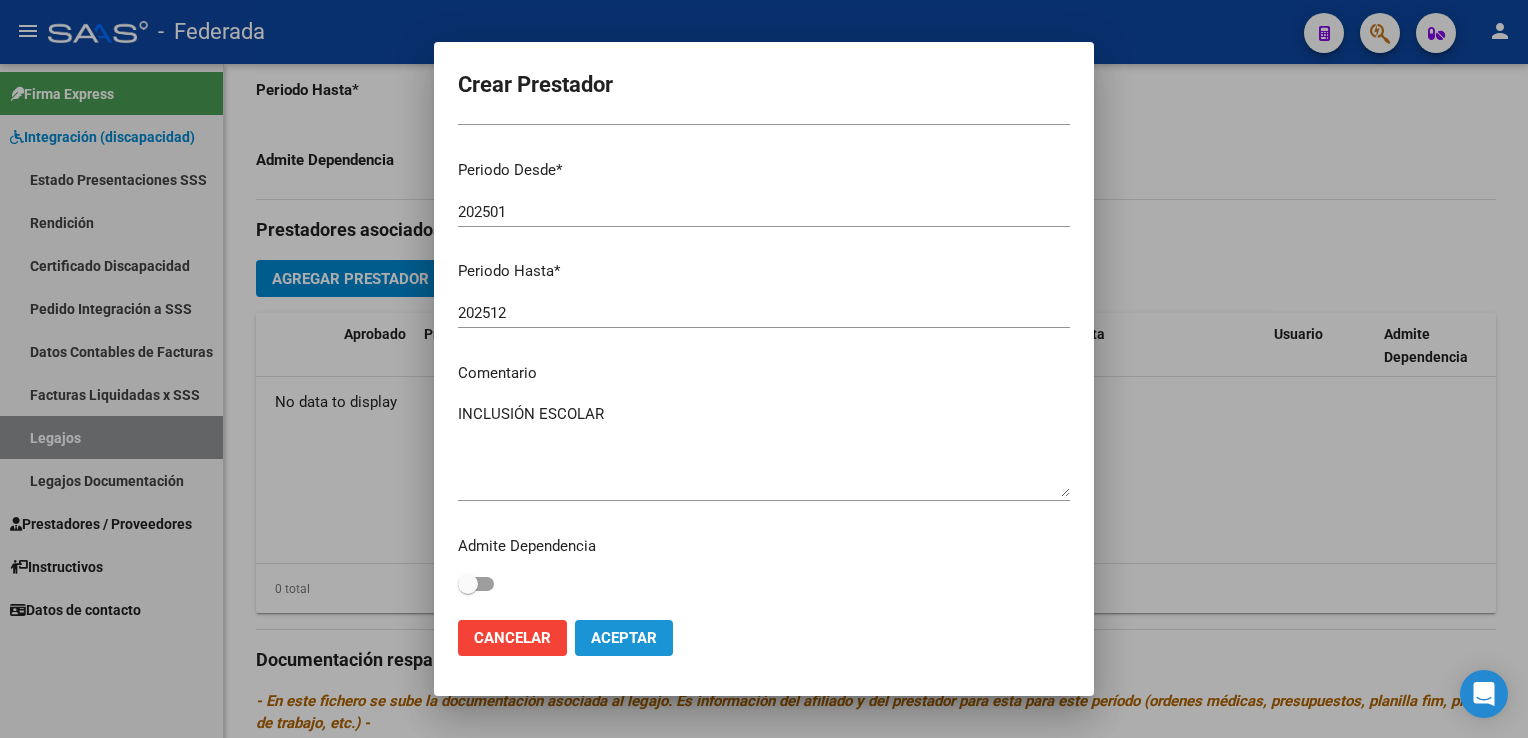 click on "Aceptar" 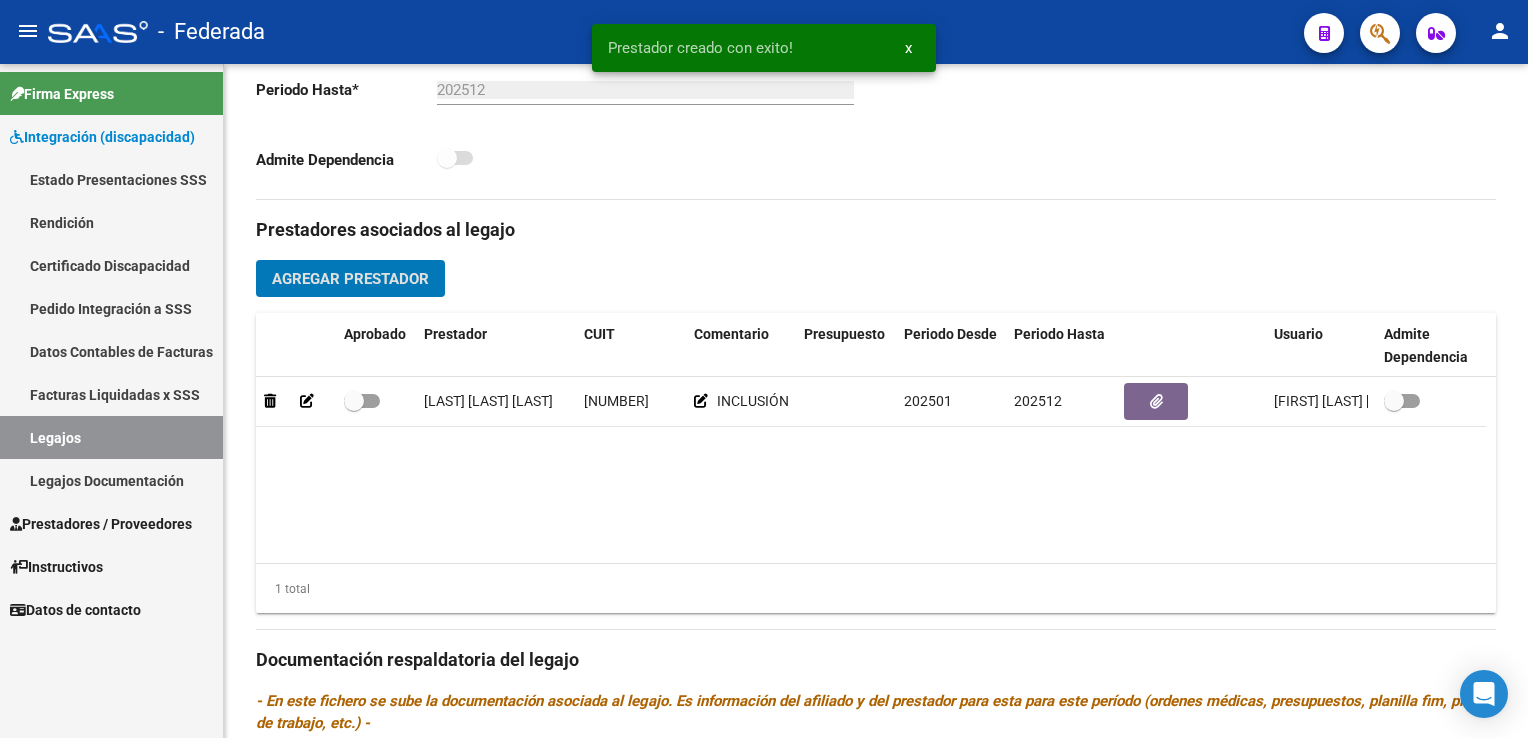 type 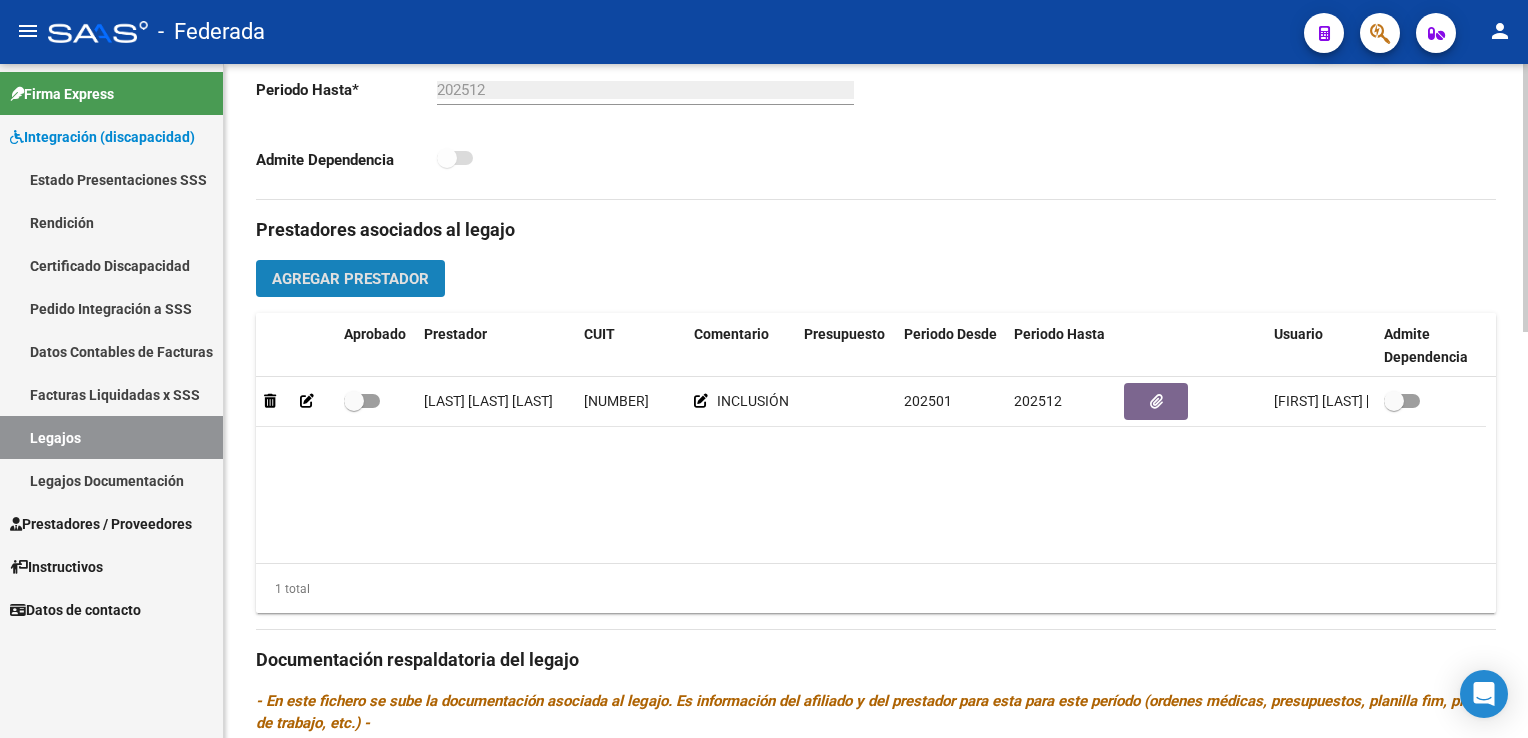 click on "Agregar Prestador" 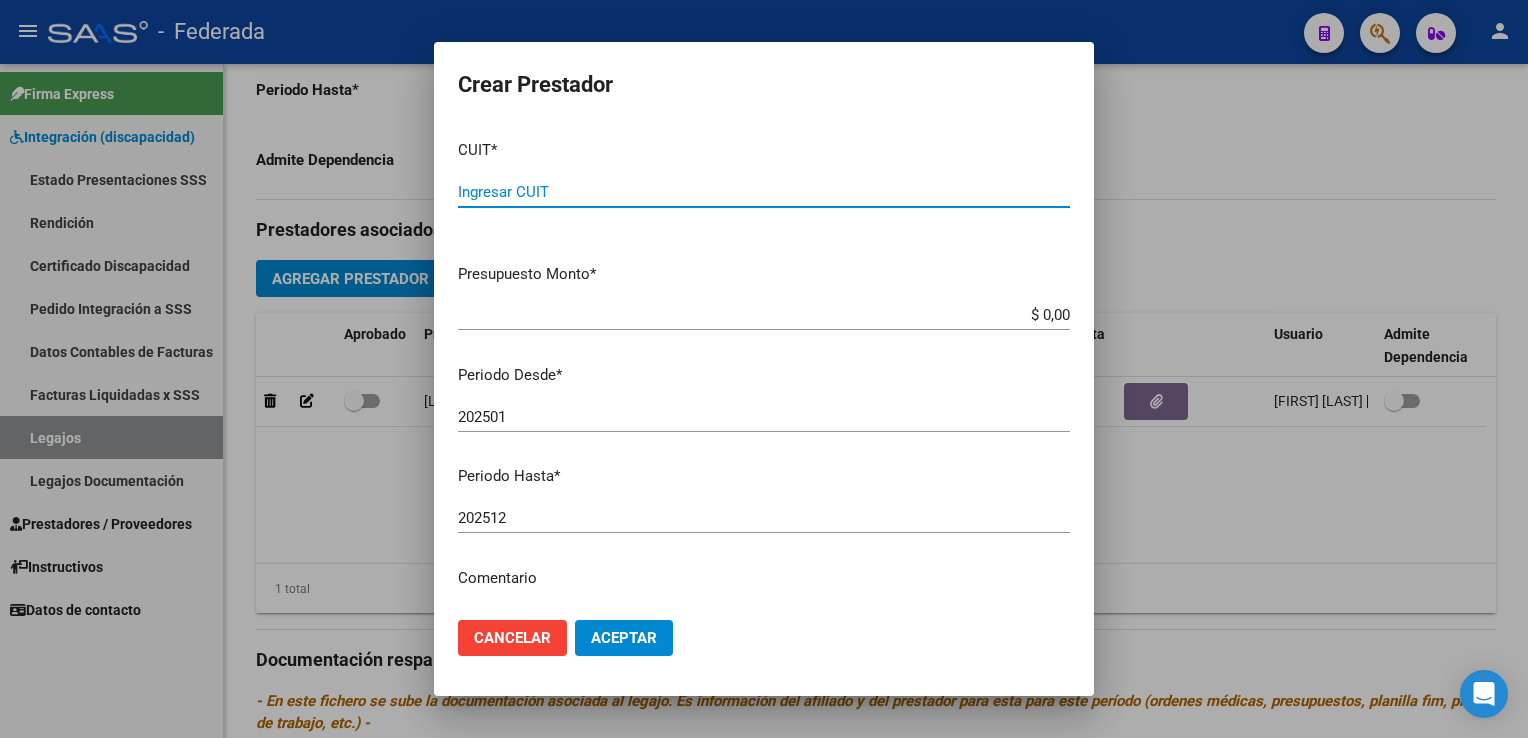 paste on "[CUIT]" 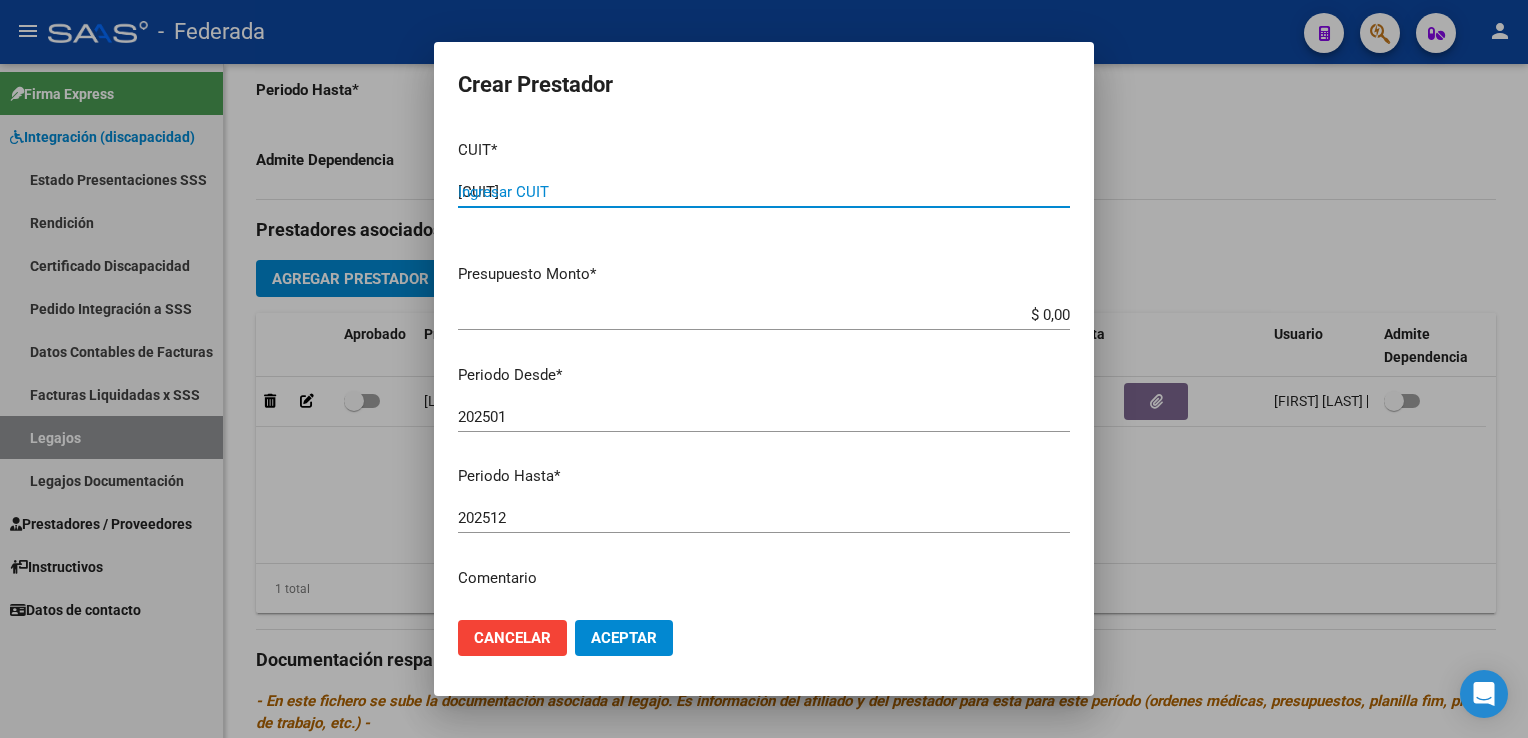 type on "[CUIT]" 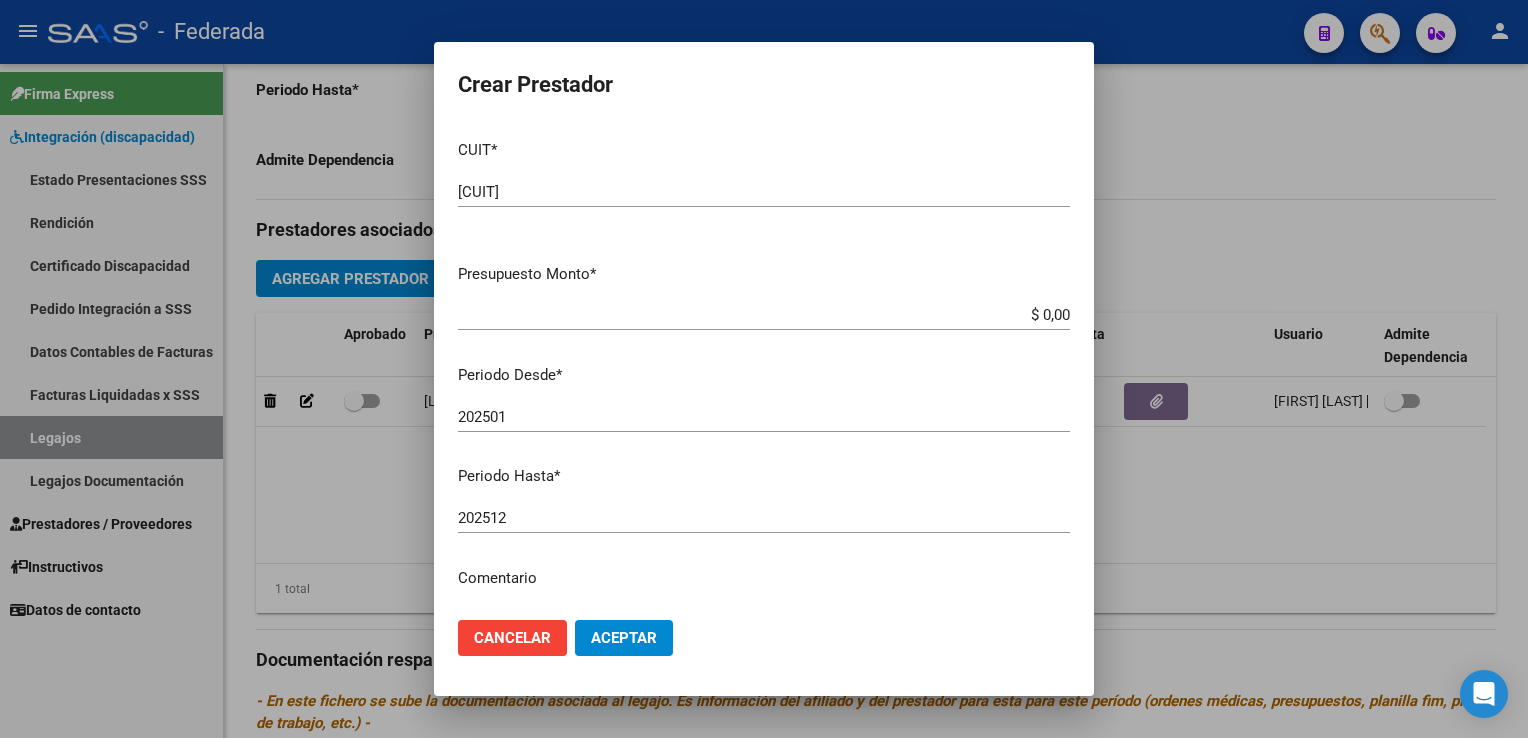 drag, startPoint x: 557, startPoint y: 242, endPoint x: 606, endPoint y: 265, distance: 54.129475 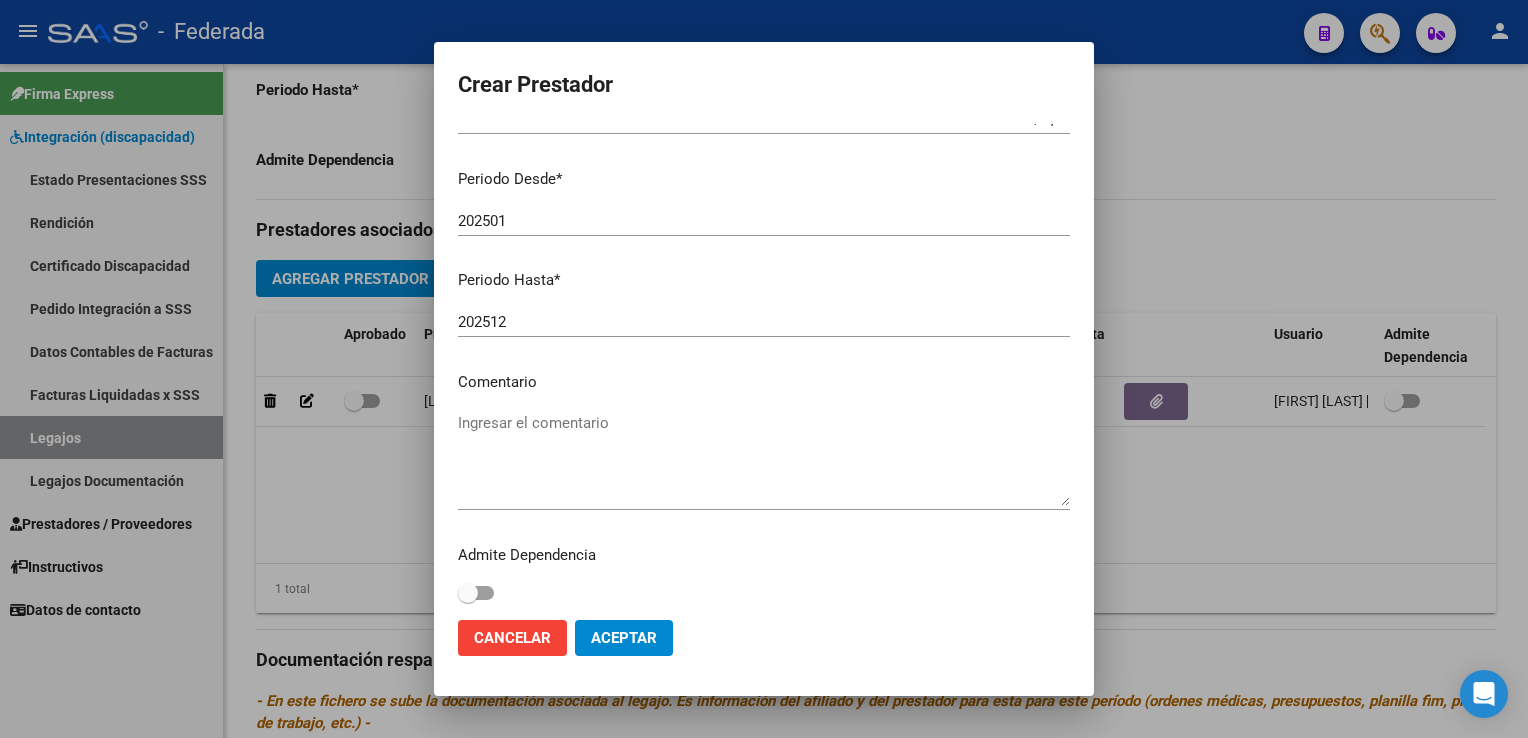 scroll, scrollTop: 200, scrollLeft: 0, axis: vertical 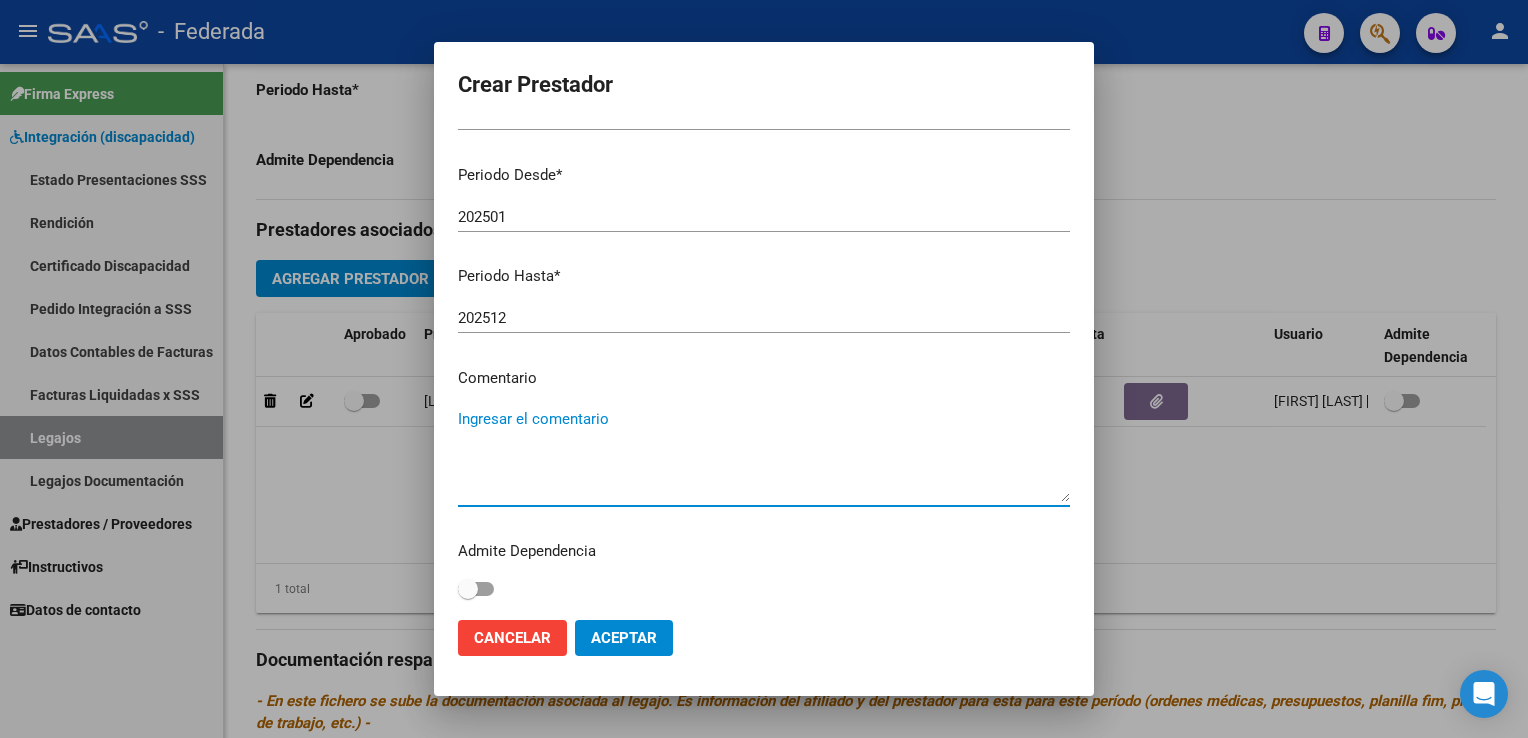 click on "Ingresar el comentario" at bounding box center (764, 455) 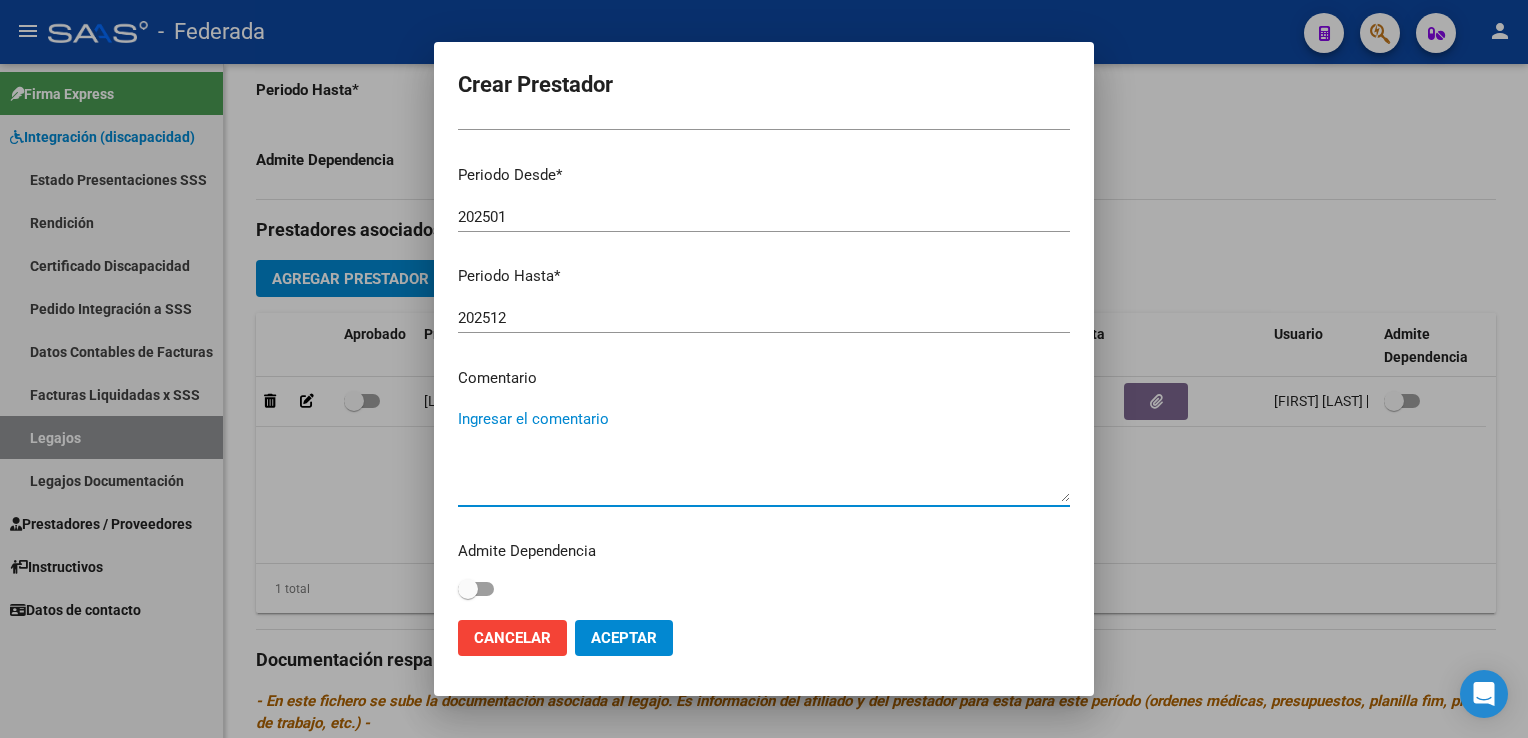 click on "Ingresar el comentario" at bounding box center [764, 455] 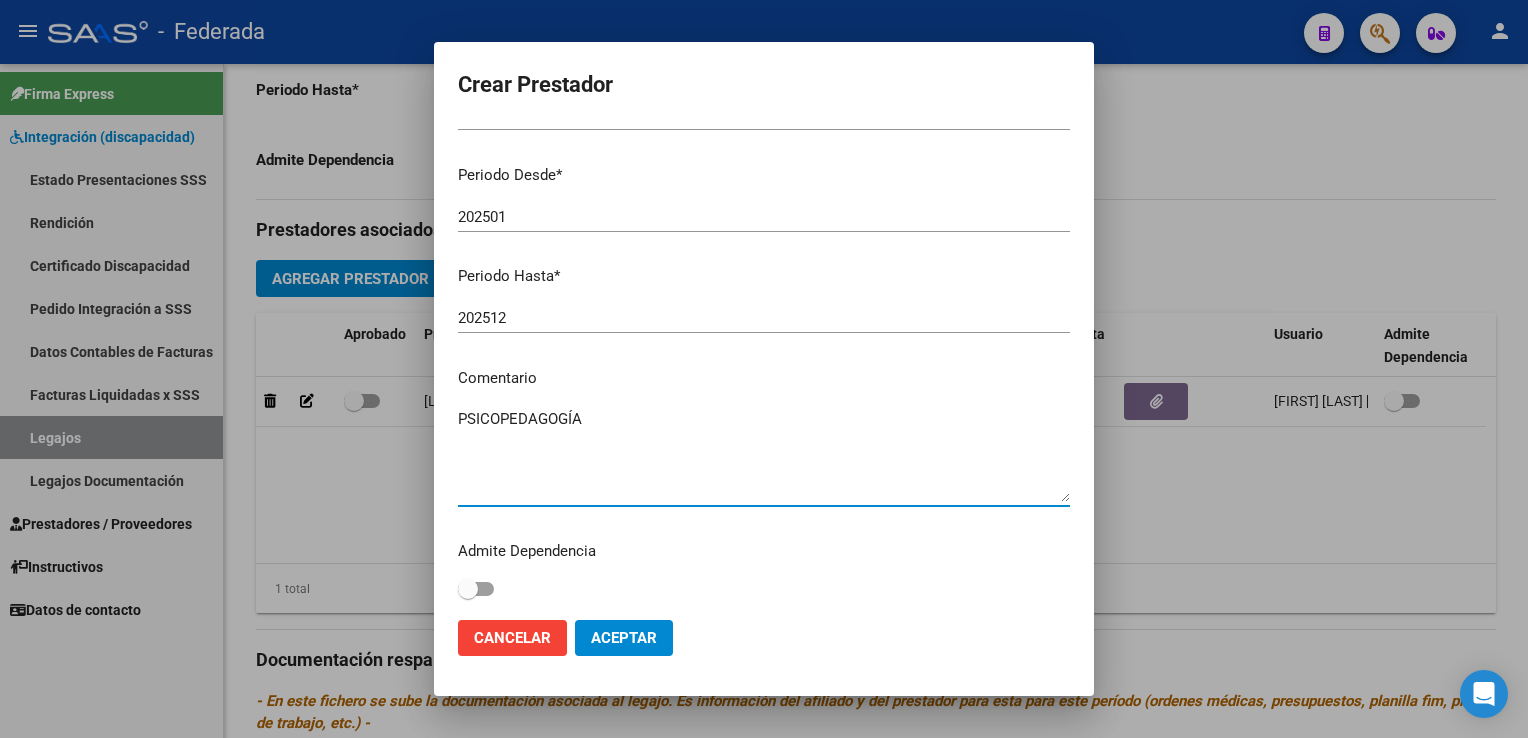 drag, startPoint x: 579, startPoint y: 418, endPoint x: 616, endPoint y: 570, distance: 156.43849 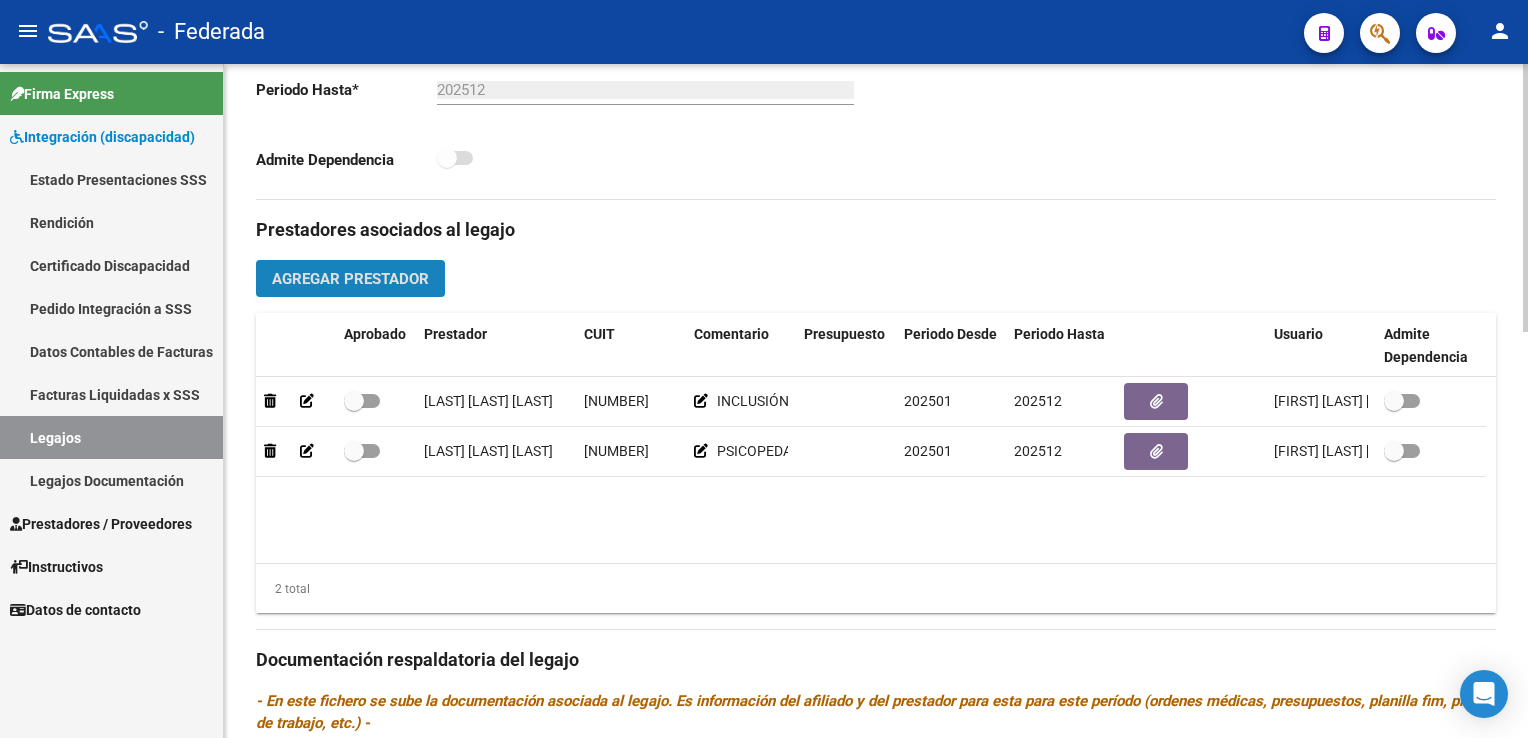 click on "Agregar Prestador" 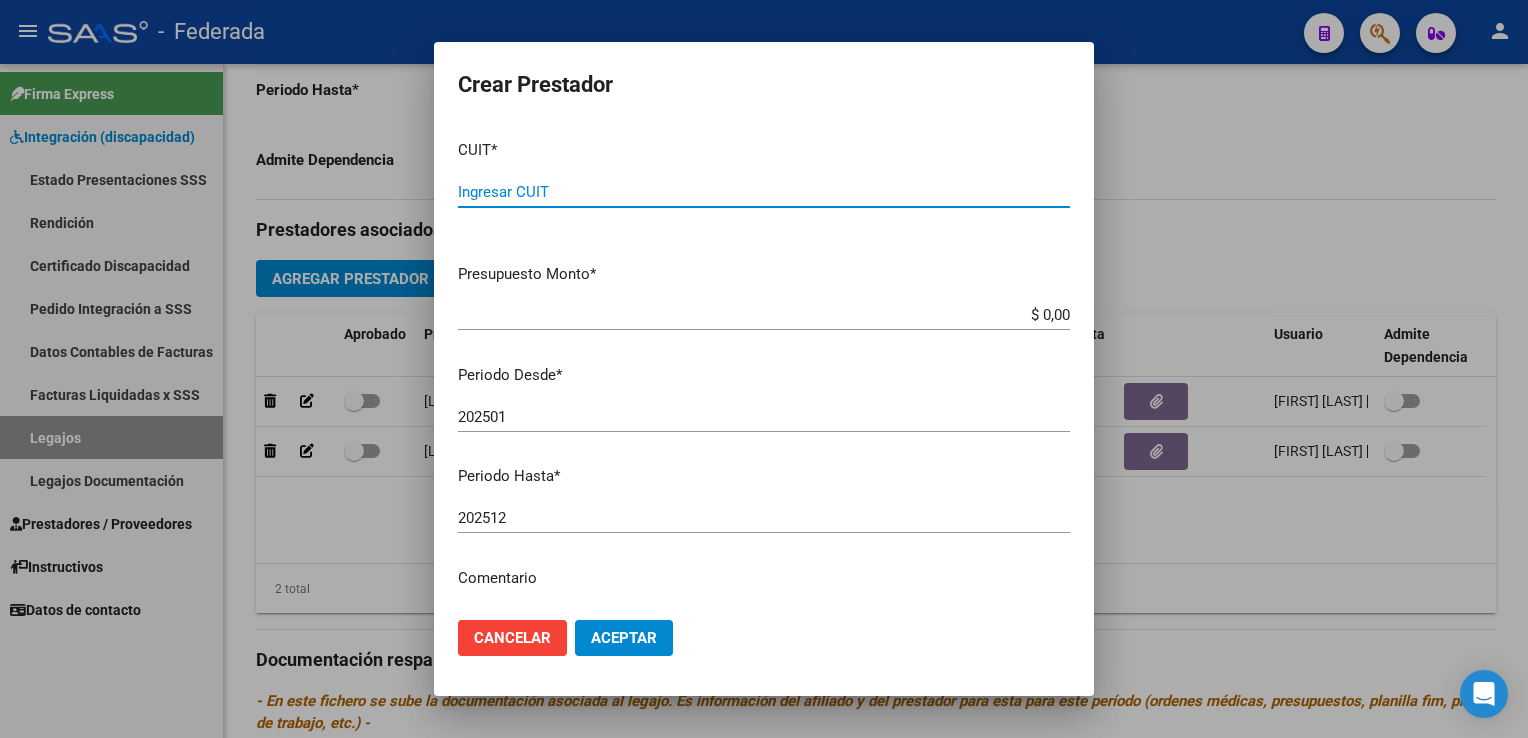 paste on "[CUIT]" 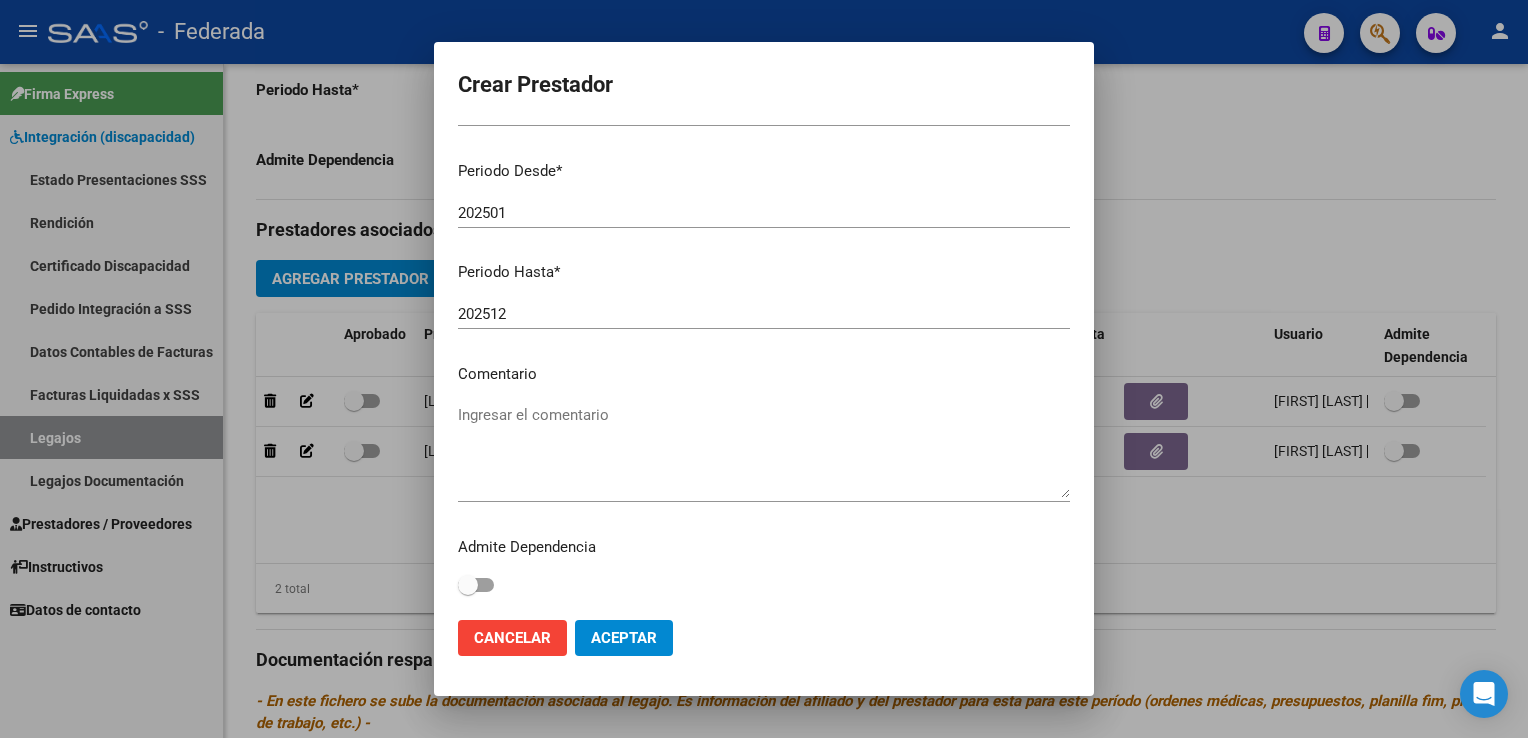 scroll, scrollTop: 205, scrollLeft: 0, axis: vertical 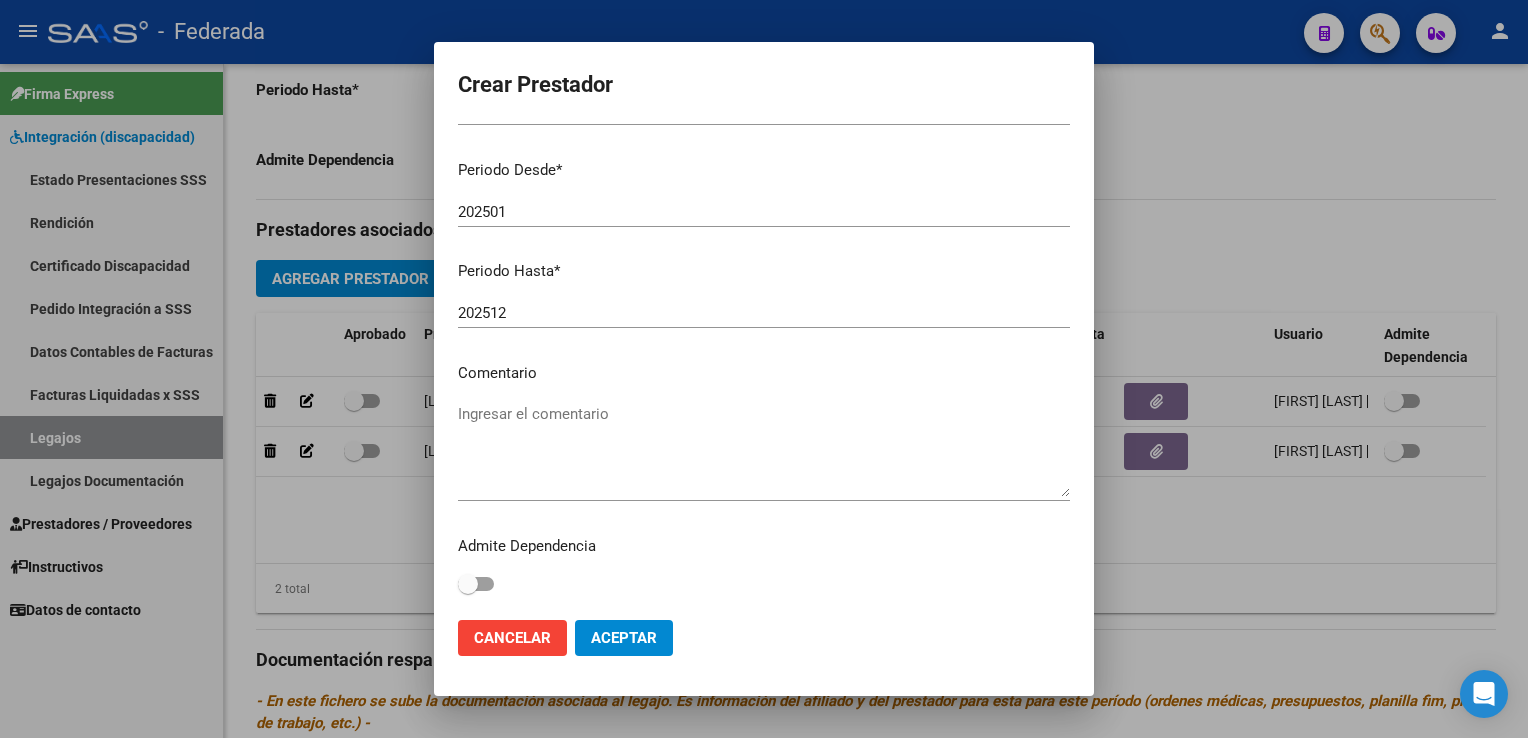 type on "[CUIT]" 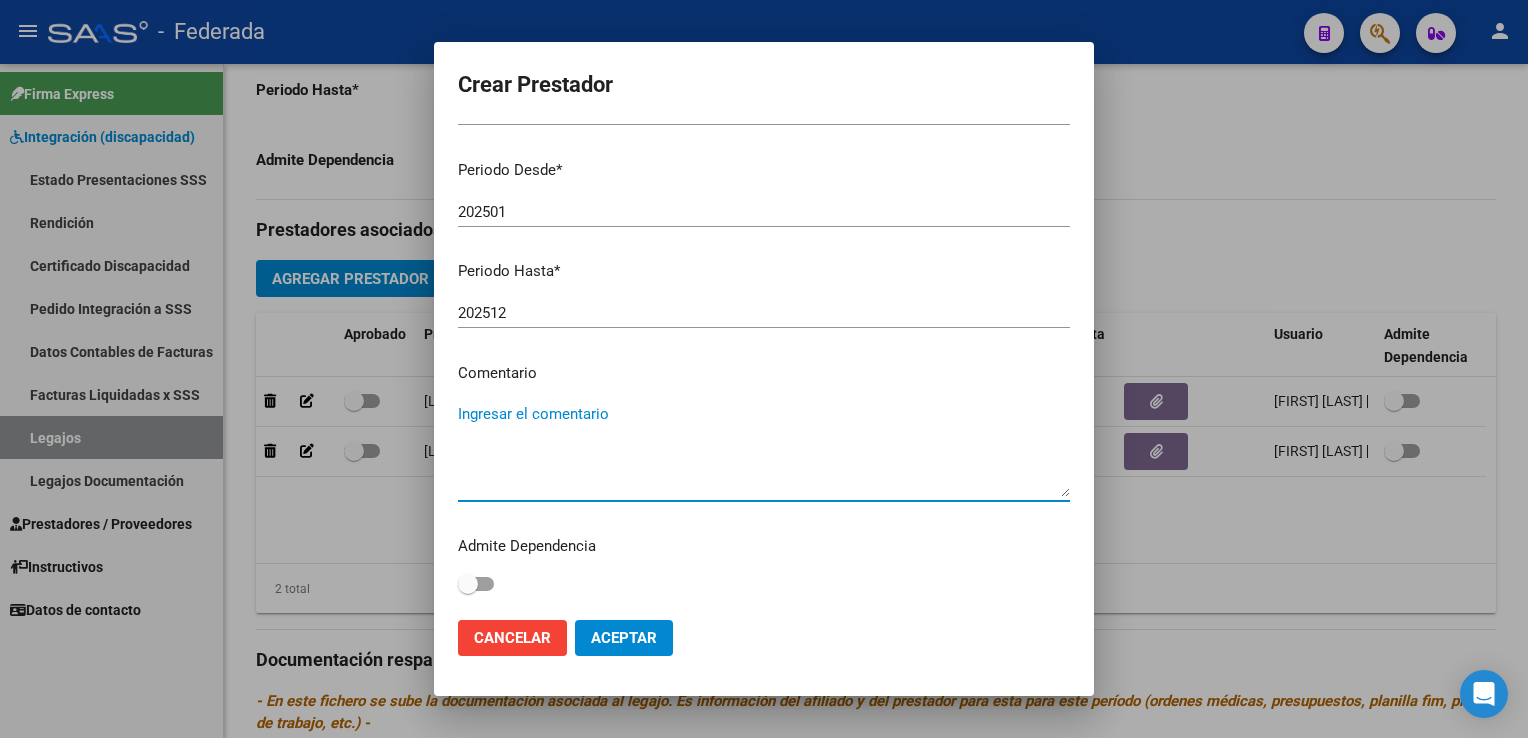 click on "Ingresar el comentario" at bounding box center [764, 450] 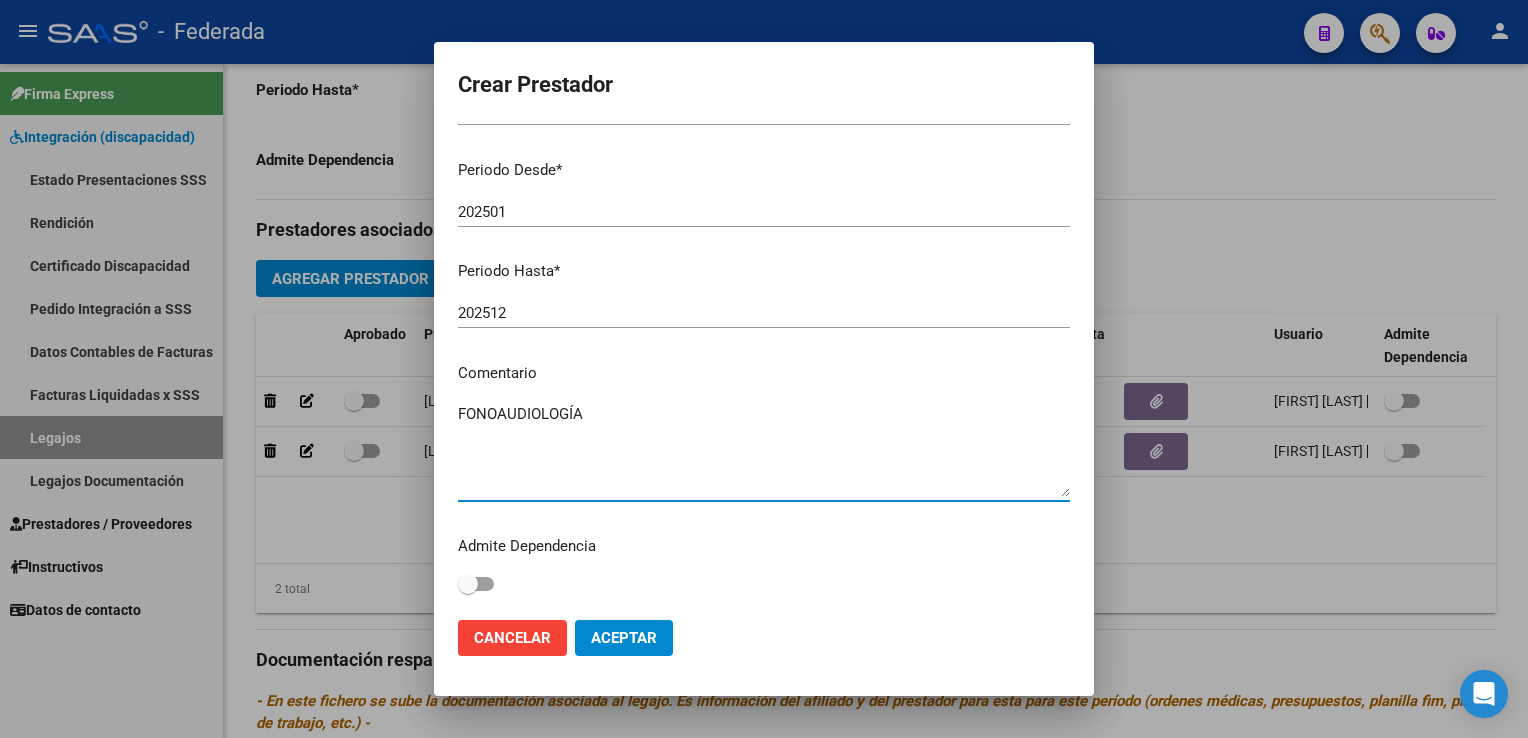 drag, startPoint x: 604, startPoint y: 434, endPoint x: 603, endPoint y: 537, distance: 103.00485 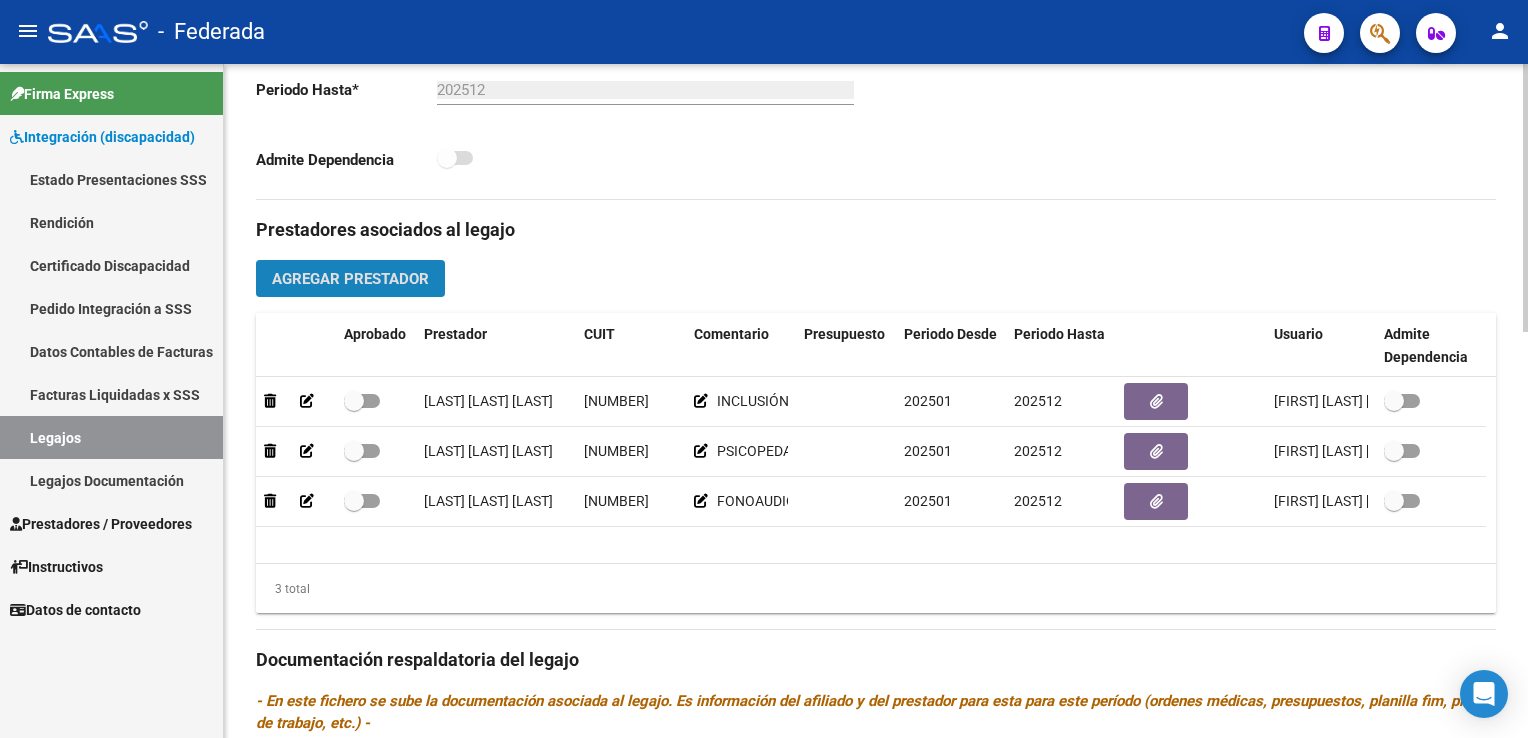 click on "Agregar Prestador" 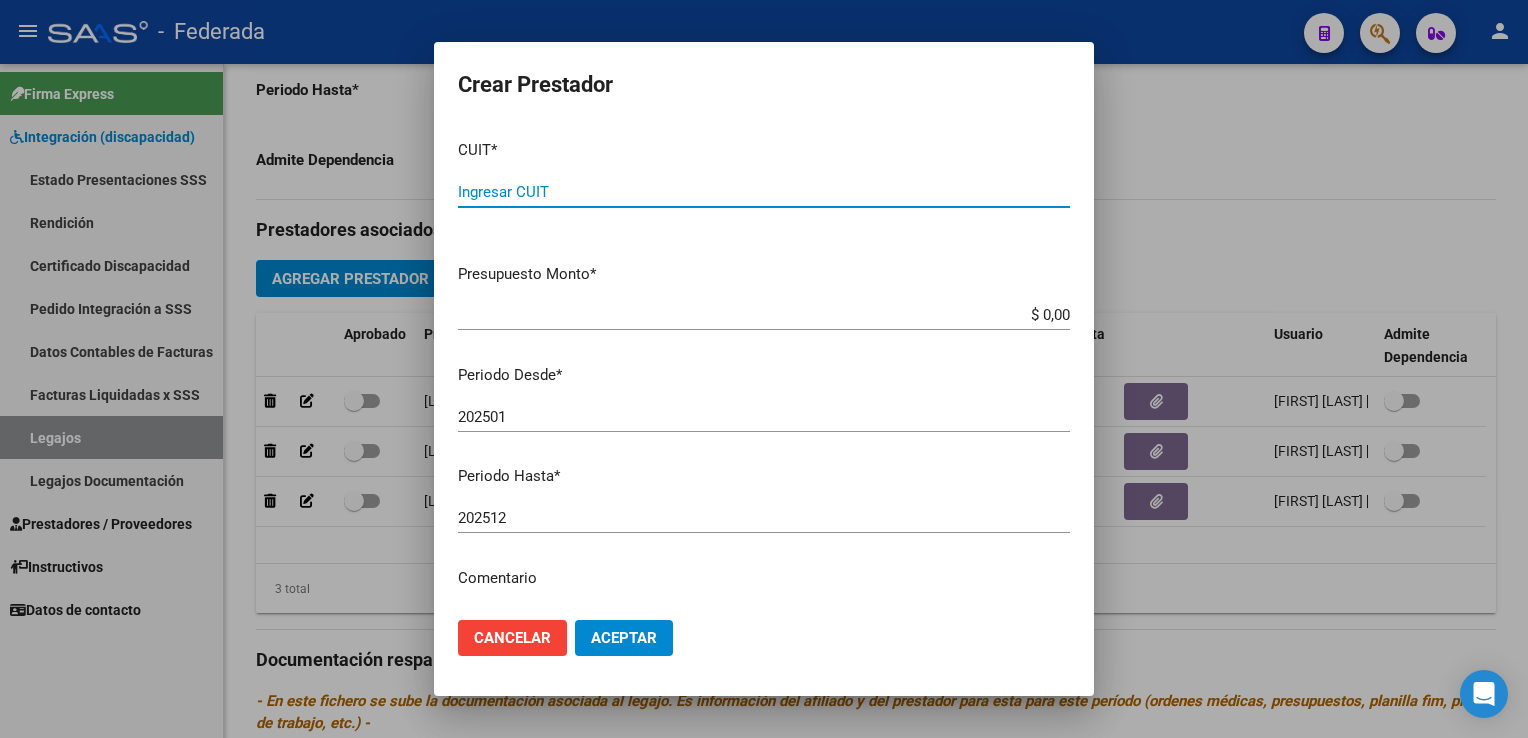paste on "[CUIT]" 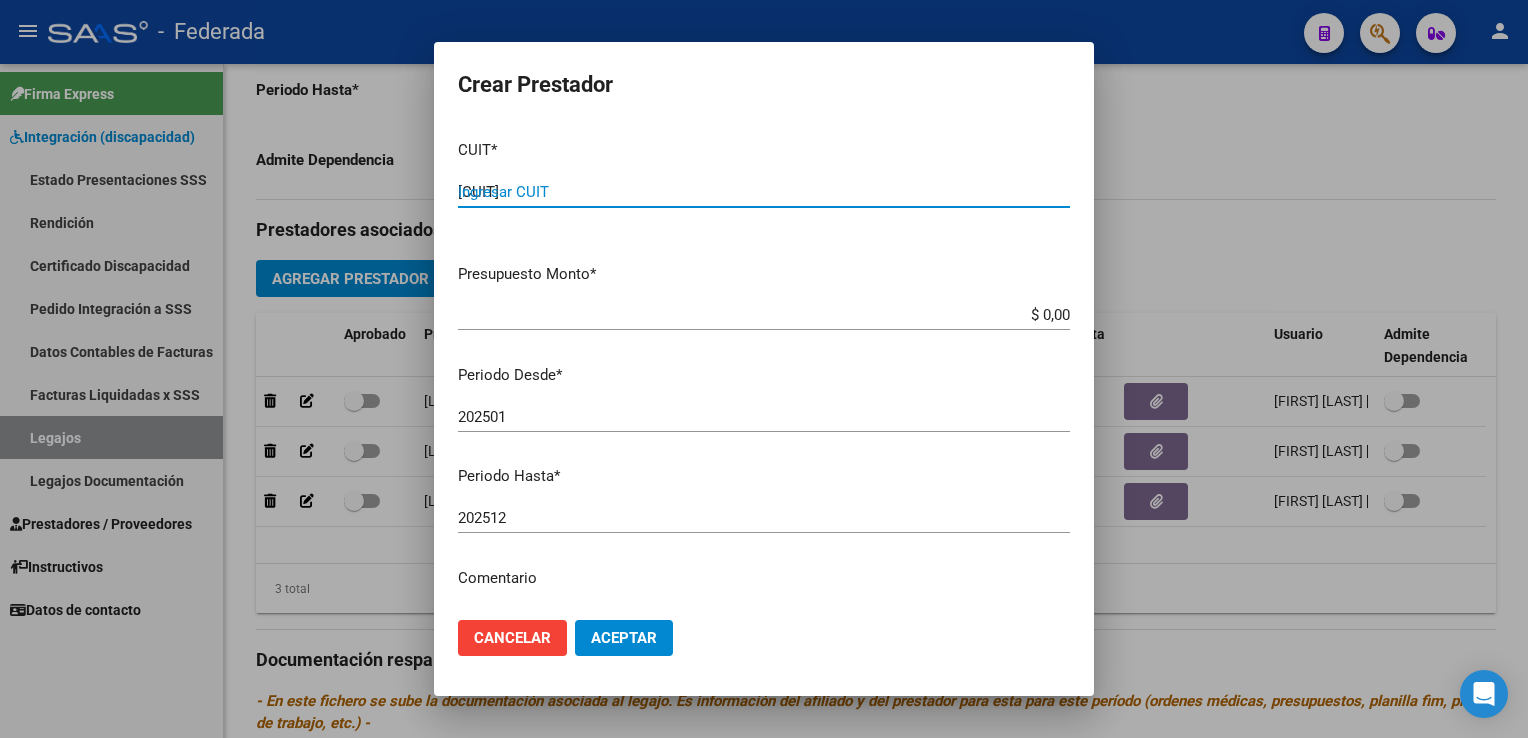 type on "[CUIT]" 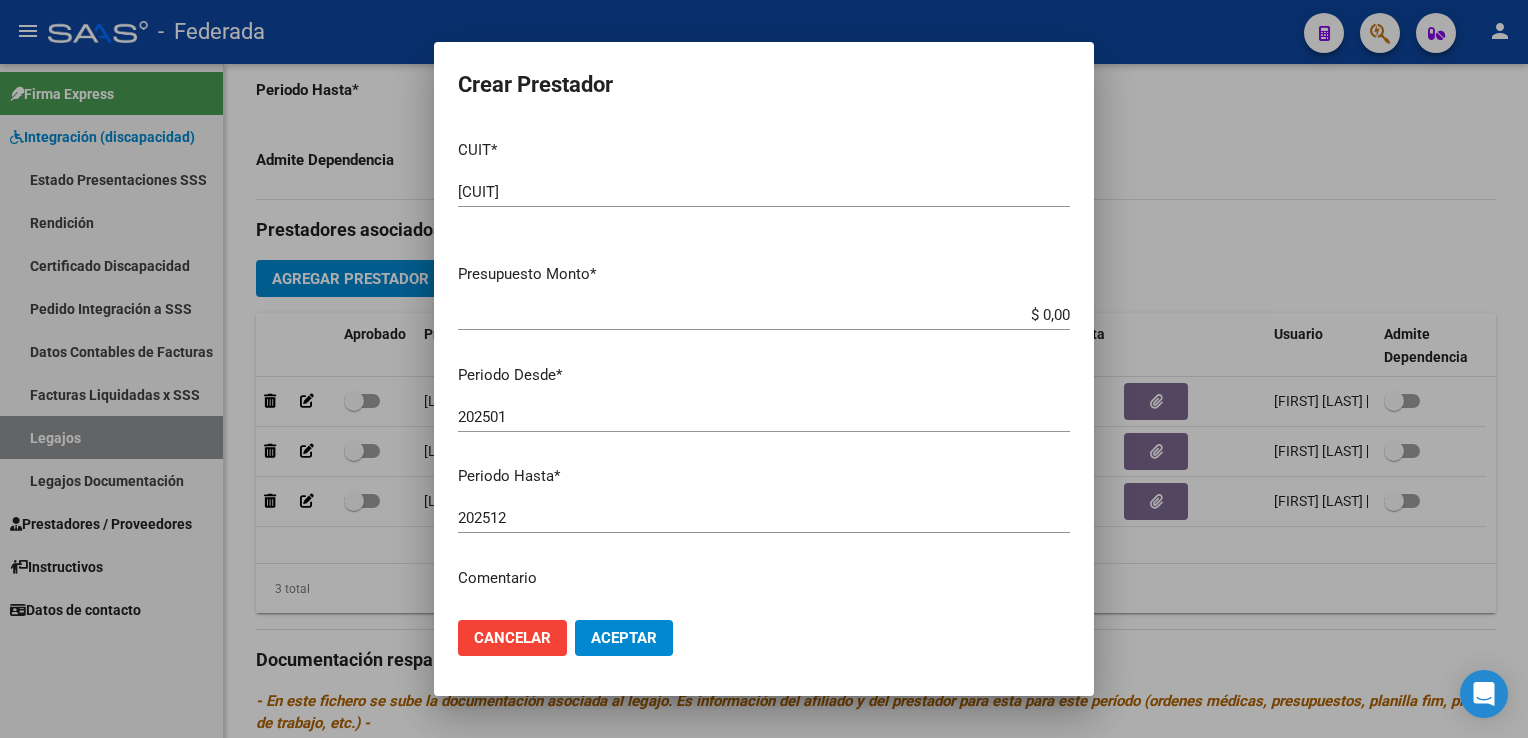drag, startPoint x: 554, startPoint y: 344, endPoint x: 640, endPoint y: 382, distance: 94.02127 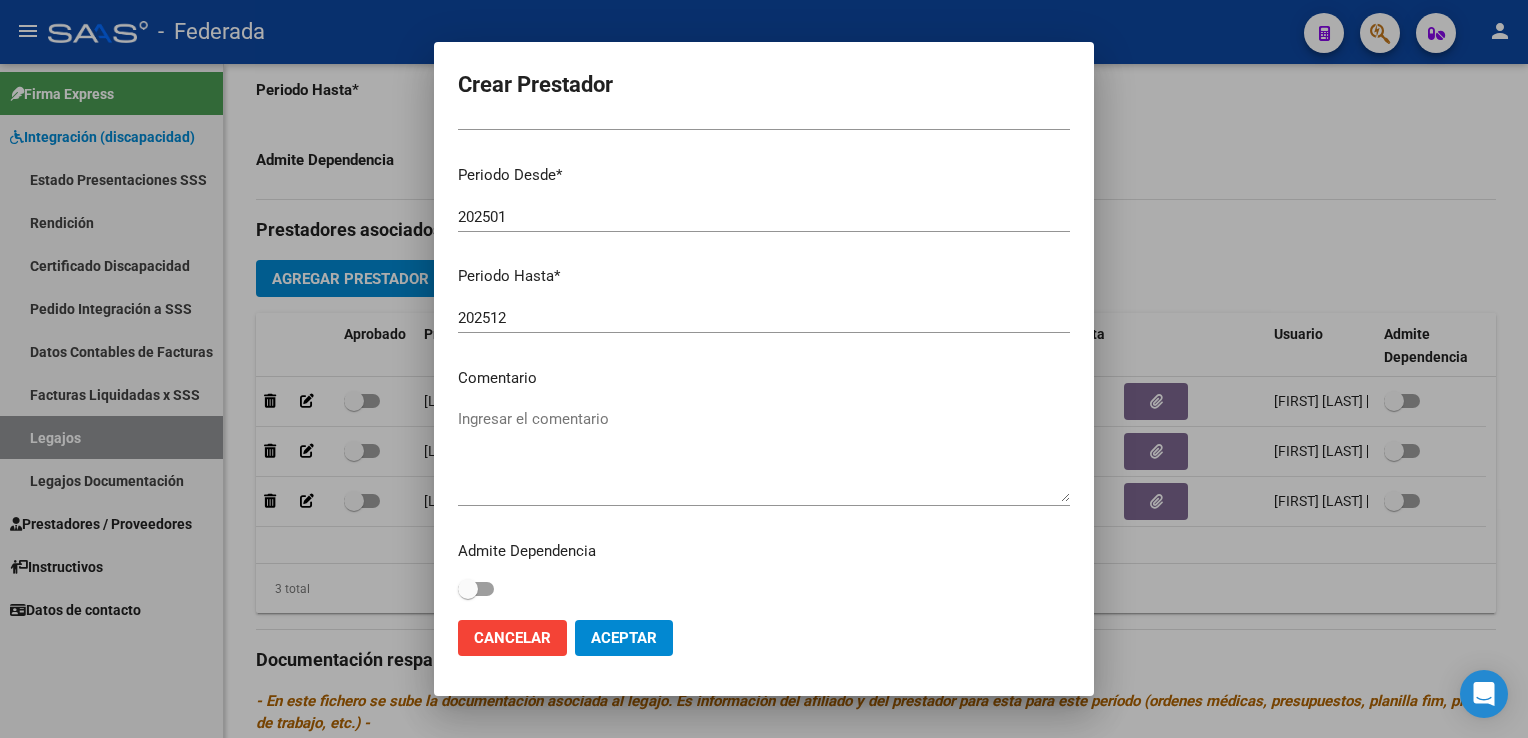 scroll, scrollTop: 205, scrollLeft: 0, axis: vertical 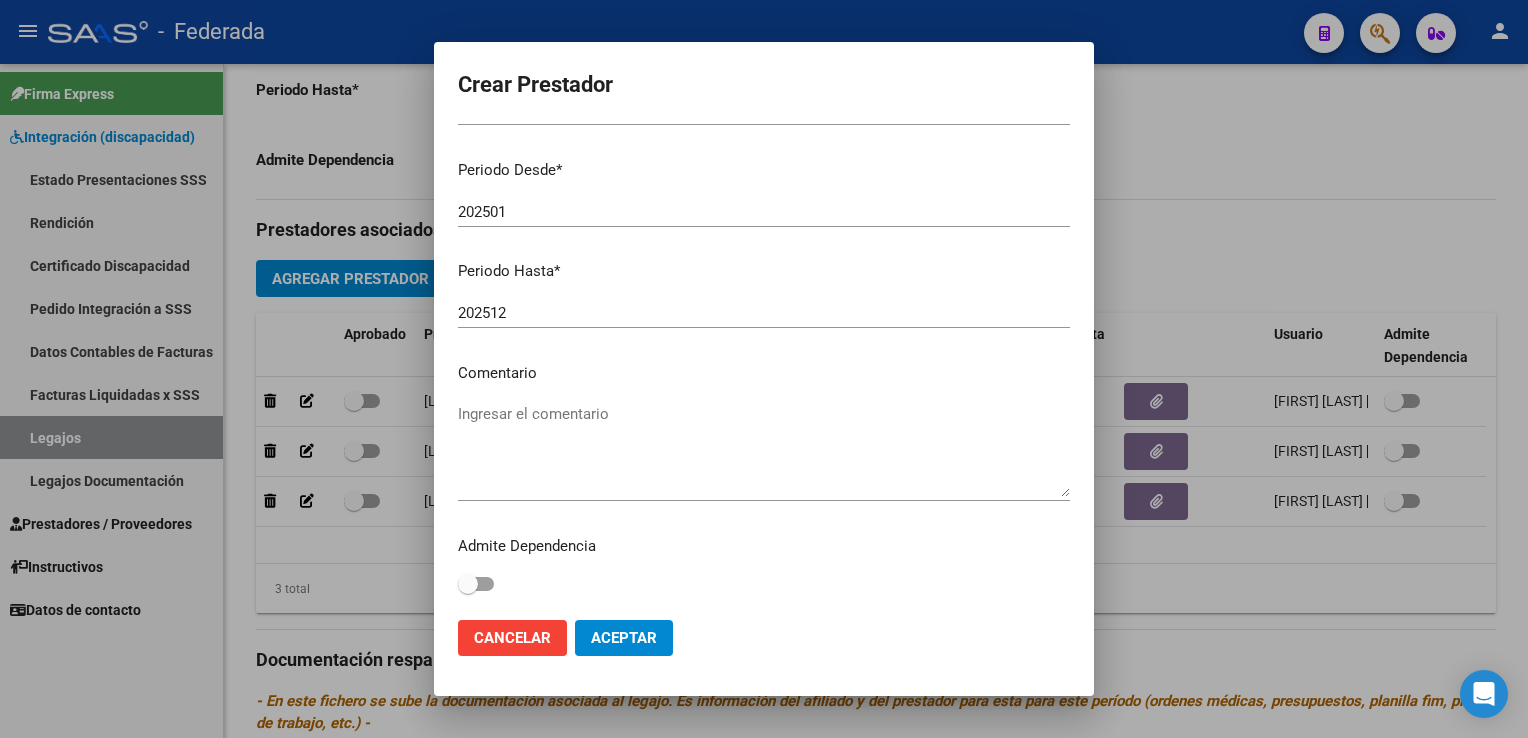 click on "Ingresar el comentario" at bounding box center [764, 450] 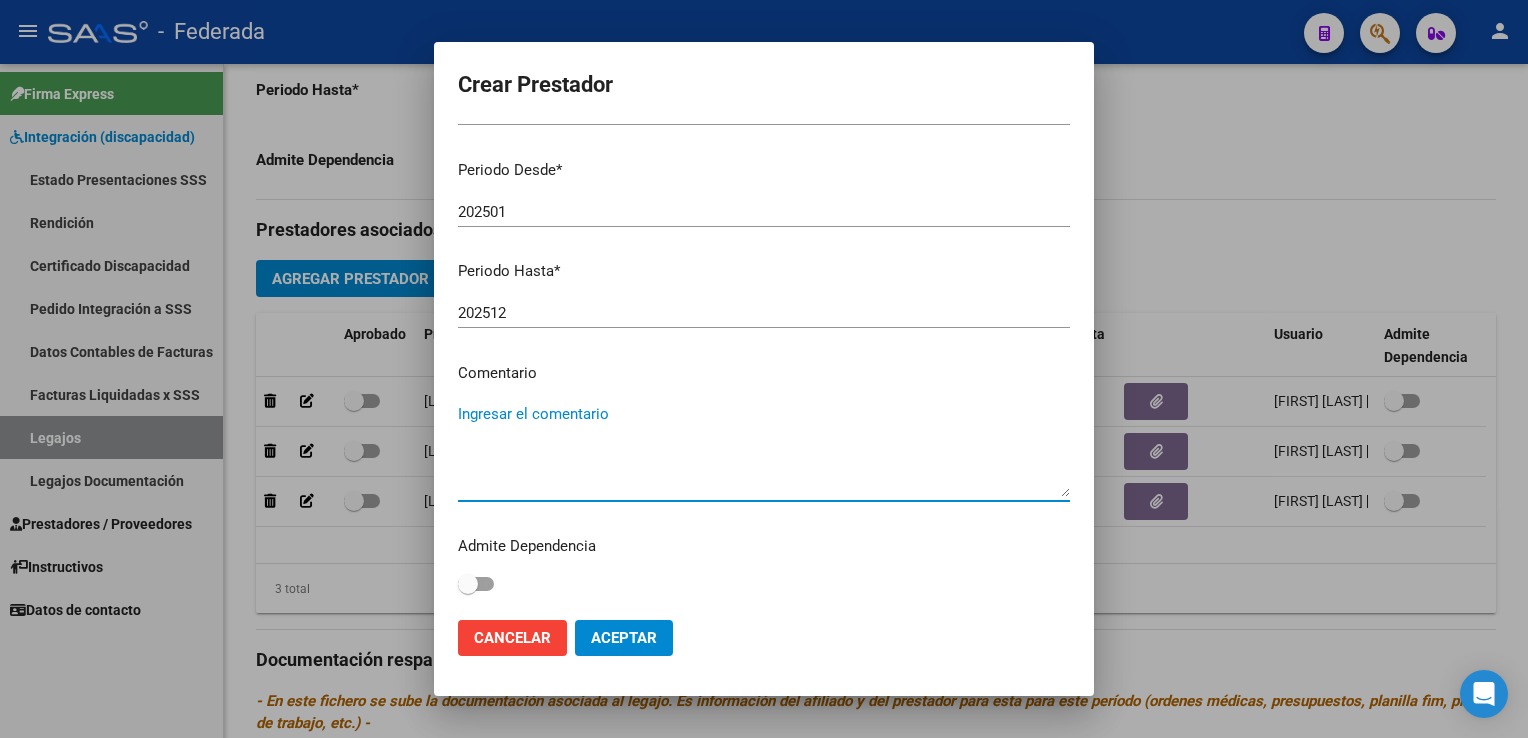 paste on "PSICOLOGÍA" 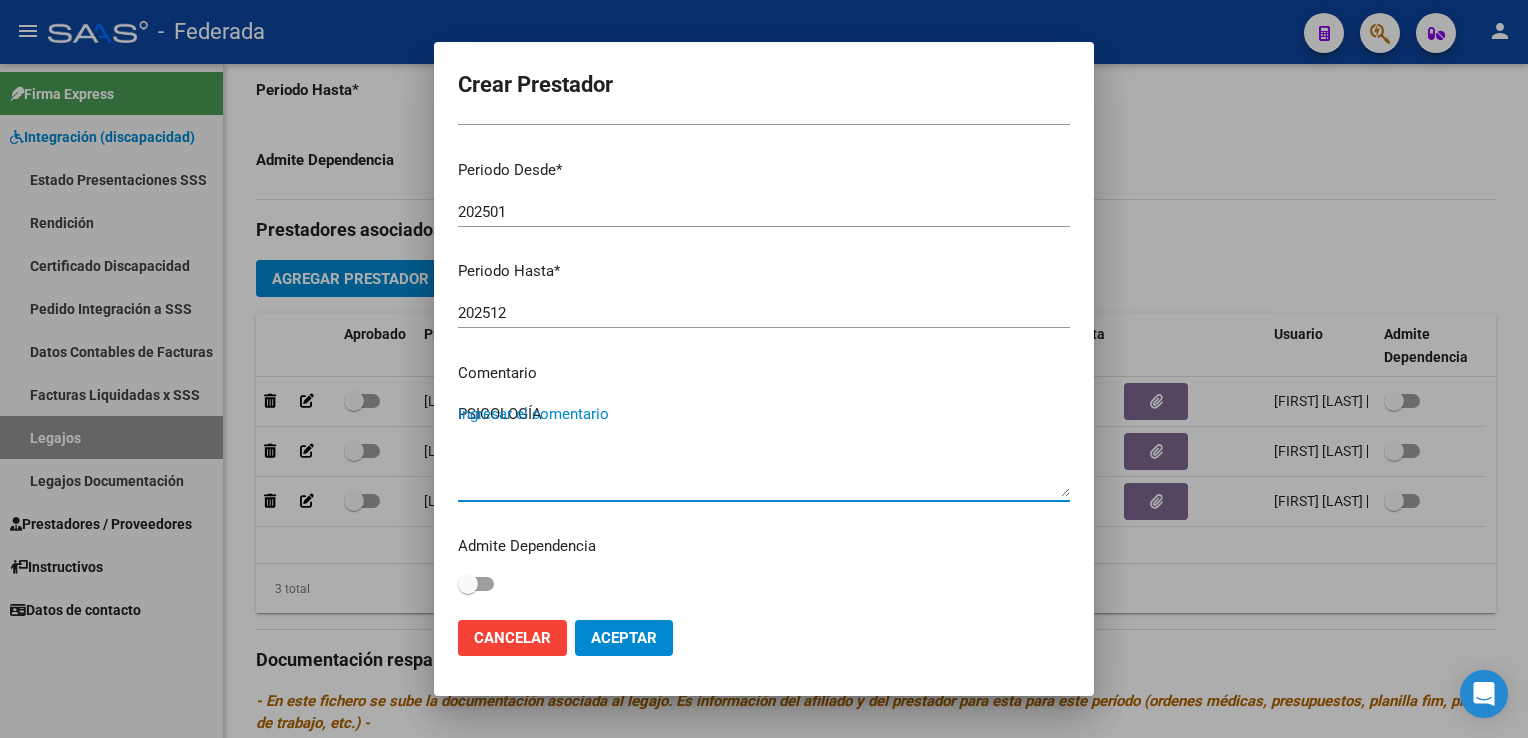 type on "PSICOLOGÍA" 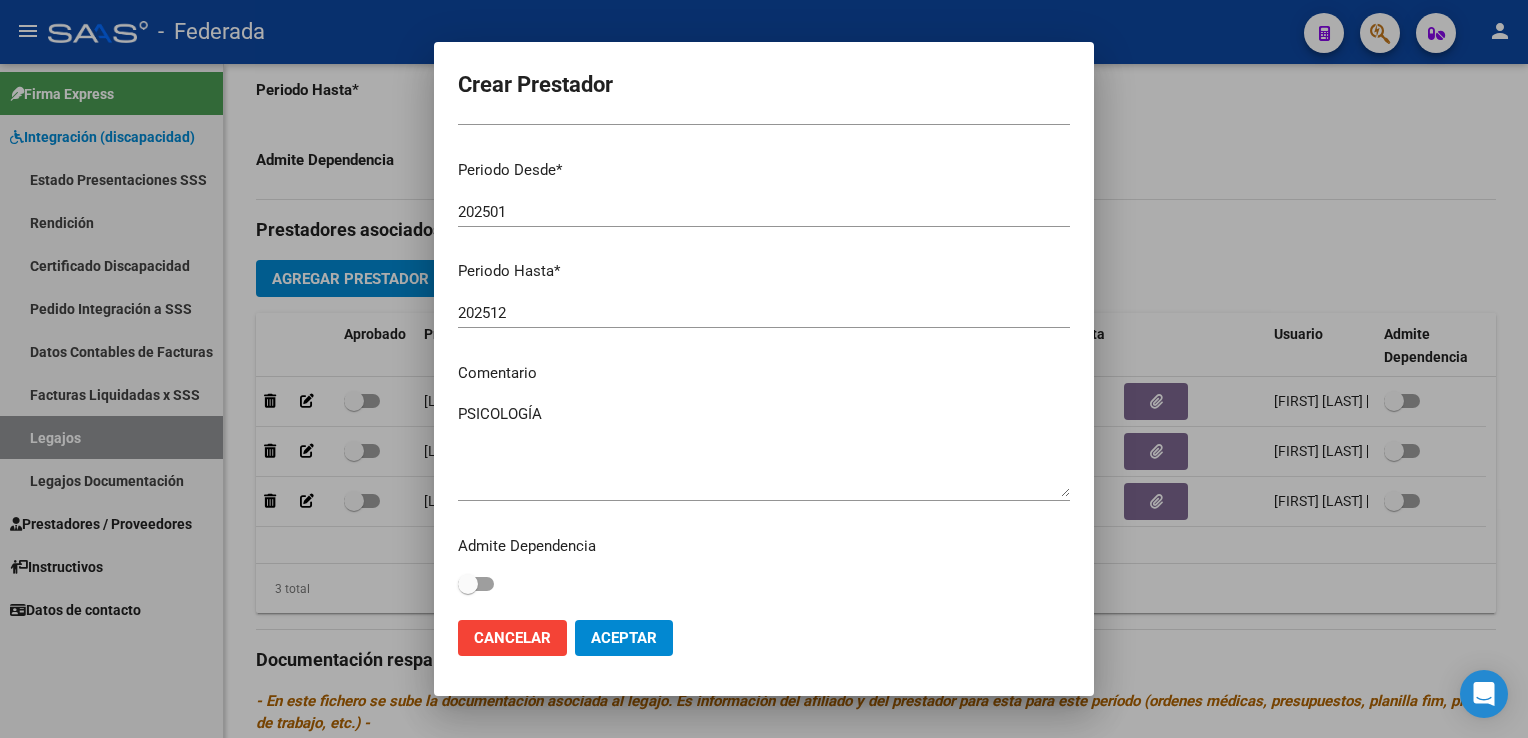 drag, startPoint x: 664, startPoint y: 507, endPoint x: 640, endPoint y: 519, distance: 26.832815 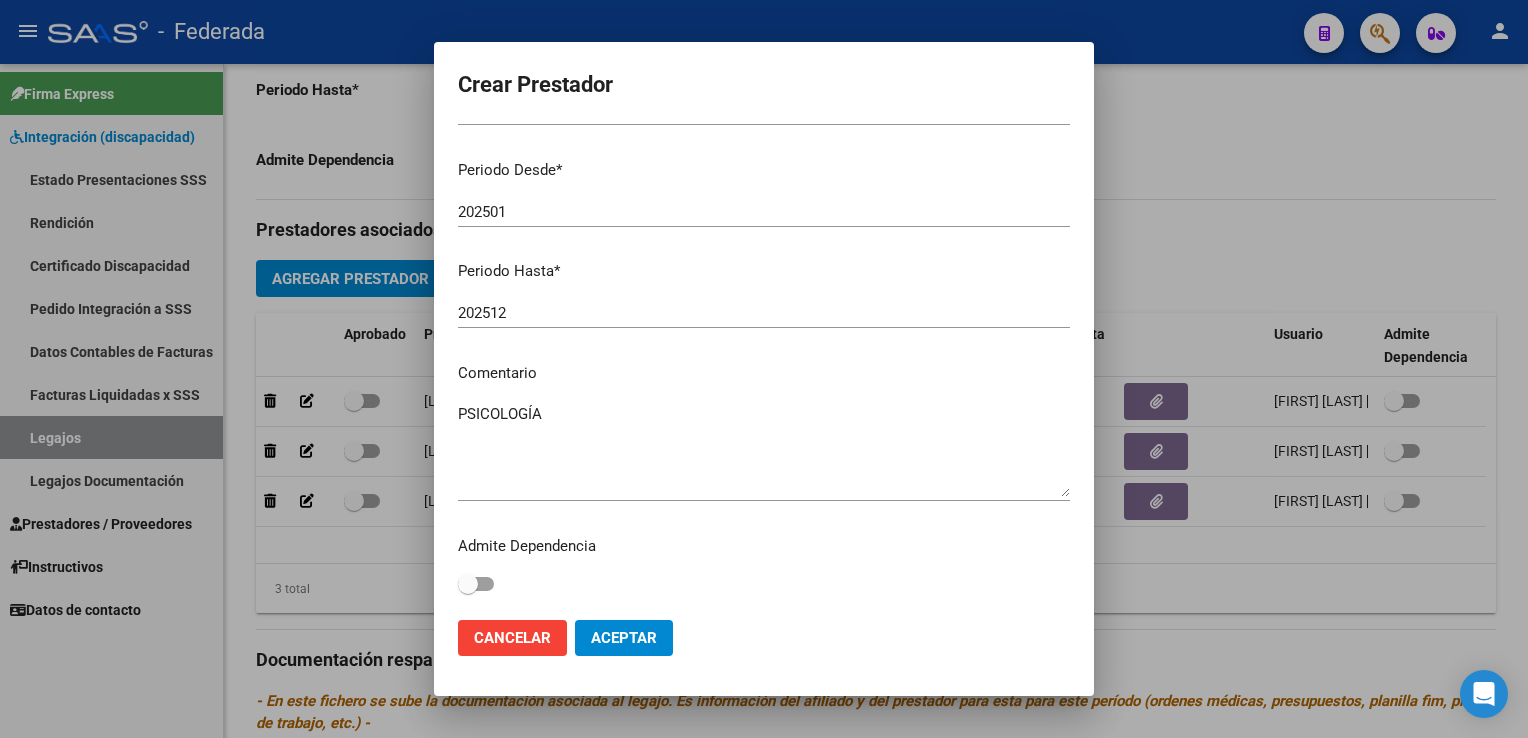 click on "Aceptar" 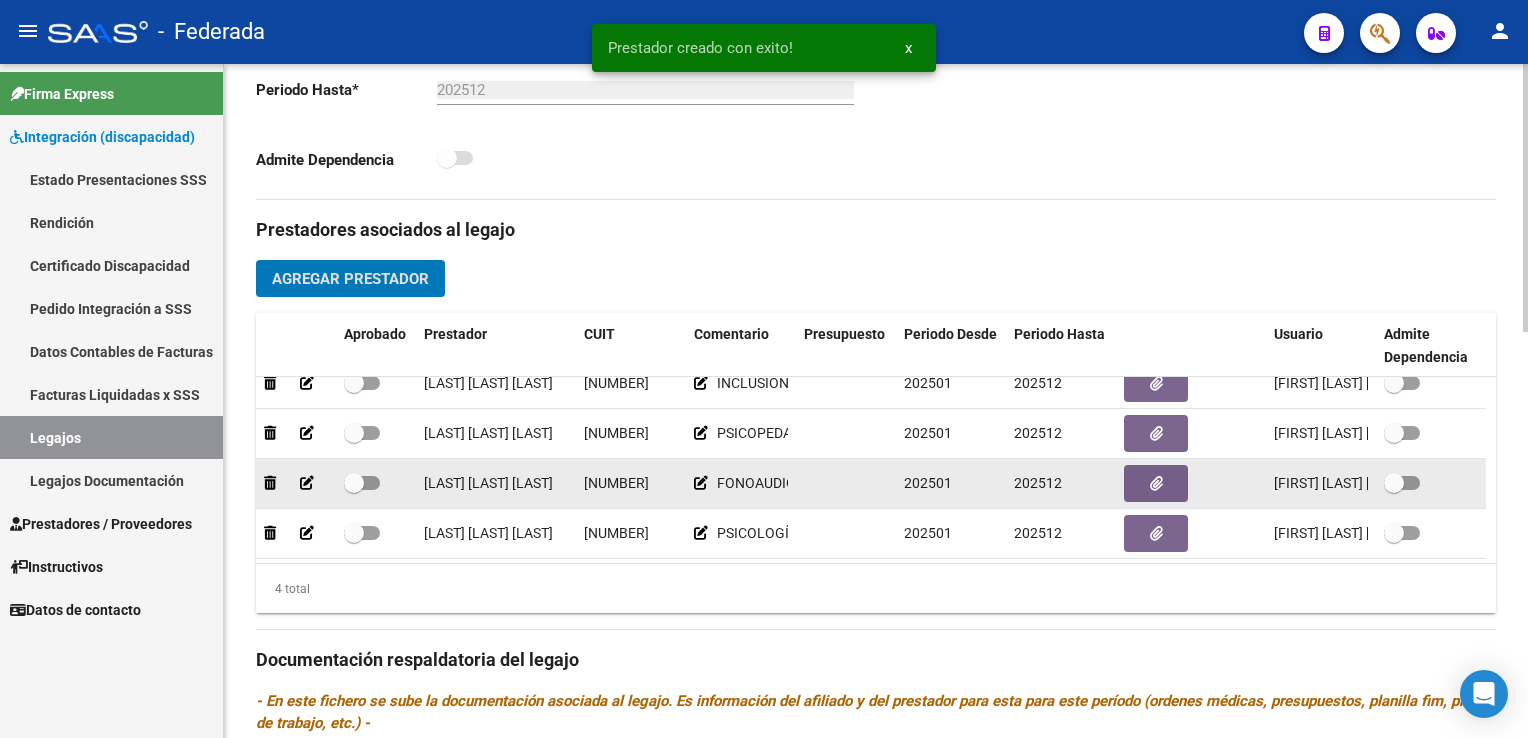 scroll, scrollTop: 35, scrollLeft: 0, axis: vertical 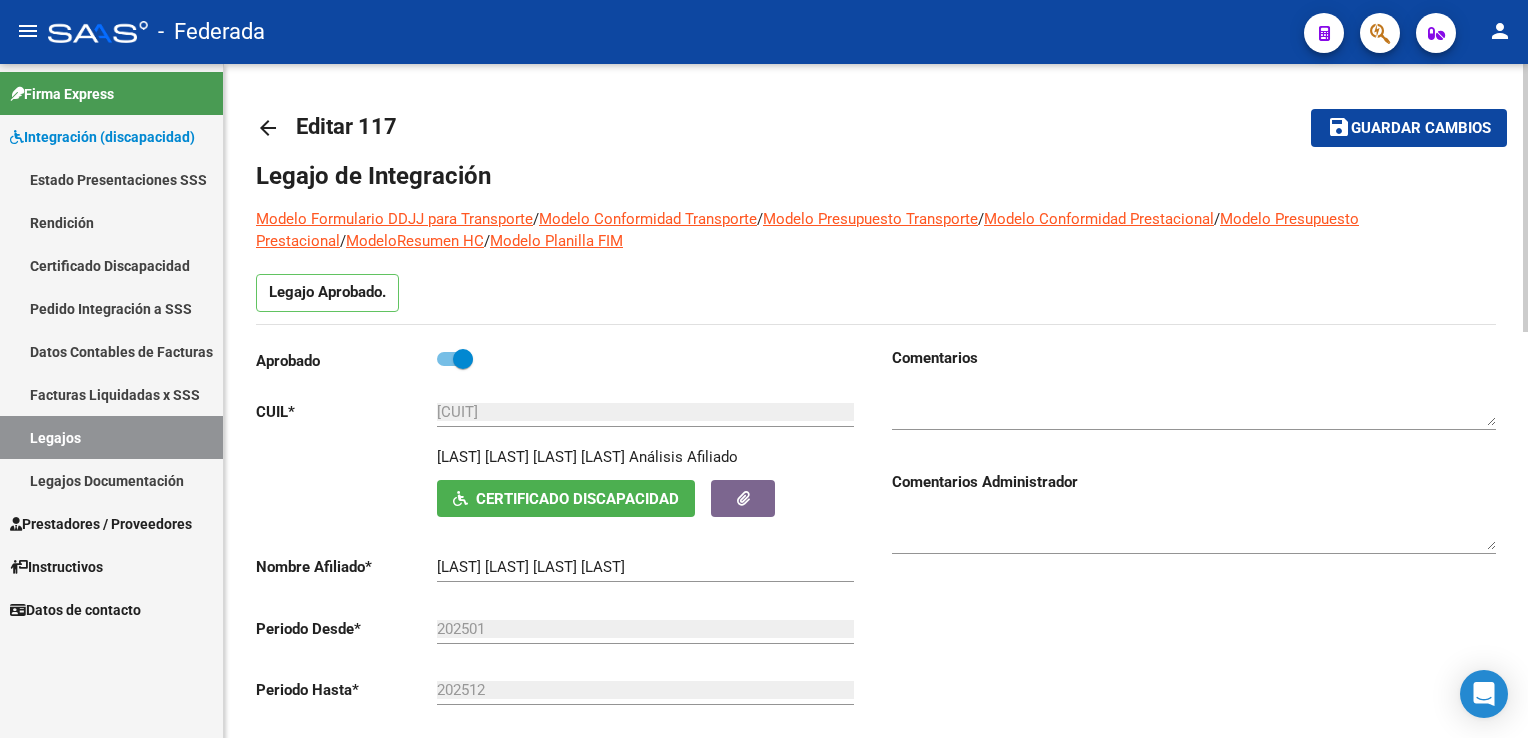 click on "Guardar cambios" 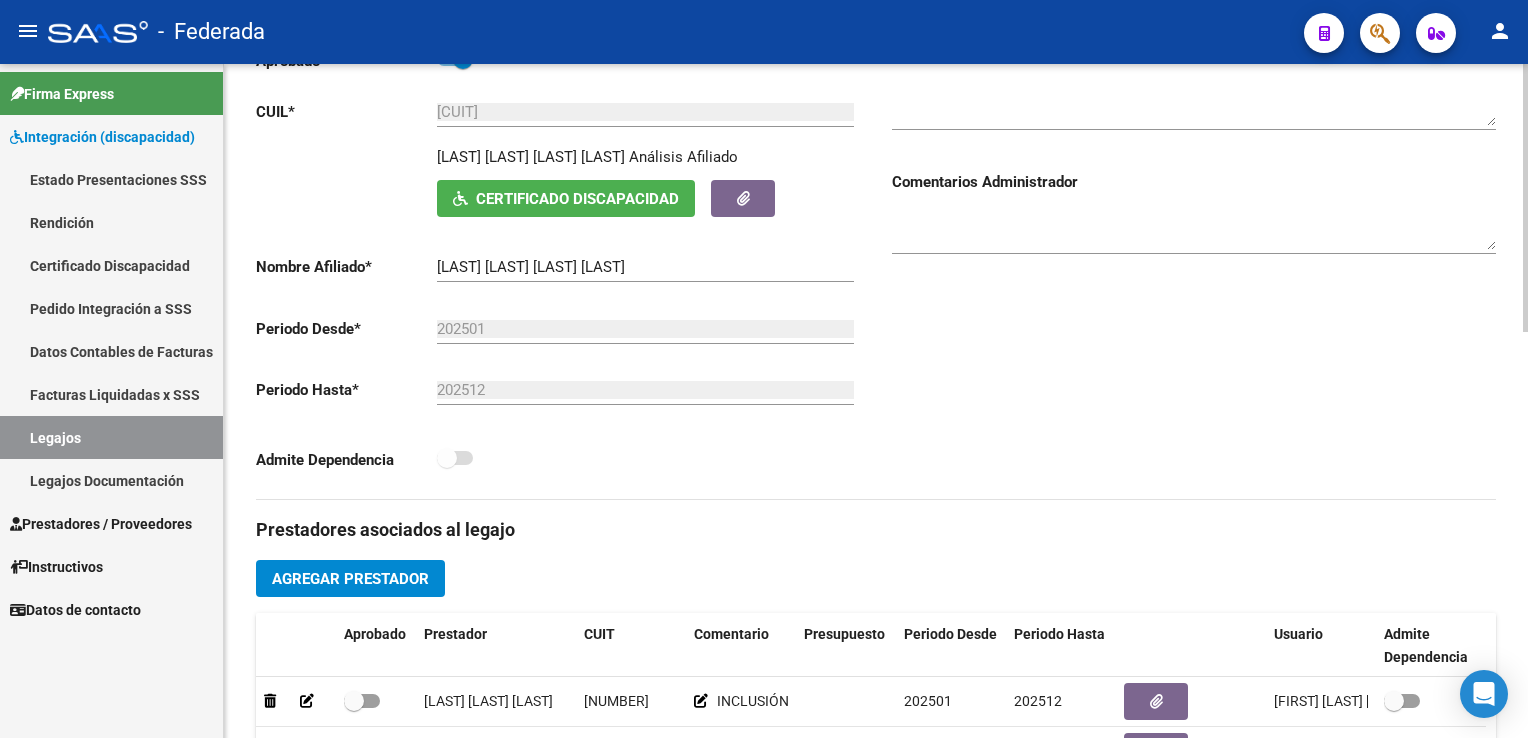 scroll, scrollTop: 600, scrollLeft: 0, axis: vertical 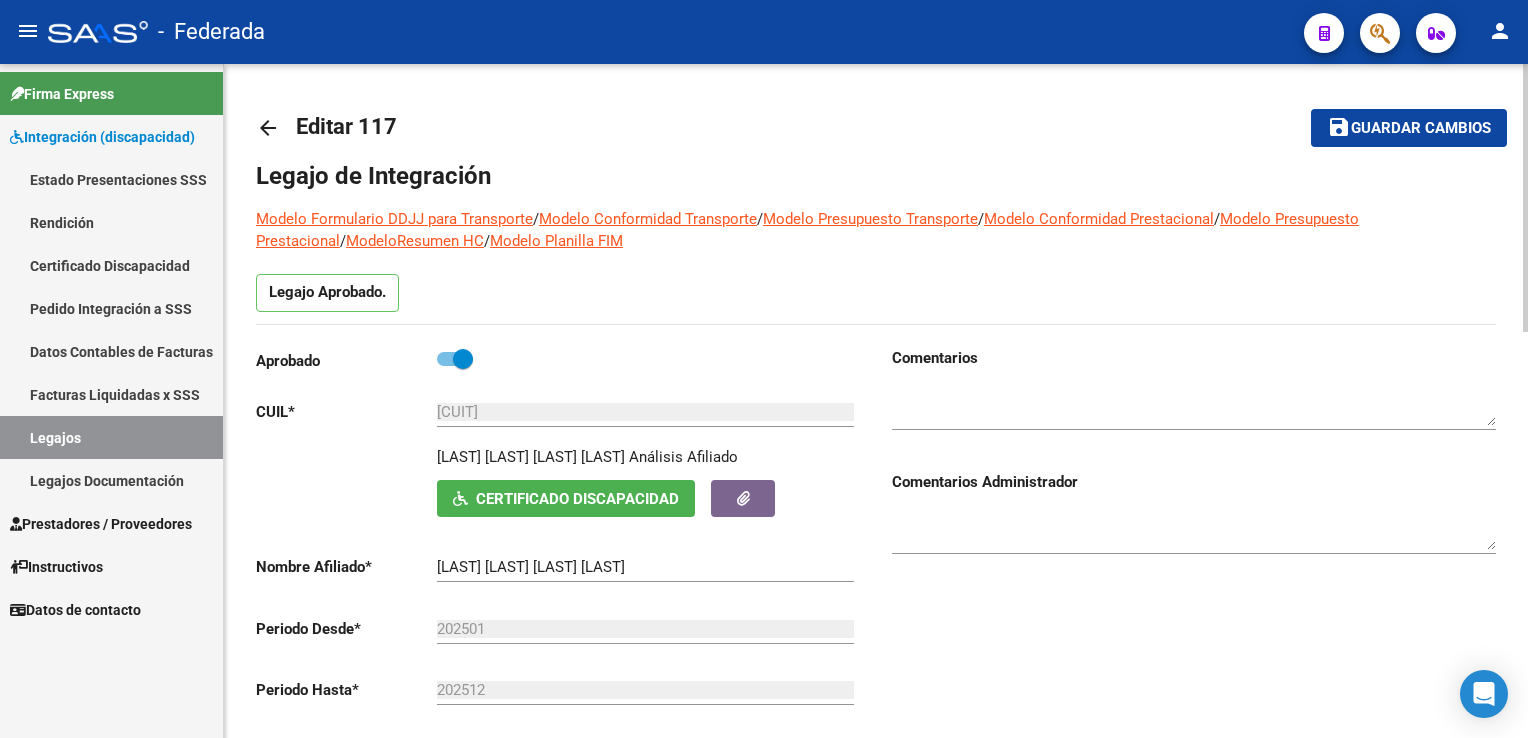 click on "Guardar cambios" 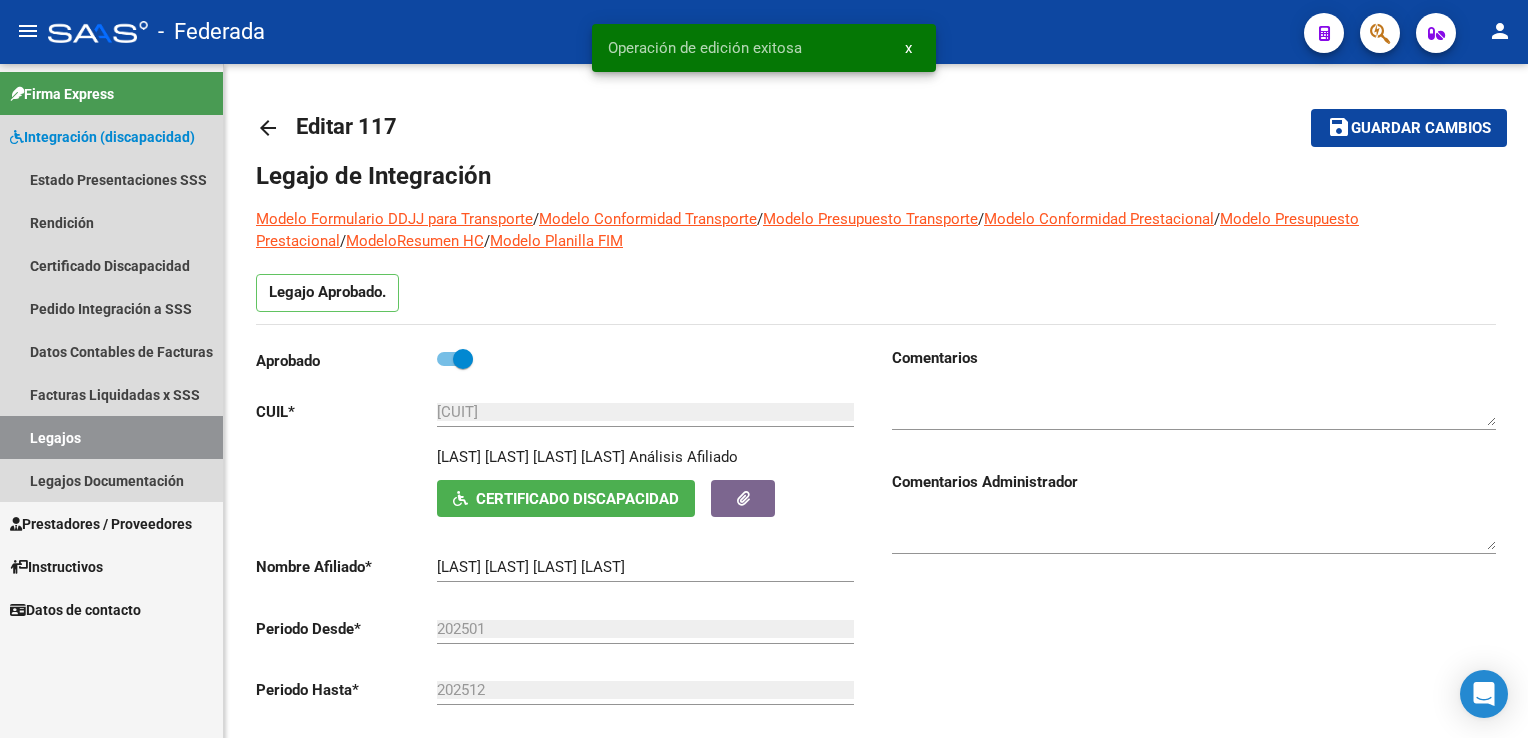 click on "Legajos" at bounding box center (111, 437) 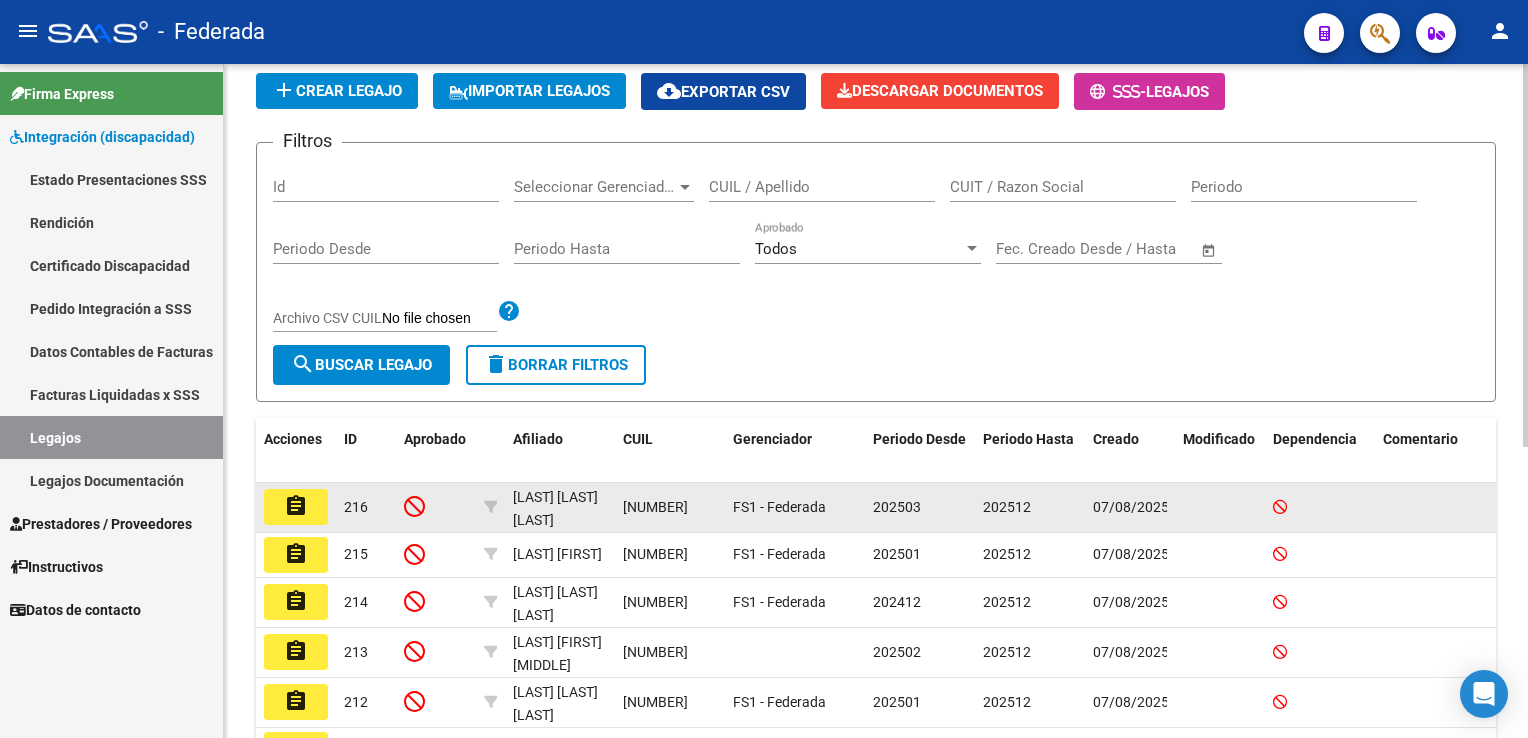 scroll, scrollTop: 100, scrollLeft: 0, axis: vertical 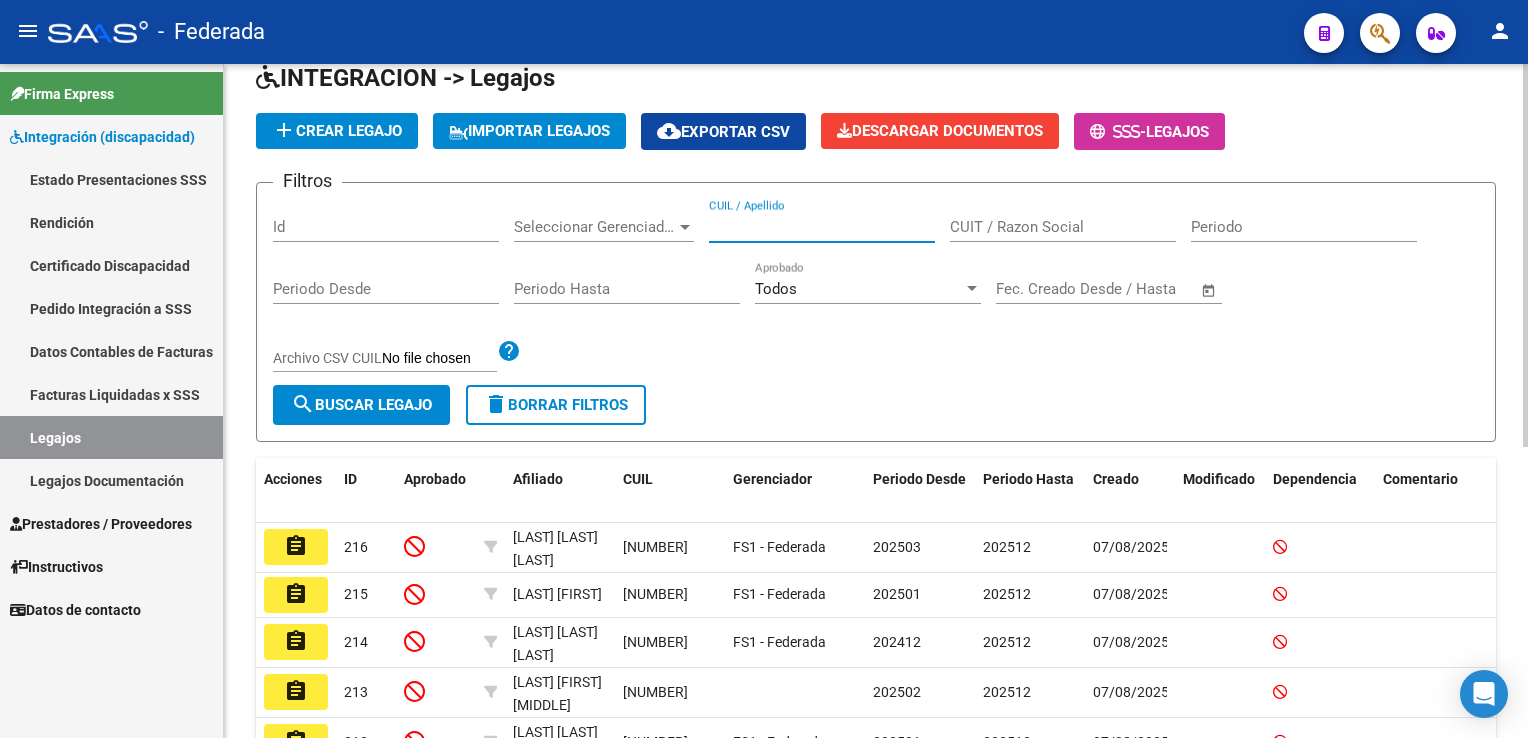 click on "CUIL / Apellido" at bounding box center [822, 227] 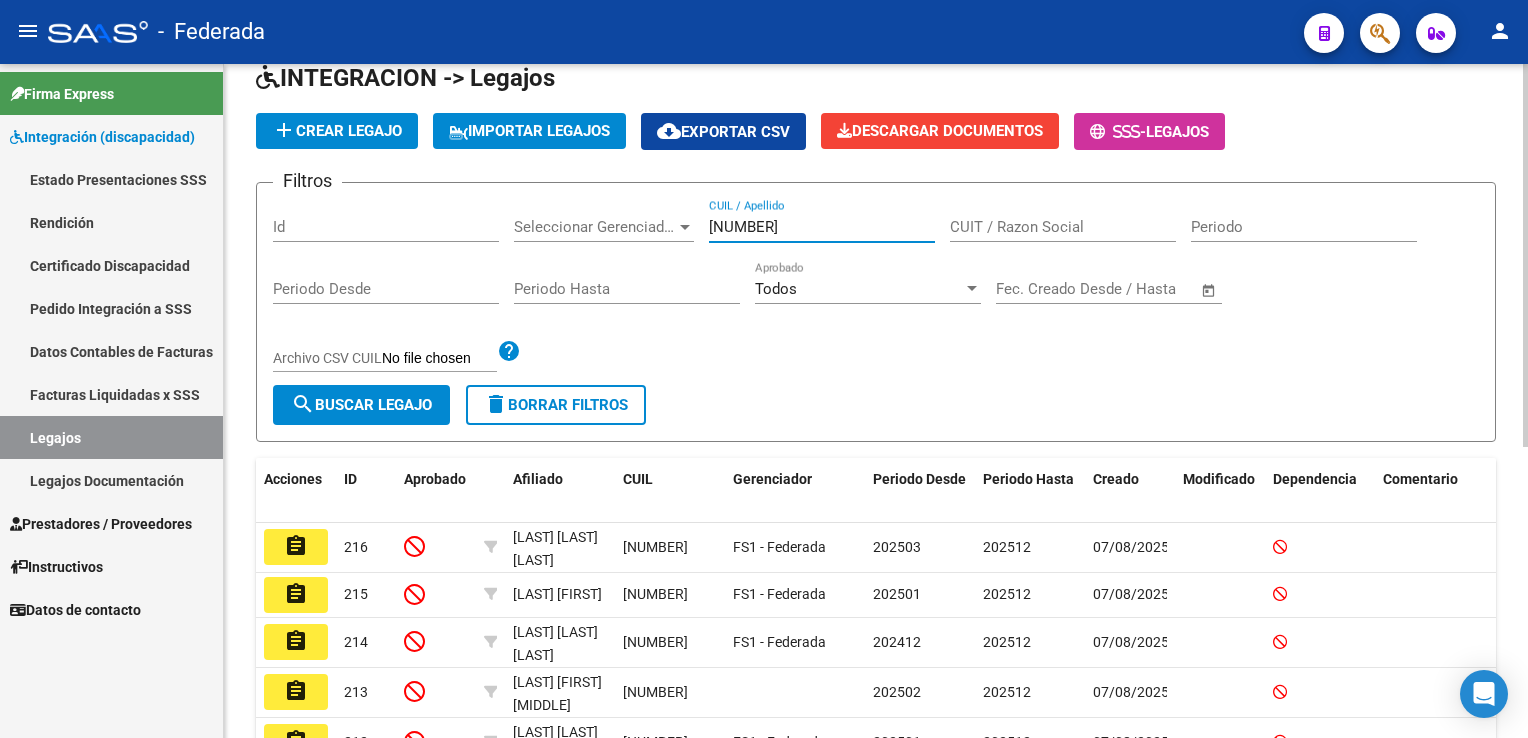 type on "[NUMBER]" 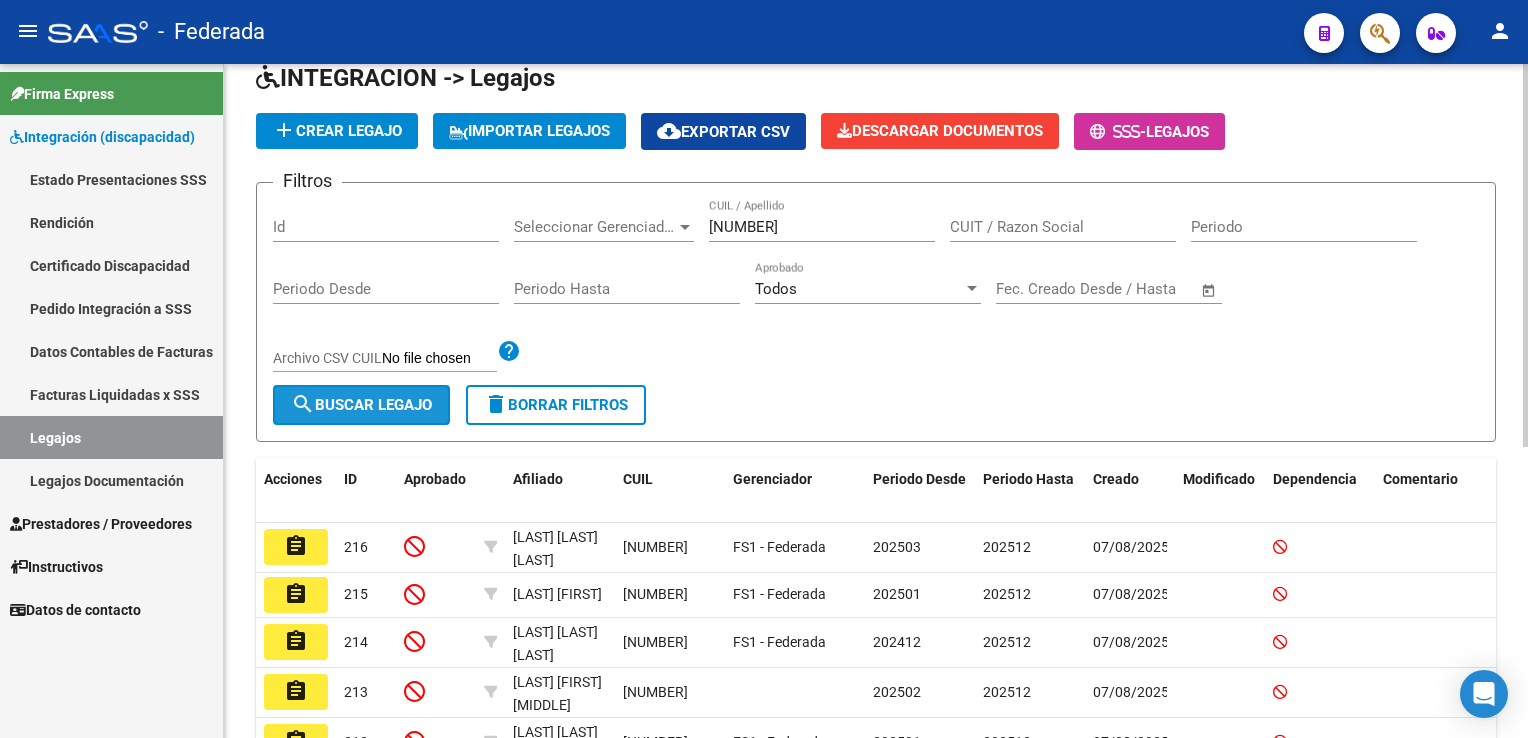 click on "search  Buscar Legajo" 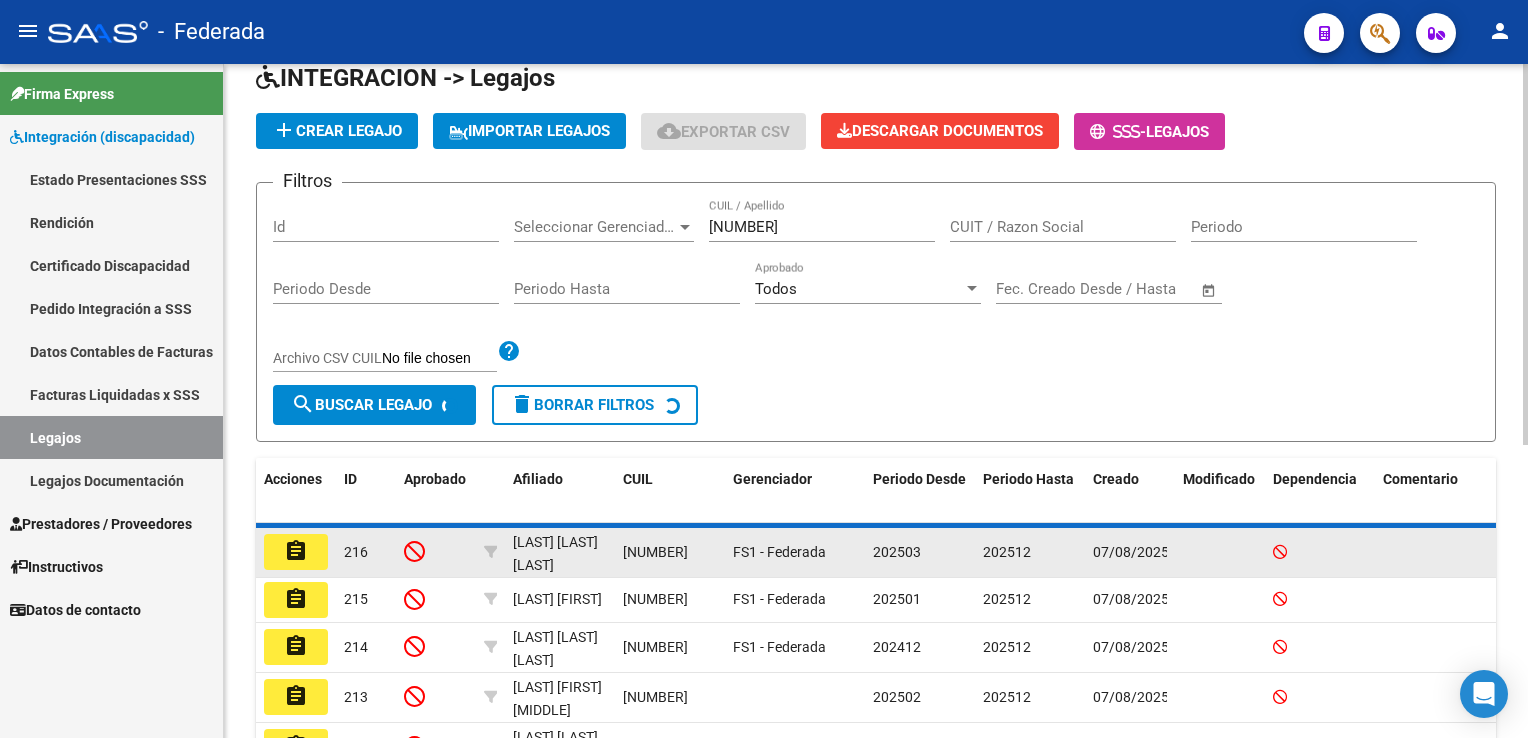 scroll, scrollTop: 68, scrollLeft: 0, axis: vertical 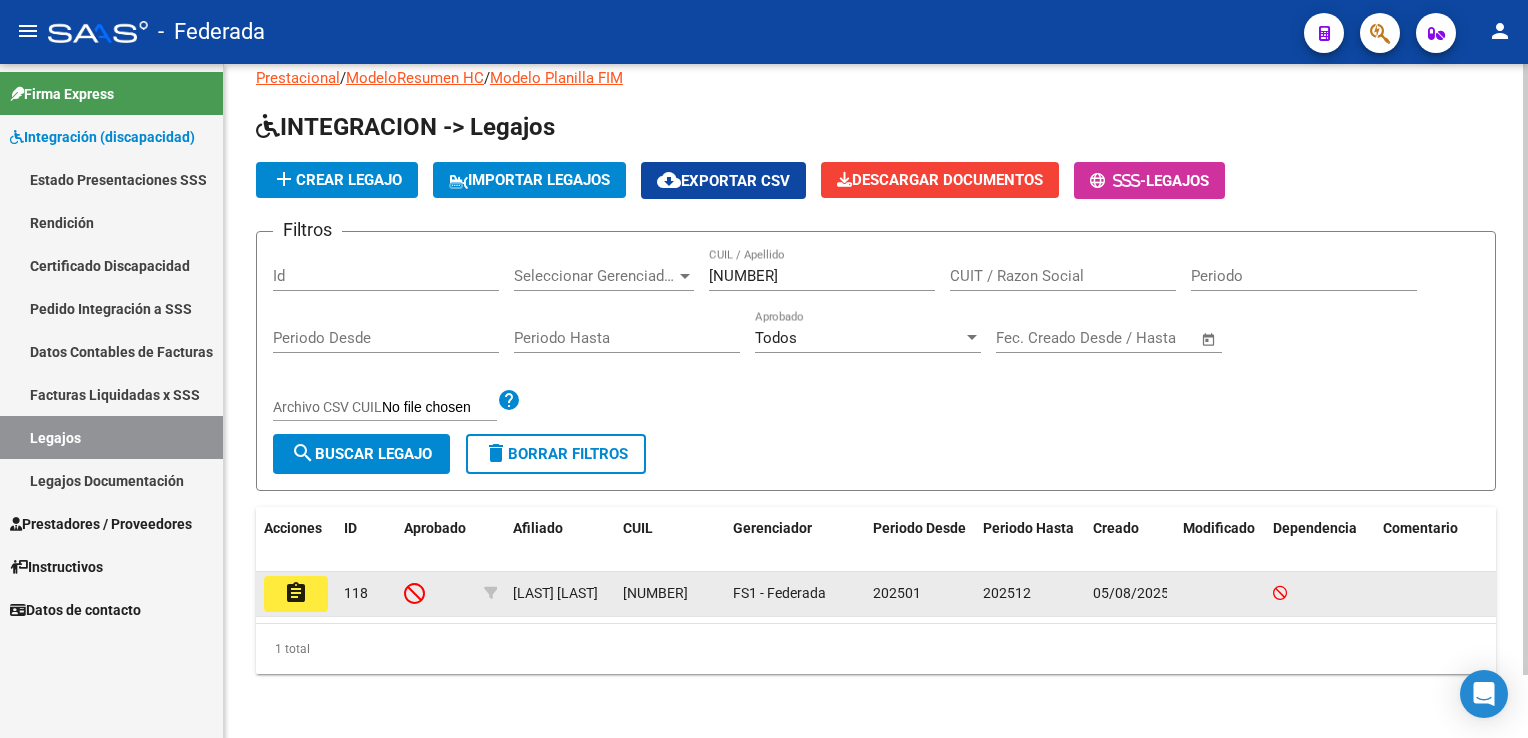 click on "assignment" 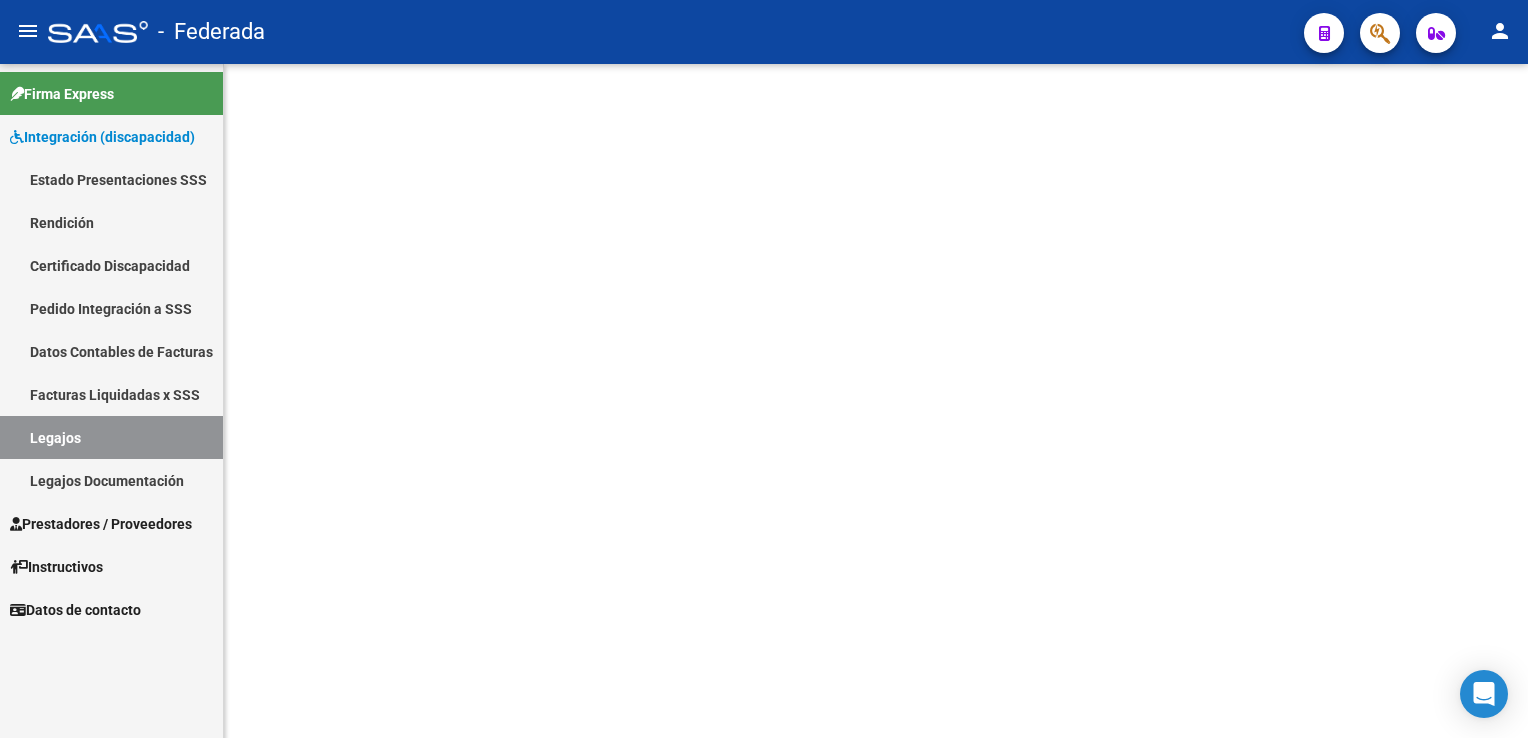 scroll, scrollTop: 0, scrollLeft: 0, axis: both 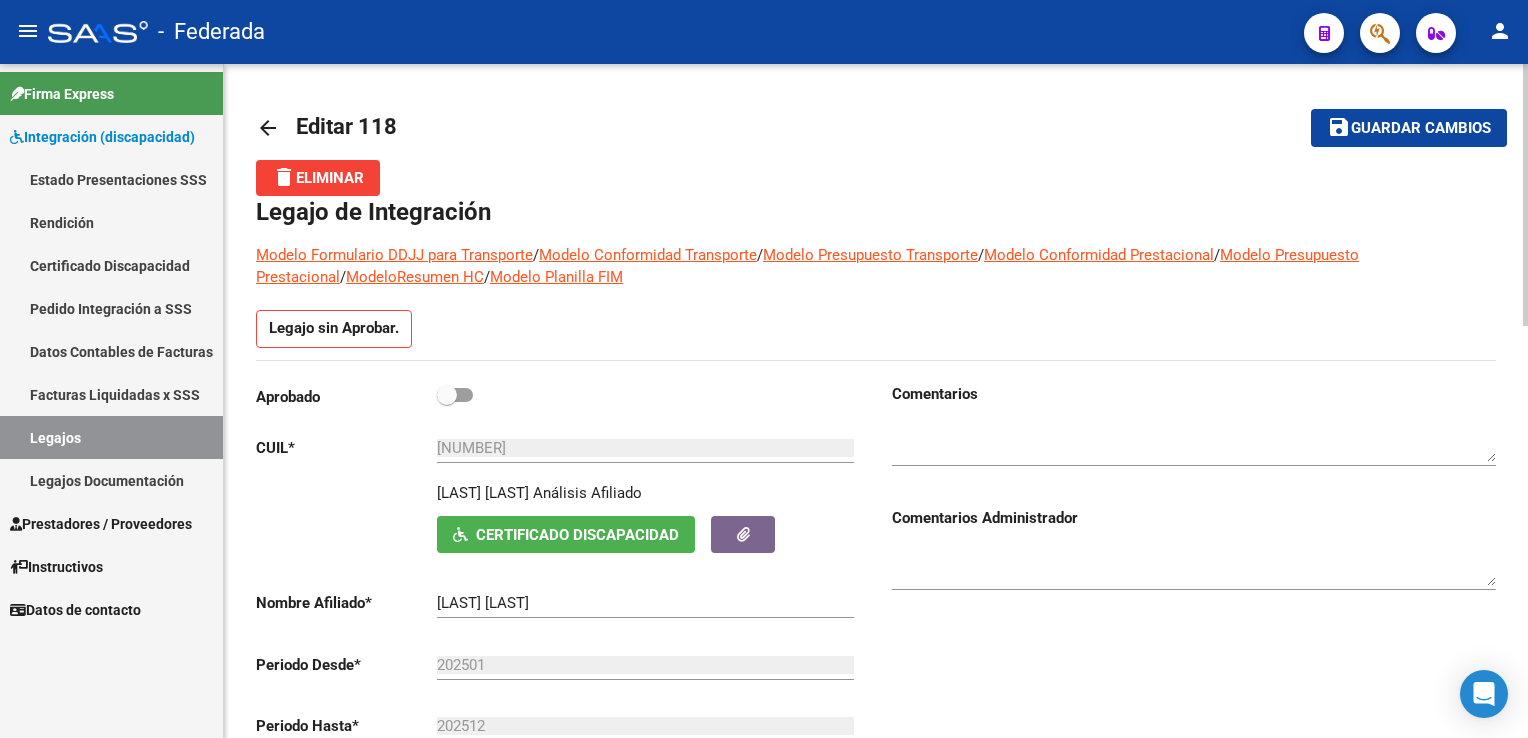 click at bounding box center [455, 395] 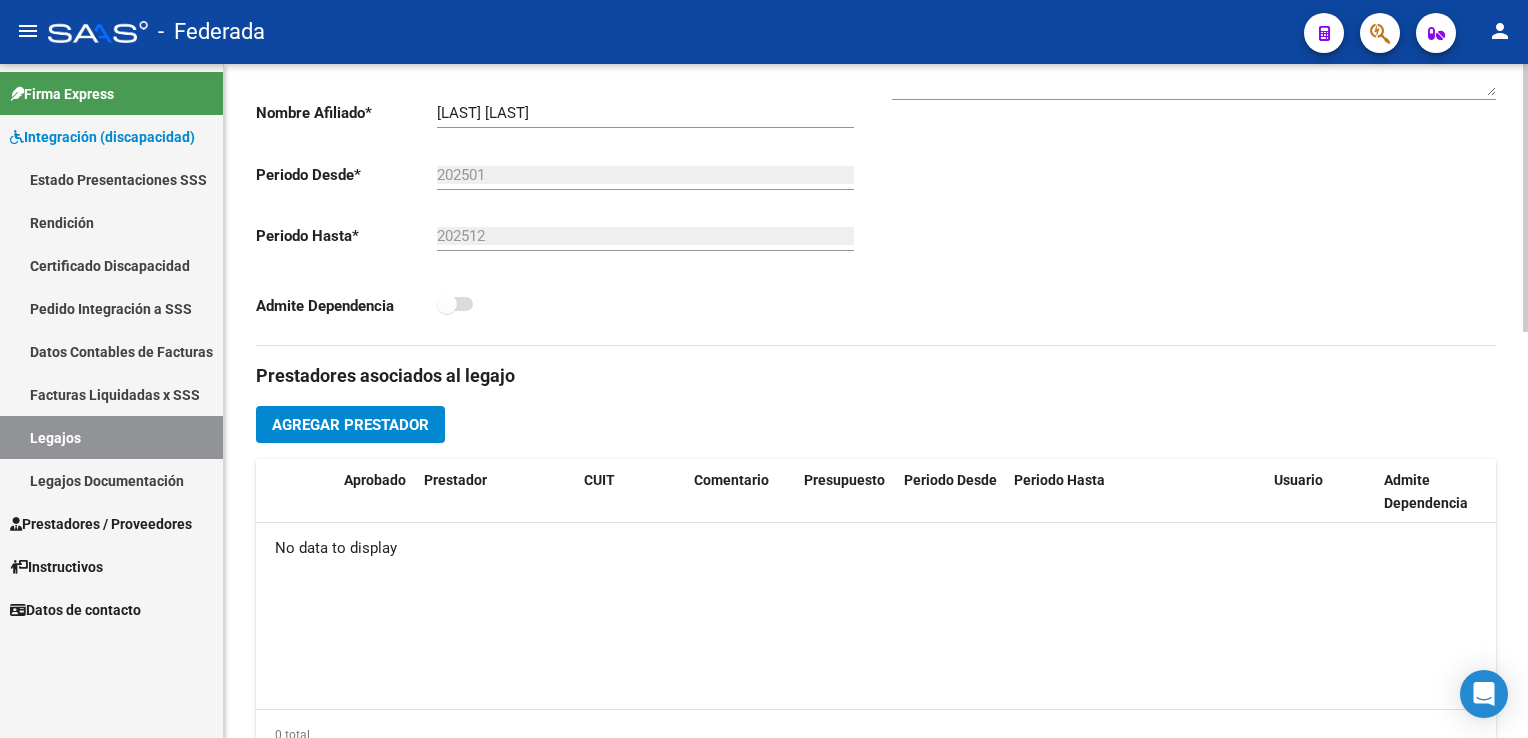 scroll, scrollTop: 600, scrollLeft: 0, axis: vertical 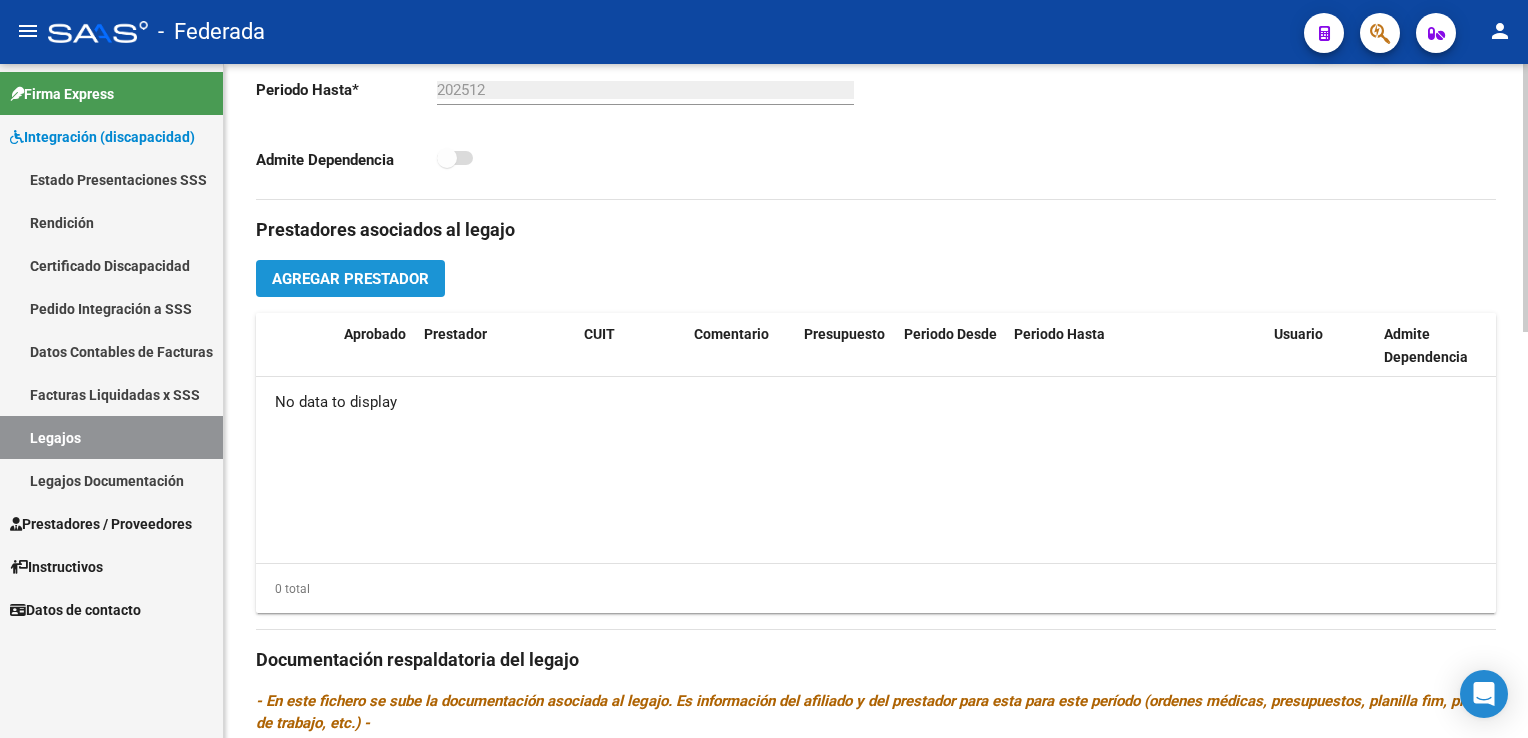 click on "Agregar Prestador" 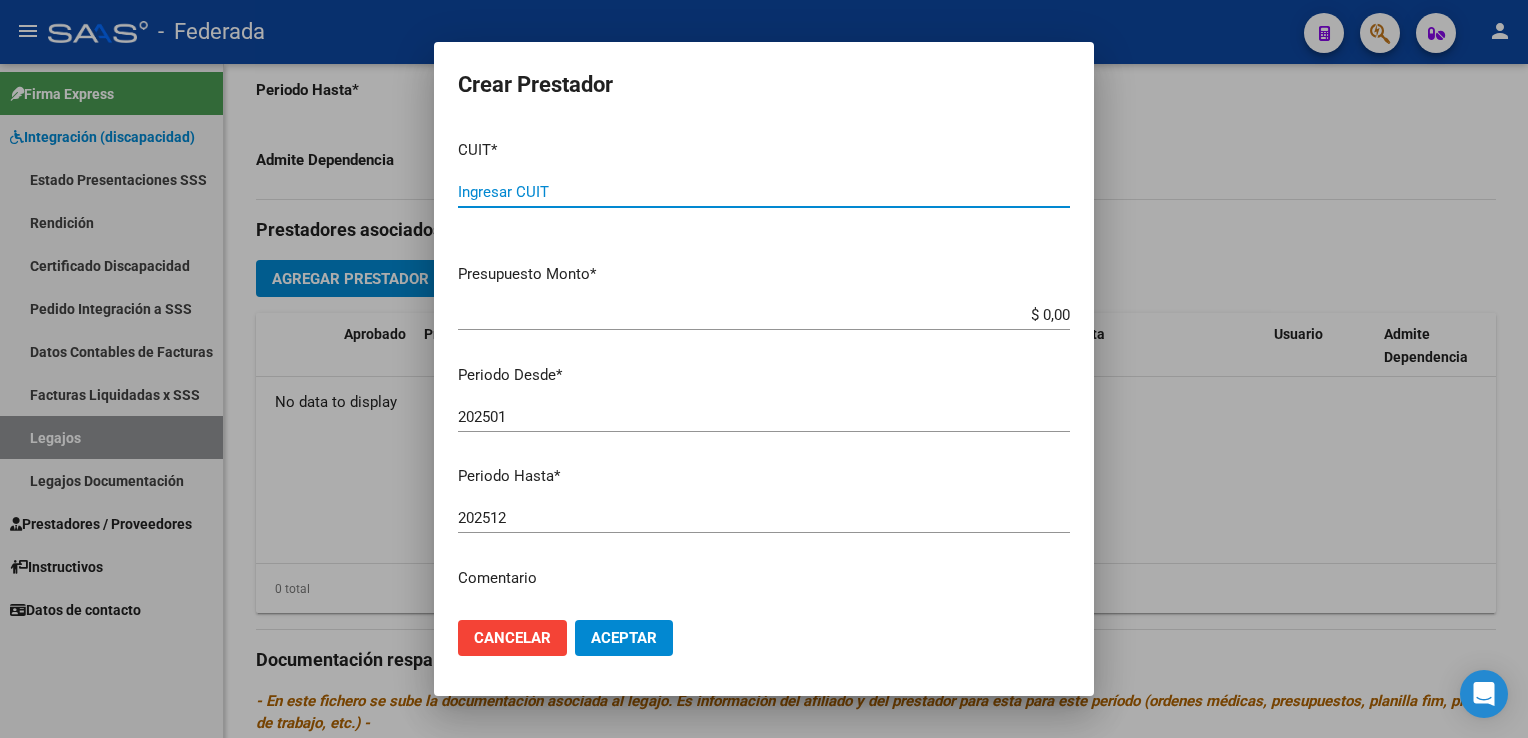type on "[NUMBER]" 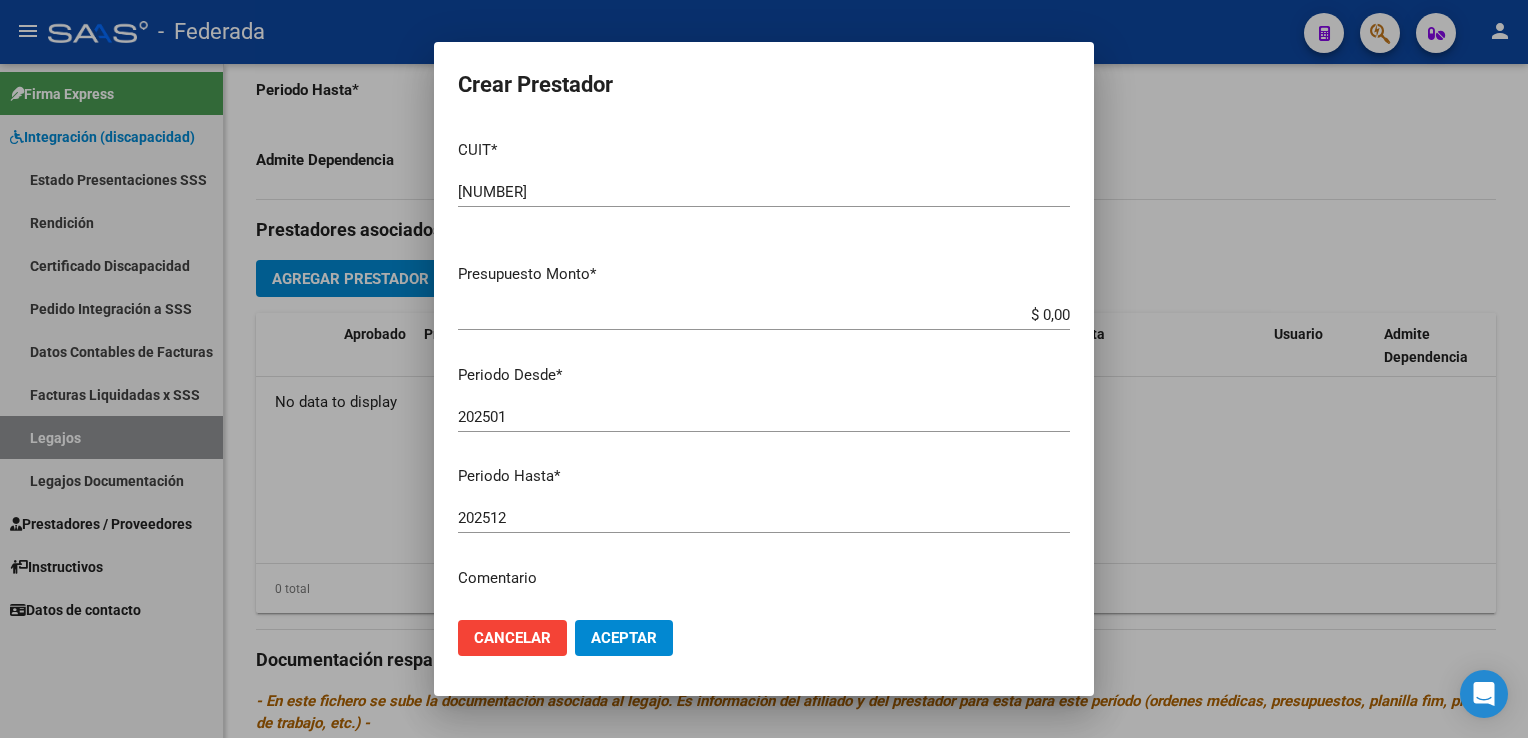 drag, startPoint x: 594, startPoint y: 363, endPoint x: 712, endPoint y: 438, distance: 139.81773 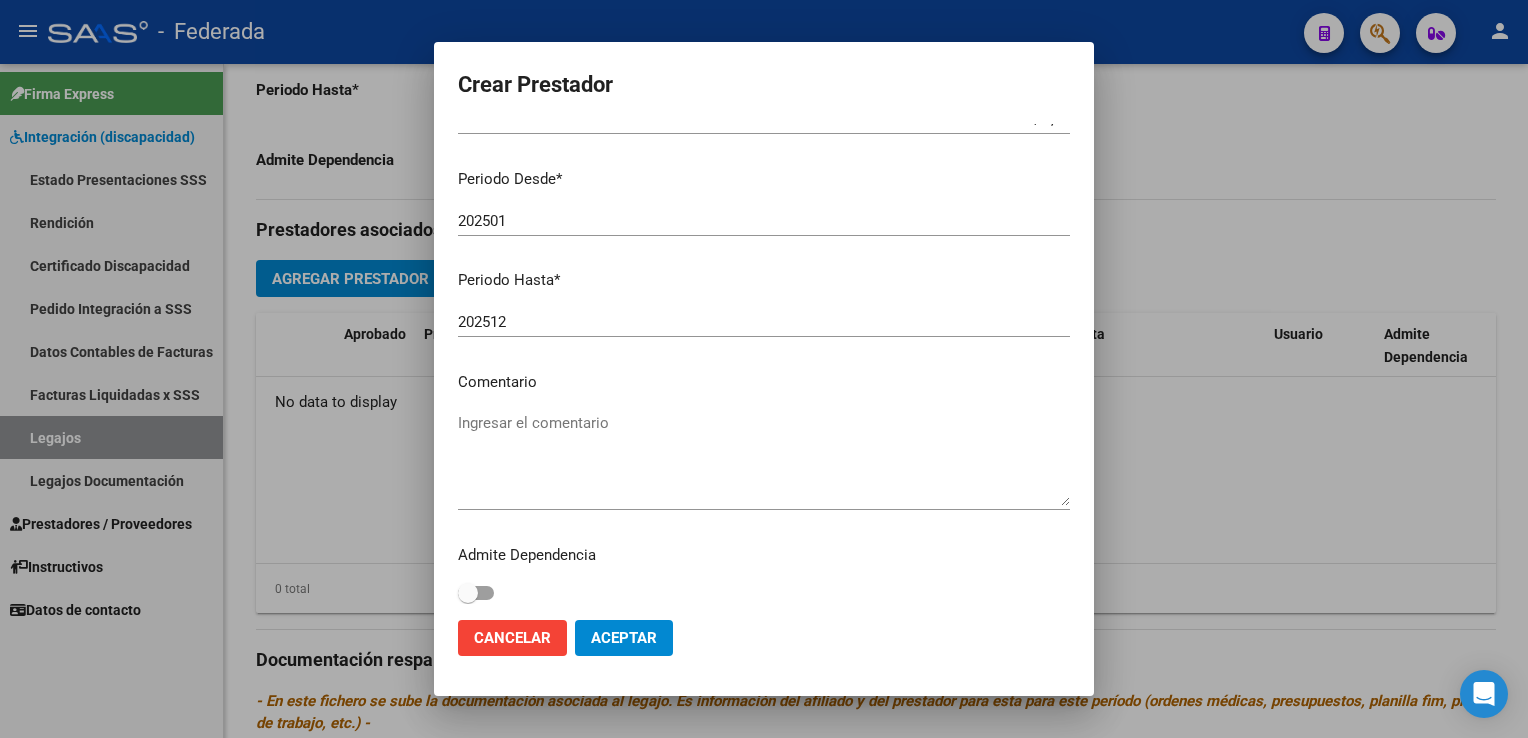scroll, scrollTop: 205, scrollLeft: 0, axis: vertical 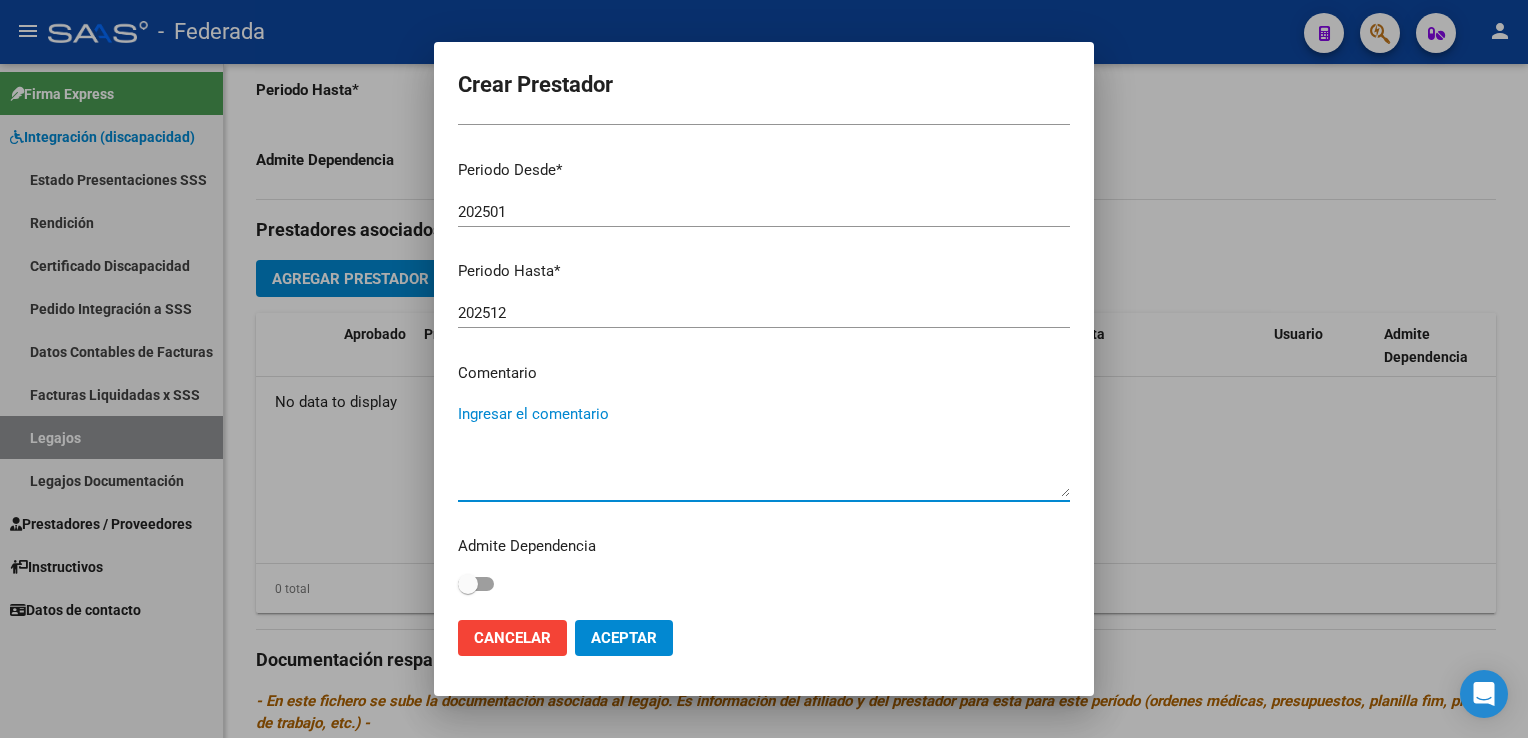 click on "Ingresar el comentario" at bounding box center [764, 450] 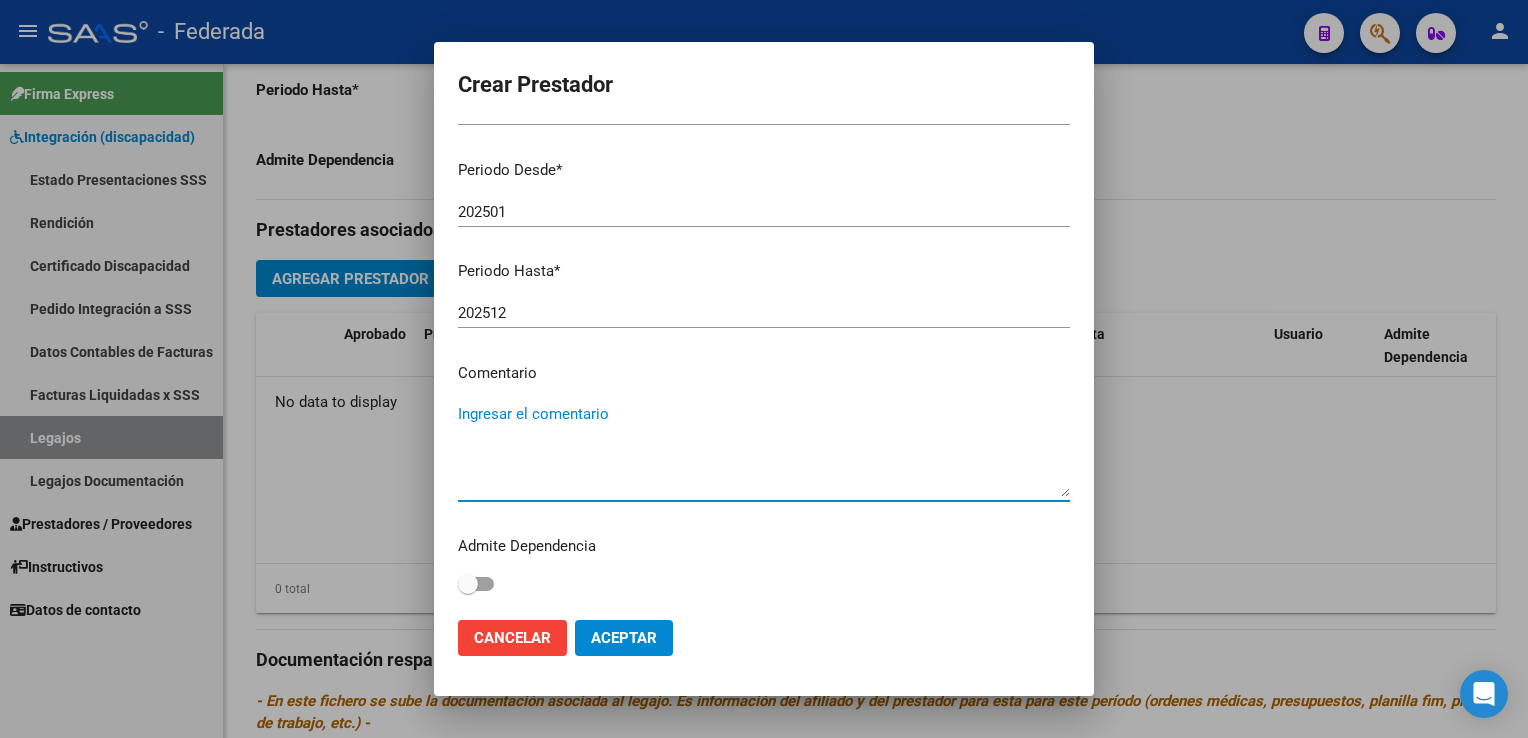 paste on "INTEGRACIÓN ESCOLAR" 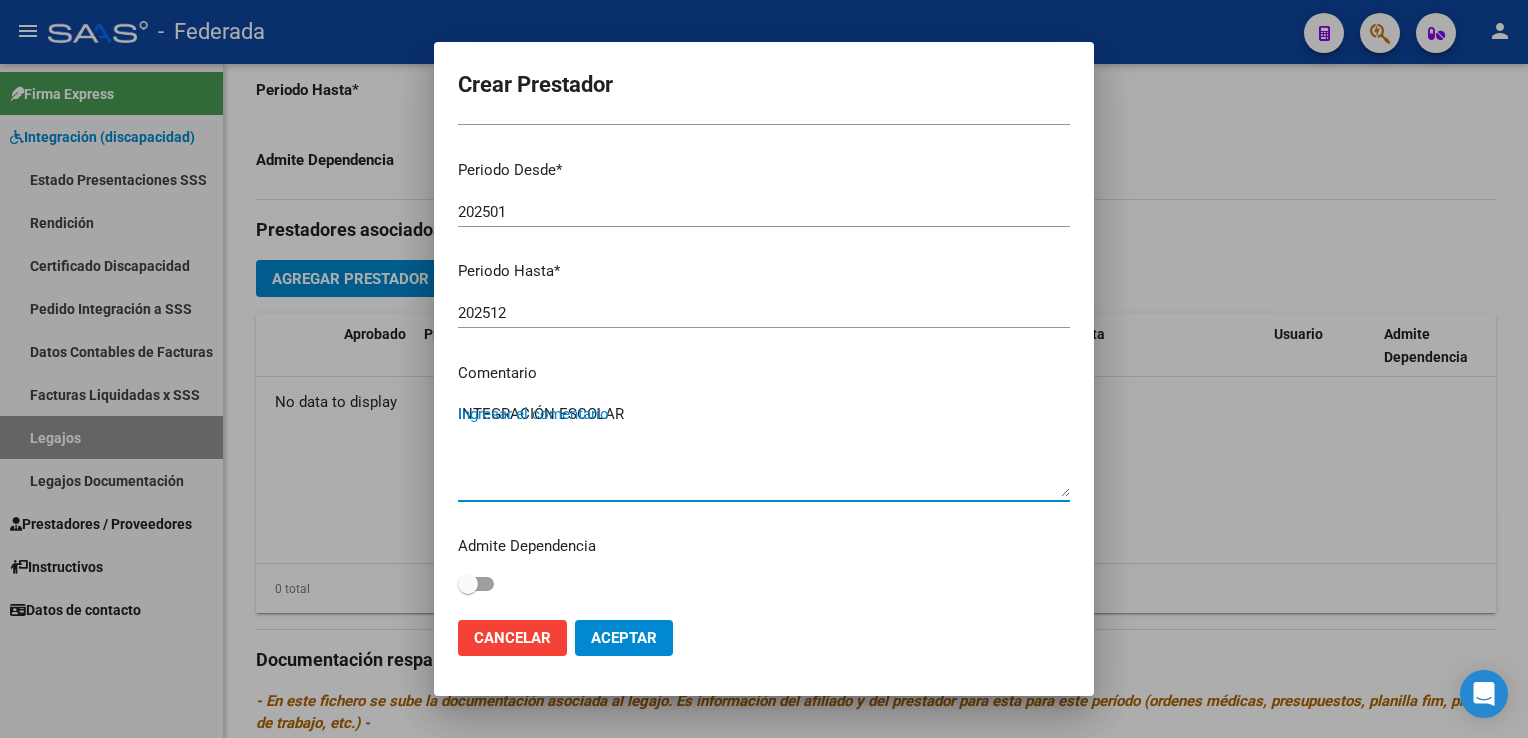 type on "INTEGRACIÓN ESCOLAR" 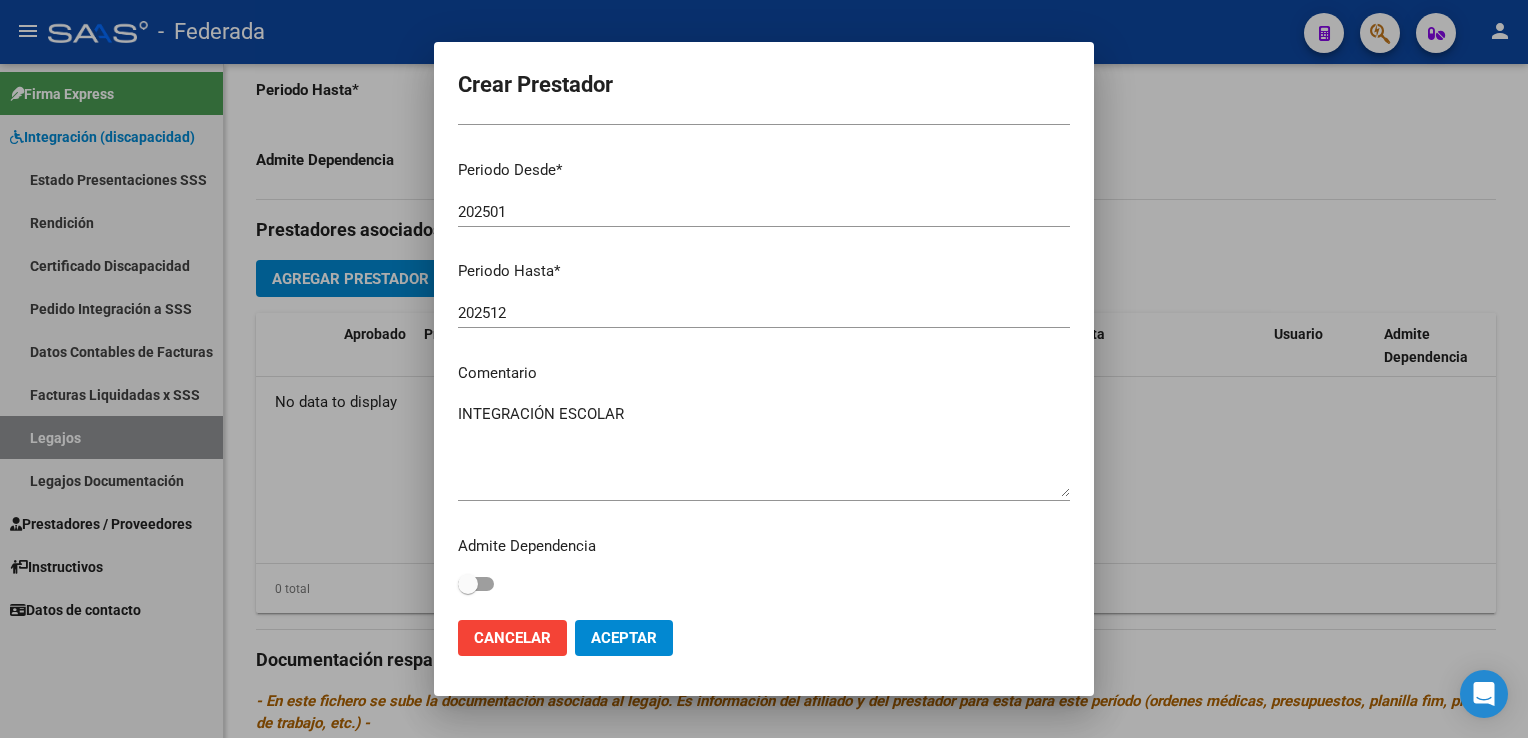 drag, startPoint x: 708, startPoint y: 559, endPoint x: 700, endPoint y: 690, distance: 131.24405 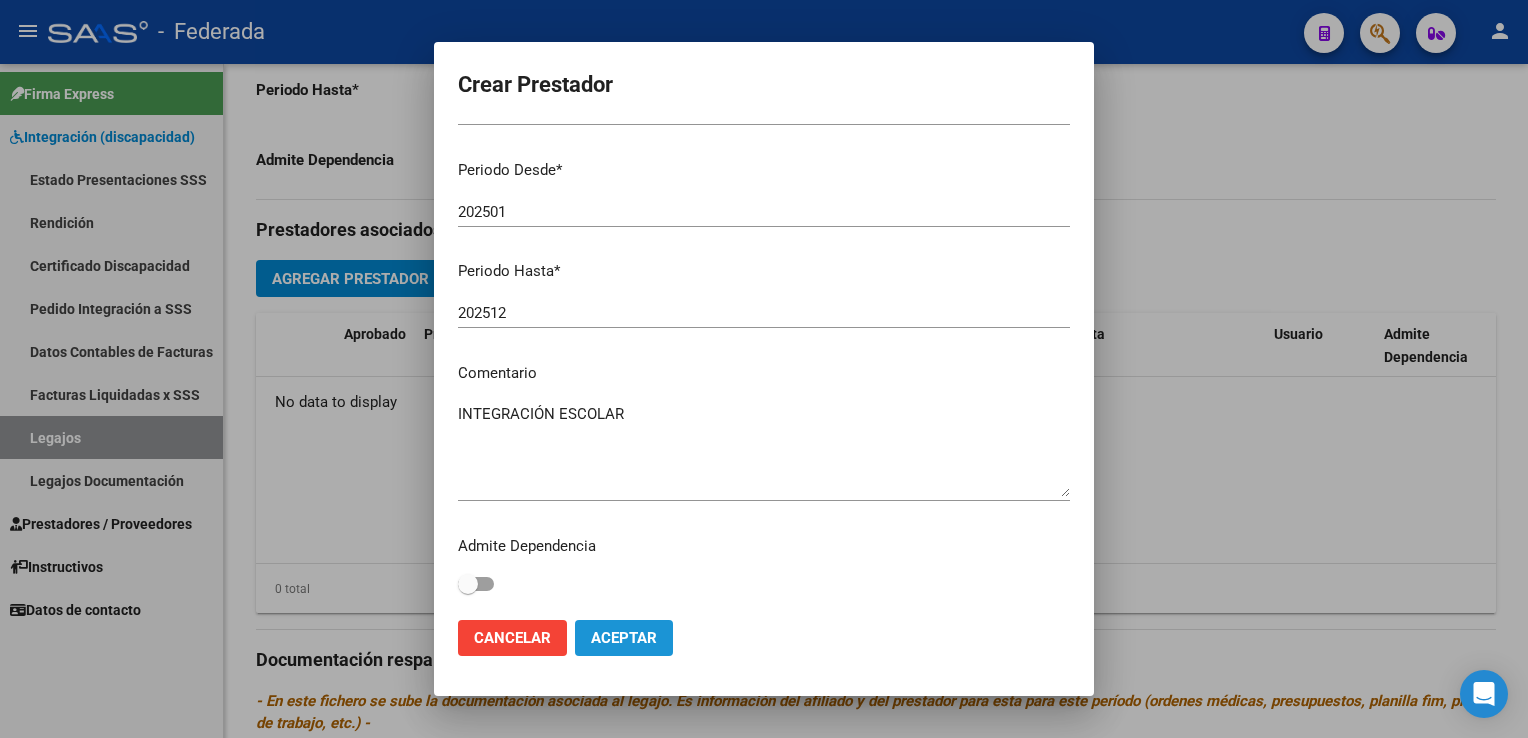 click on "Aceptar" 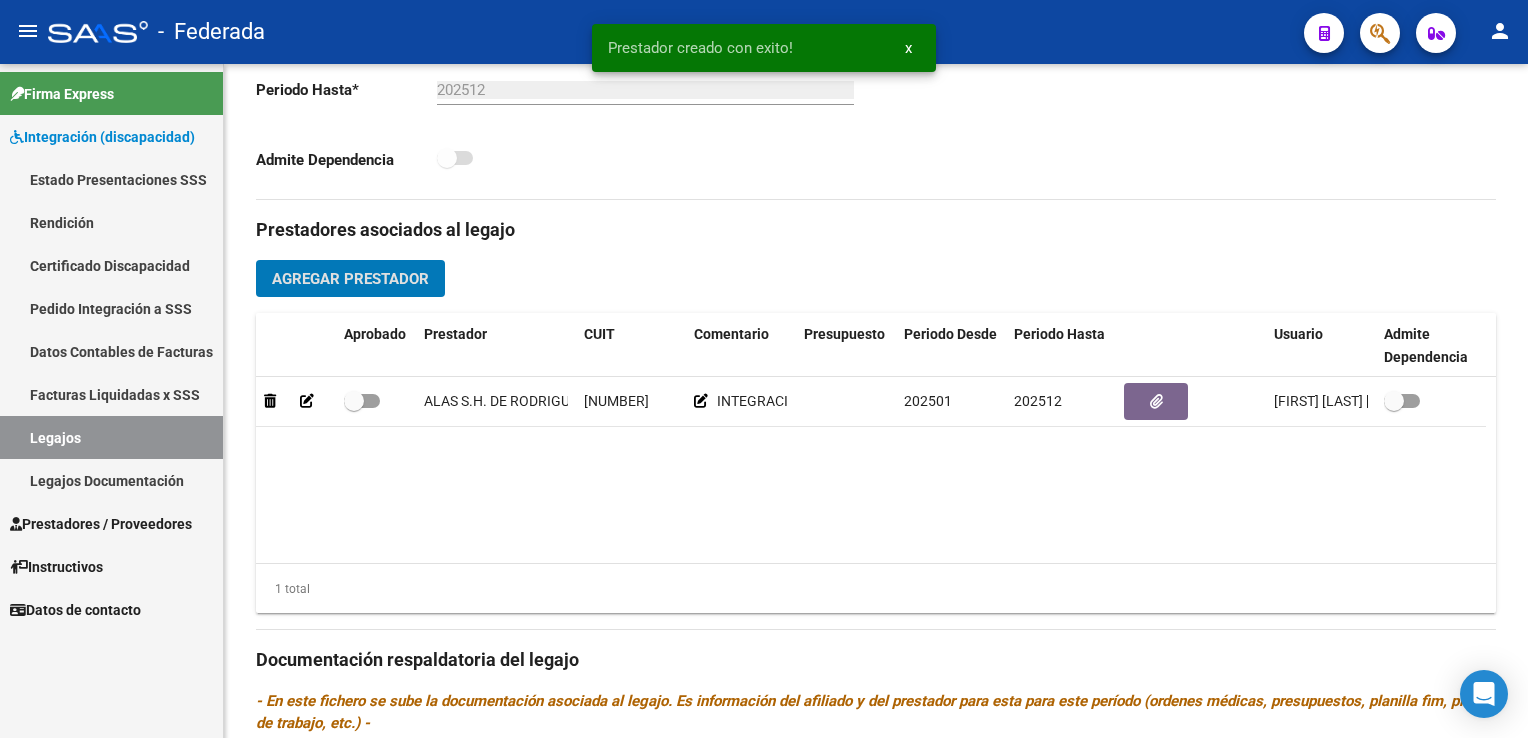type 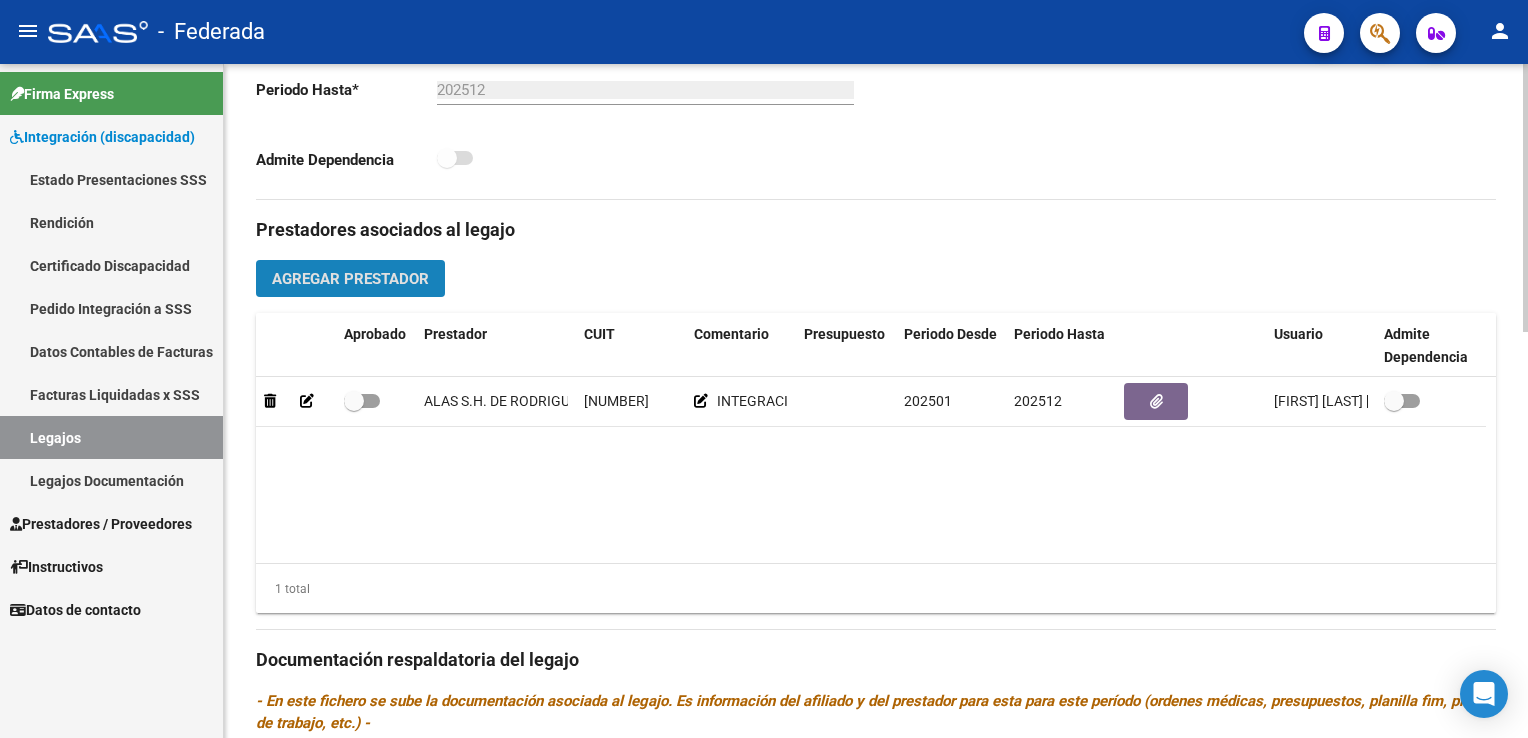 click on "Agregar Prestador" 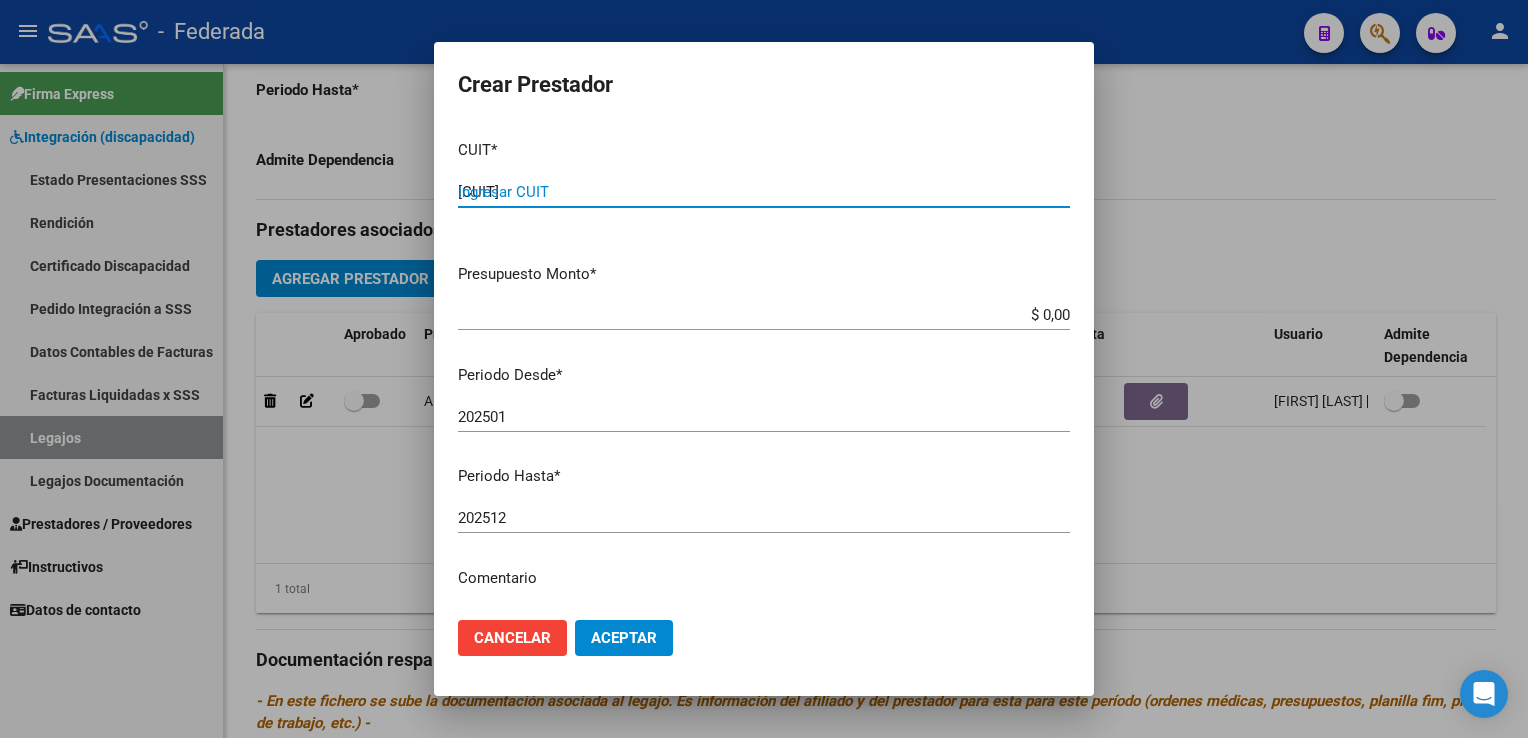 type on "[CUIT]" 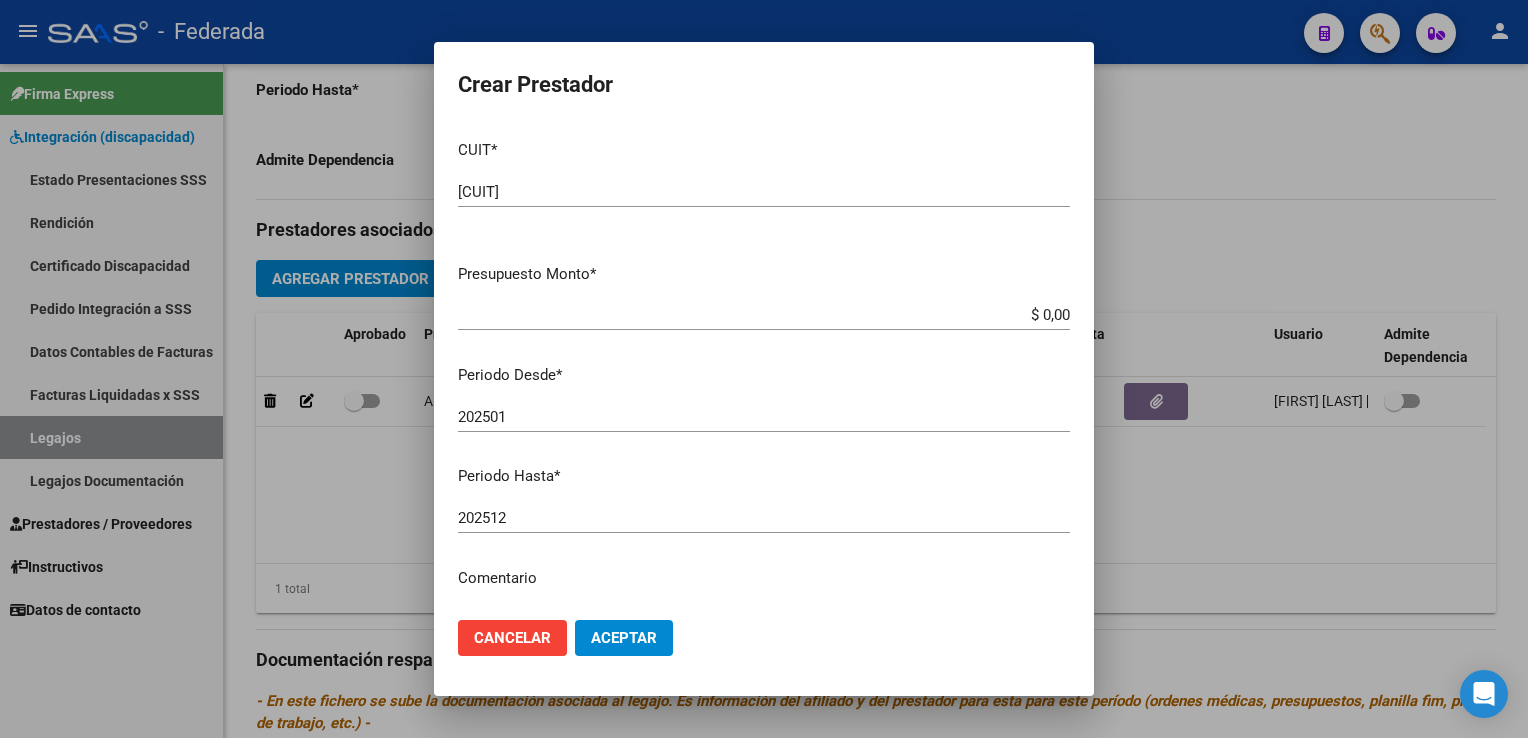 drag, startPoint x: 456, startPoint y: 290, endPoint x: 527, endPoint y: 302, distance: 72.00694 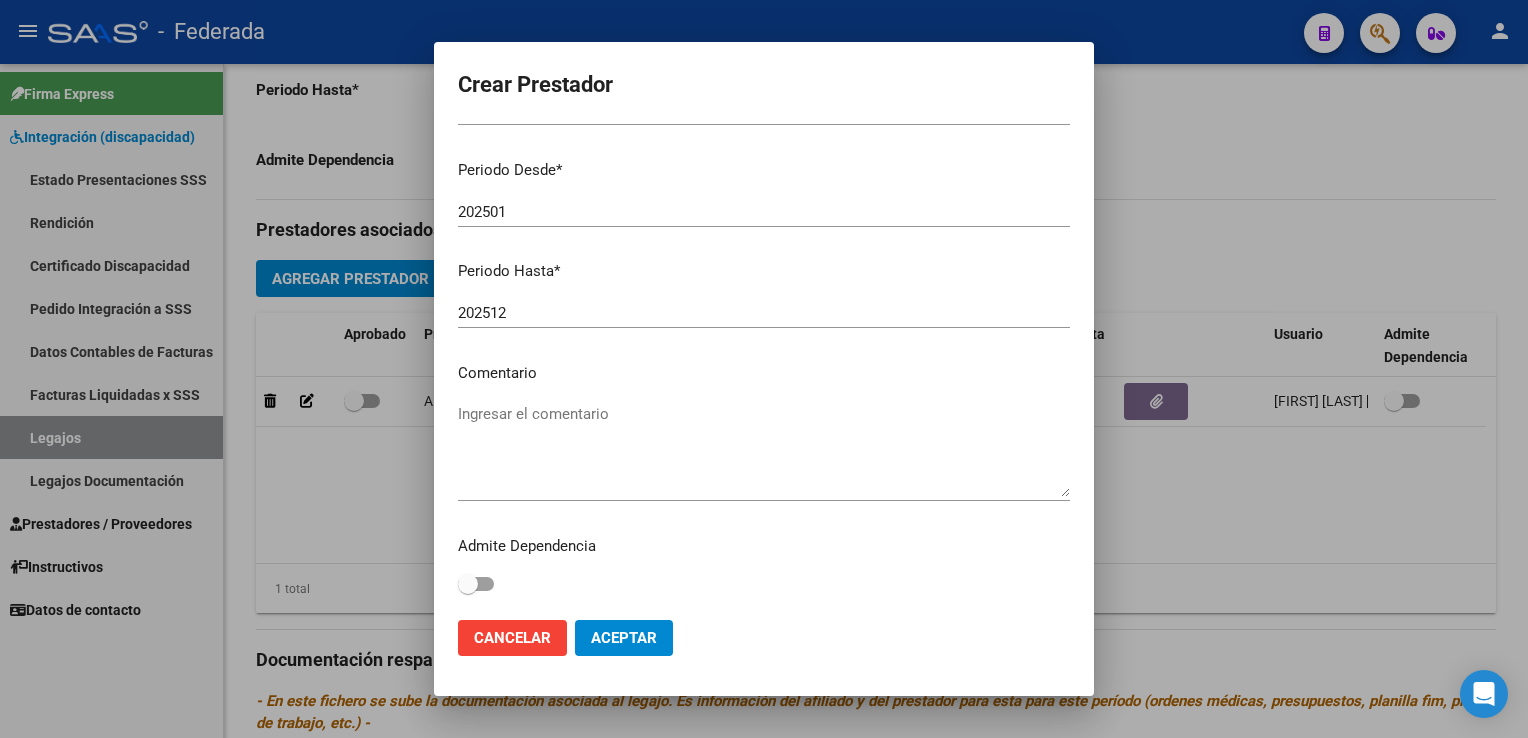 click on "CUIT  *   [CUIT] Ingresar CUIT  ARCA Padrón    Presupuesto Monto  *   $ 0,00 Ingresar el monto  Periodo Desde  *   202501 Ingresar el periodo  Periodo Hasta  *   202512 Ingresar el periodo  Comentario    Ingresar el comentario  Admite Dependencia" at bounding box center (764, 364) 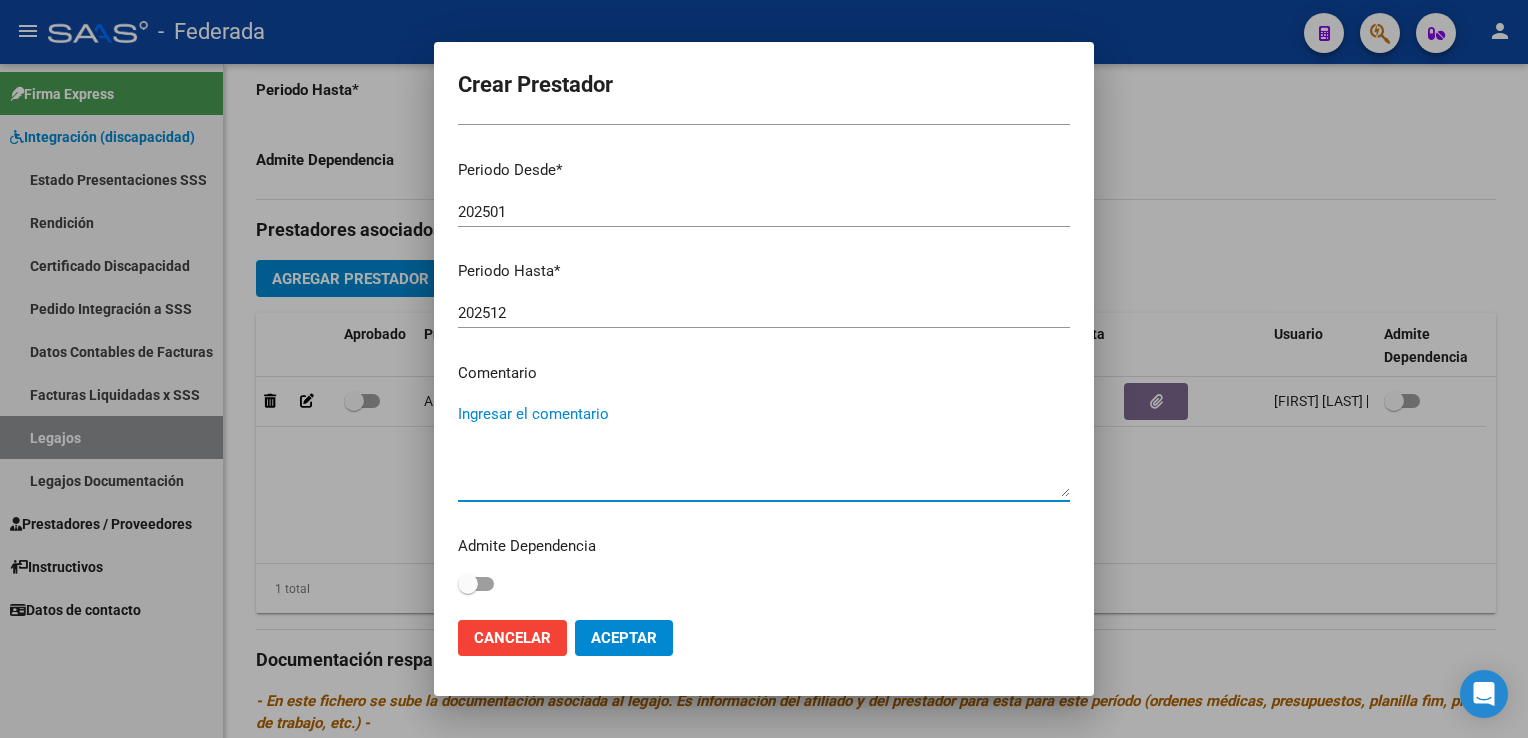 click on "Ingresar el comentario" at bounding box center [764, 450] 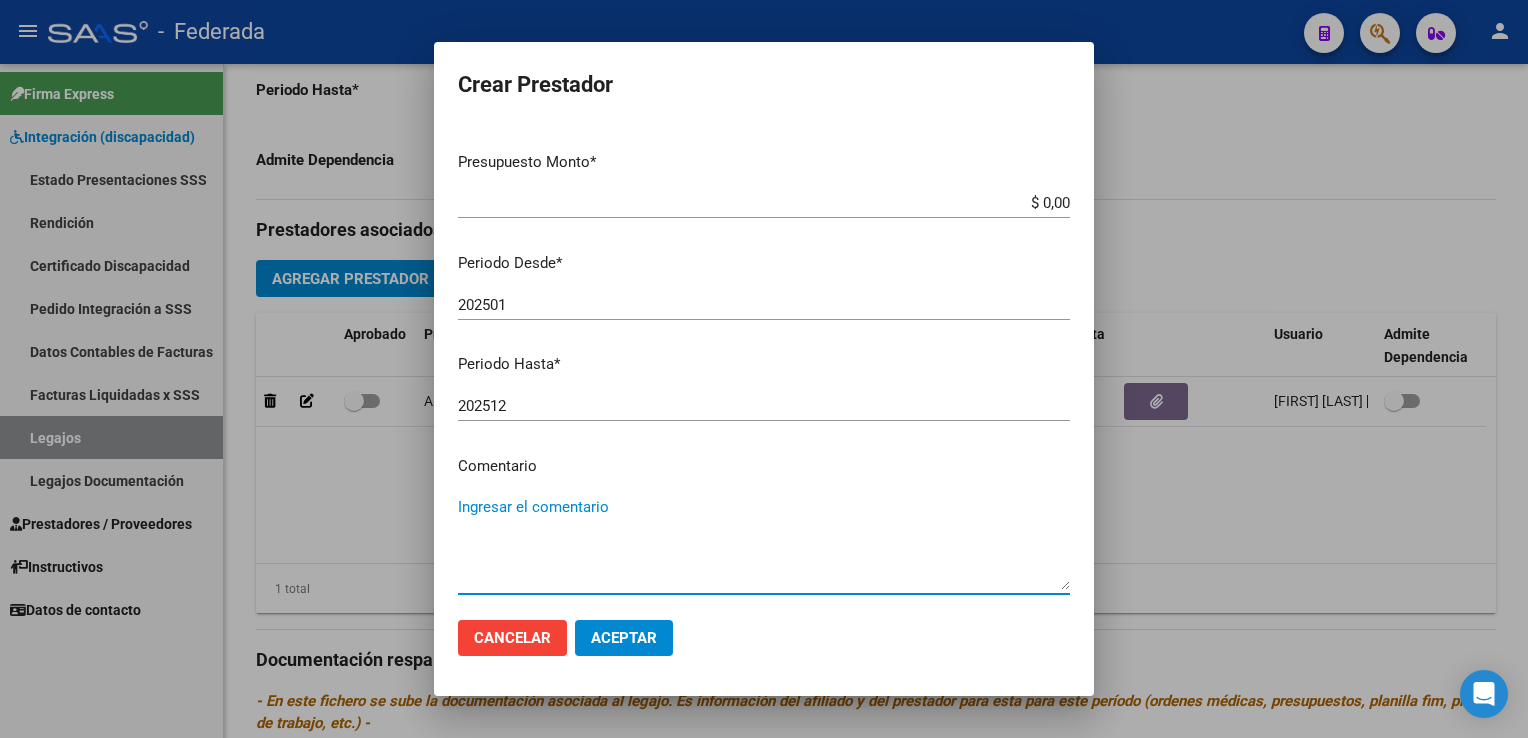 scroll, scrollTop: 205, scrollLeft: 0, axis: vertical 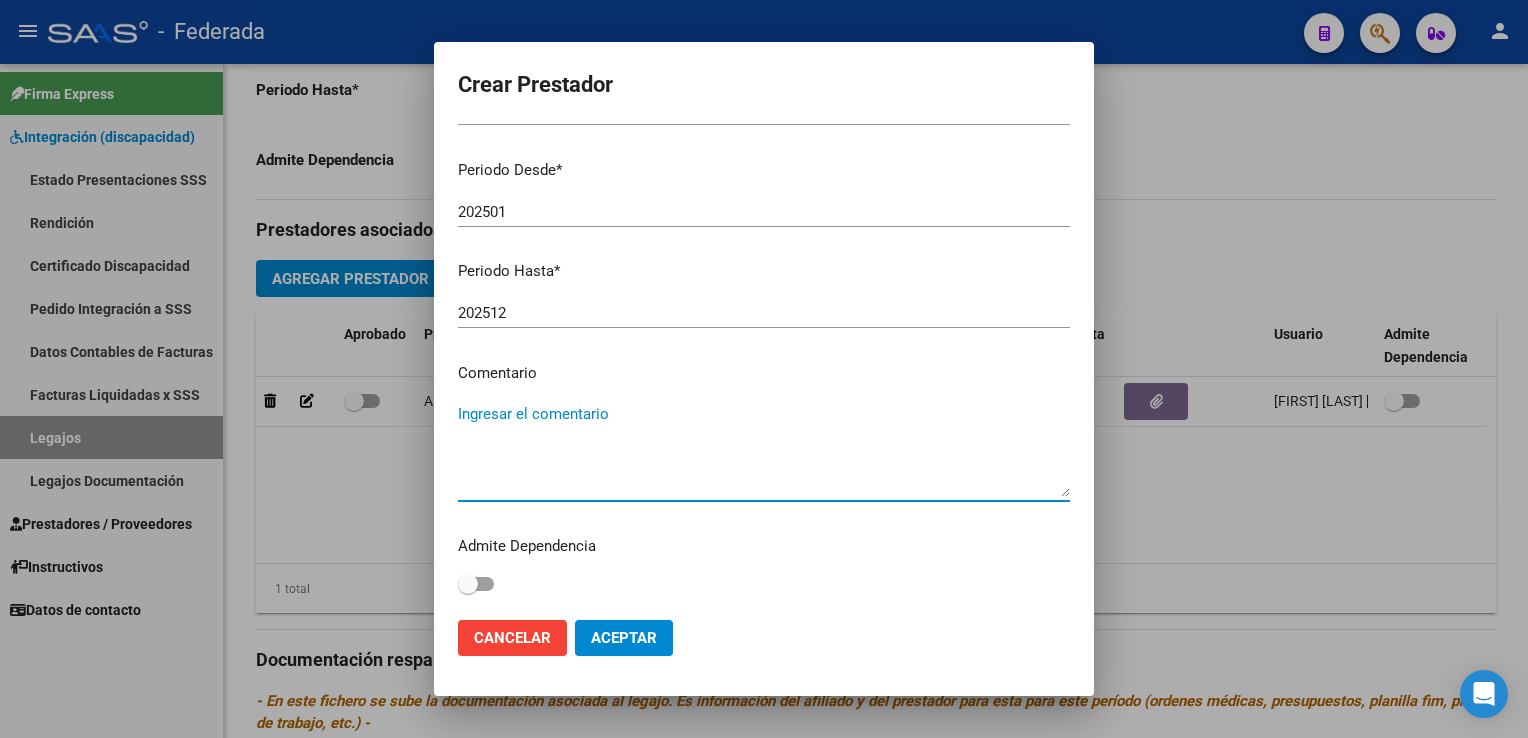 paste on "PSICOPEDAGOGÍA" 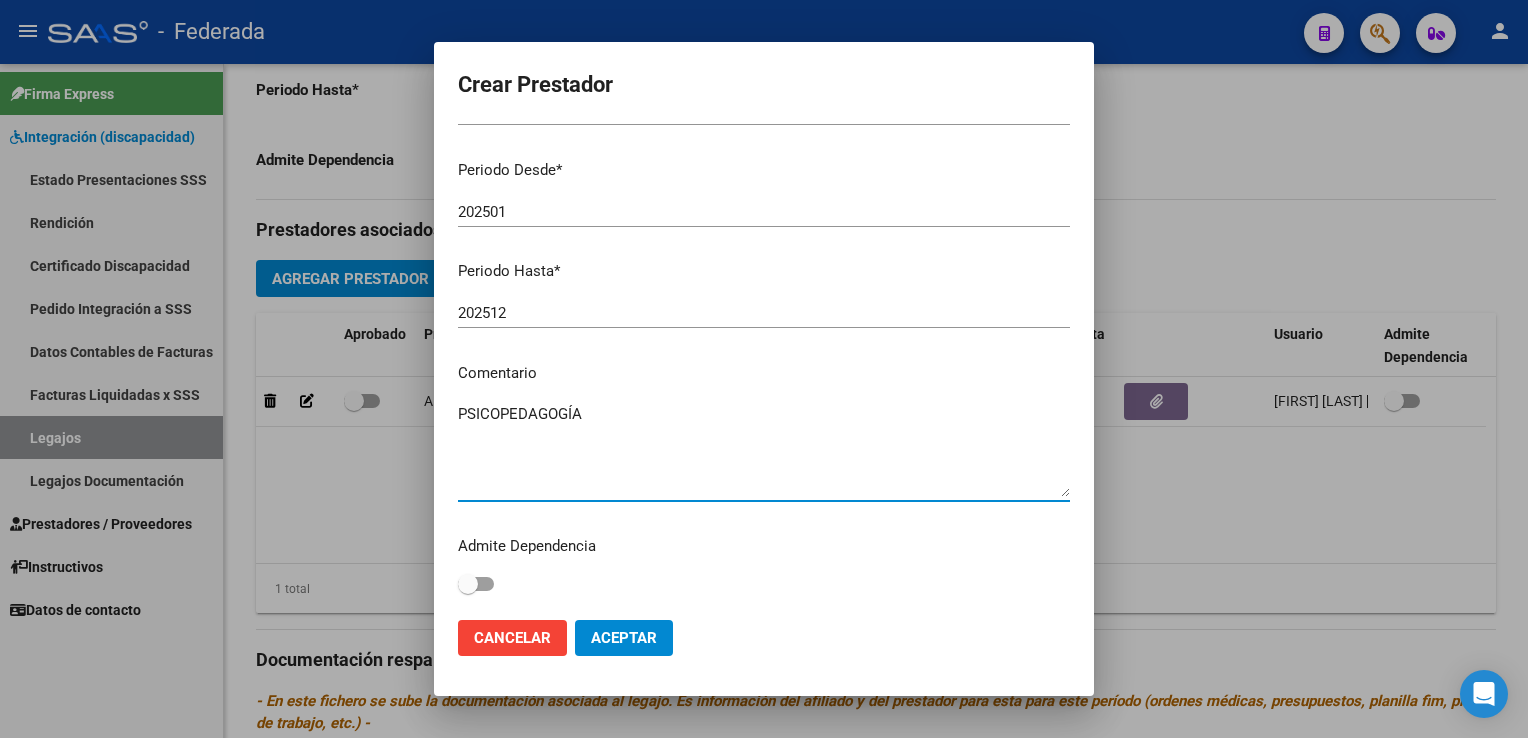 drag, startPoint x: 600, startPoint y: 436, endPoint x: 607, endPoint y: 547, distance: 111.220505 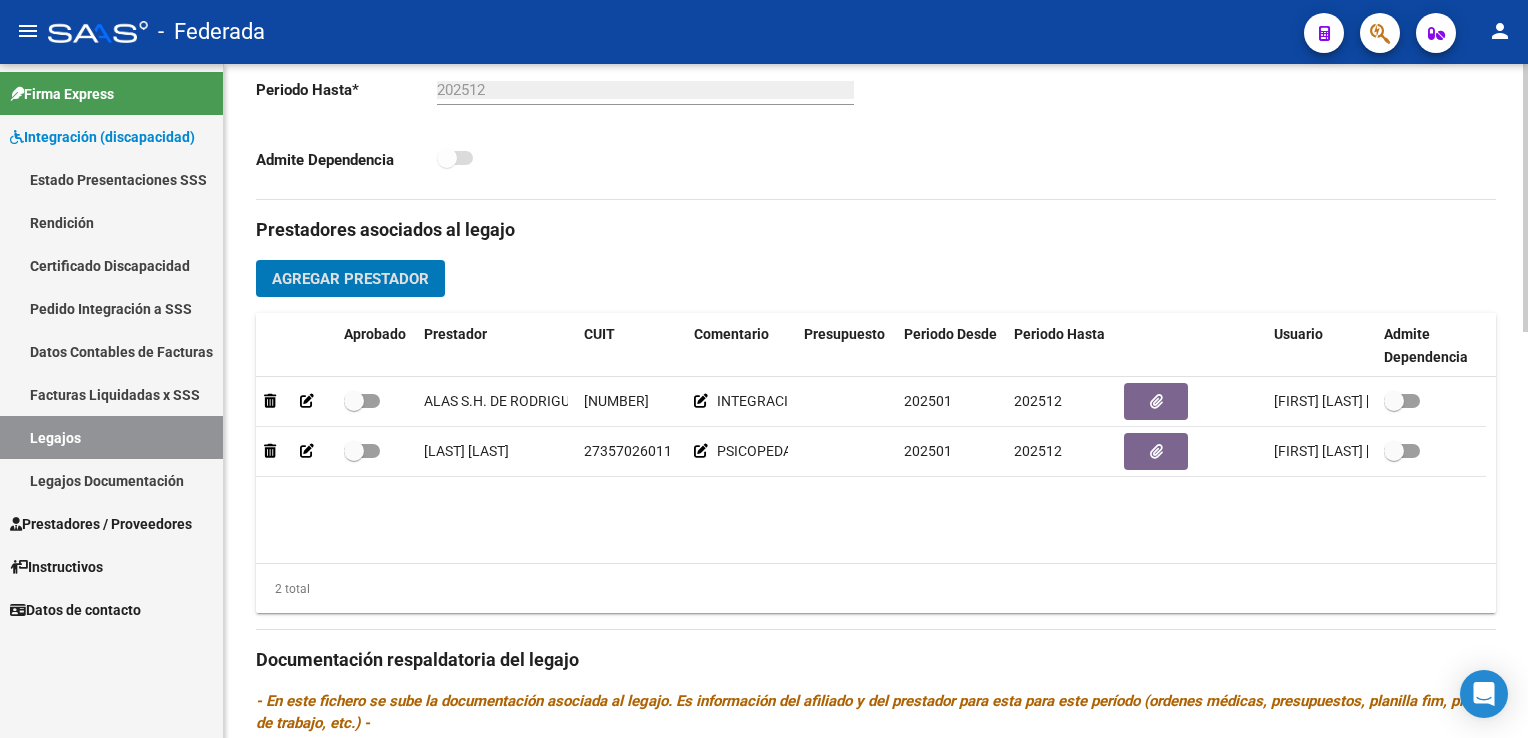 click on "Agregar Prestador" 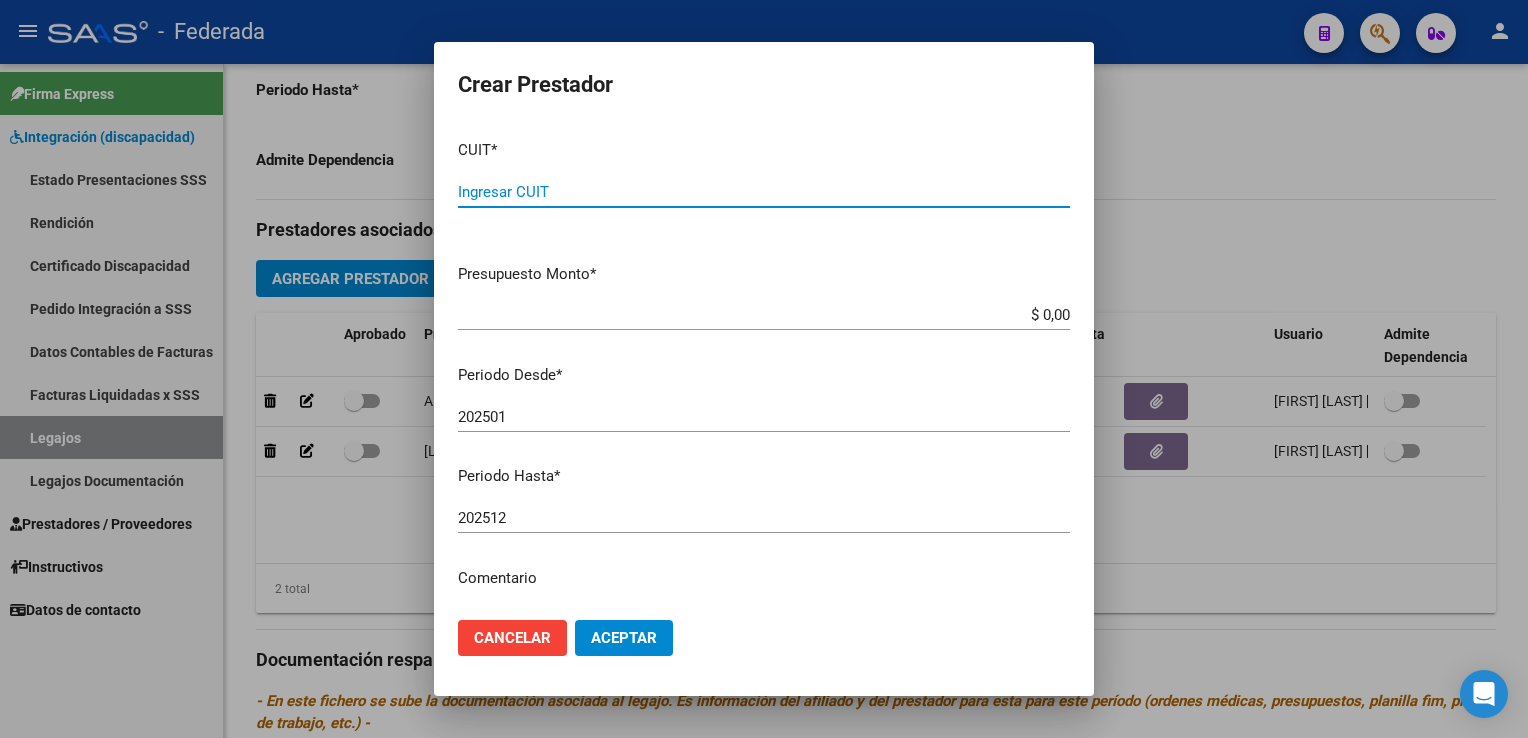 paste on "[CUIT]" 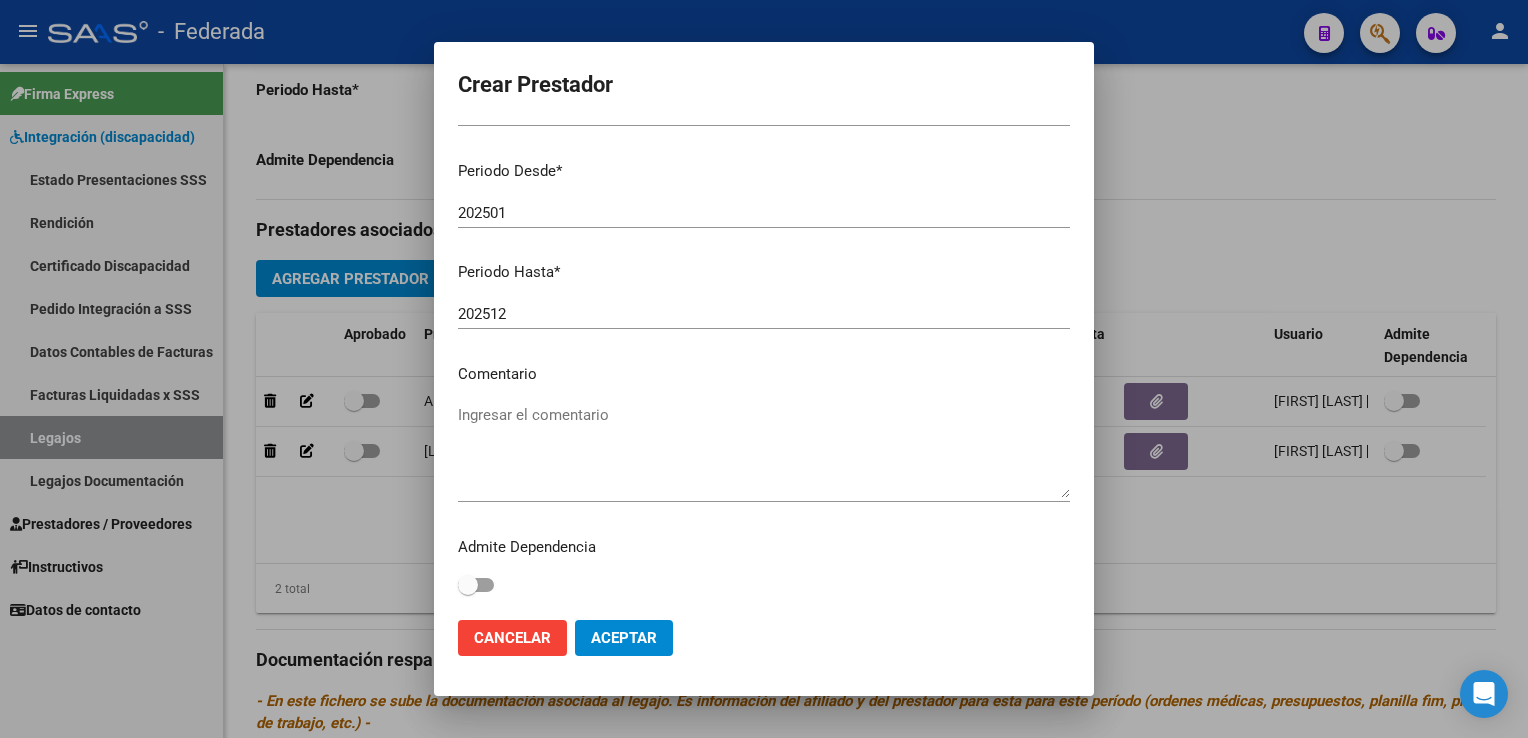 scroll, scrollTop: 205, scrollLeft: 0, axis: vertical 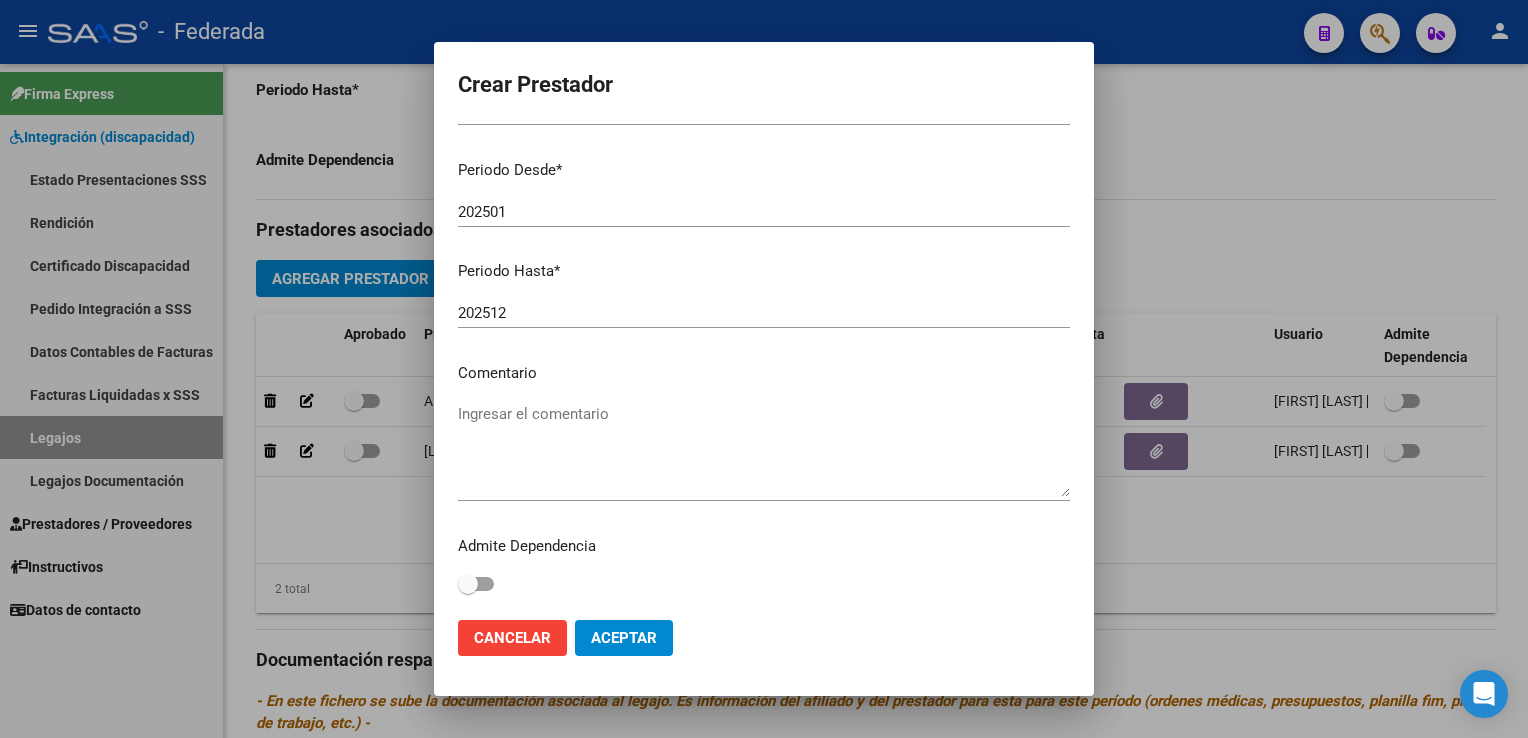 type on "[CUIT]" 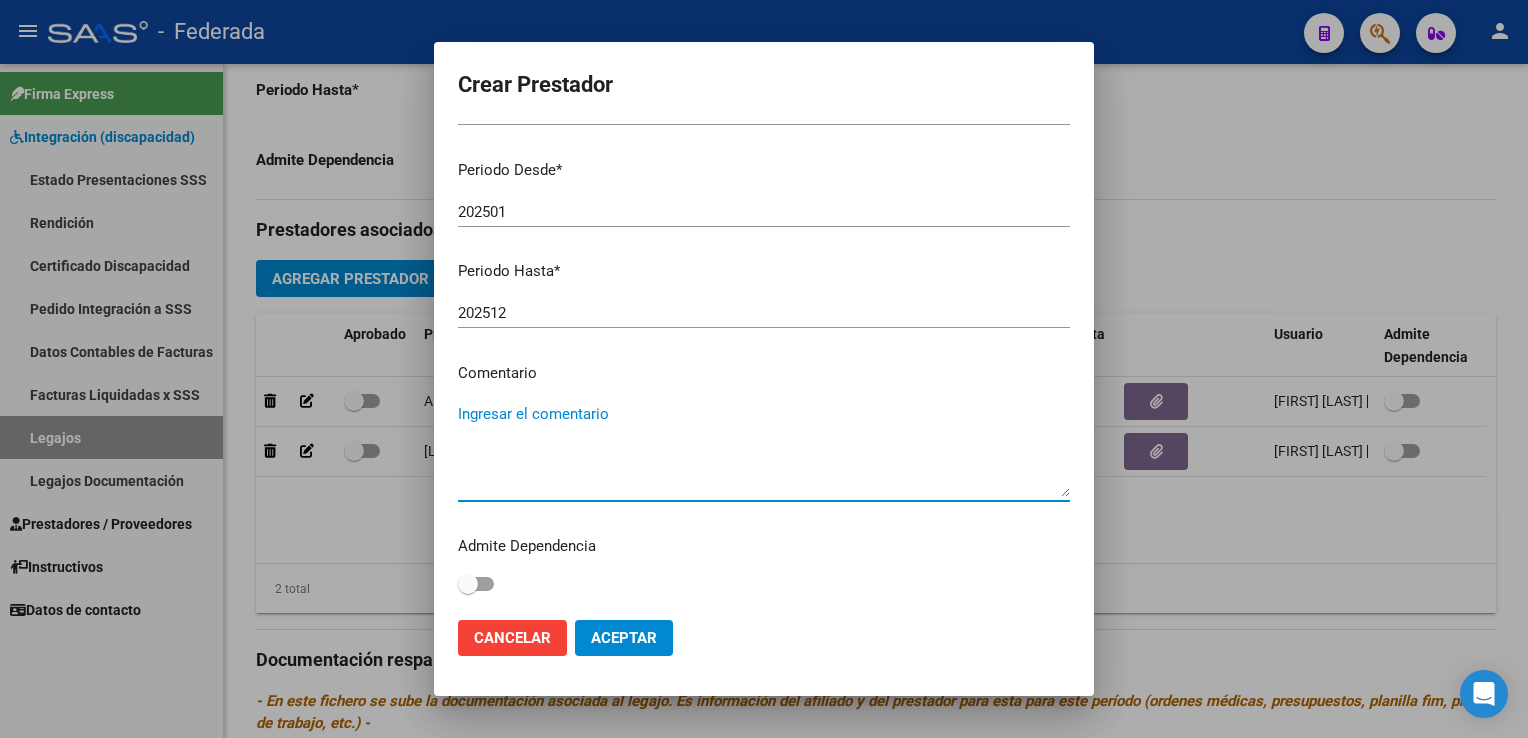 paste on "TERAPIA OCUPACIONAL" 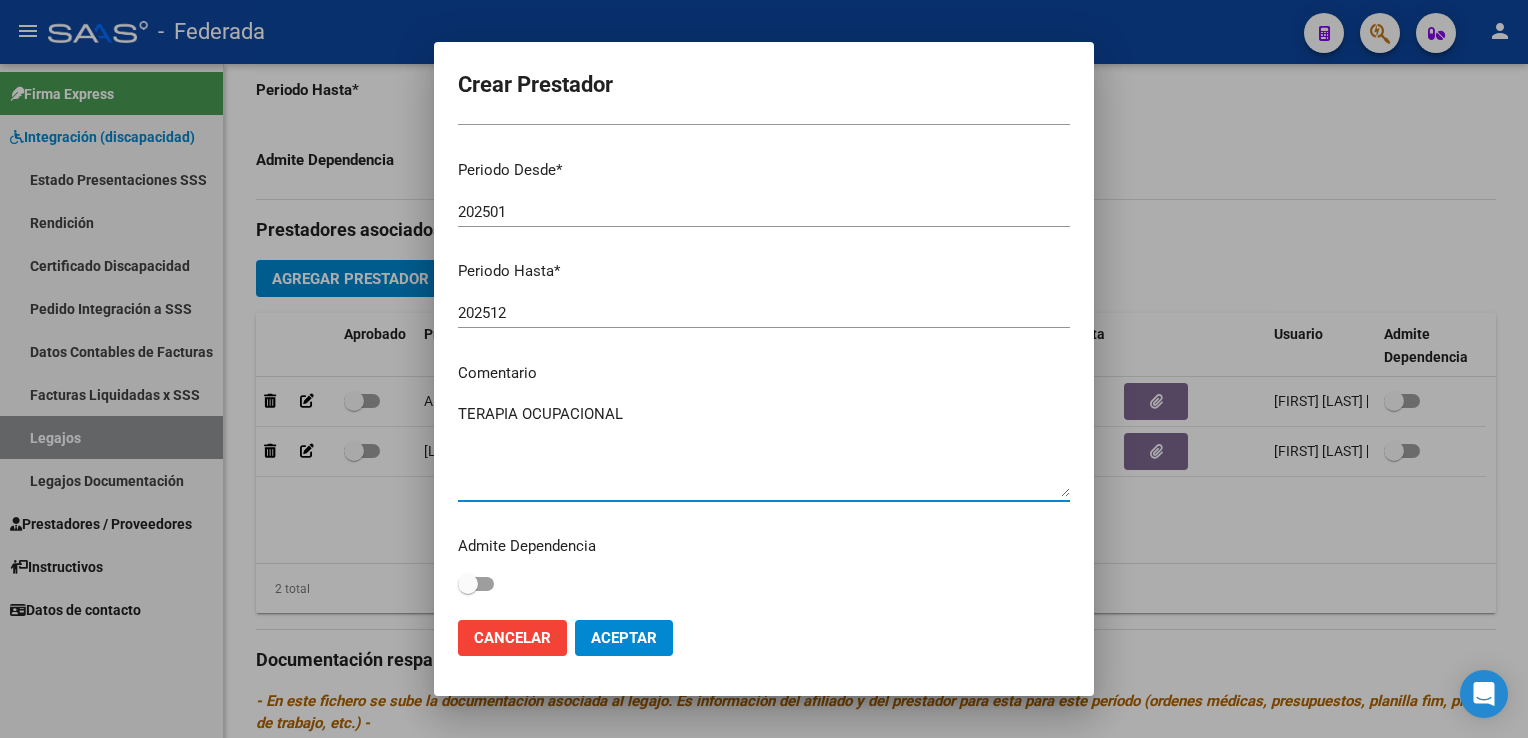 type on "TERAPIA OCUPACIONAL" 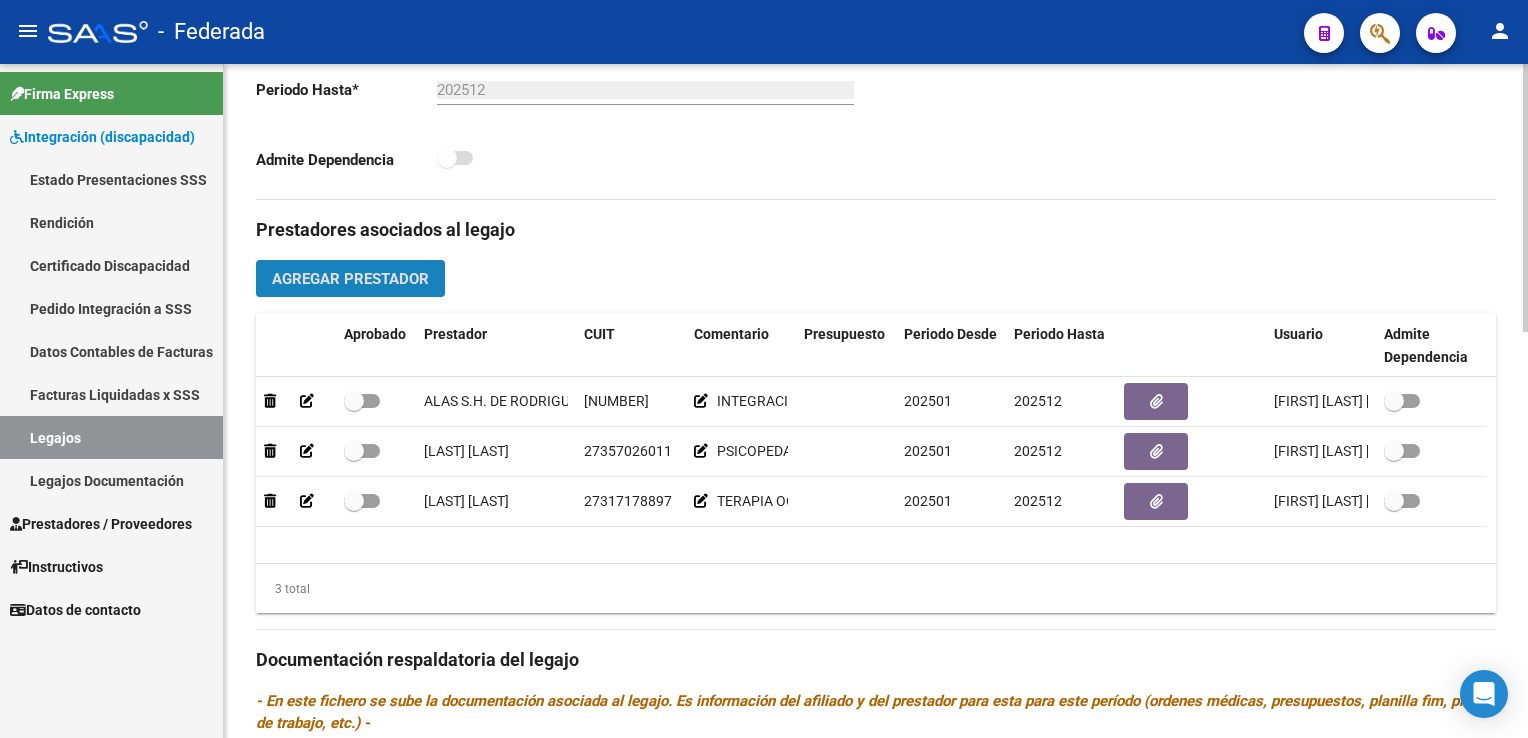 click on "Agregar Prestador" 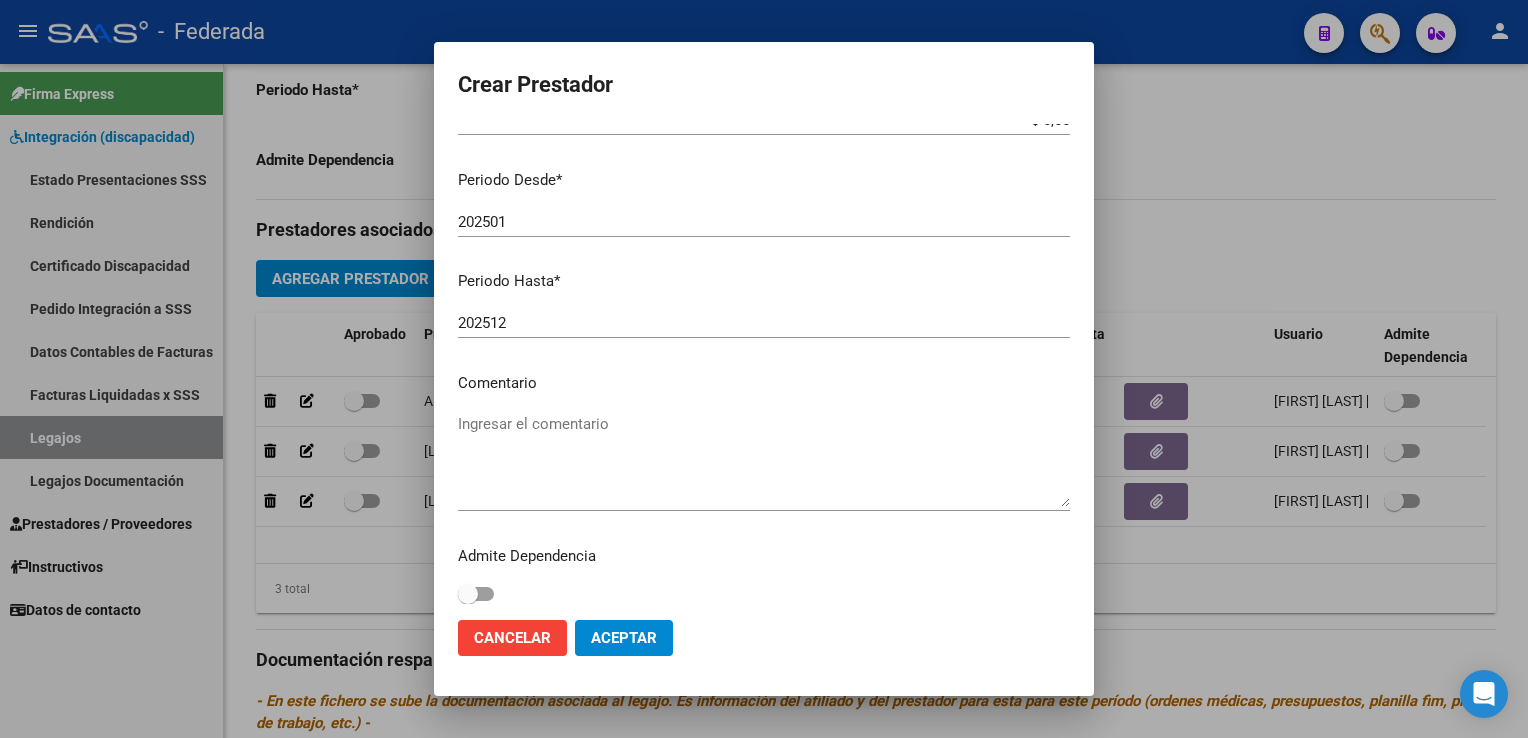 scroll, scrollTop: 205, scrollLeft: 0, axis: vertical 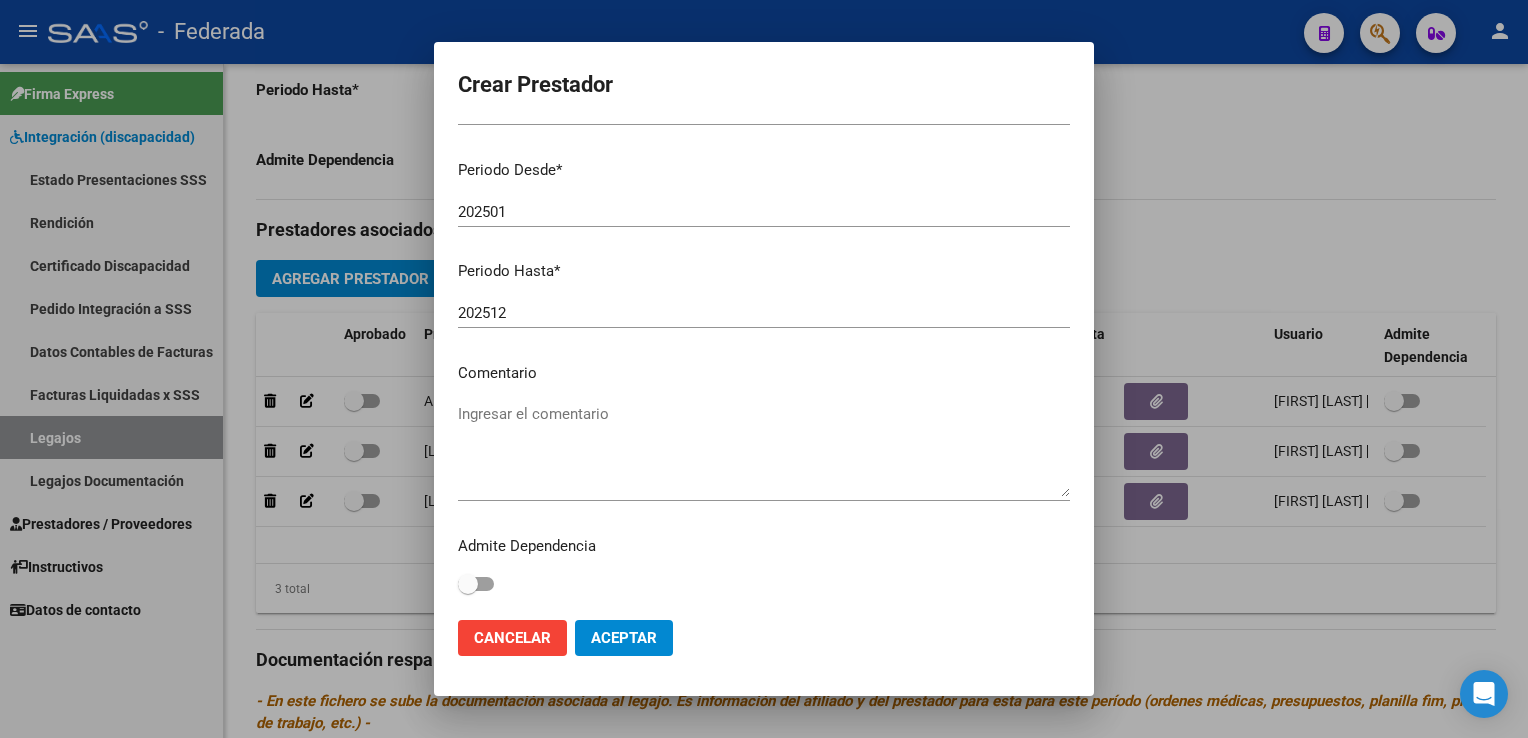type on "[CUIT]" 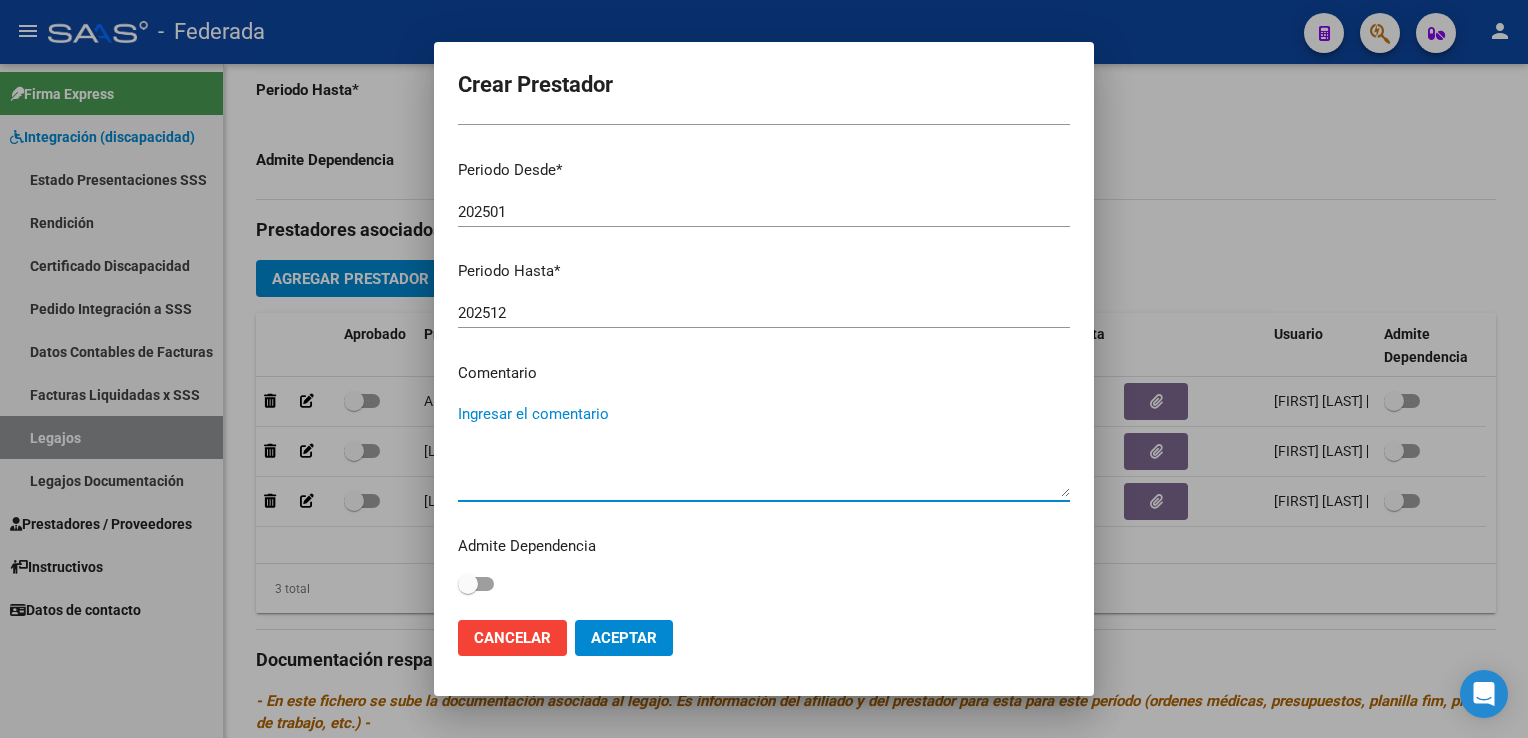 paste on "PSICOLOGÍA" 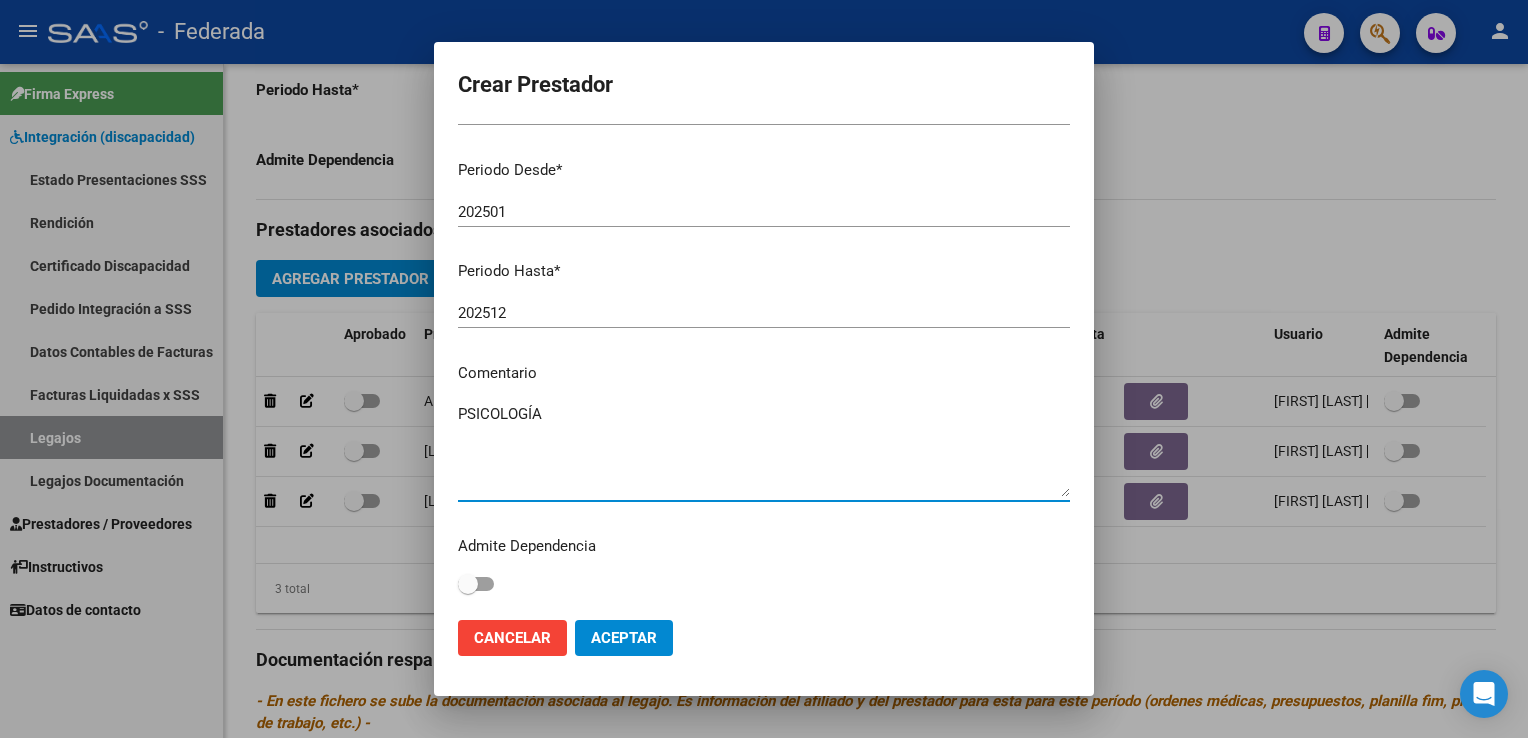 type on "PSICOLOGÍA" 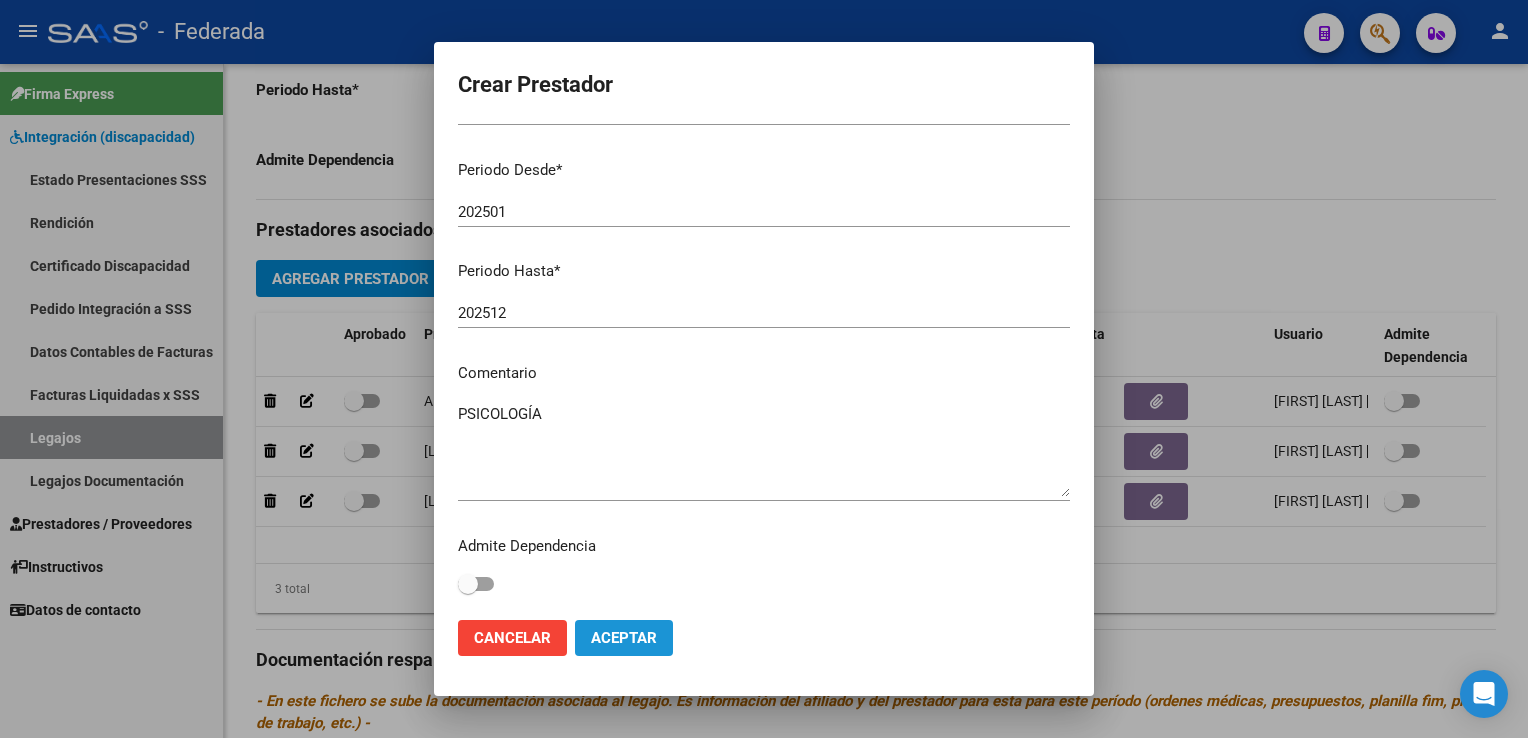 click on "Aceptar" 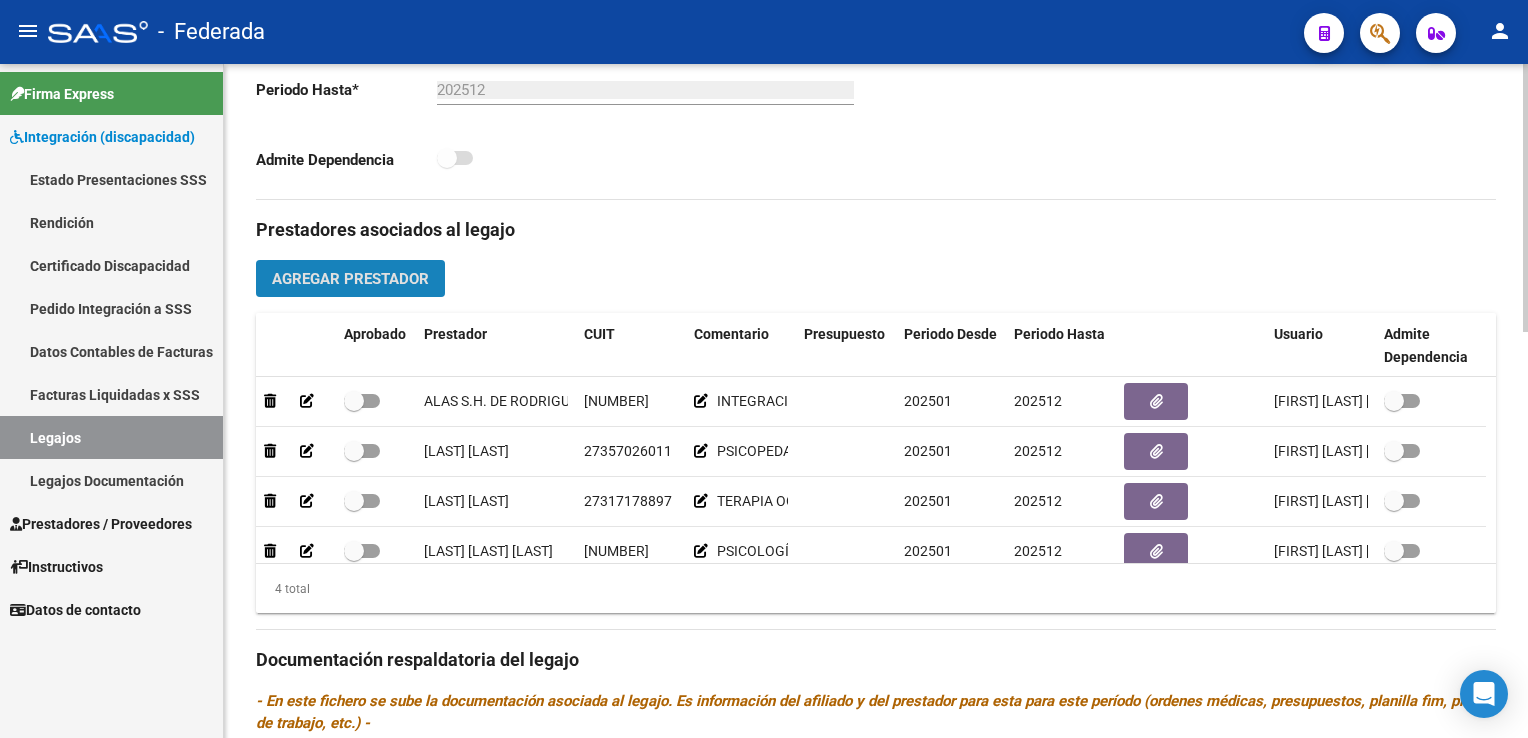 click on "Agregar Prestador" 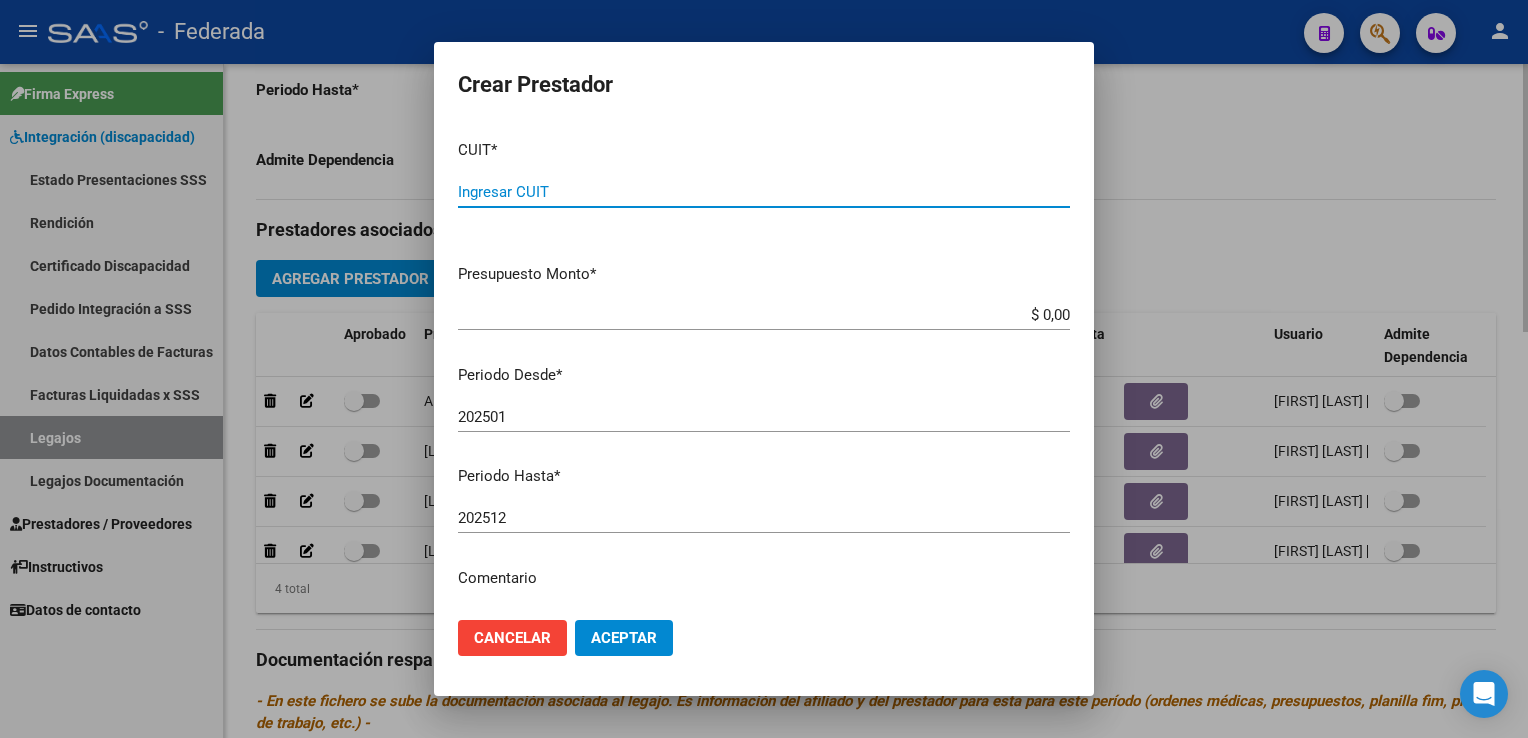 paste on "[CUIT]" 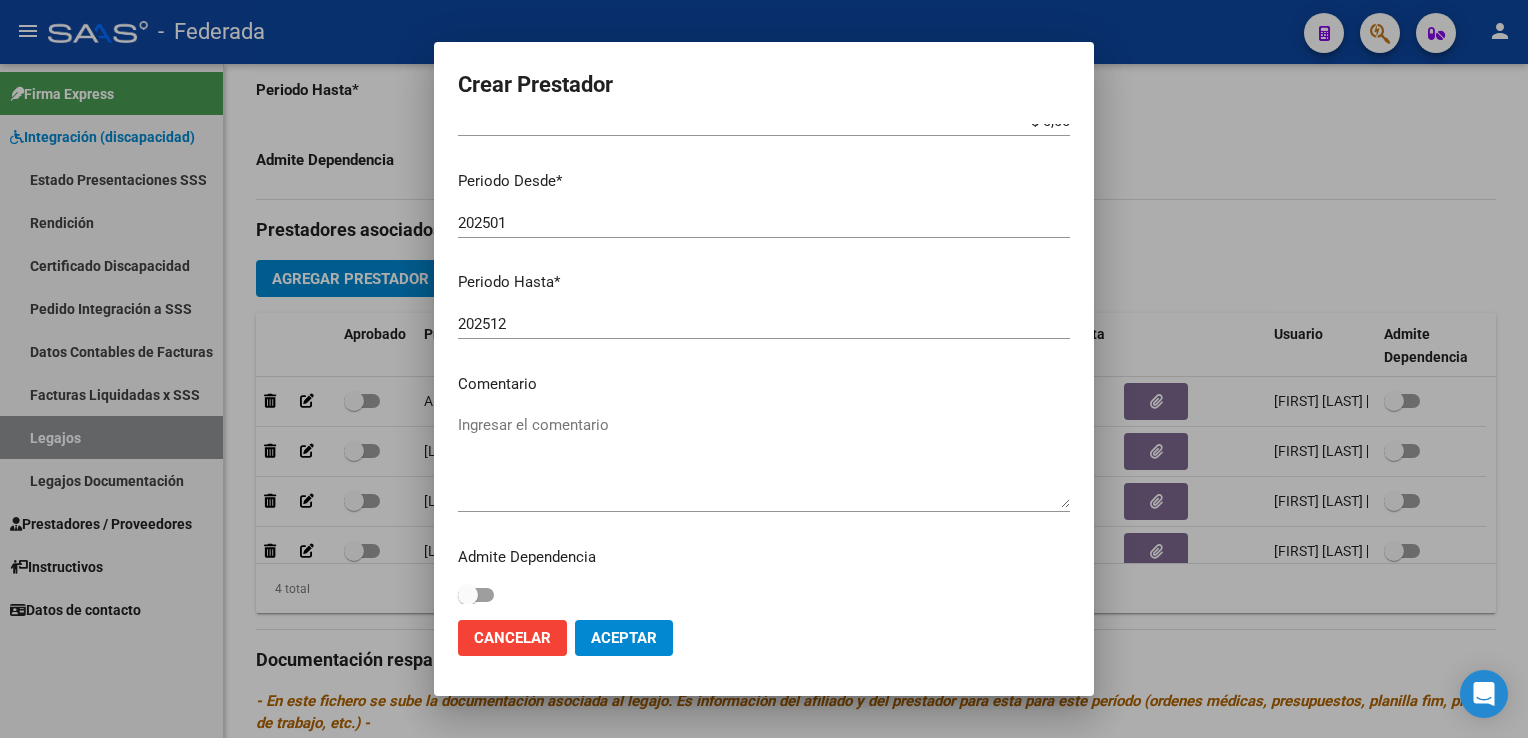 scroll, scrollTop: 205, scrollLeft: 0, axis: vertical 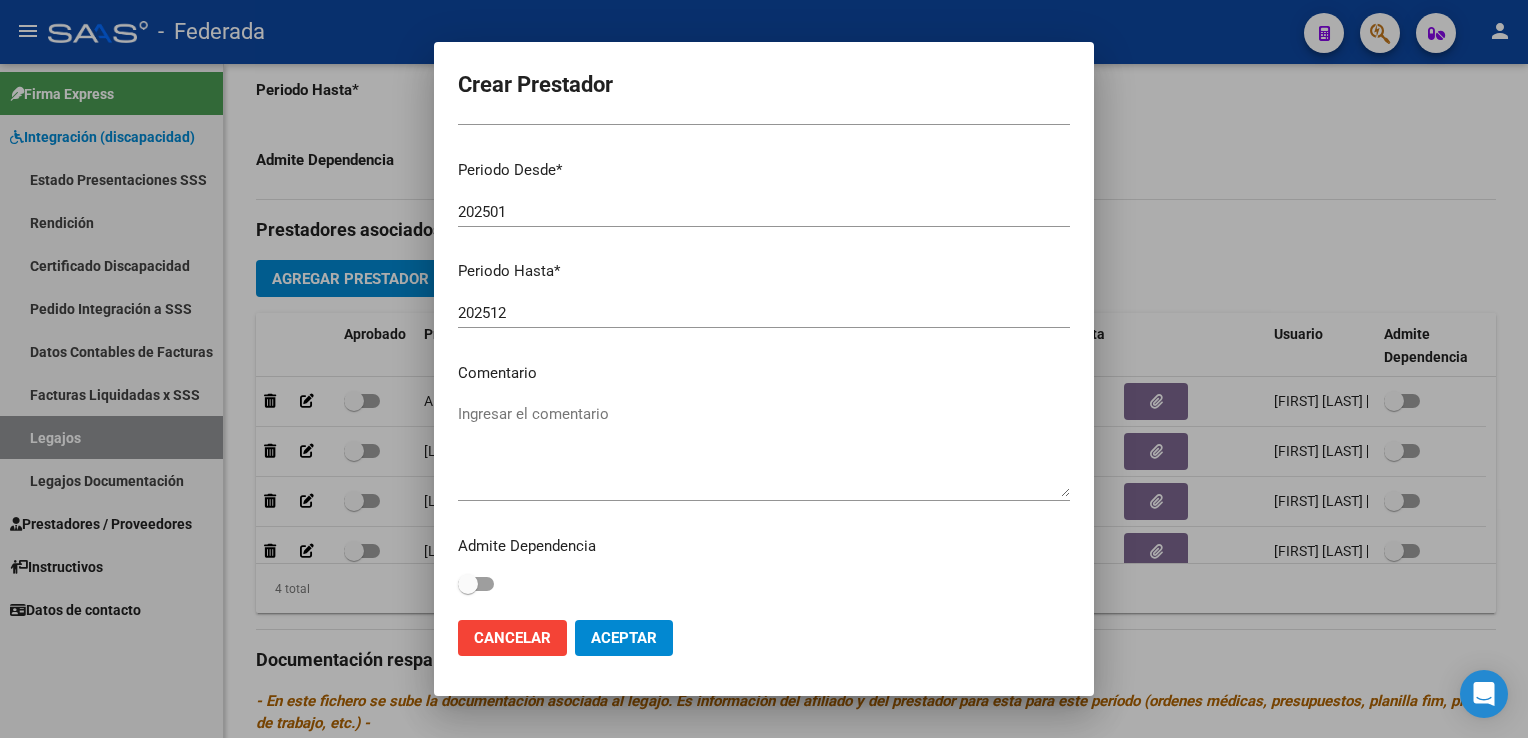 type on "[CUIT]" 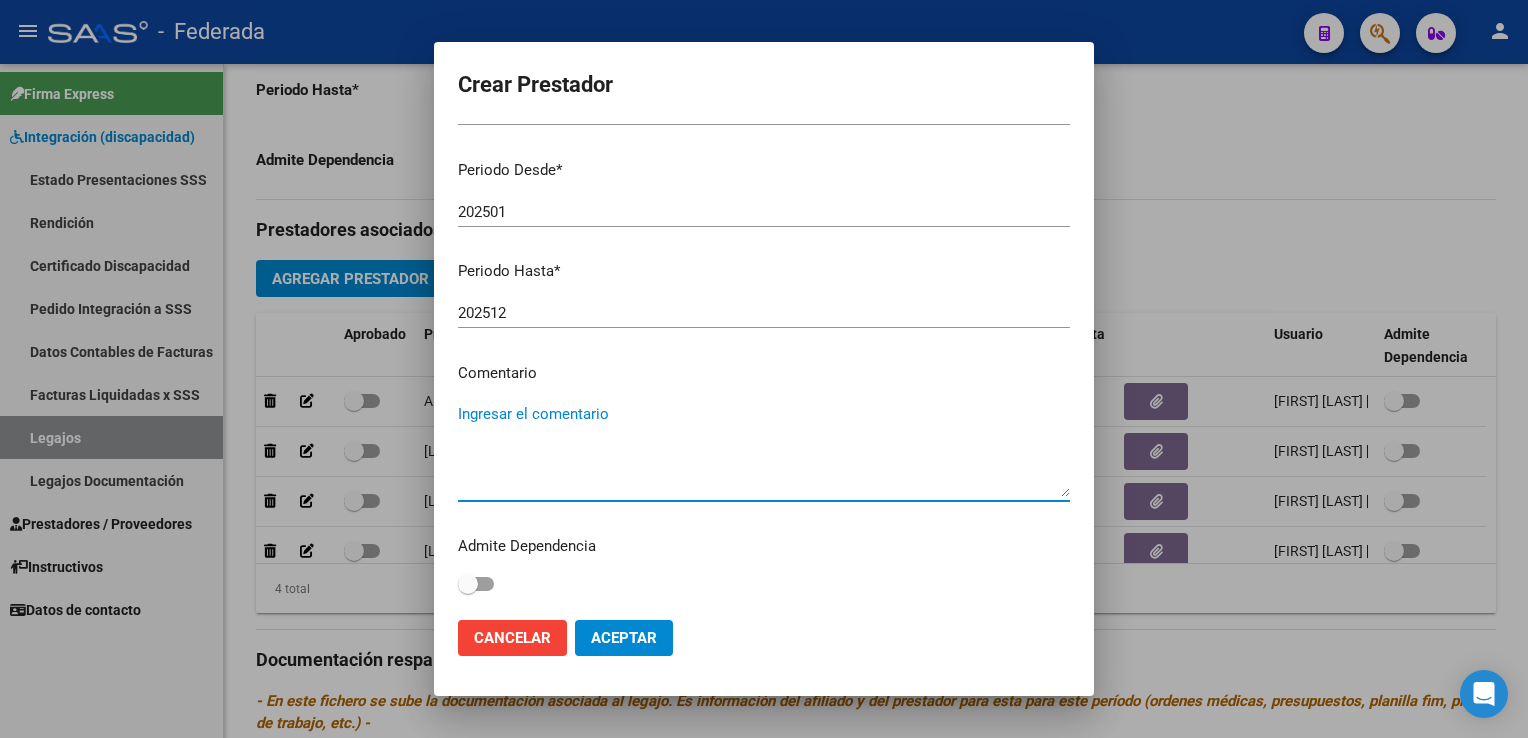click on "Ingresar el comentario" at bounding box center (764, 450) 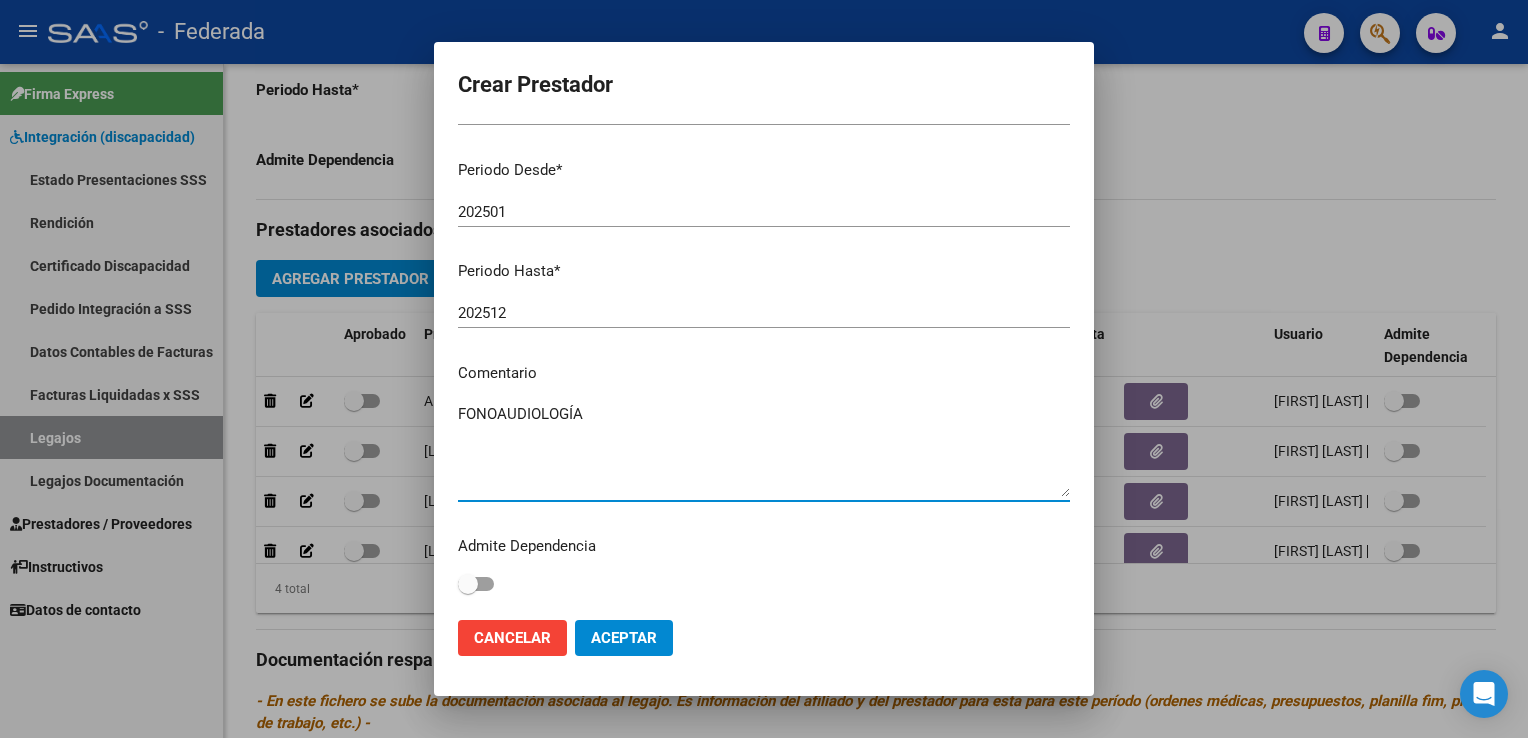 type on "FONOAUDIOLOGÍA" 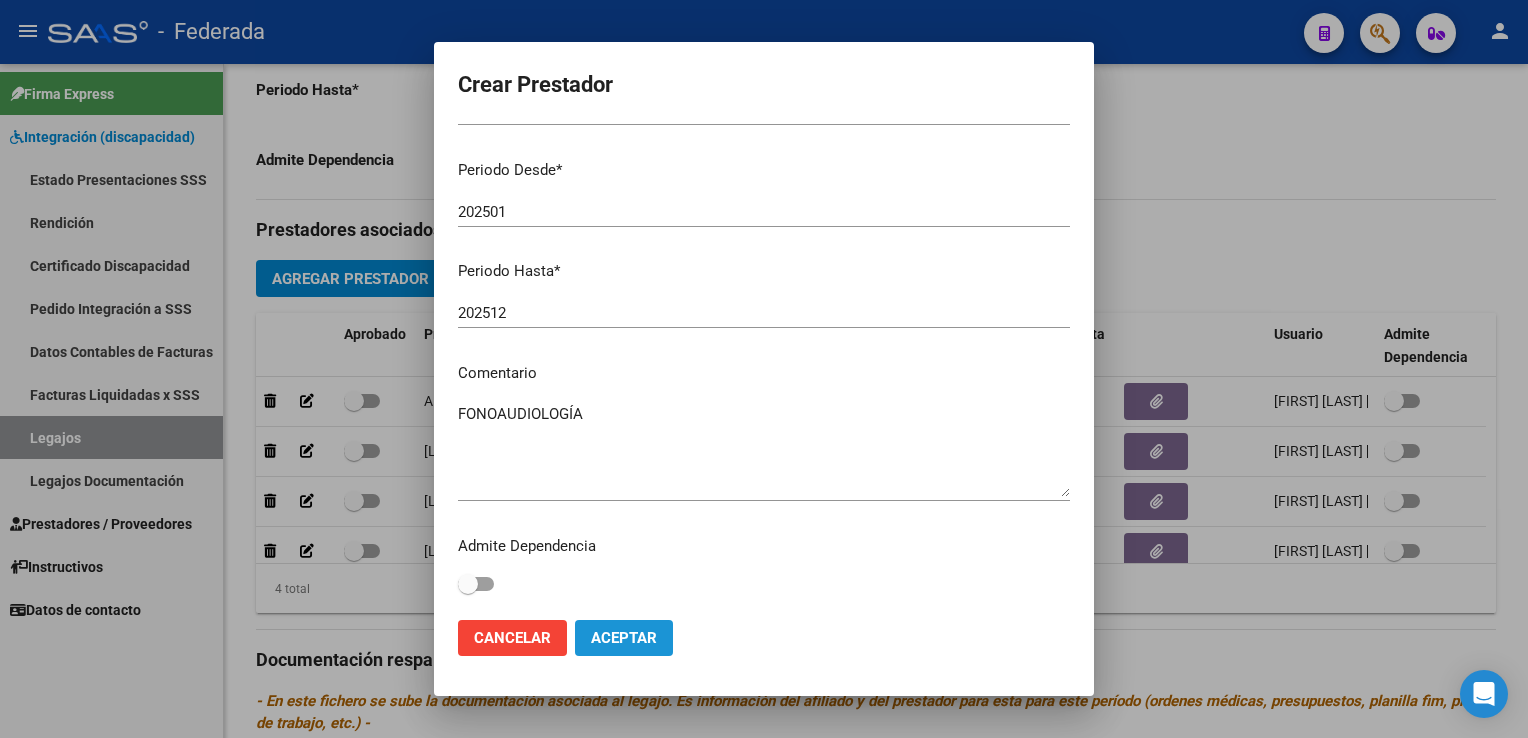click on "Aceptar" 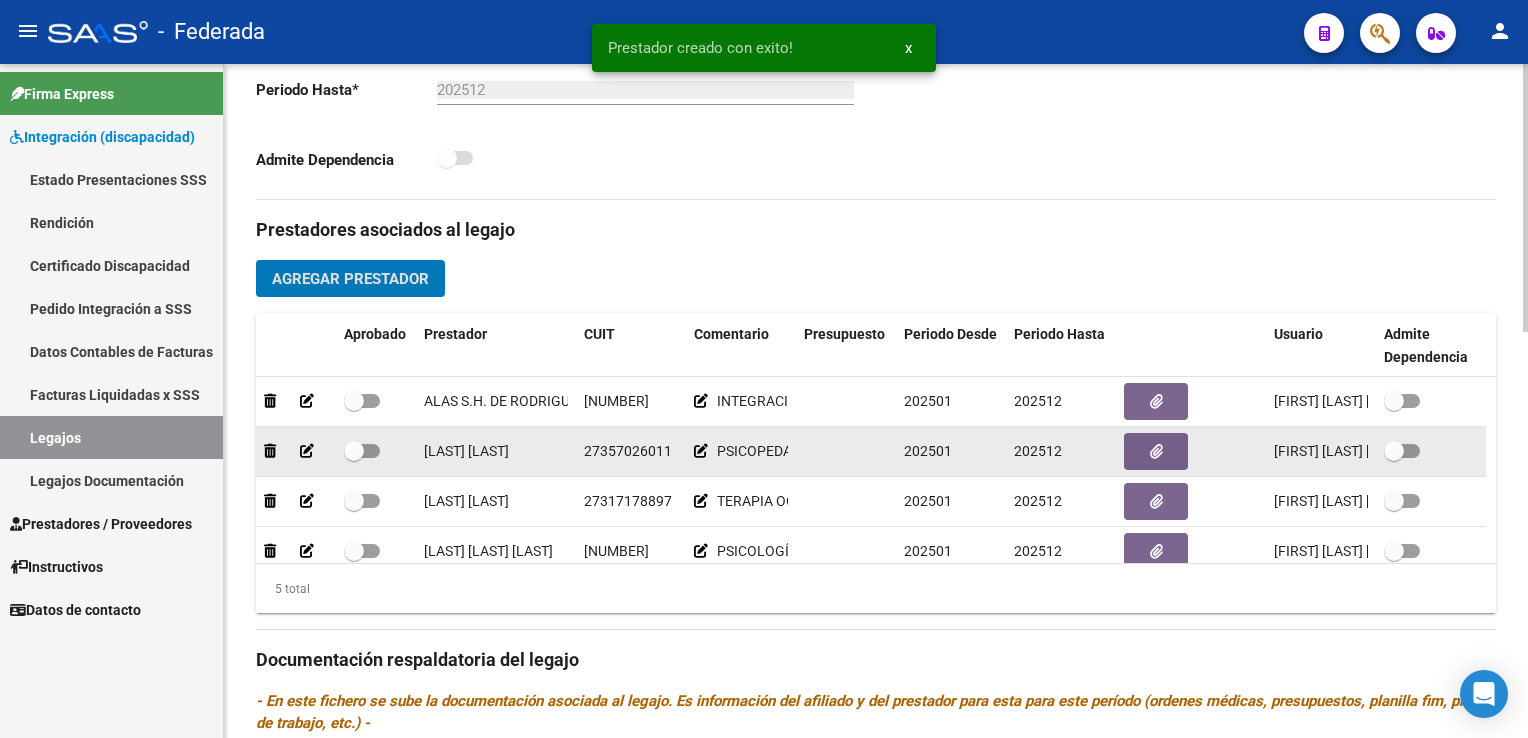 scroll, scrollTop: 84, scrollLeft: 0, axis: vertical 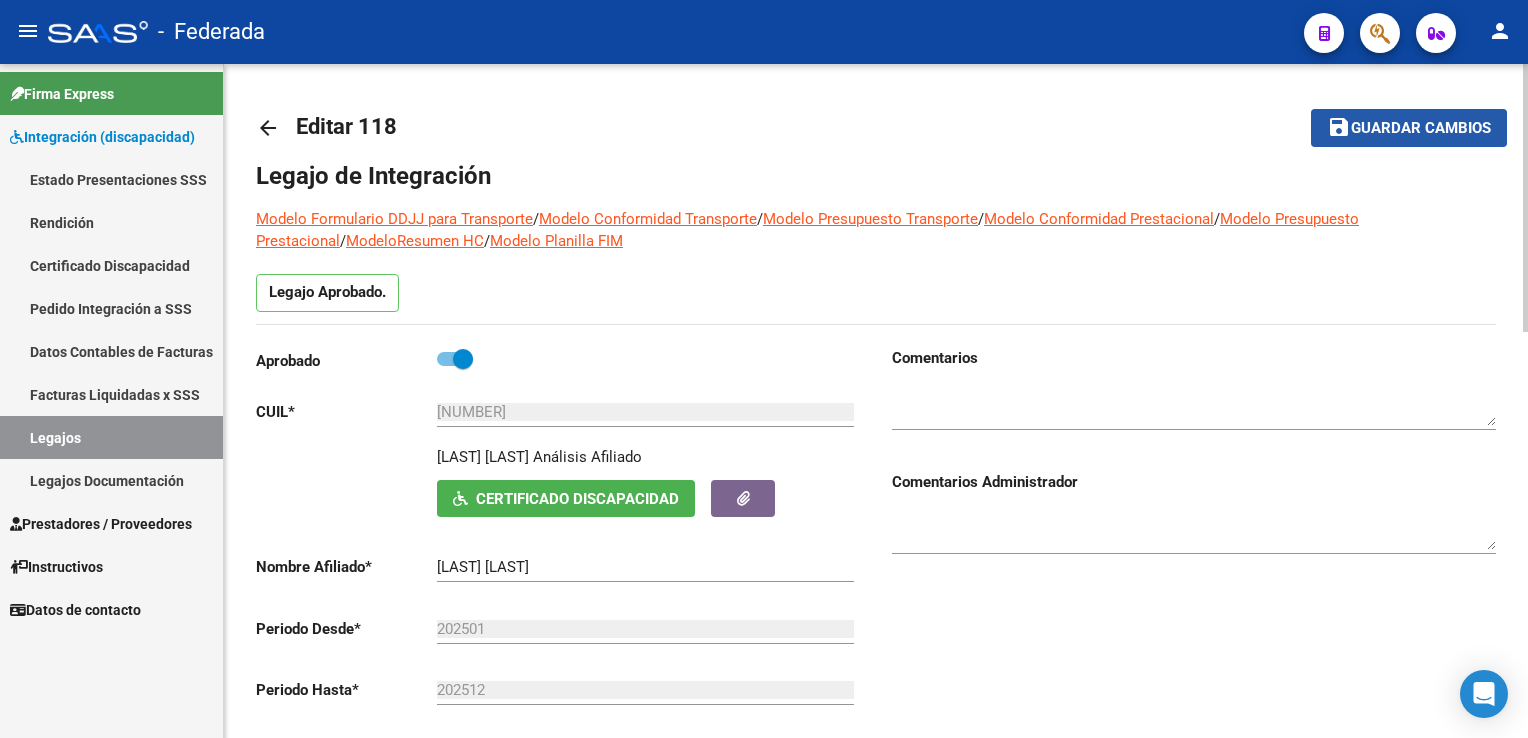 click on "Guardar cambios" 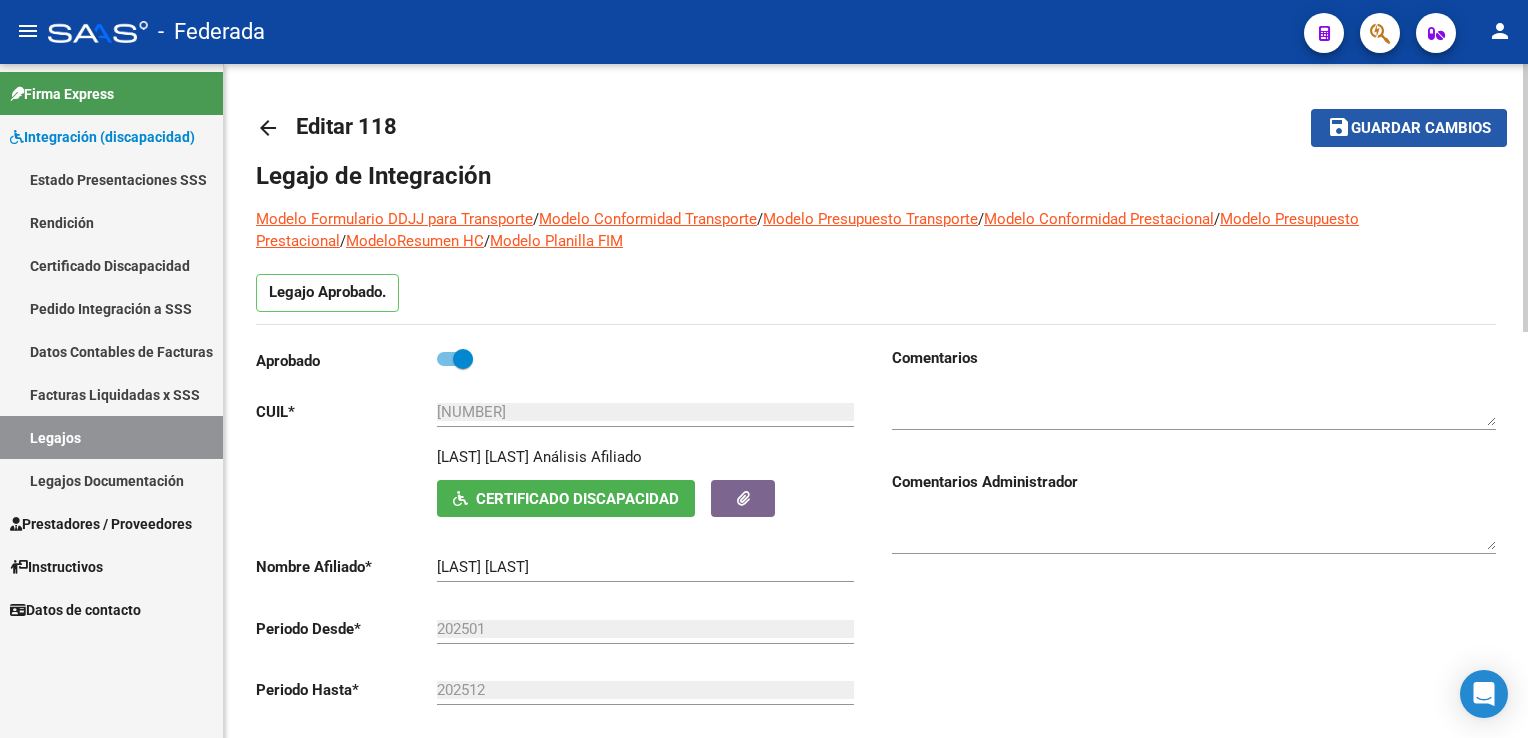 click on "Guardar cambios" 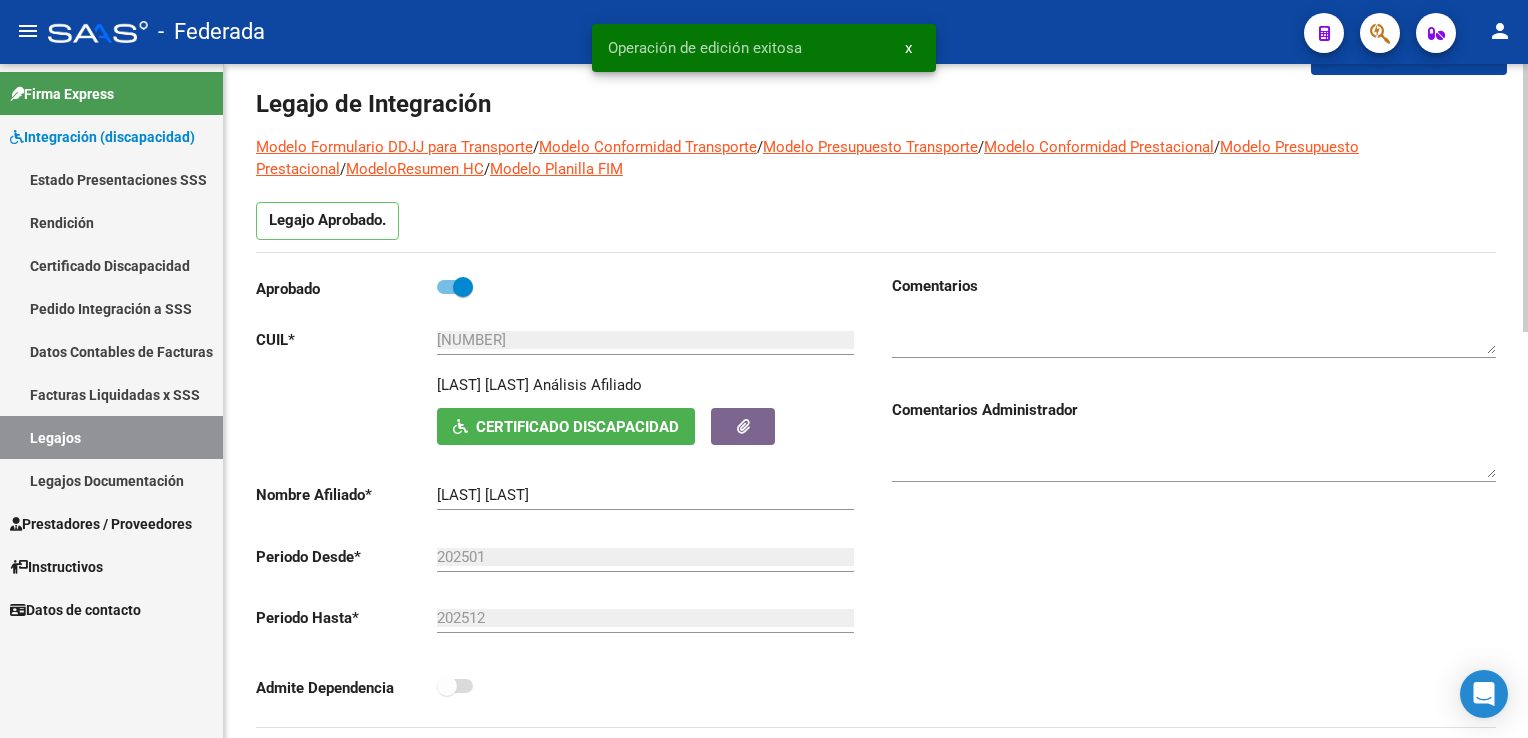 scroll, scrollTop: 0, scrollLeft: 0, axis: both 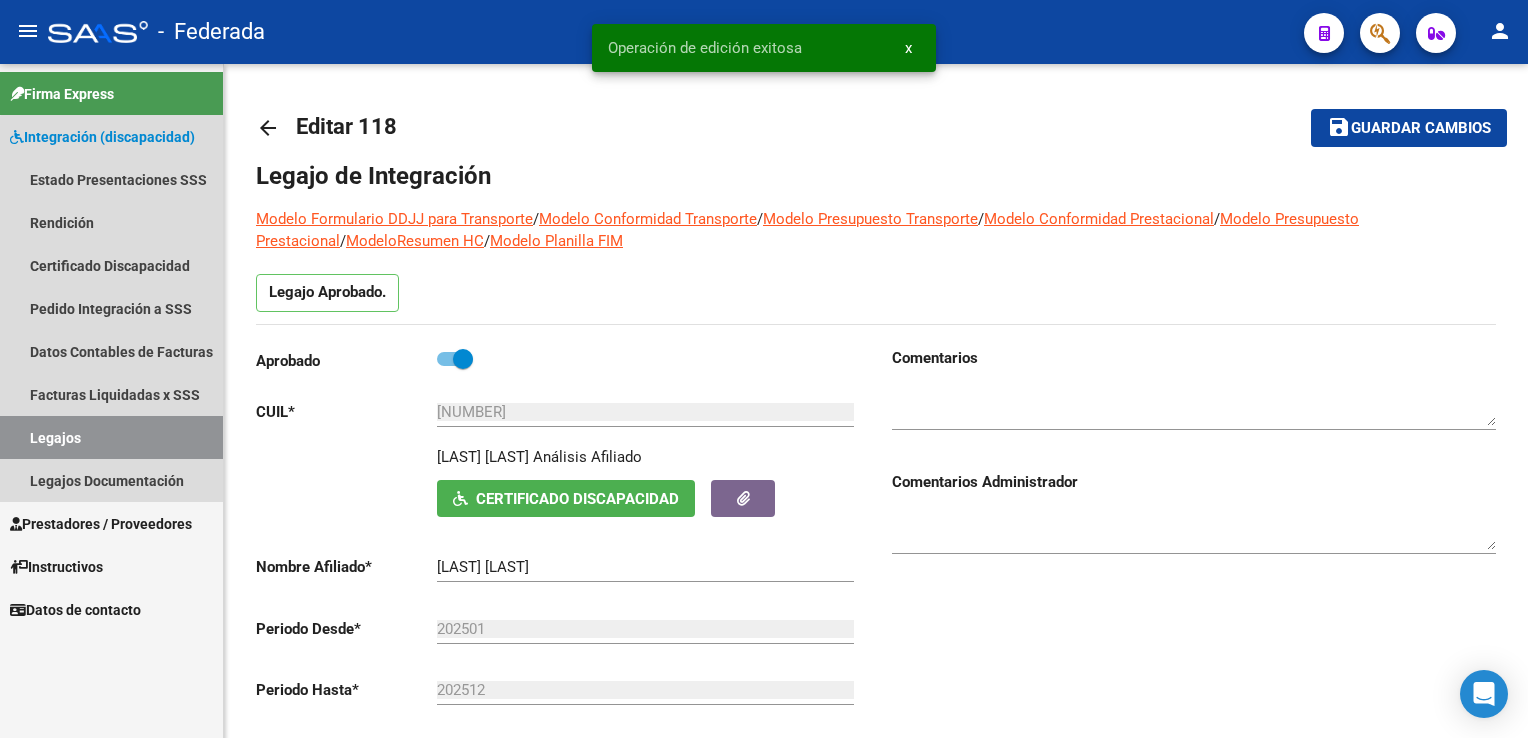 click on "Legajos" at bounding box center (111, 437) 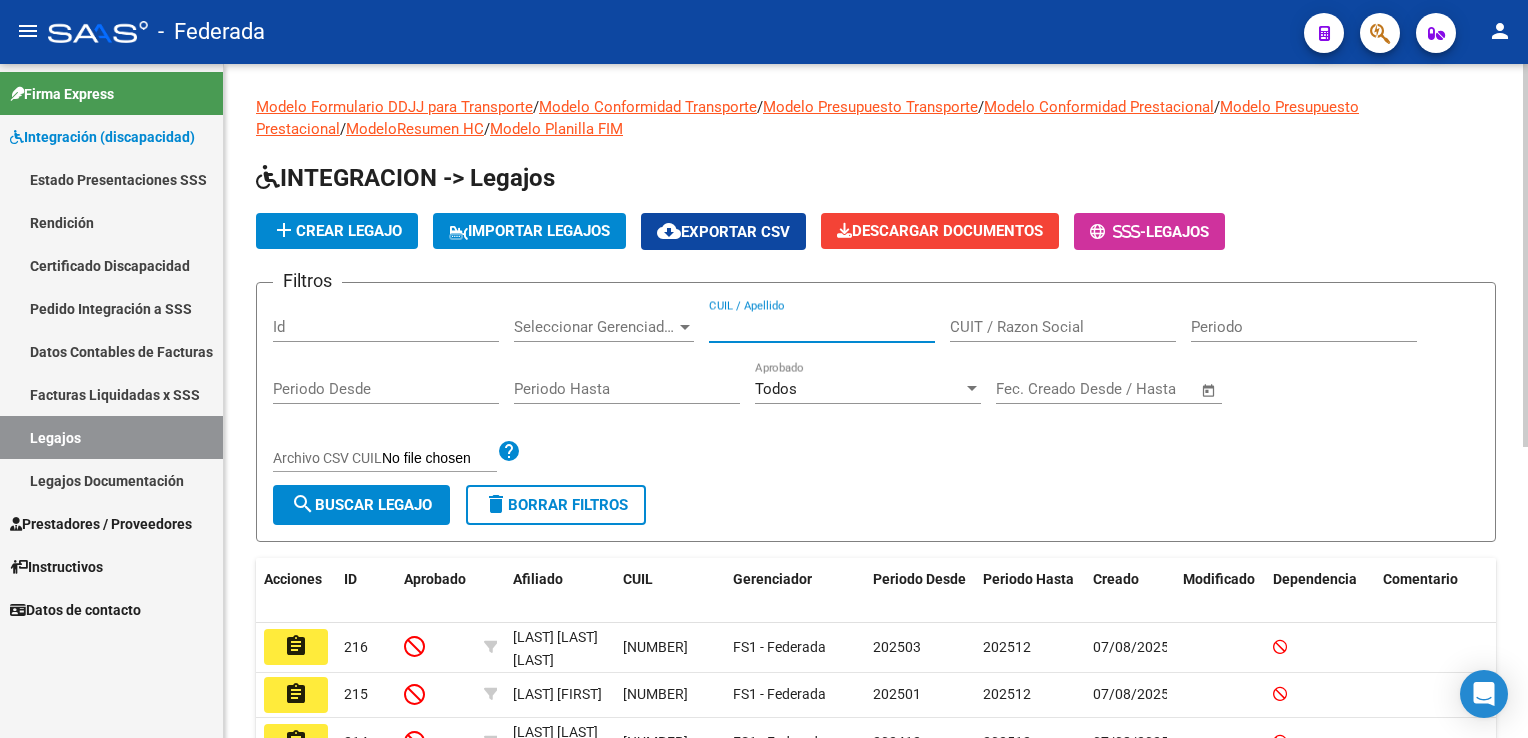 click on "CUIL / Apellido" at bounding box center (822, 327) 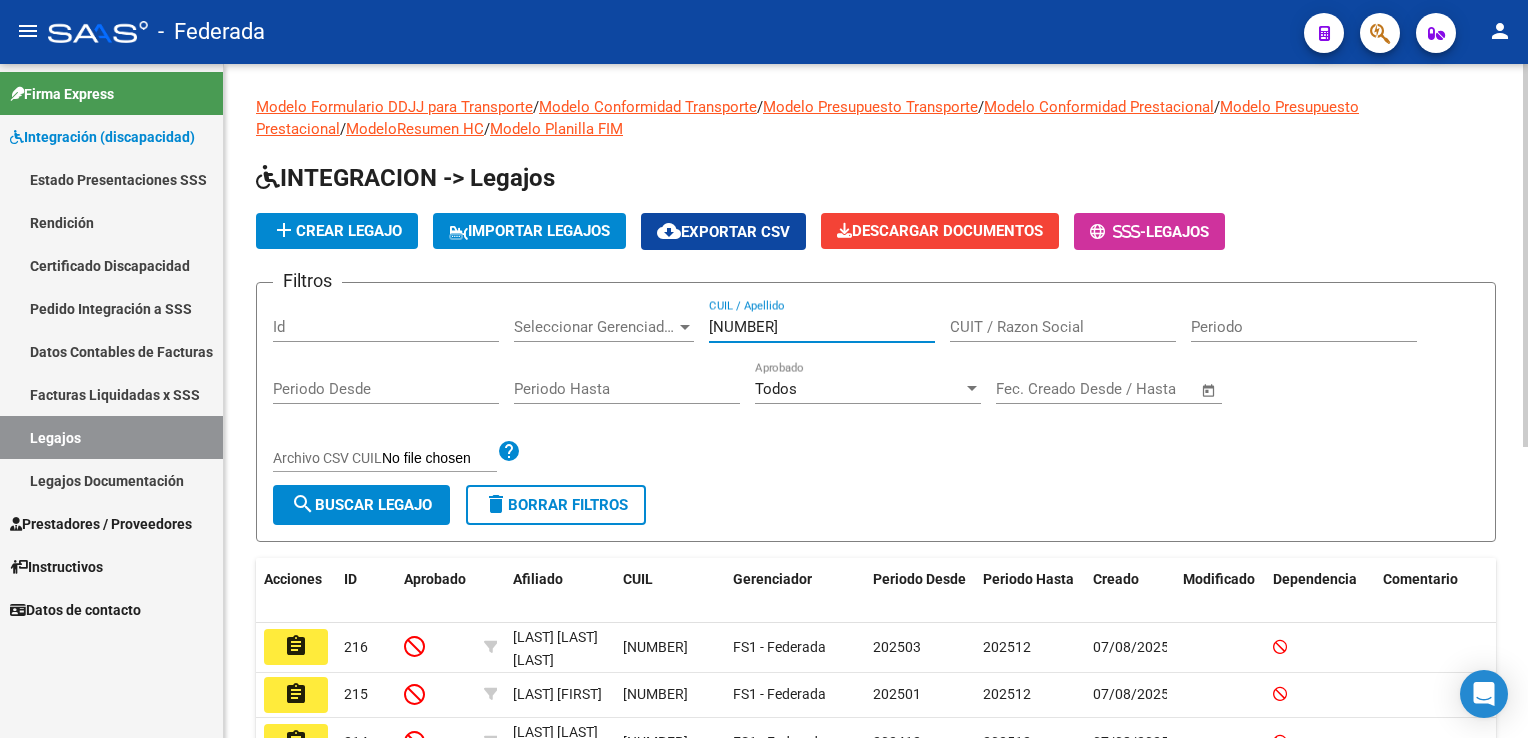 click on "[NUMBER]" at bounding box center (822, 327) 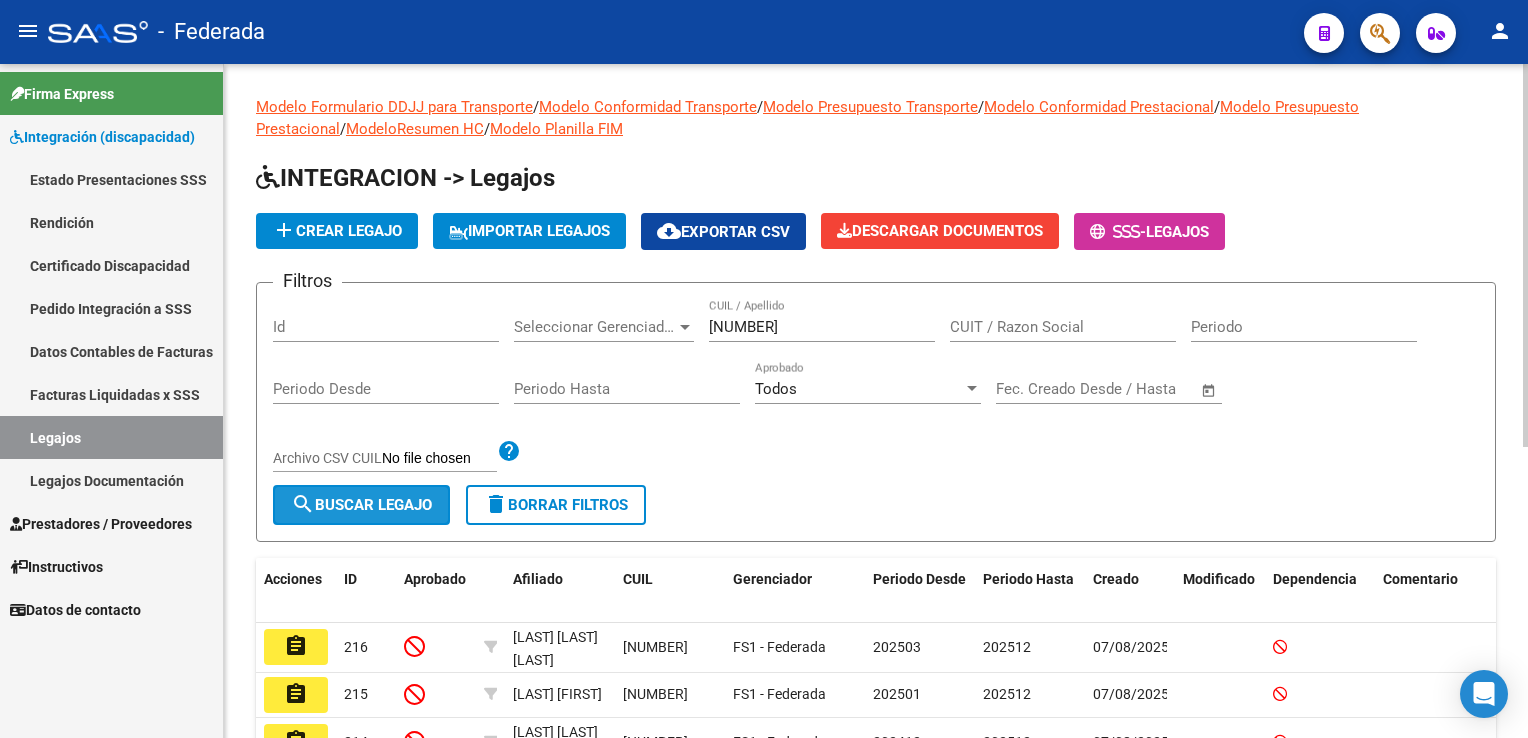 click on "search  Buscar Legajo" 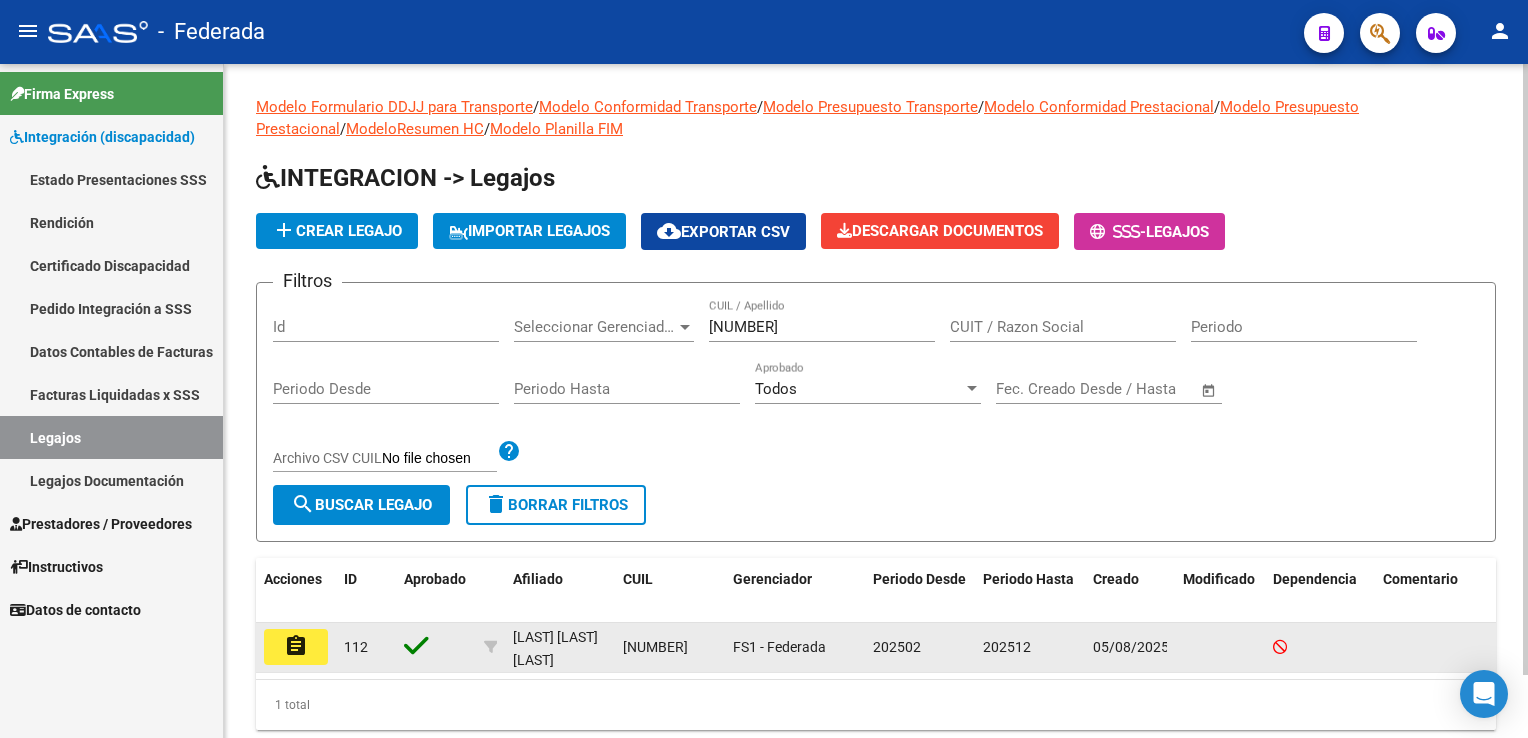 click on "assignment" 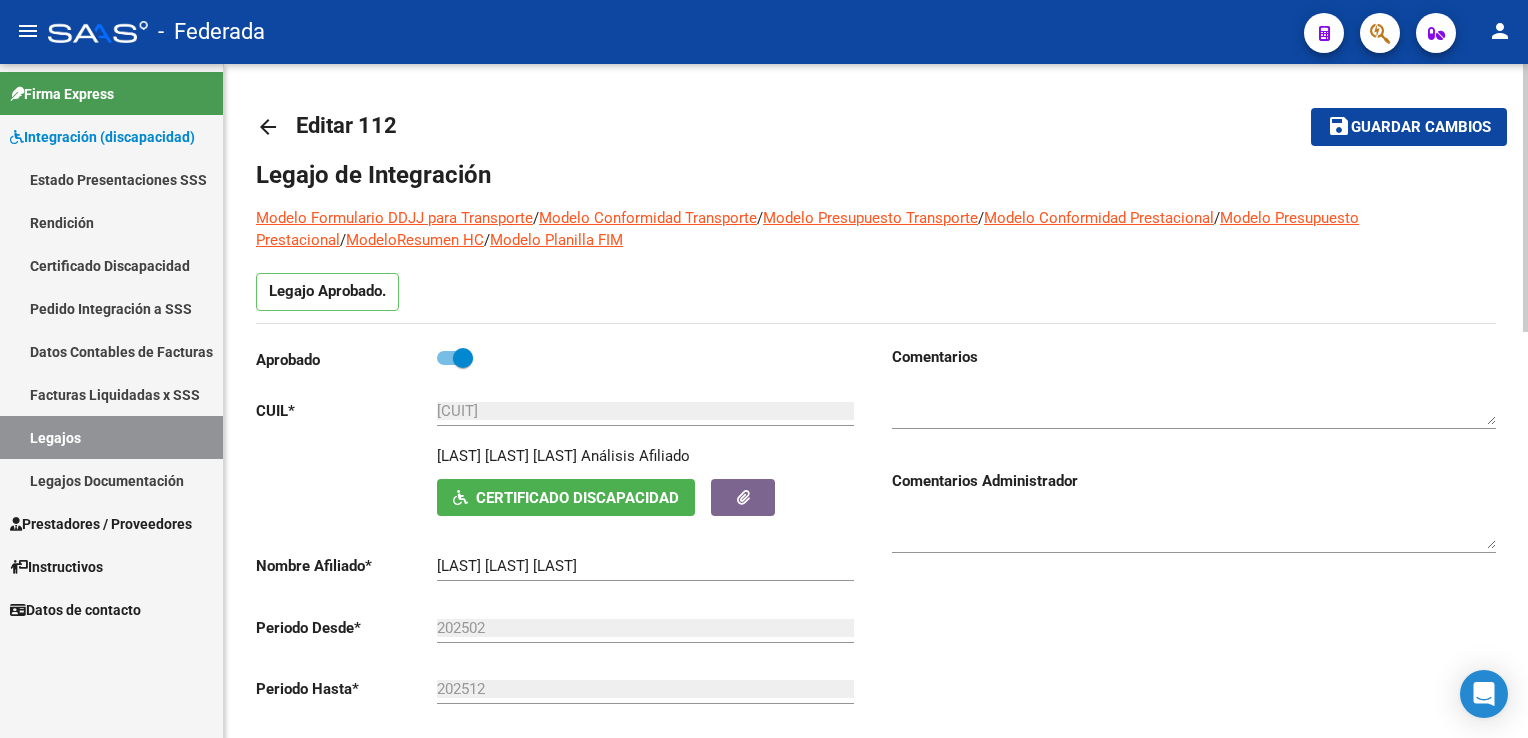 scroll, scrollTop: 0, scrollLeft: 0, axis: both 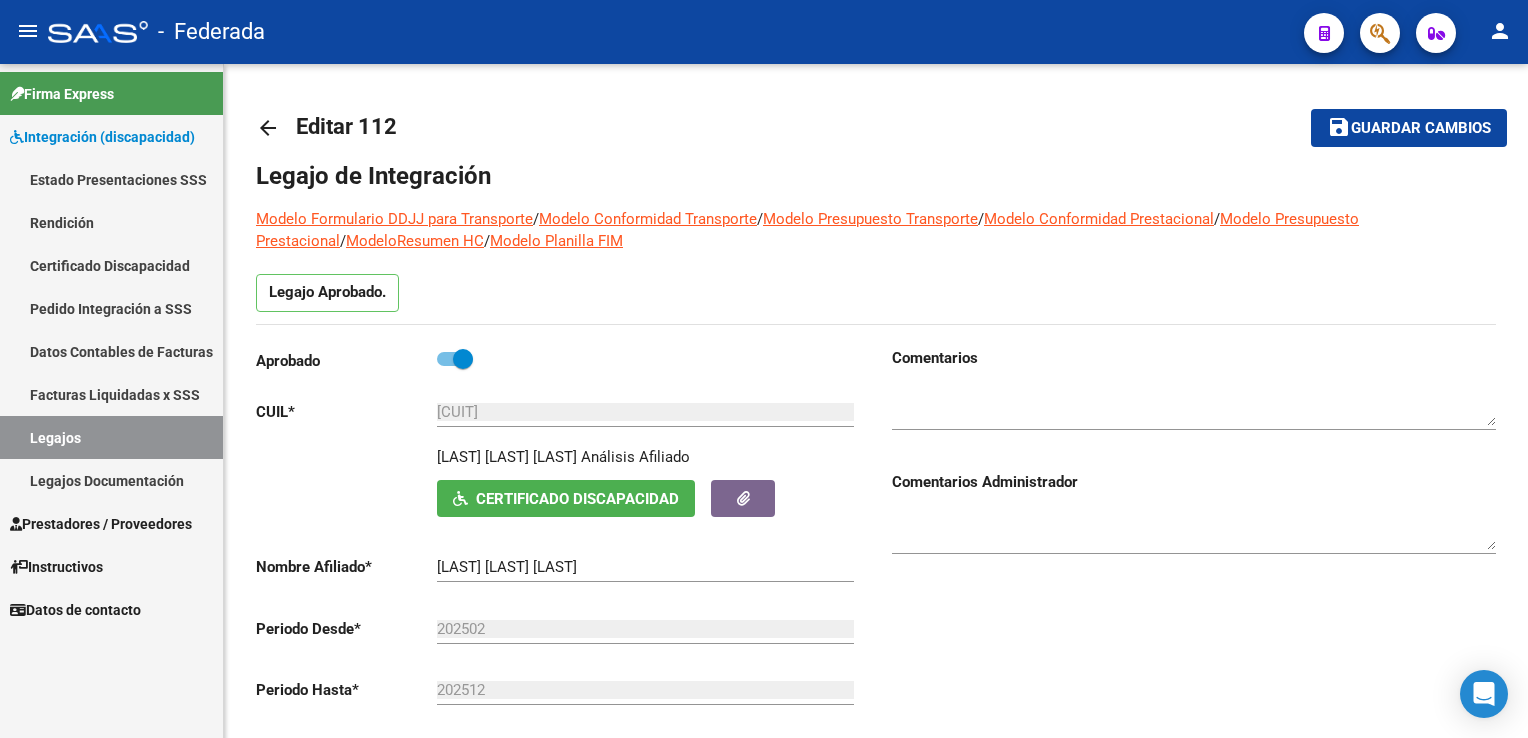 click on "Legajos" at bounding box center [111, 437] 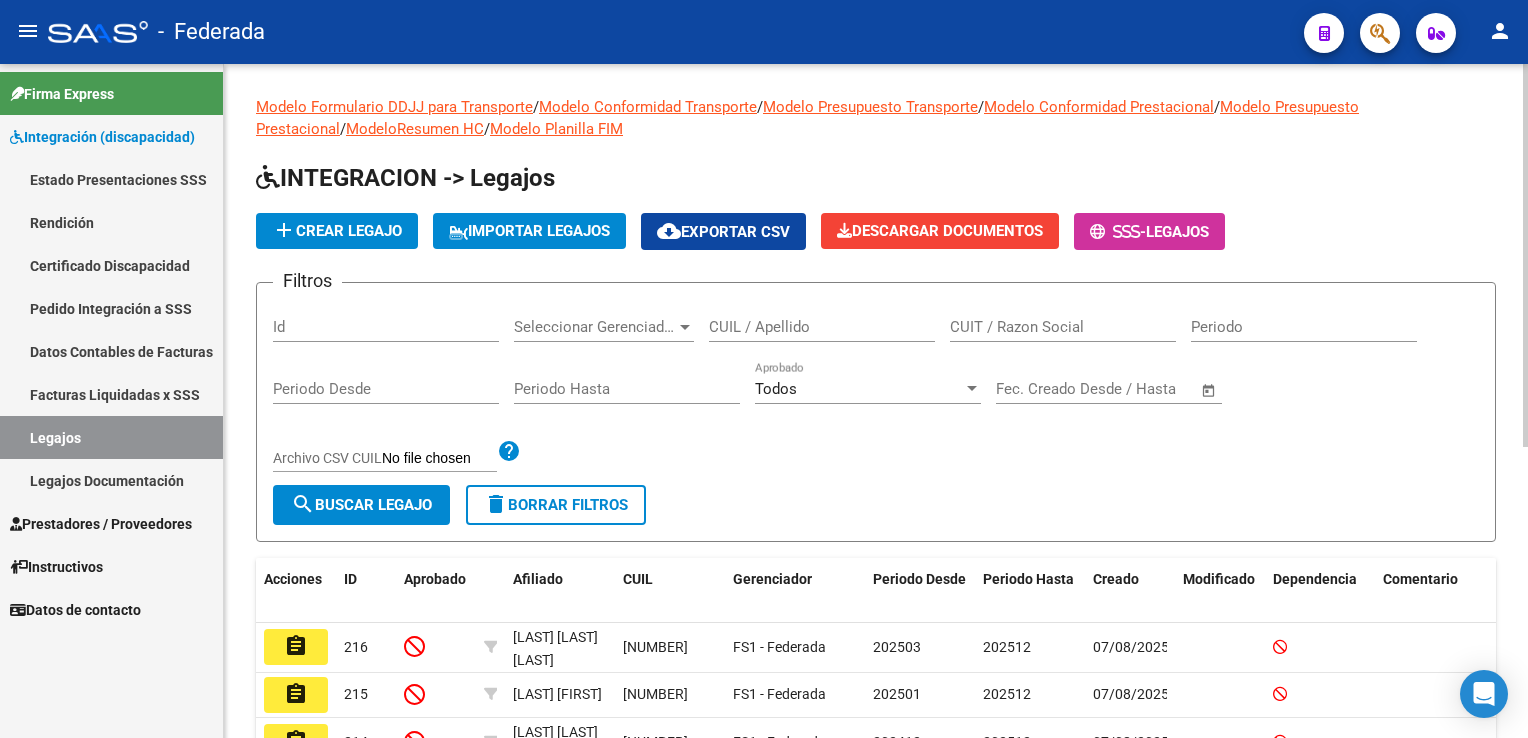 click on "CUIL / Apellido" 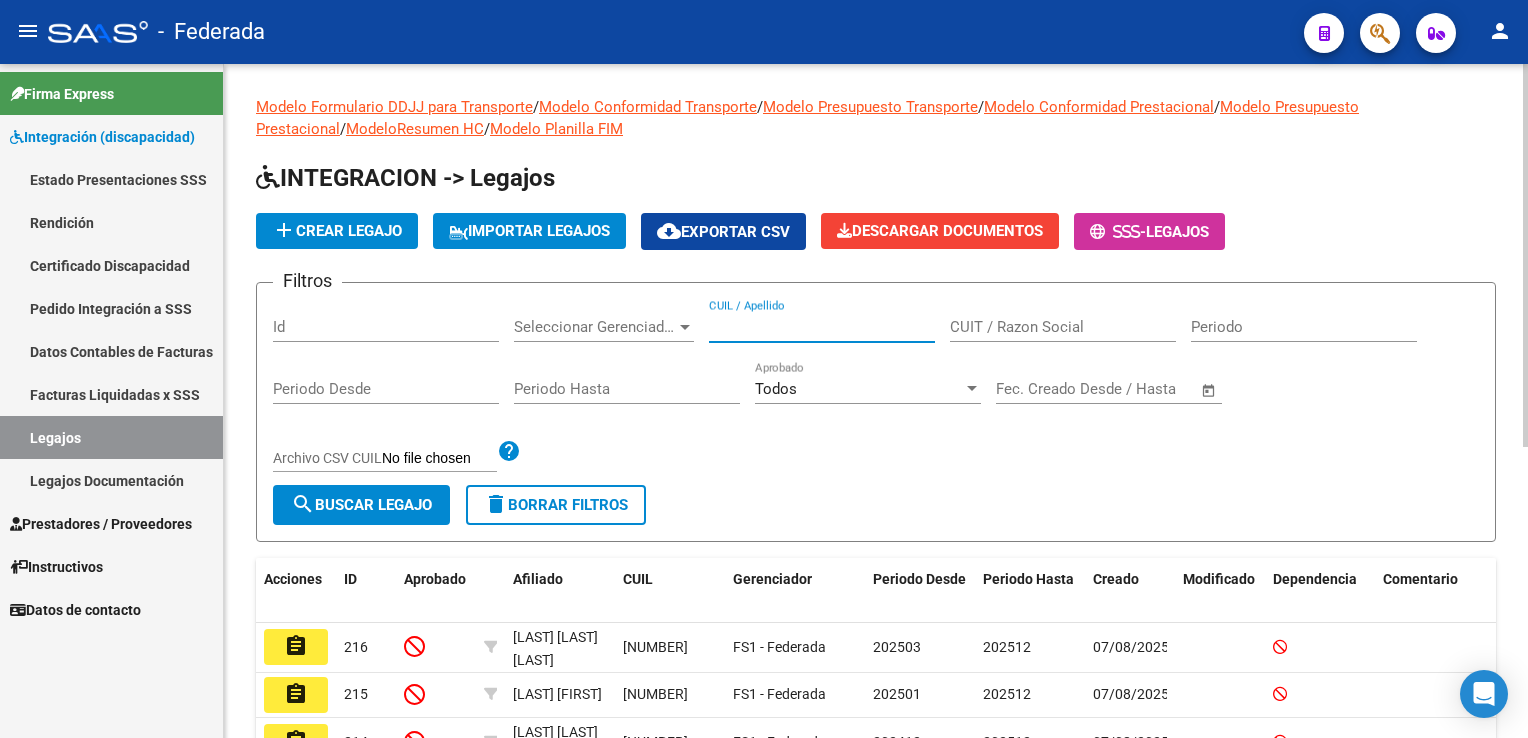 paste on "[NUMBER]" 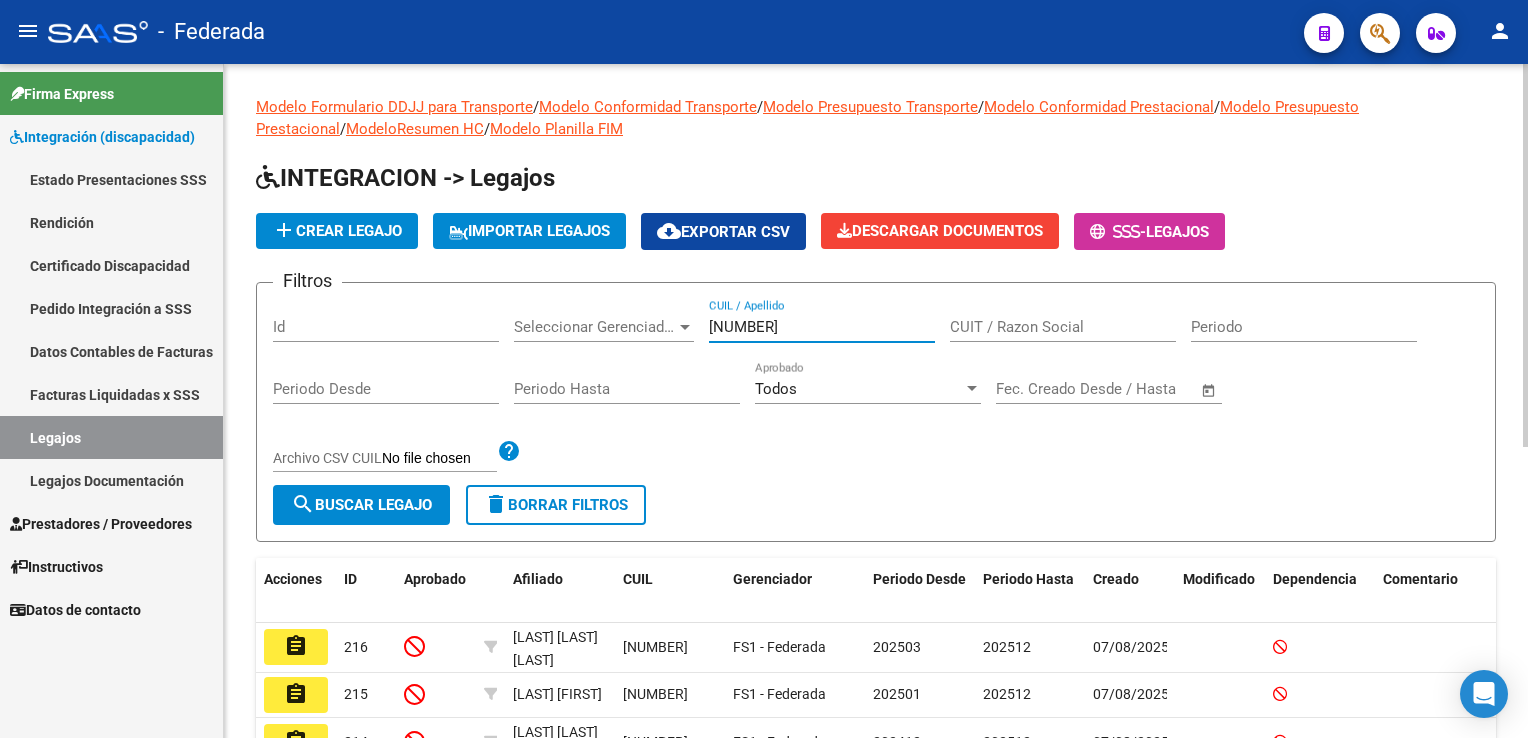 type on "[NUMBER]" 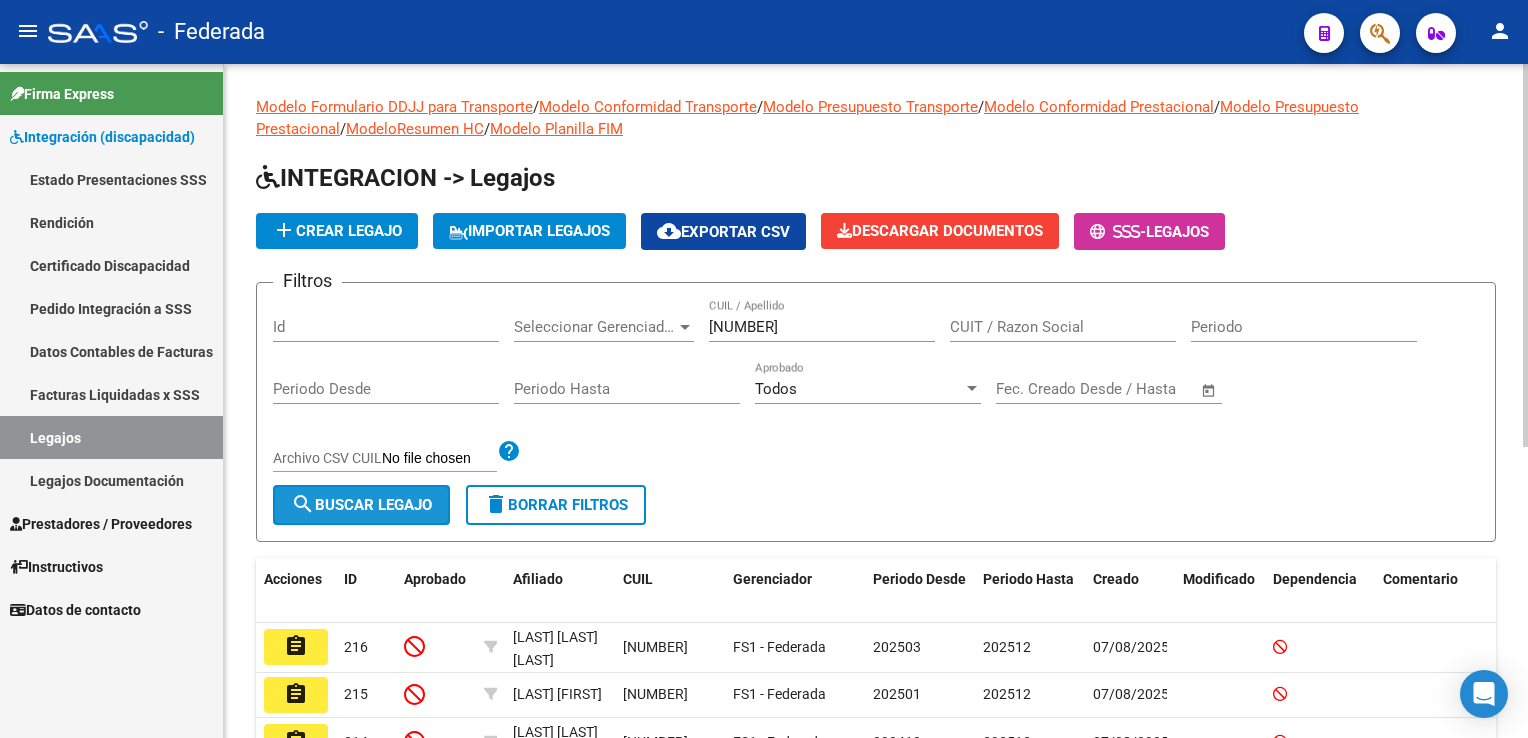 click on "search  Buscar Legajo" 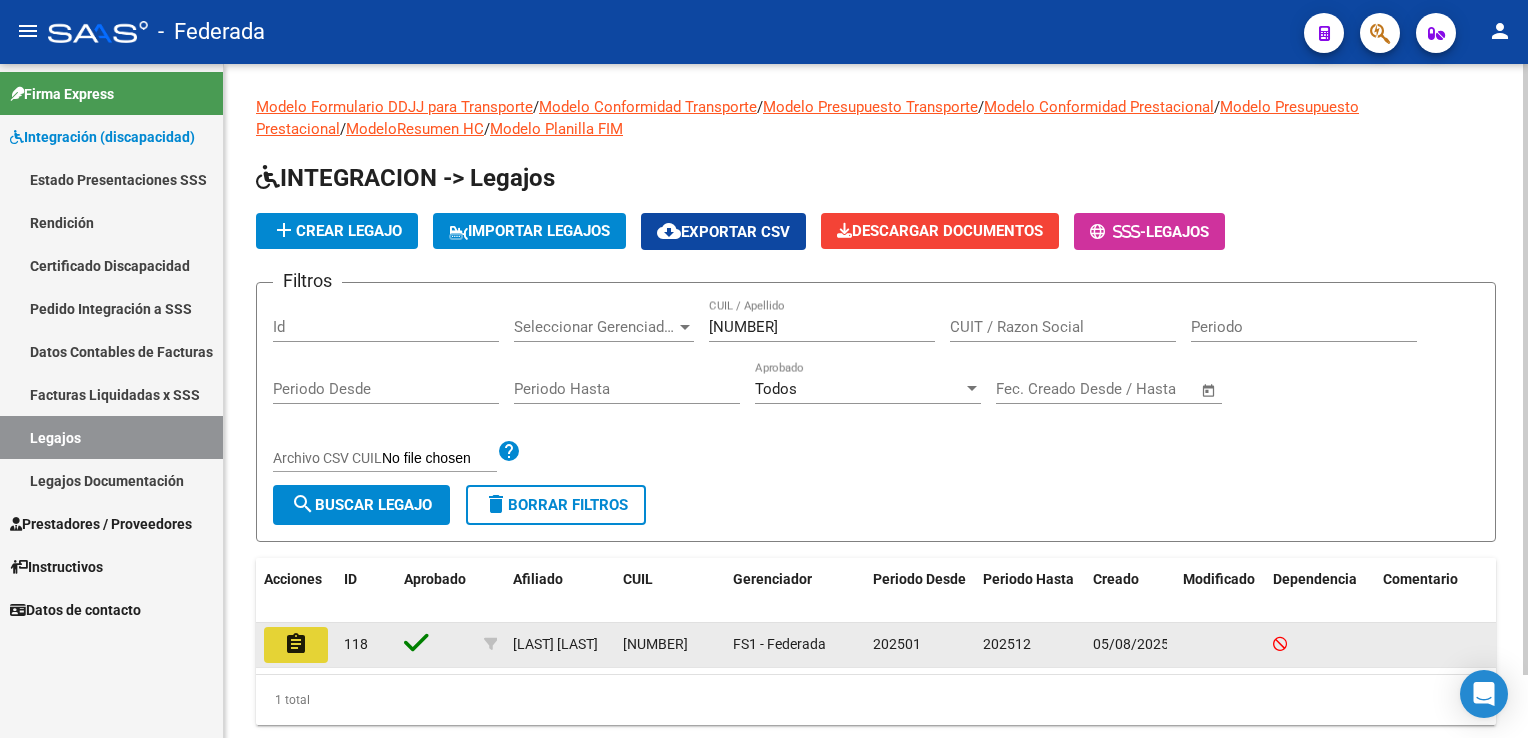 click on "assignment" 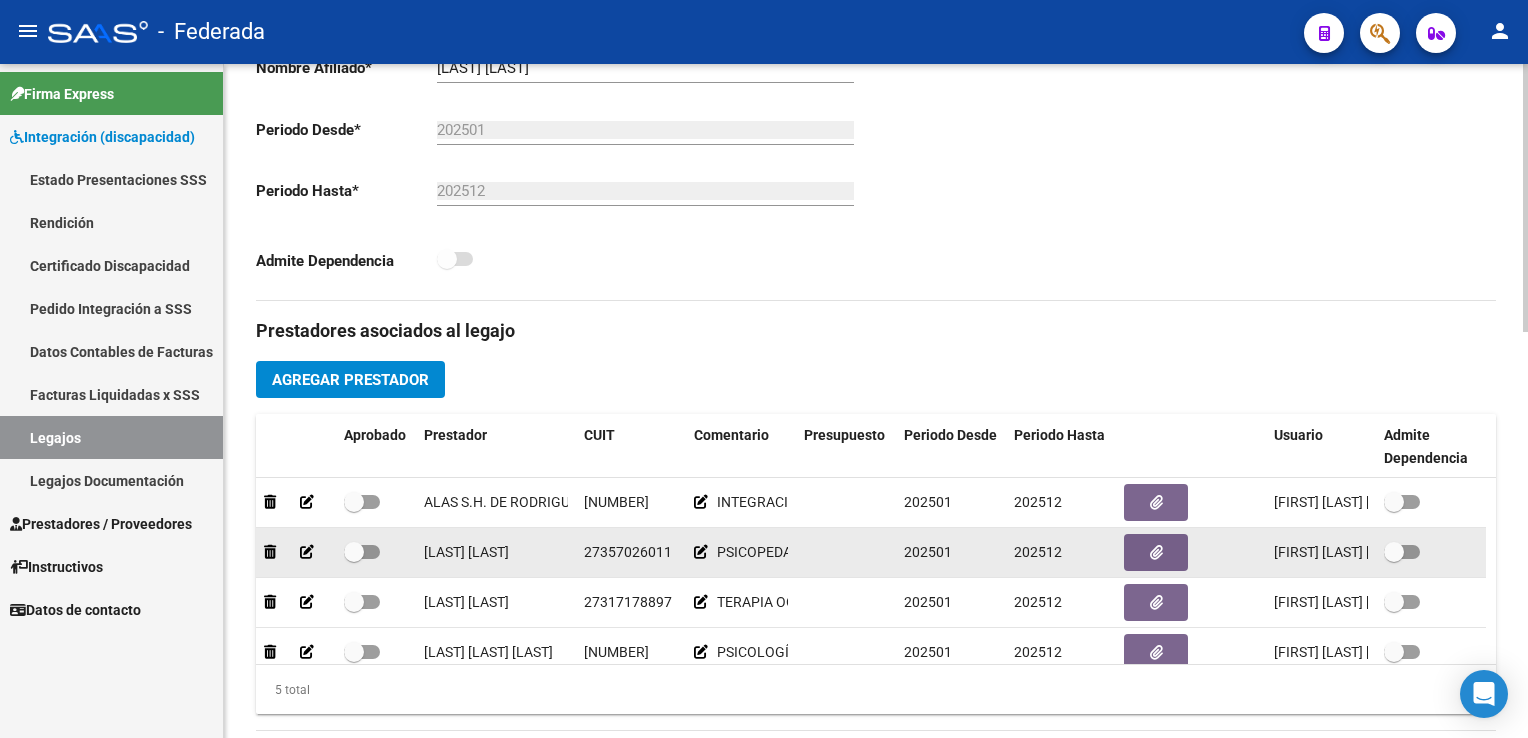 scroll, scrollTop: 500, scrollLeft: 0, axis: vertical 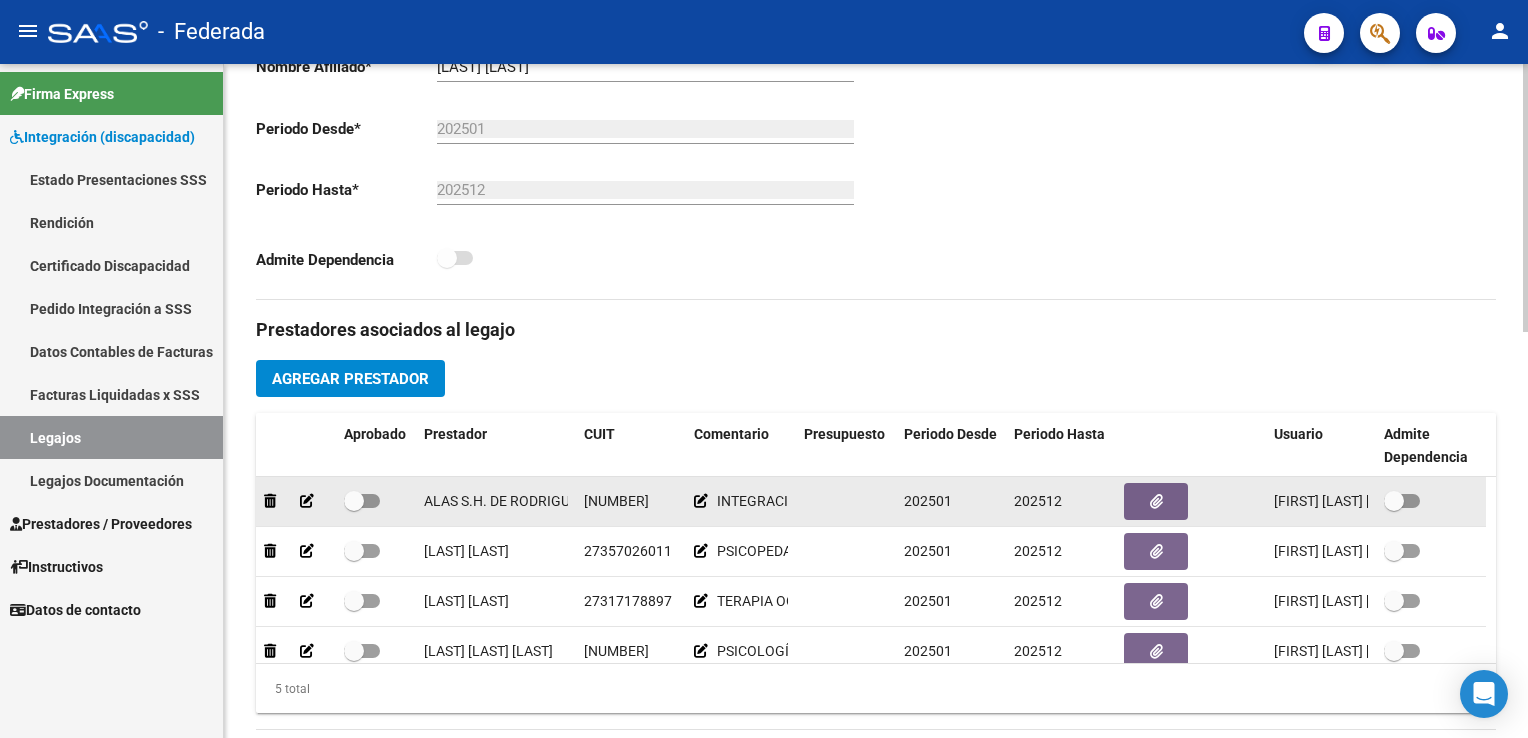 click at bounding box center (362, 501) 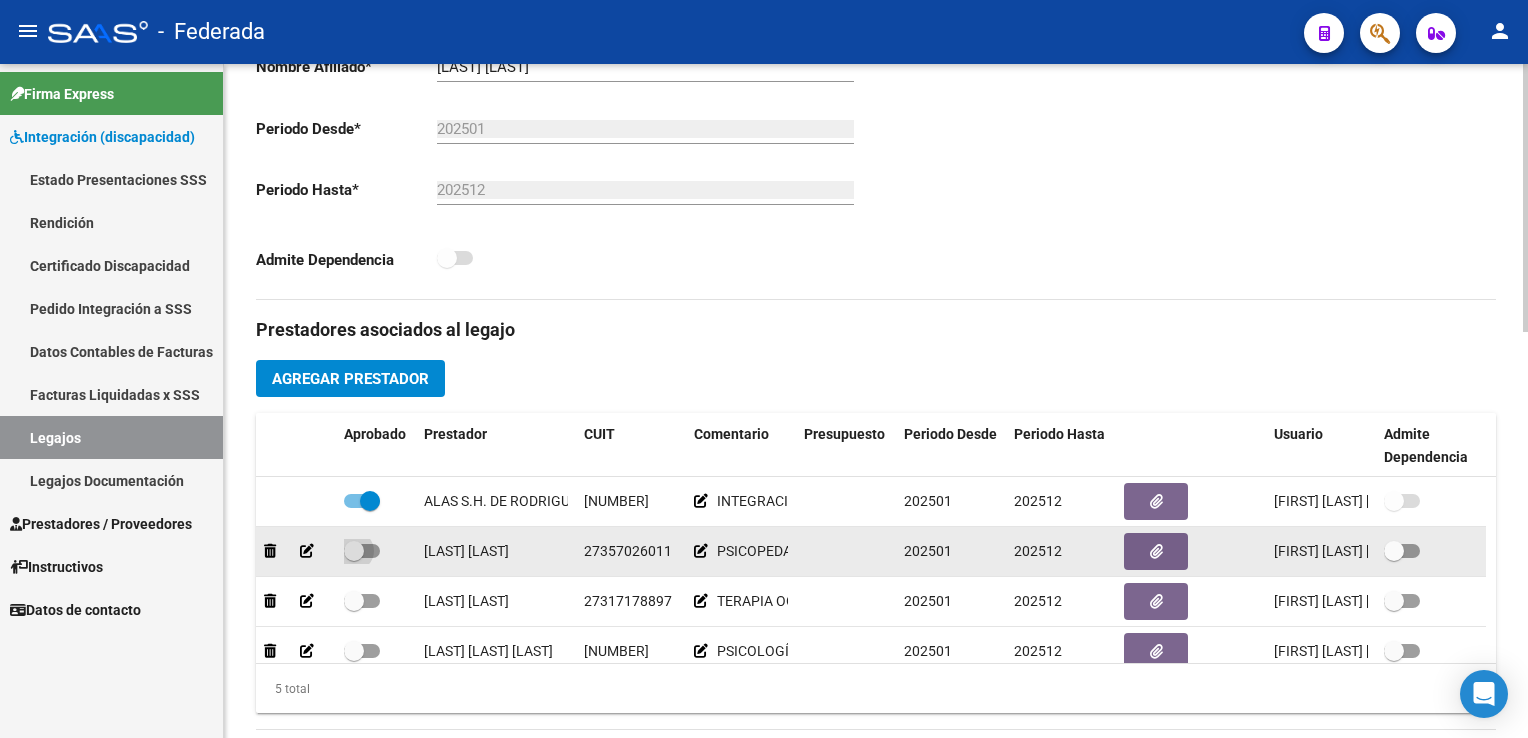 click at bounding box center [362, 551] 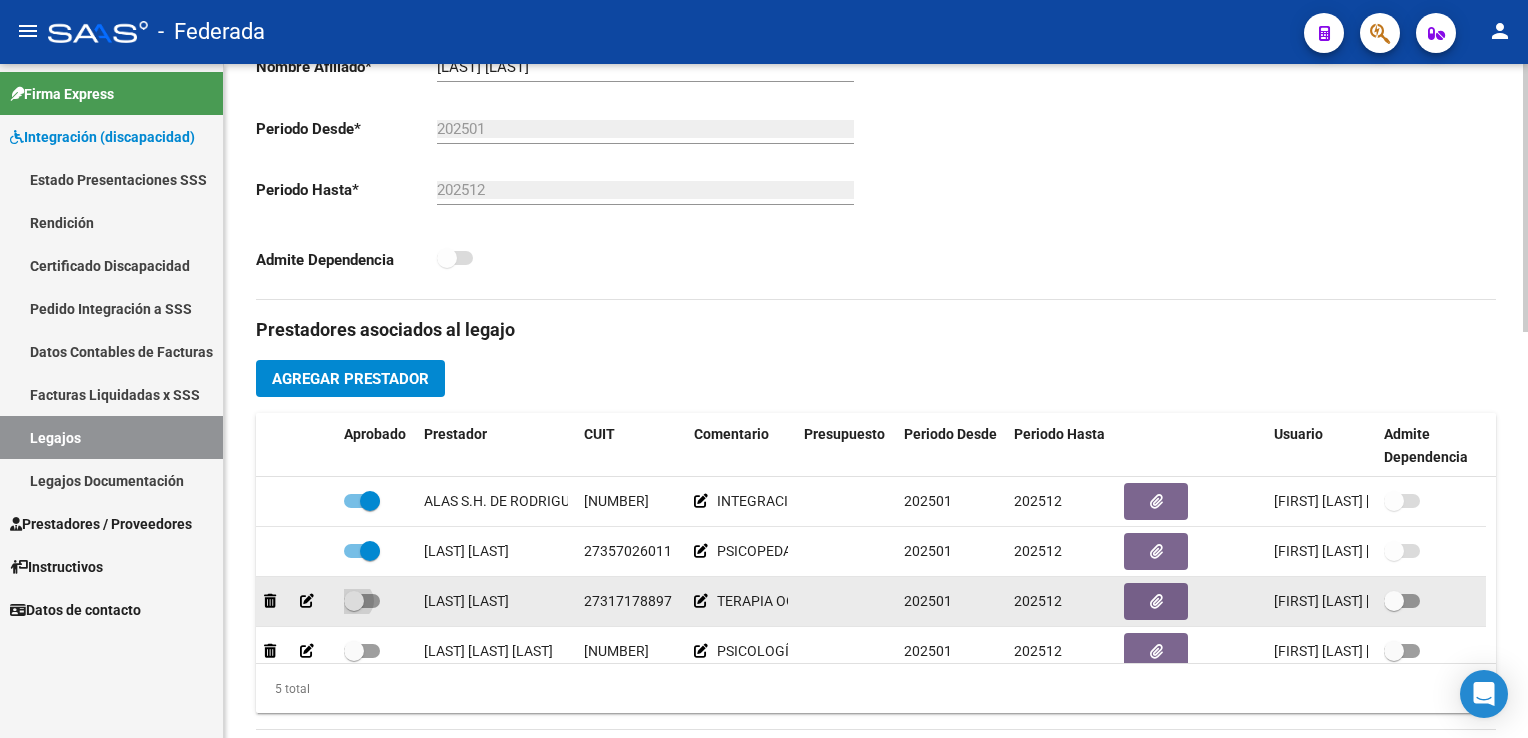 click at bounding box center [362, 601] 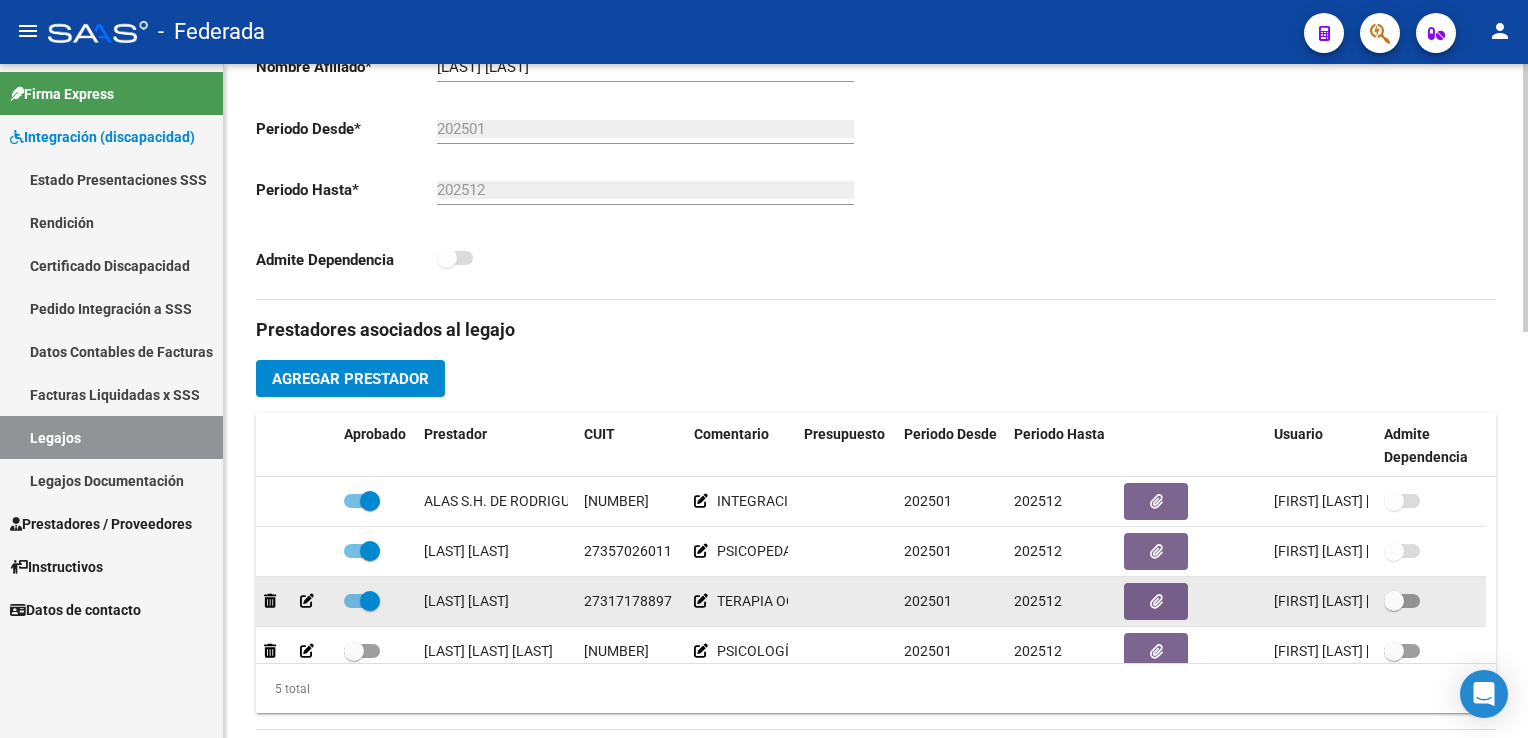 scroll, scrollTop: 84, scrollLeft: 0, axis: vertical 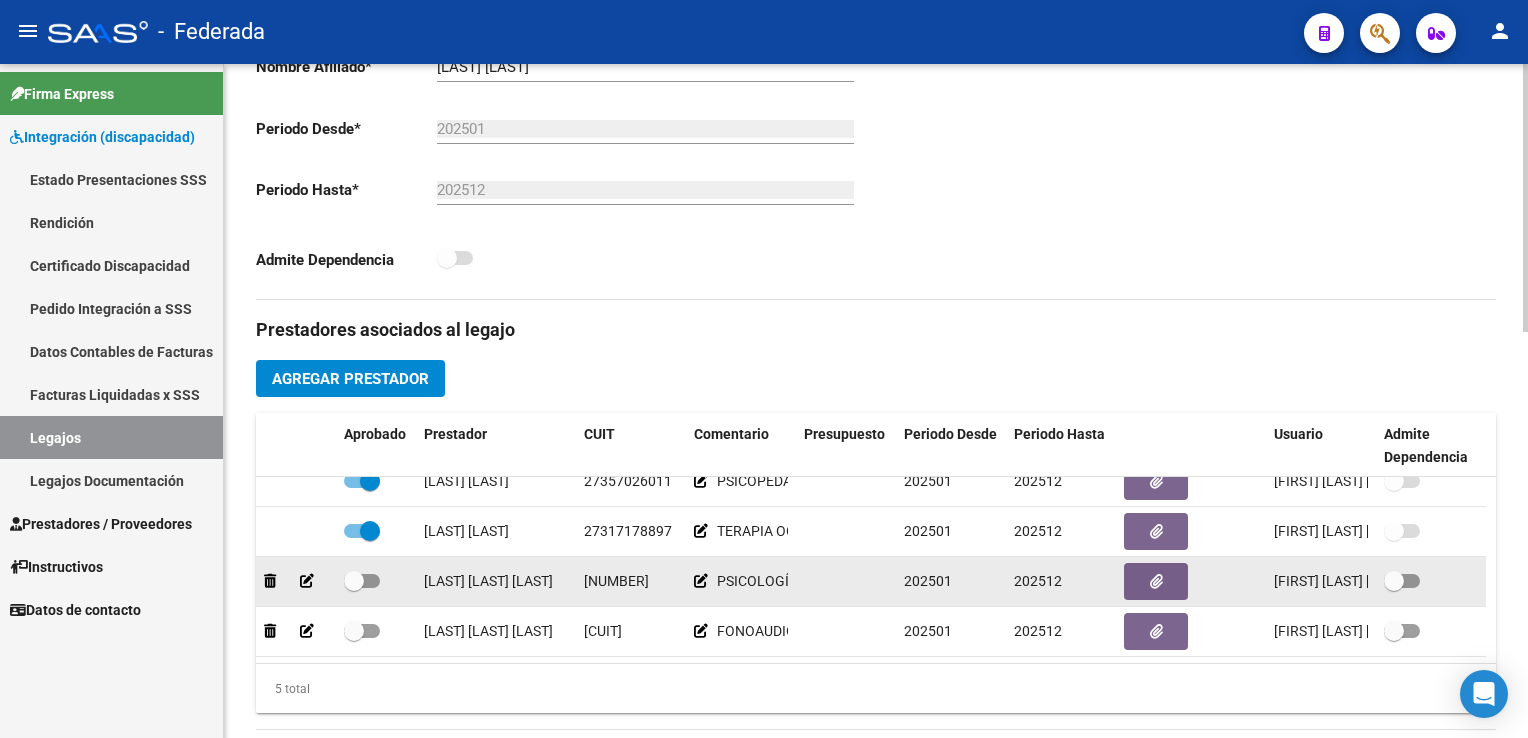 click at bounding box center (362, 581) 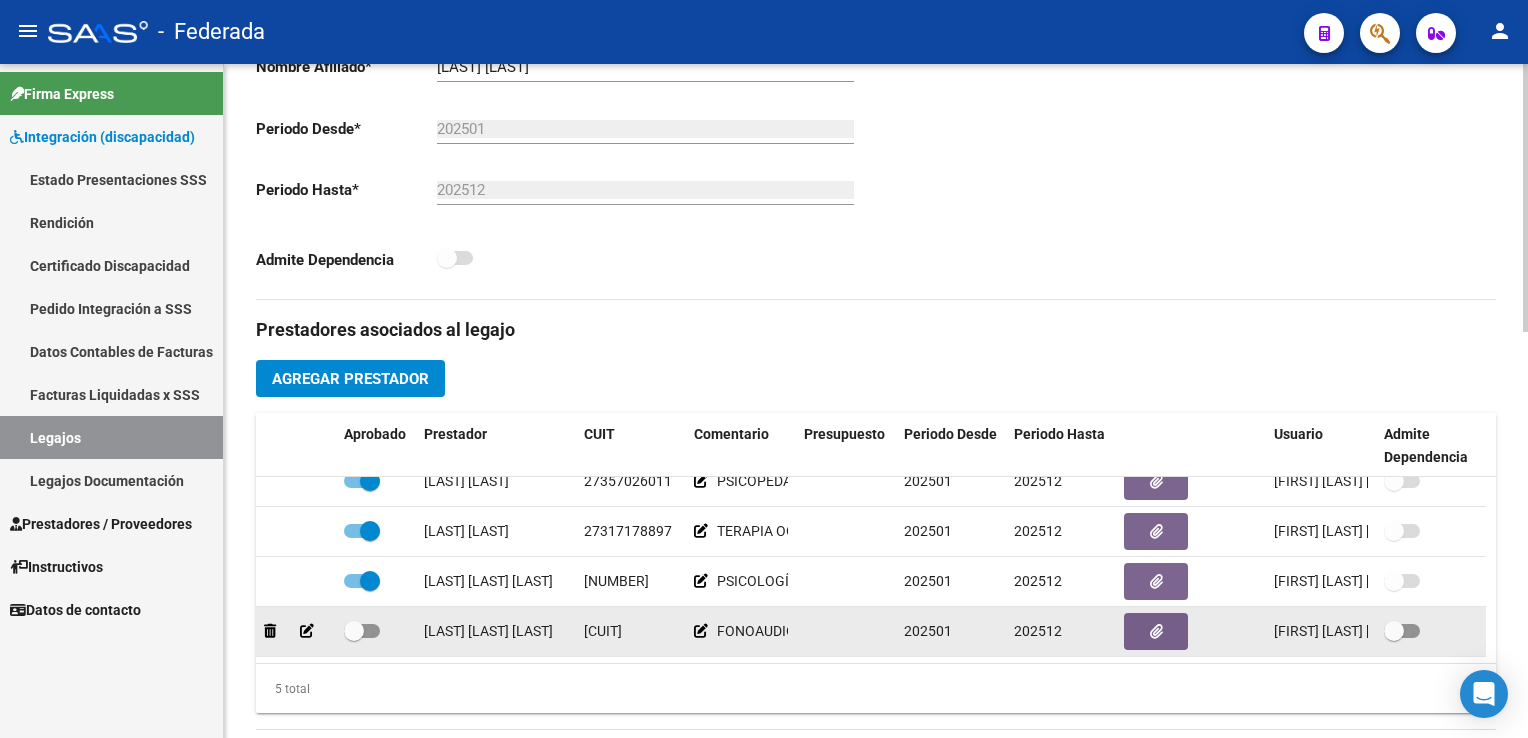 click 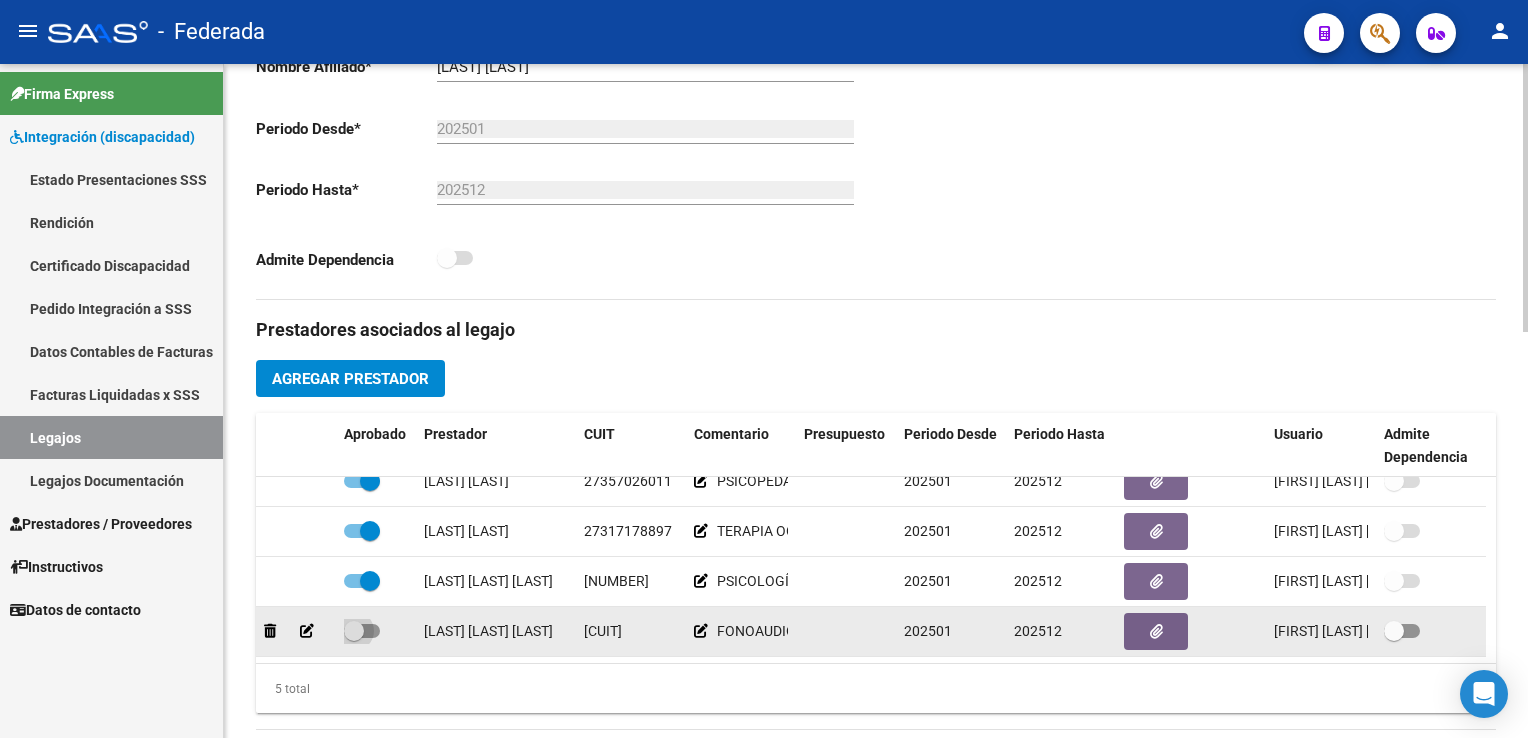 click at bounding box center [362, 631] 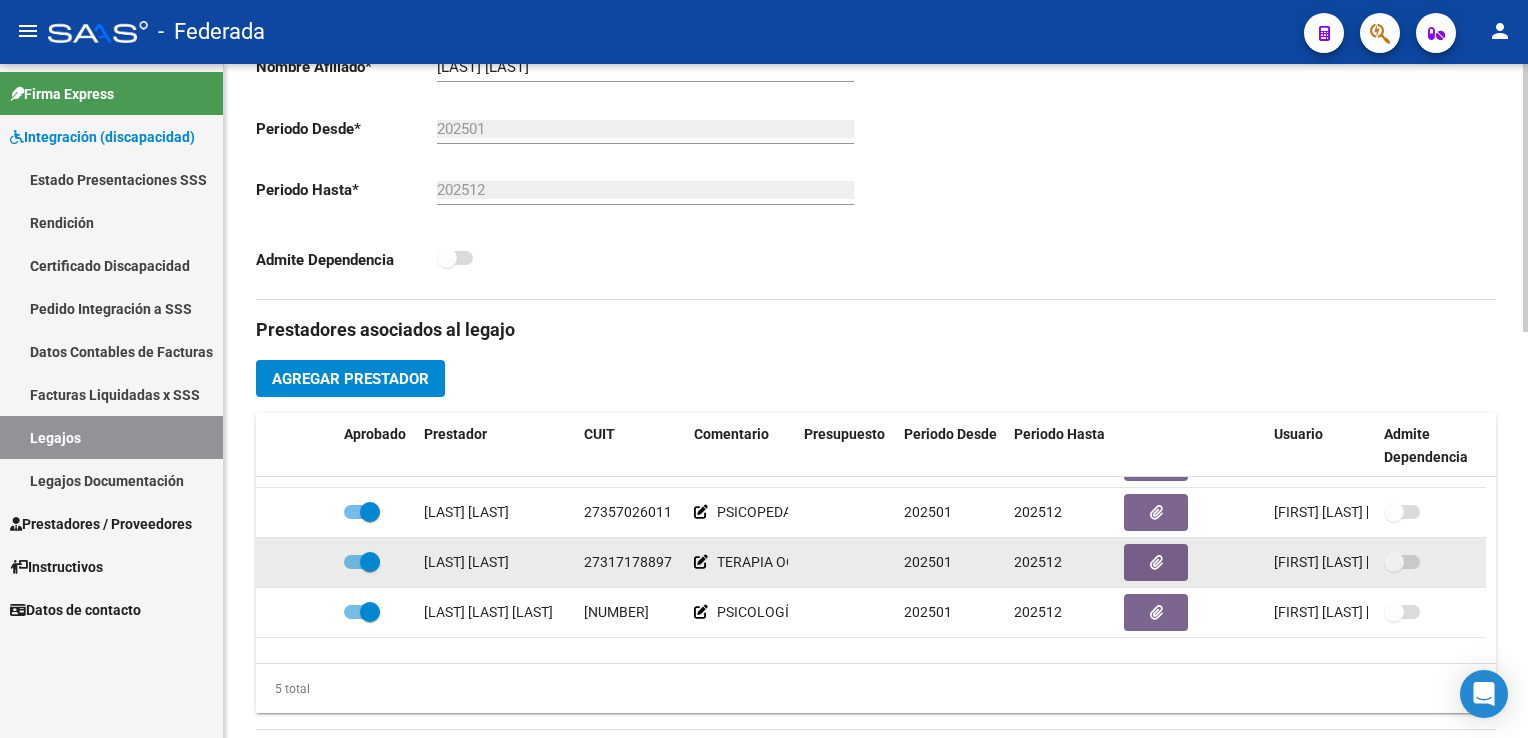 scroll, scrollTop: 0, scrollLeft: 0, axis: both 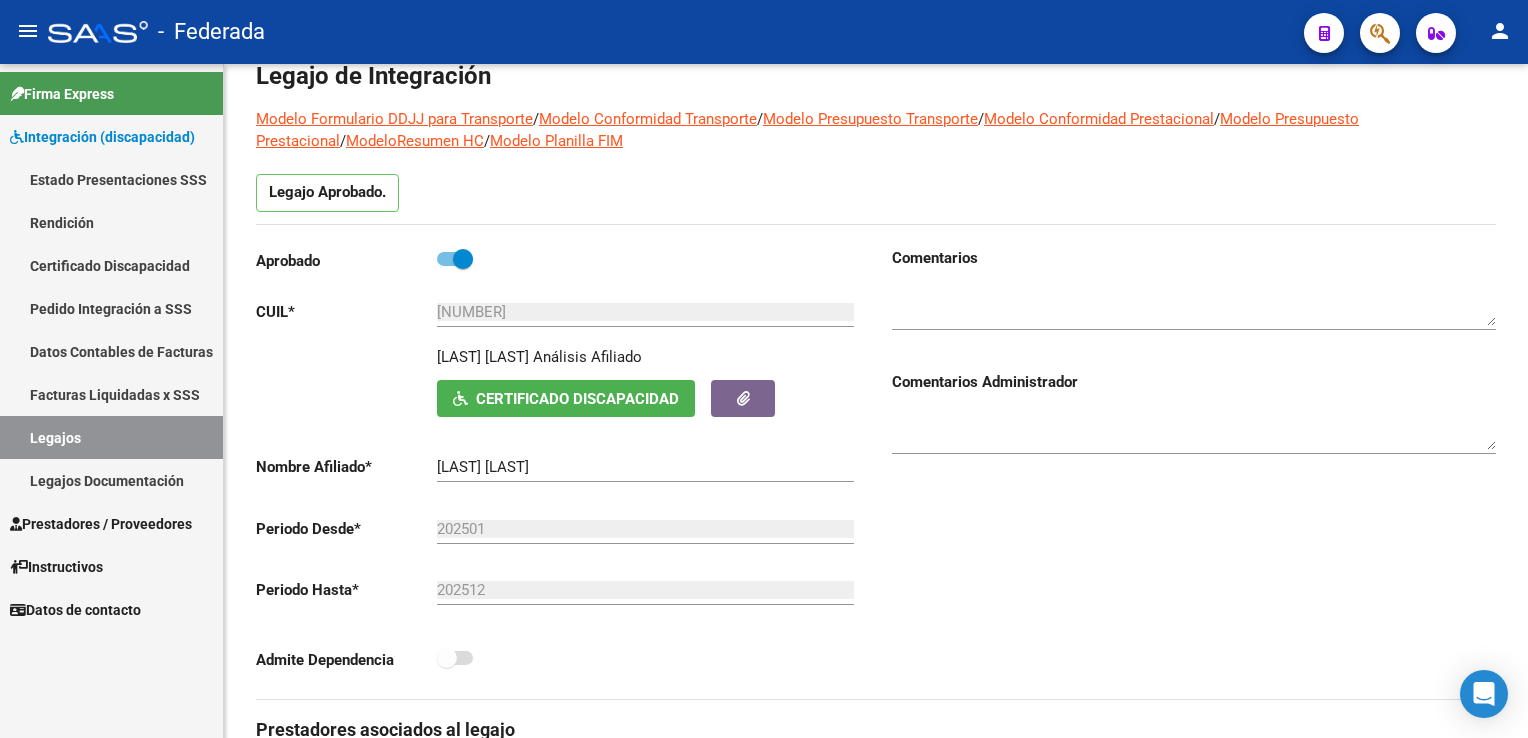 click on "Legajos" at bounding box center [111, 437] 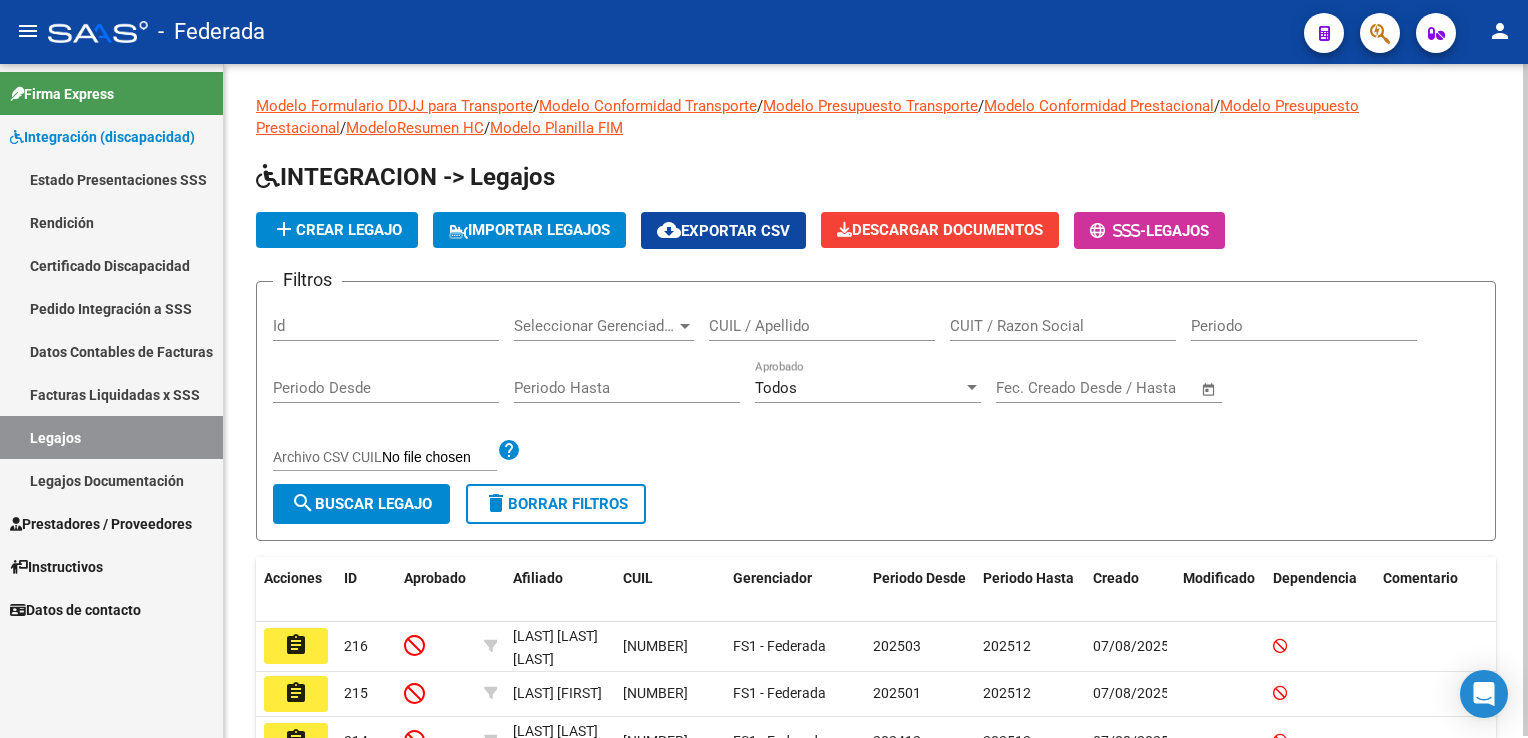 scroll, scrollTop: 100, scrollLeft: 0, axis: vertical 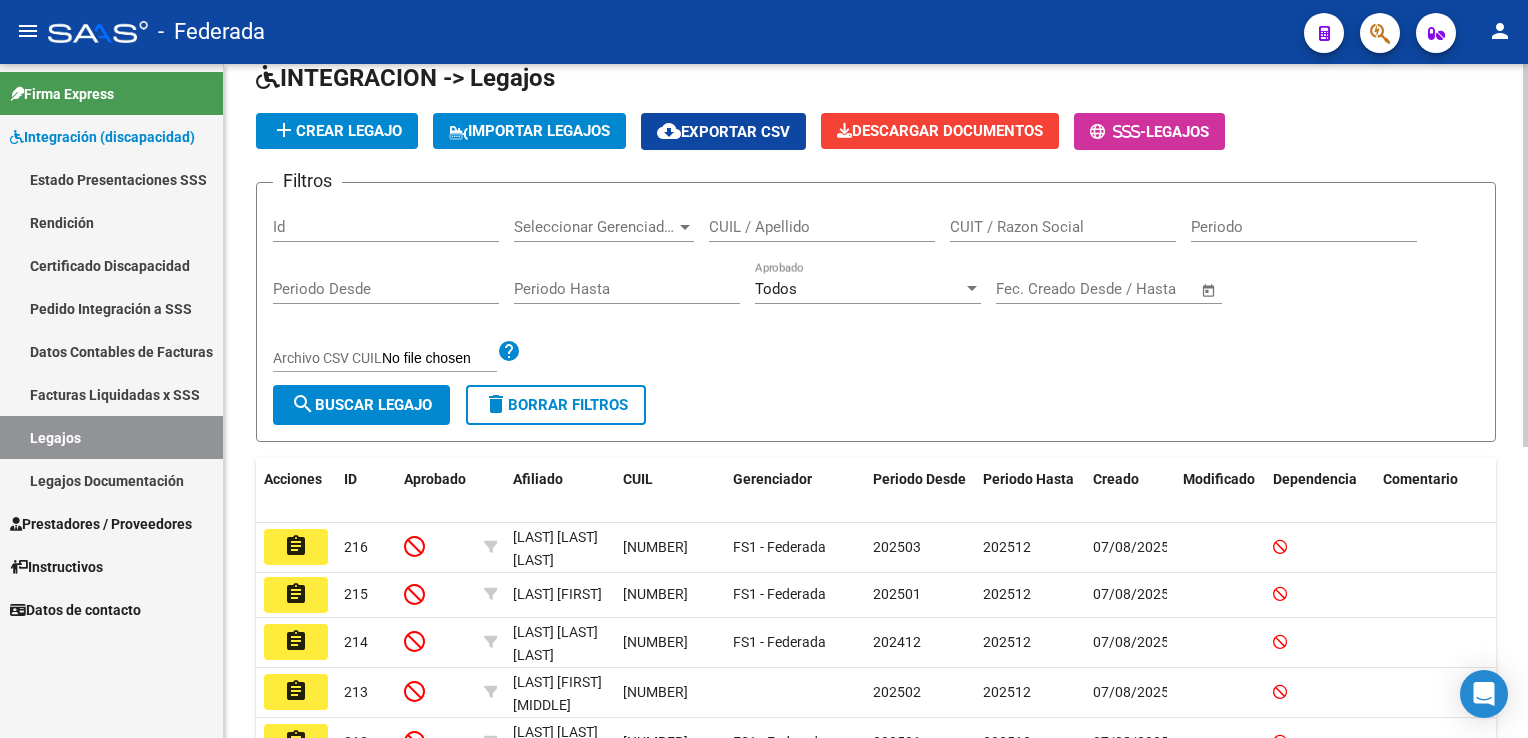 click on "CUIL / Apellido" 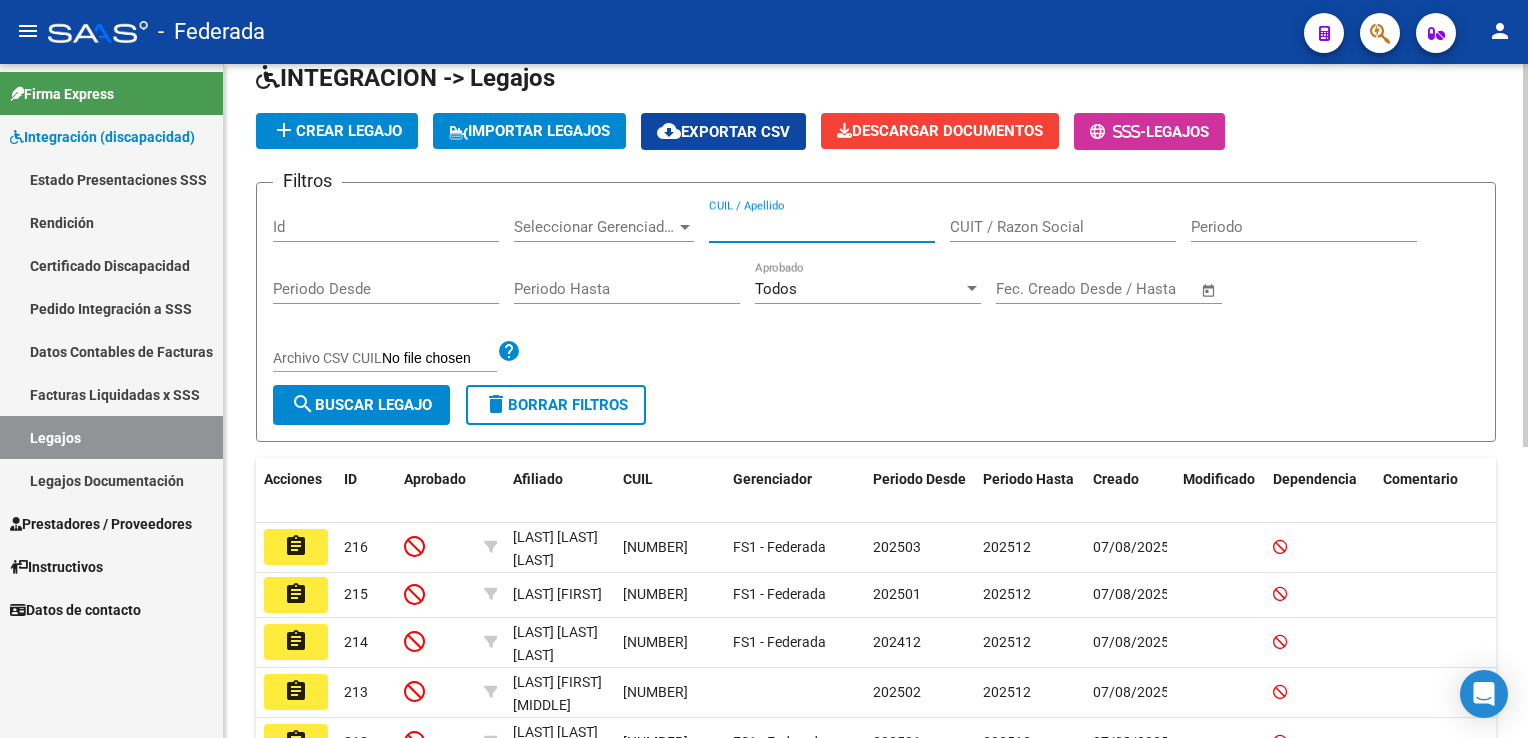 paste on "[NUMBER]" 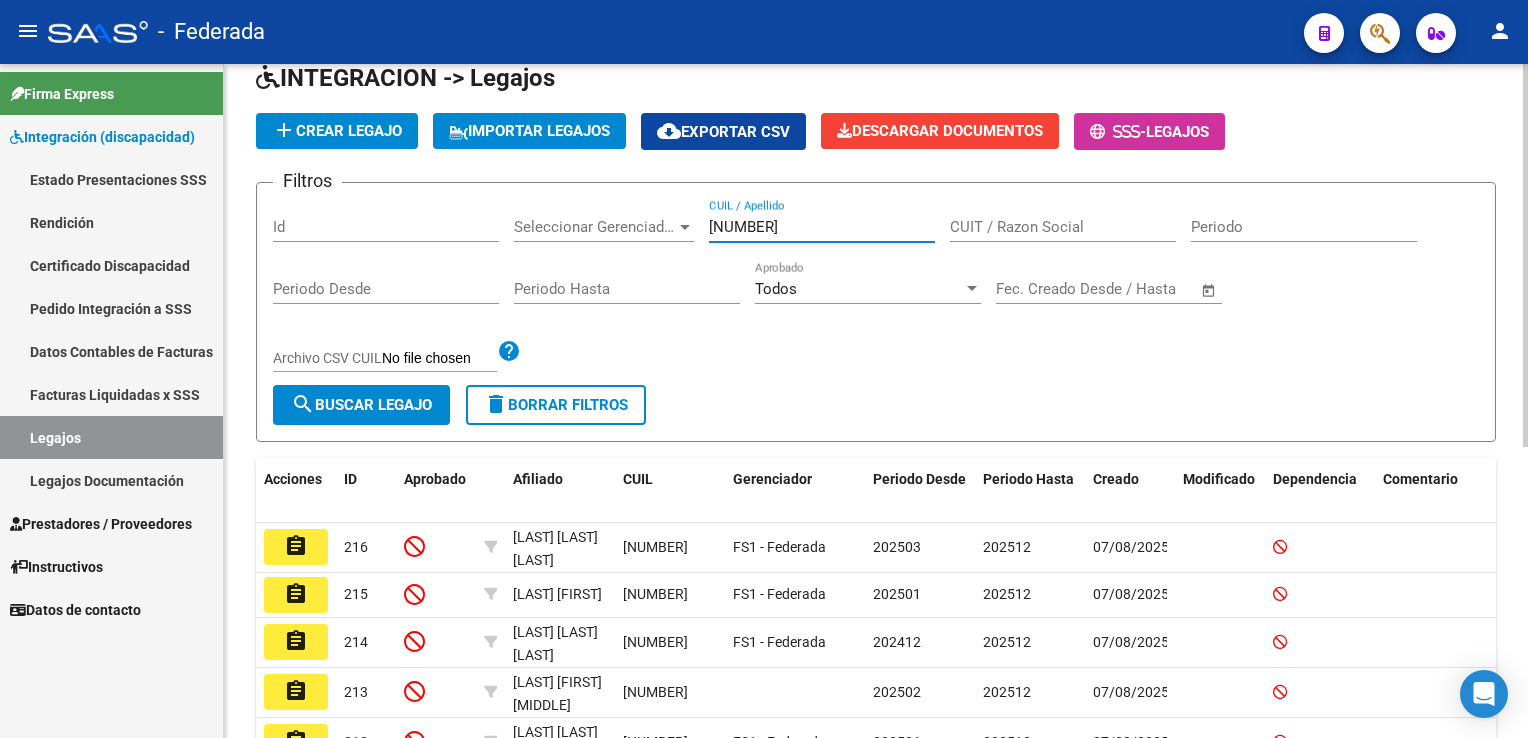 type on "[NUMBER]" 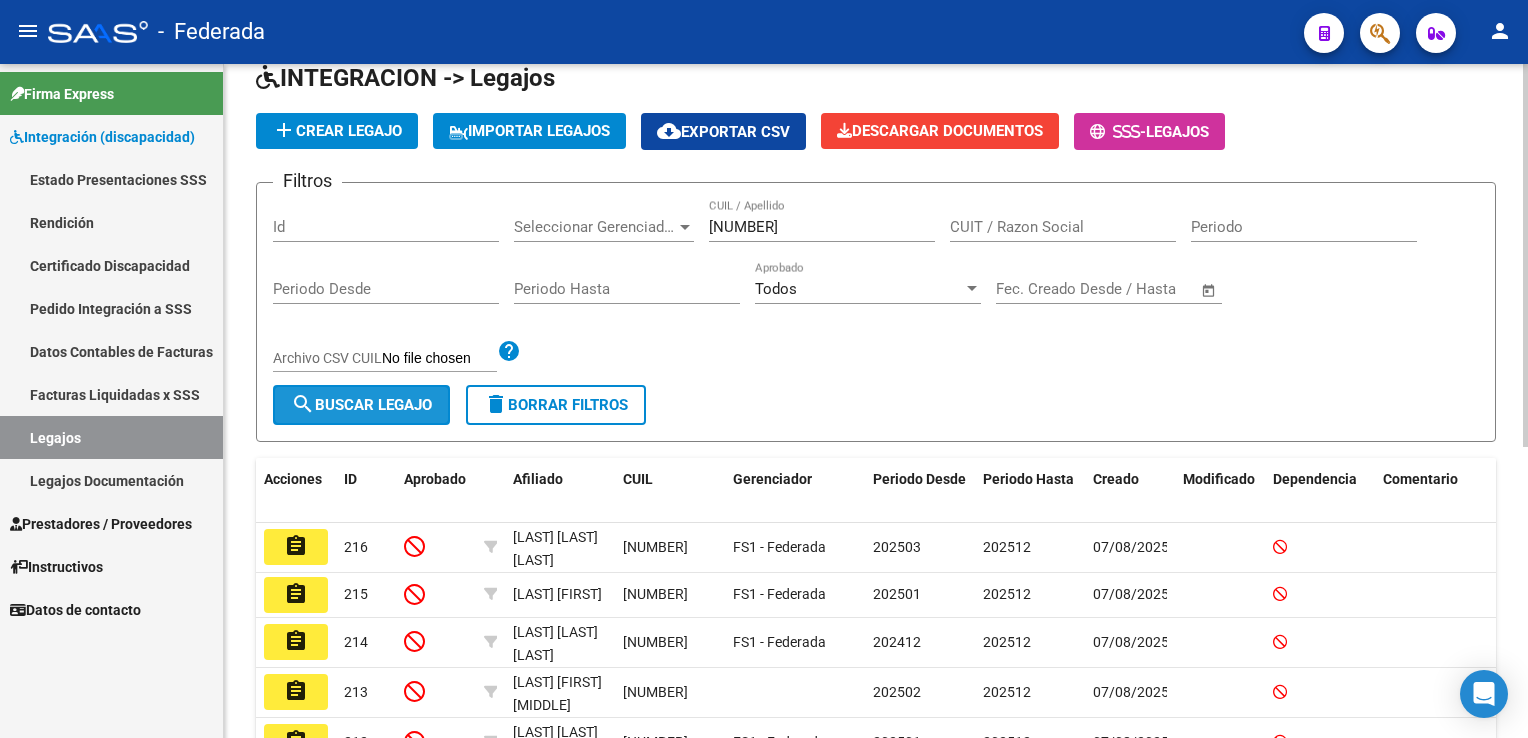 click on "search  Buscar Legajo" 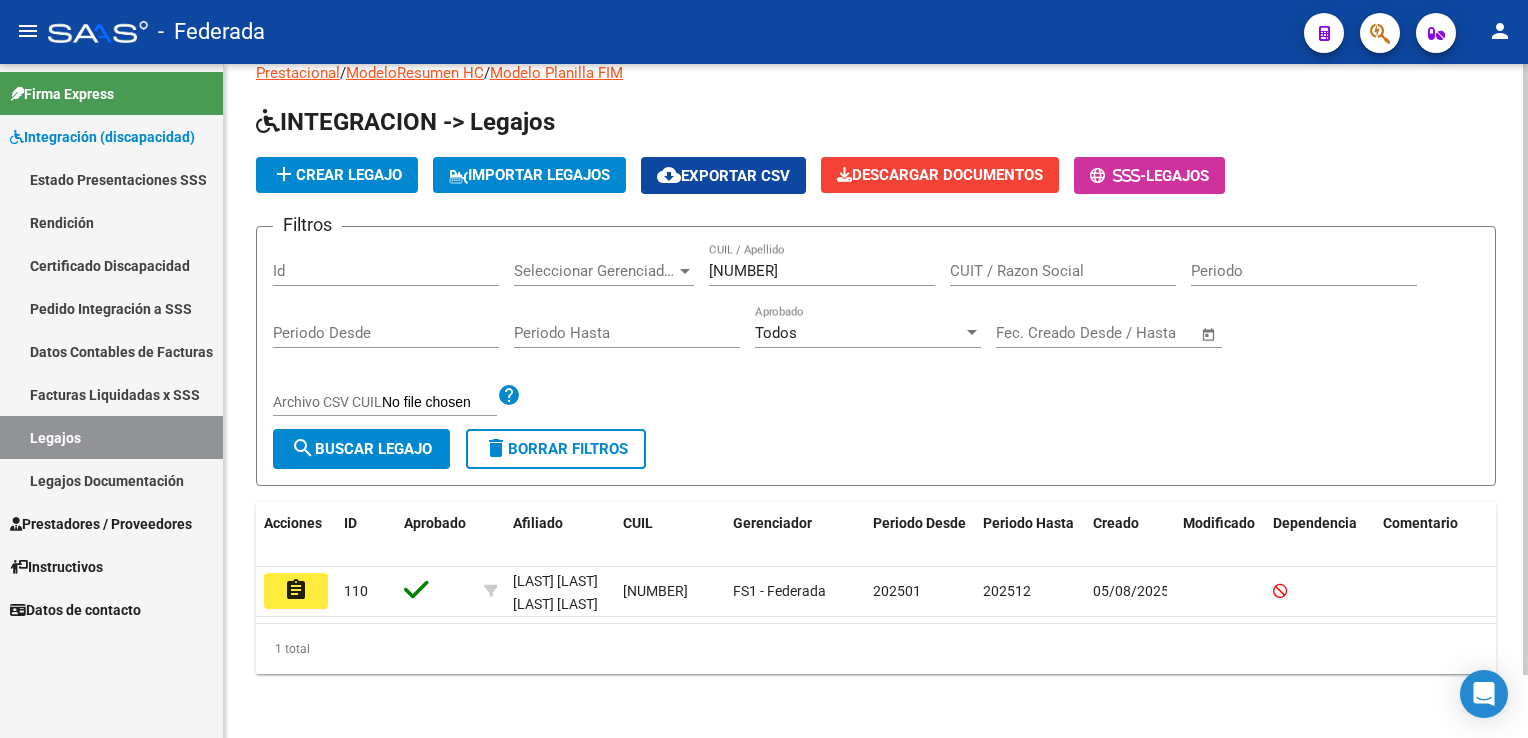 scroll, scrollTop: 68, scrollLeft: 0, axis: vertical 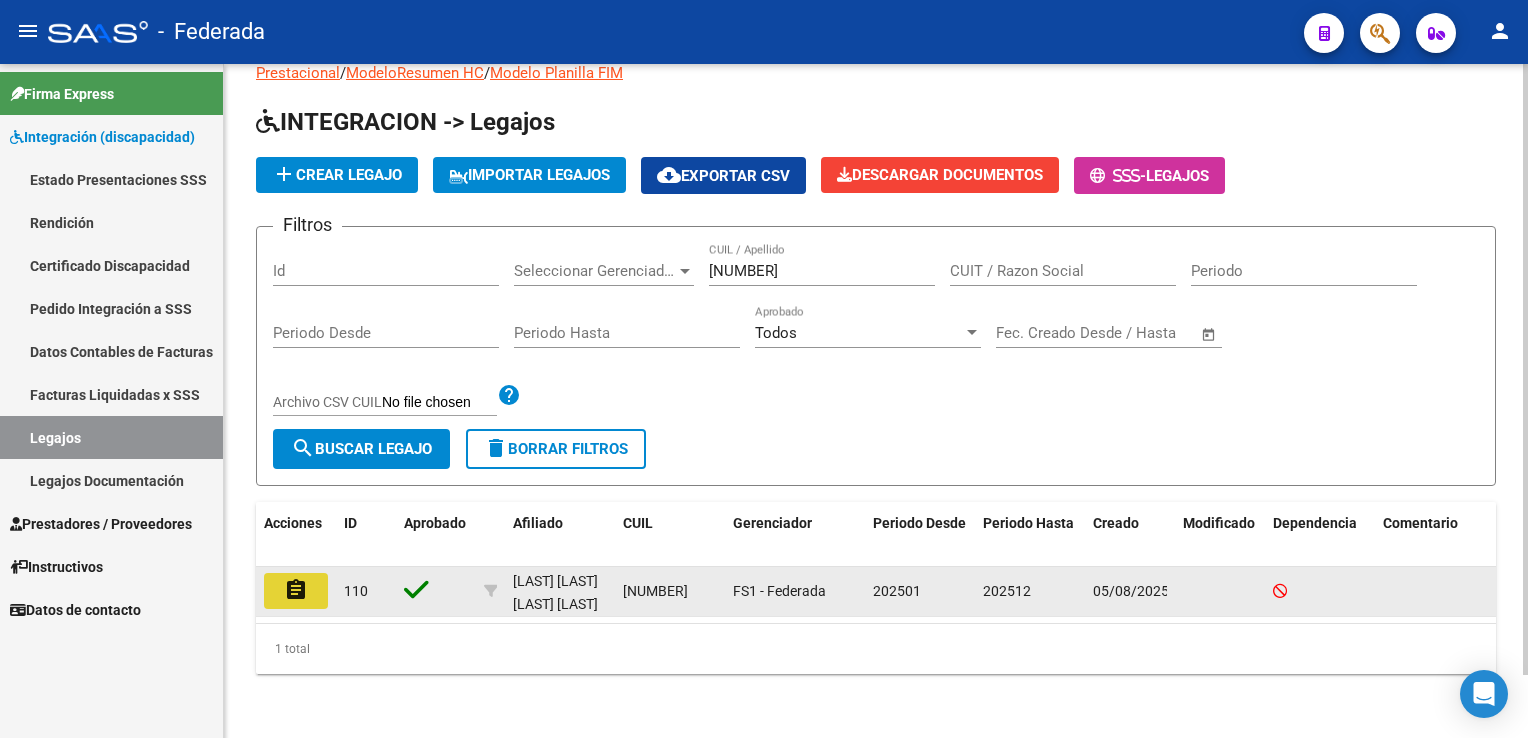 click on "assignment" 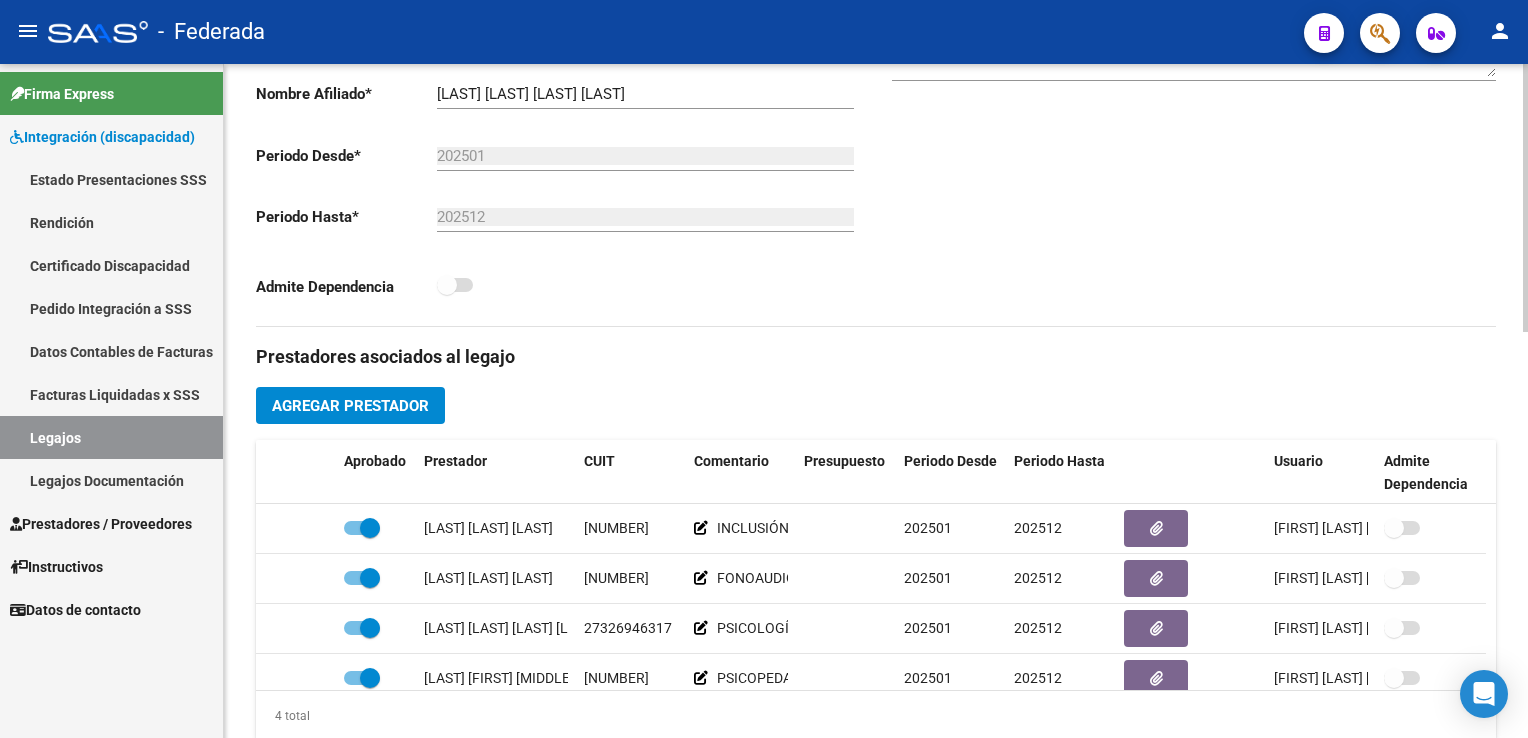 scroll, scrollTop: 500, scrollLeft: 0, axis: vertical 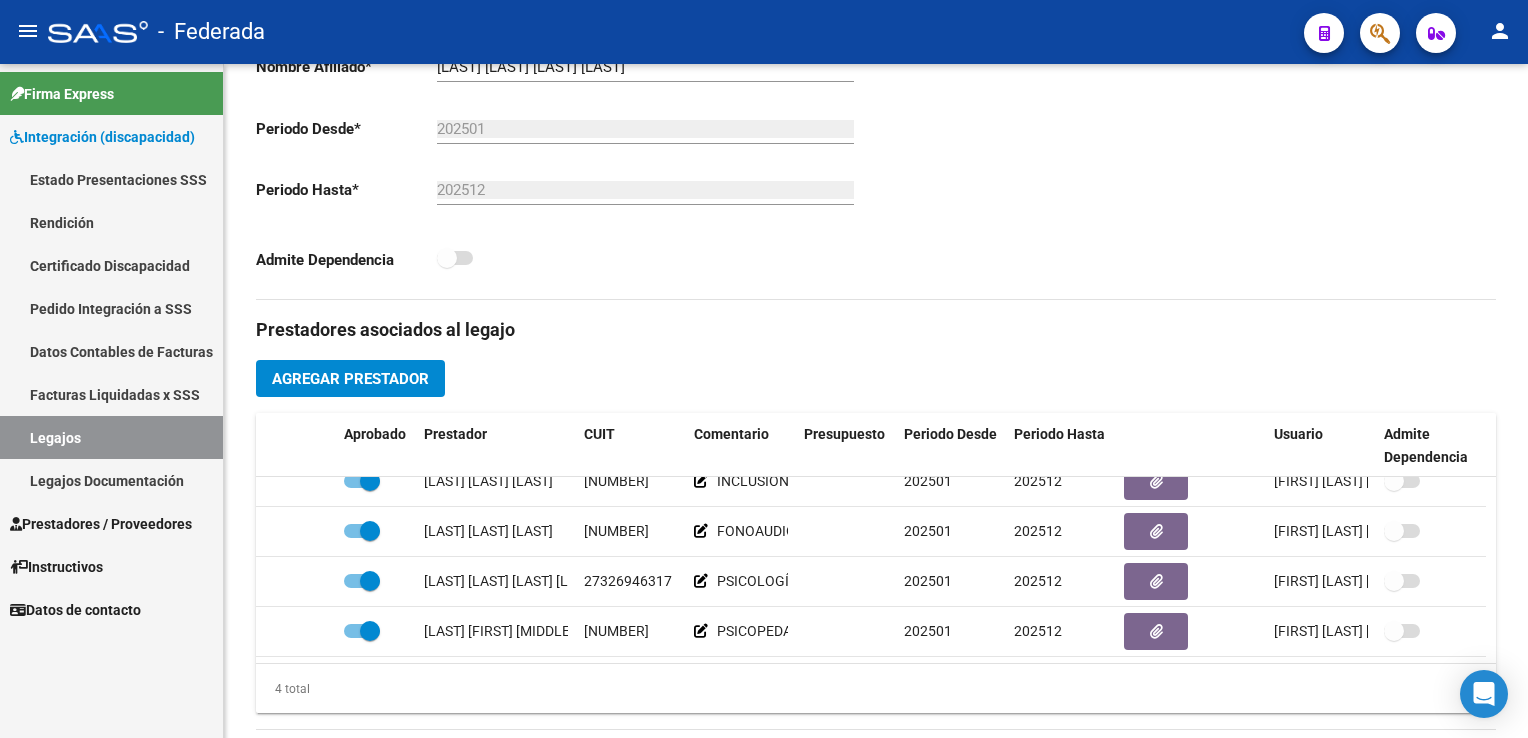 click on "Legajos" at bounding box center (111, 437) 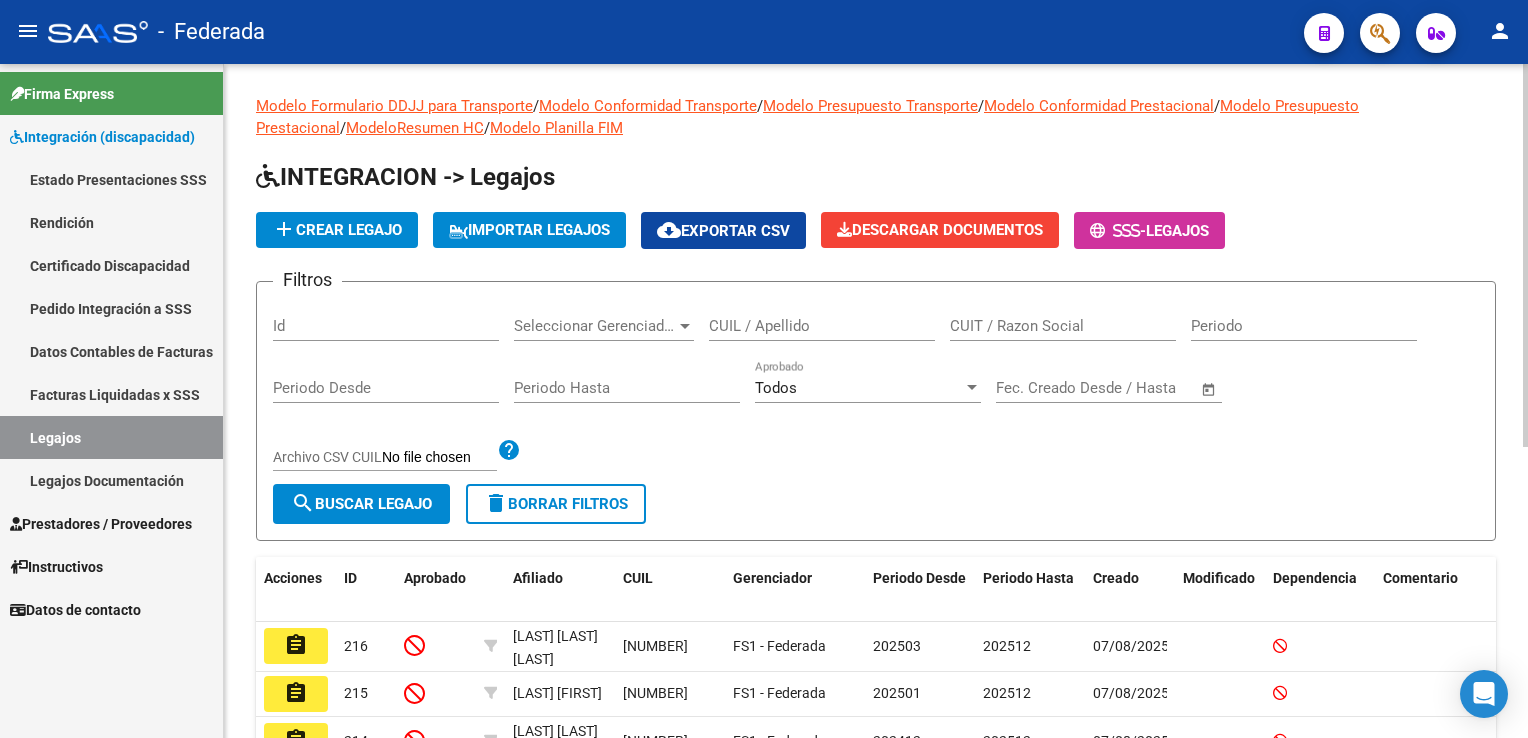 scroll, scrollTop: 500, scrollLeft: 0, axis: vertical 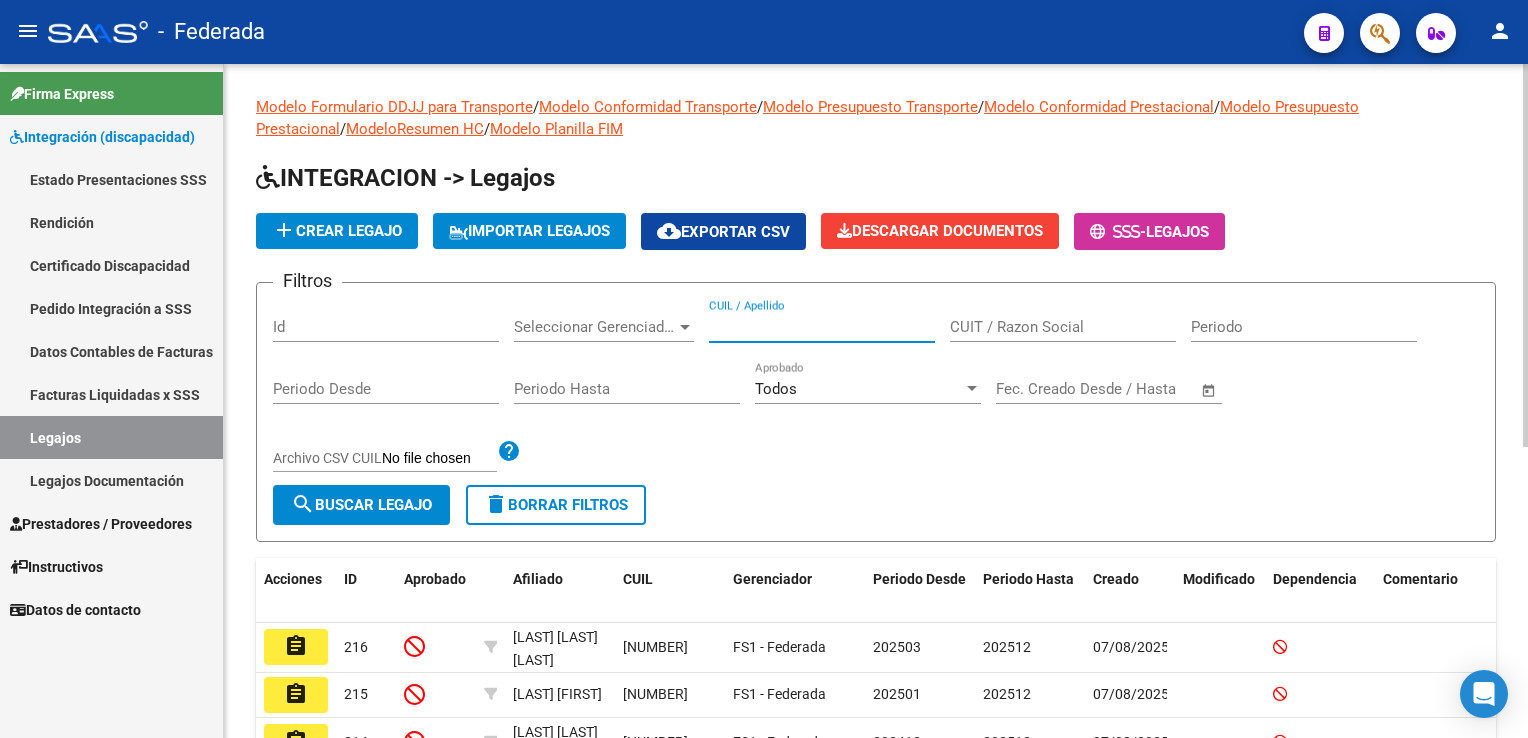 click on "CUIL / Apellido" at bounding box center [822, 327] 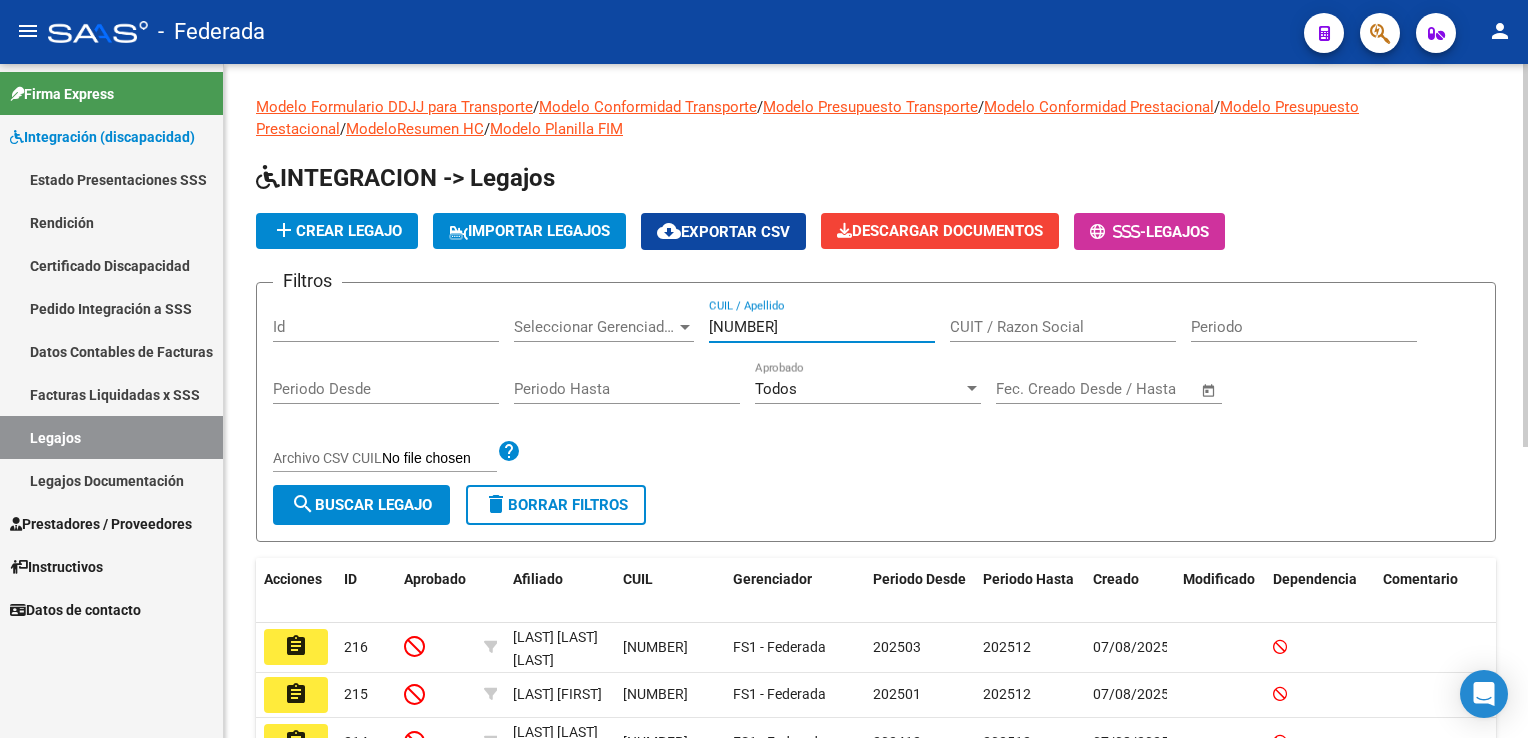type on "[NUMBER]" 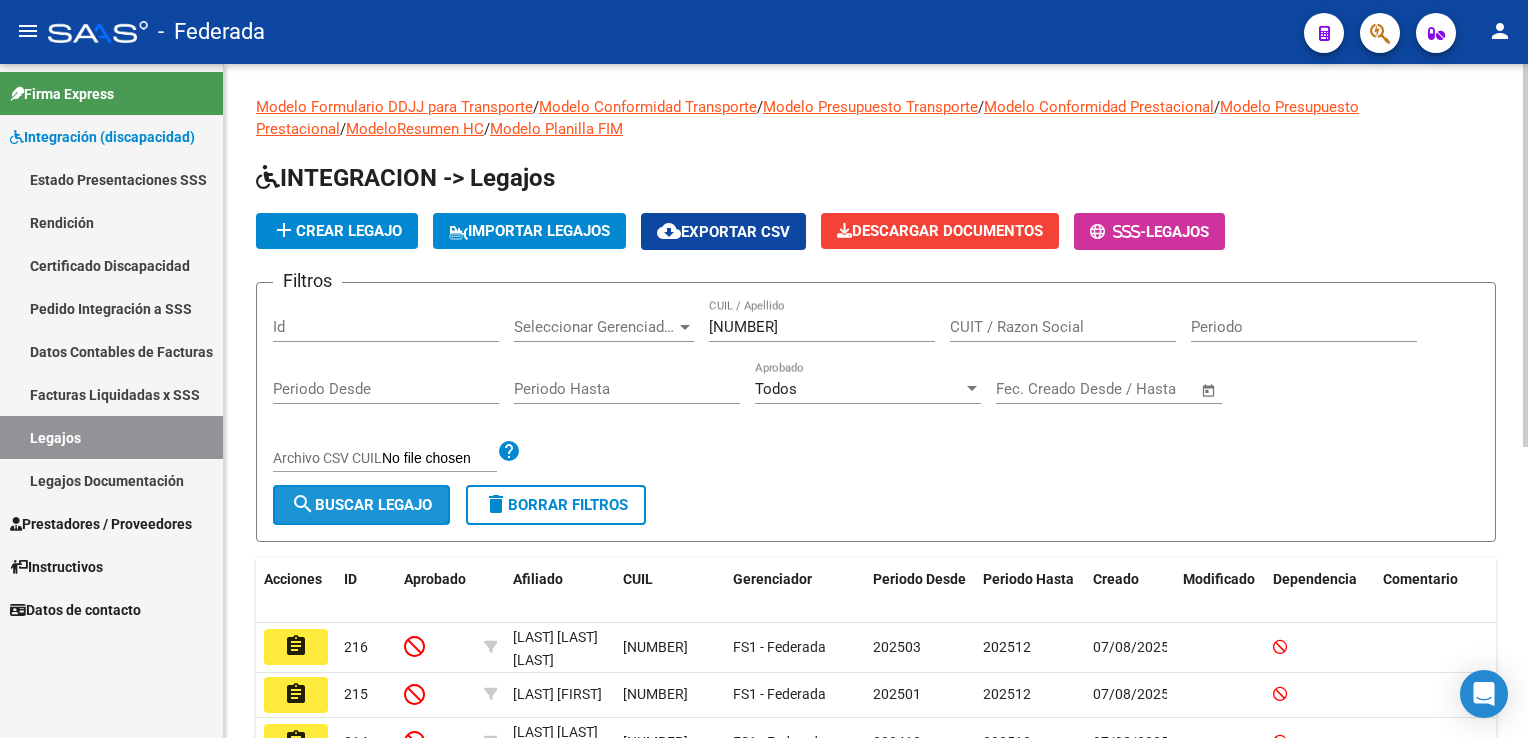click on "search  Buscar Legajo" 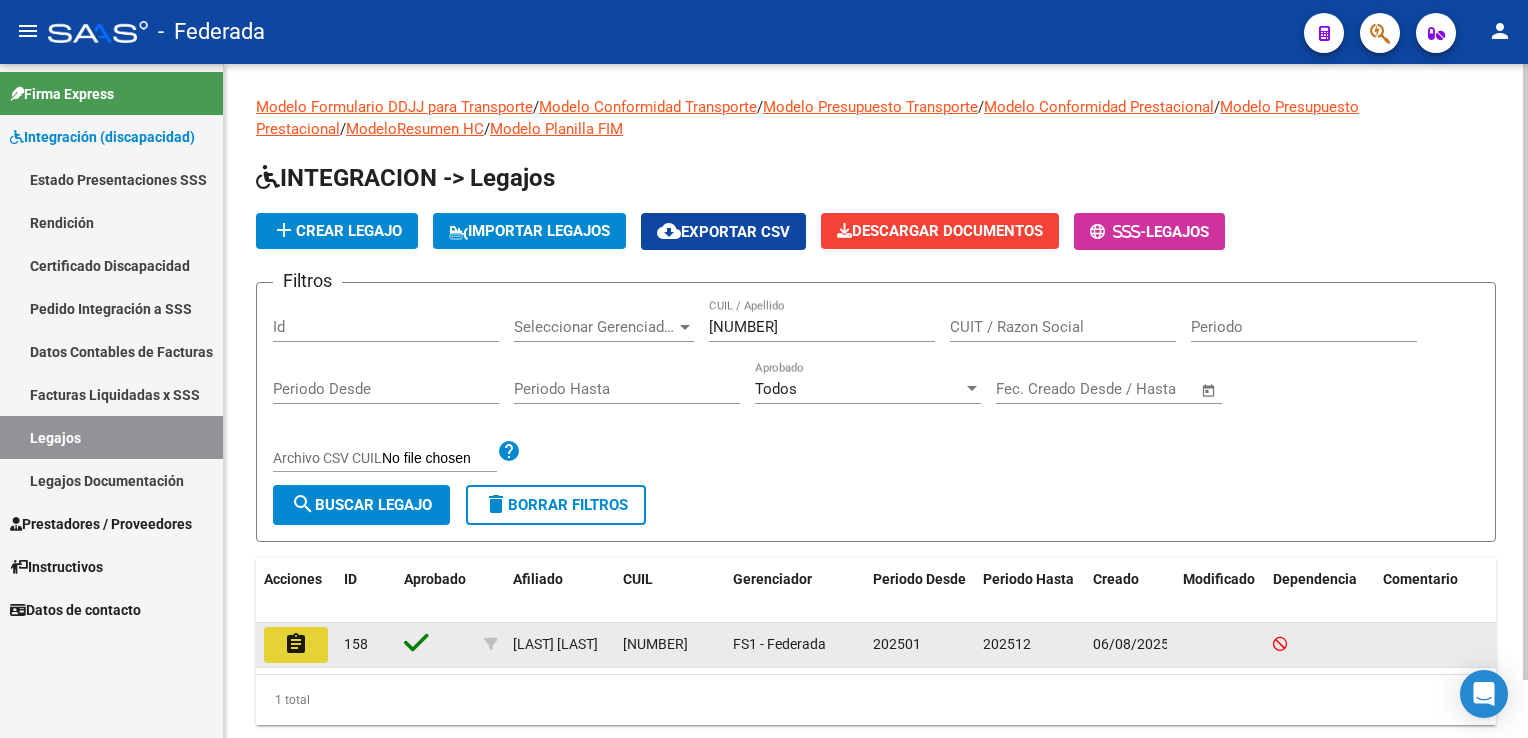 click on "assignment" 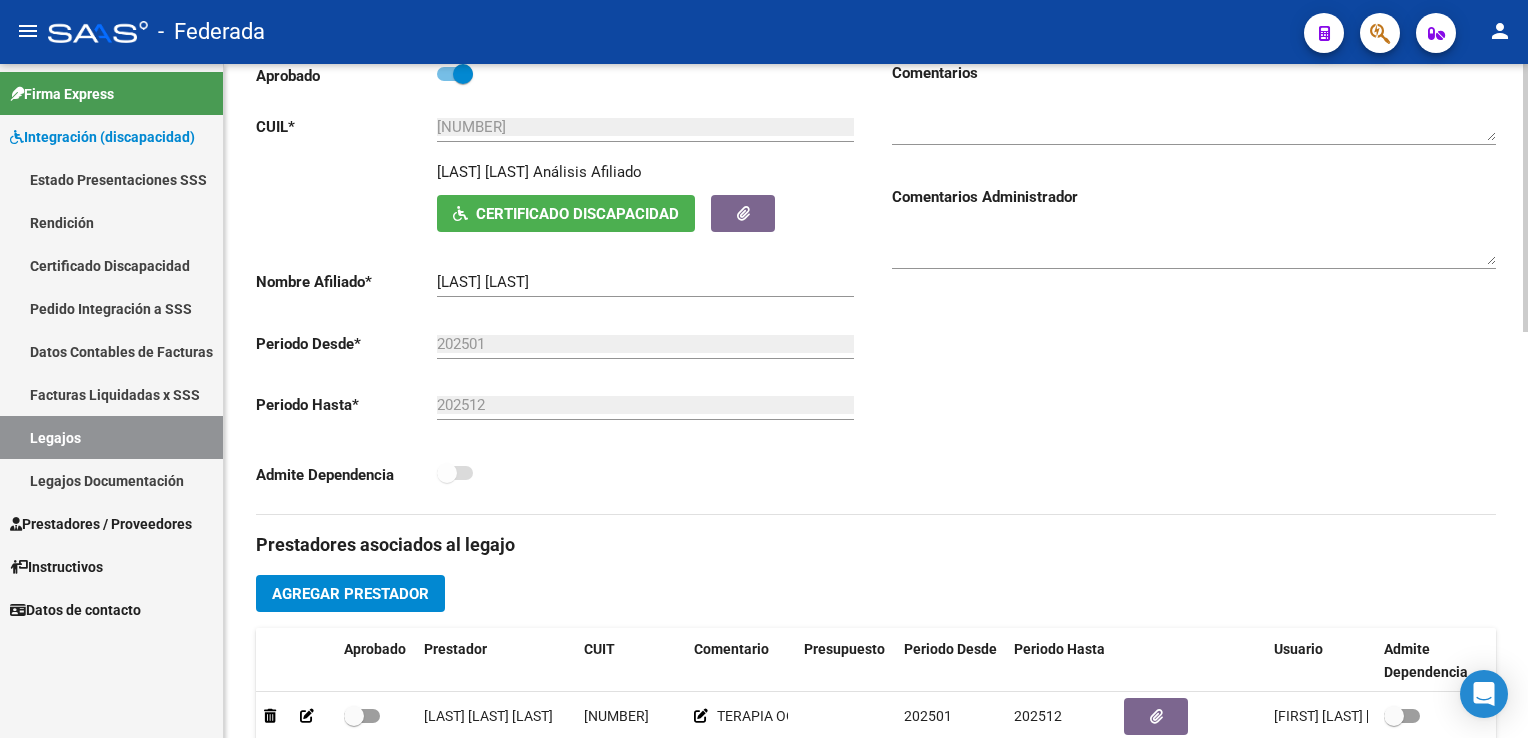 scroll, scrollTop: 500, scrollLeft: 0, axis: vertical 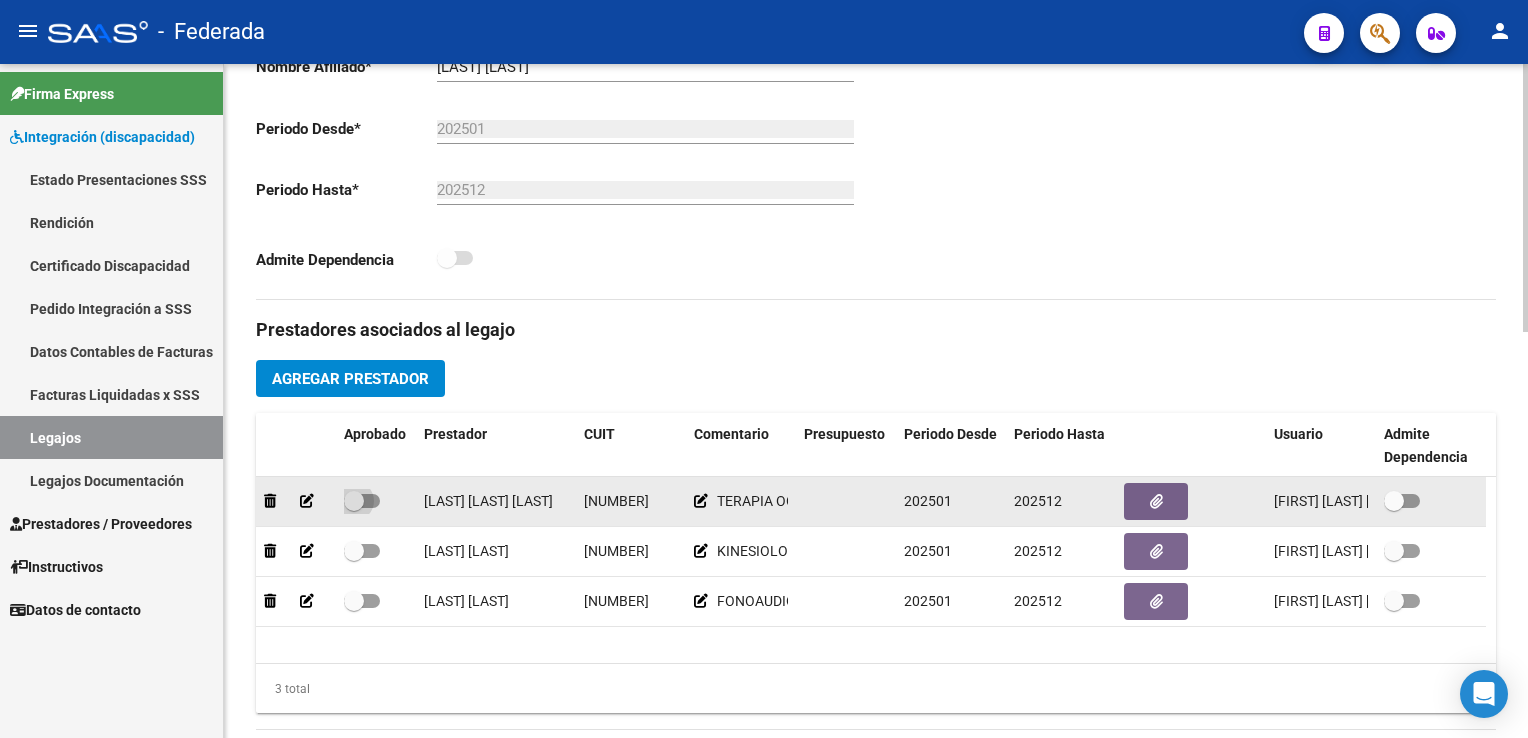 click at bounding box center (362, 501) 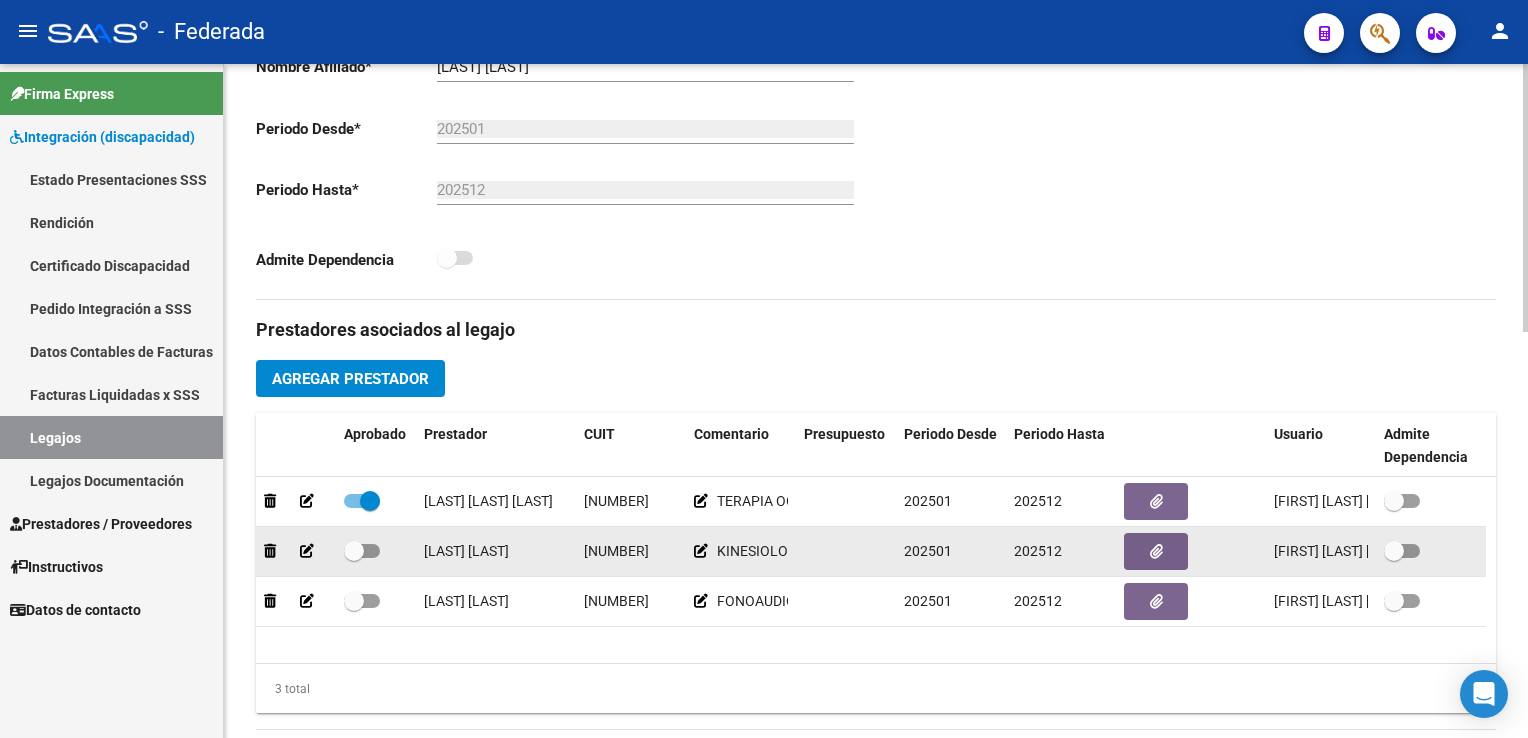 click at bounding box center [362, 551] 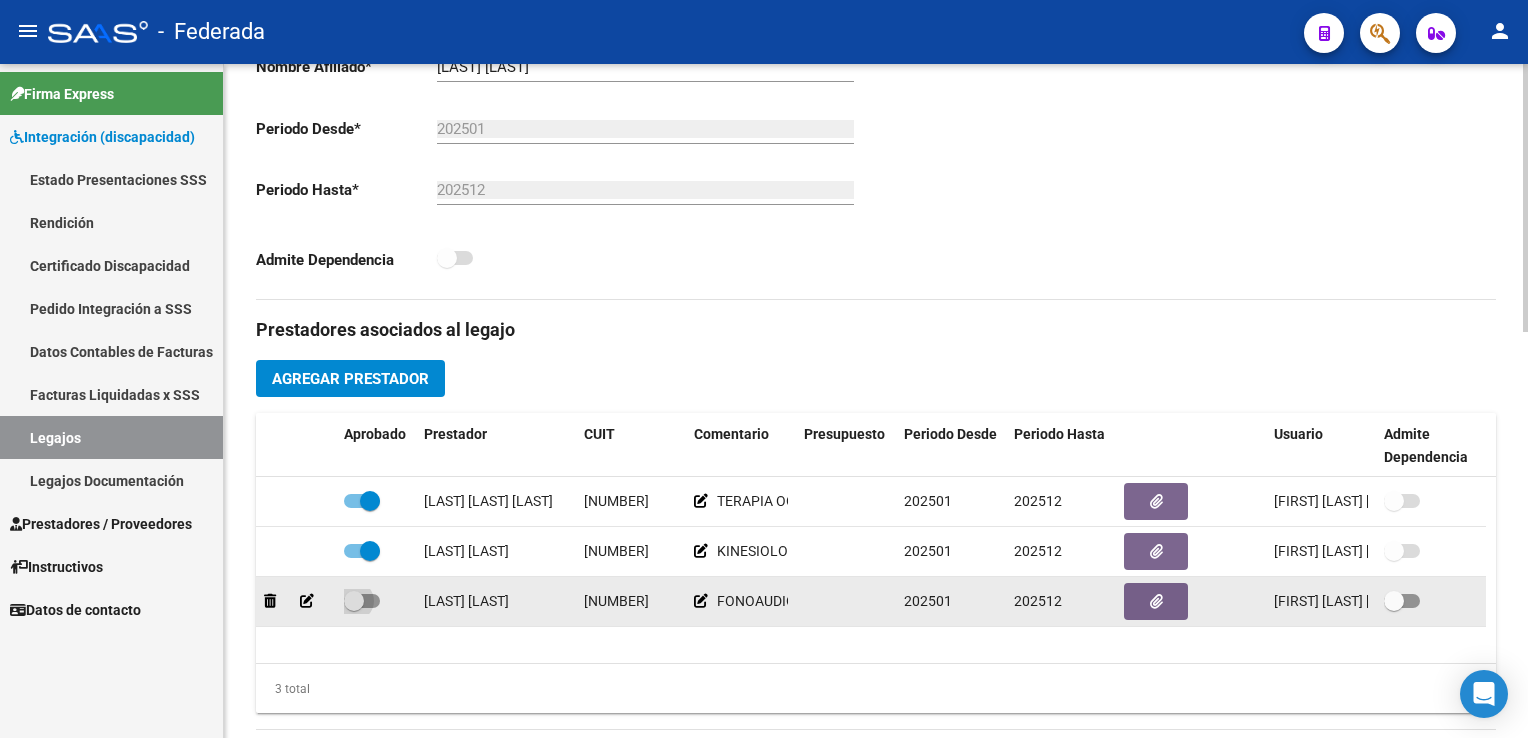 click at bounding box center [362, 601] 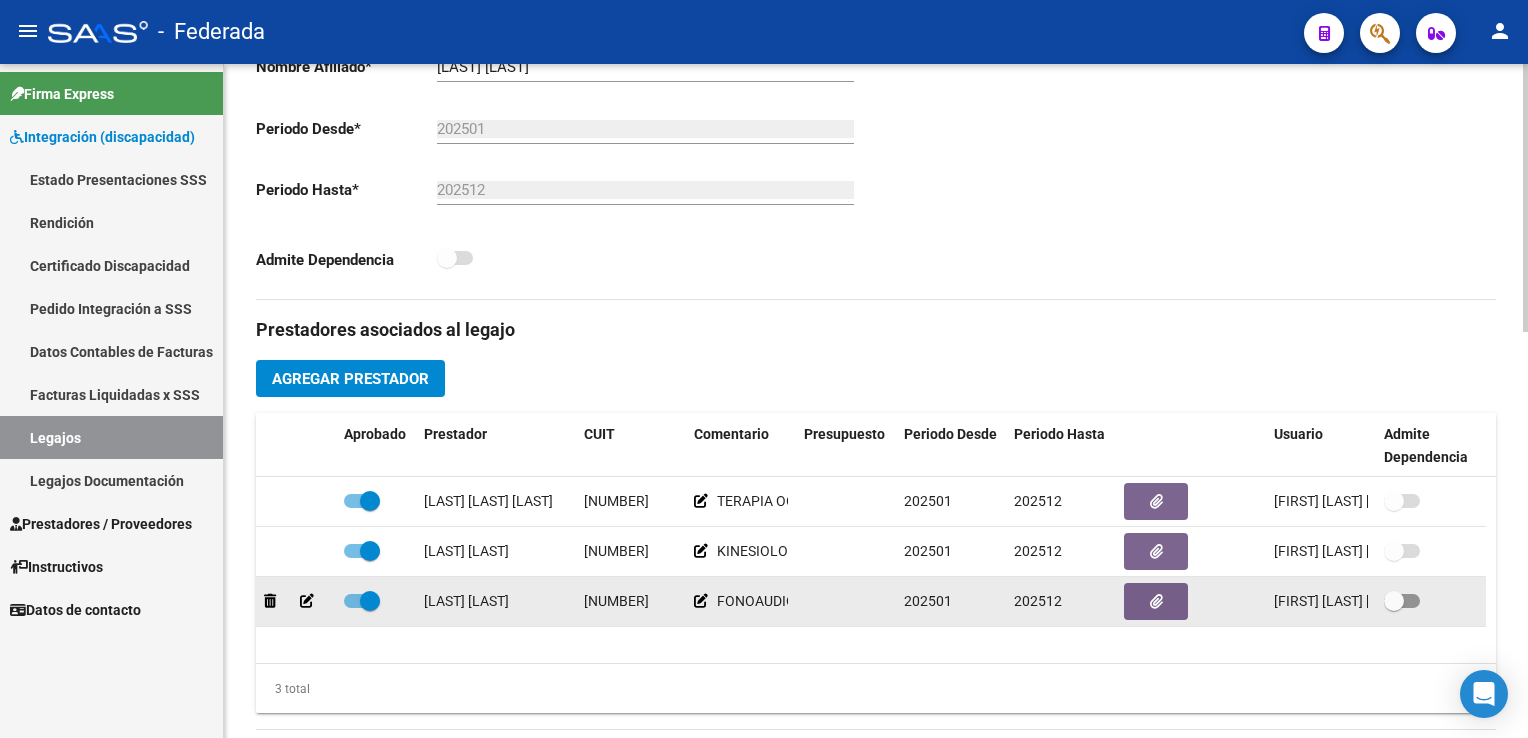scroll, scrollTop: 700, scrollLeft: 0, axis: vertical 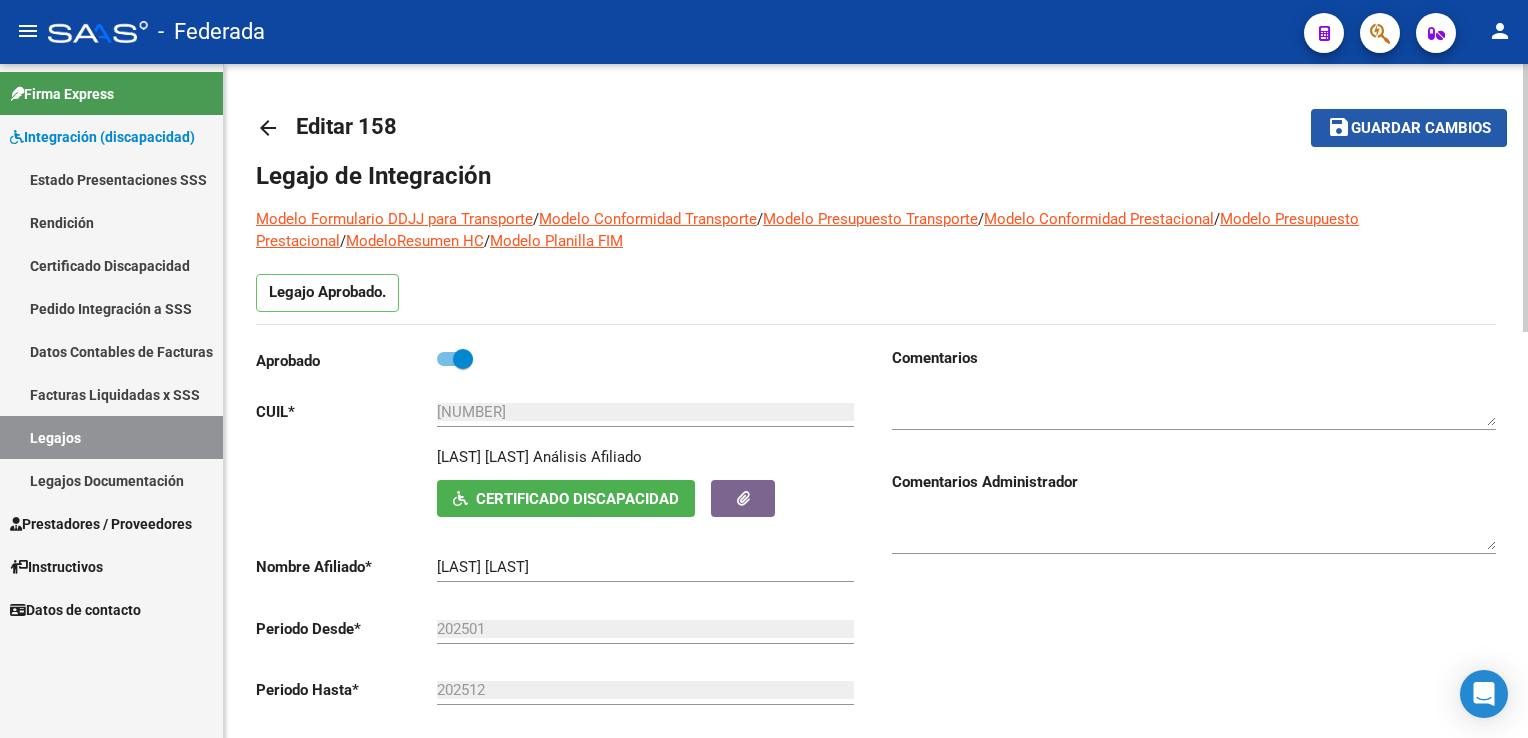 click on "Guardar cambios" 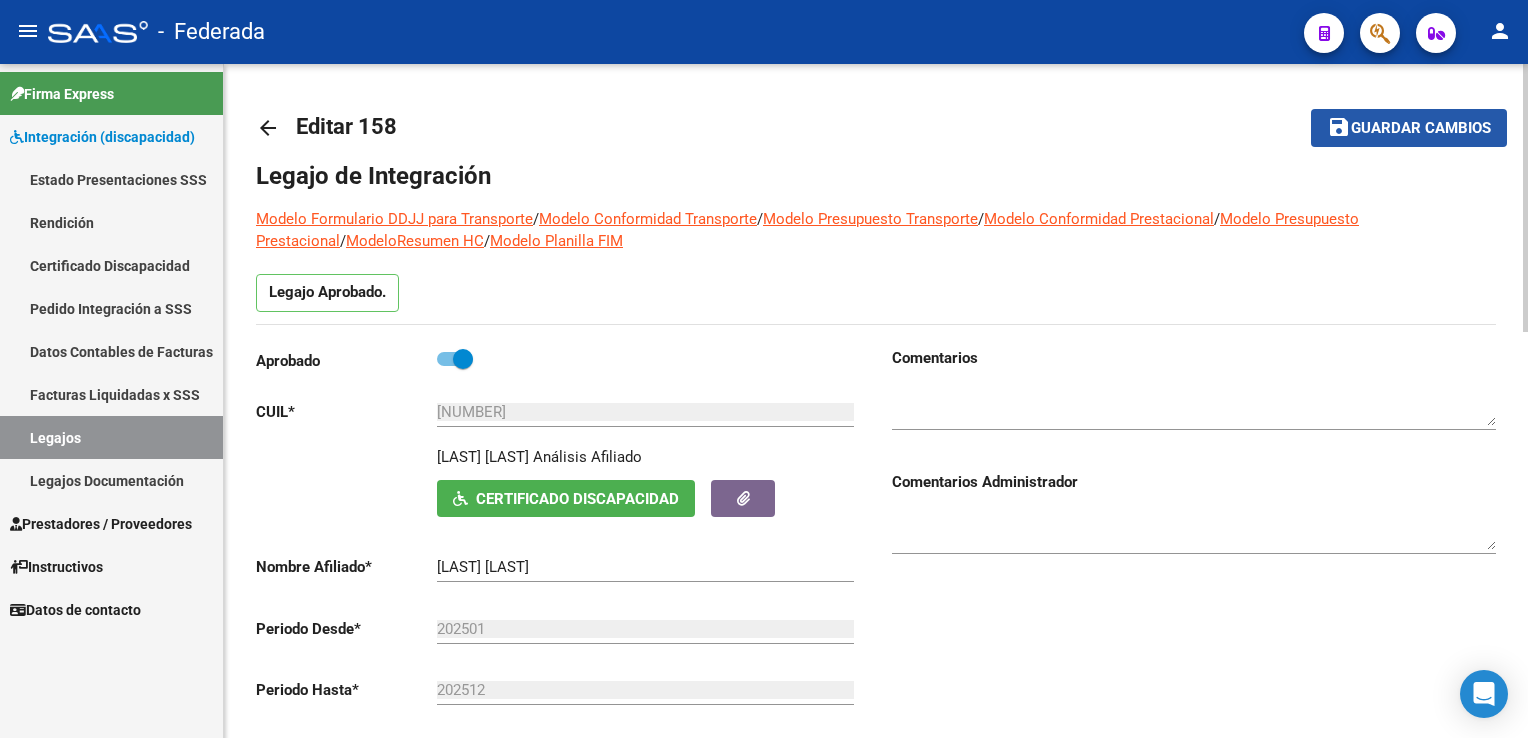 click on "Guardar cambios" 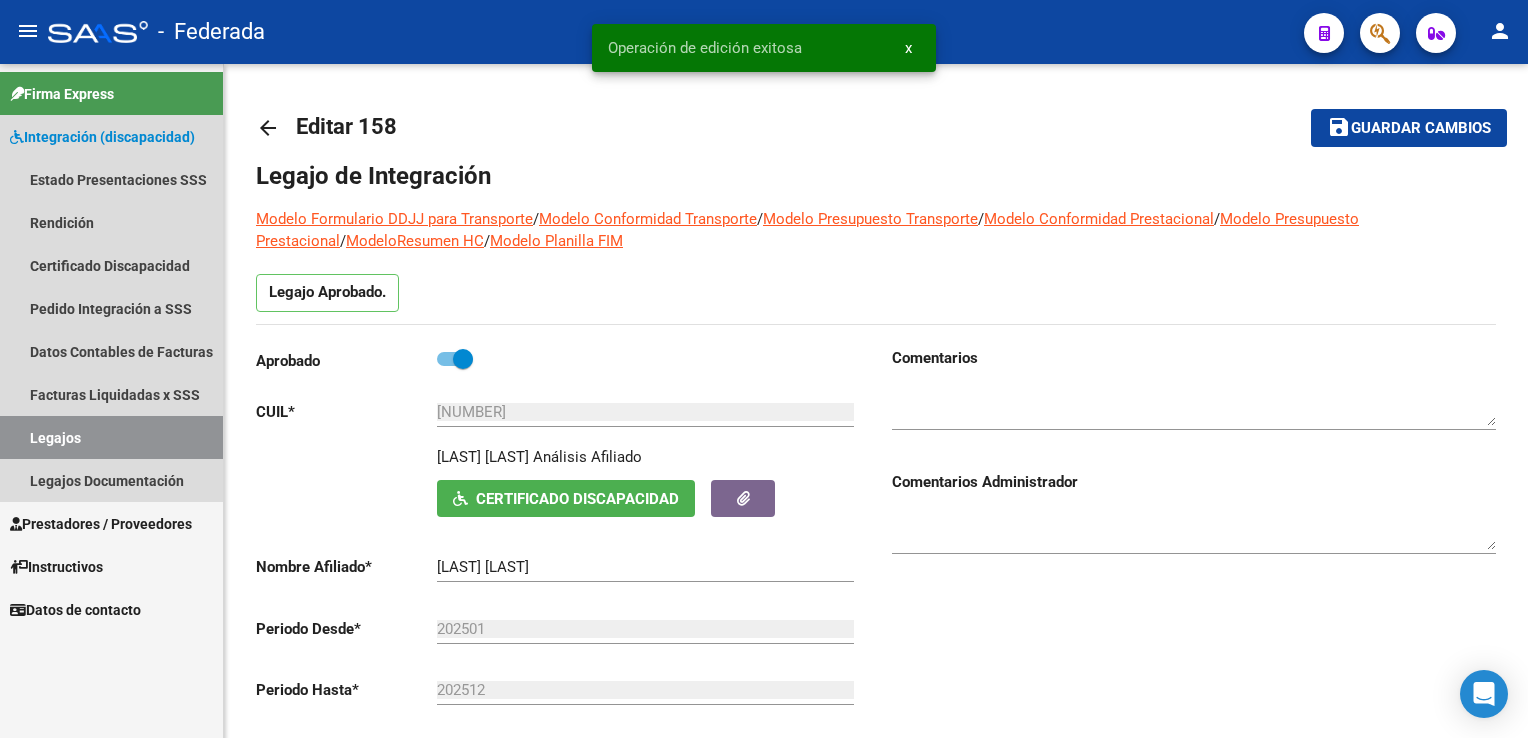 click on "Legajos" at bounding box center [111, 437] 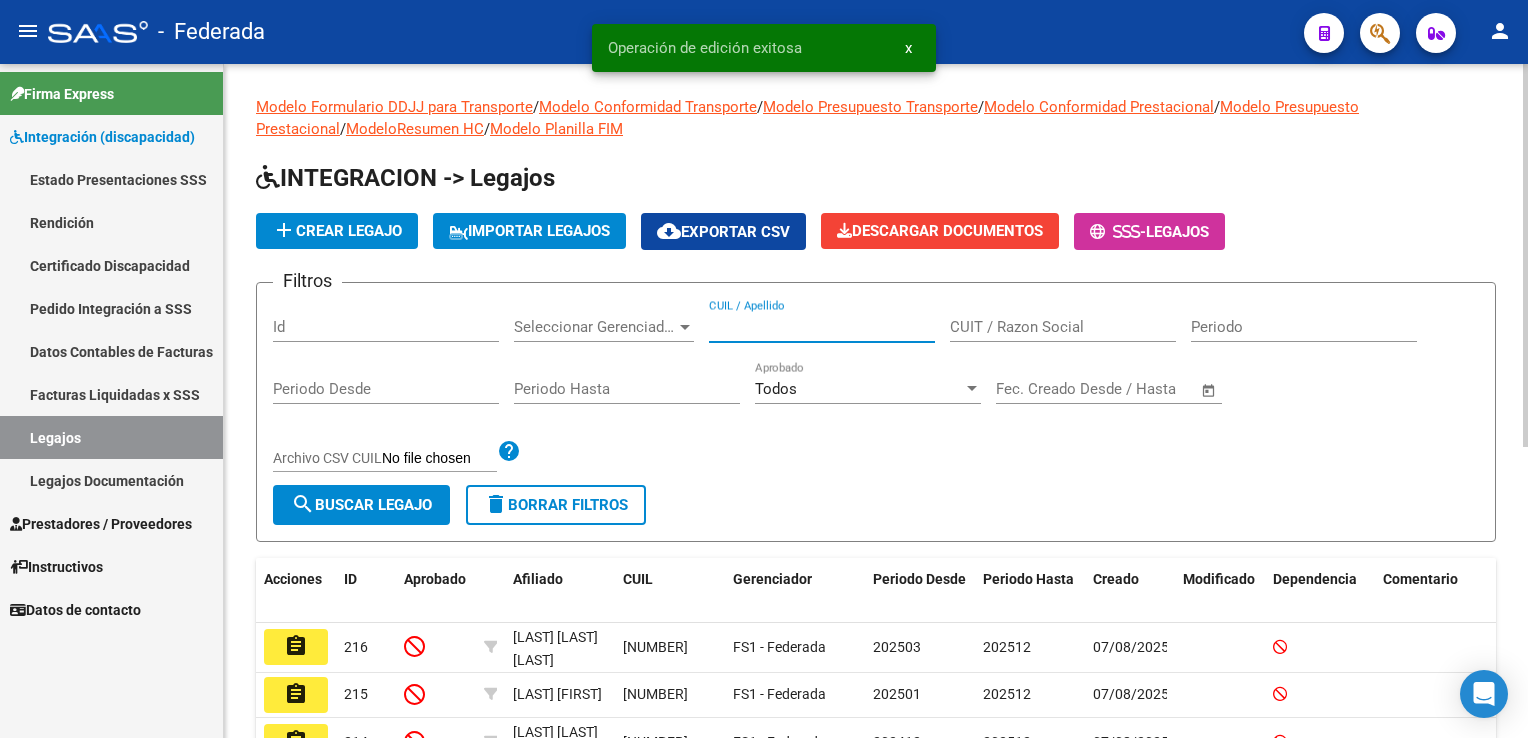 click on "CUIL / Apellido" at bounding box center (822, 327) 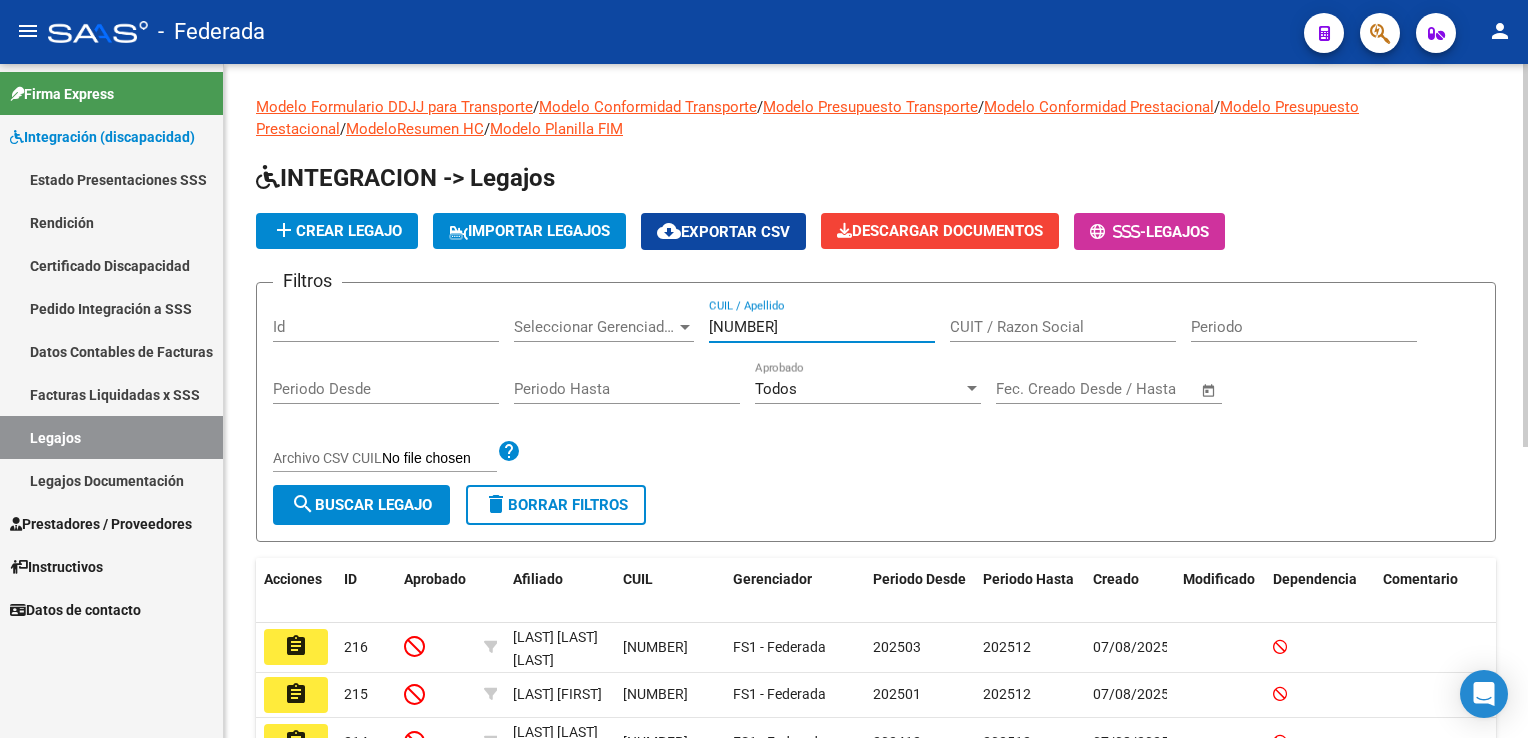 type on "[NUMBER]" 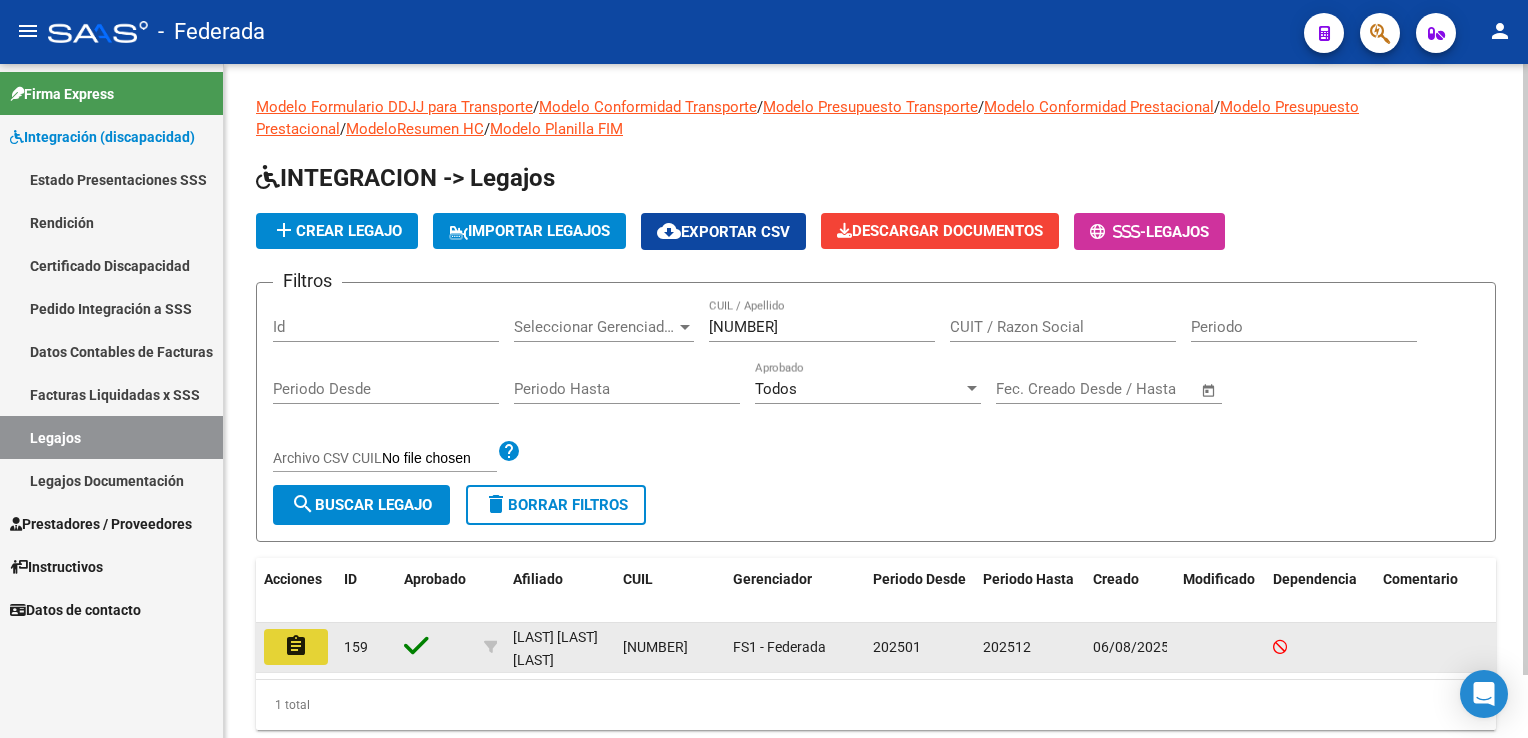click on "assignment" 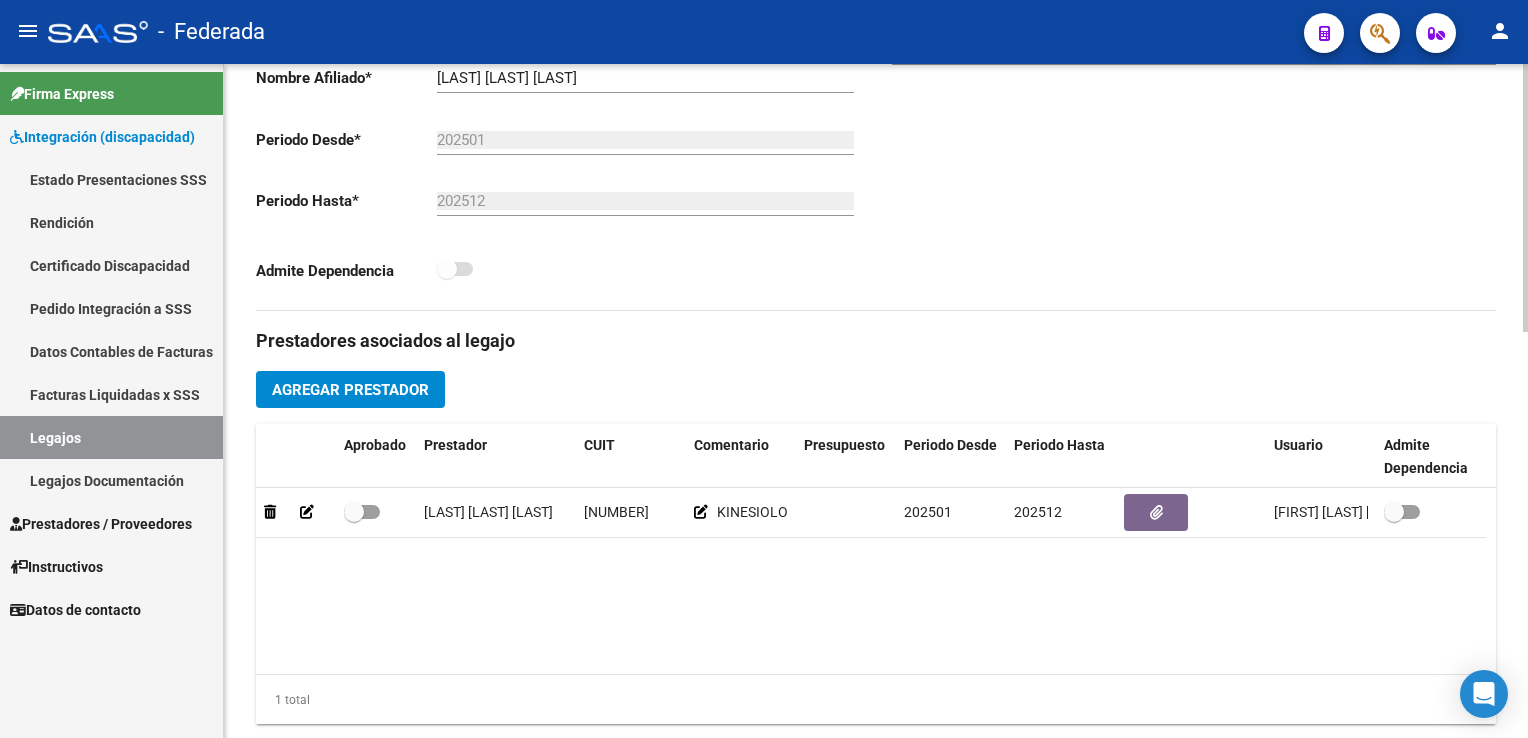 scroll, scrollTop: 500, scrollLeft: 0, axis: vertical 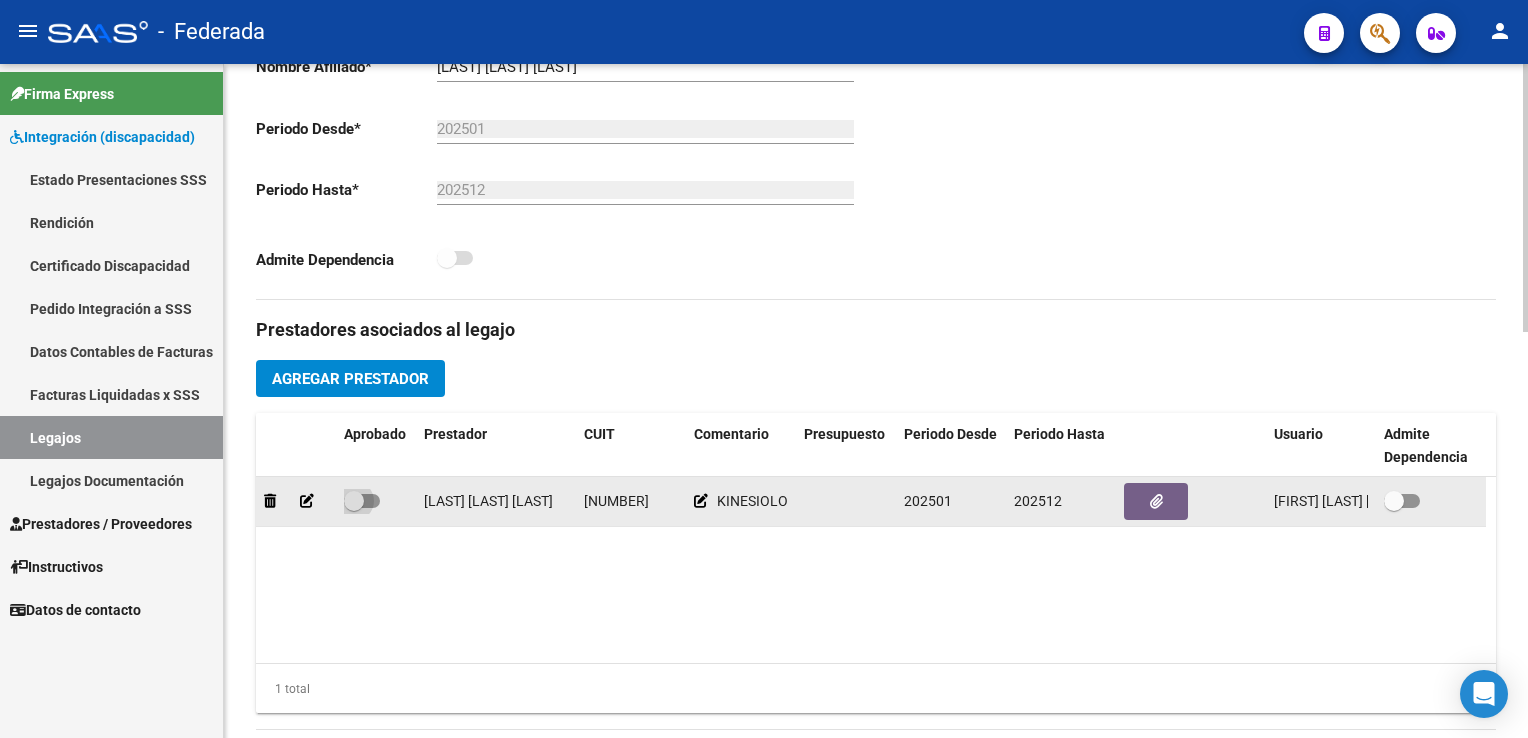 click at bounding box center (362, 501) 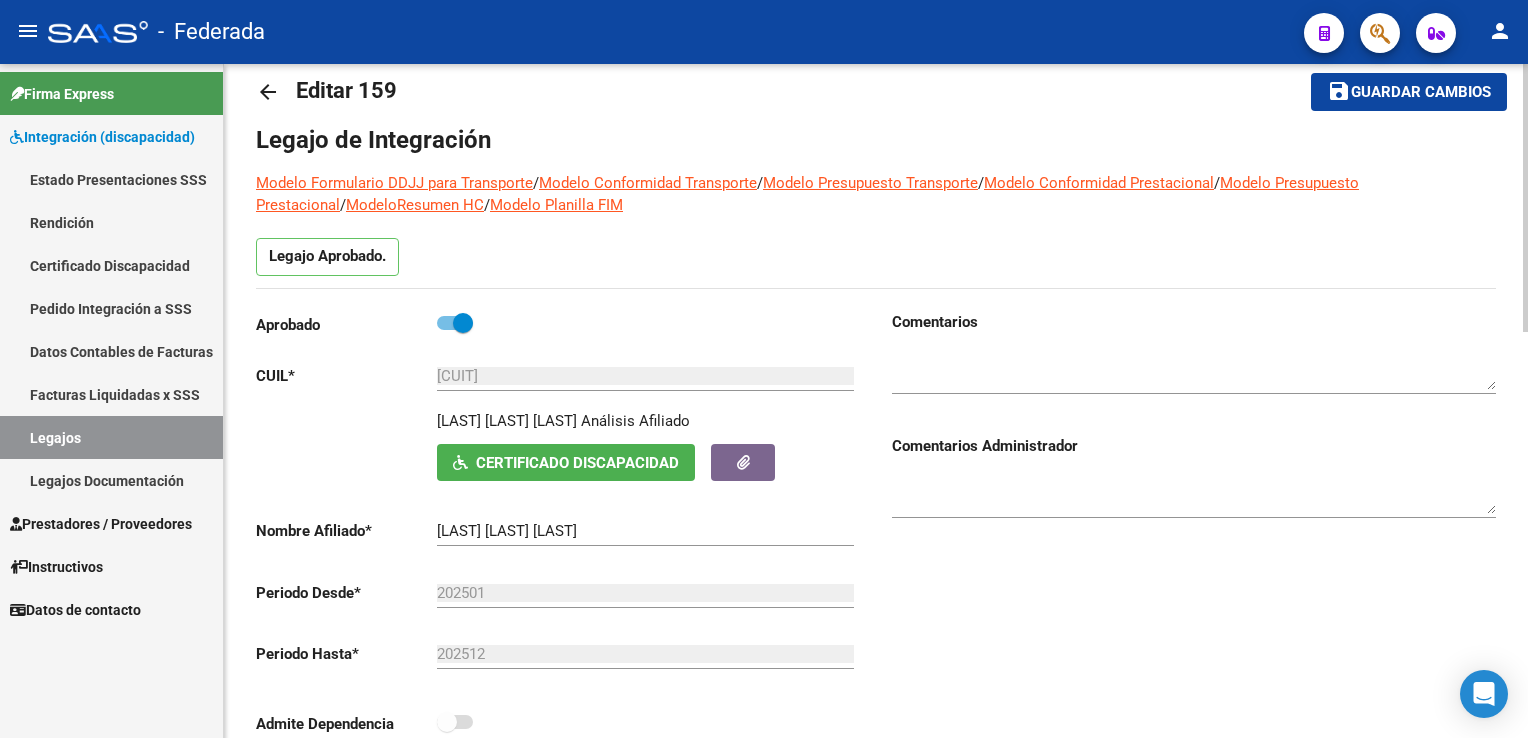 scroll, scrollTop: 0, scrollLeft: 0, axis: both 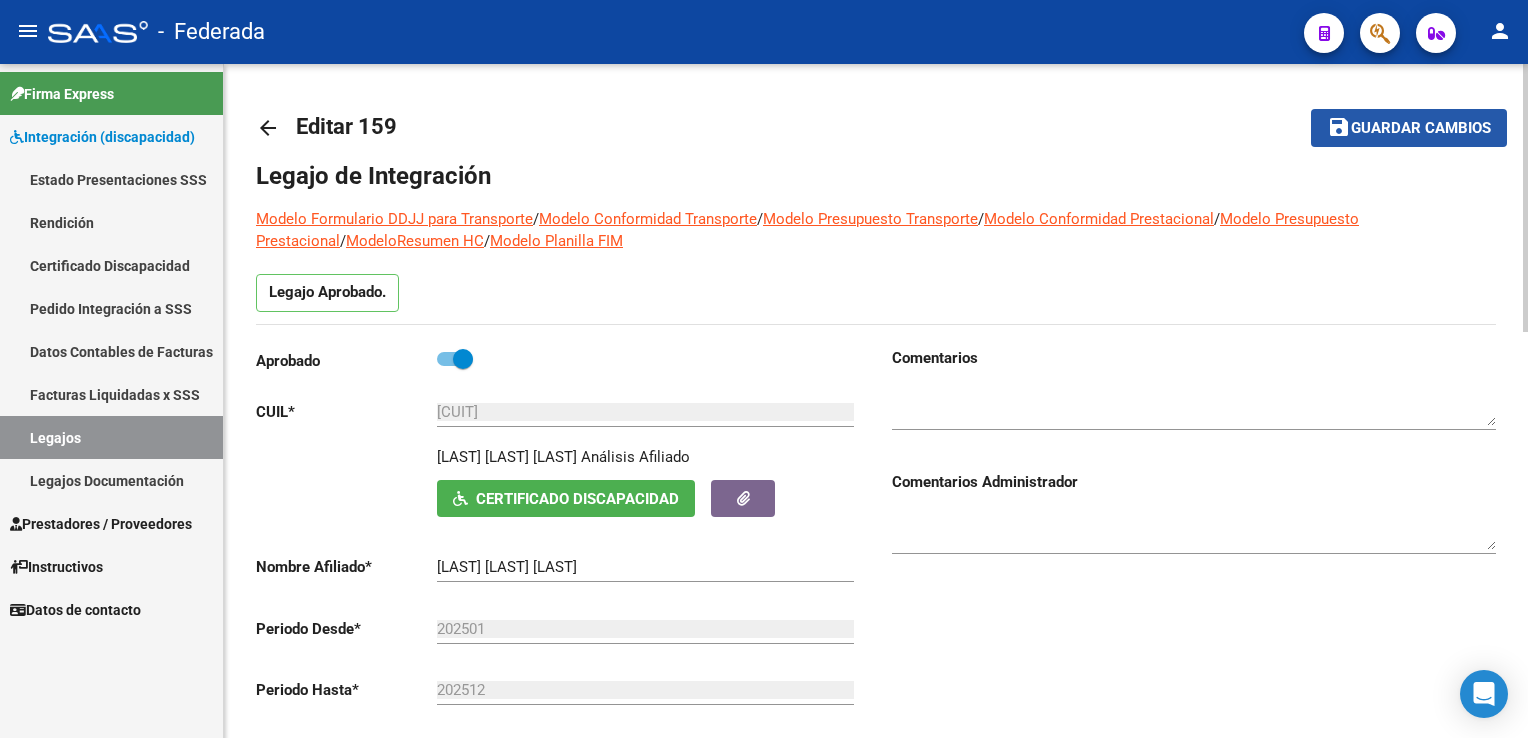 click on "Guardar cambios" 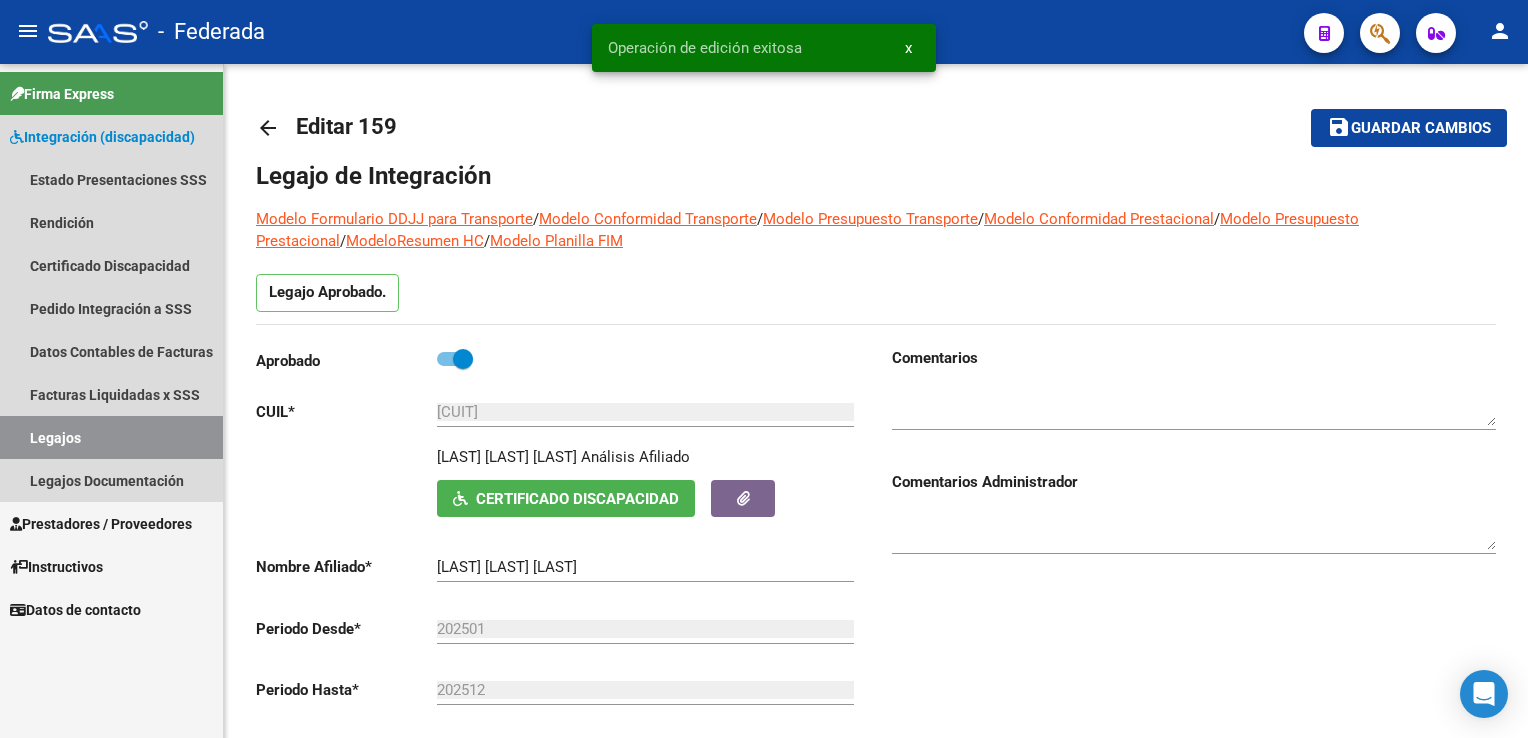 click on "Legajos" at bounding box center [111, 437] 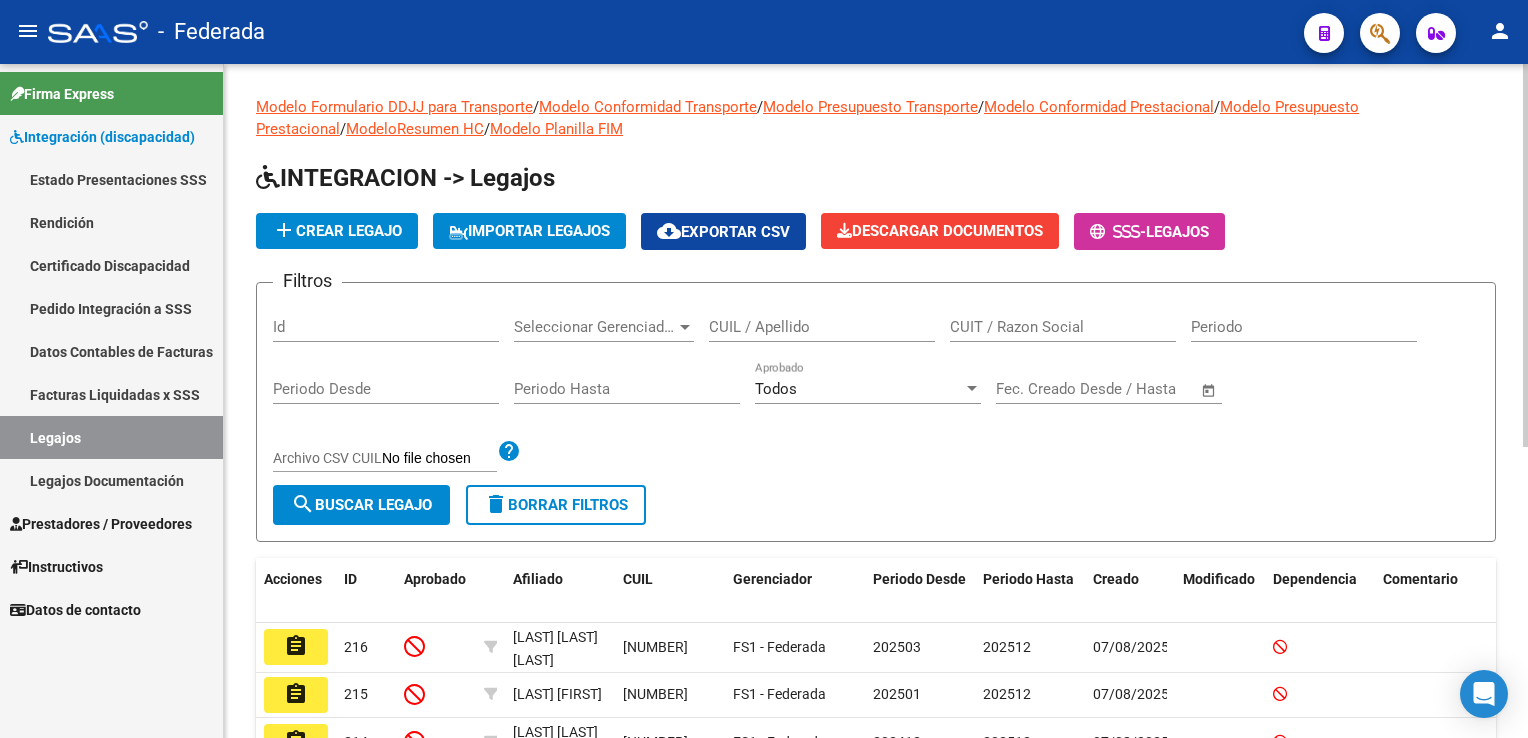 click on "CUIL / Apellido" at bounding box center (822, 327) 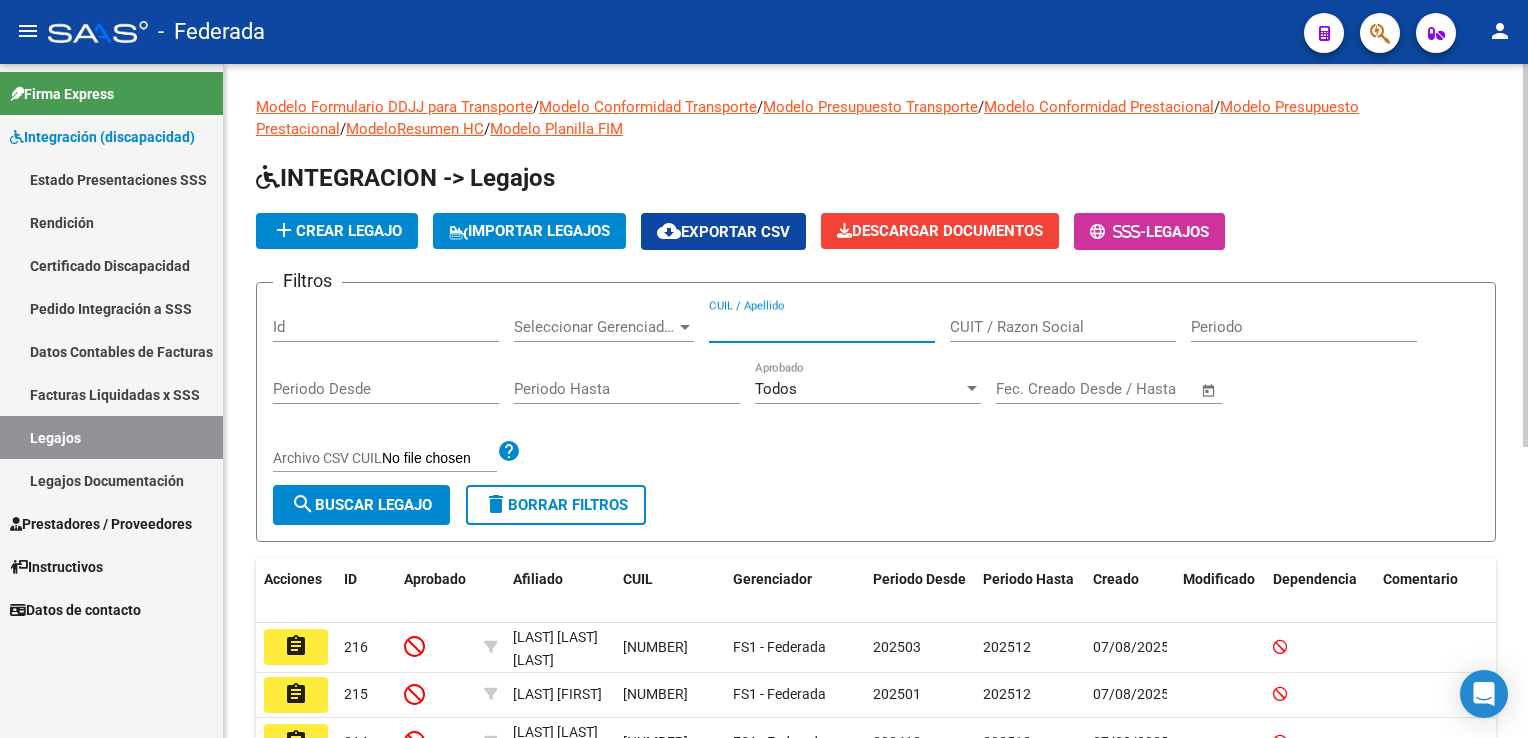 paste on "[NUMBER]" 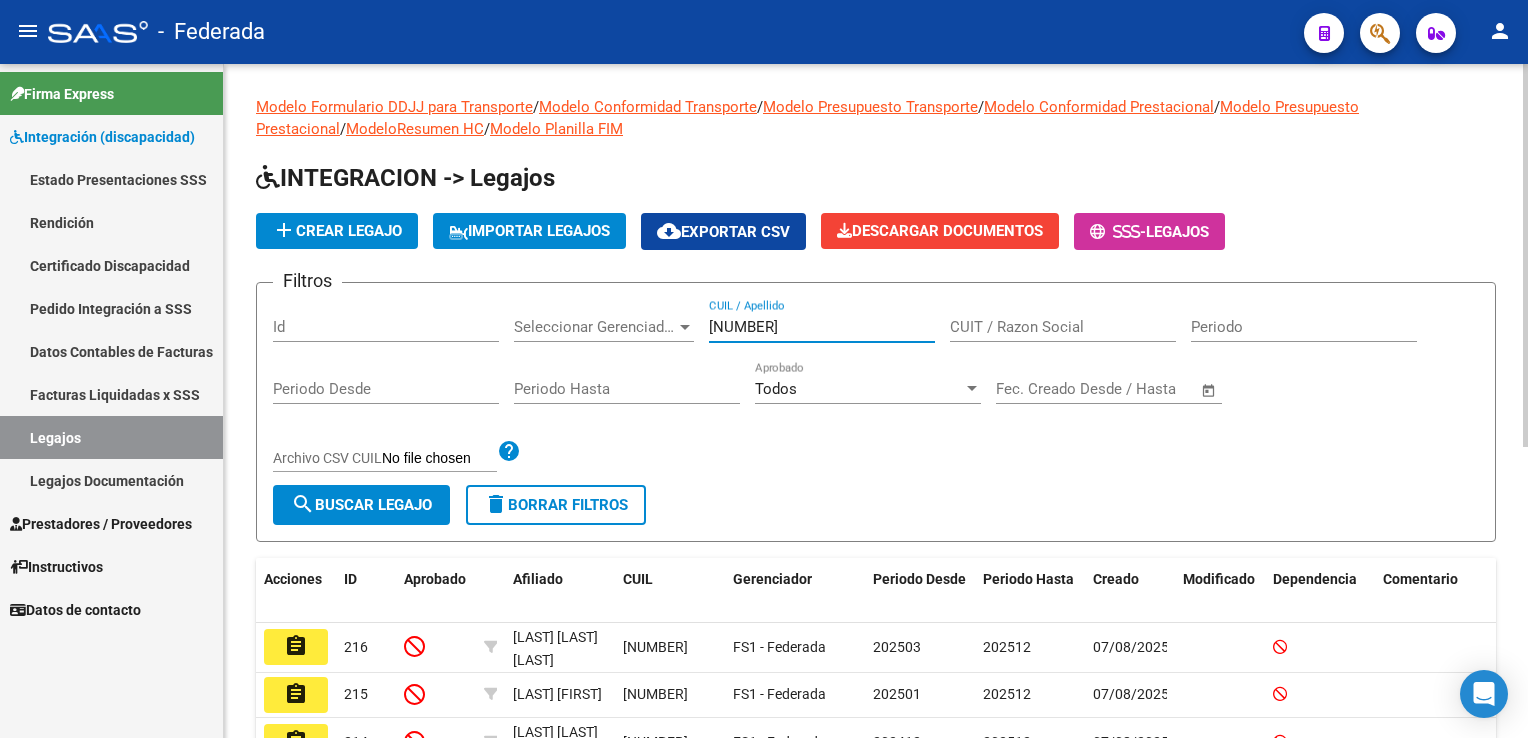type on "[NUMBER]" 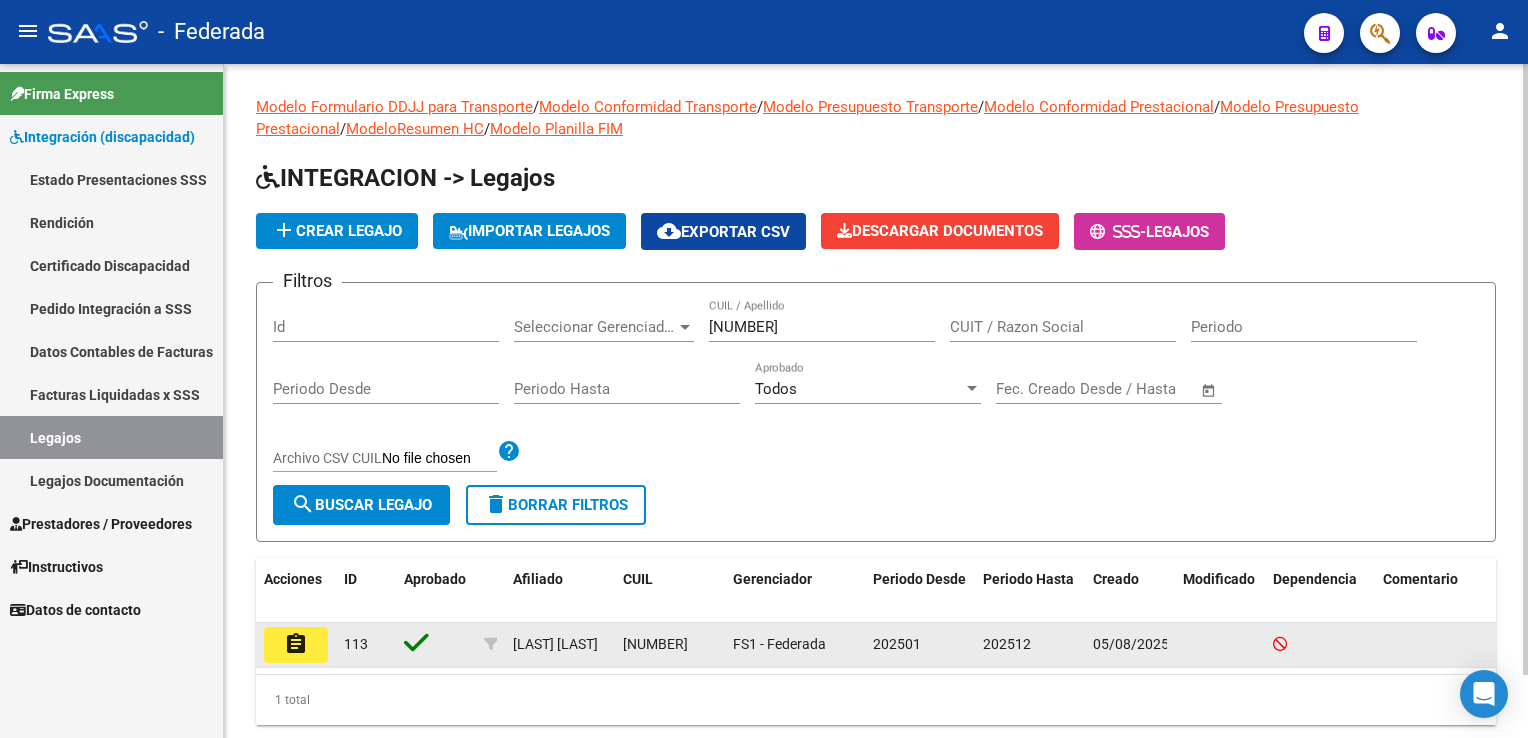 click on "assignment" 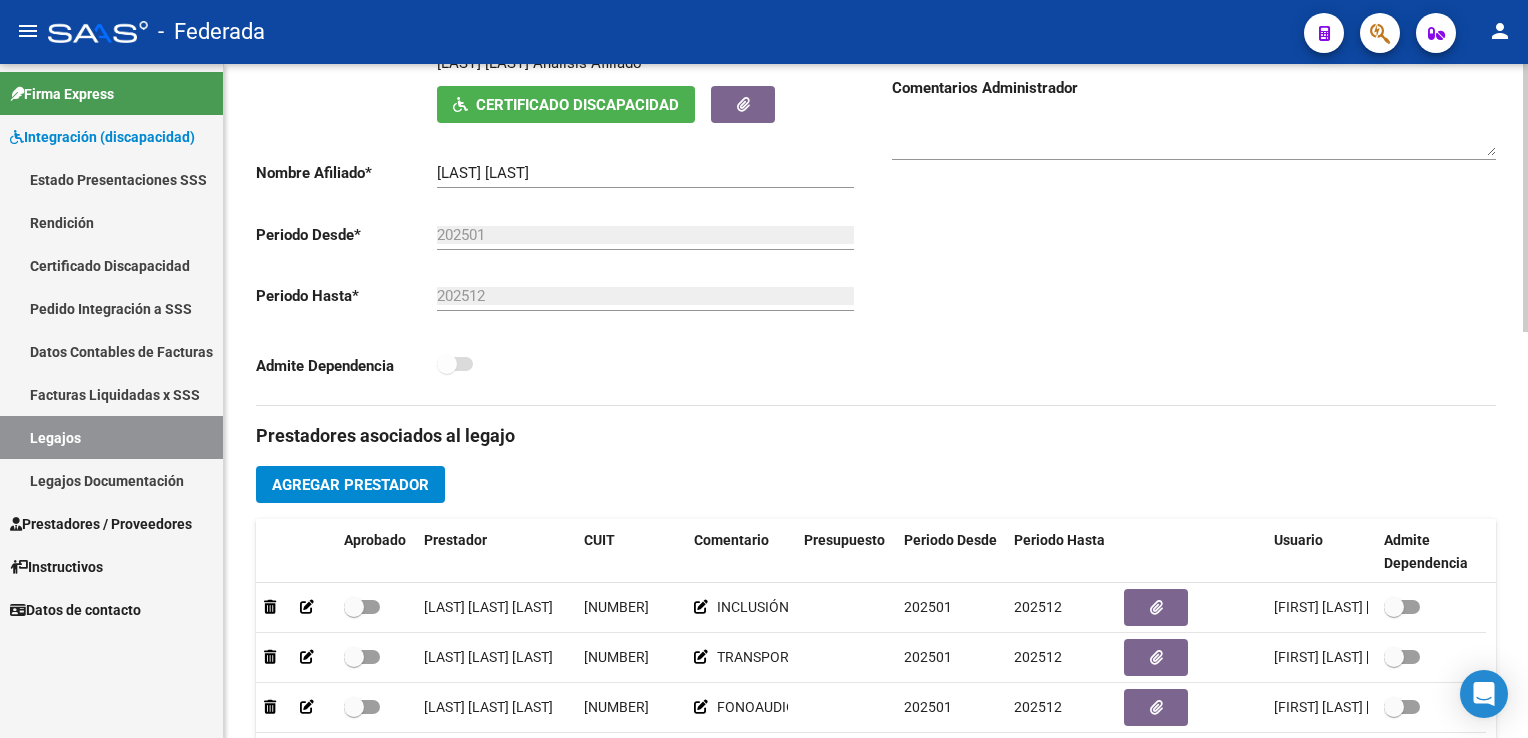 scroll, scrollTop: 500, scrollLeft: 0, axis: vertical 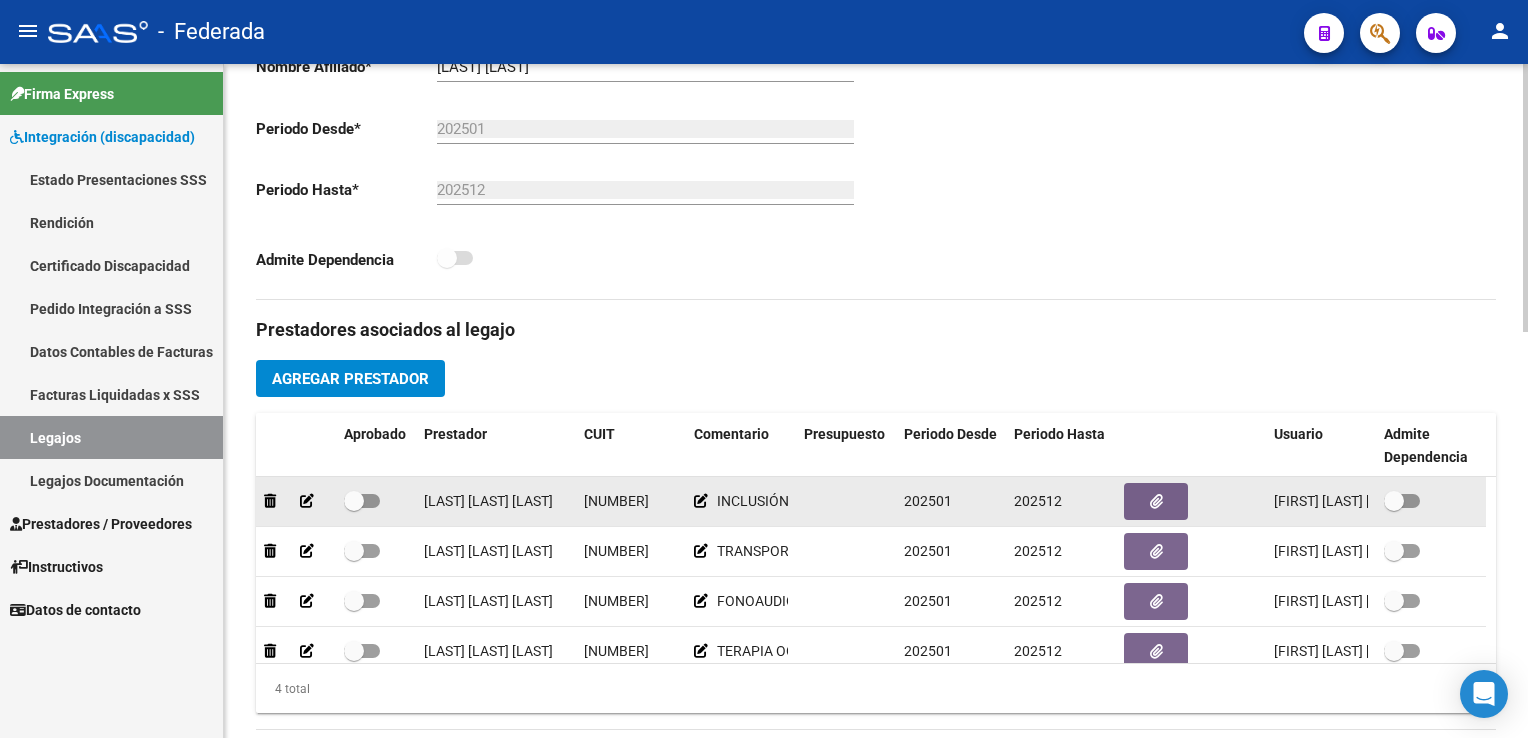 click 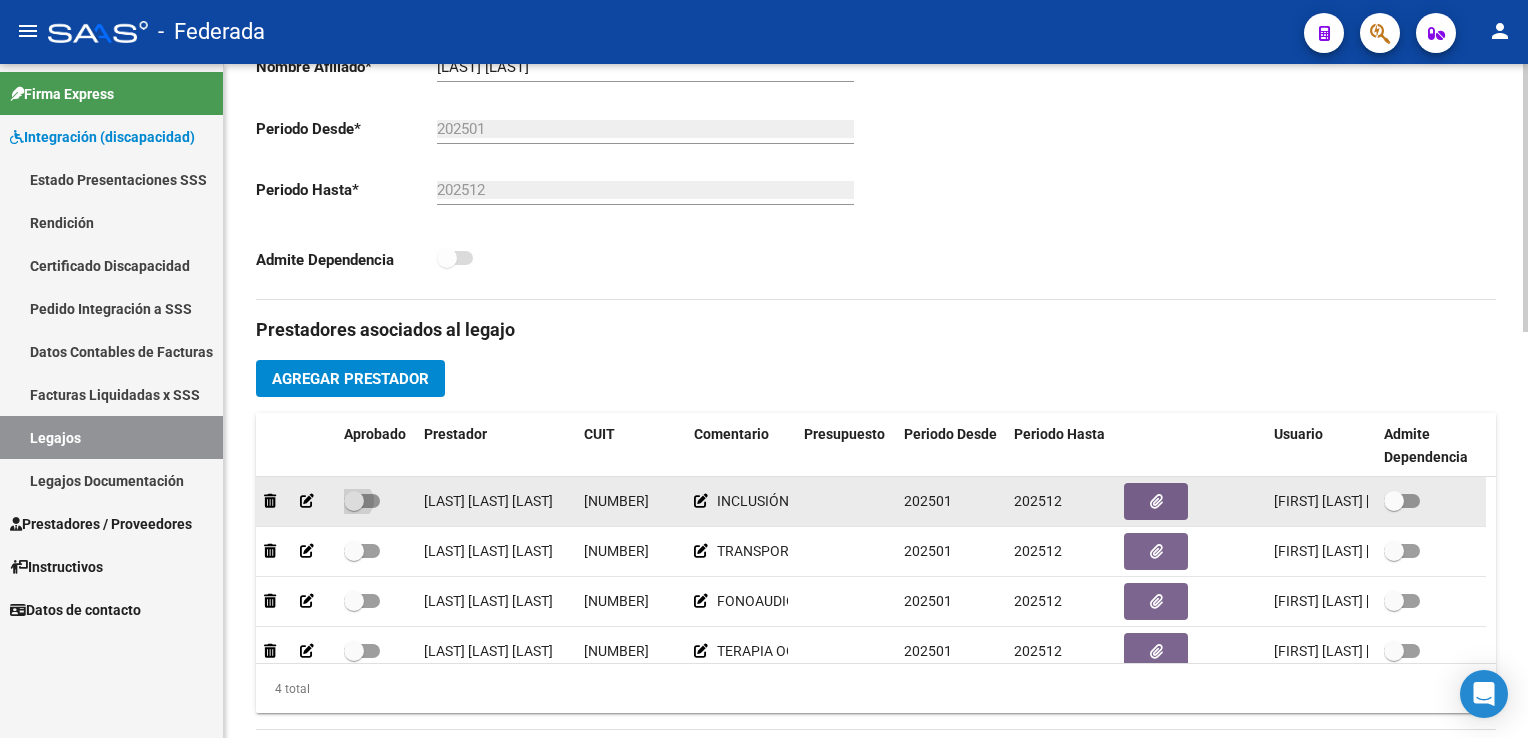 click at bounding box center (362, 501) 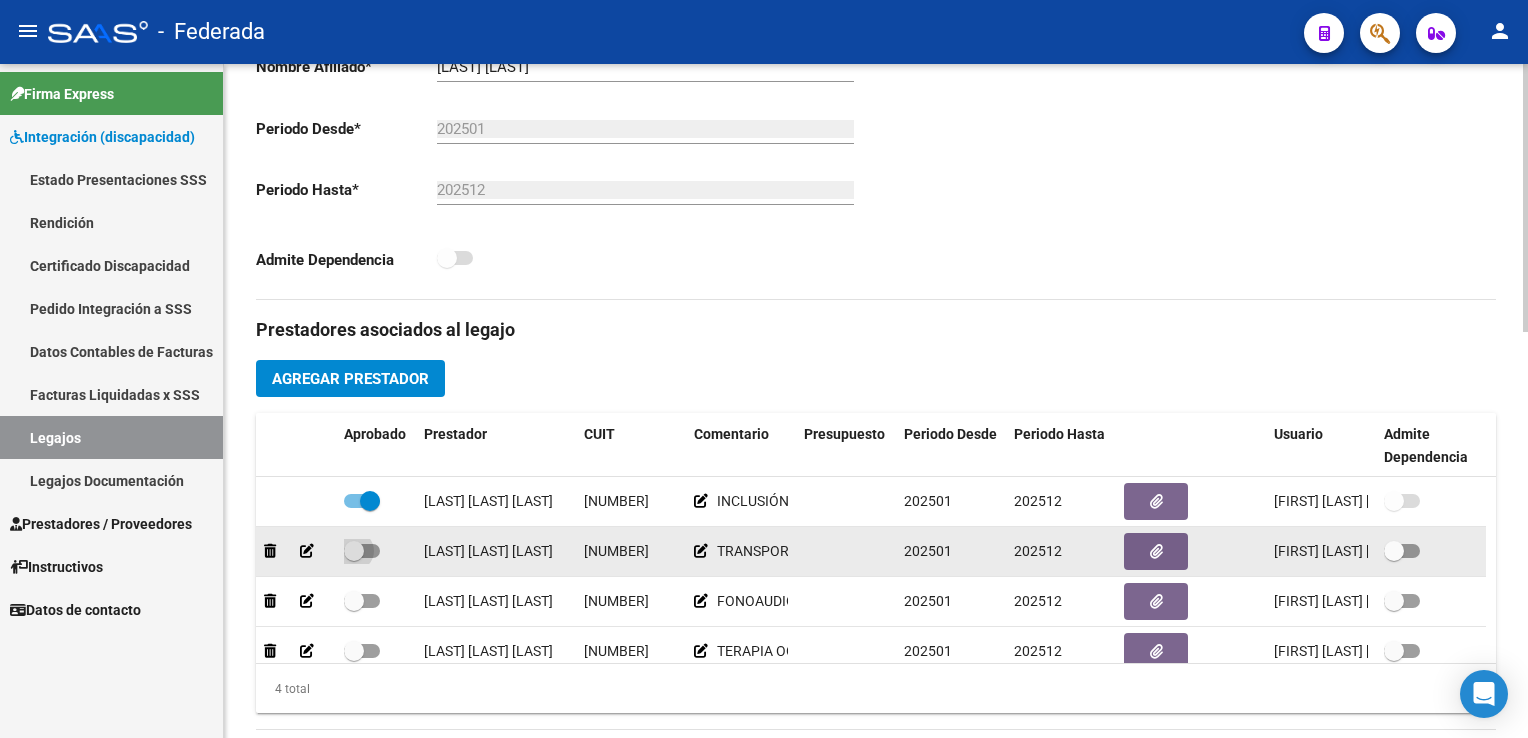 click at bounding box center (362, 551) 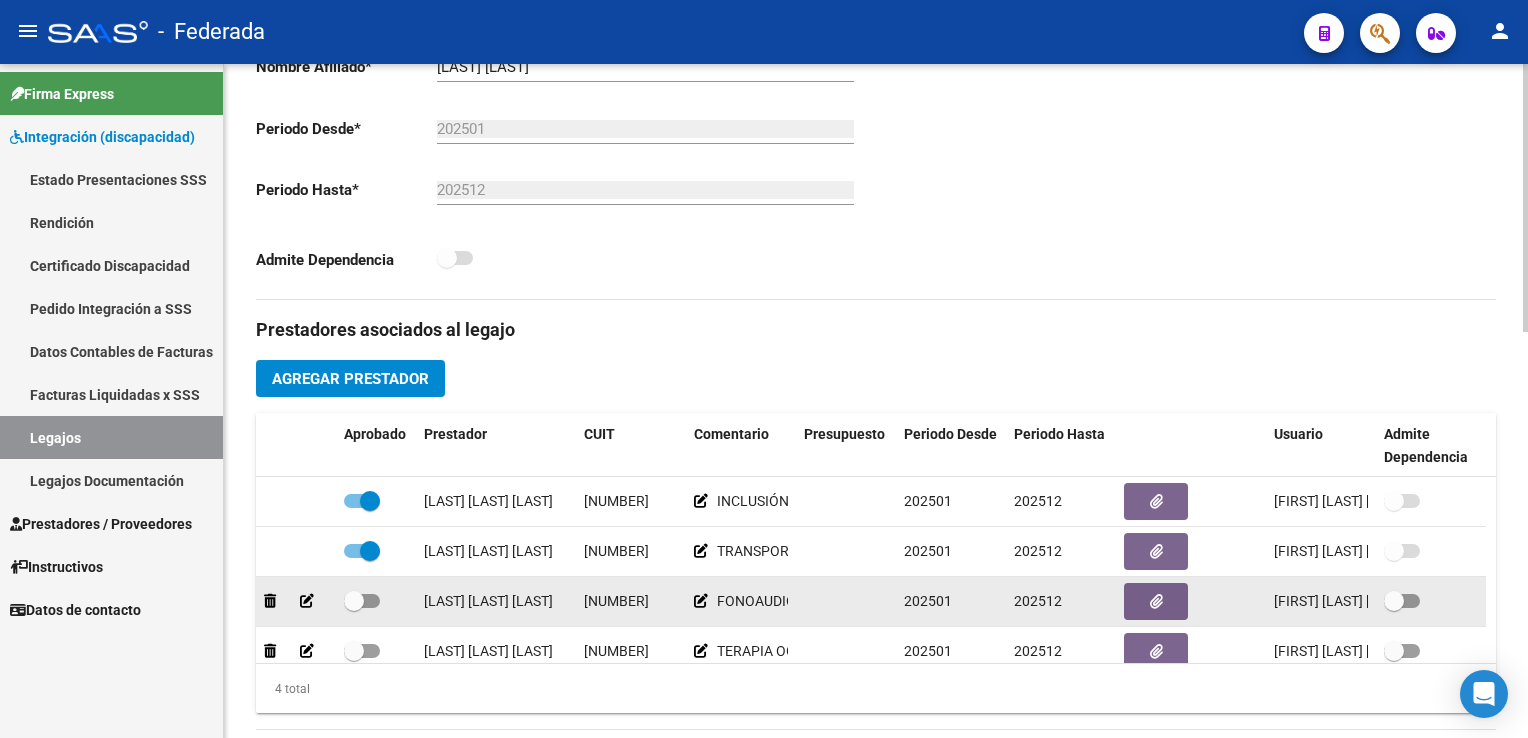 click at bounding box center [362, 601] 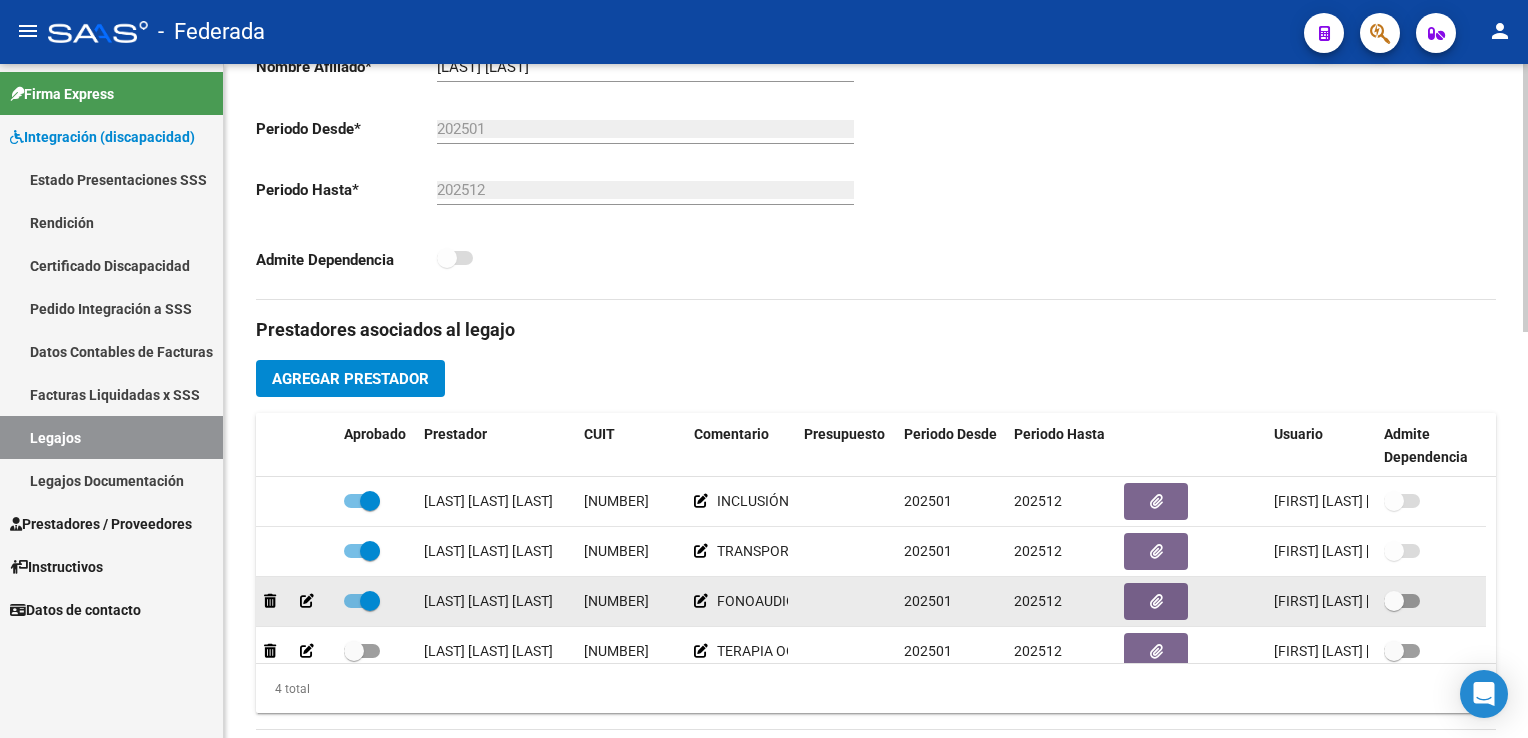 scroll, scrollTop: 35, scrollLeft: 0, axis: vertical 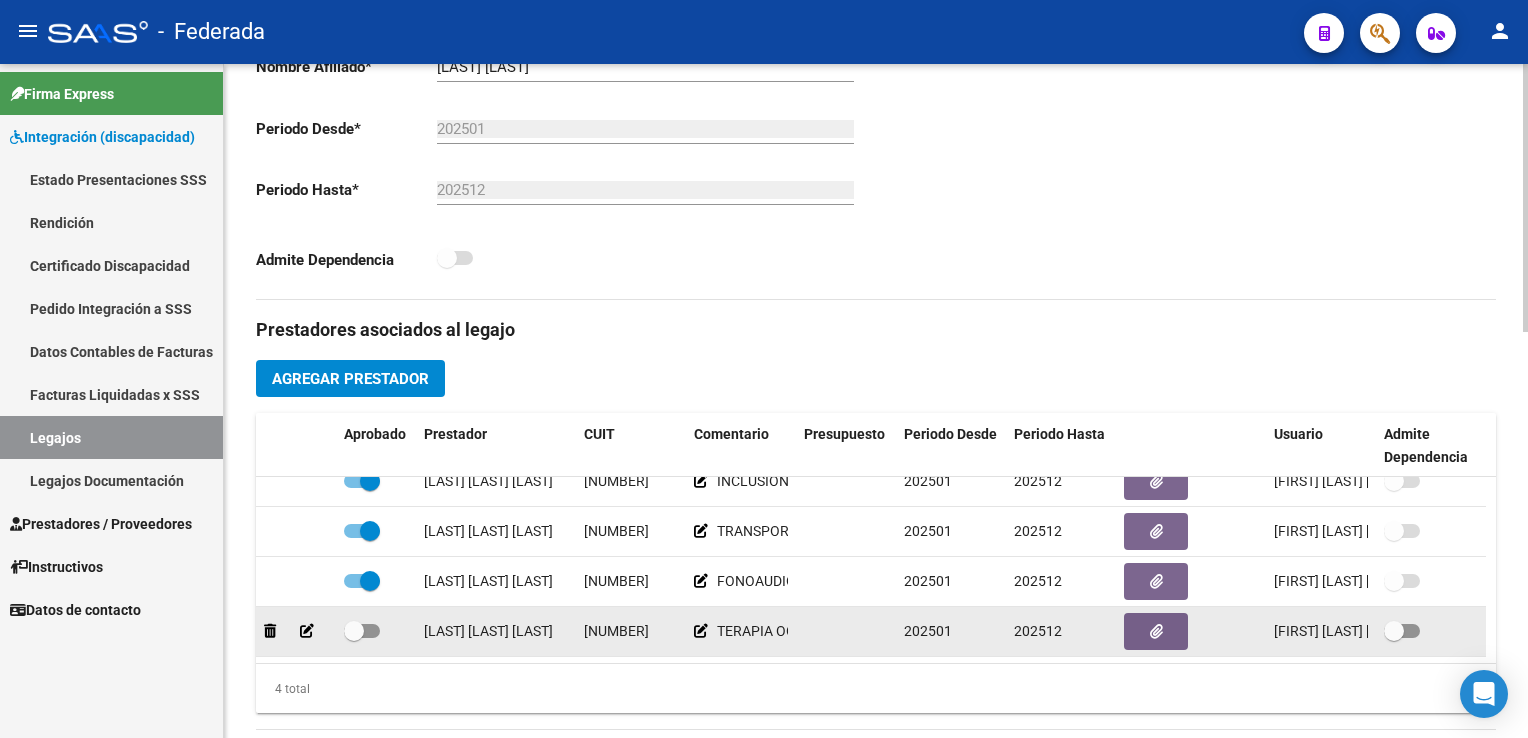 click at bounding box center [354, 631] 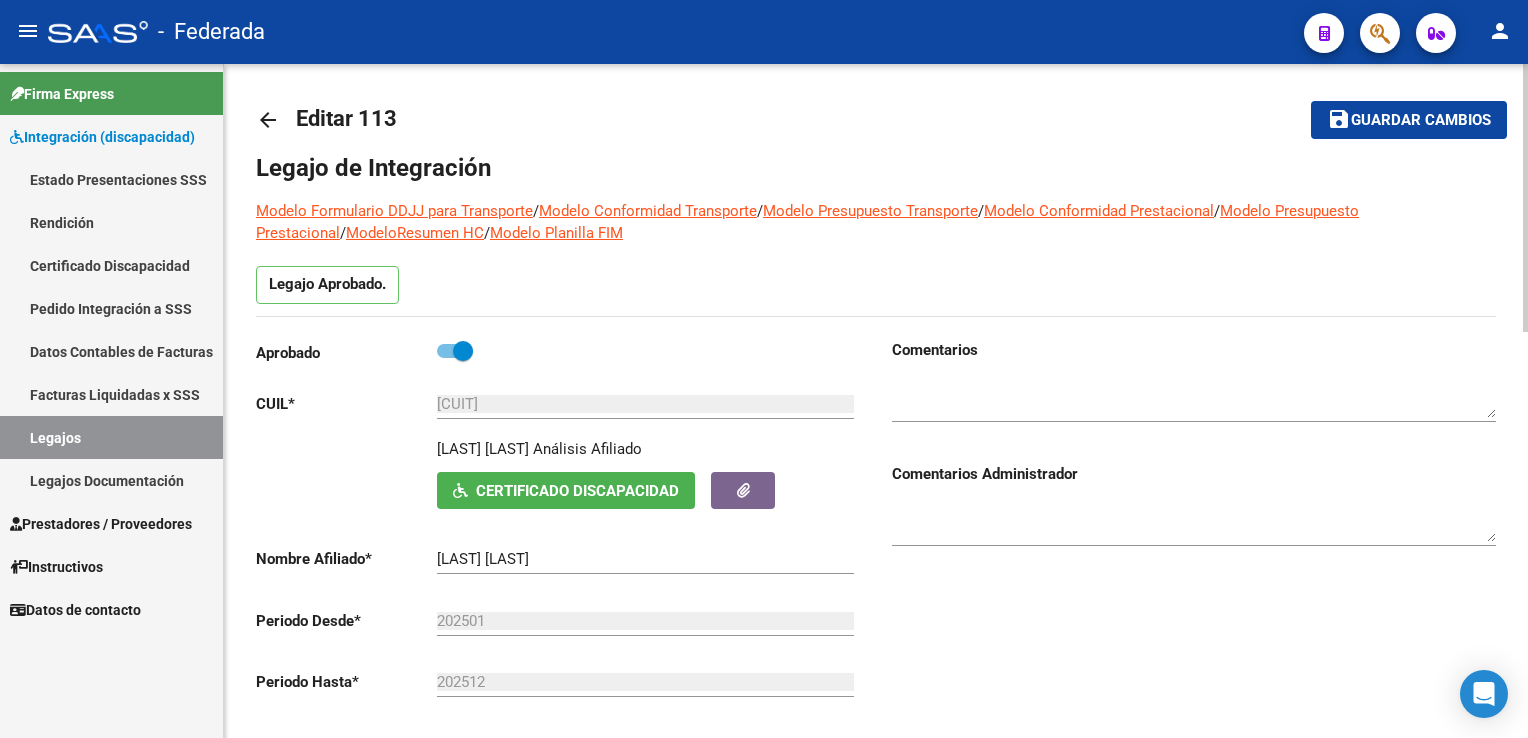 scroll, scrollTop: 0, scrollLeft: 0, axis: both 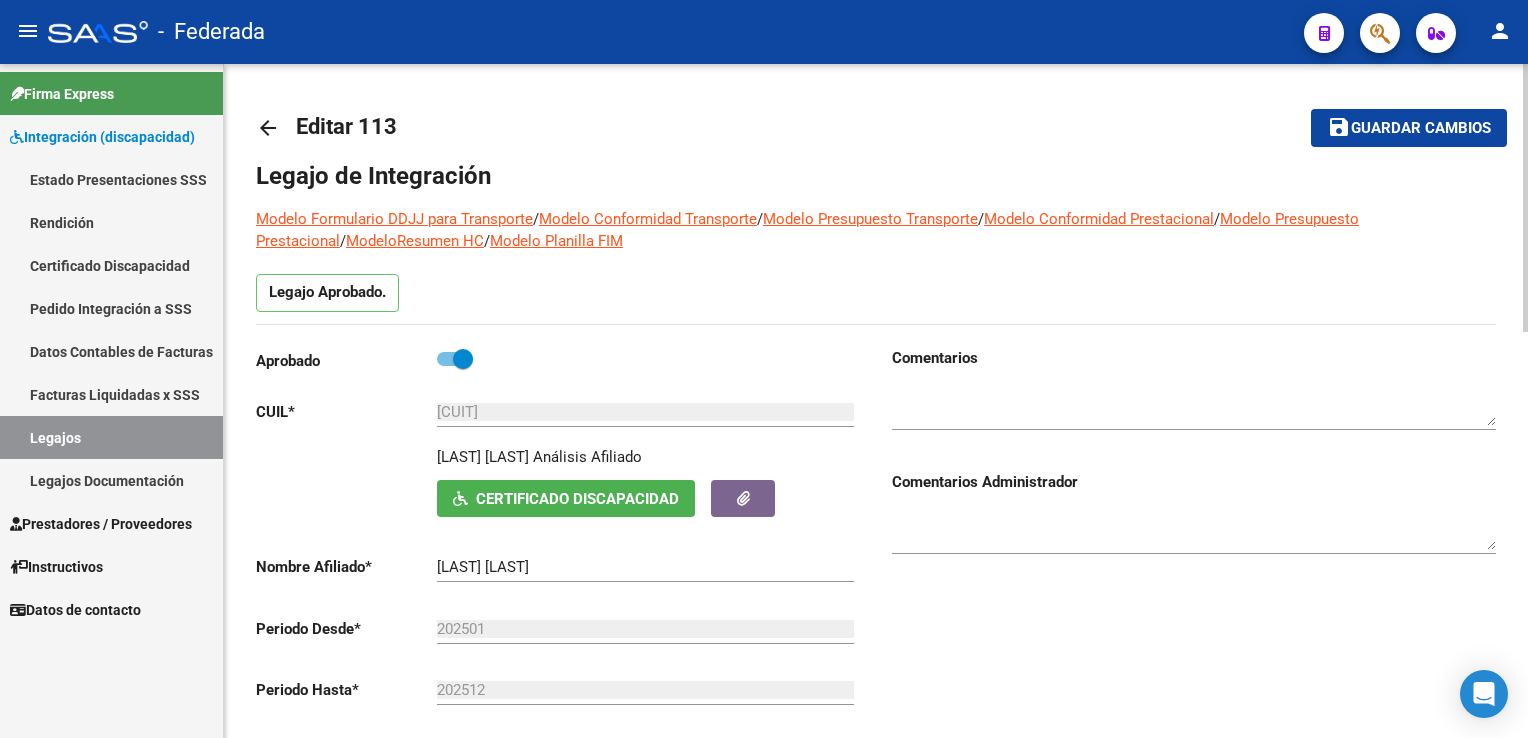 click on "Guardar cambios" 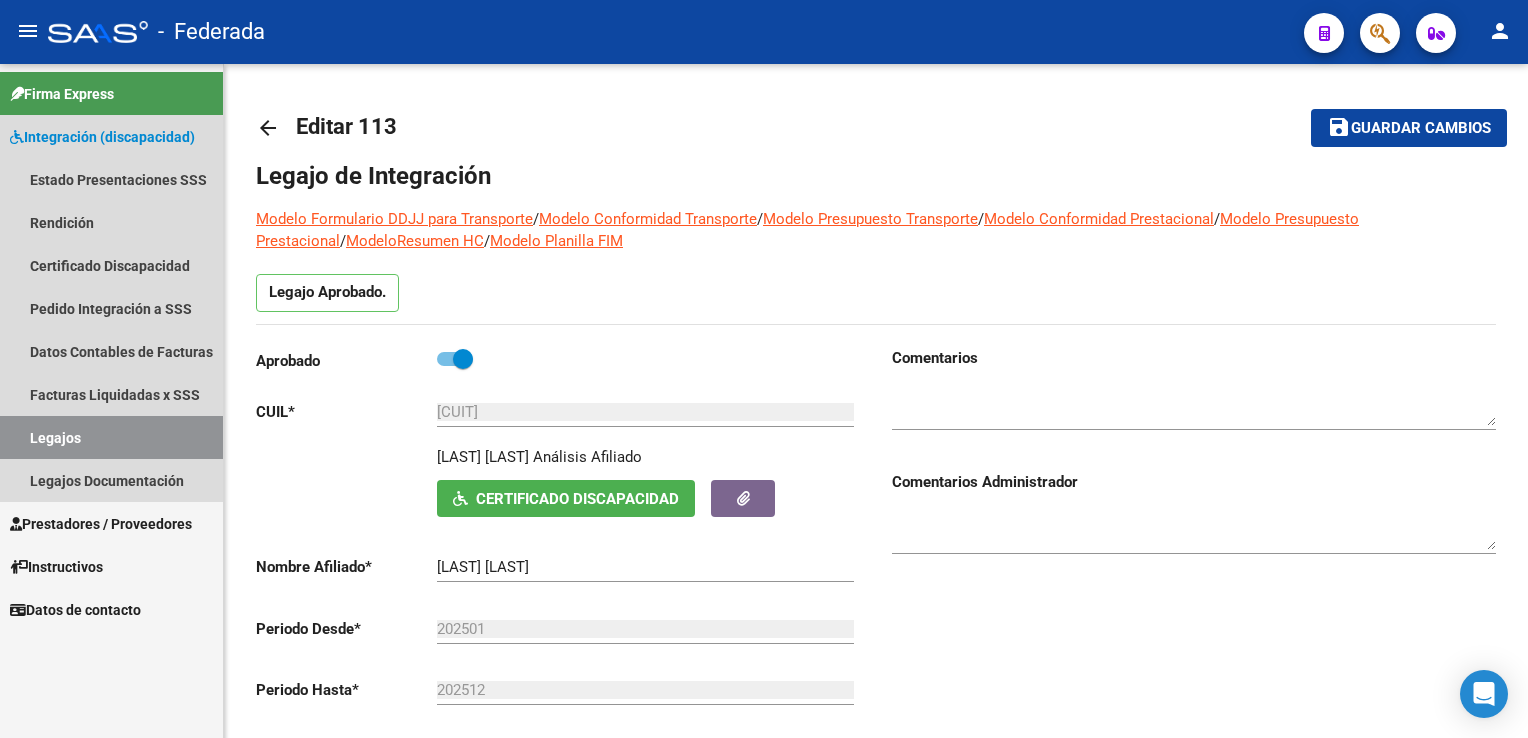 click on "Legajos" at bounding box center [111, 437] 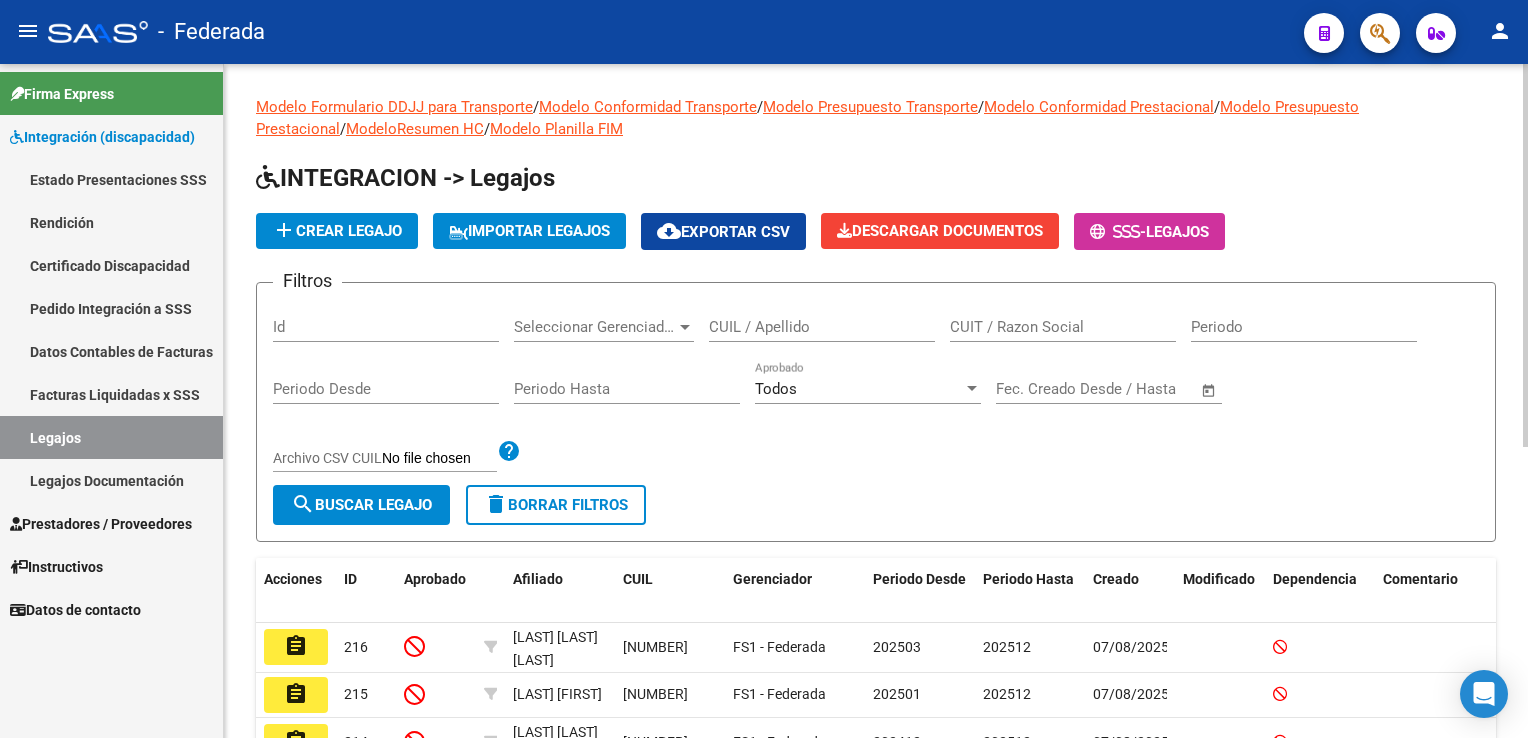 click on "CUIL / Apellido" at bounding box center [822, 327] 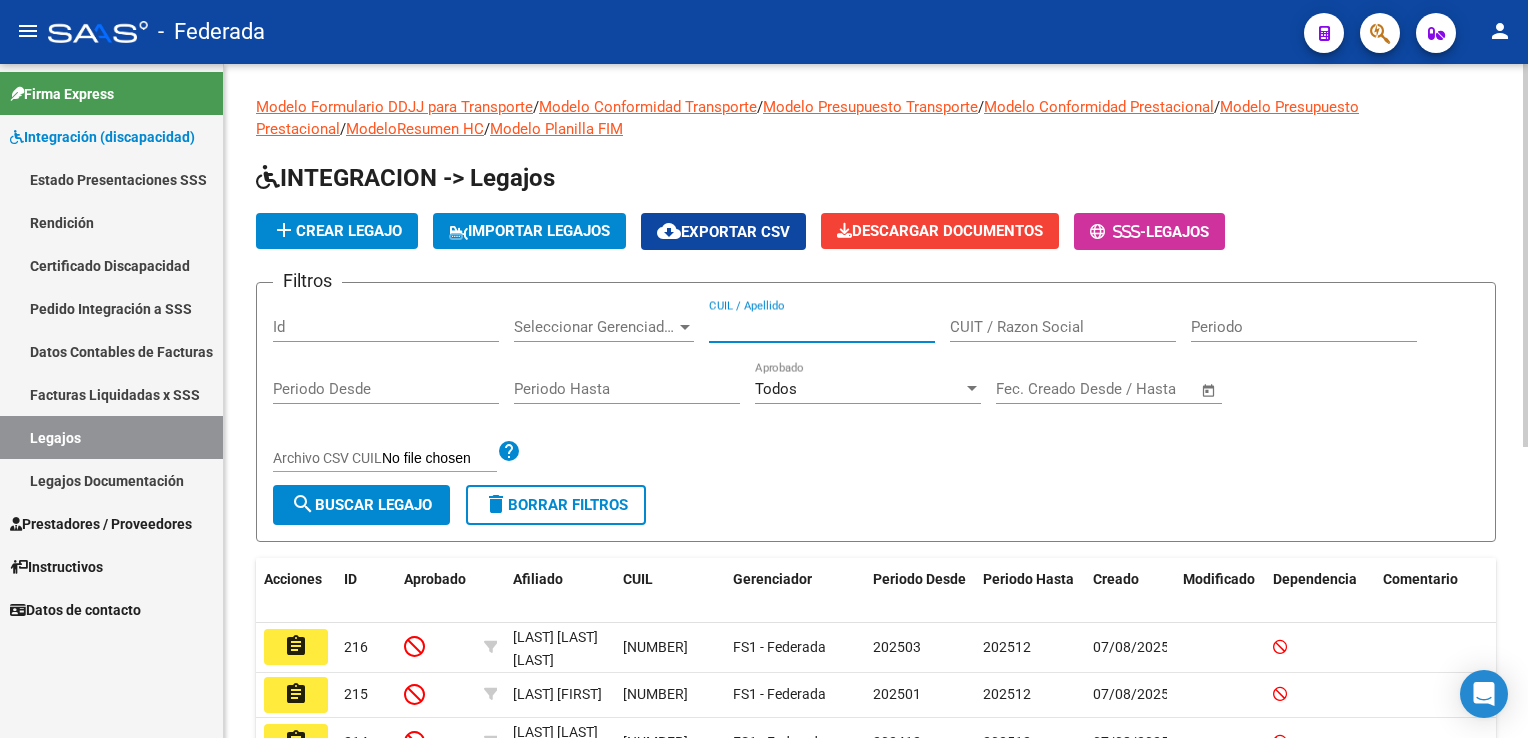 paste on "[NUMBER]" 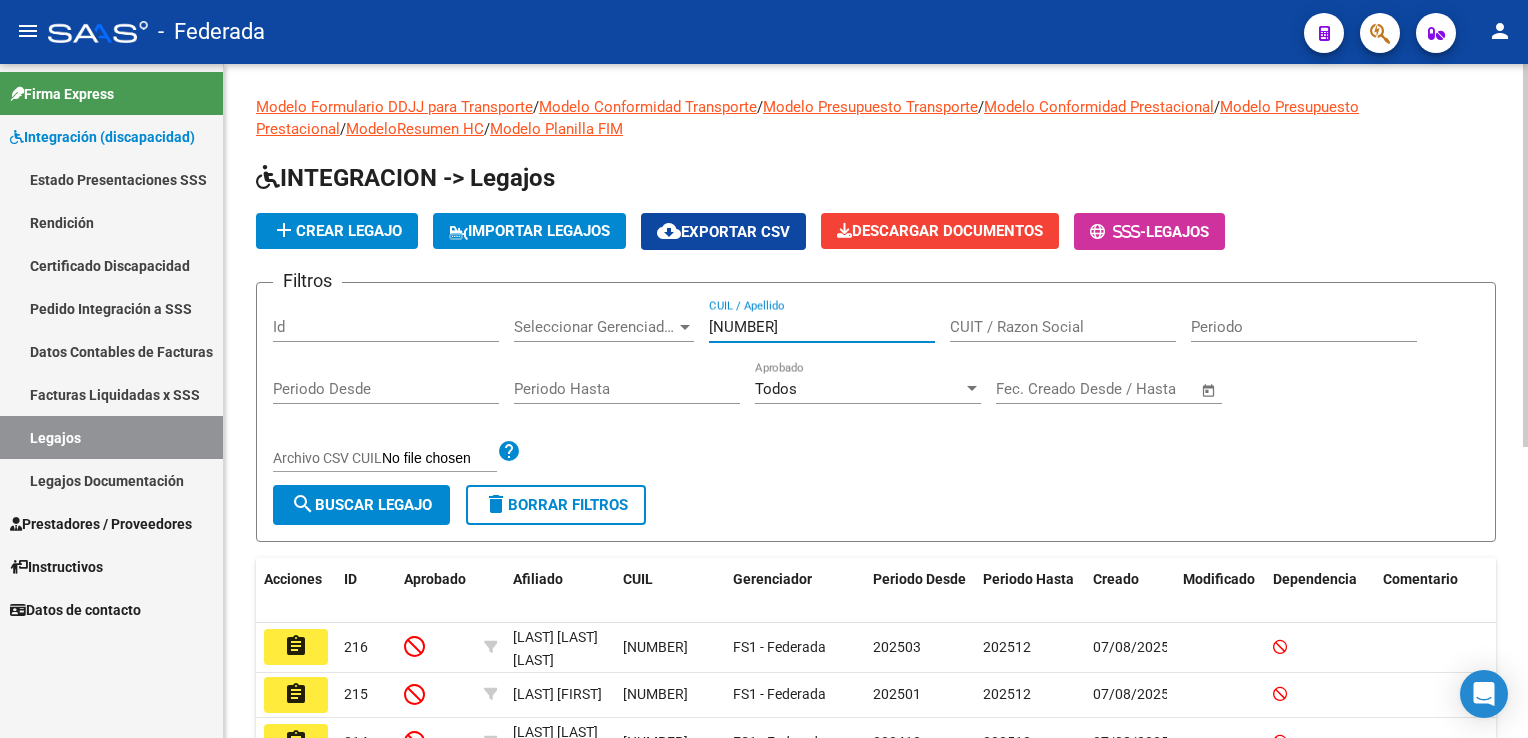 type on "[NUMBER]" 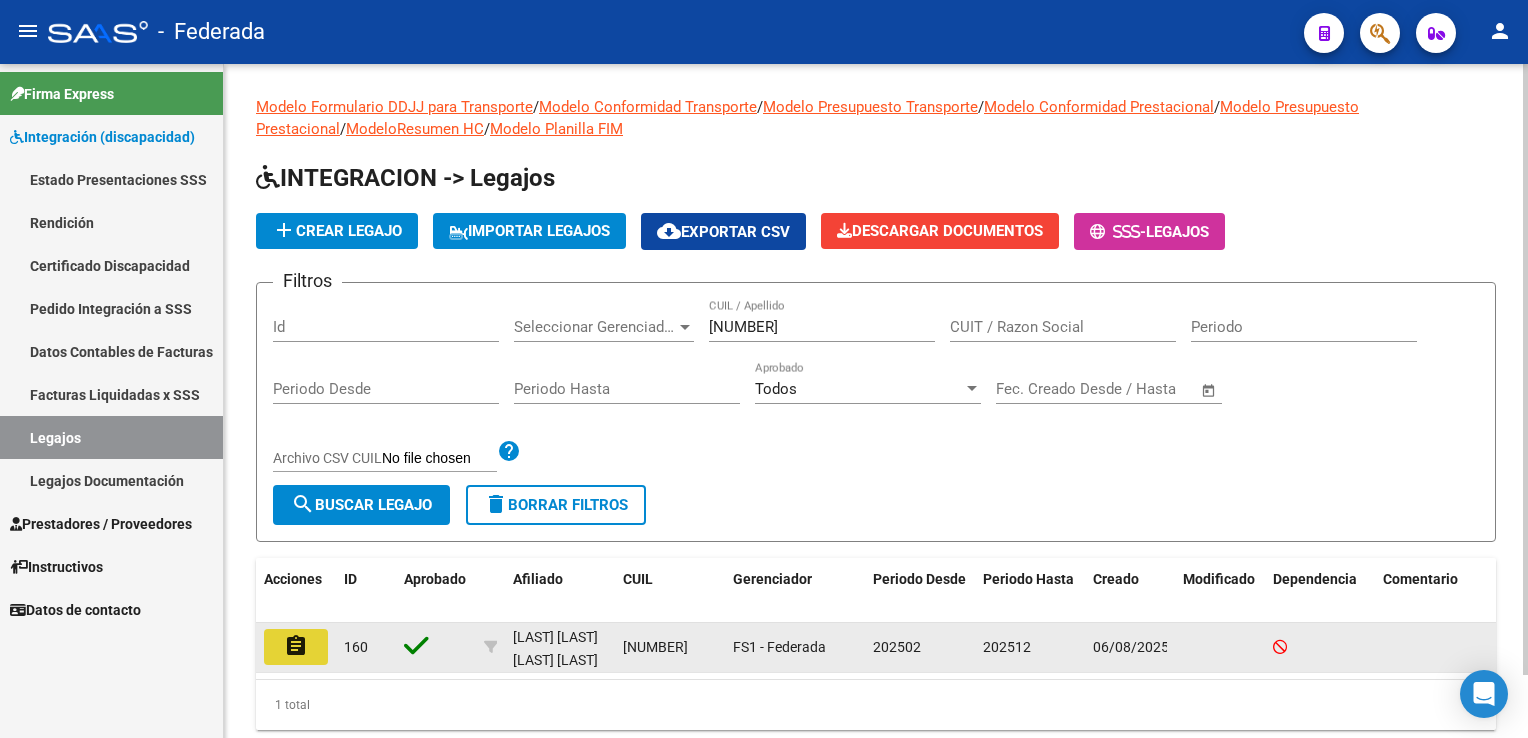 click on "assignment" 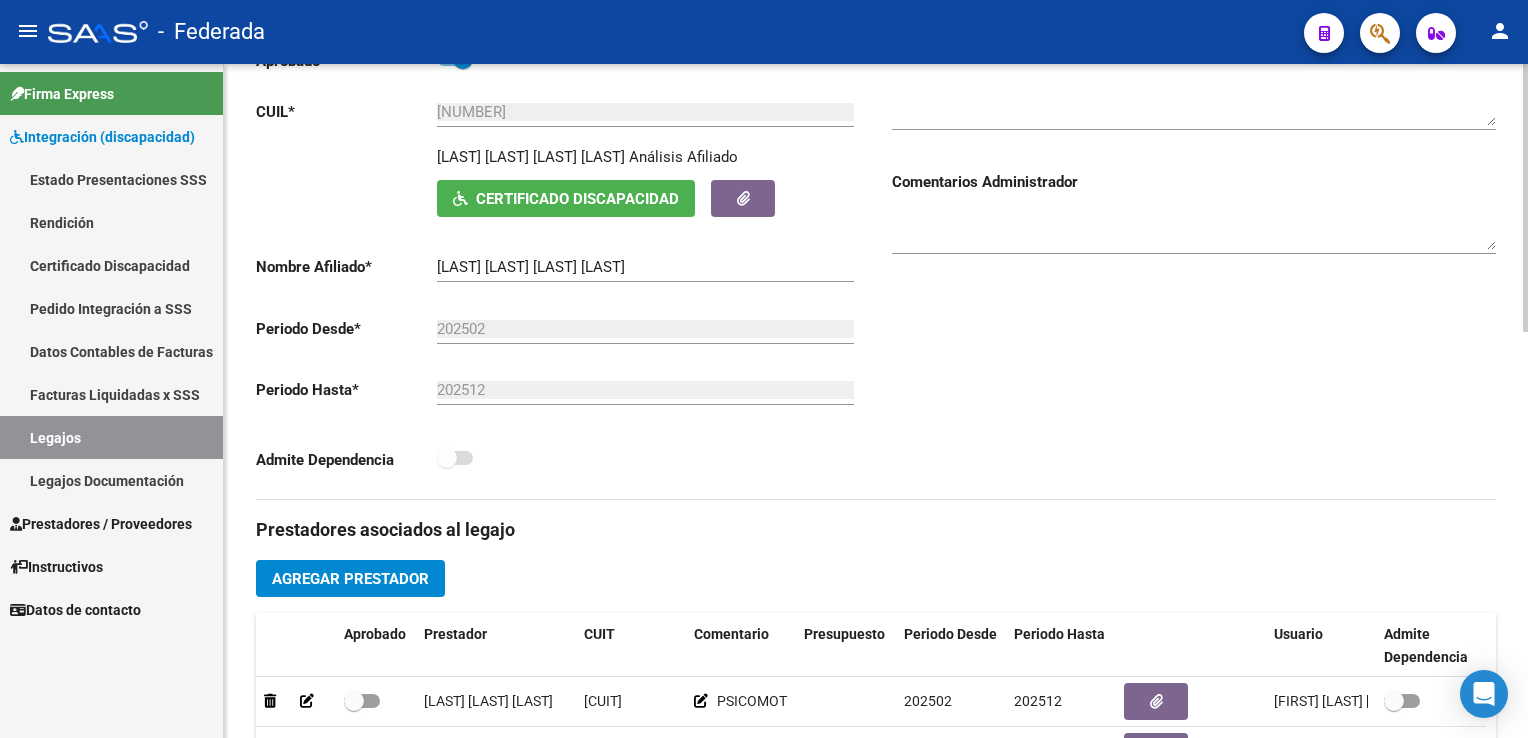 scroll, scrollTop: 400, scrollLeft: 0, axis: vertical 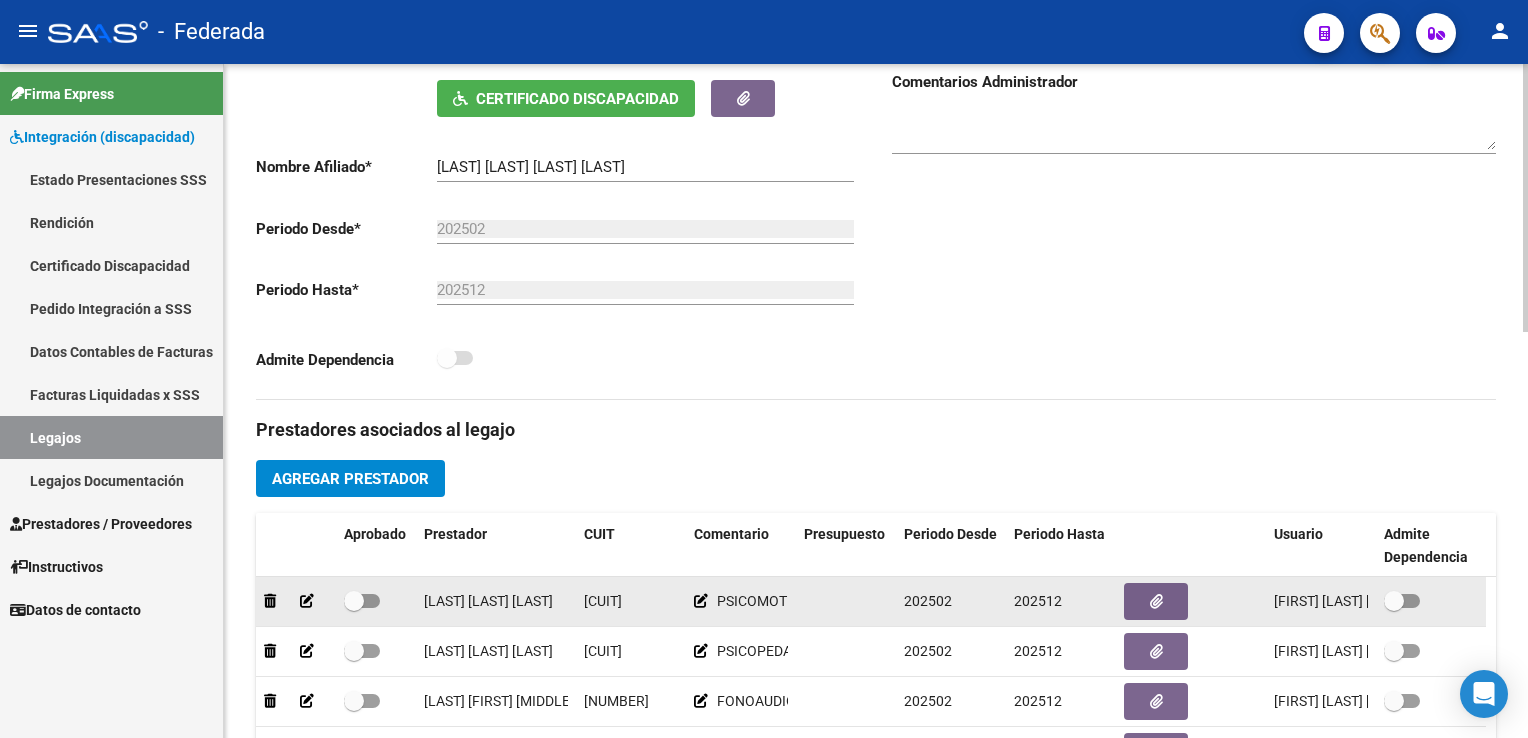click at bounding box center [362, 601] 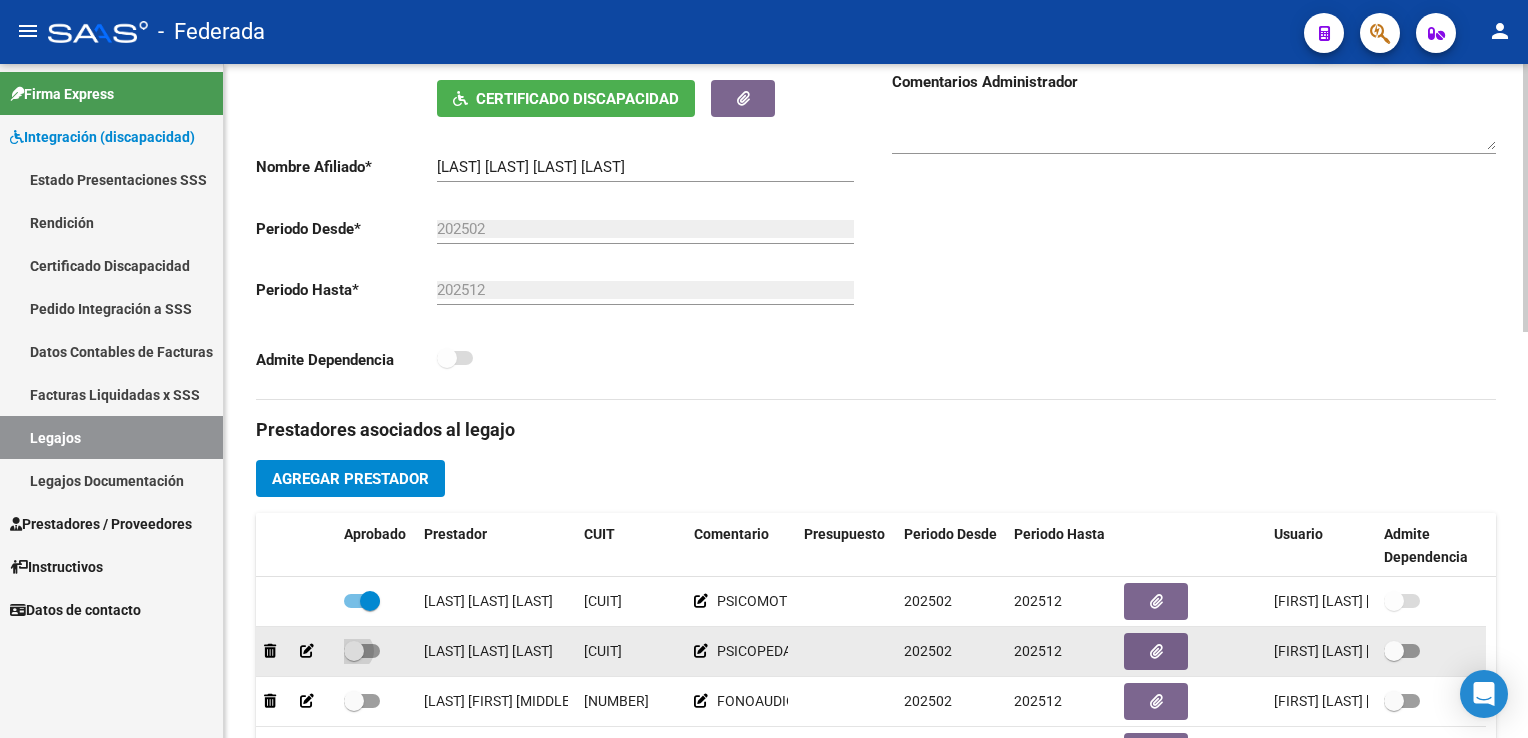 click at bounding box center [362, 651] 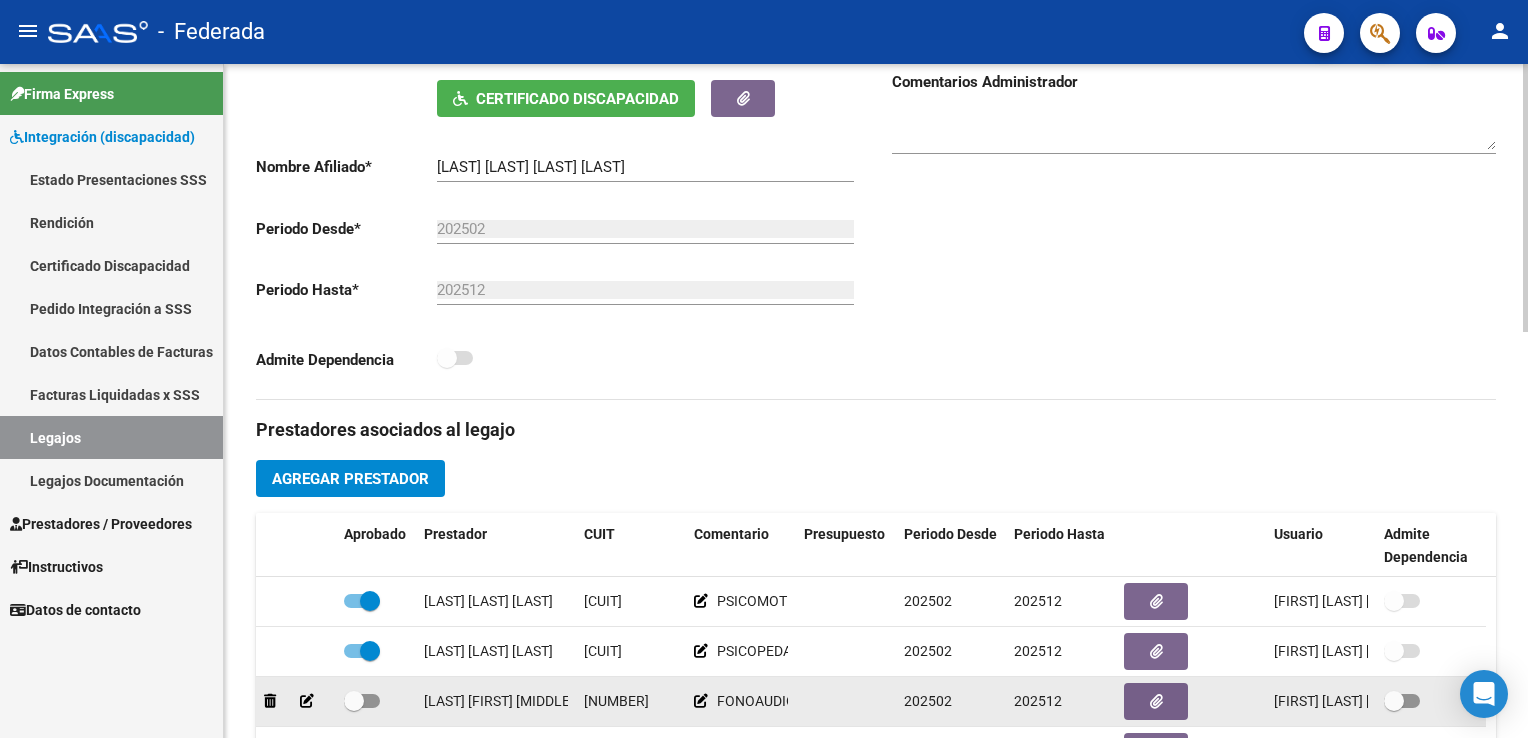 click at bounding box center [362, 701] 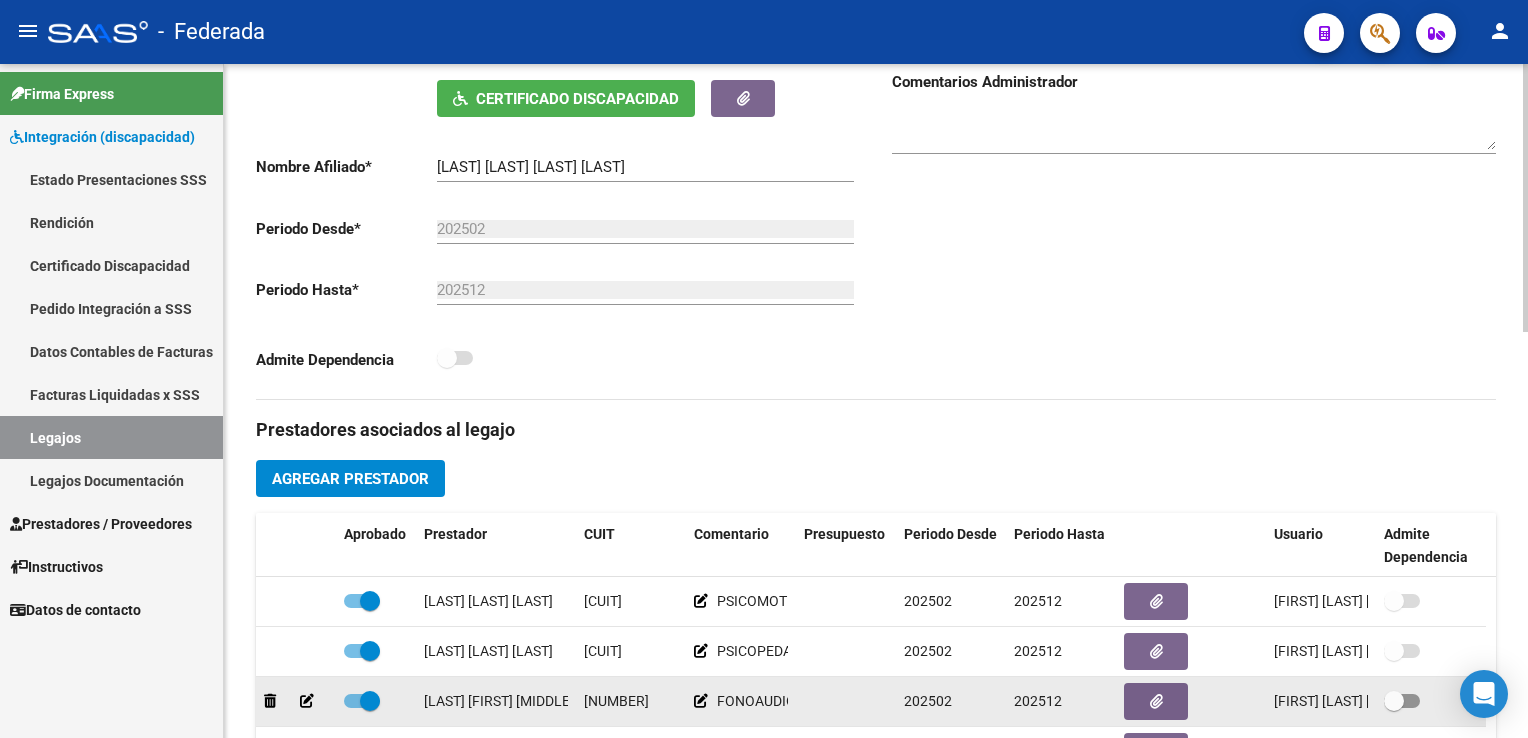 scroll, scrollTop: 6, scrollLeft: 0, axis: vertical 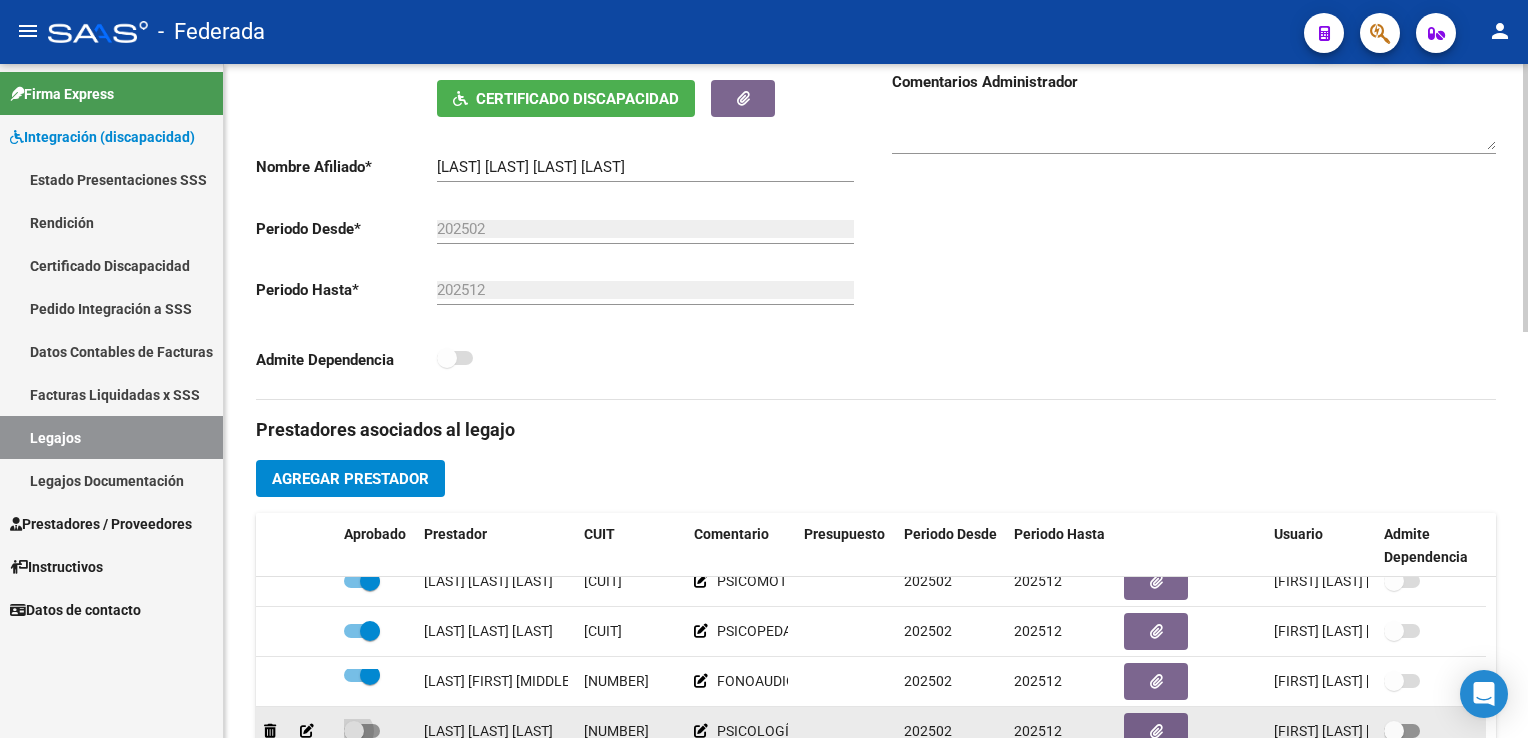 click at bounding box center [354, 731] 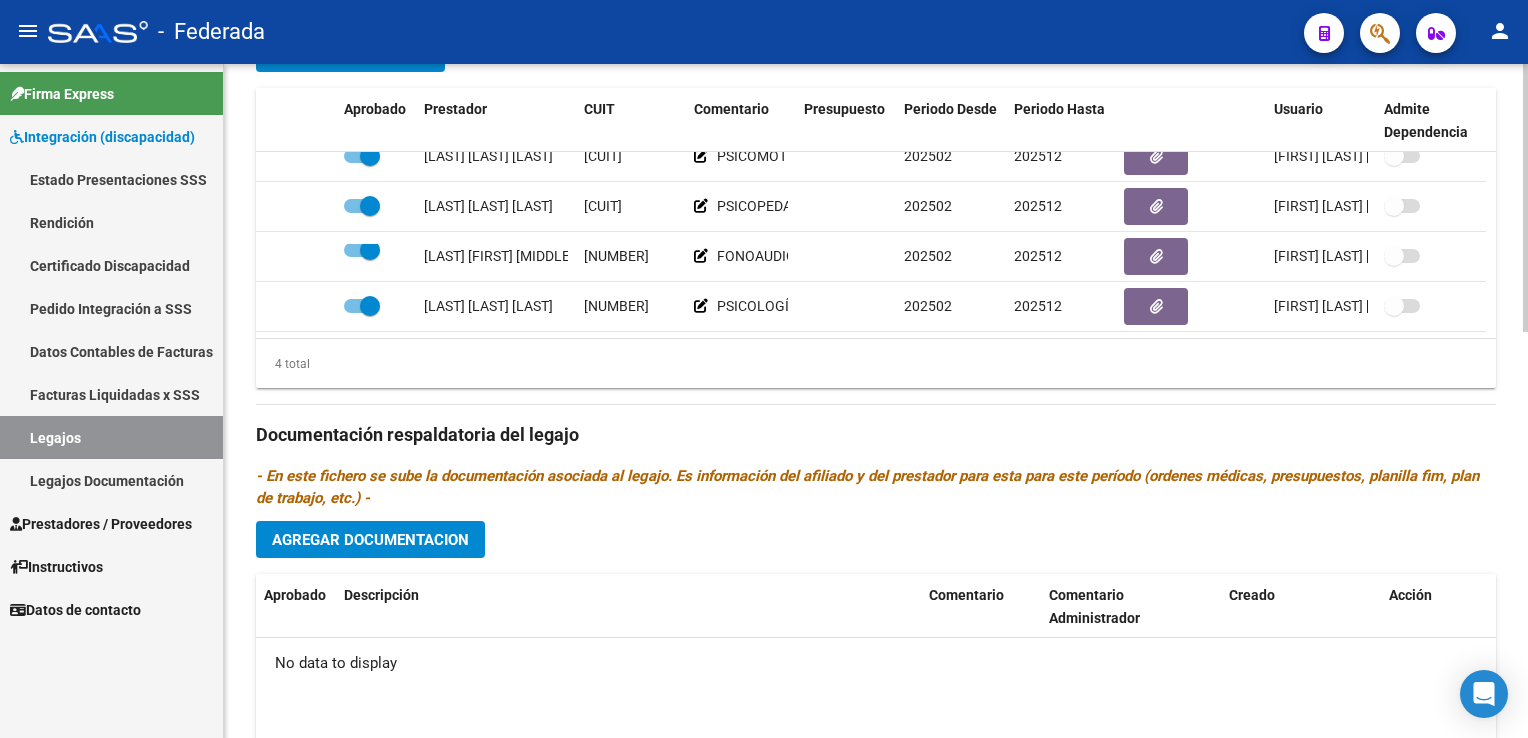 scroll, scrollTop: 700, scrollLeft: 0, axis: vertical 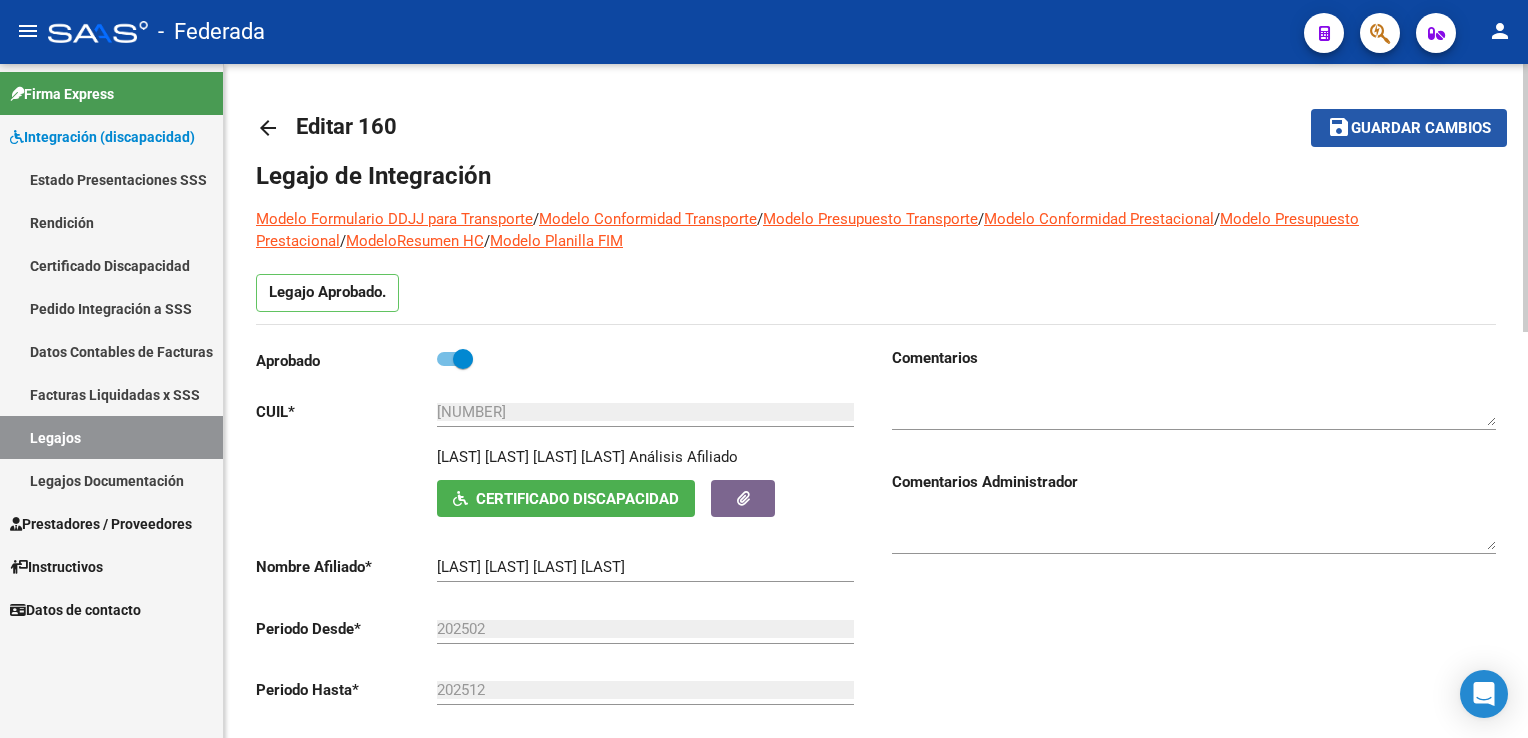 click on "Guardar cambios" 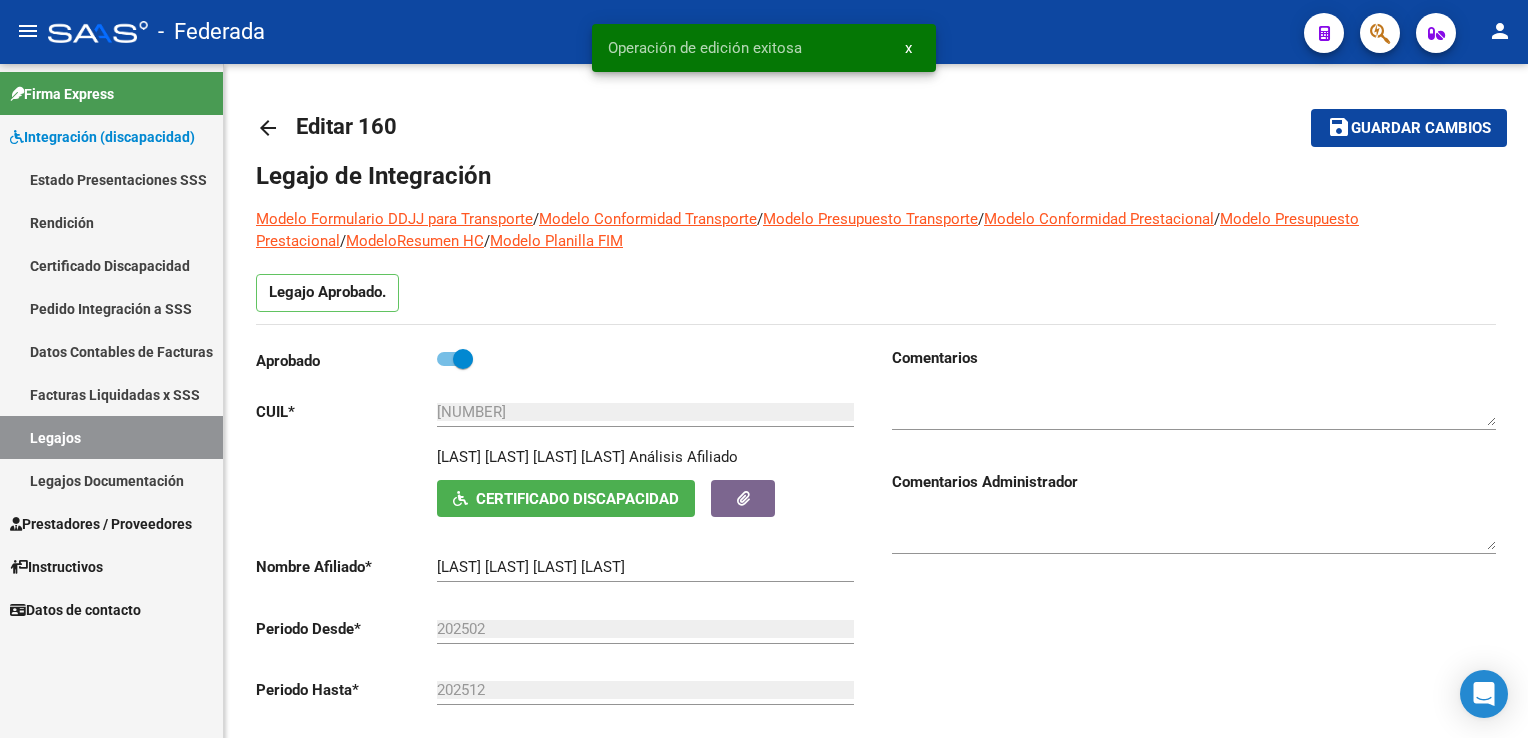 click on "Legajos" at bounding box center [111, 437] 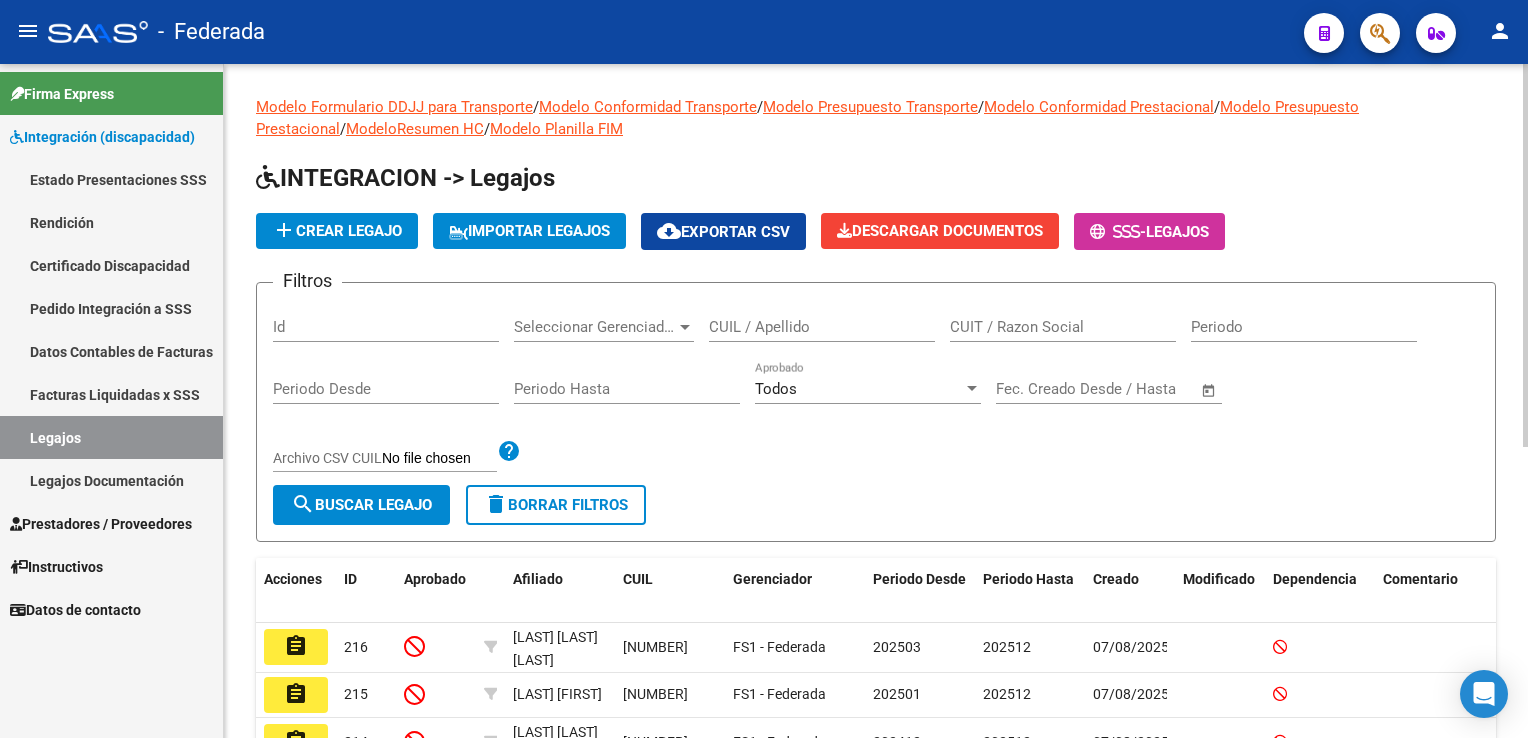click on "CUIL / Apellido" at bounding box center [822, 327] 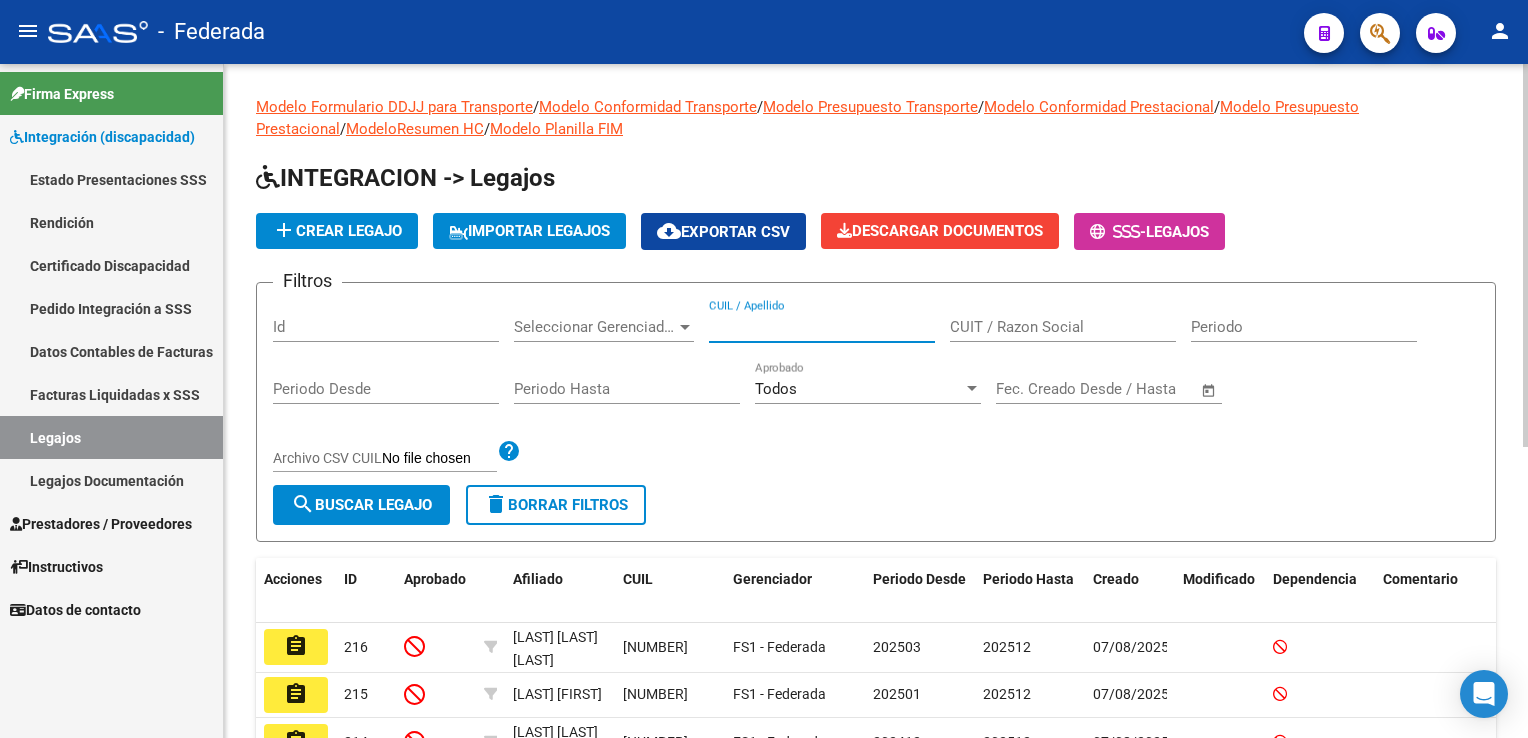 paste on "[NUMBER]" 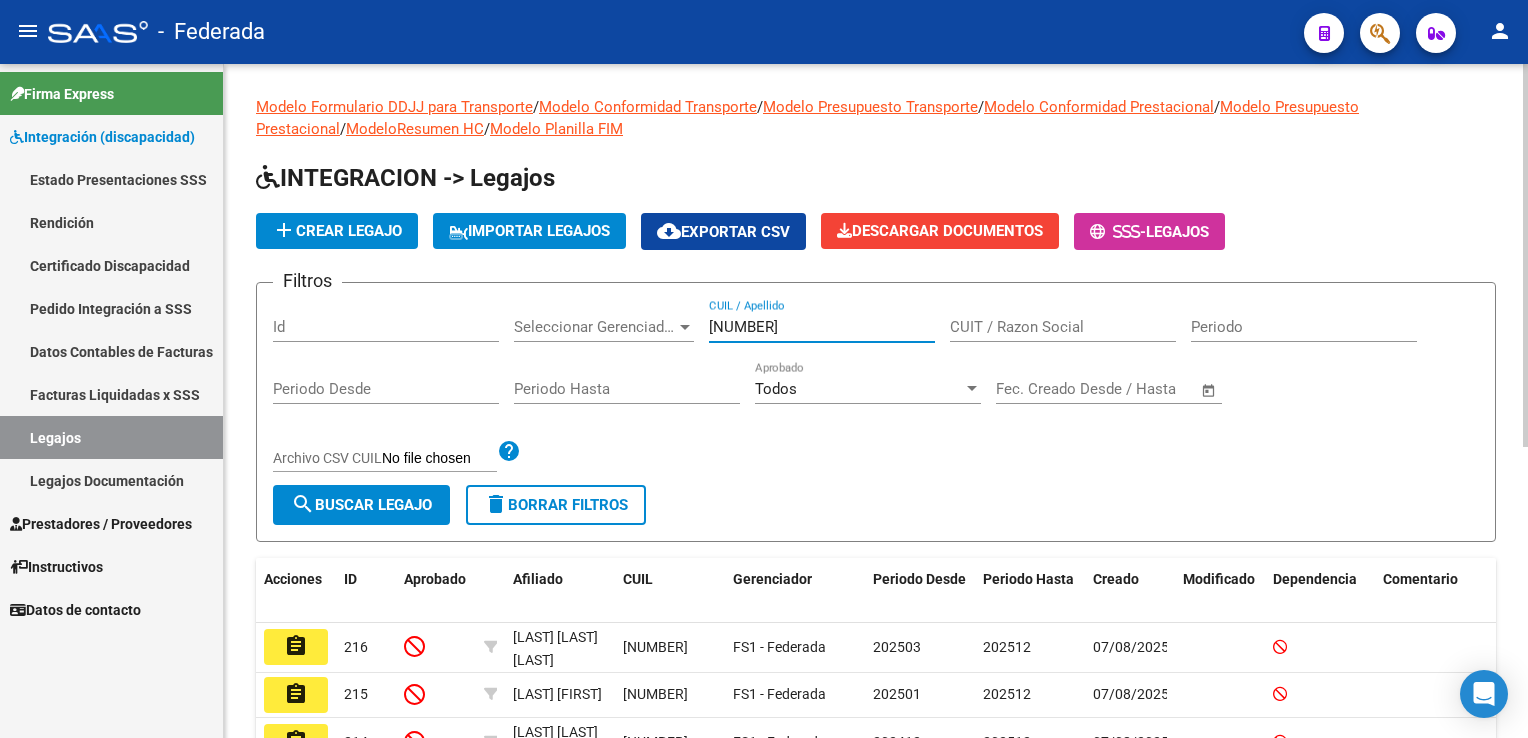 drag, startPoint x: 749, startPoint y: 323, endPoint x: 623, endPoint y: 527, distance: 239.77489 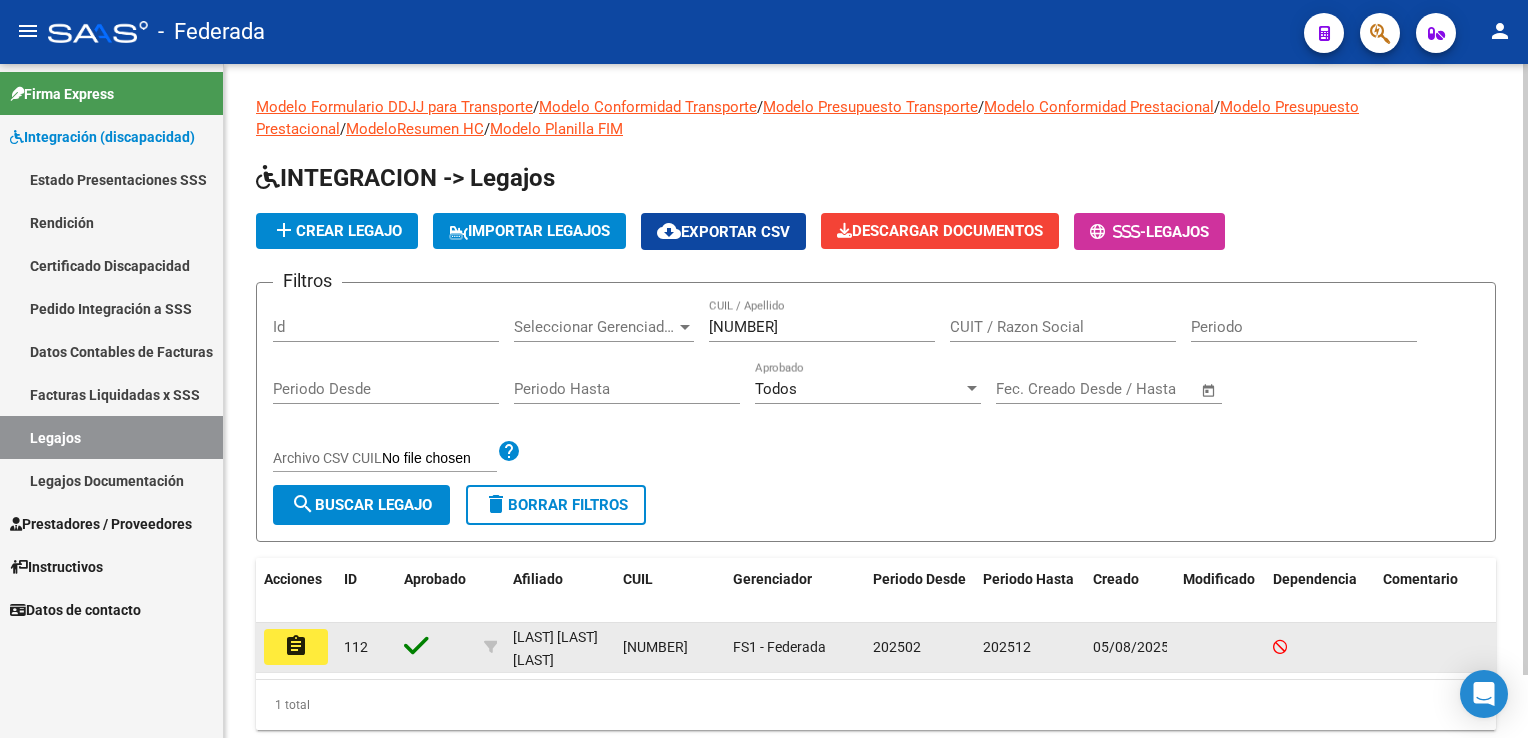 click on "assignment" 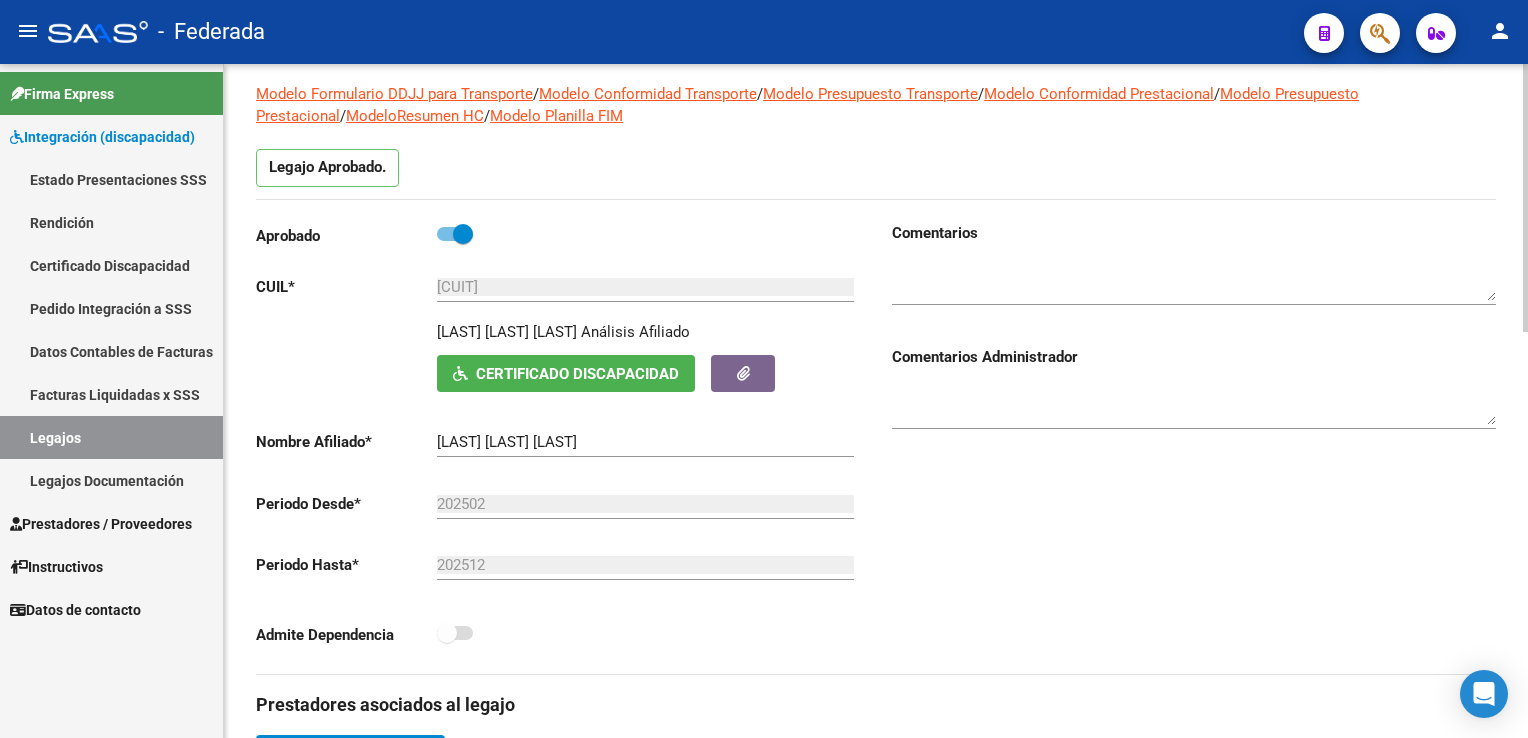 scroll, scrollTop: 0, scrollLeft: 0, axis: both 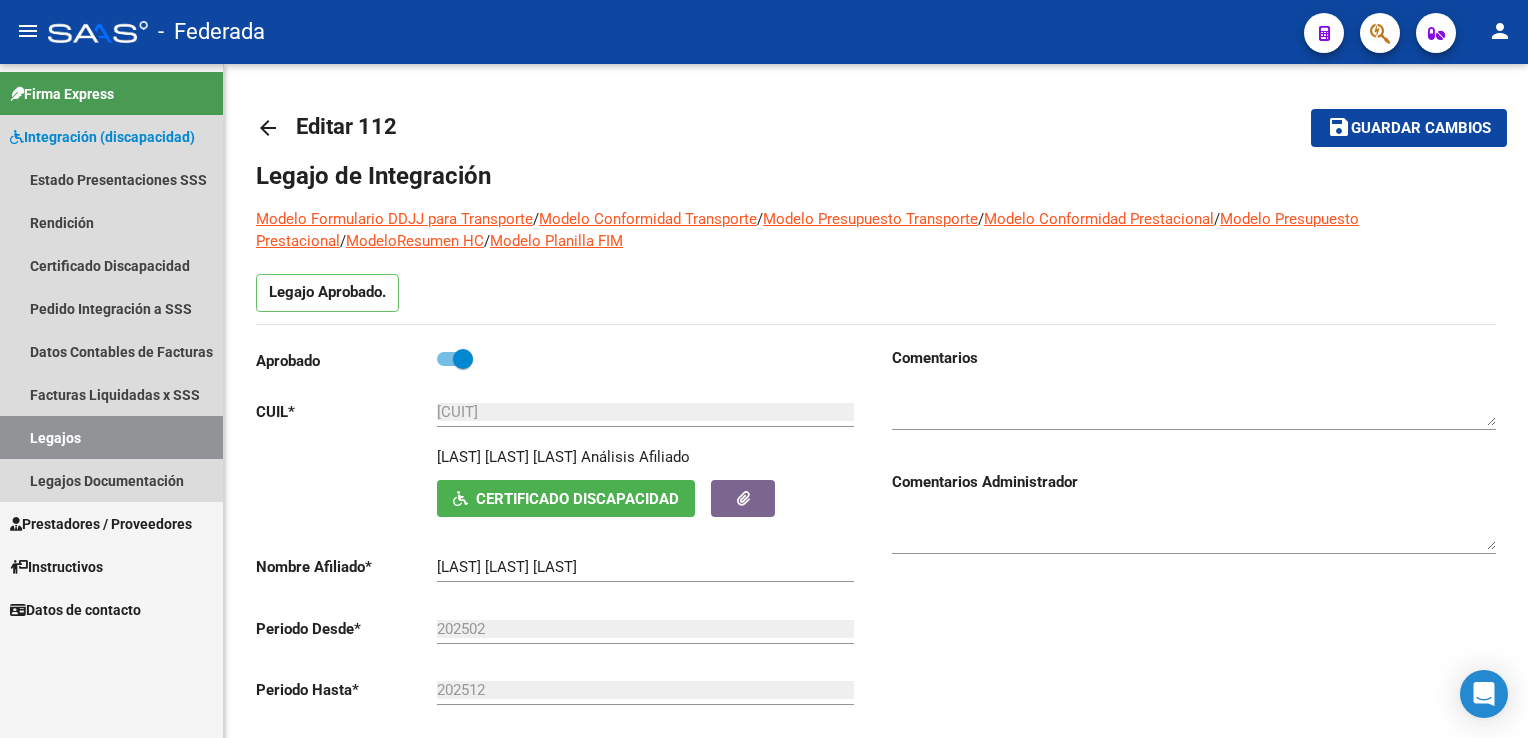 click on "Legajos" at bounding box center (111, 437) 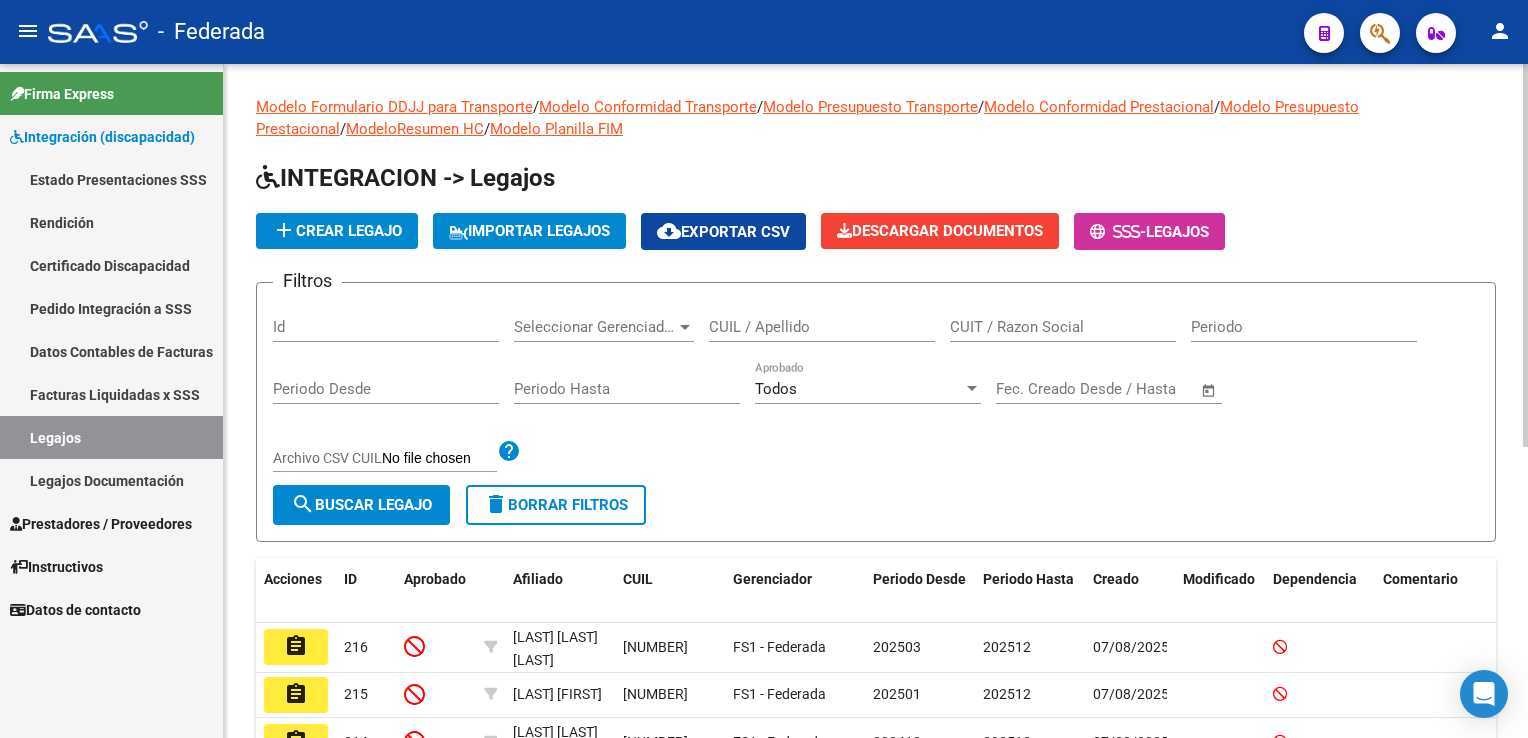 click on "CUIL / Apellido" 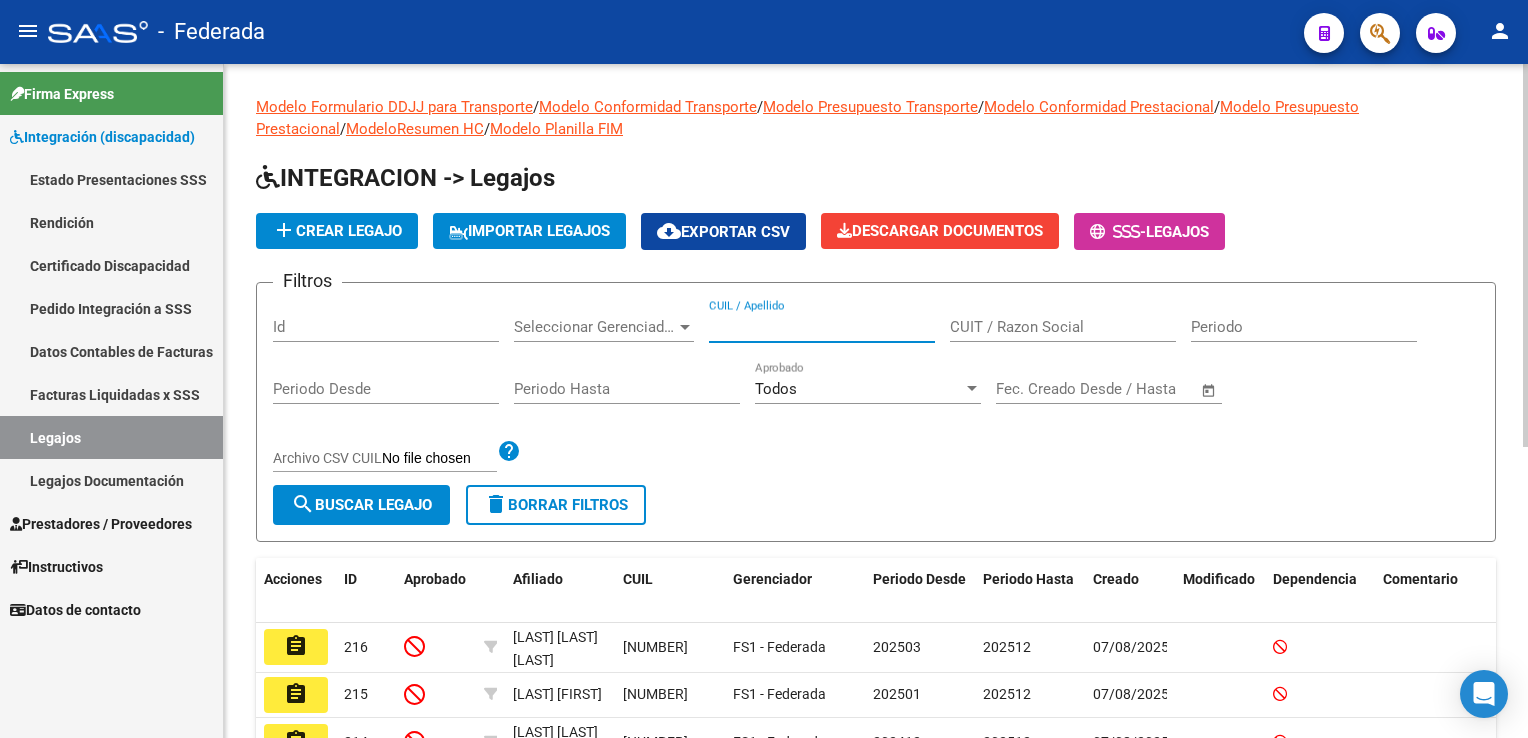 paste on "[NUMBER]" 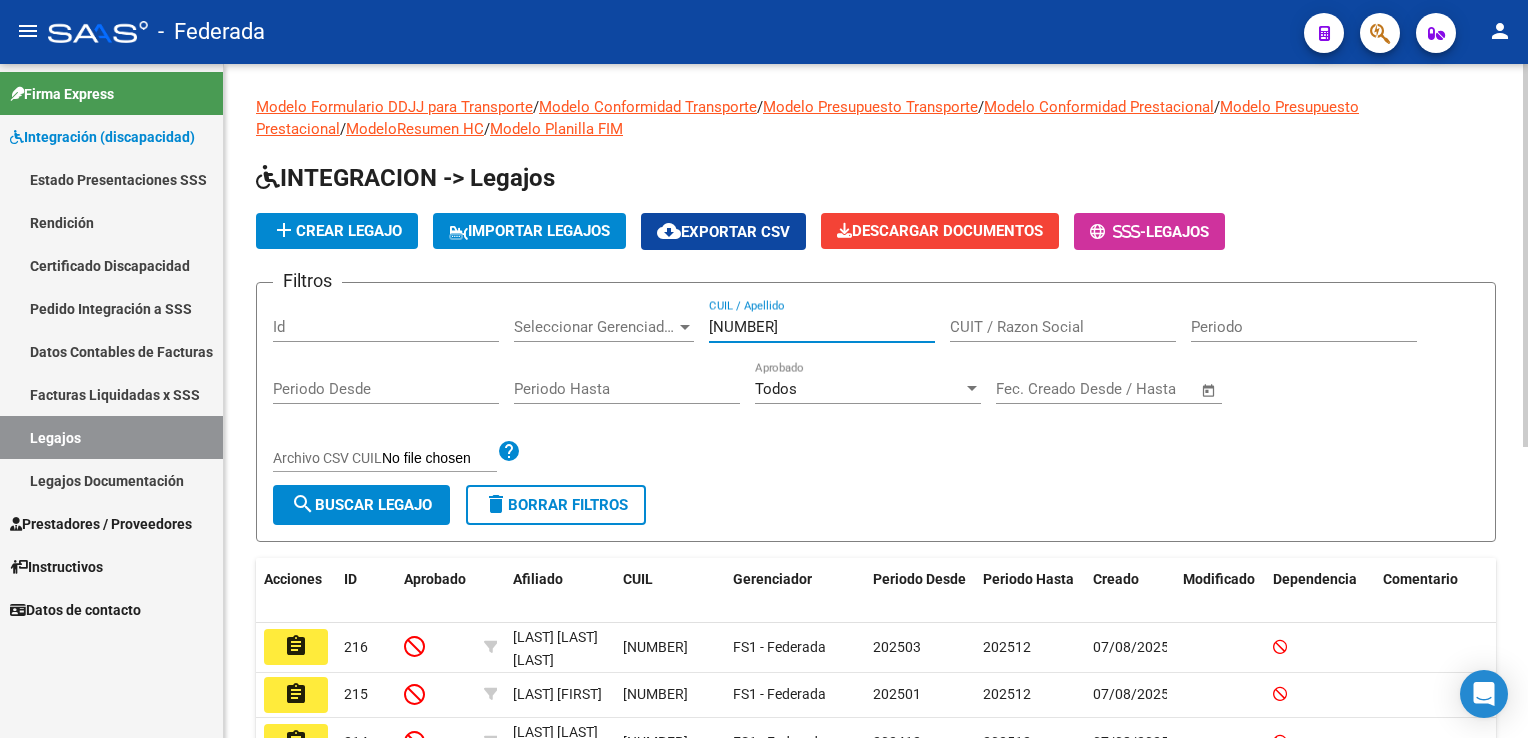 type on "[NUMBER]" 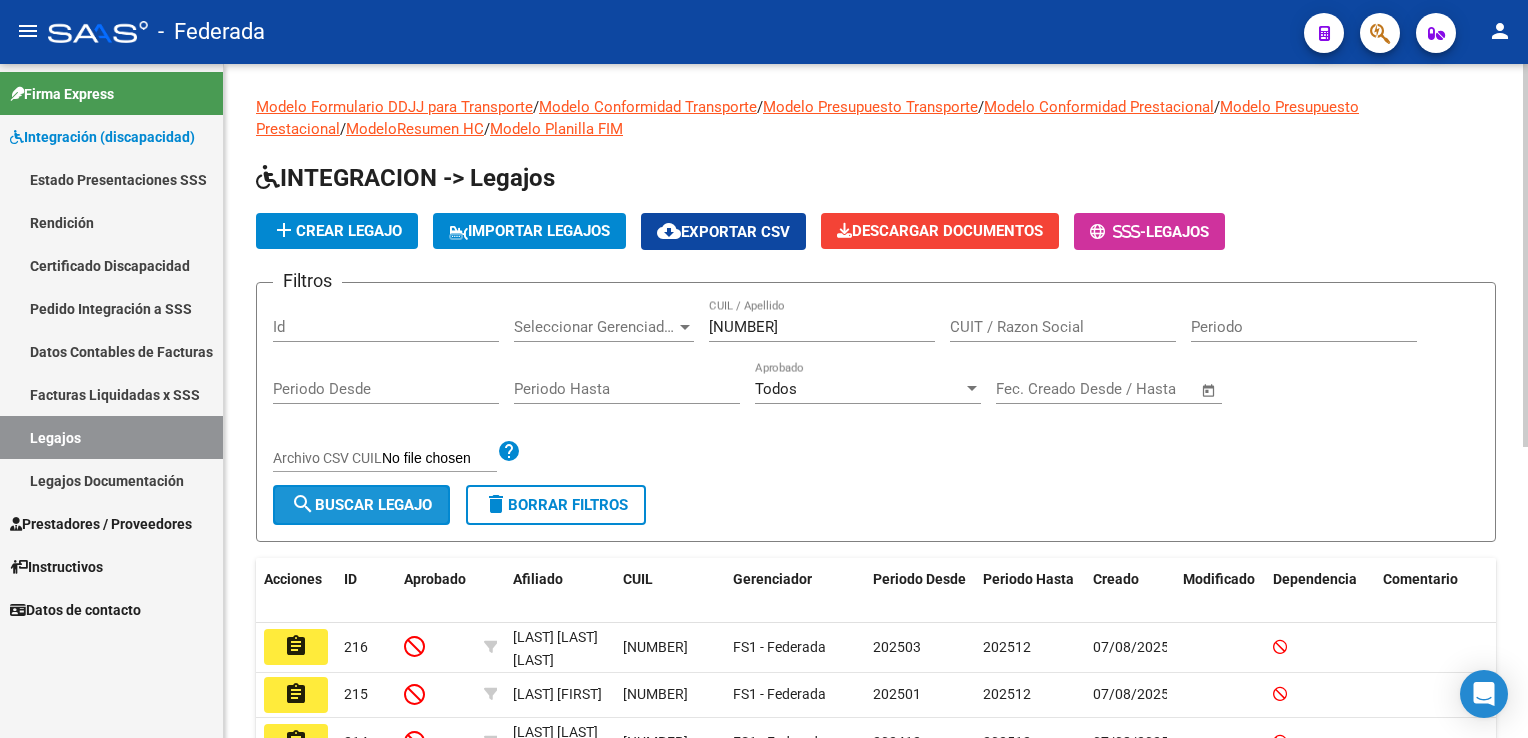click on "search  Buscar Legajo" 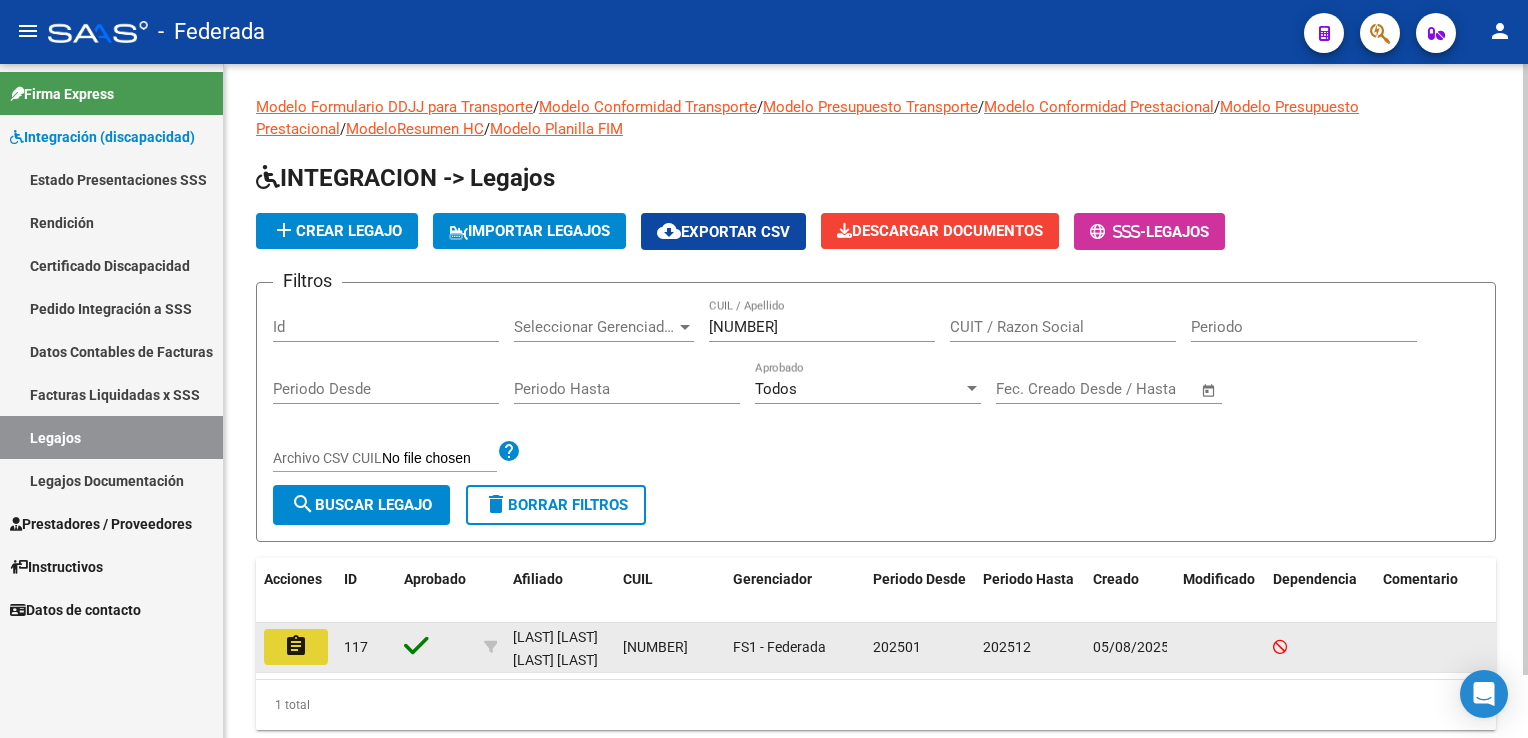 click on "assignment" 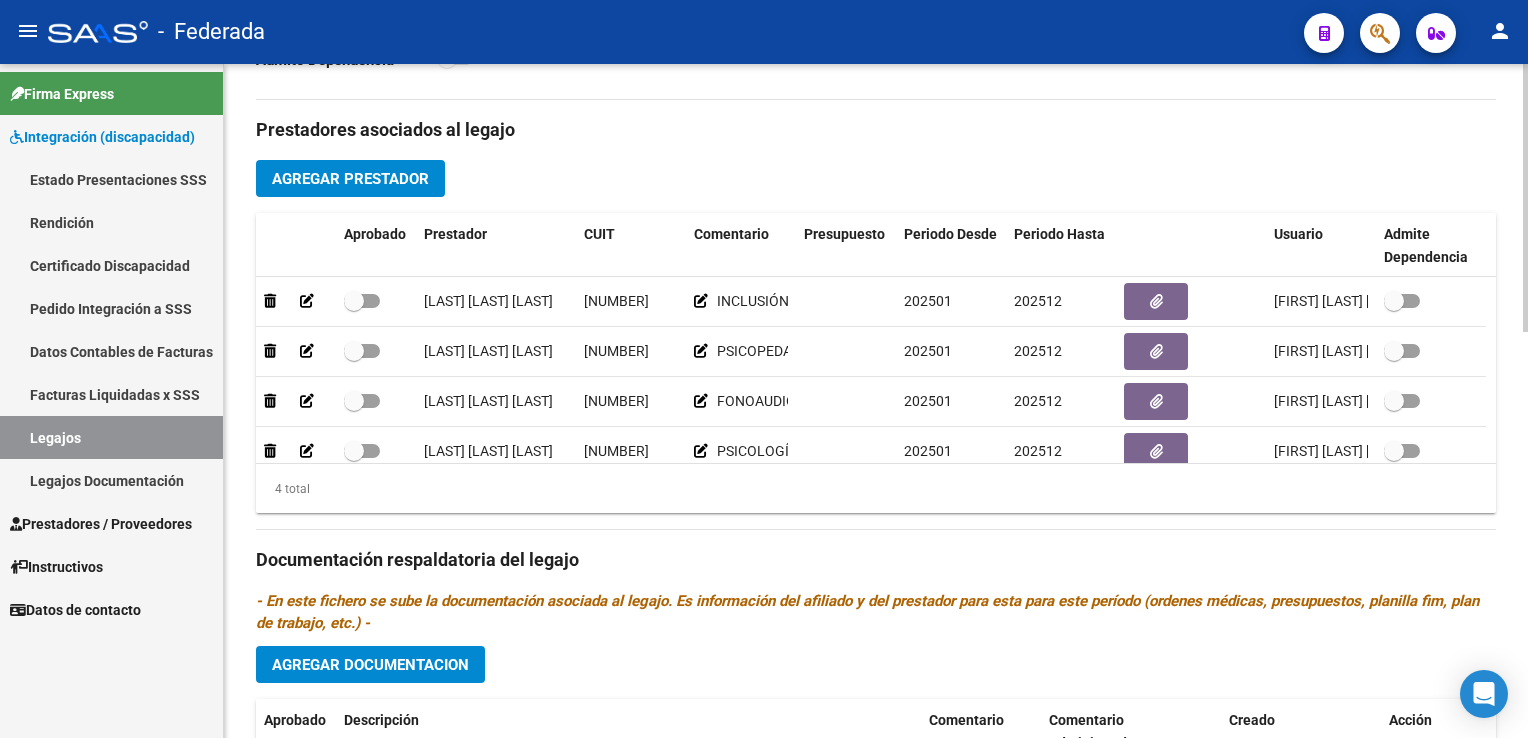scroll, scrollTop: 500, scrollLeft: 0, axis: vertical 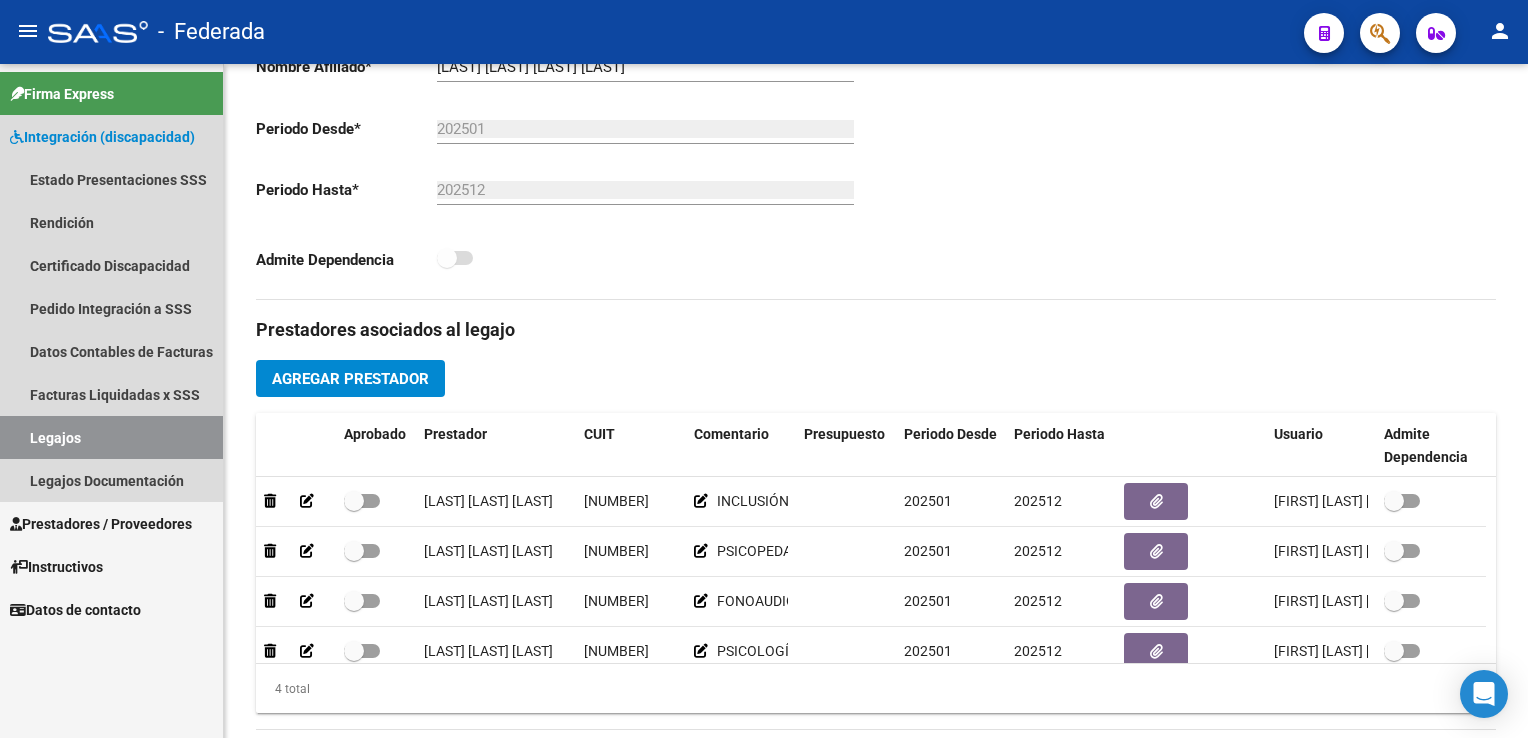 click on "Legajos" at bounding box center [111, 437] 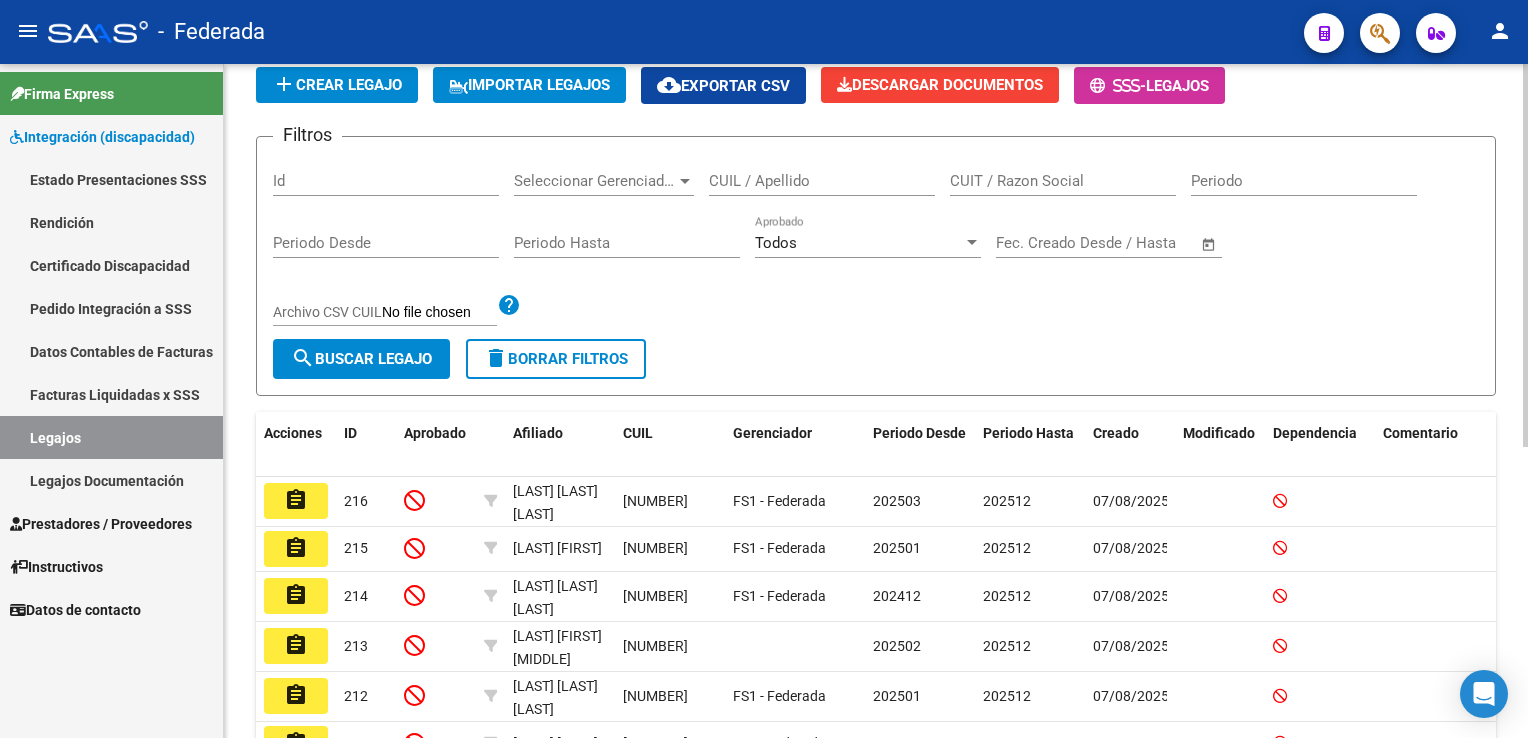 scroll, scrollTop: 100, scrollLeft: 0, axis: vertical 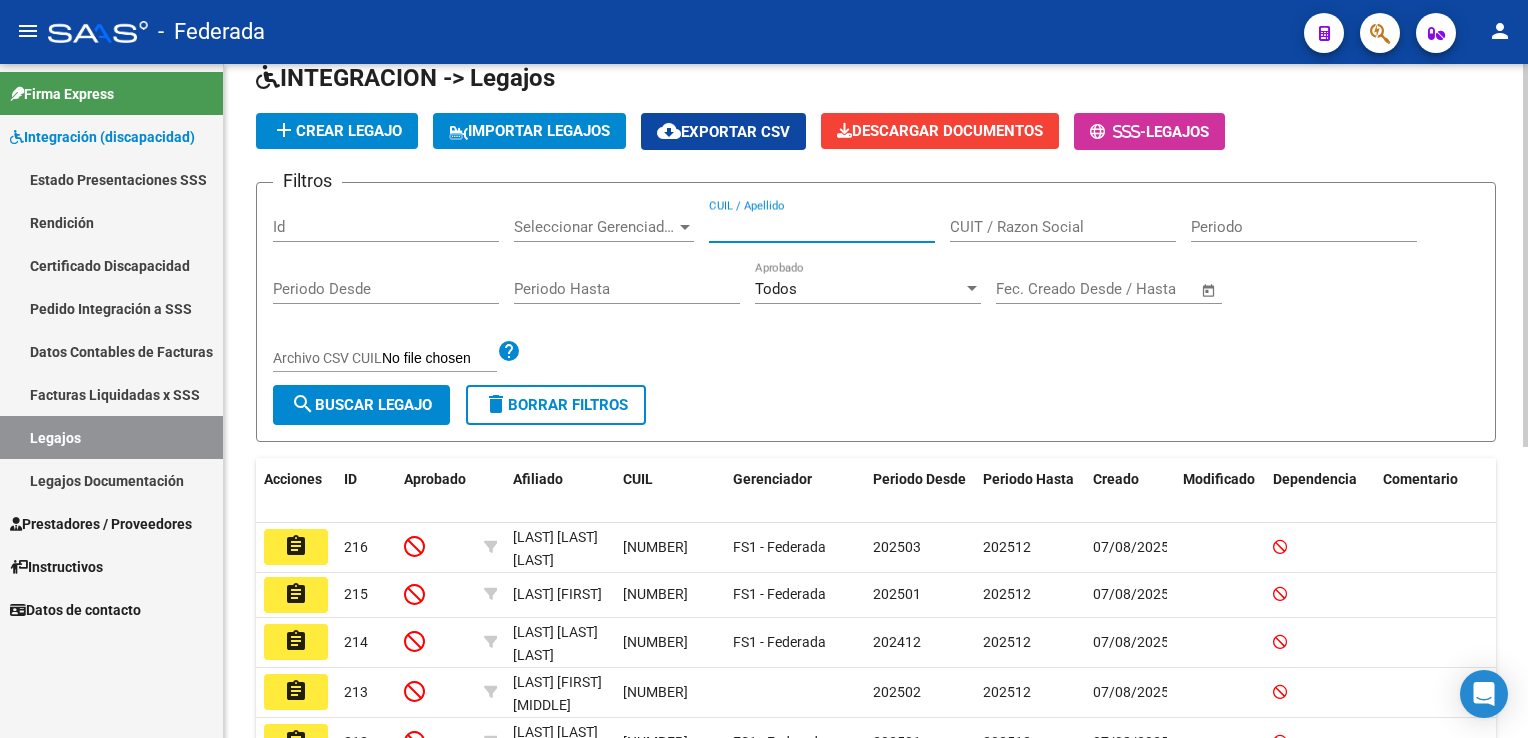 click on "CUIL / Apellido" at bounding box center [822, 227] 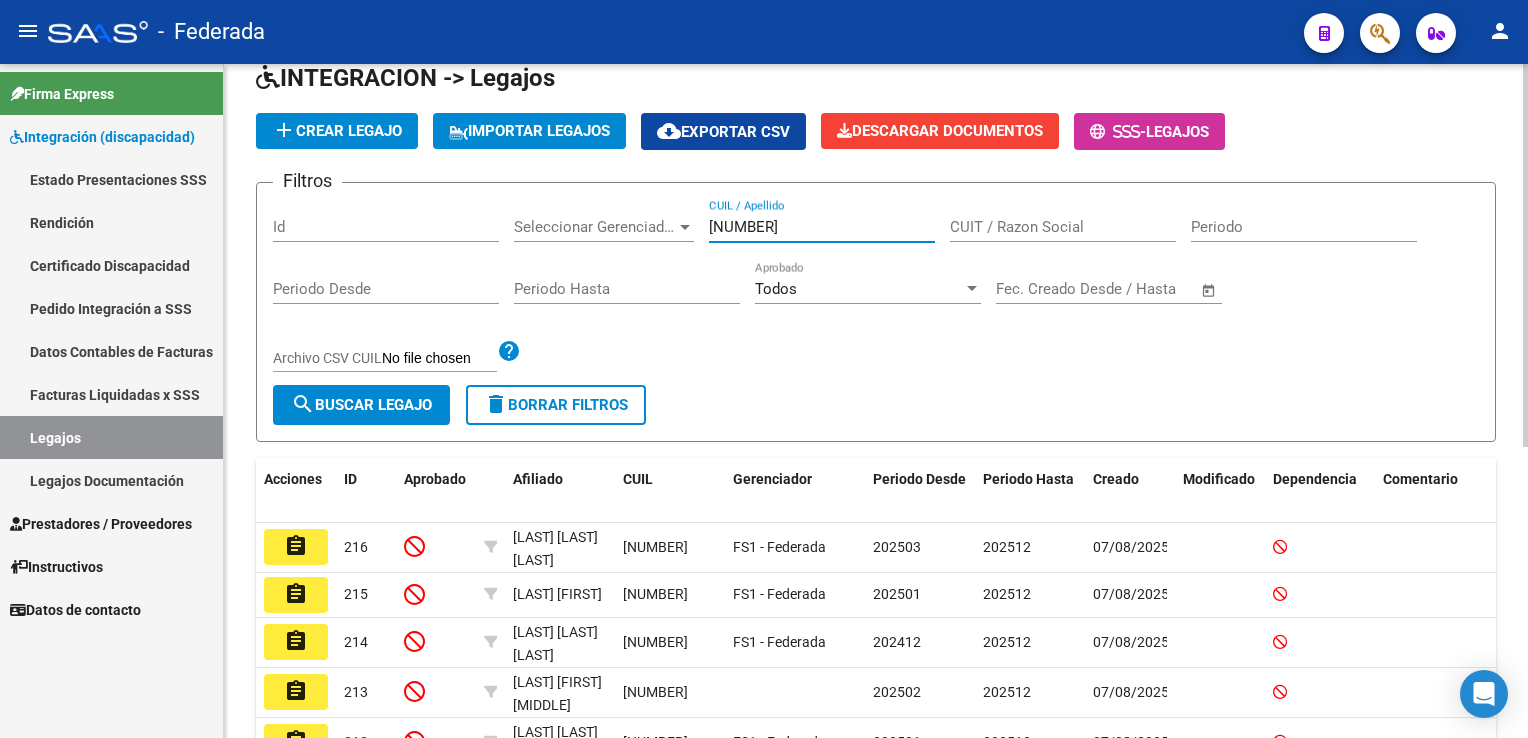 type on "[NUMBER]" 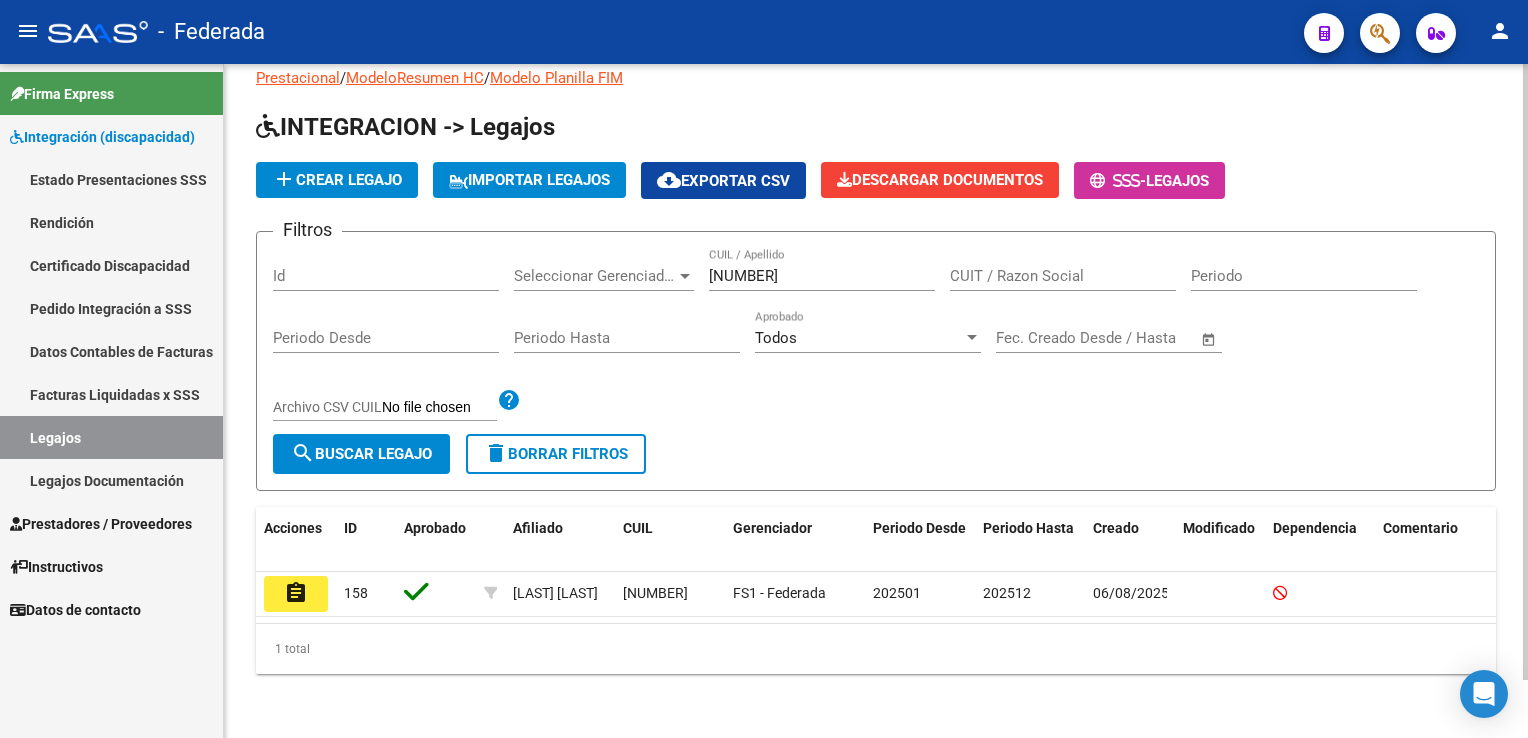 scroll, scrollTop: 63, scrollLeft: 0, axis: vertical 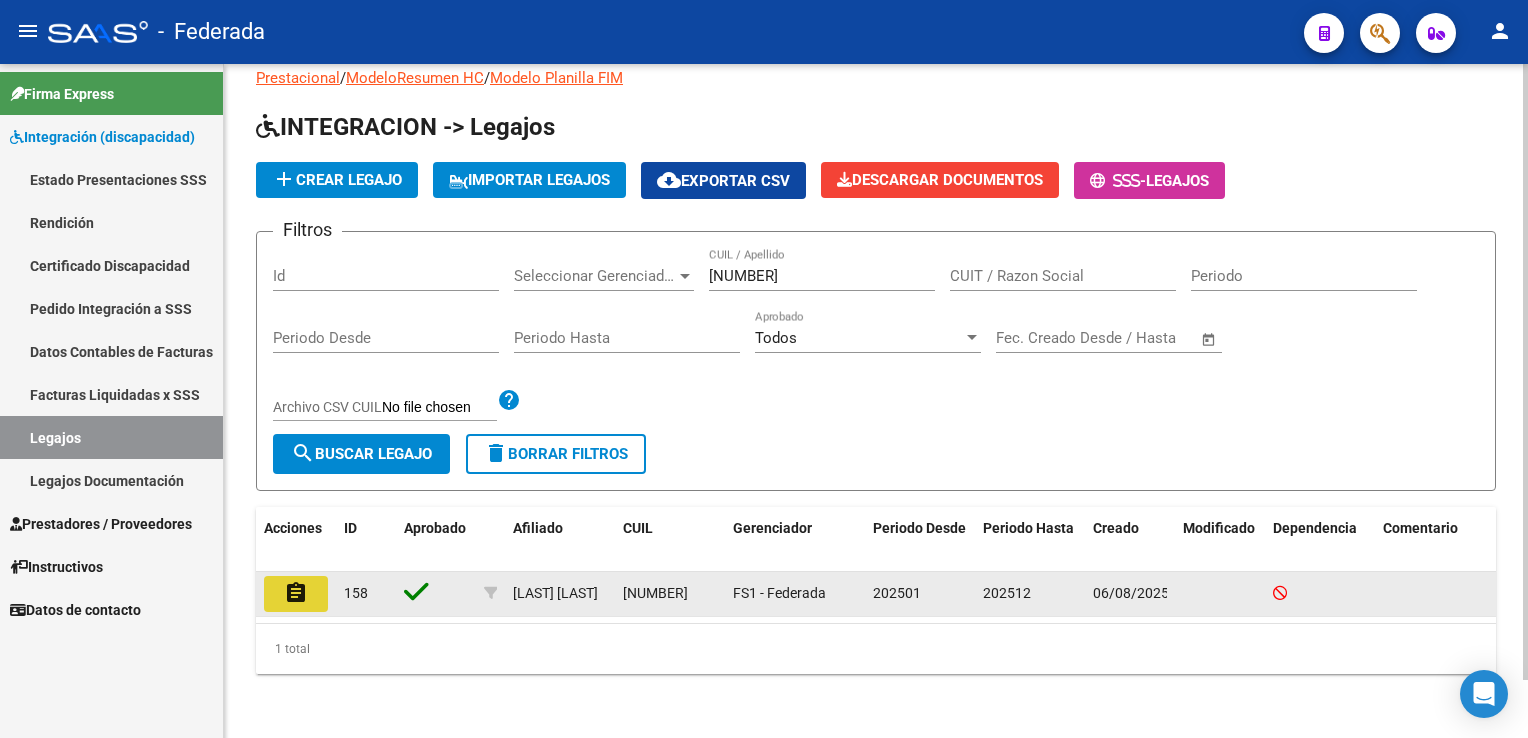 click on "assignment" 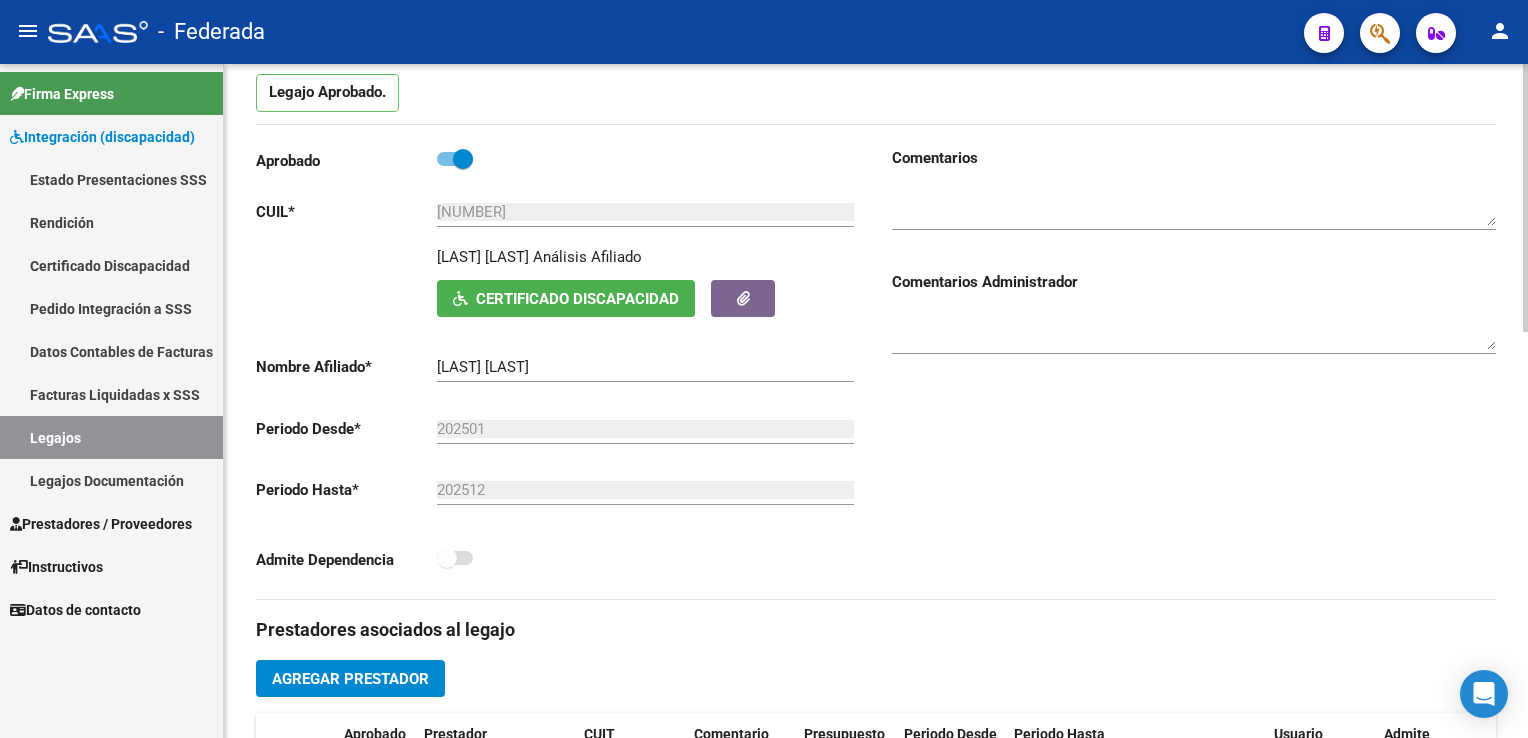 scroll, scrollTop: 0, scrollLeft: 0, axis: both 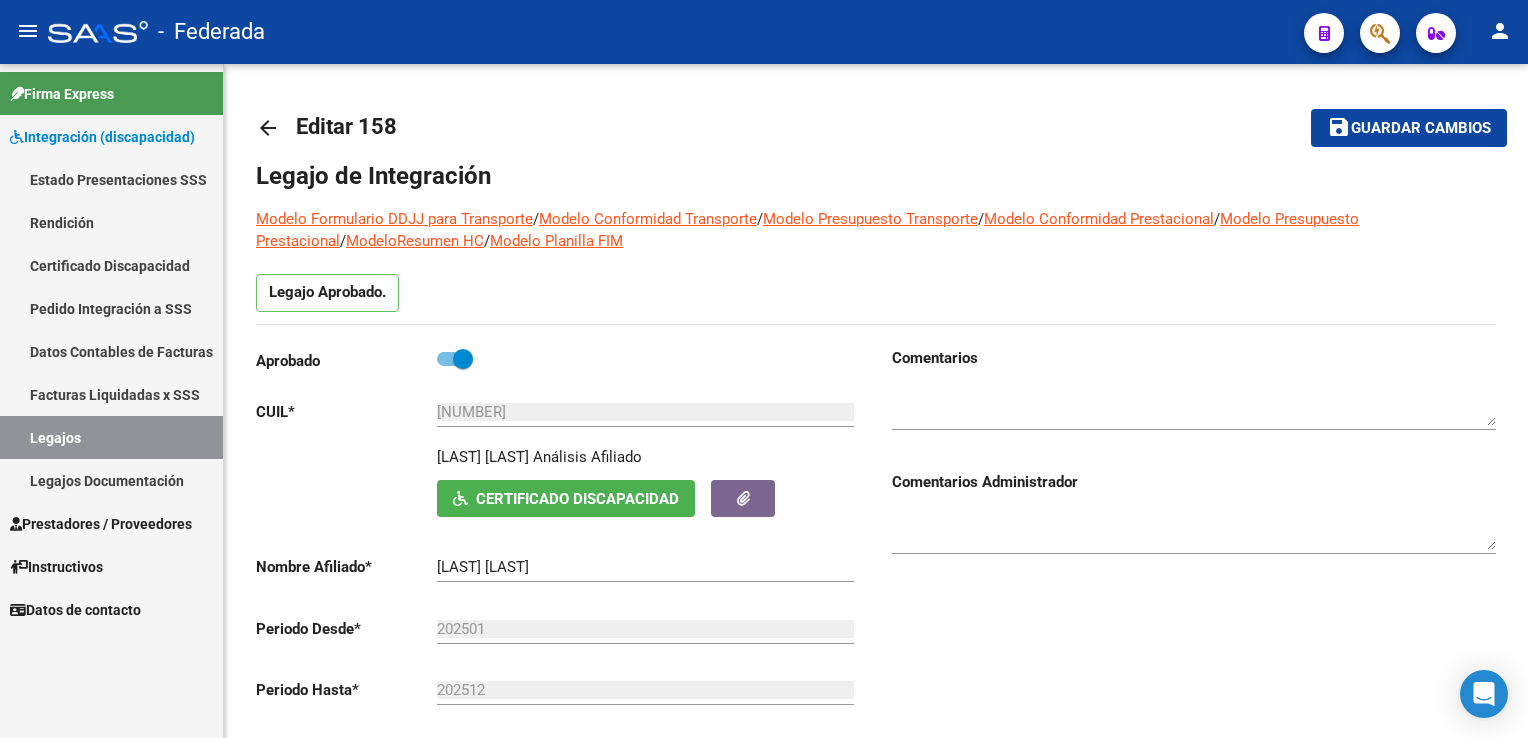 drag, startPoint x: 68, startPoint y: 429, endPoint x: 82, endPoint y: 431, distance: 14.142136 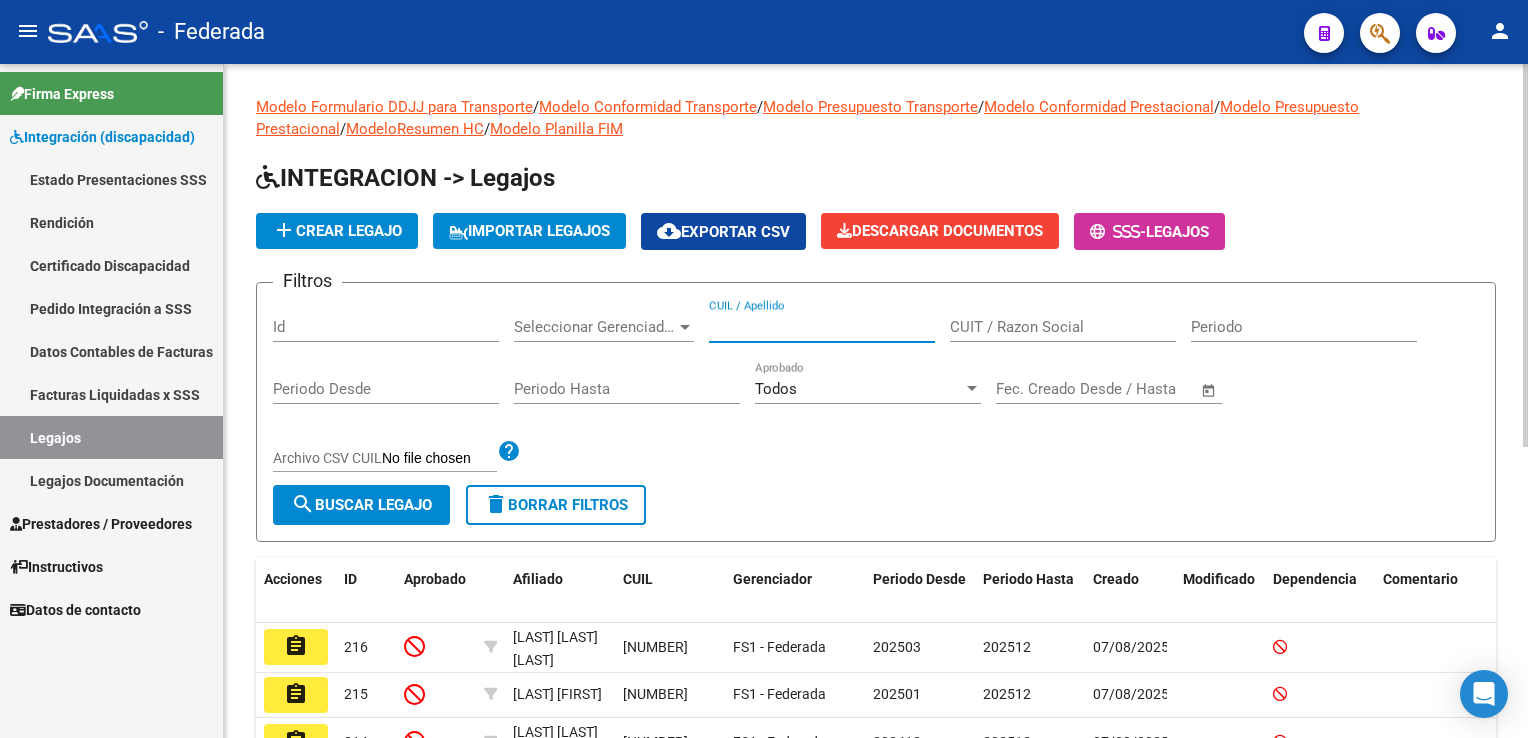 click on "CUIL / Apellido" at bounding box center [822, 327] 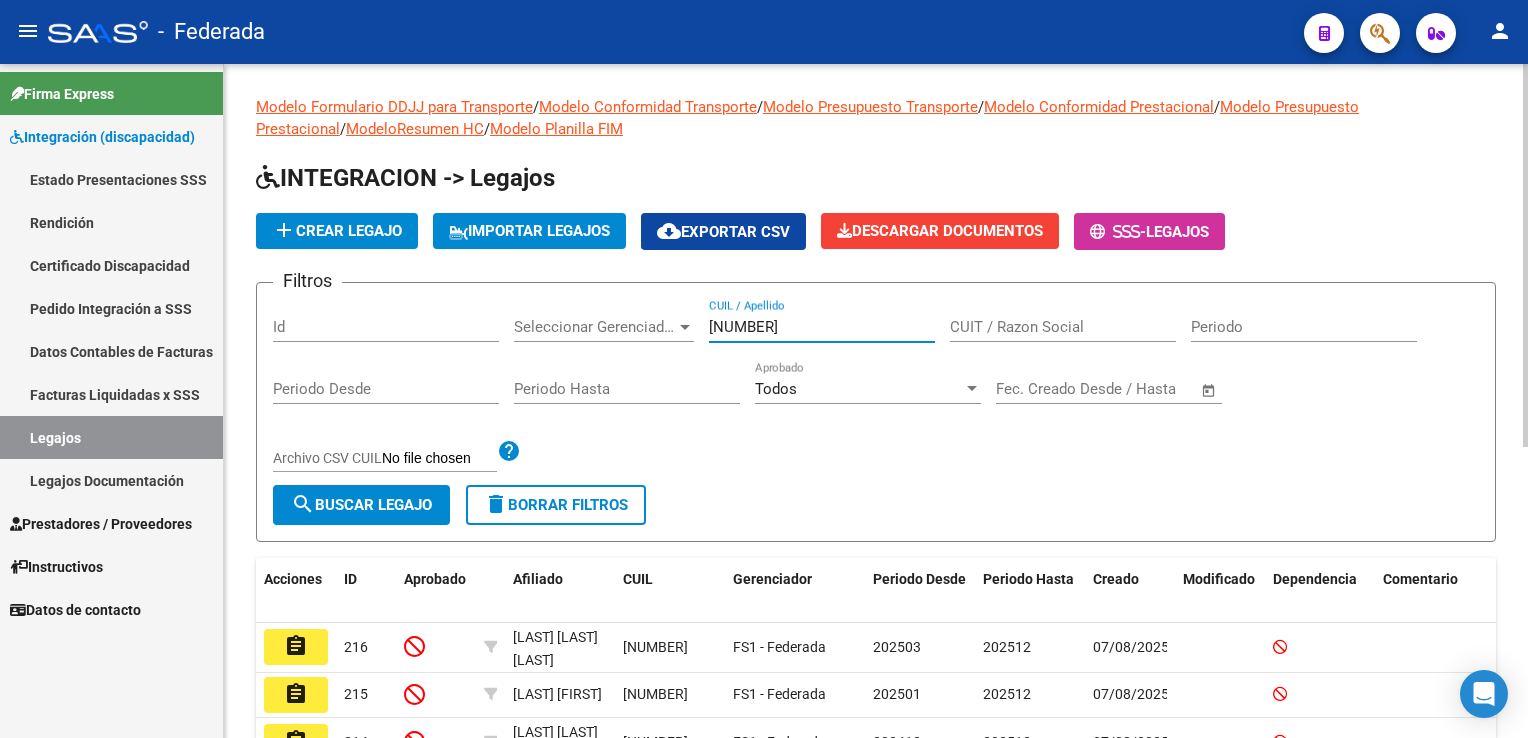 drag, startPoint x: 822, startPoint y: 323, endPoint x: 593, endPoint y: 468, distance: 271.0461 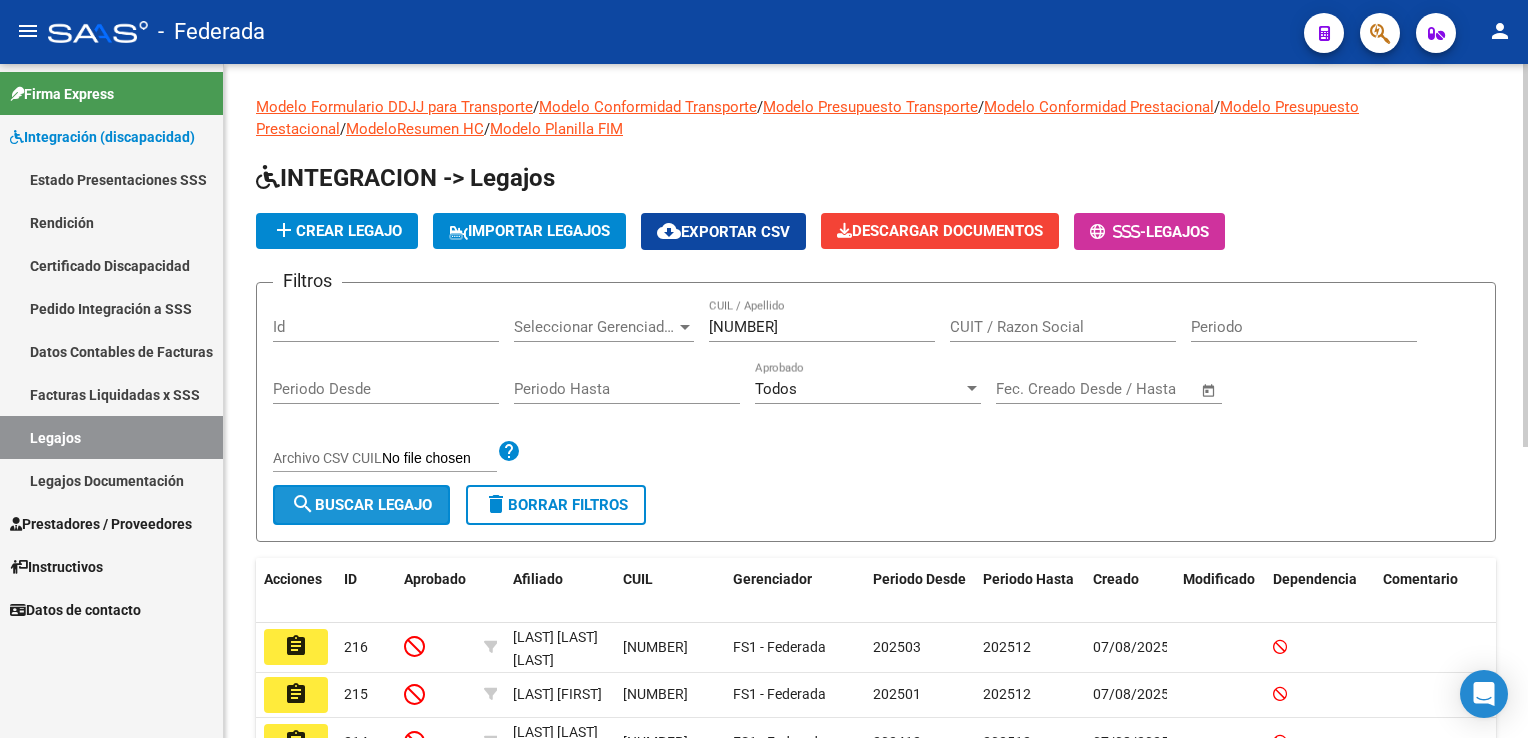 click on "search  Buscar Legajo" 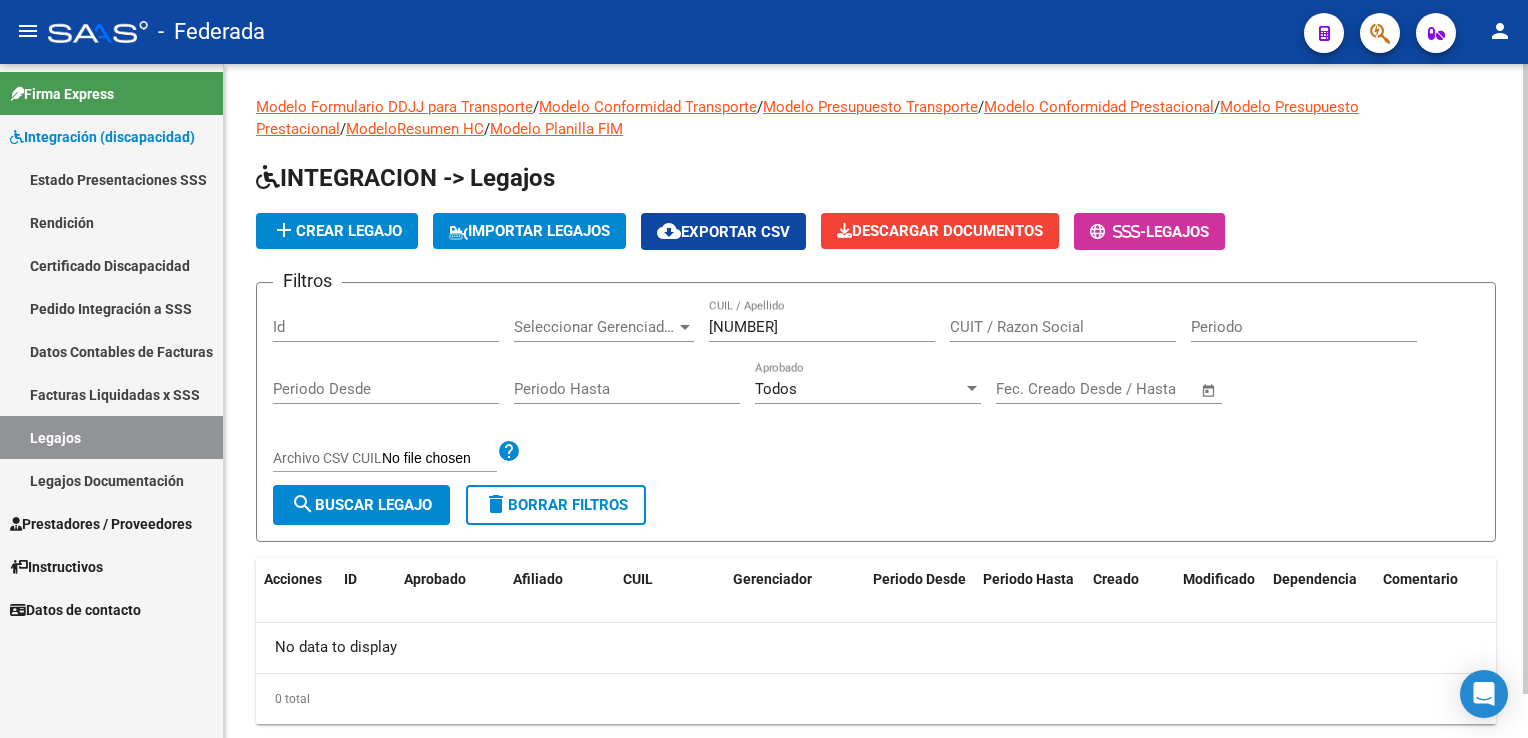 click on "[NUMBER] CUIL / Apellido" 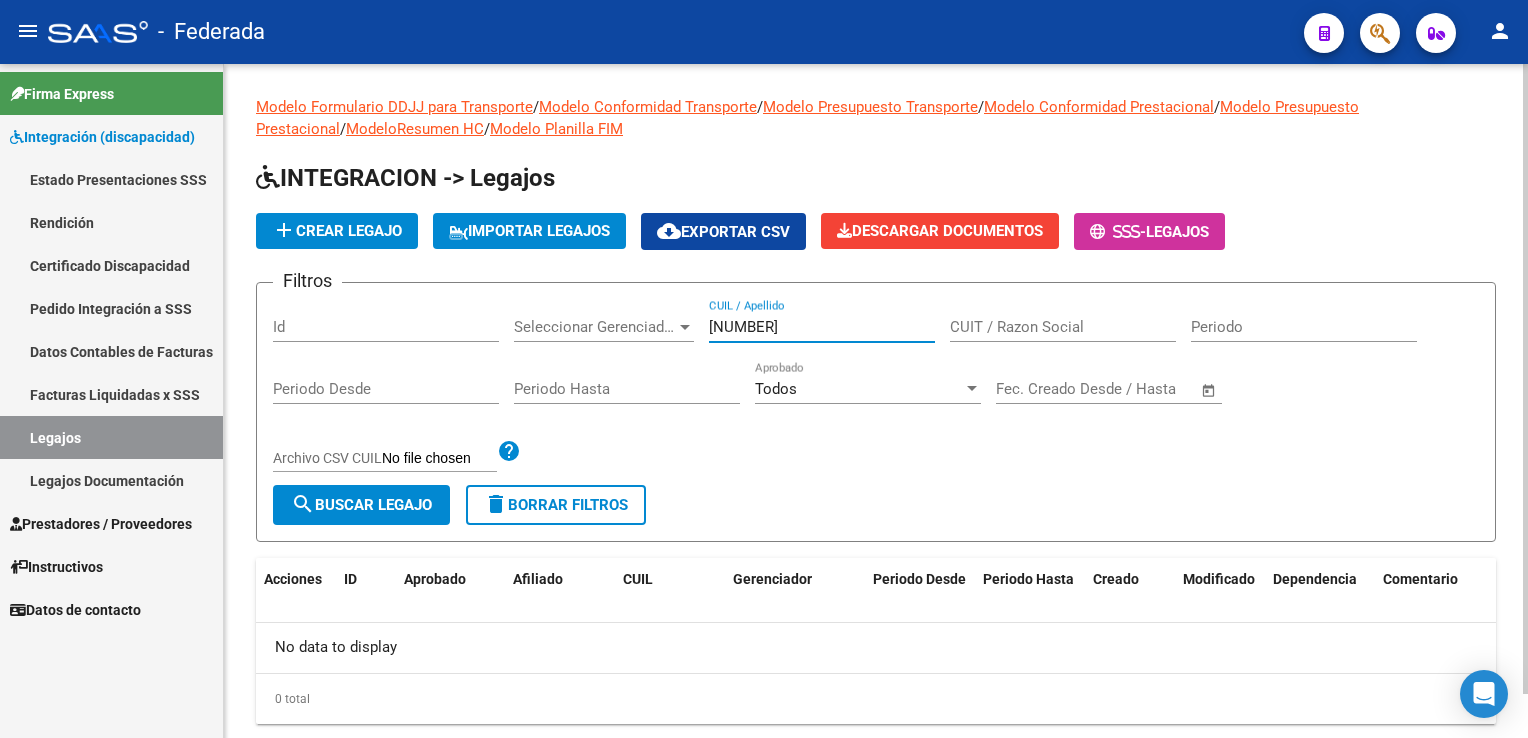 paste on "[NUMBER]" 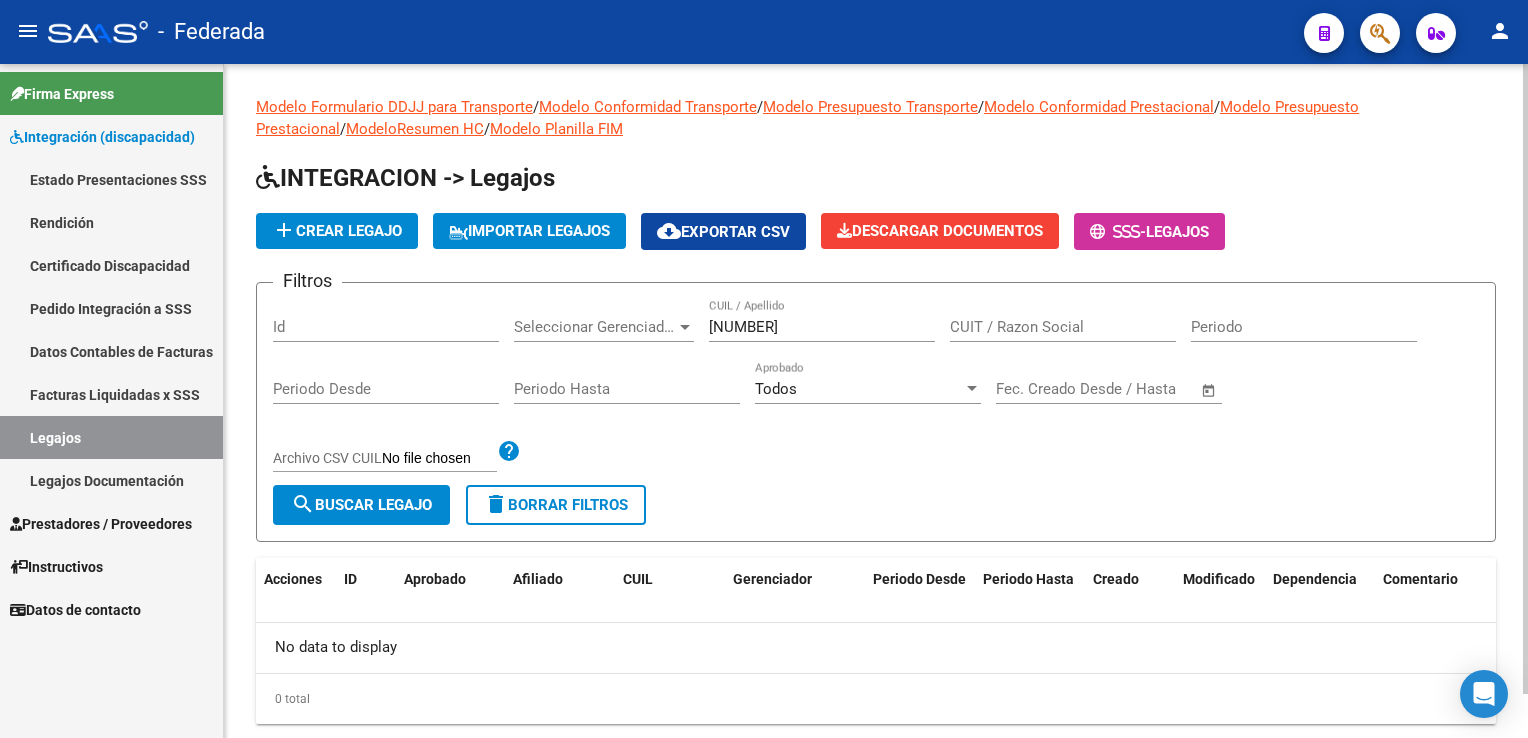 click on "search  Buscar Legajo" 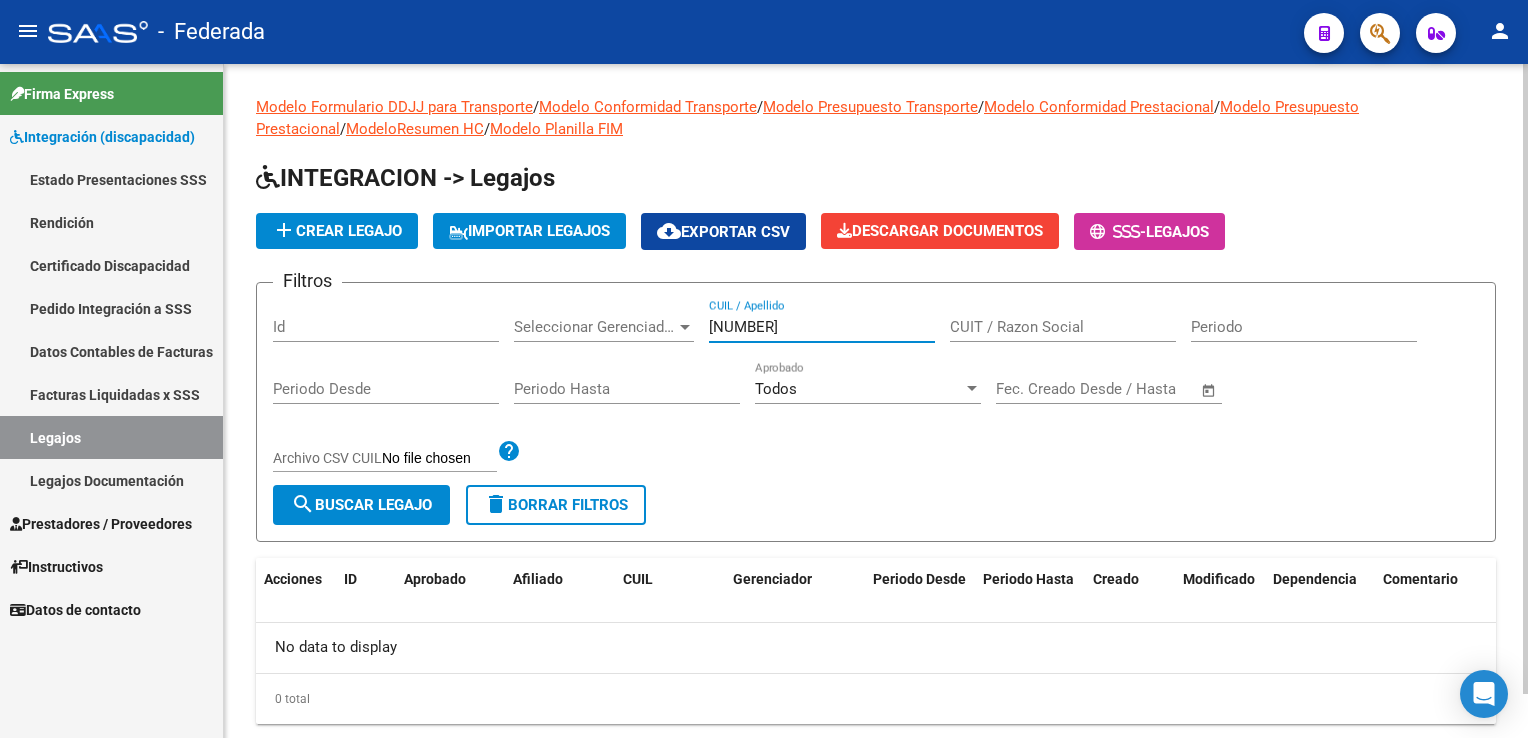 click on "[NUMBER]" at bounding box center [822, 327] 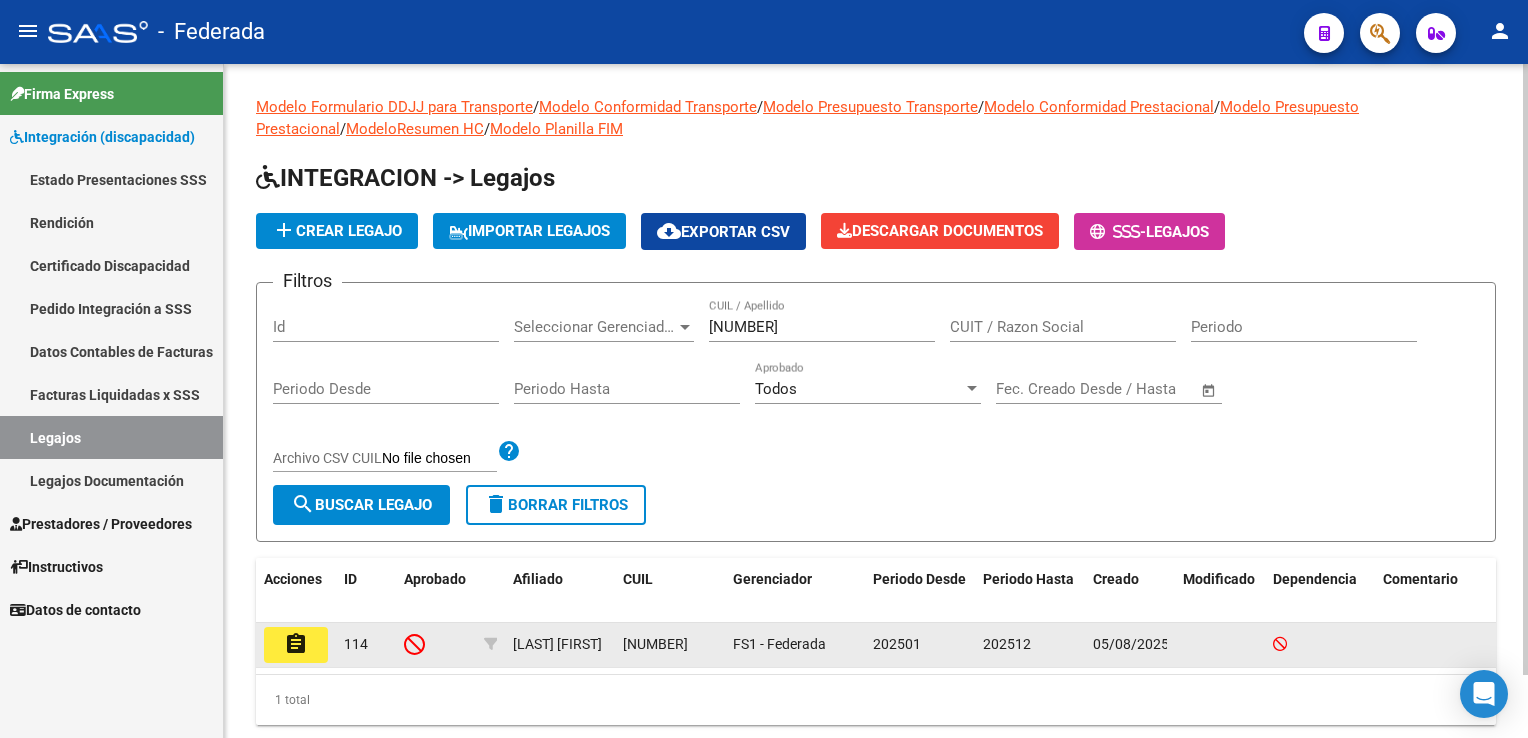 click on "assignment" 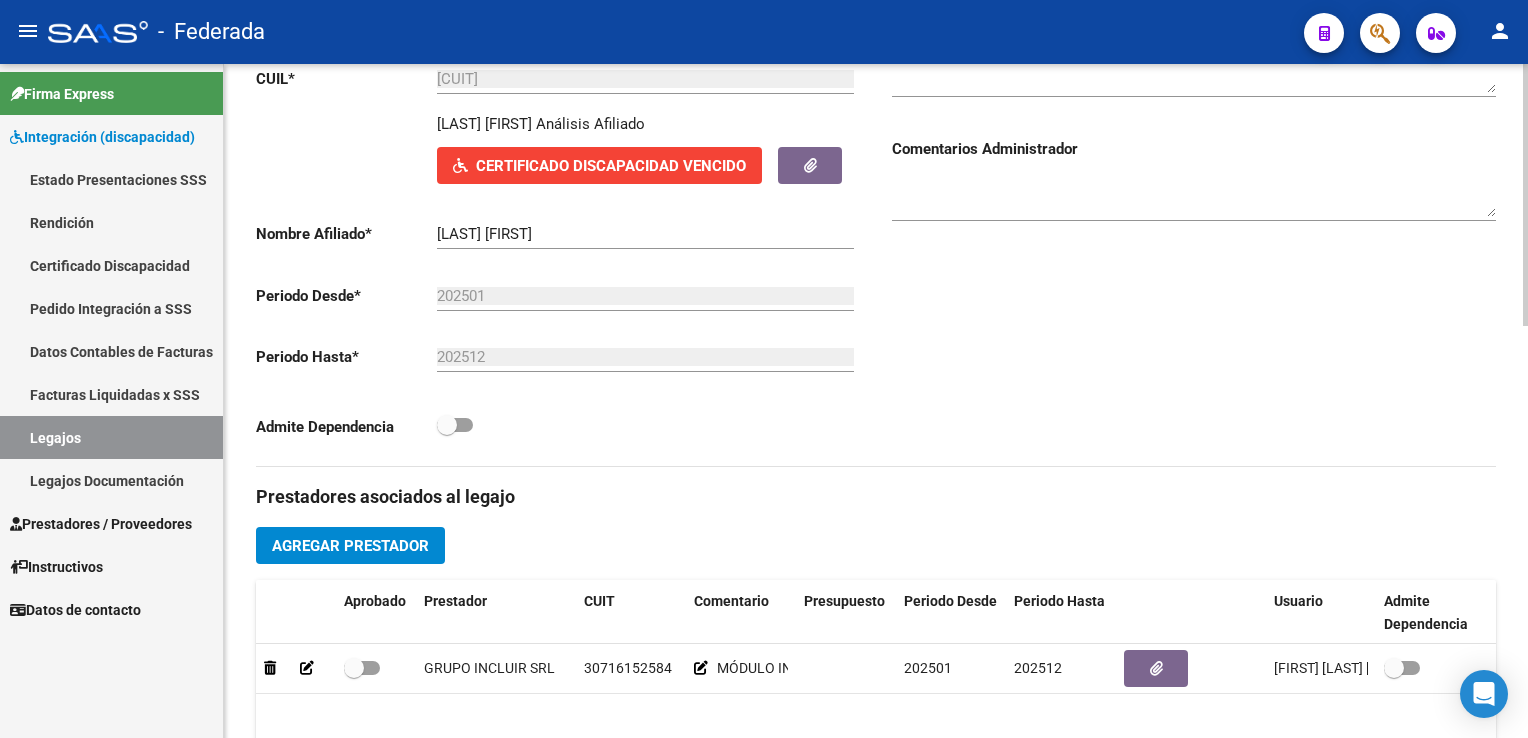 scroll, scrollTop: 500, scrollLeft: 0, axis: vertical 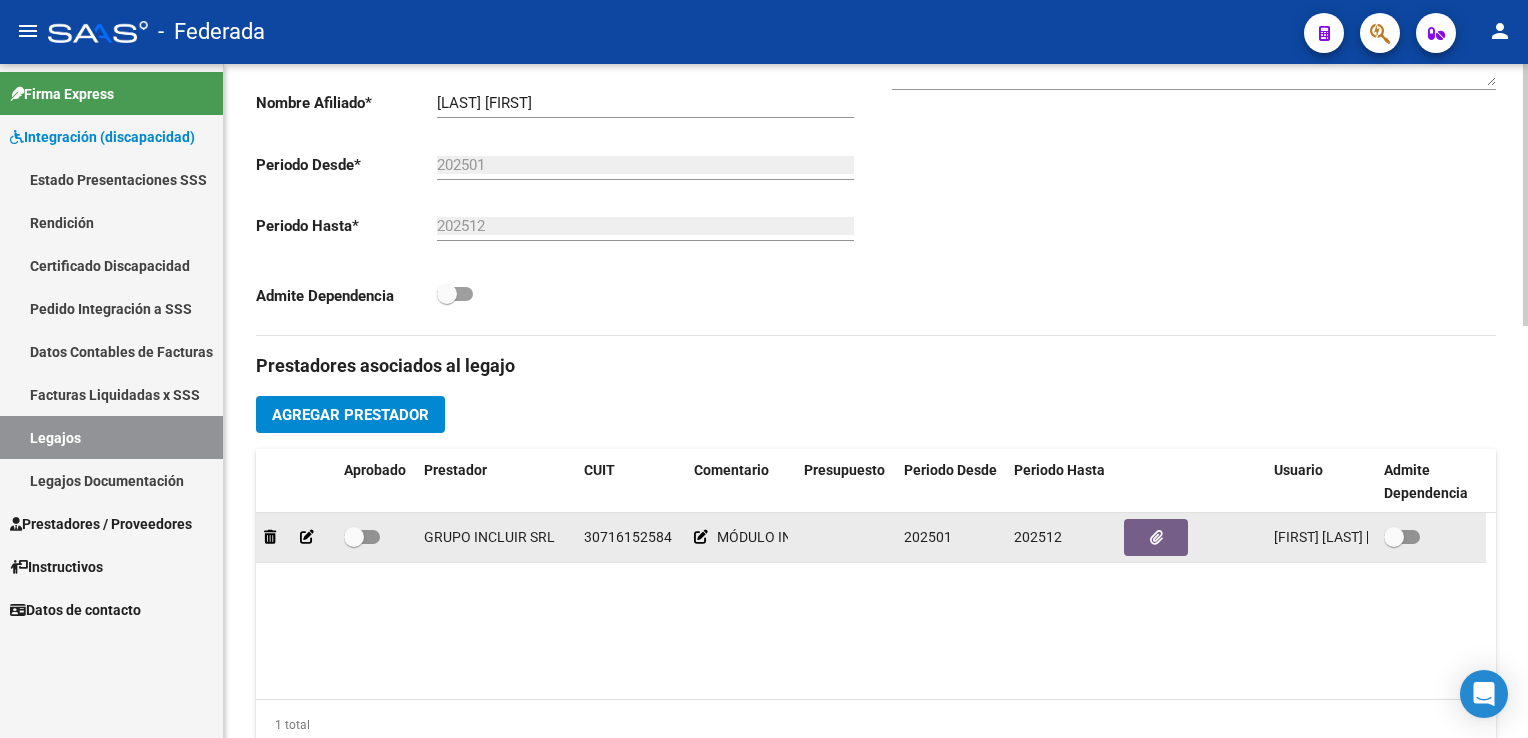 click at bounding box center [362, 537] 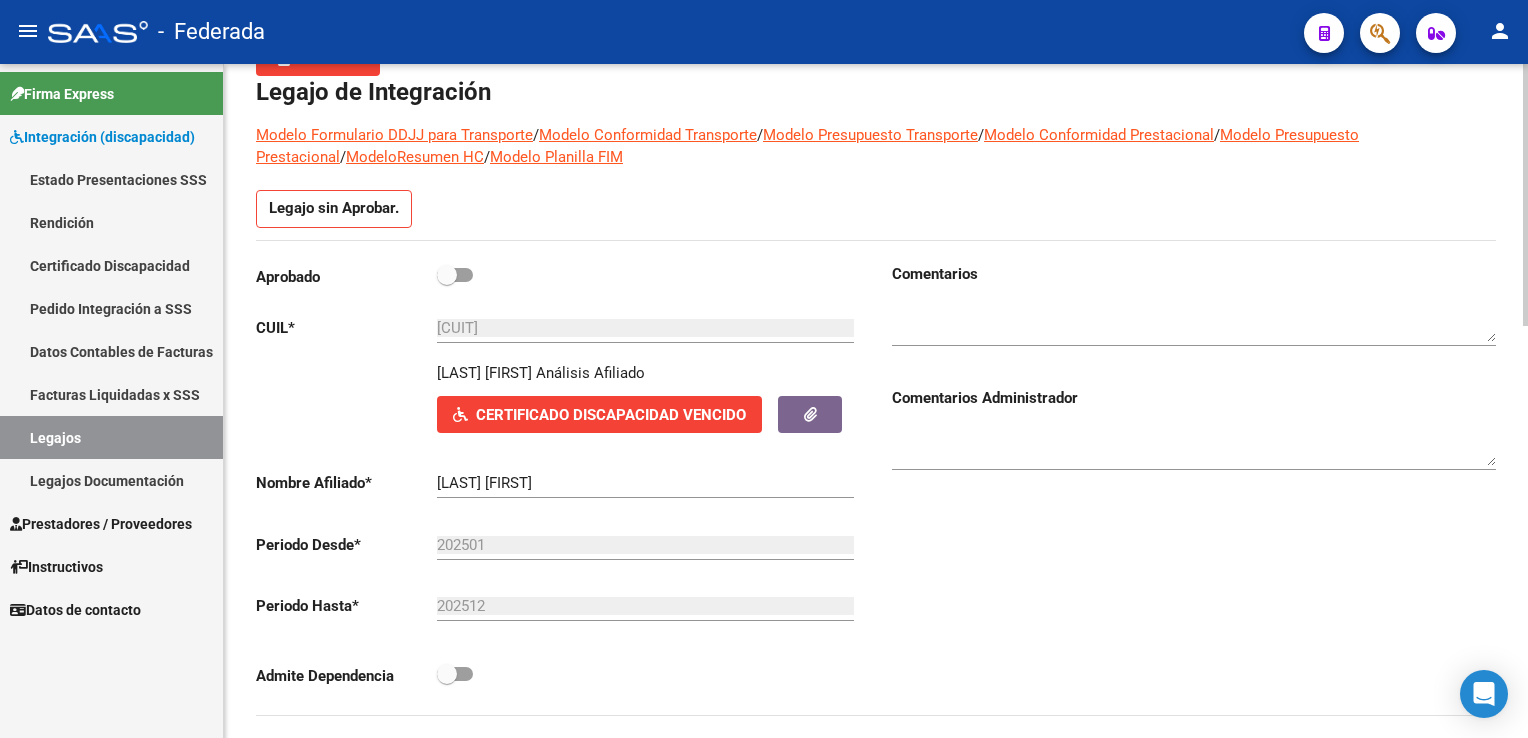 scroll, scrollTop: 0, scrollLeft: 0, axis: both 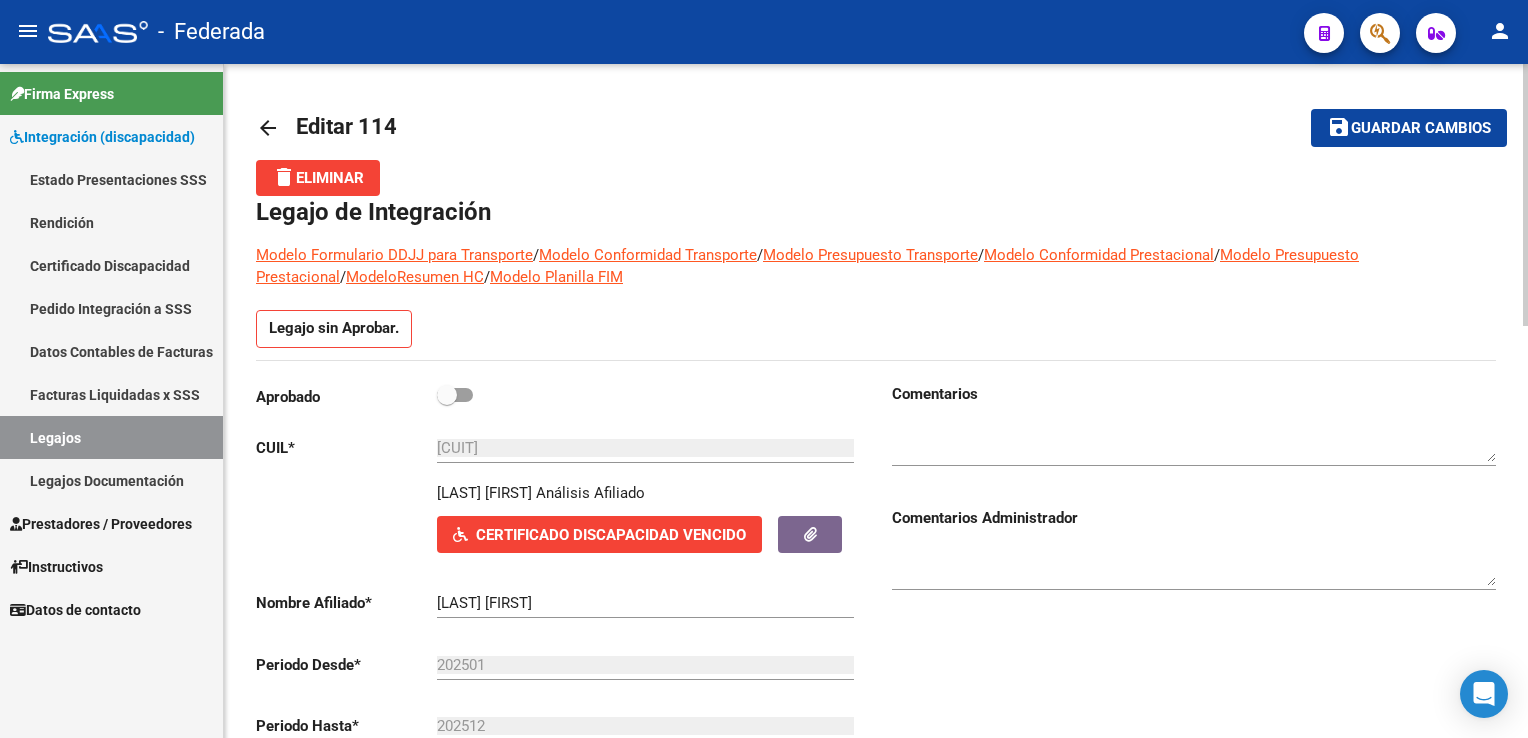 click on "save Guardar cambios" 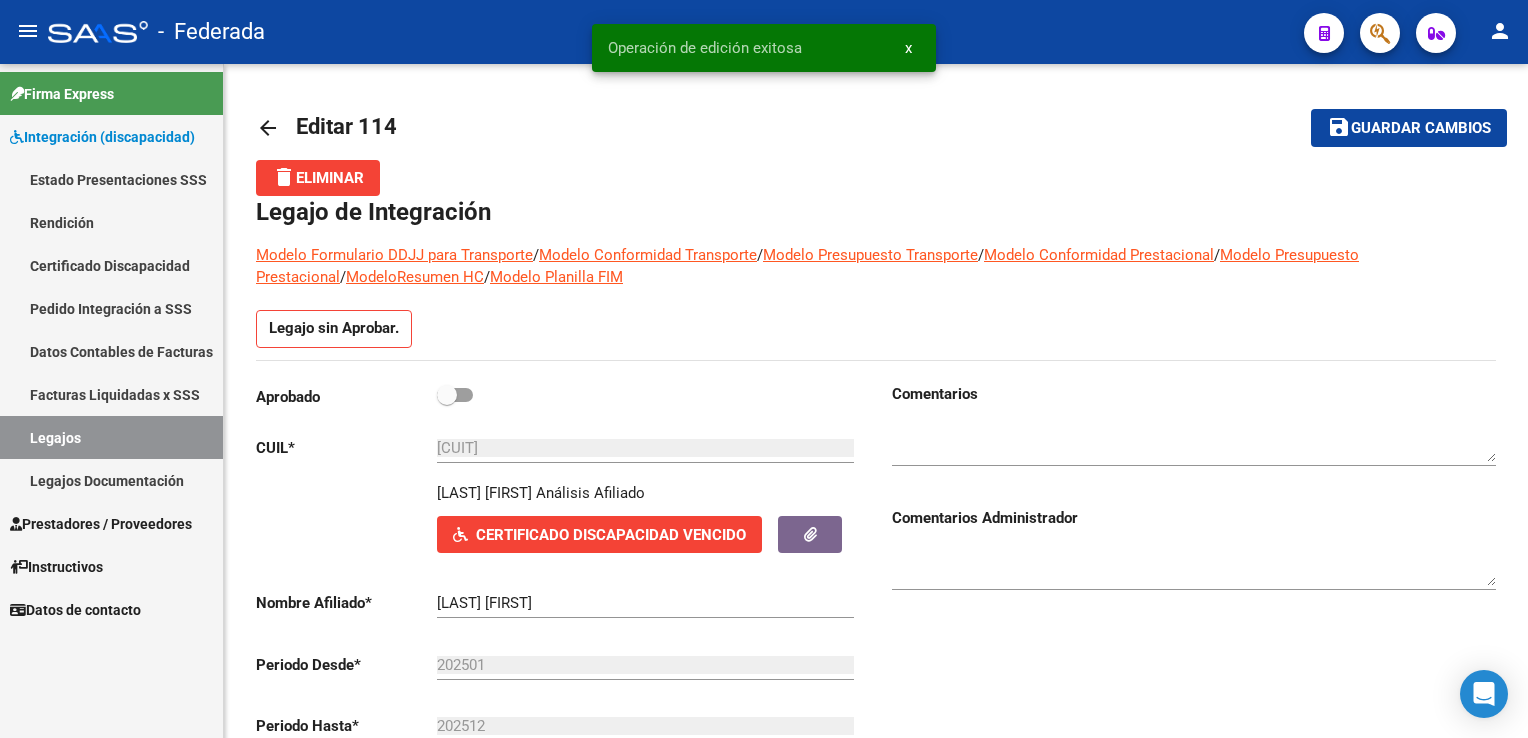 click on "Legajos" at bounding box center [111, 437] 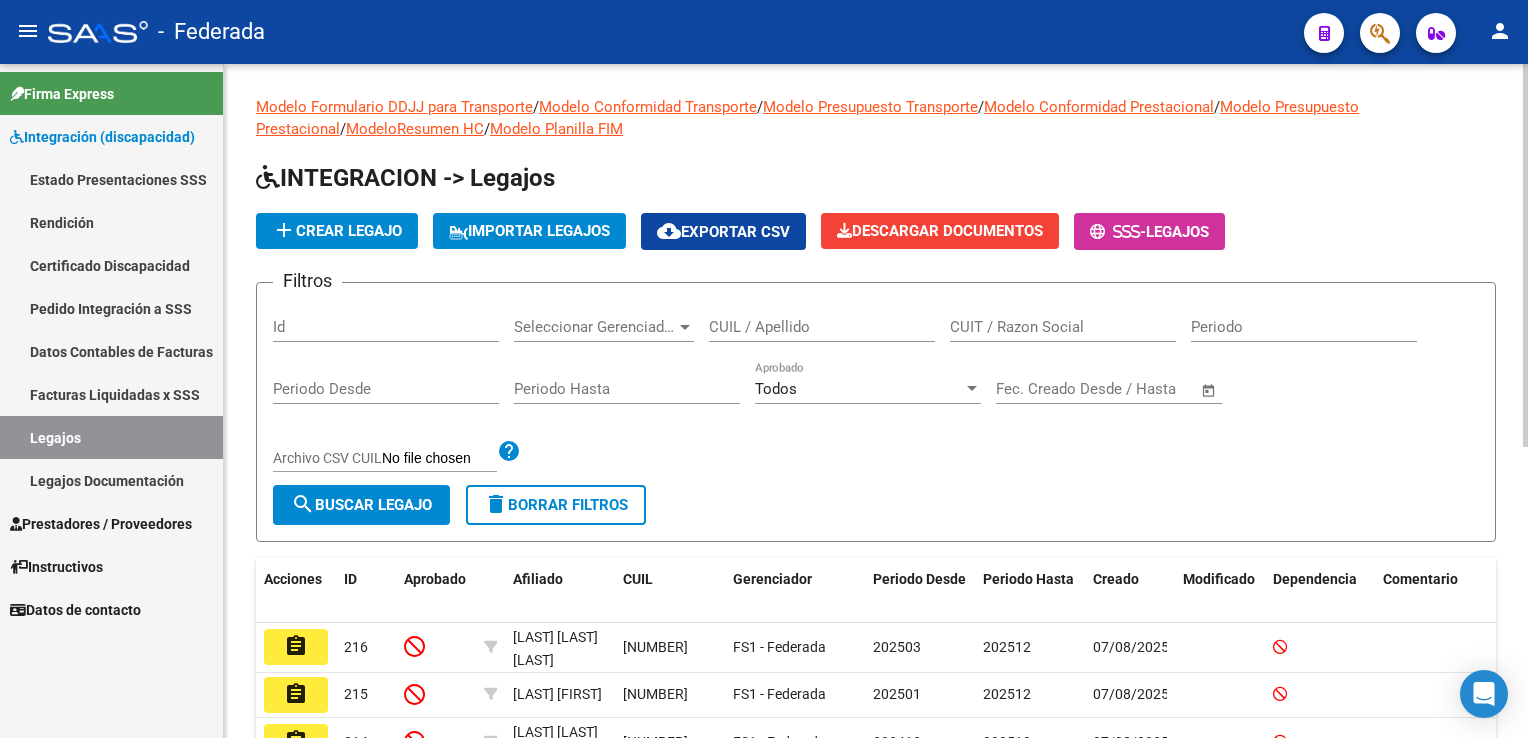 click on "CUIL / Apellido" 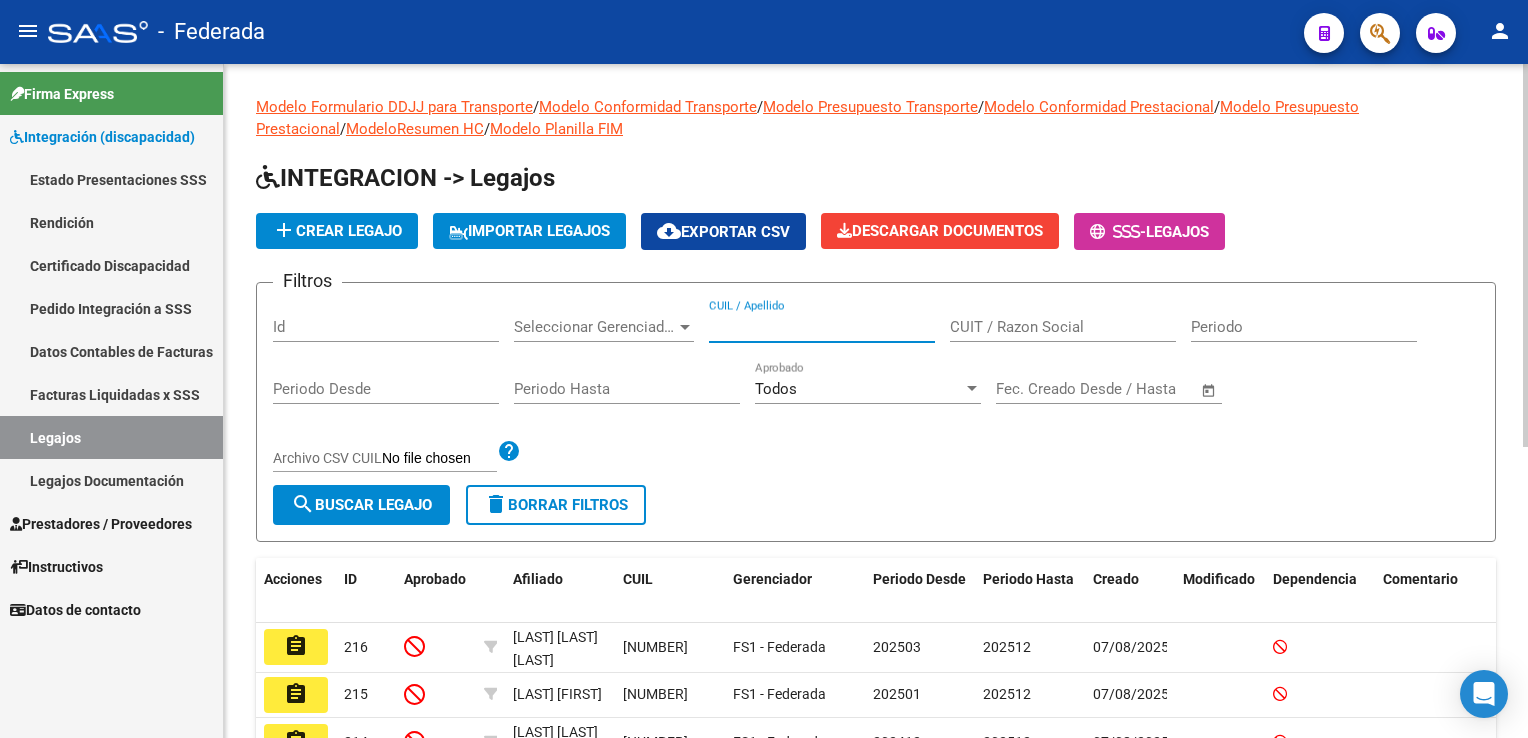 paste on "[NUMBER]" 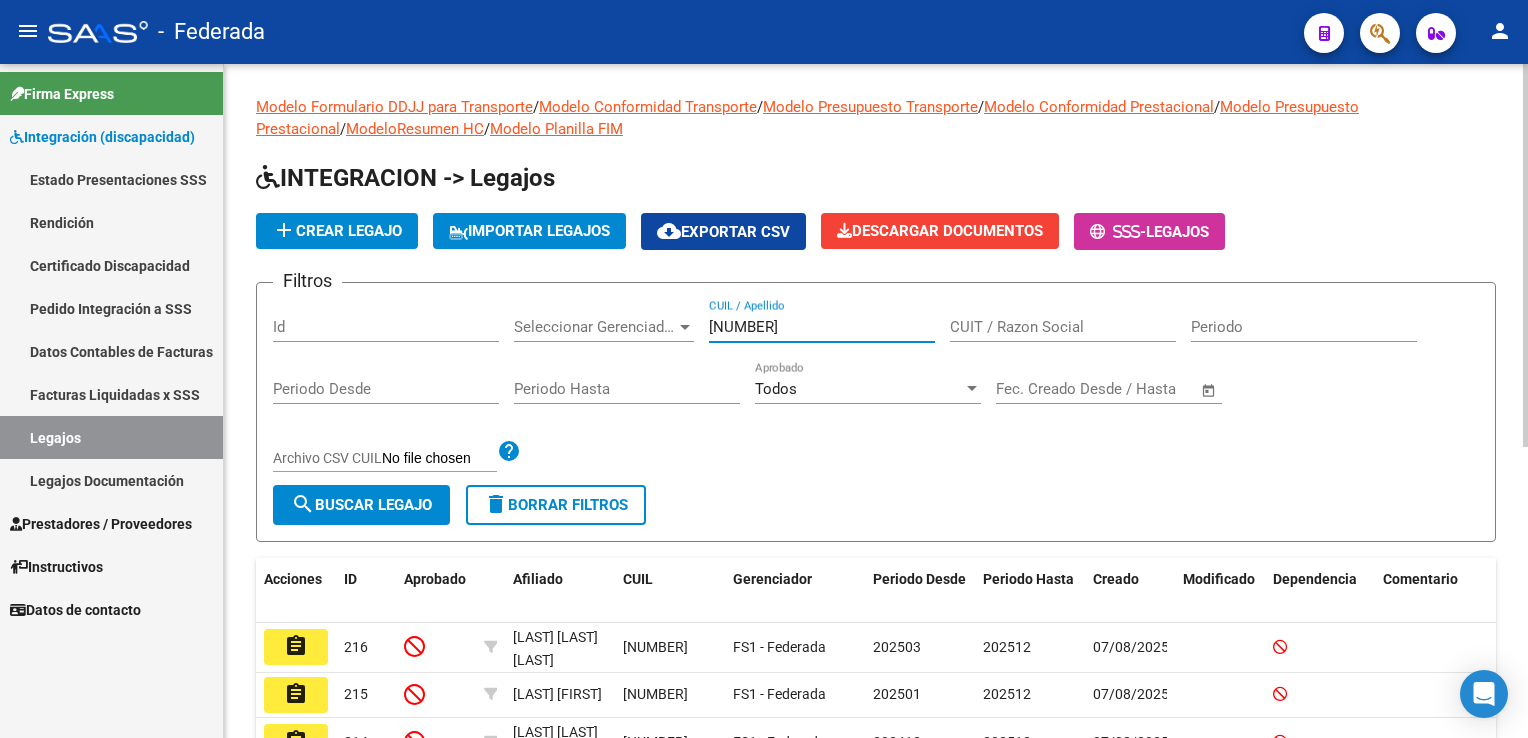 type on "[NUMBER]" 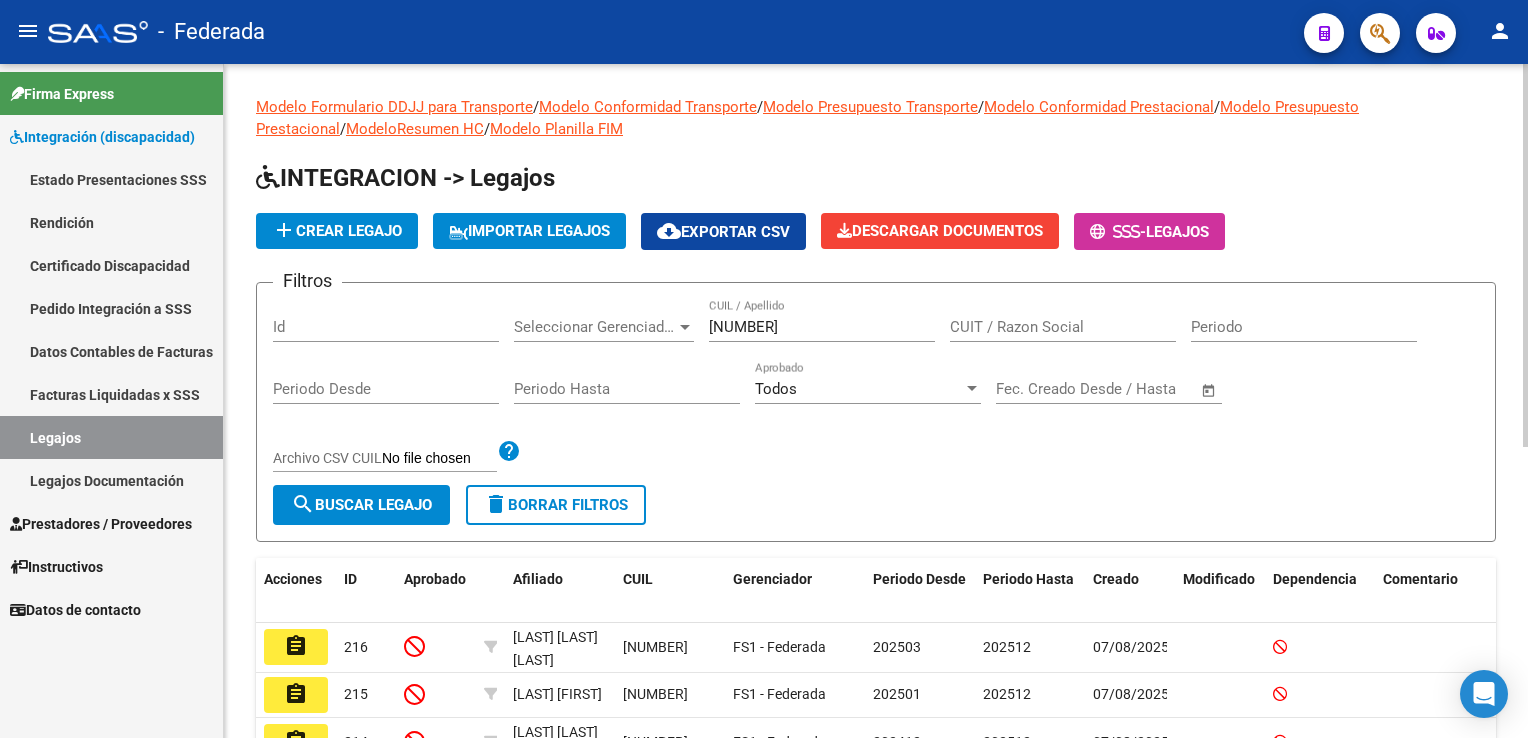 drag, startPoint x: 747, startPoint y: 339, endPoint x: 677, endPoint y: 381, distance: 81.63332 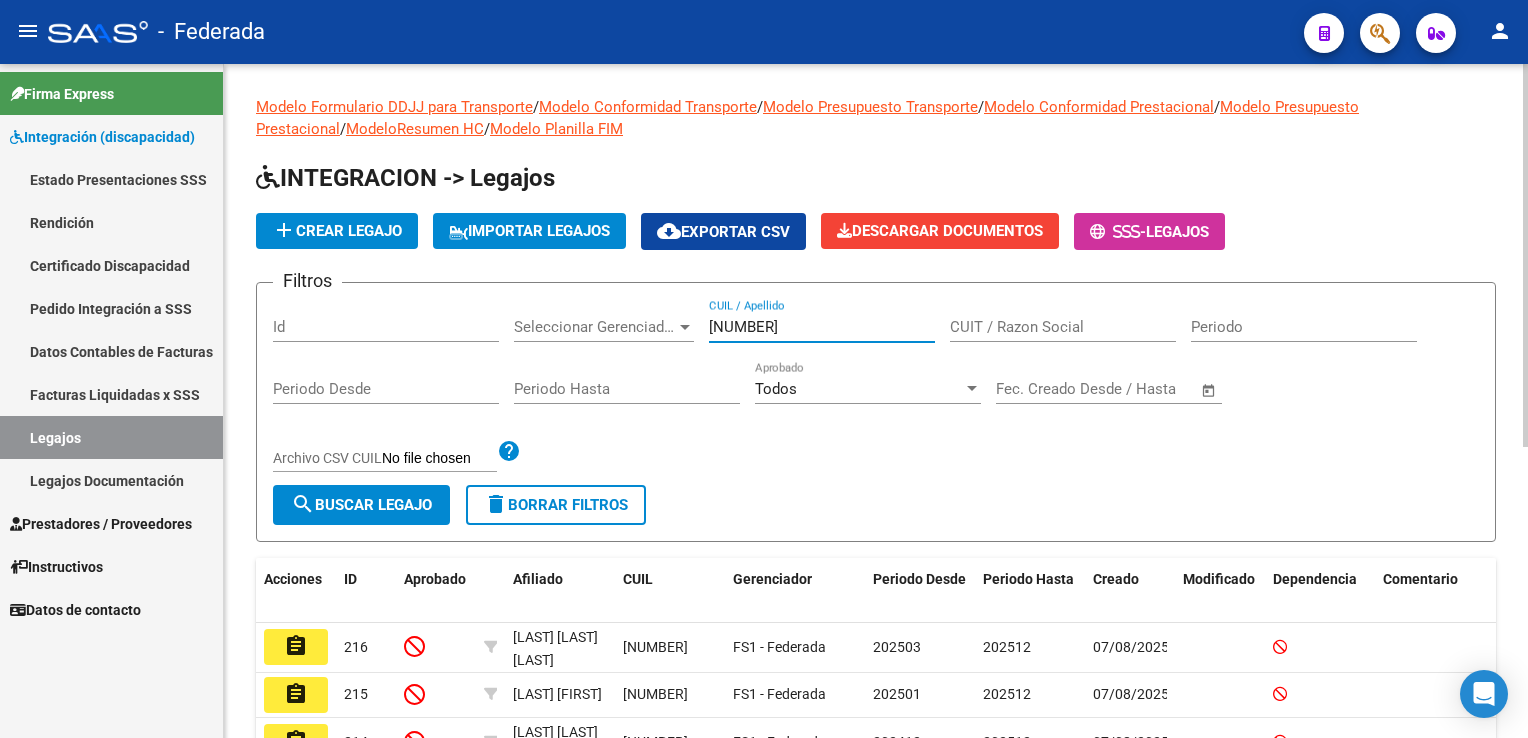 click on "search  Buscar Legajo" 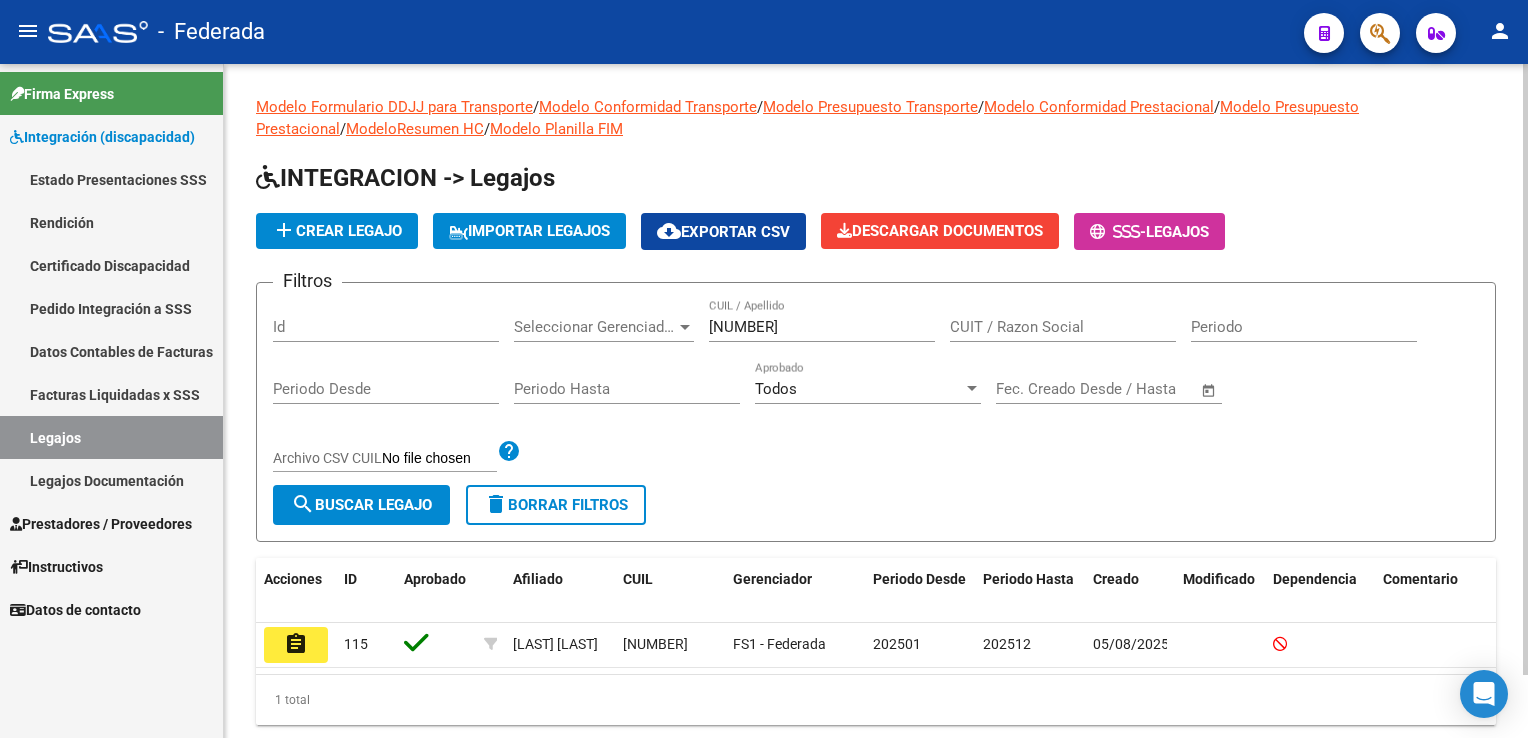 scroll, scrollTop: 68, scrollLeft: 0, axis: vertical 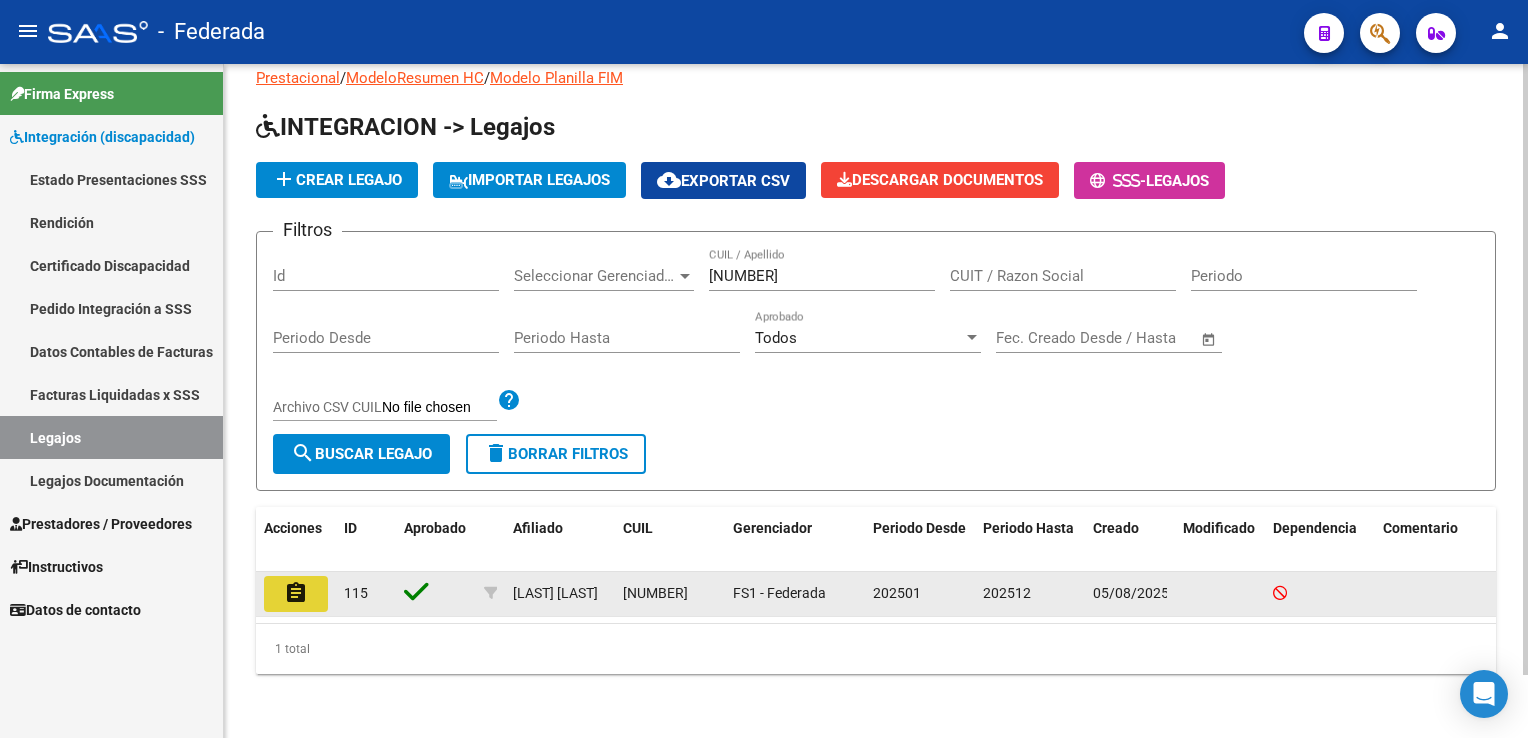 click on "assignment" 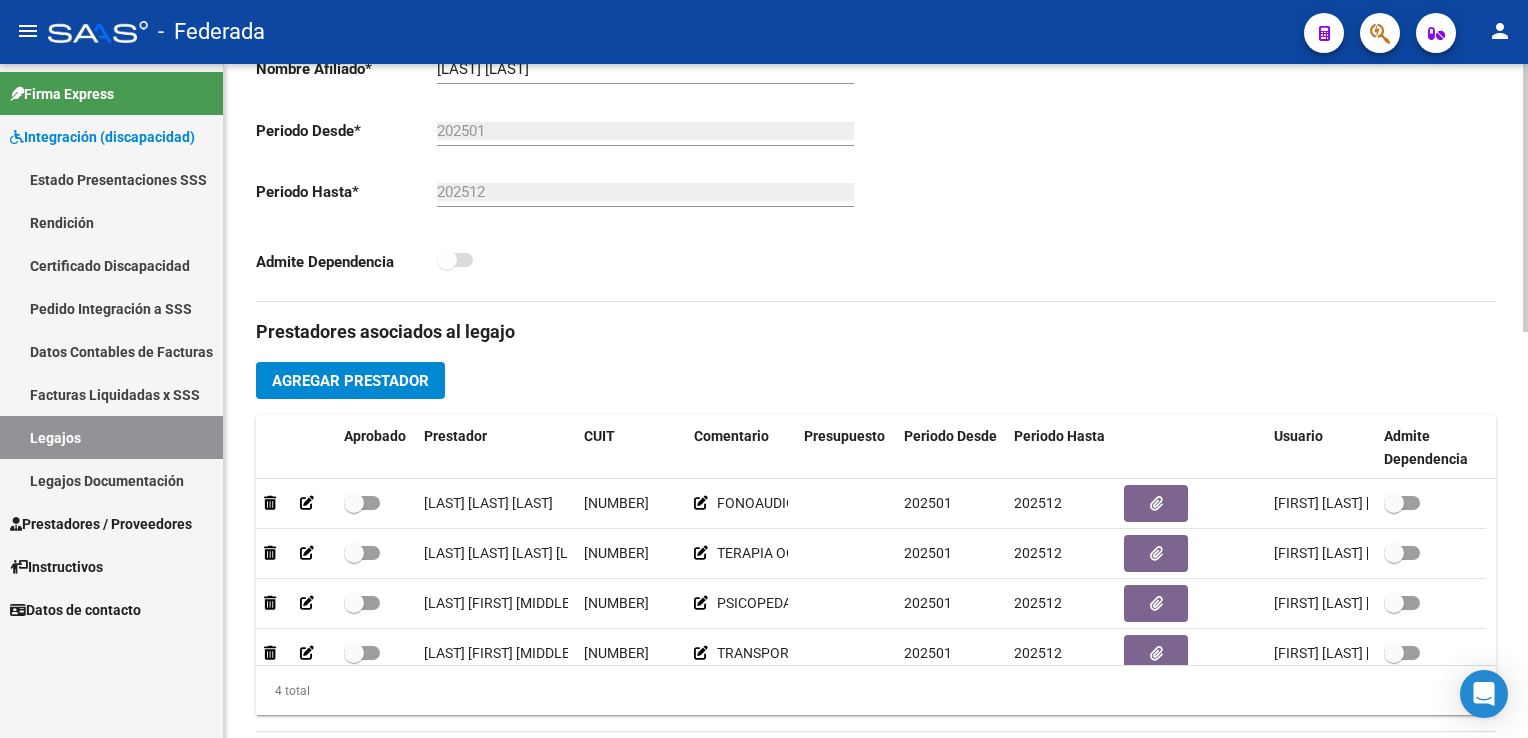 scroll, scrollTop: 500, scrollLeft: 0, axis: vertical 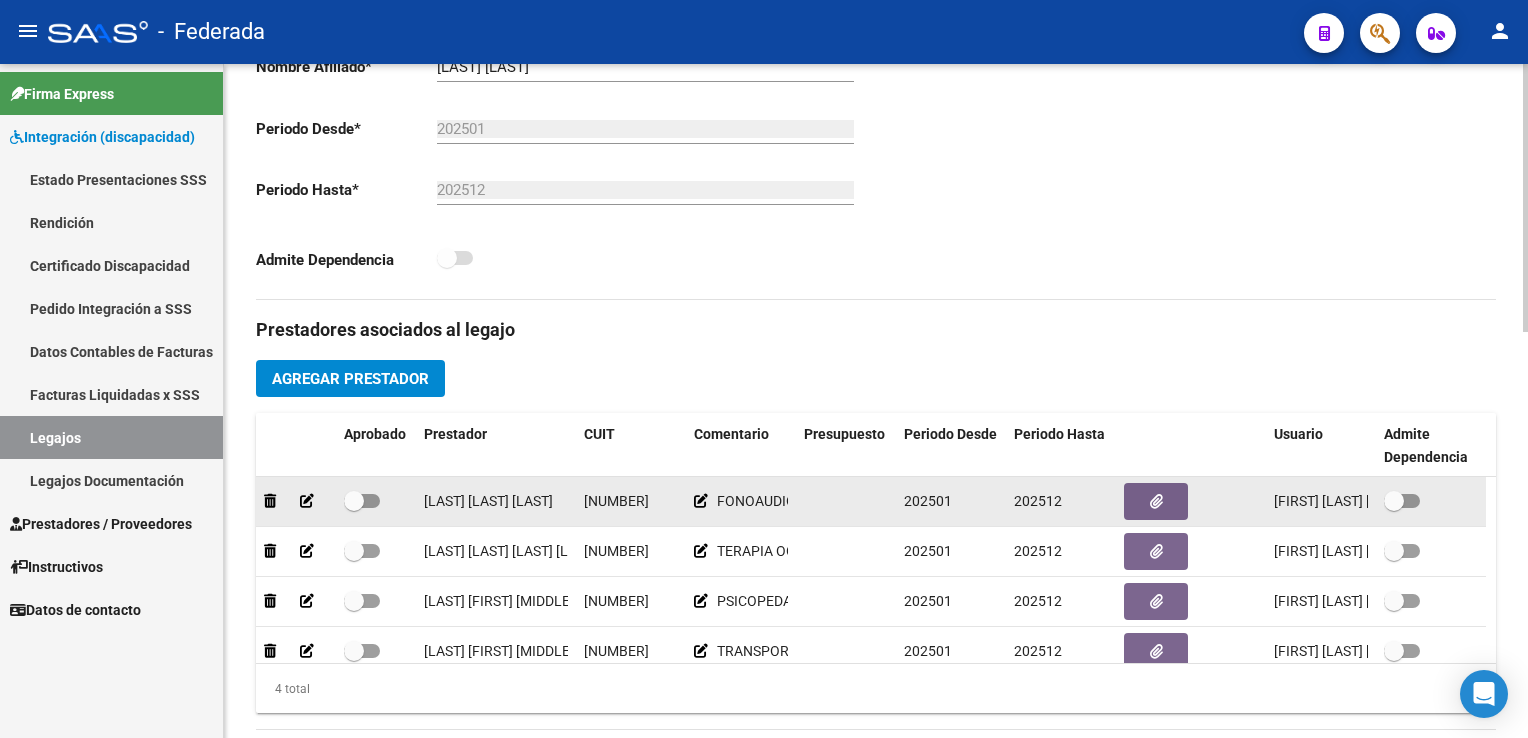 click at bounding box center (362, 501) 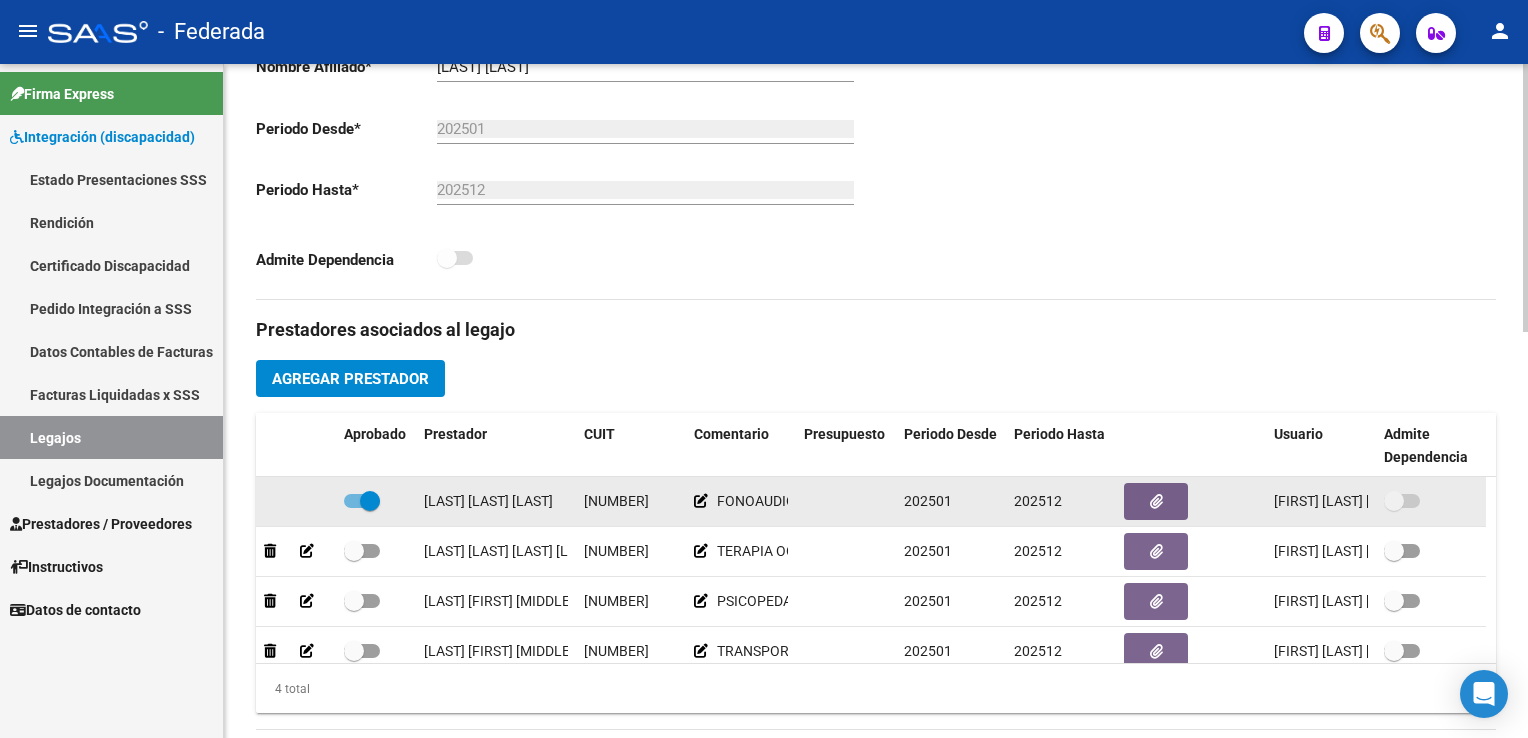 scroll, scrollTop: 6, scrollLeft: 0, axis: vertical 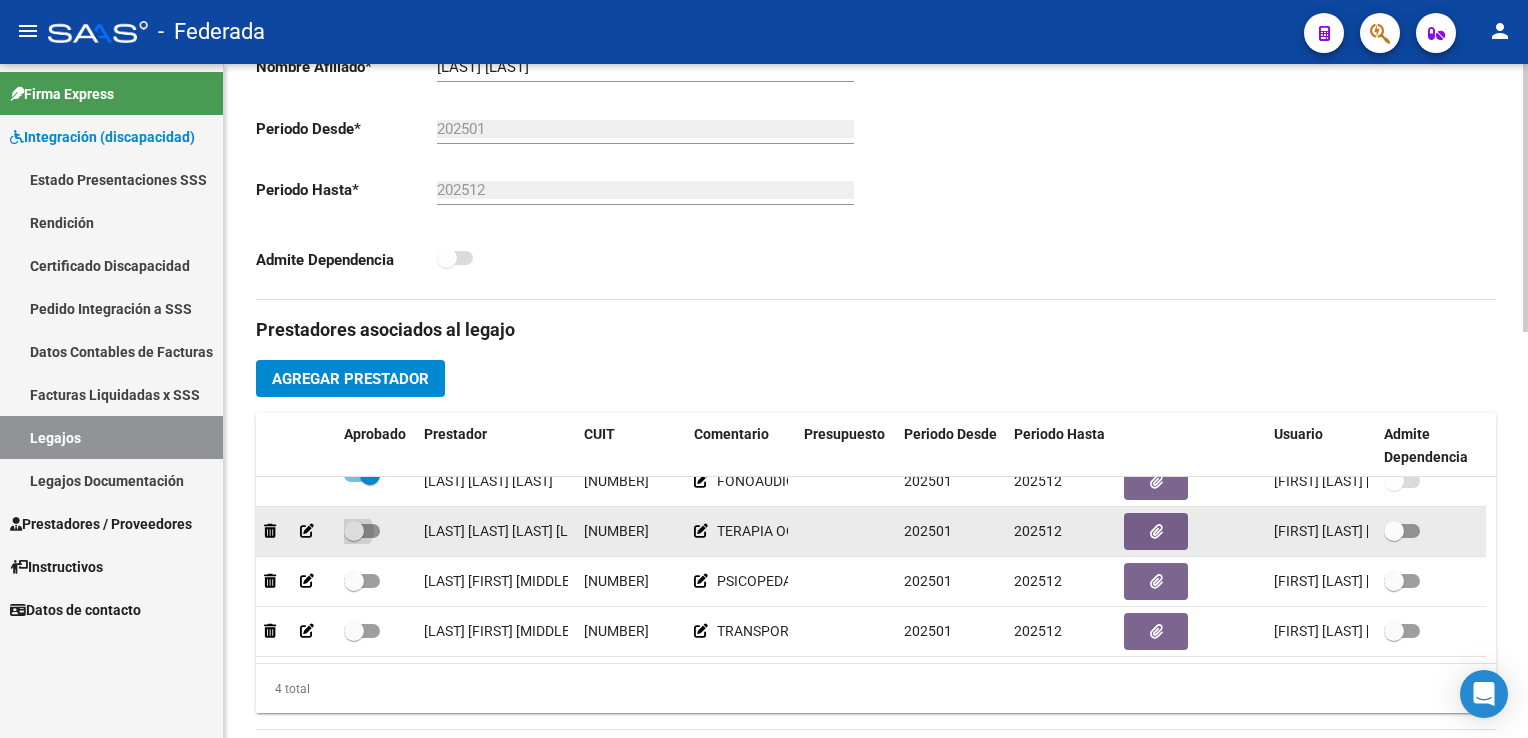 click at bounding box center (362, 531) 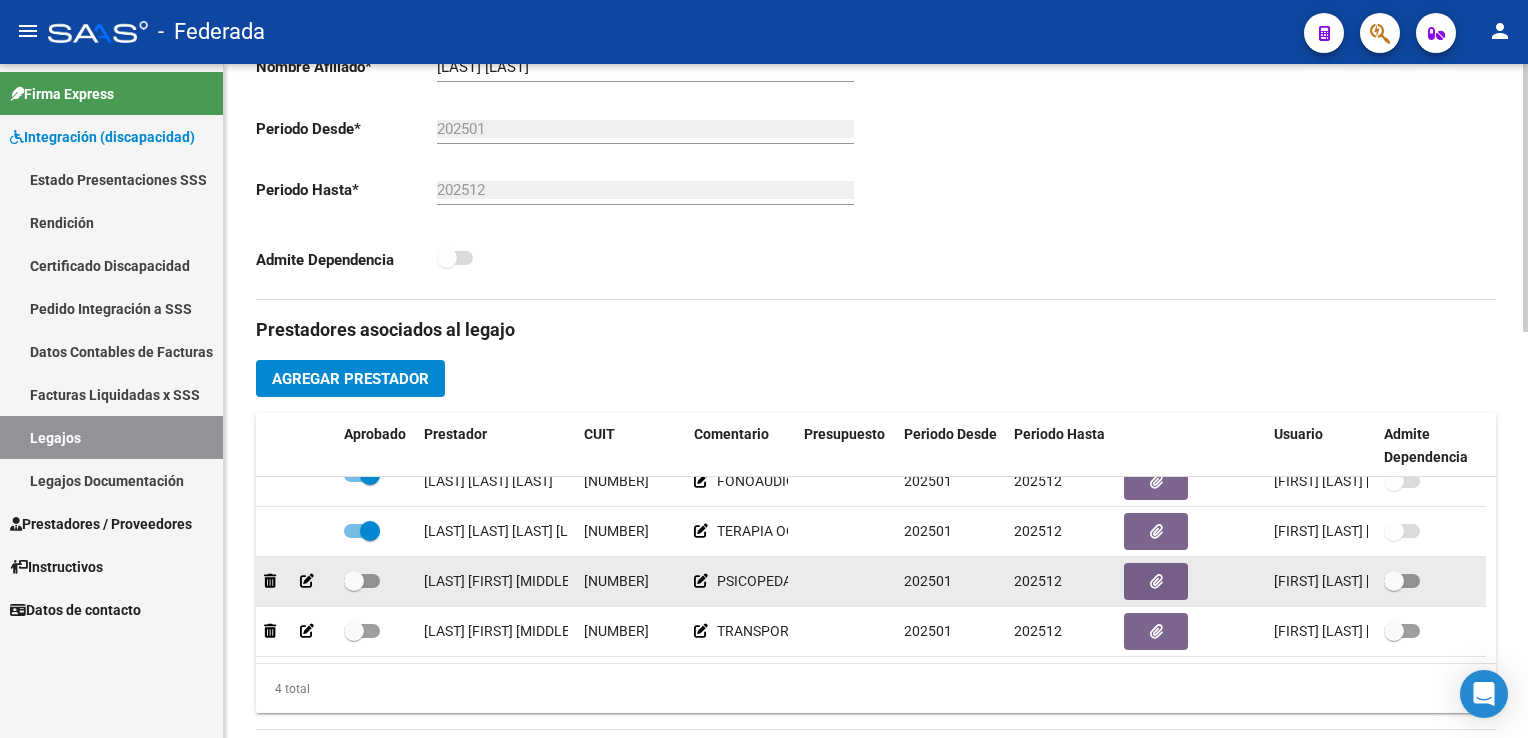 click 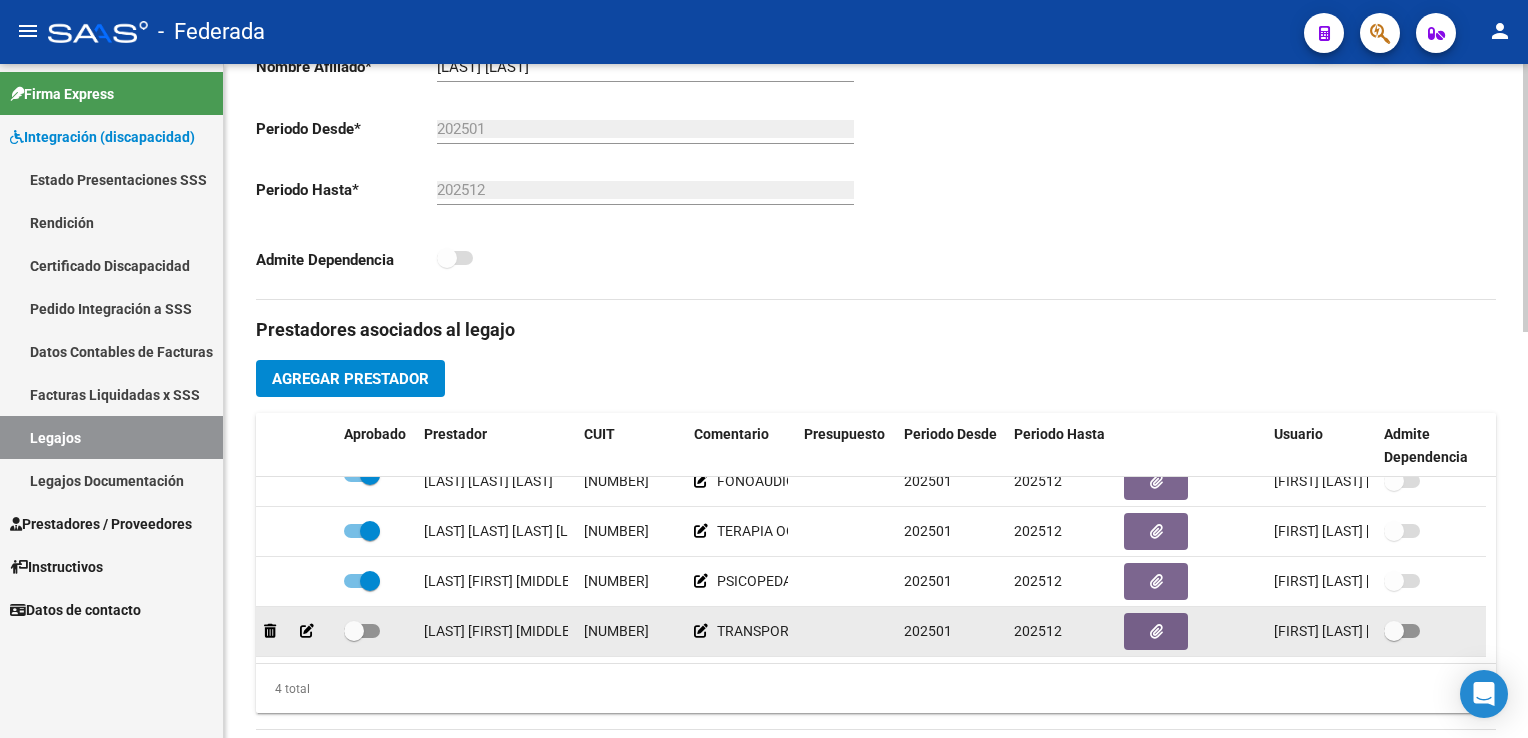 click at bounding box center (362, 631) 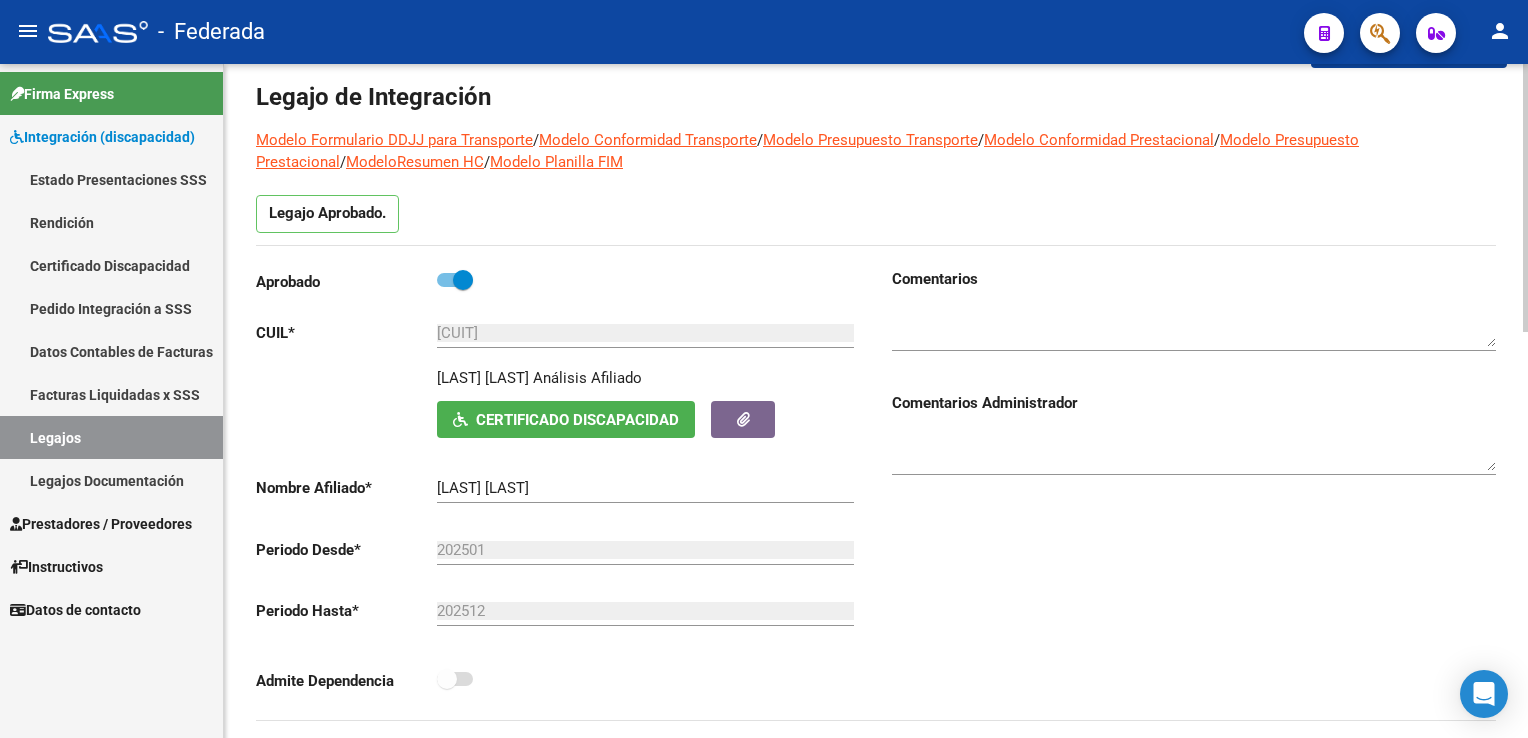 scroll, scrollTop: 0, scrollLeft: 0, axis: both 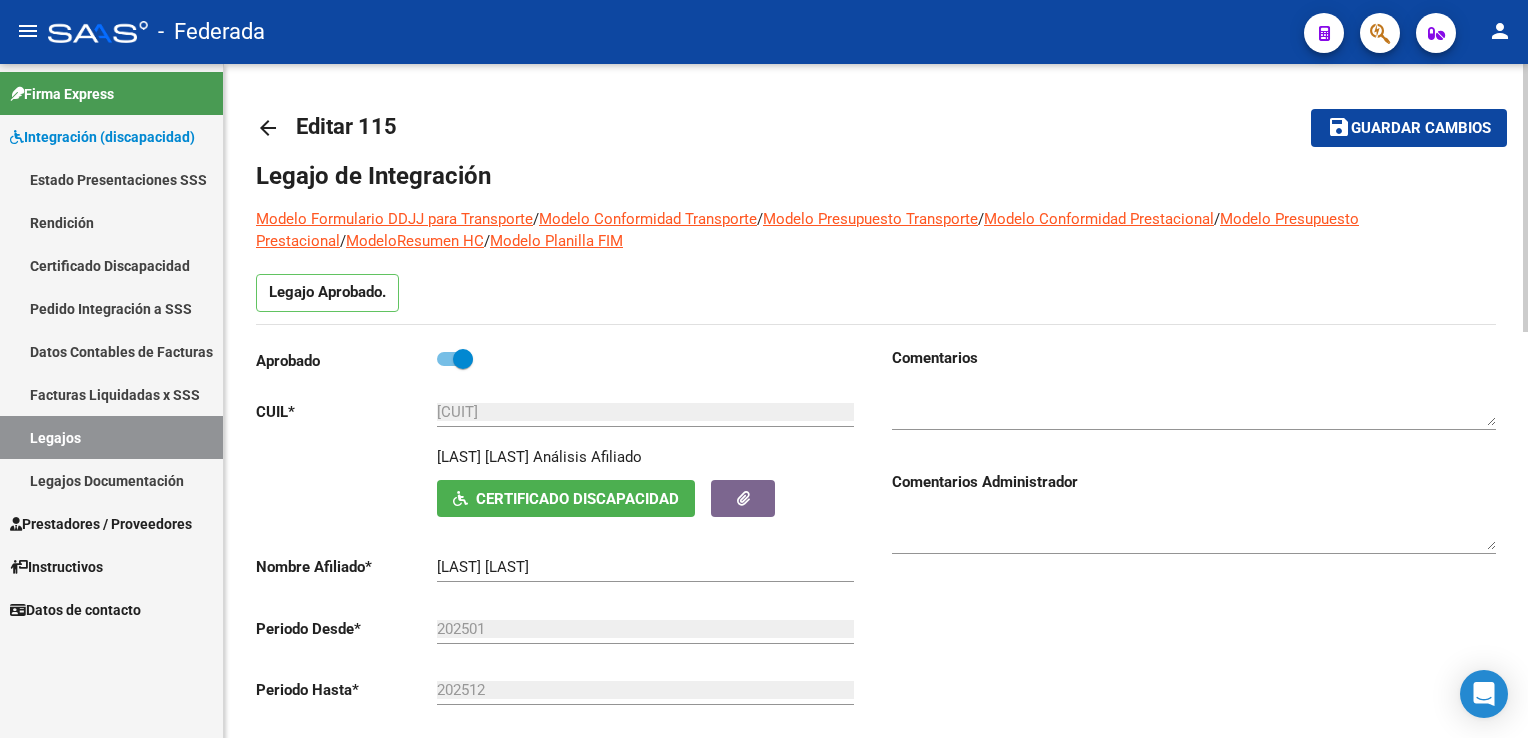 click on "Guardar cambios" 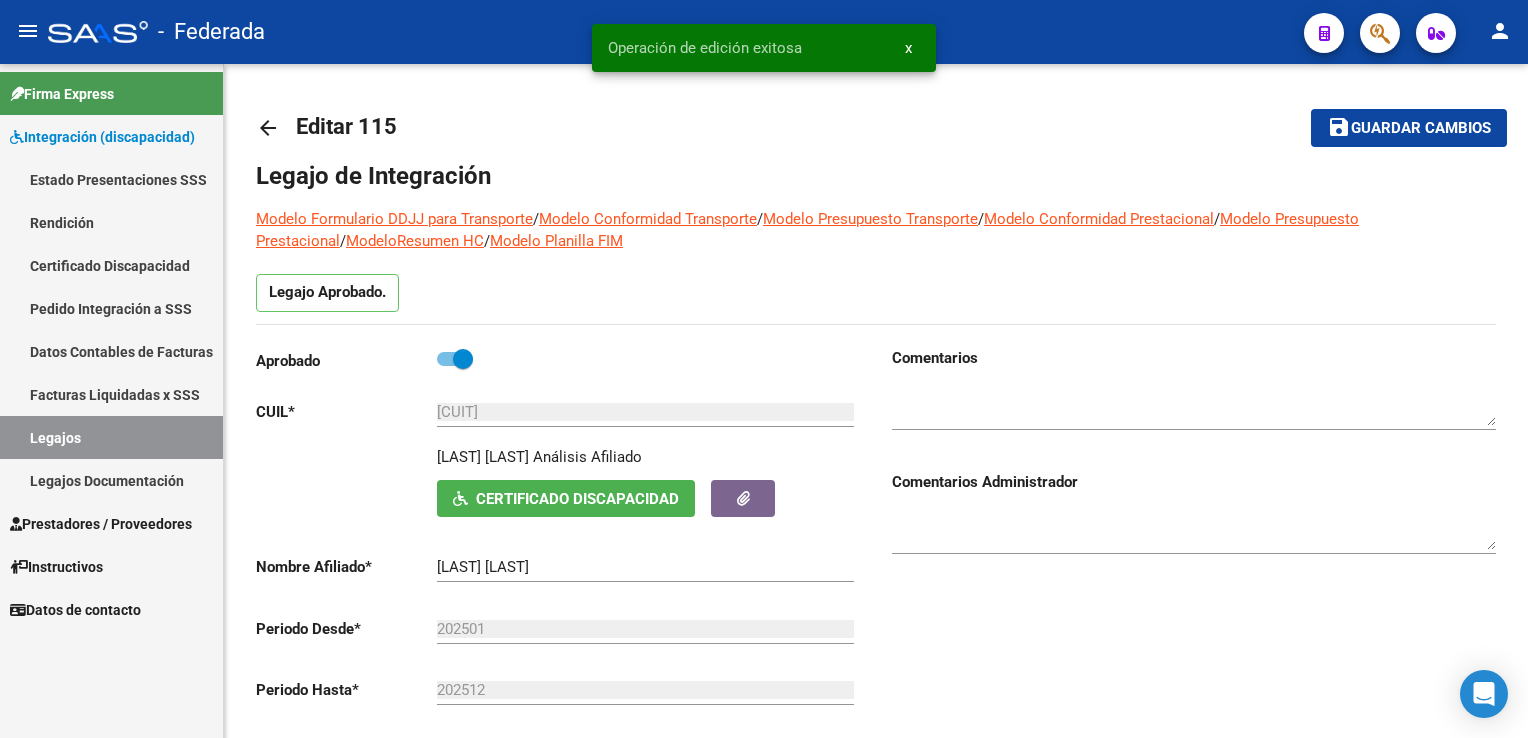 click on "Legajos" at bounding box center (111, 437) 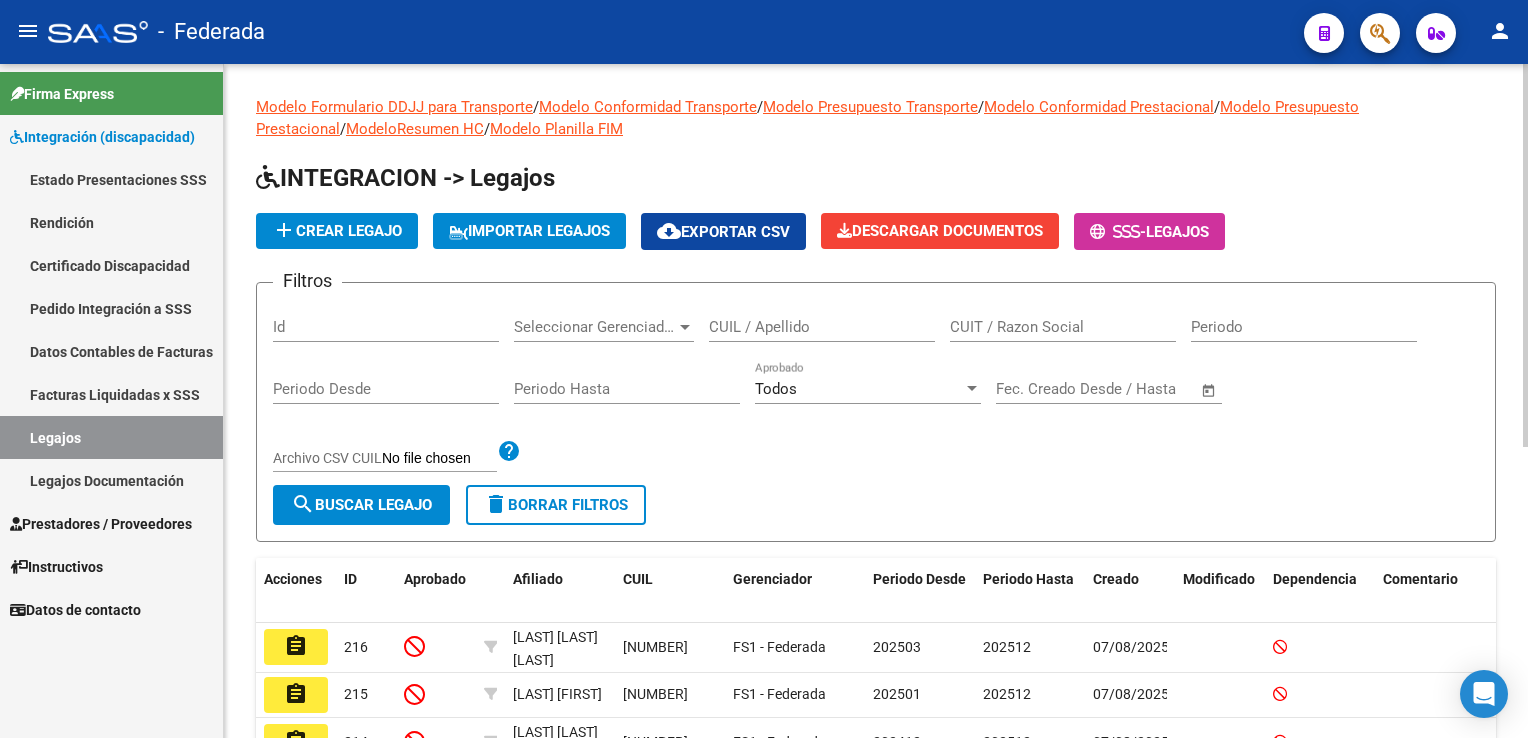 click on "CUIL / Apellido" at bounding box center [822, 327] 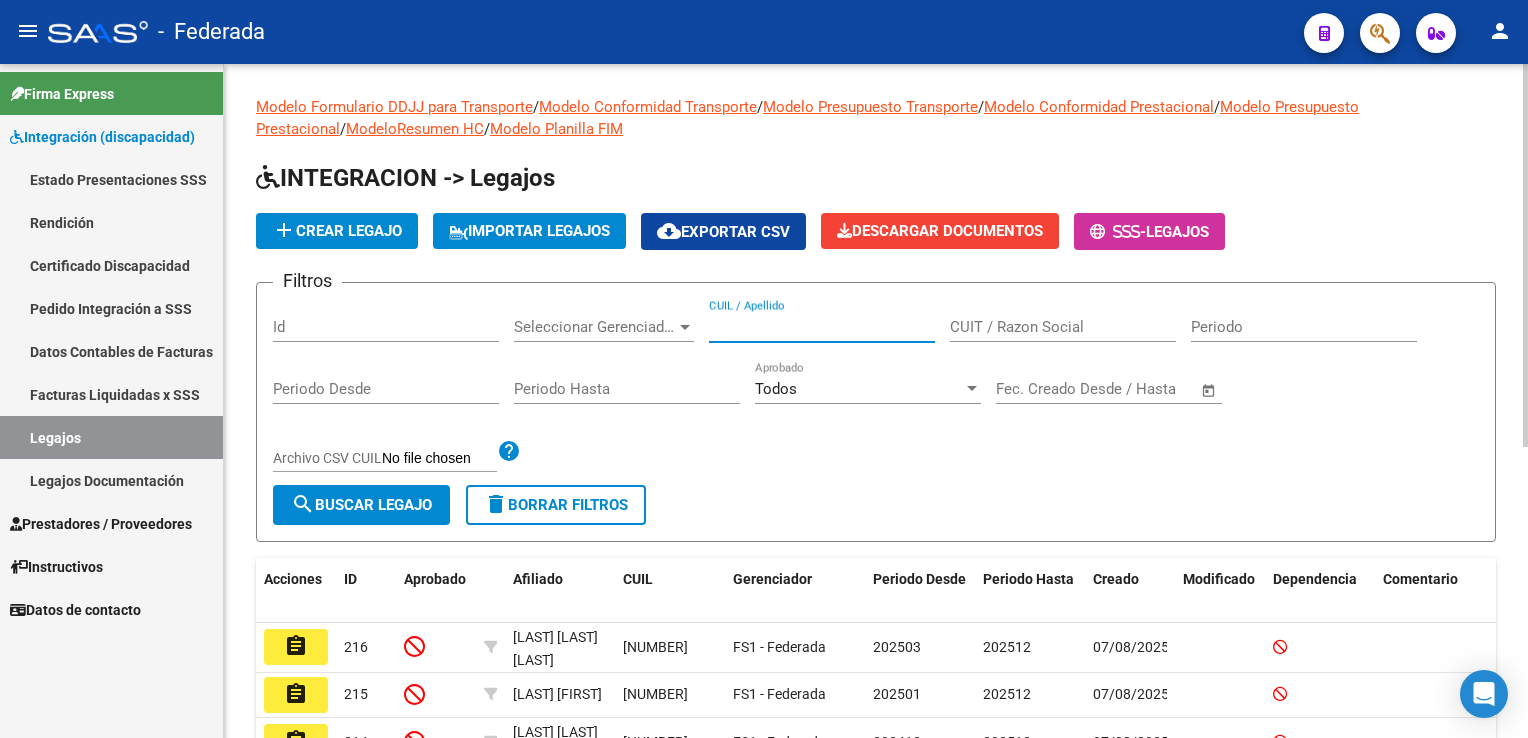 paste on "[NUMBER]" 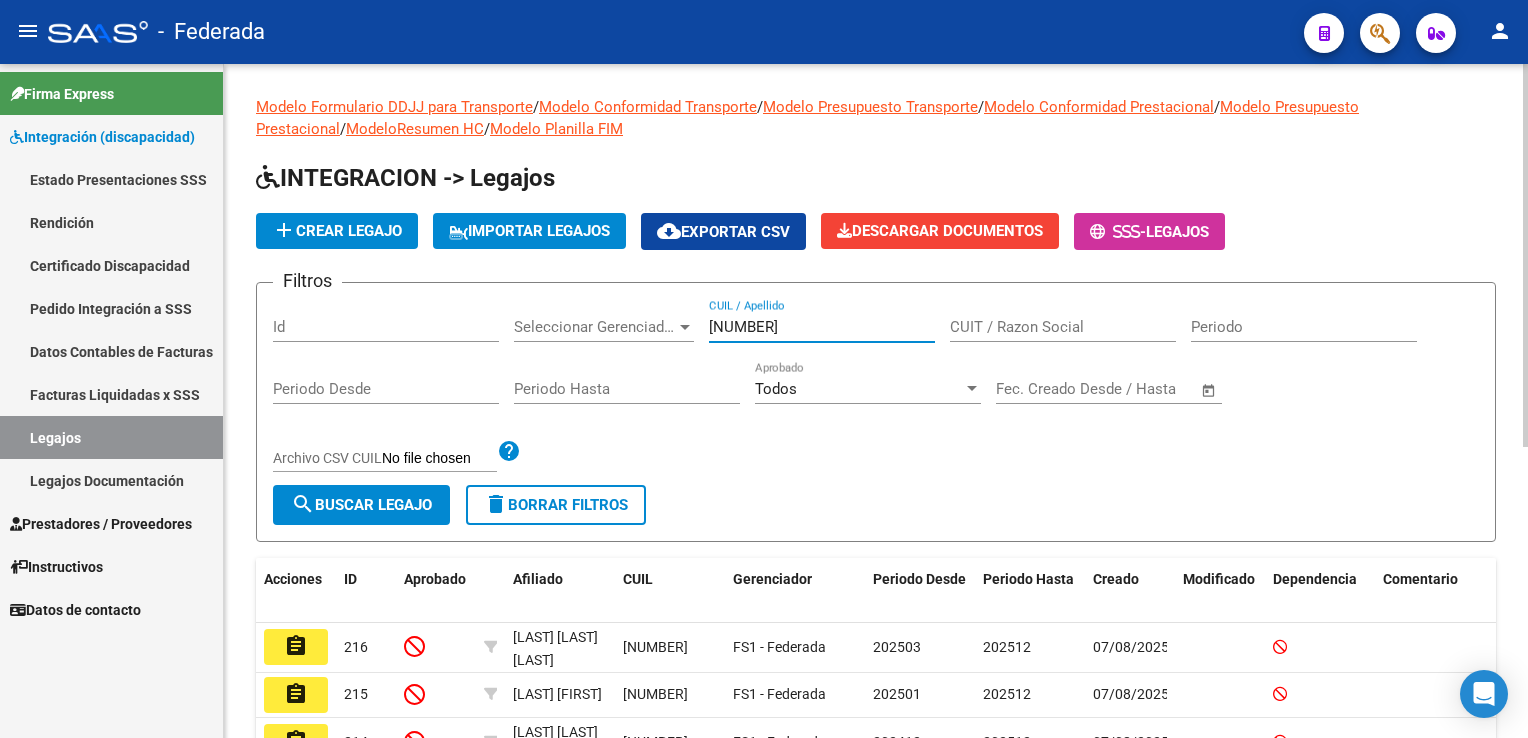 type on "[NUMBER]" 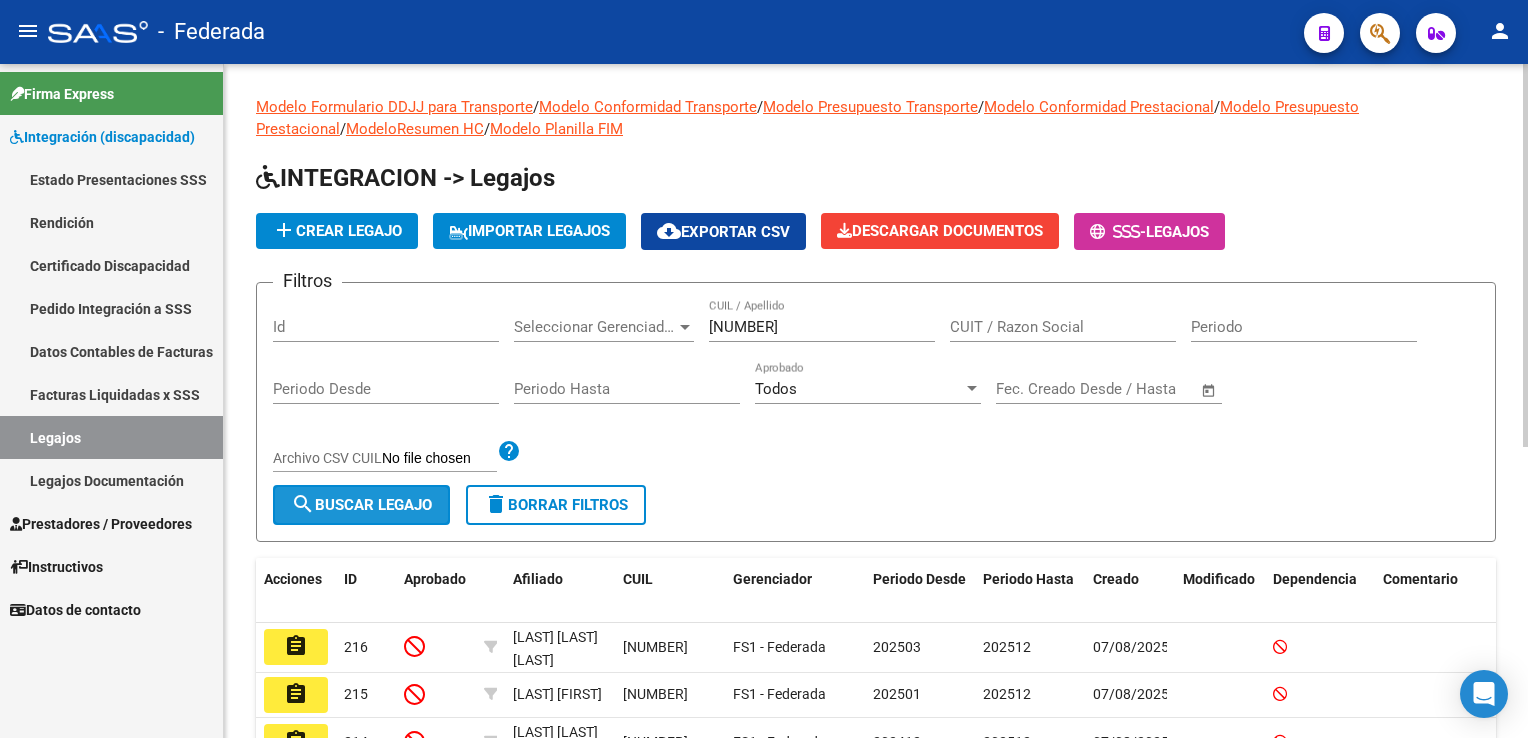 click on "search  Buscar Legajo" 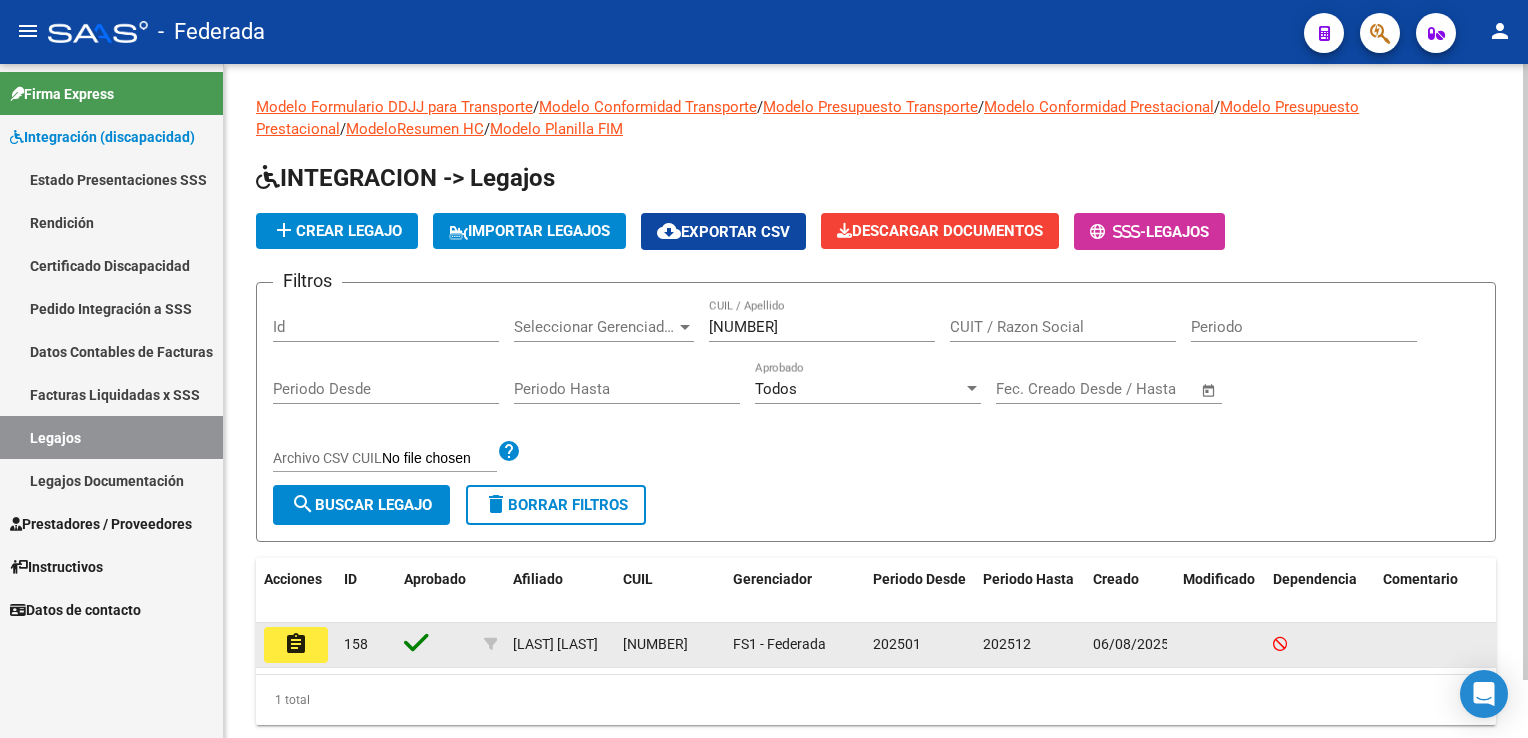 click on "assignment" 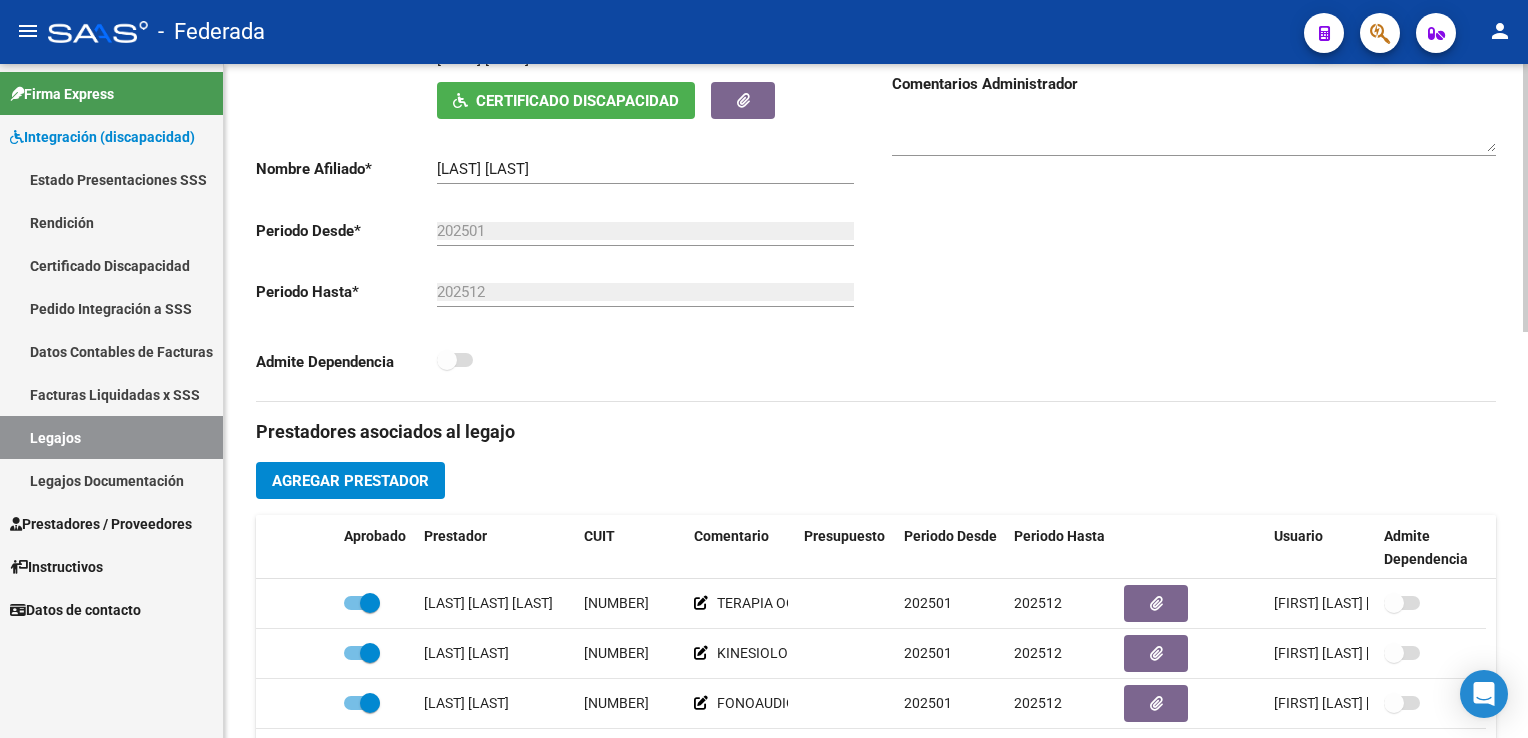 scroll, scrollTop: 400, scrollLeft: 0, axis: vertical 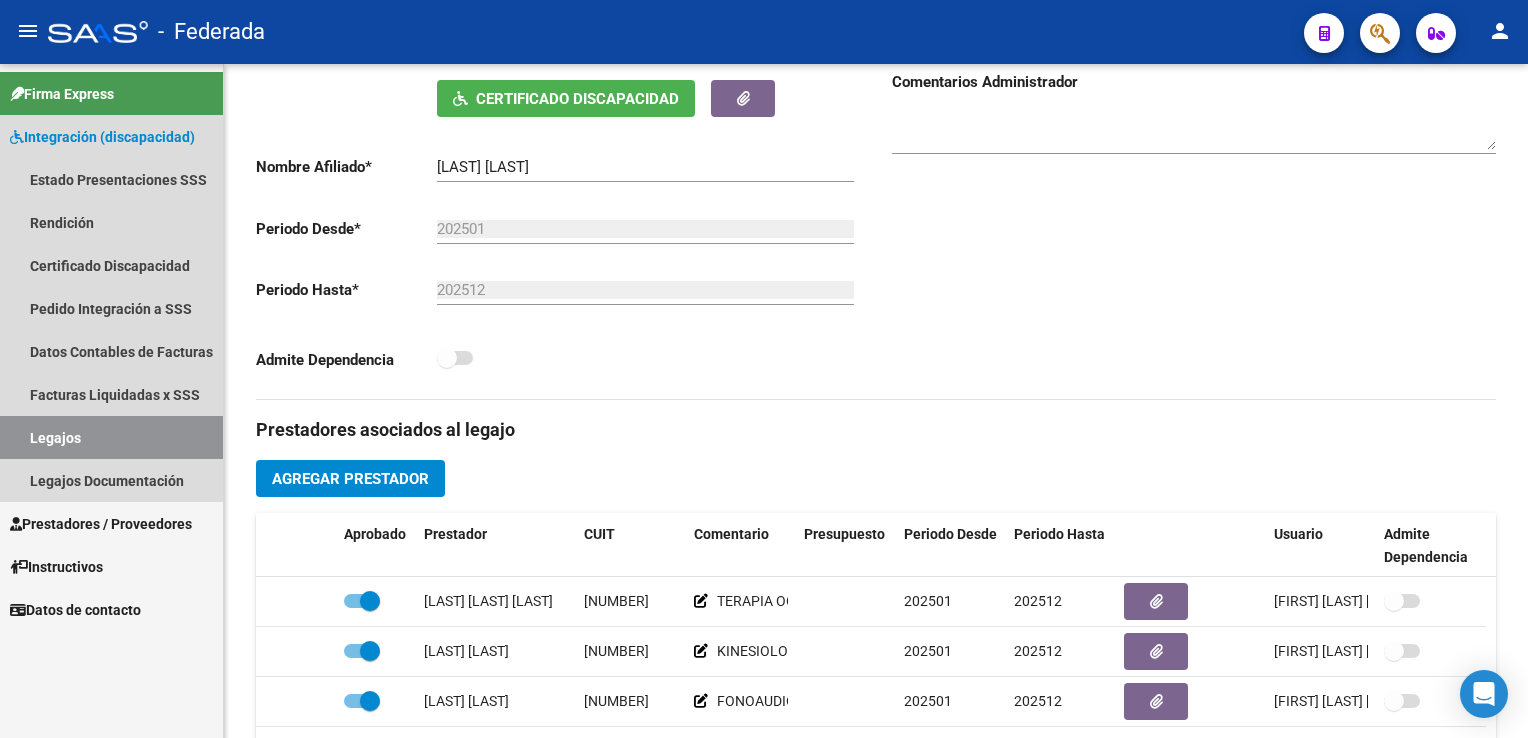click on "Legajos" at bounding box center (111, 437) 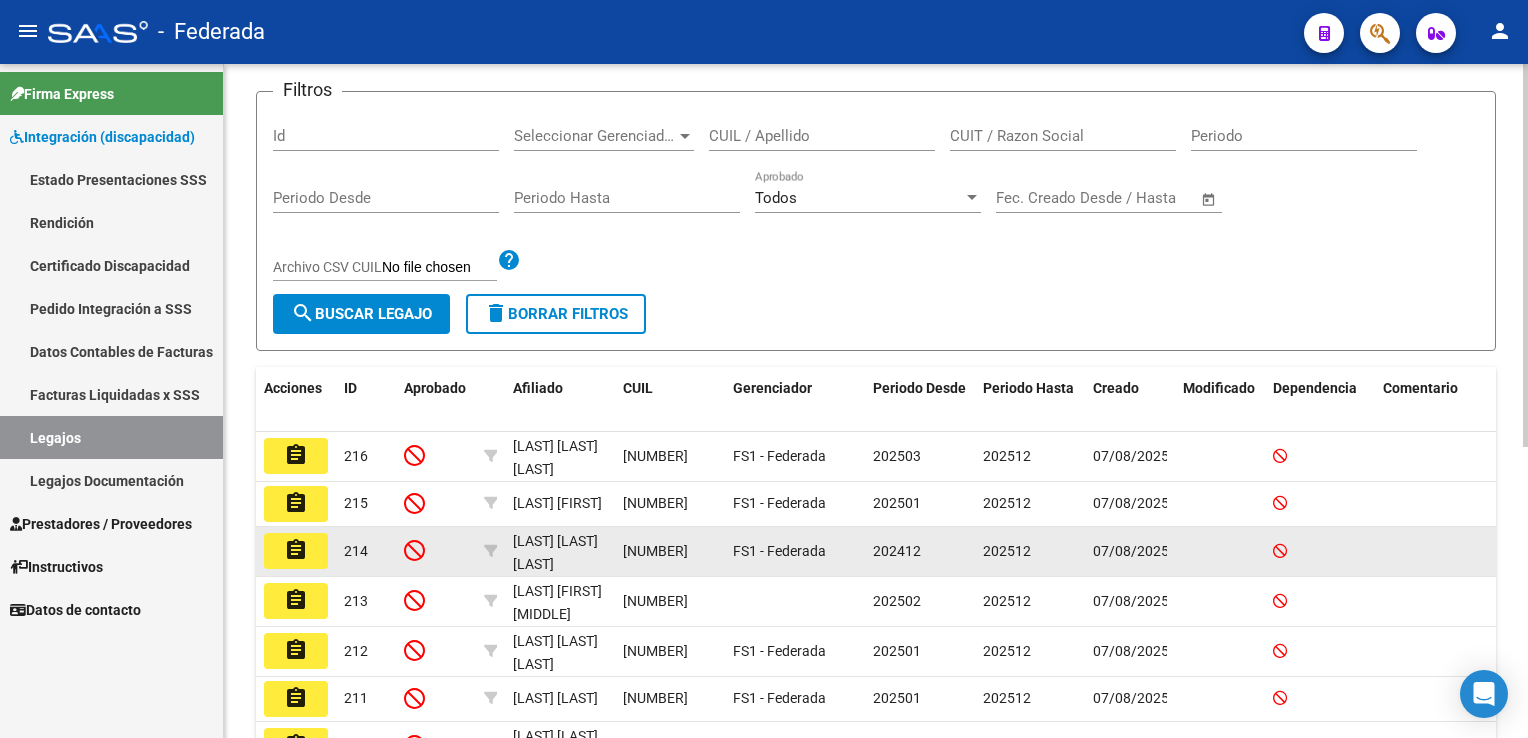 scroll, scrollTop: 0, scrollLeft: 0, axis: both 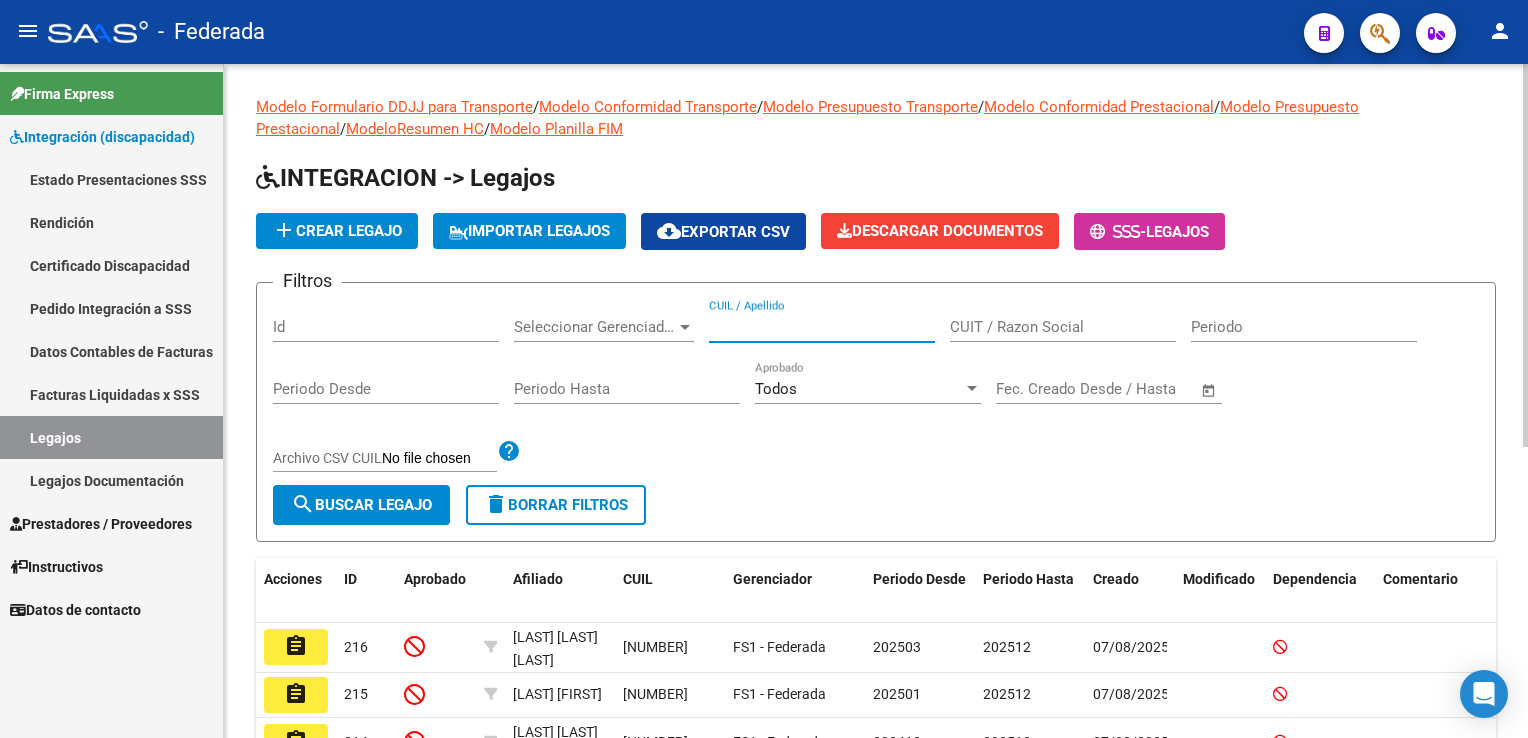 click on "CUIL / Apellido" at bounding box center (822, 327) 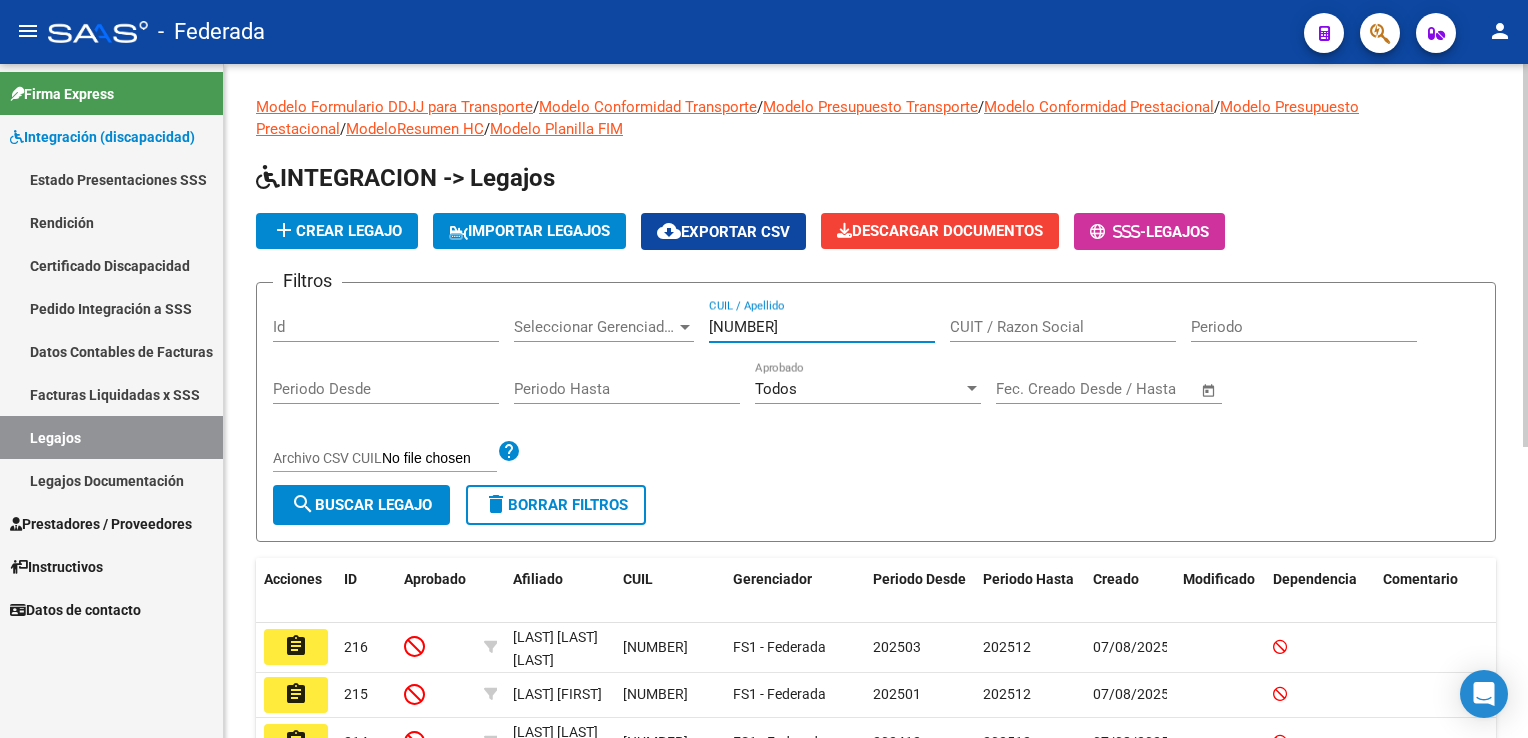type on "[NUMBER]" 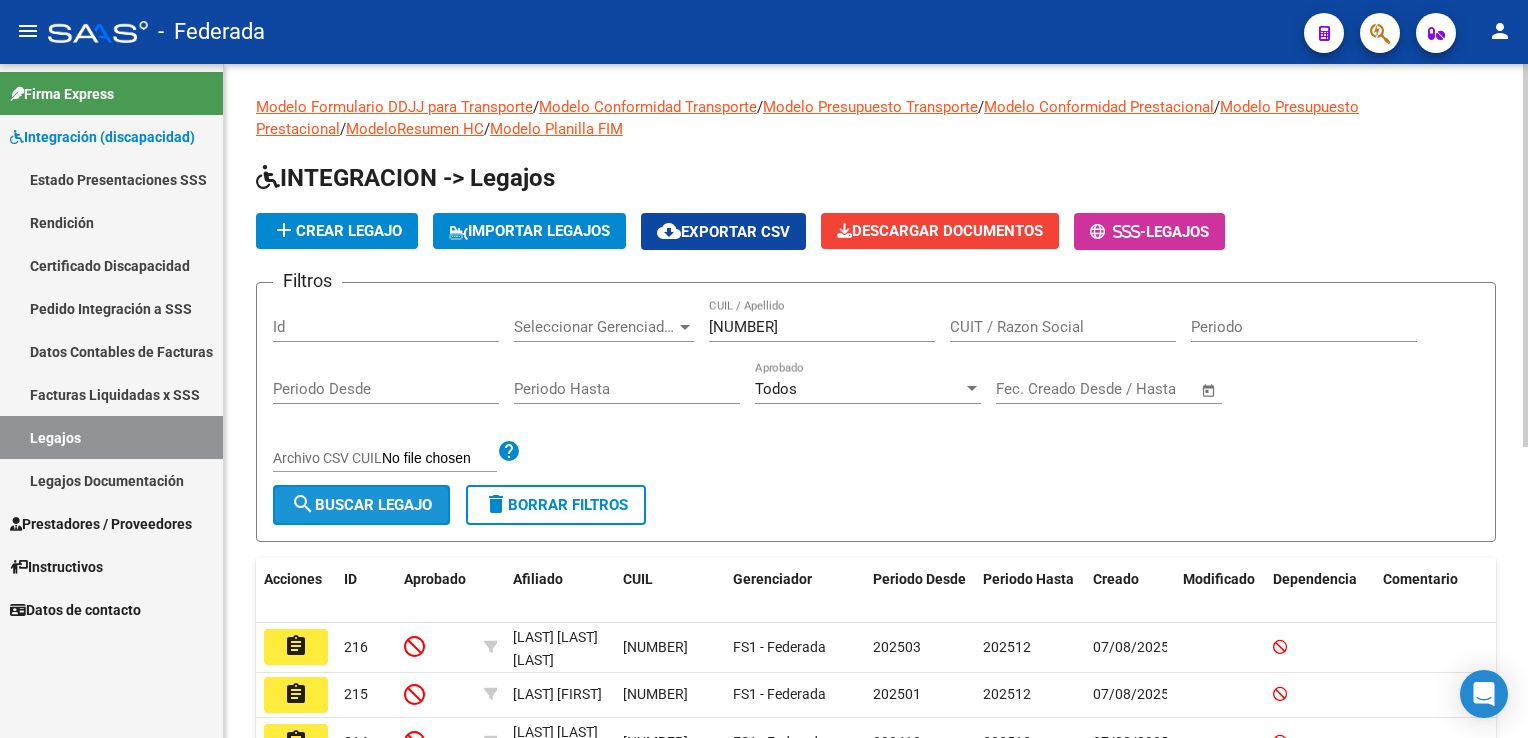 click on "search  Buscar Legajo" 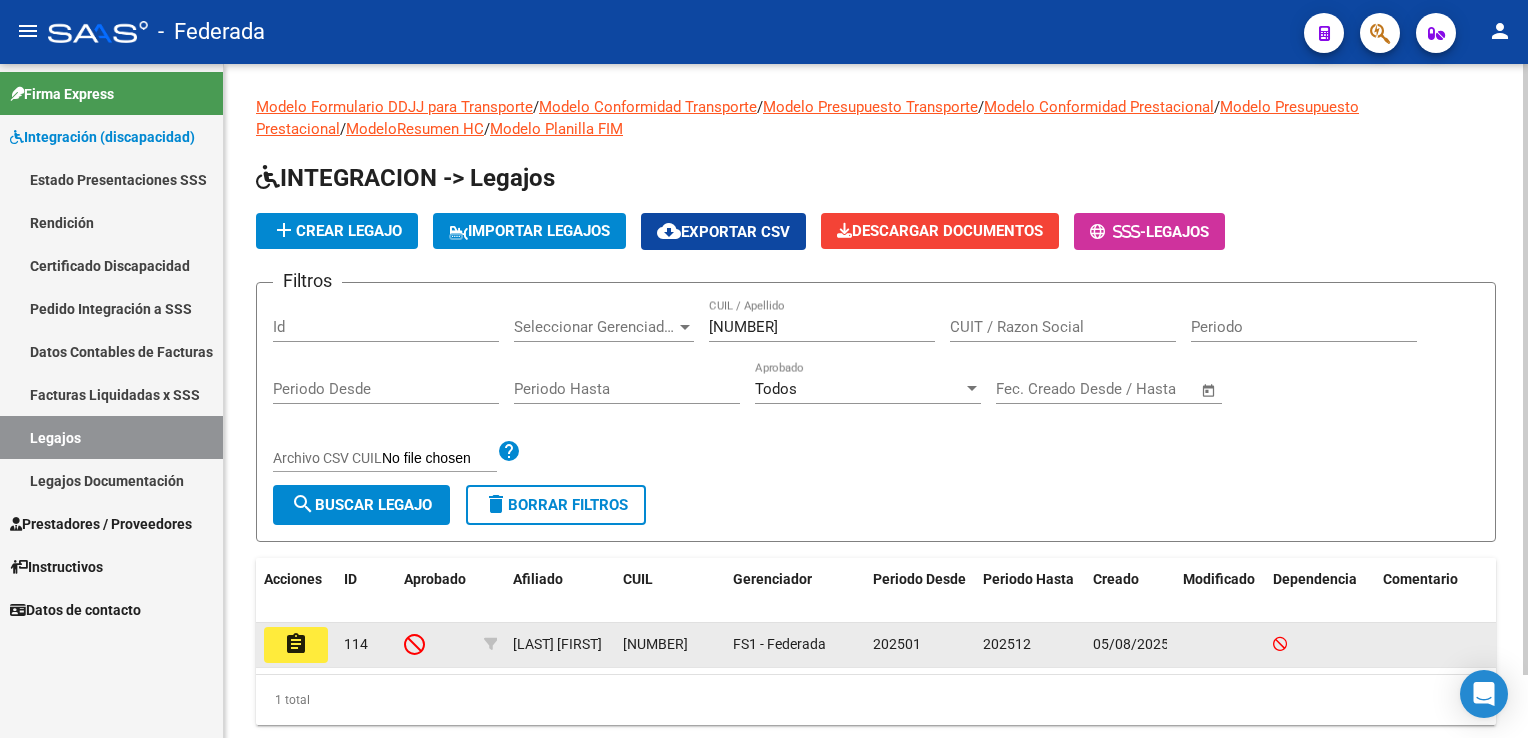 click on "assignment" 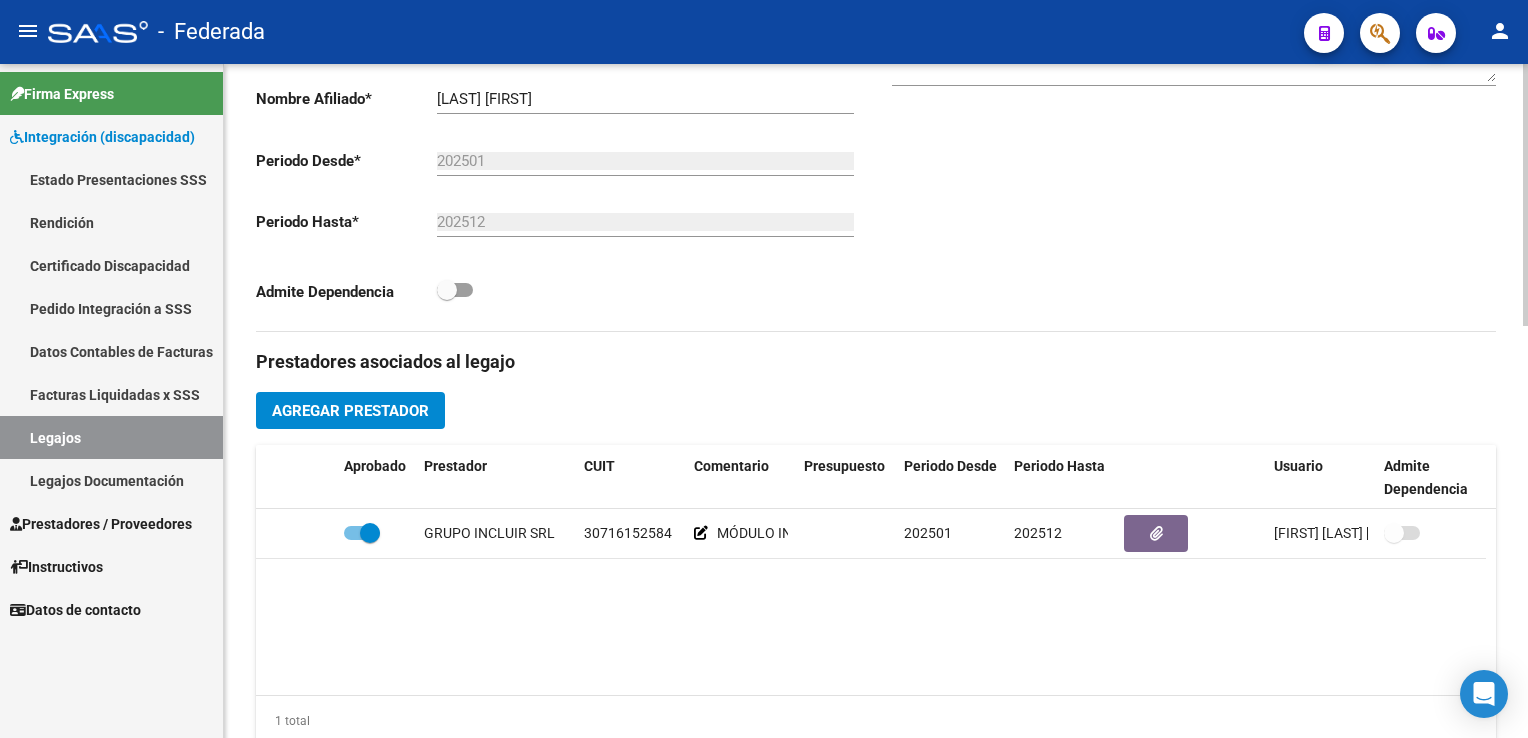 scroll, scrollTop: 600, scrollLeft: 0, axis: vertical 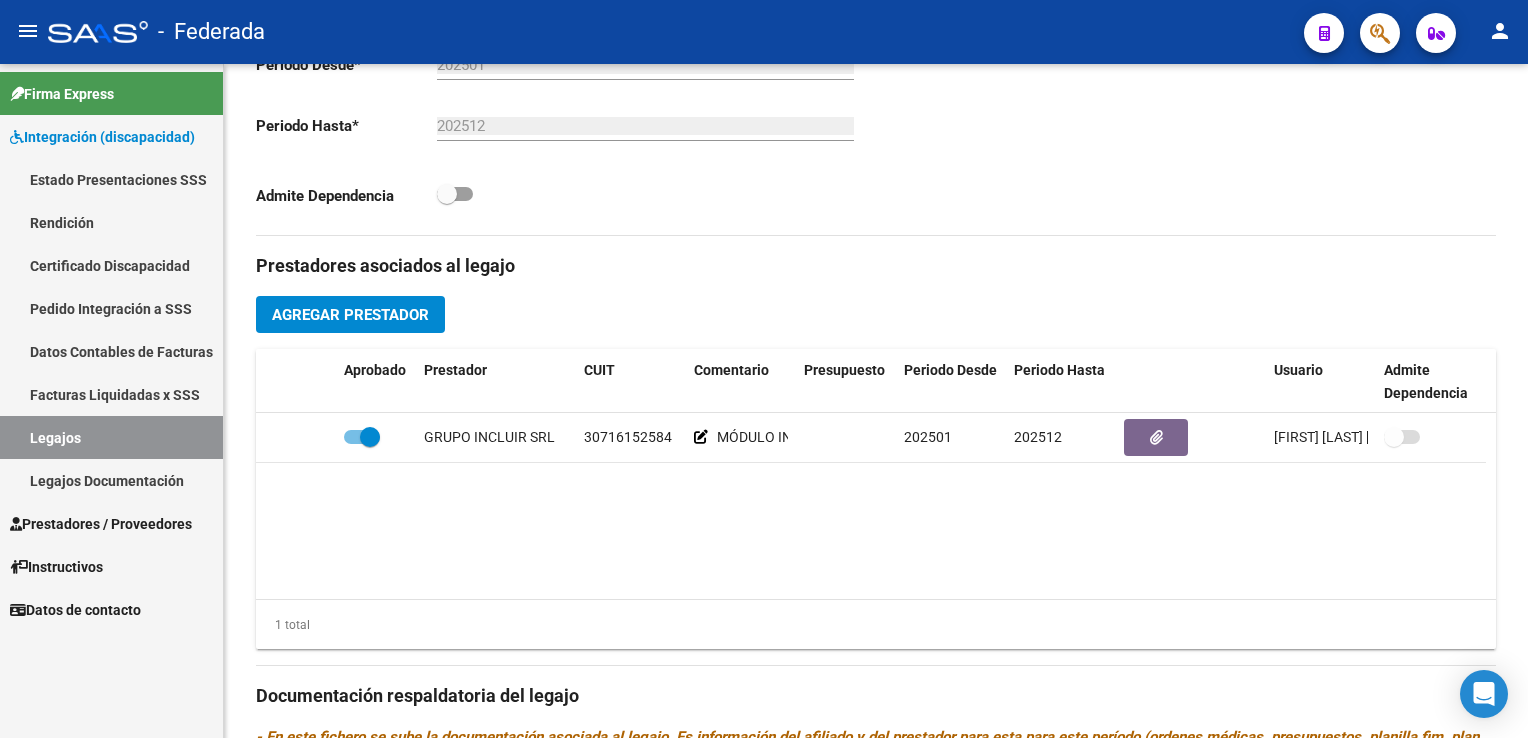 drag, startPoint x: 103, startPoint y: 425, endPoint x: 131, endPoint y: 419, distance: 28.635643 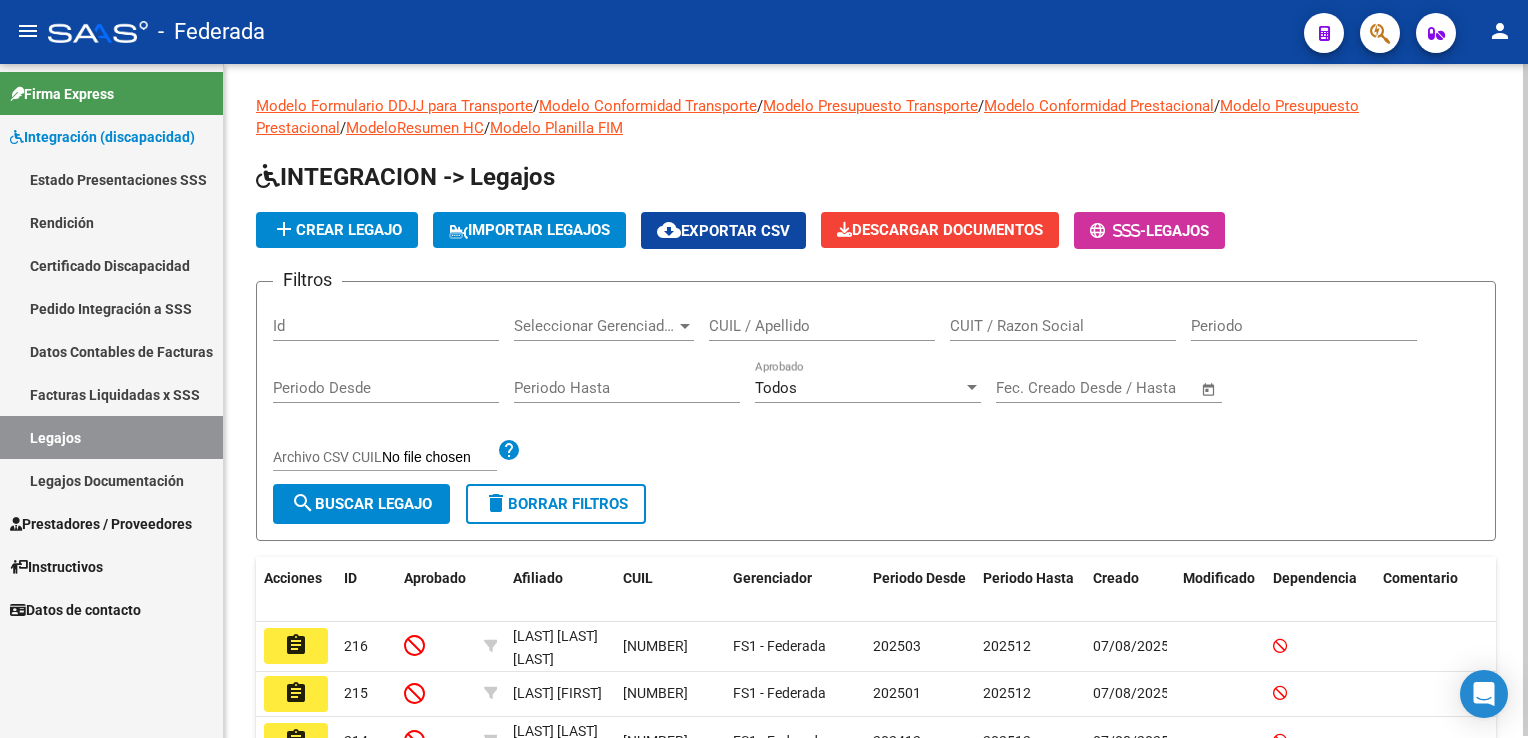 scroll, scrollTop: 0, scrollLeft: 0, axis: both 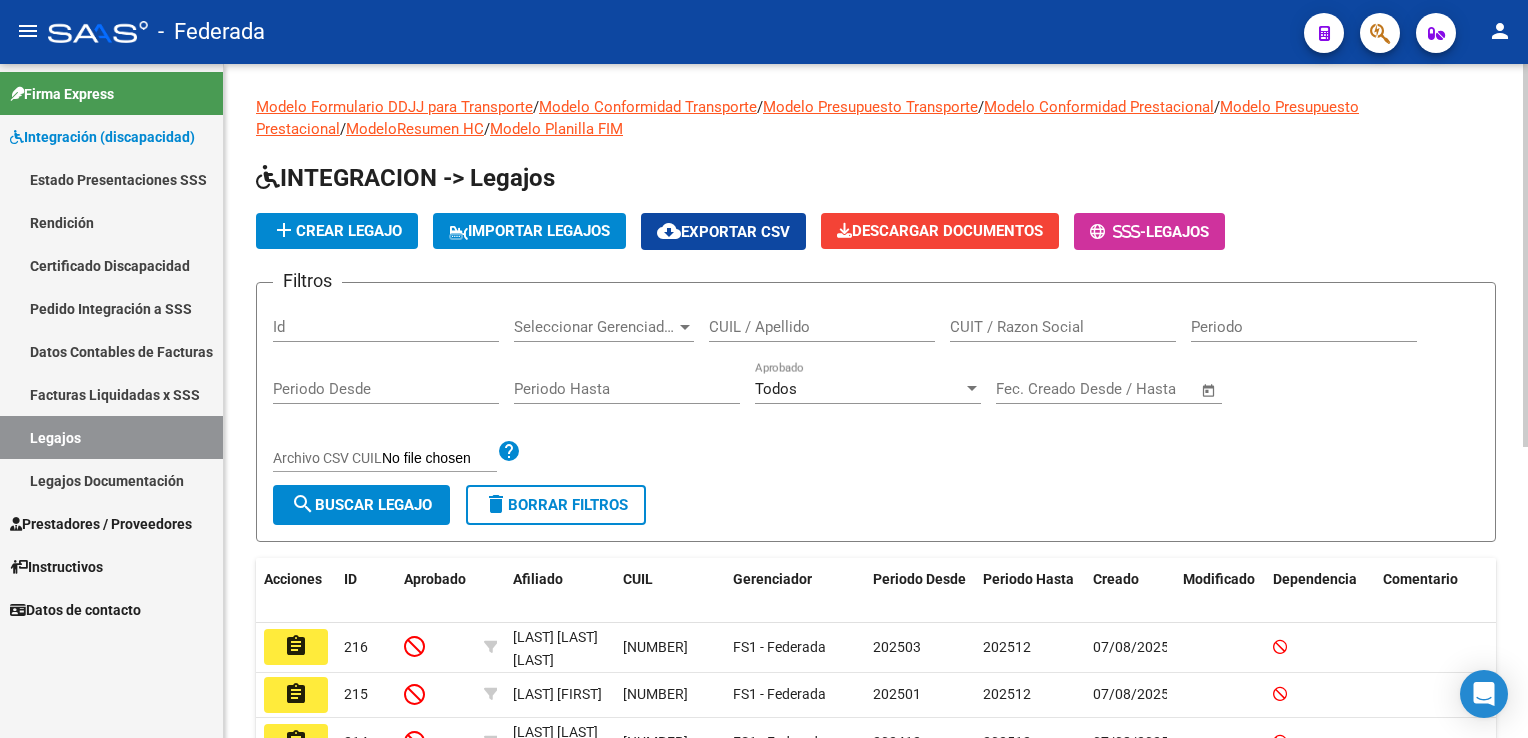 click on "CUIL / Apellido" 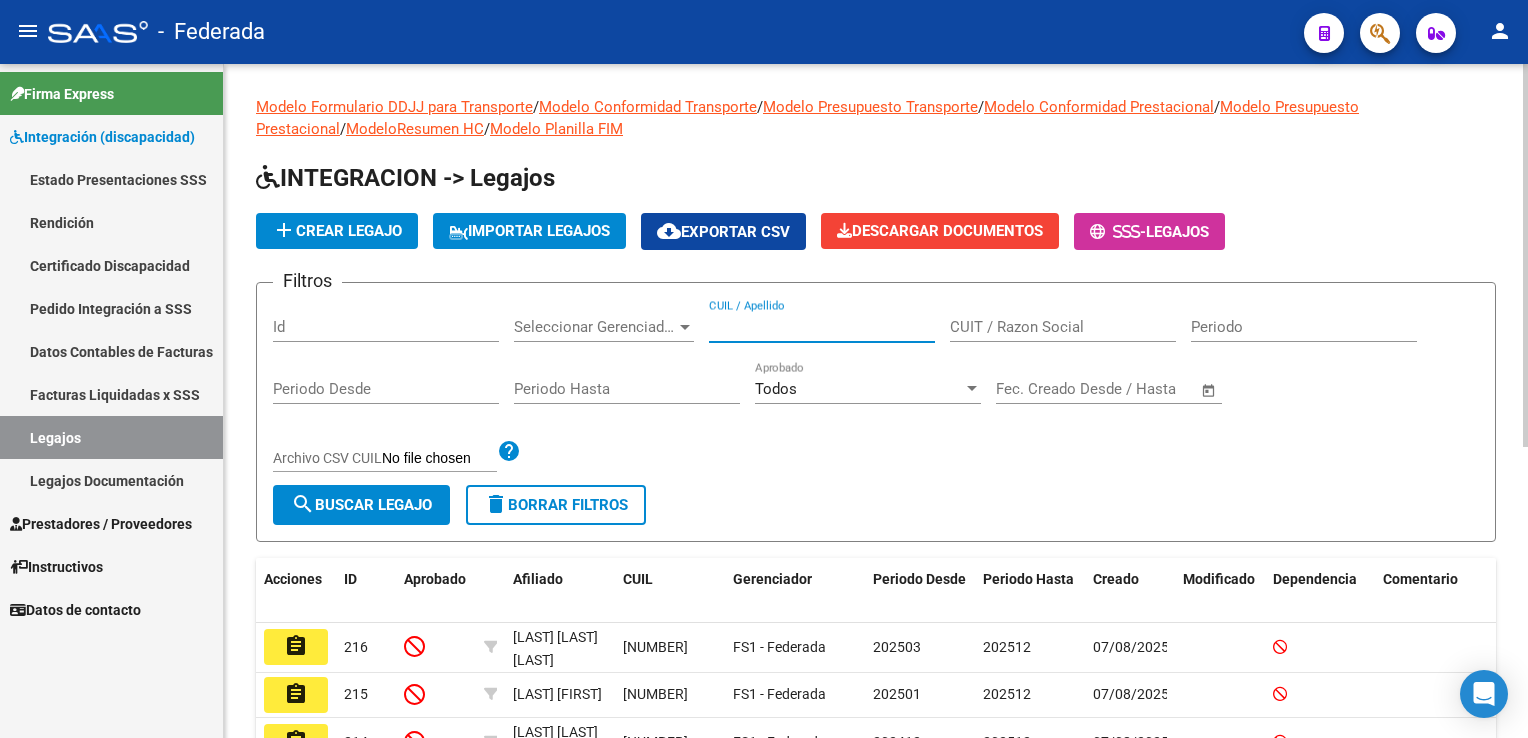 click on "CUIL / Apellido" 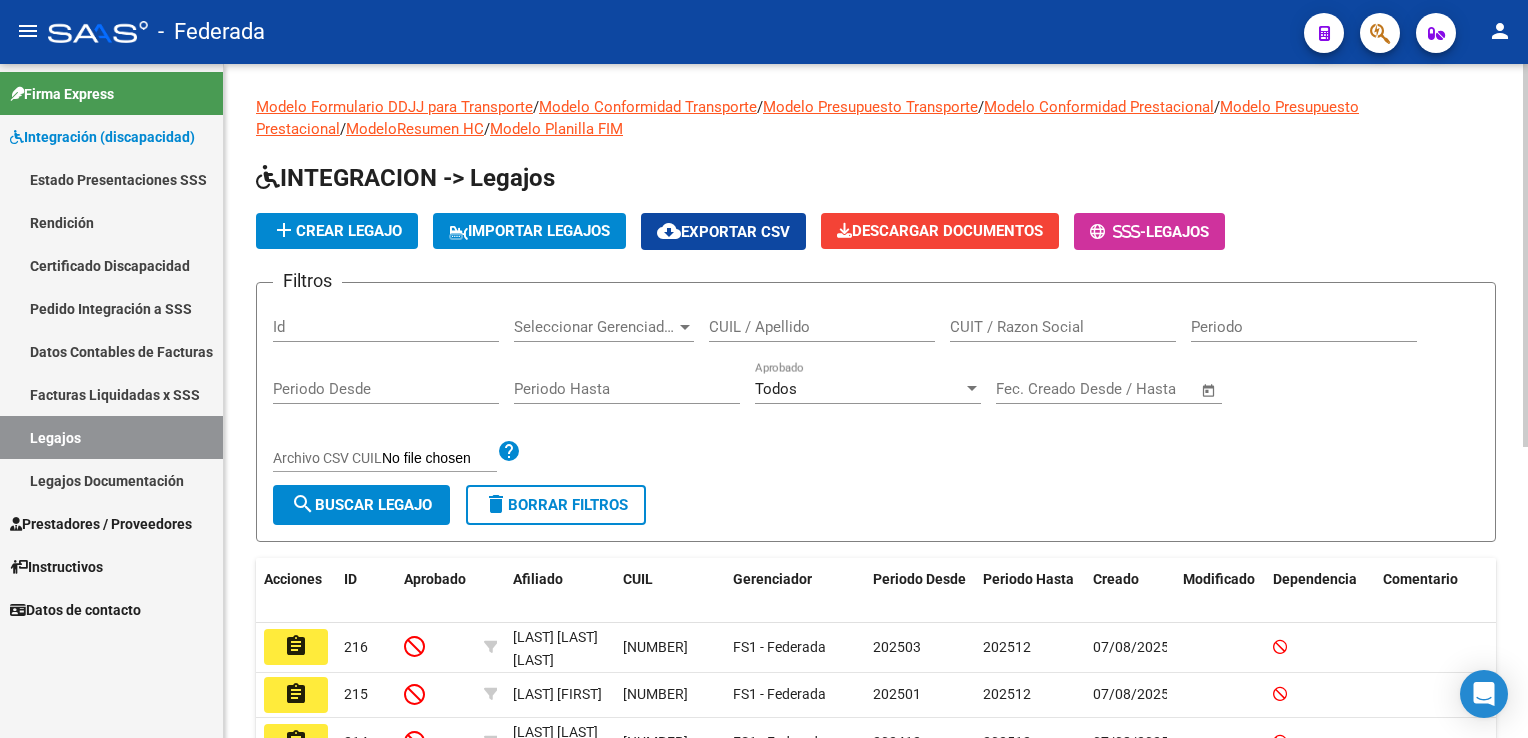 click on "CUIL / Apellido" 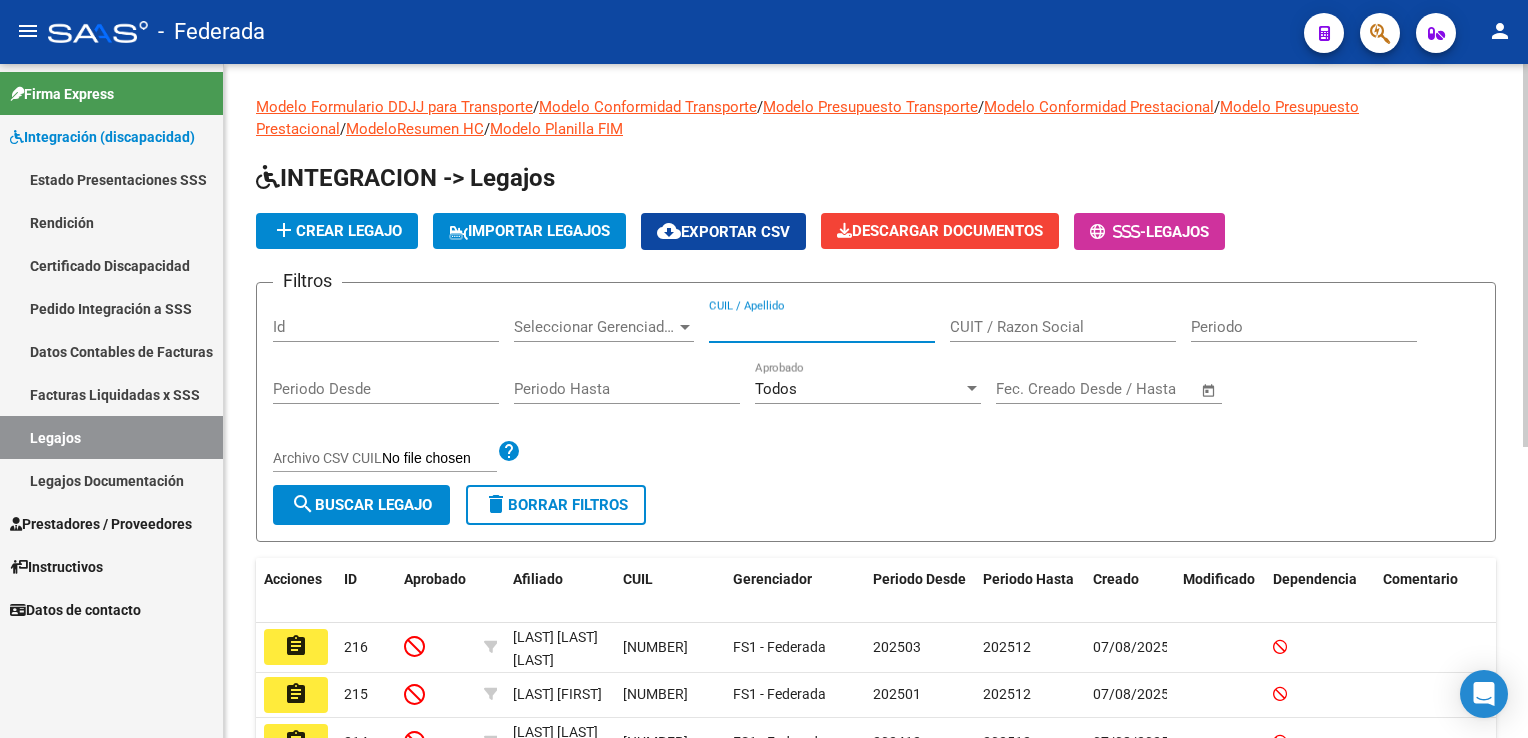 paste on "[NUMBER]" 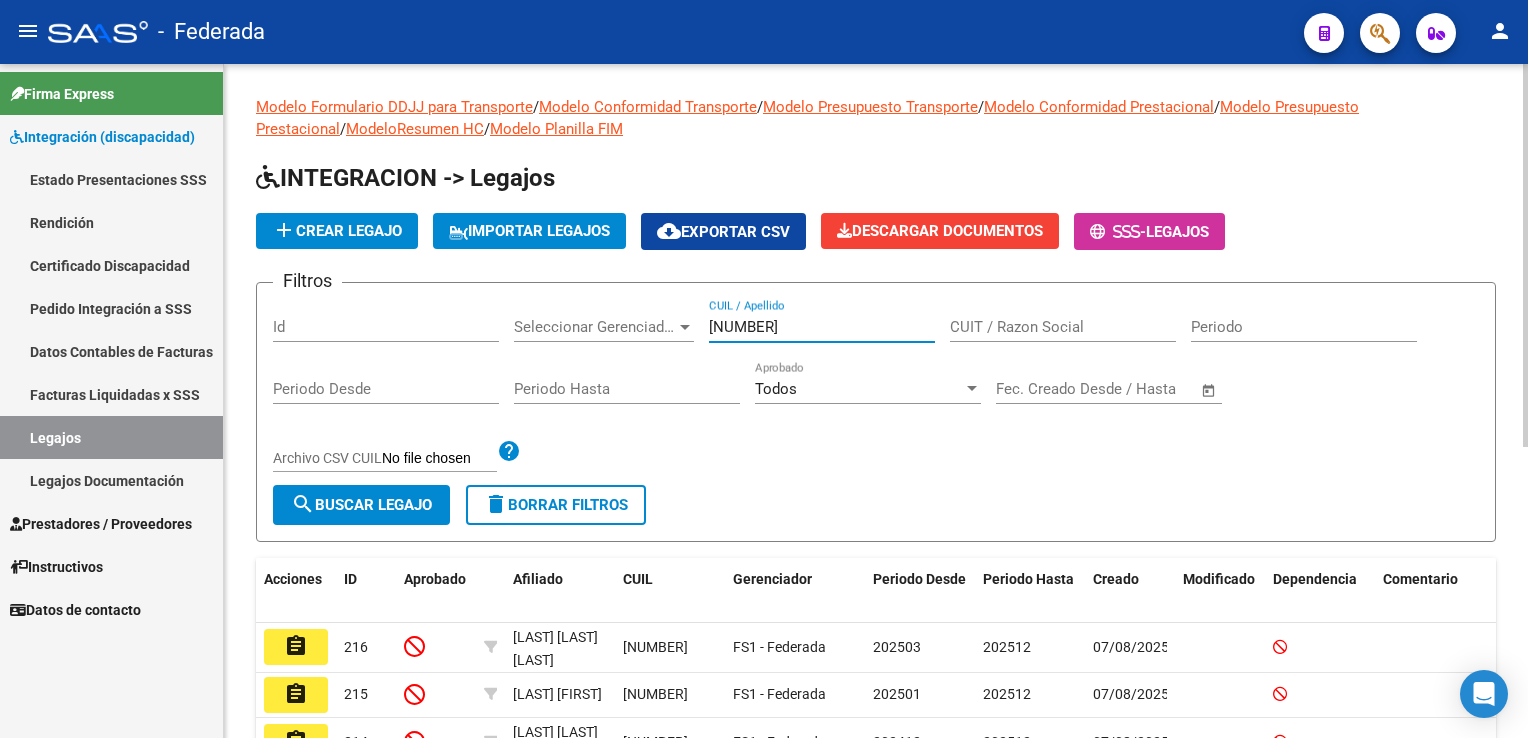 type on "[NUMBER]" 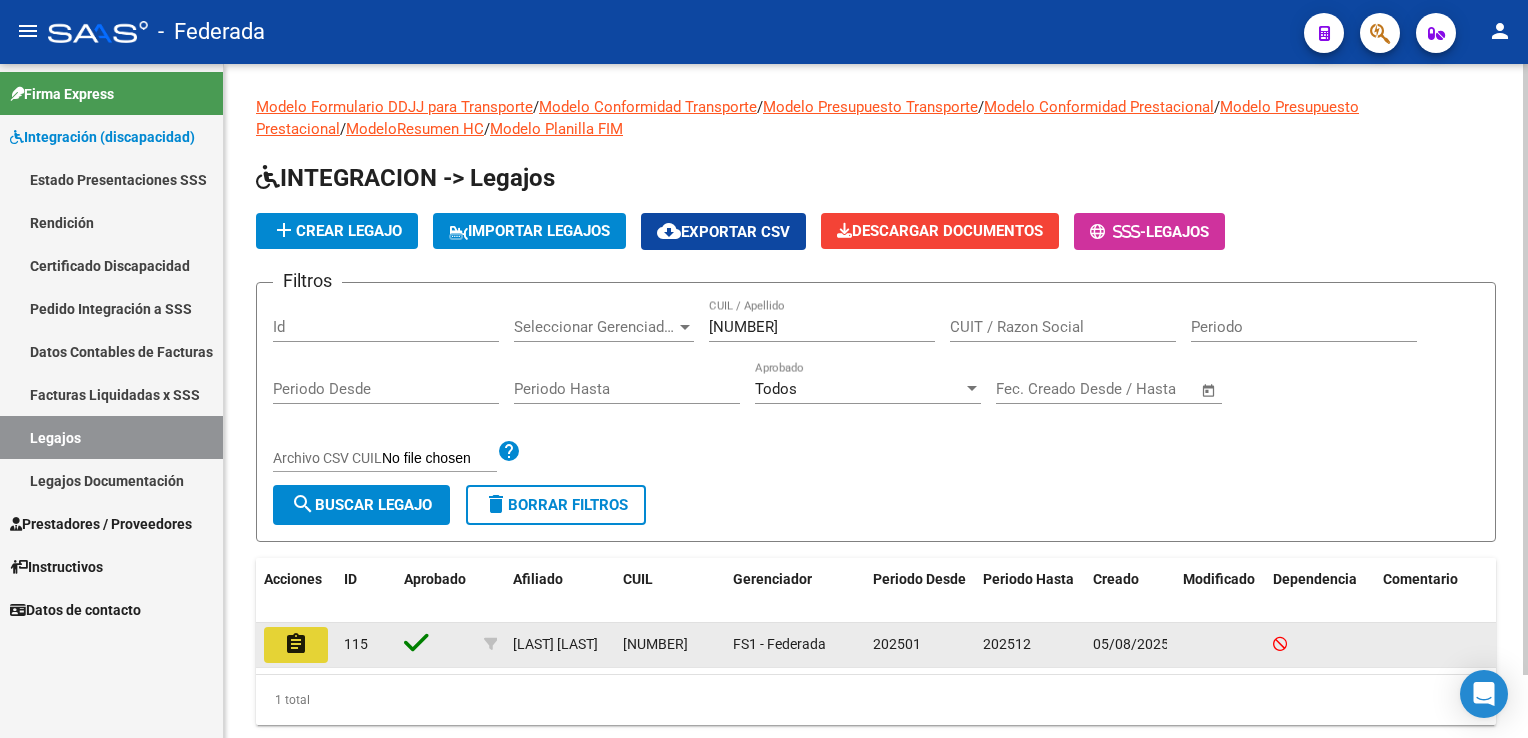 click on "assignment" 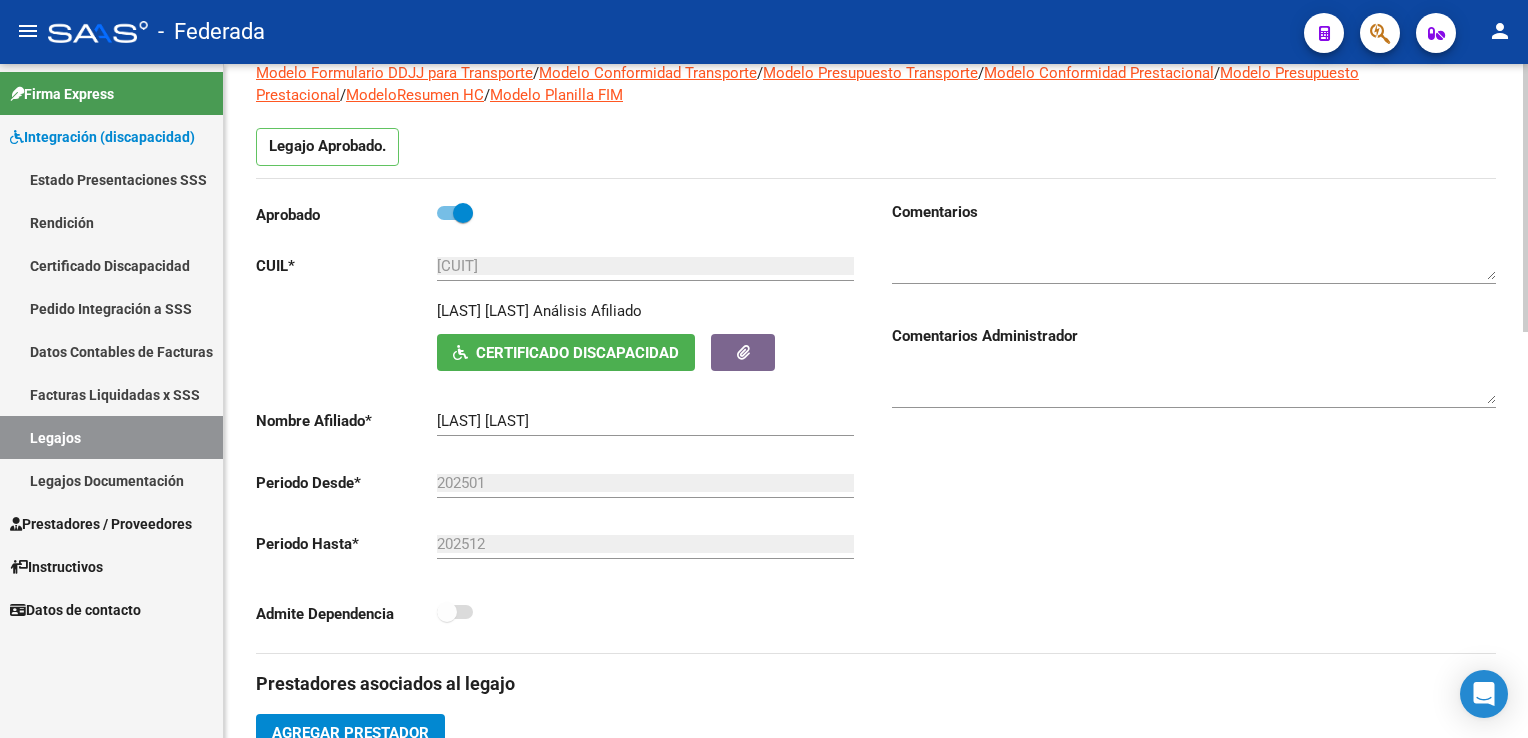 scroll, scrollTop: 300, scrollLeft: 0, axis: vertical 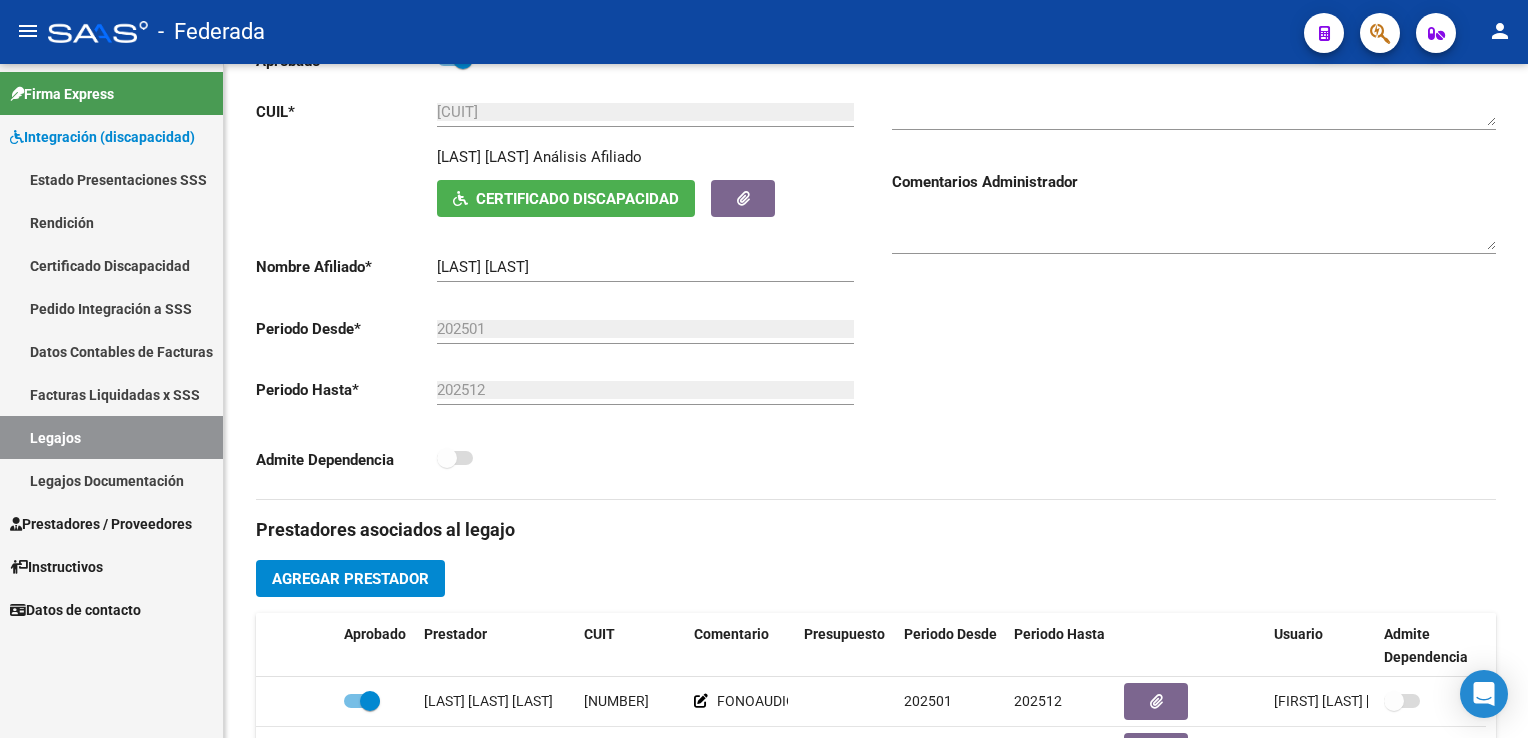 click on "Legajos" at bounding box center [111, 437] 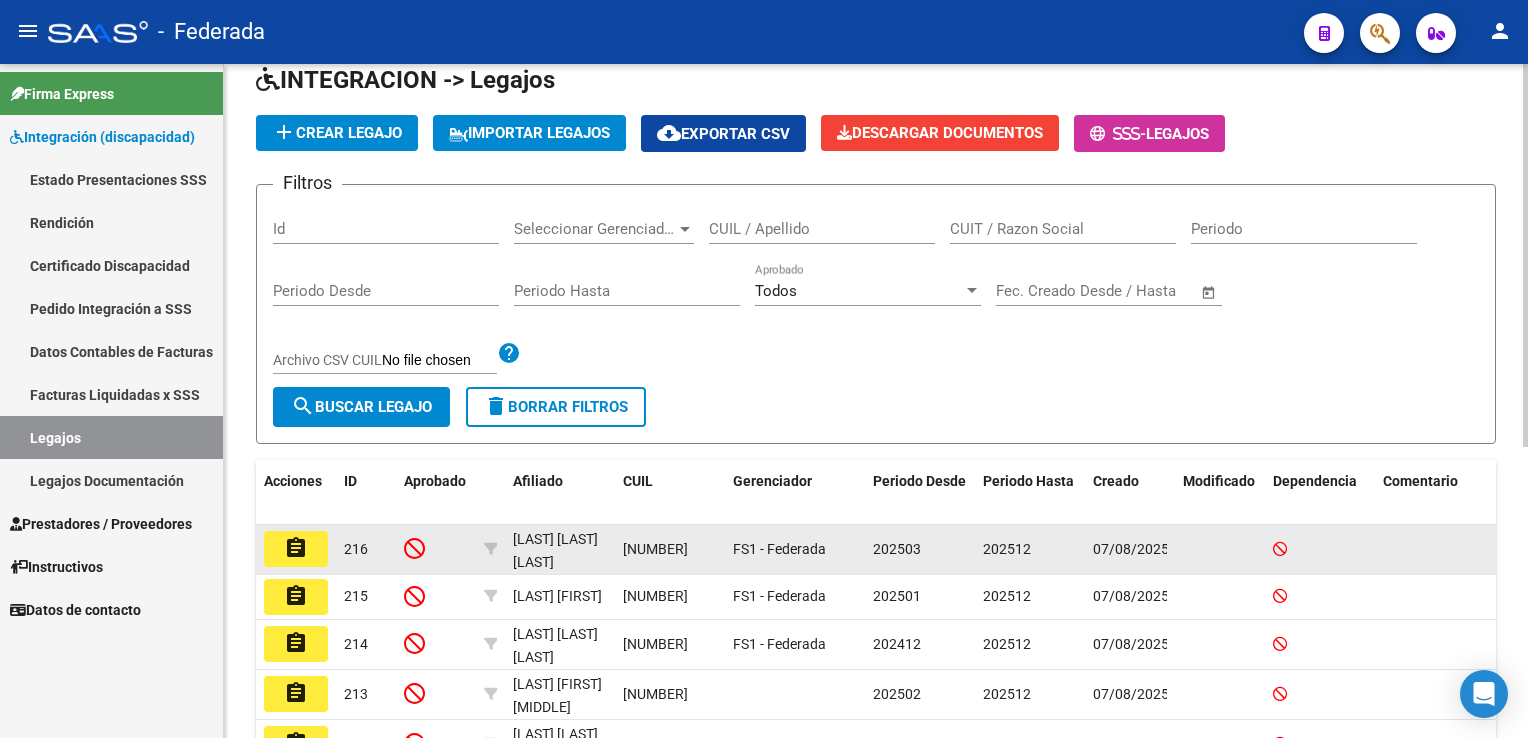 scroll, scrollTop: 0, scrollLeft: 0, axis: both 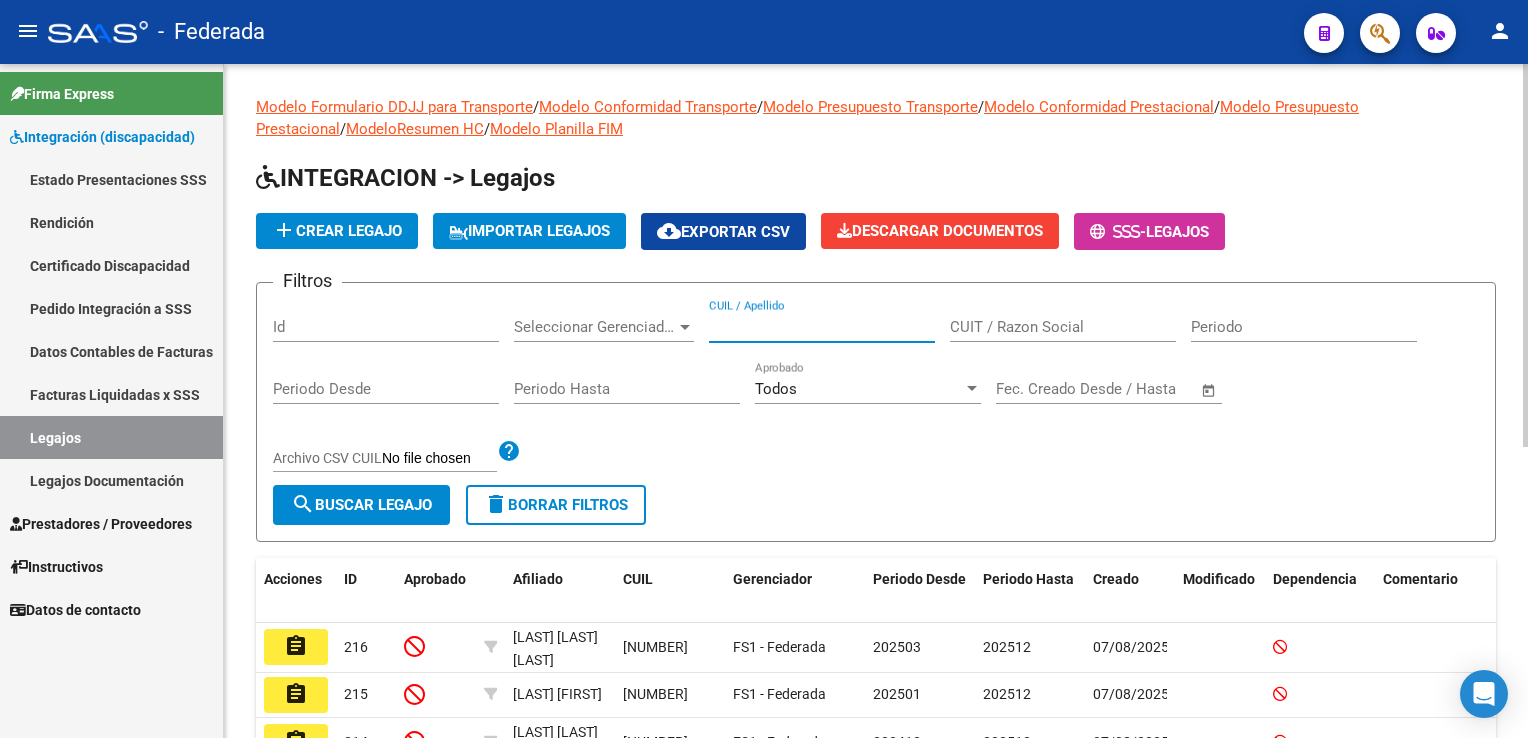 click on "CUIL / Apellido" at bounding box center [822, 327] 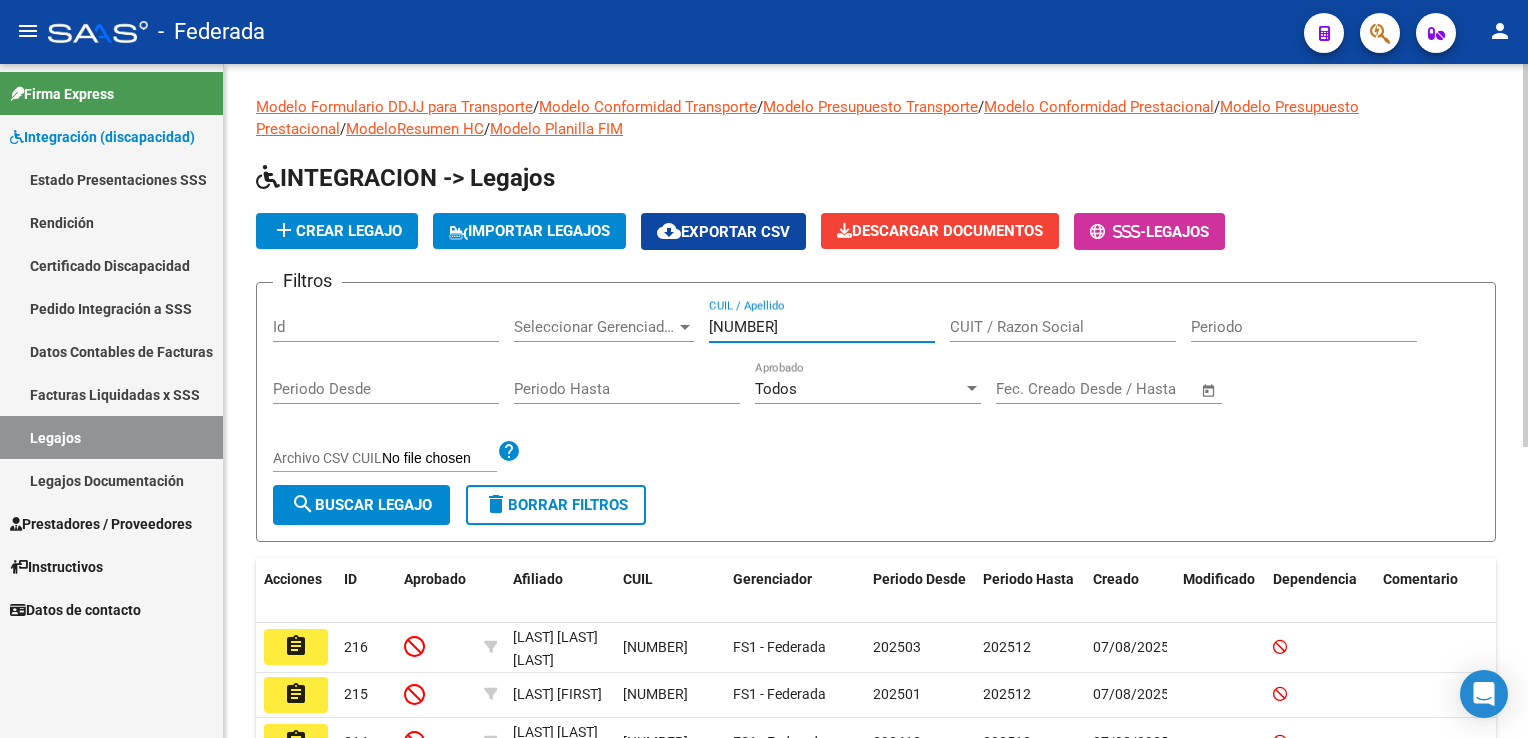 drag, startPoint x: 830, startPoint y: 329, endPoint x: 783, endPoint y: 419, distance: 101.53325 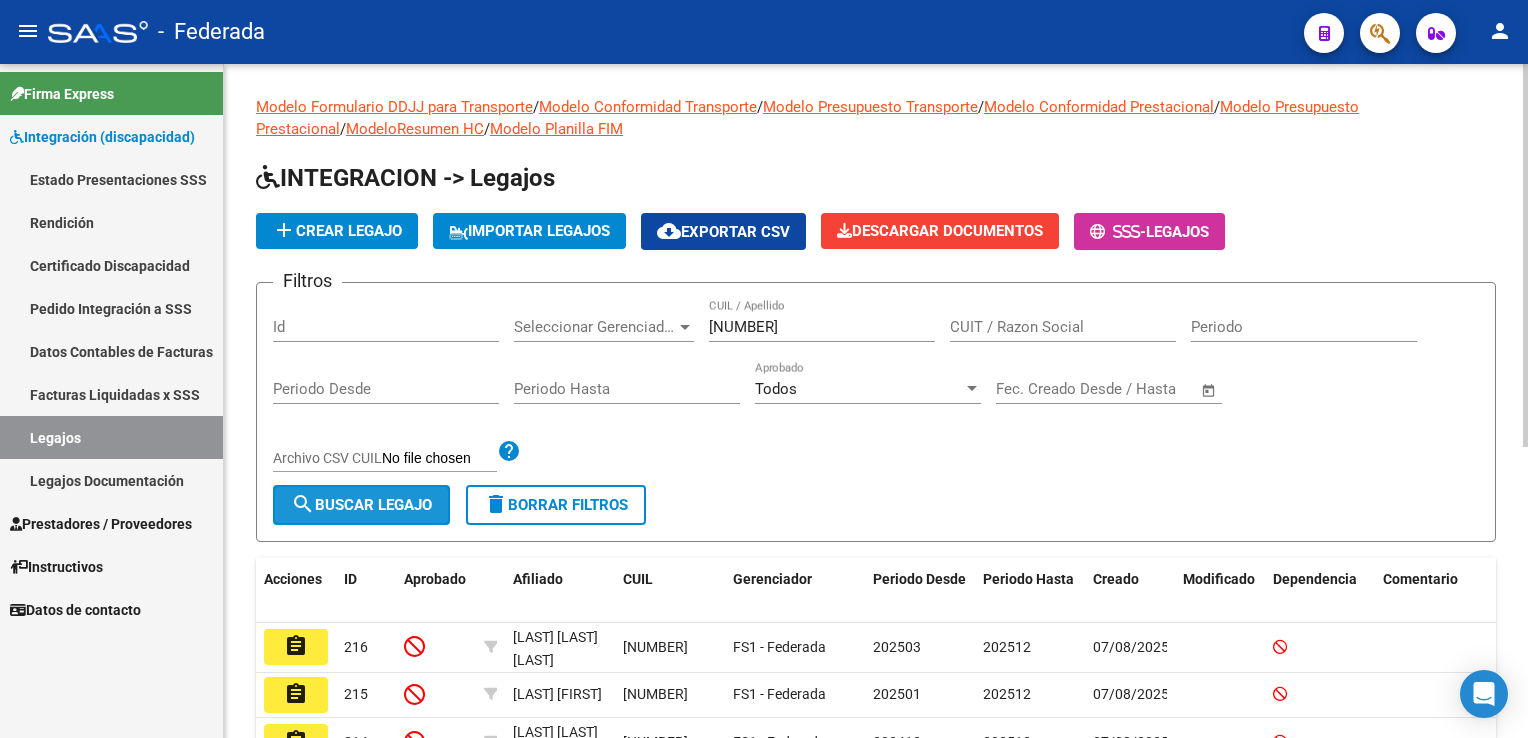 click on "search  Buscar Legajo" 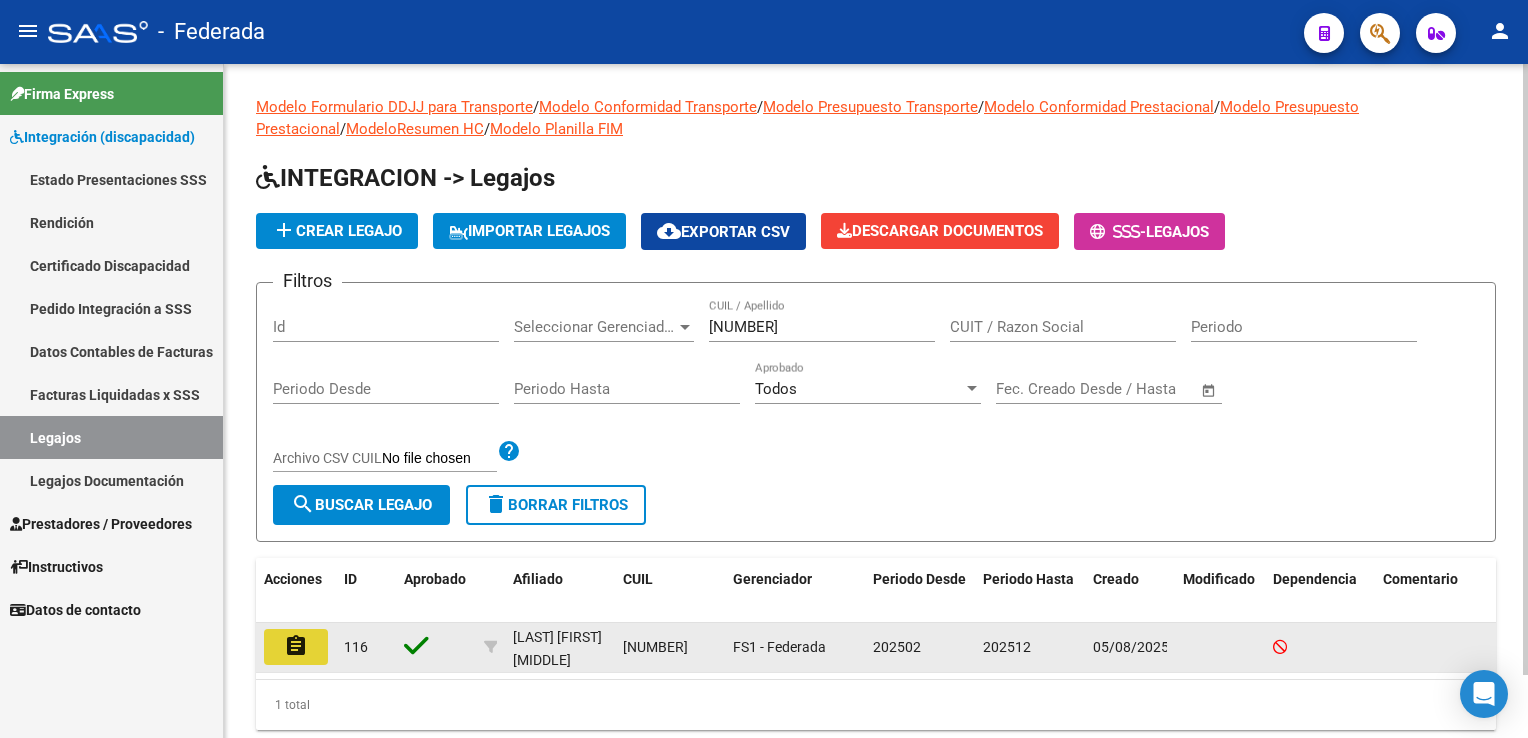 click on "assignment" 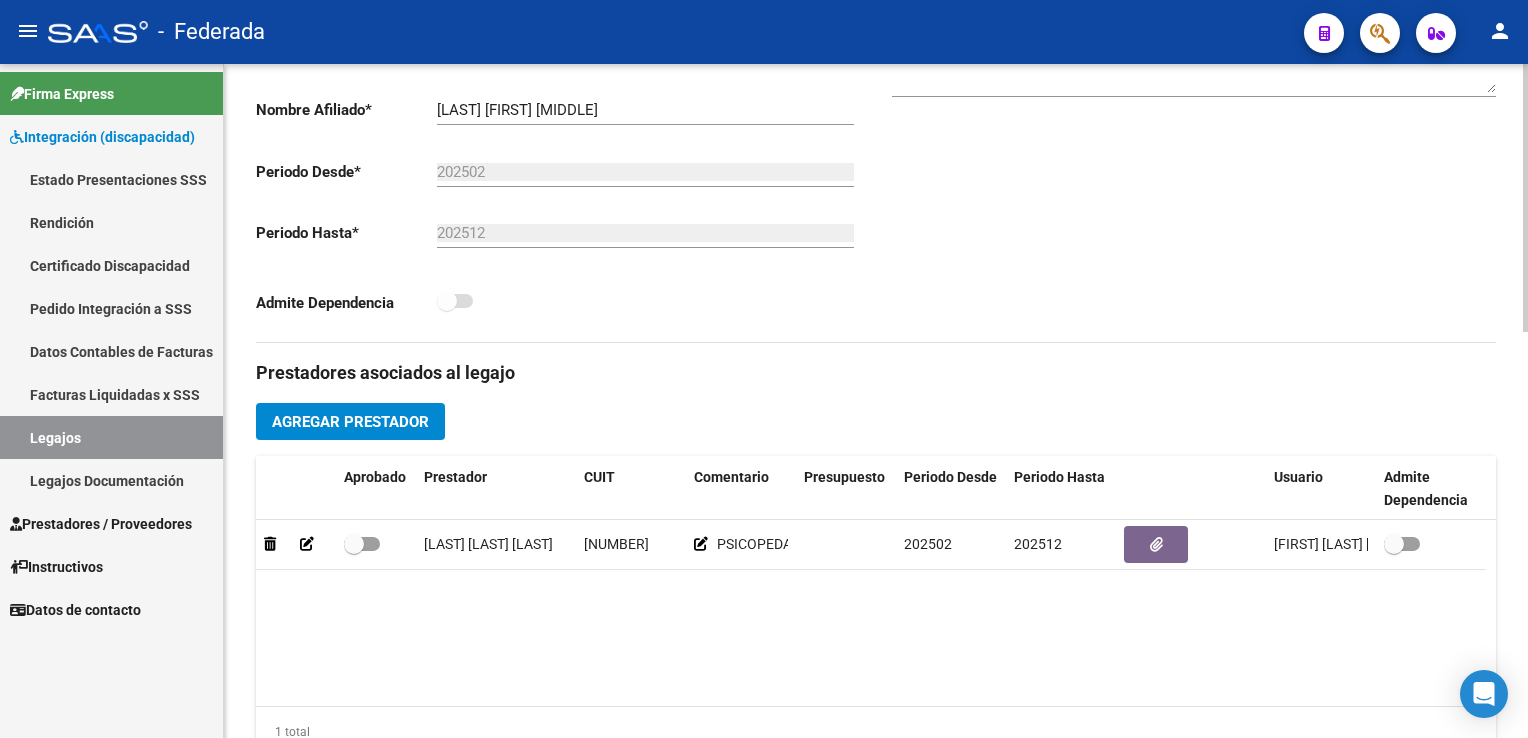 scroll, scrollTop: 500, scrollLeft: 0, axis: vertical 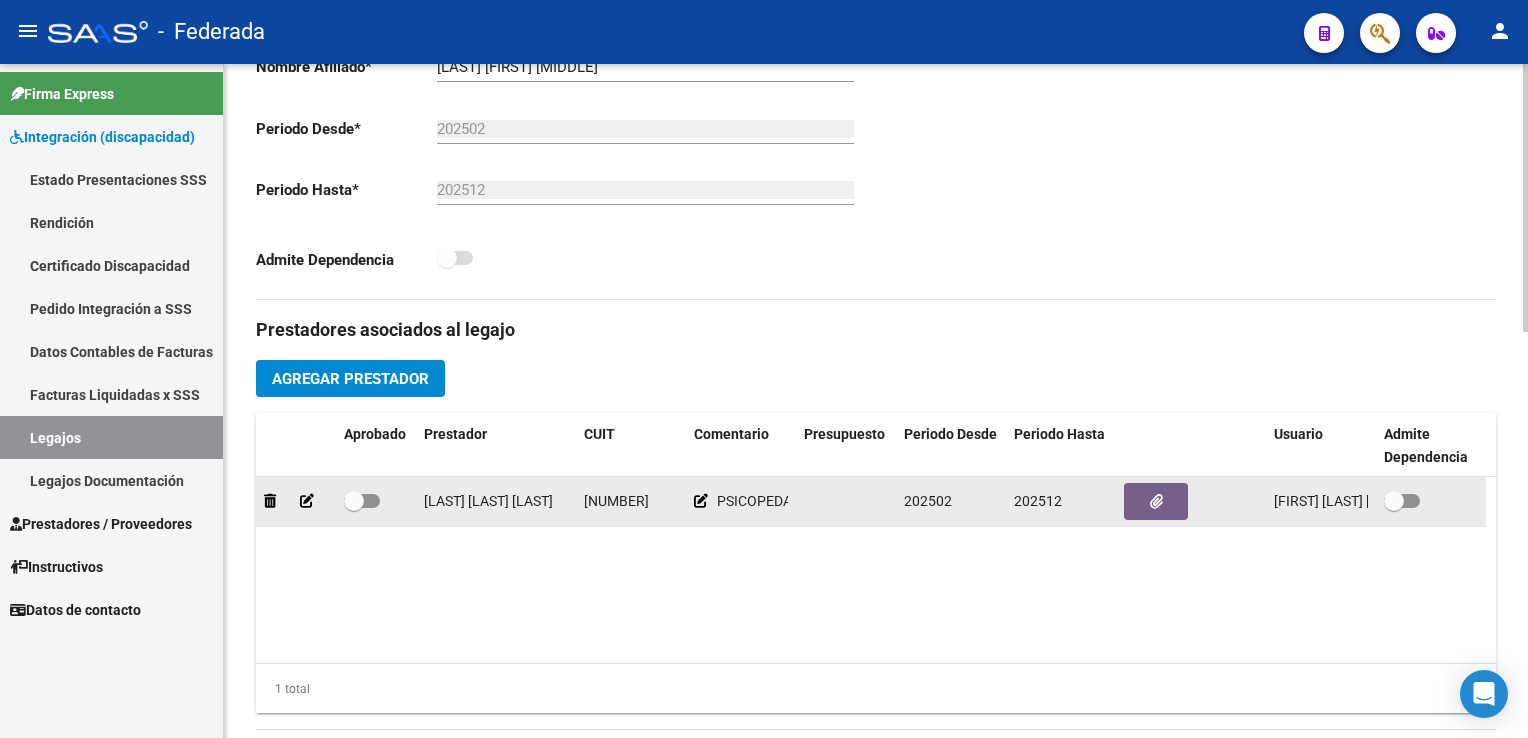 click 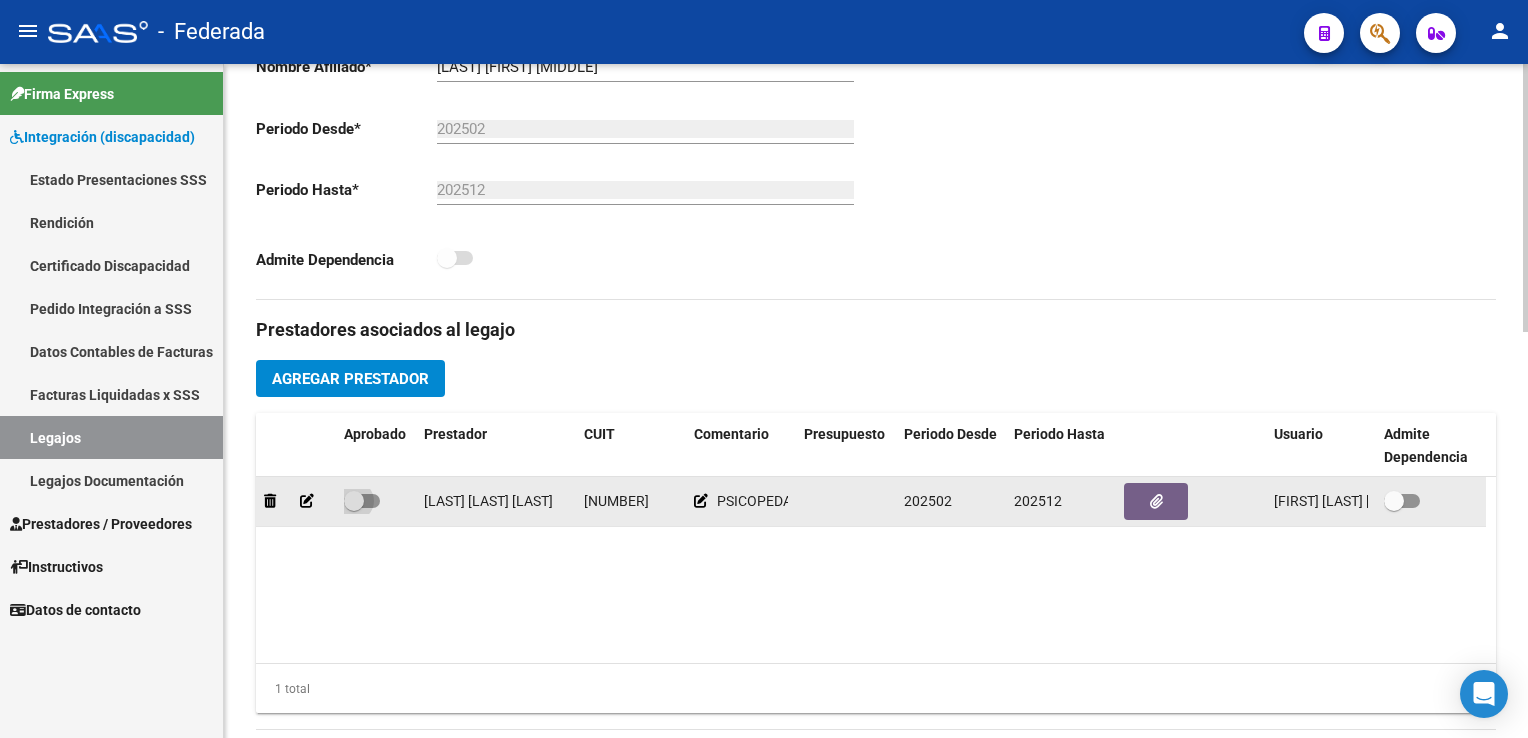 click at bounding box center (362, 501) 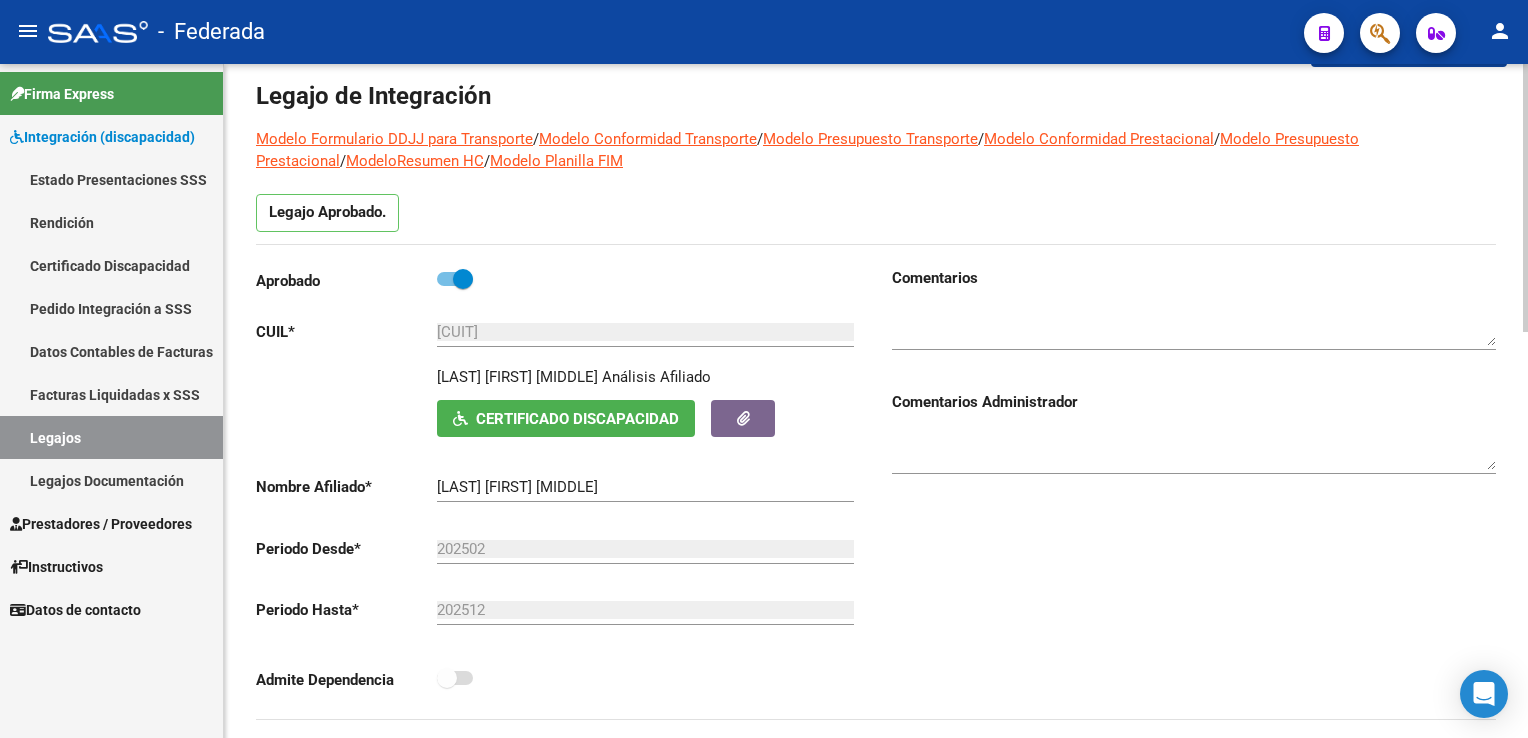 scroll, scrollTop: 0, scrollLeft: 0, axis: both 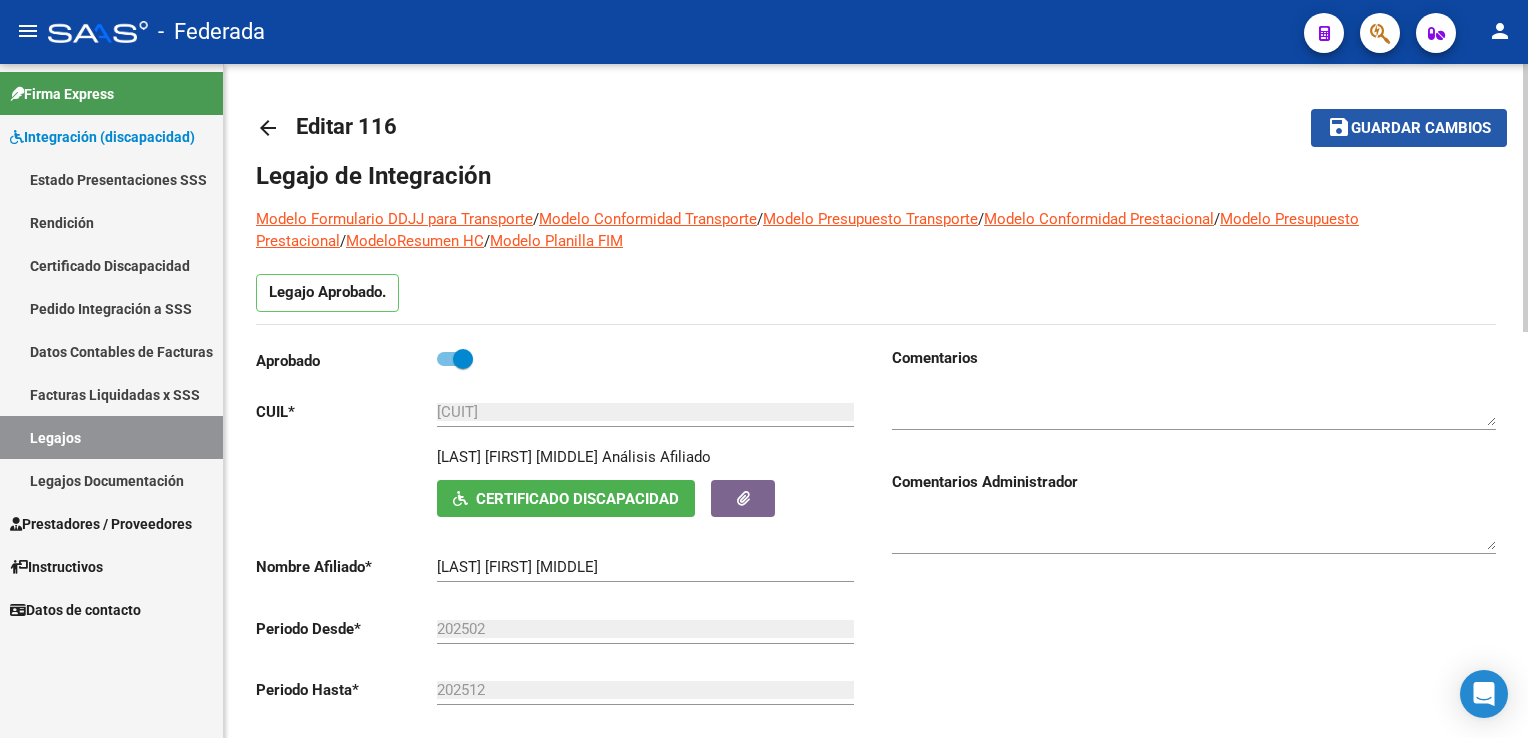 click on "Guardar cambios" 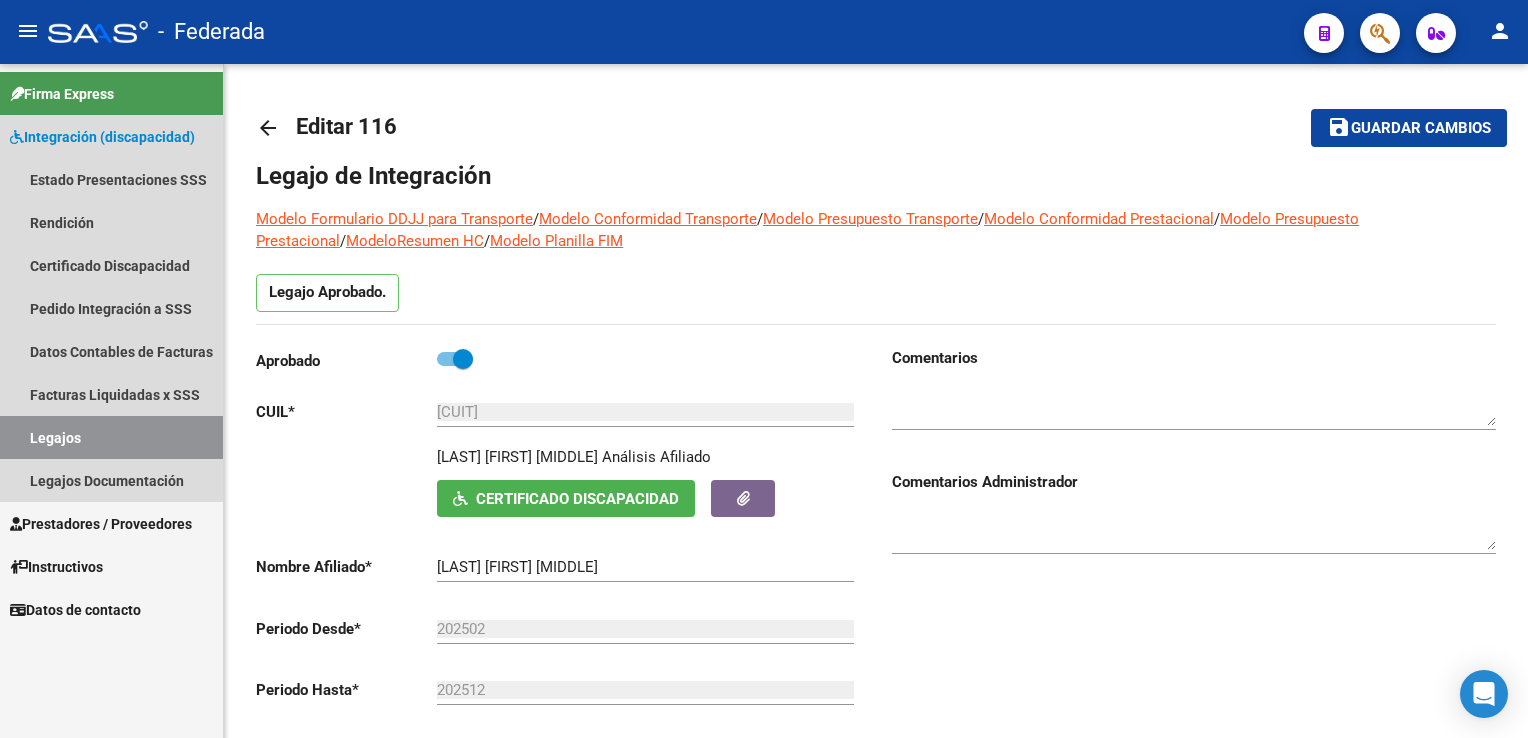 click on "Legajos" at bounding box center (111, 437) 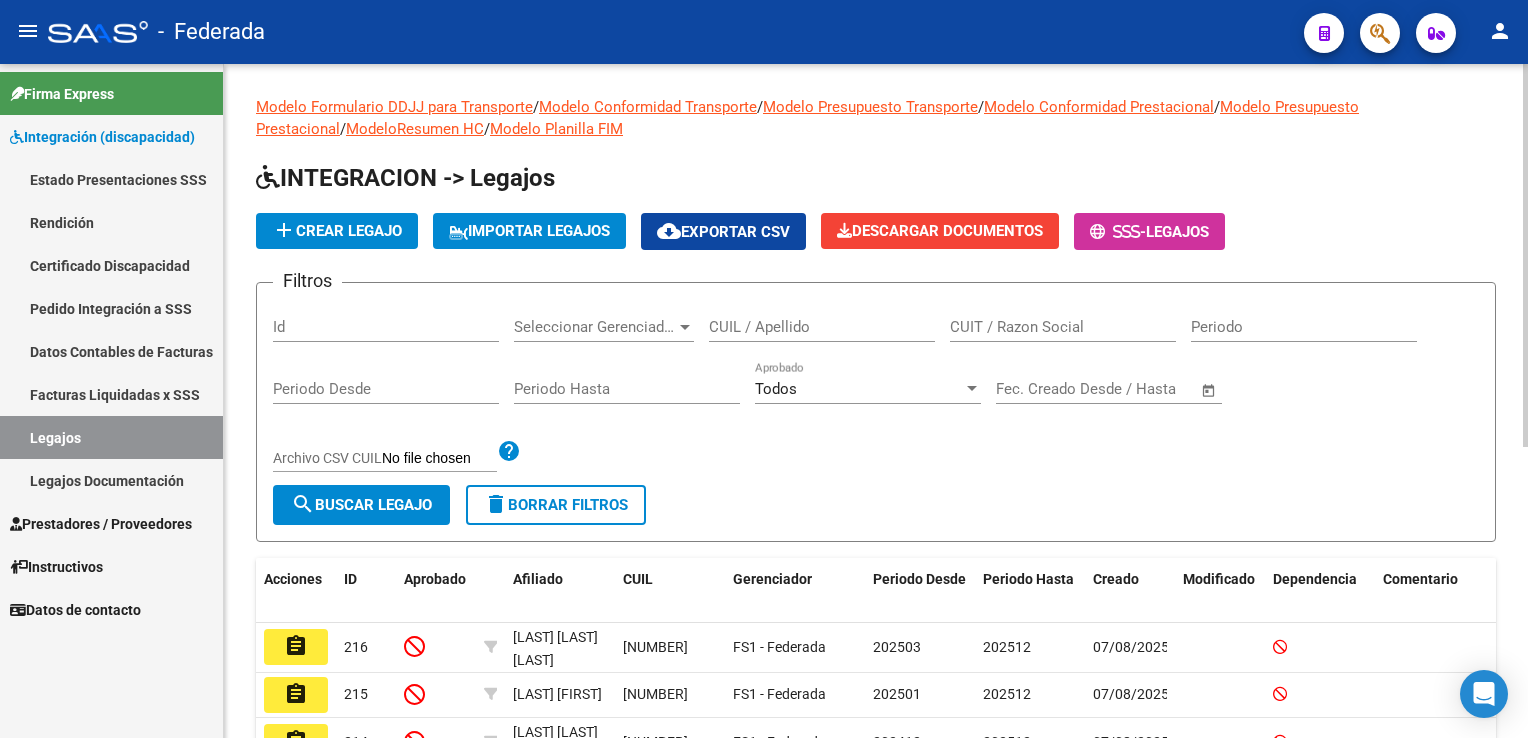 click on "CUIL / Apellido" at bounding box center [822, 327] 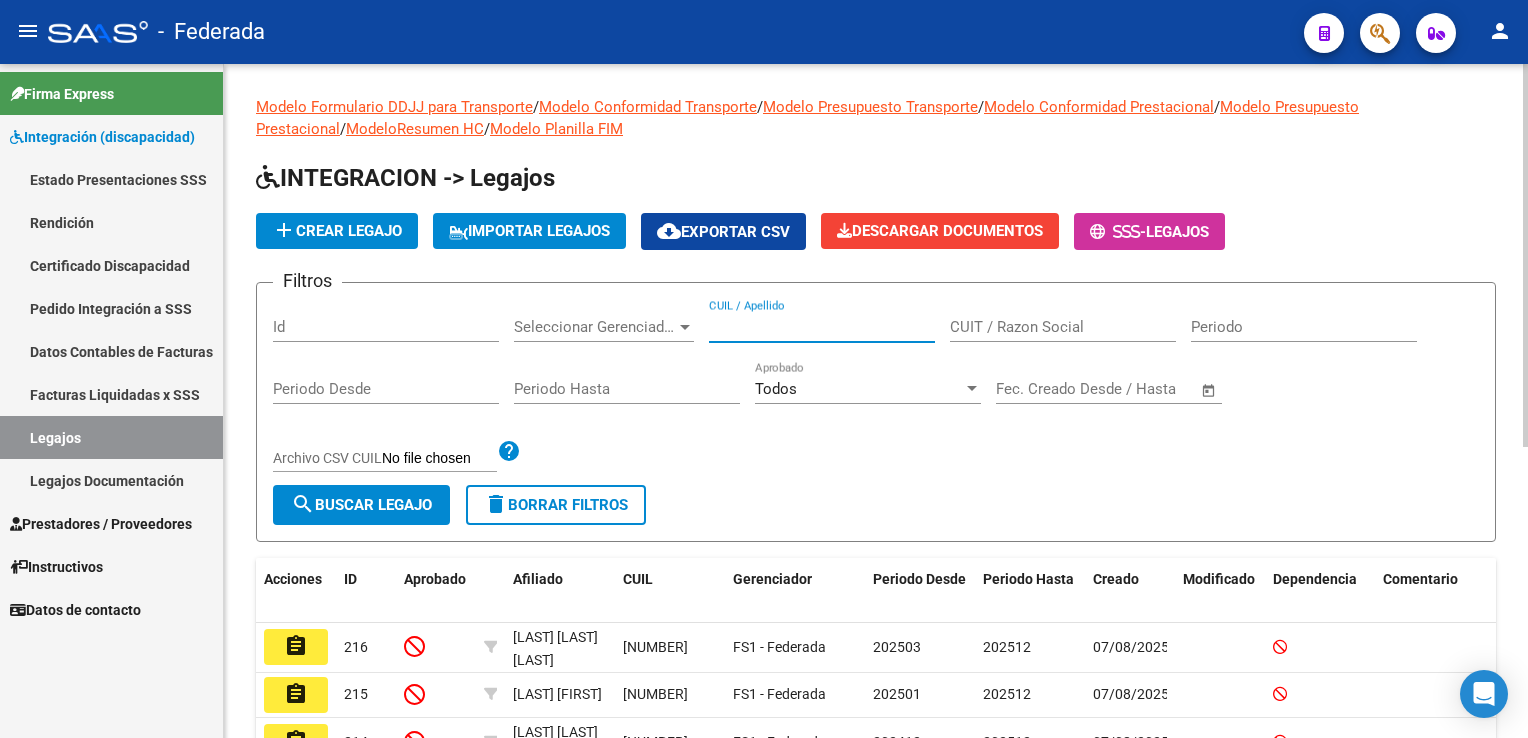 paste on "[NUMBER]" 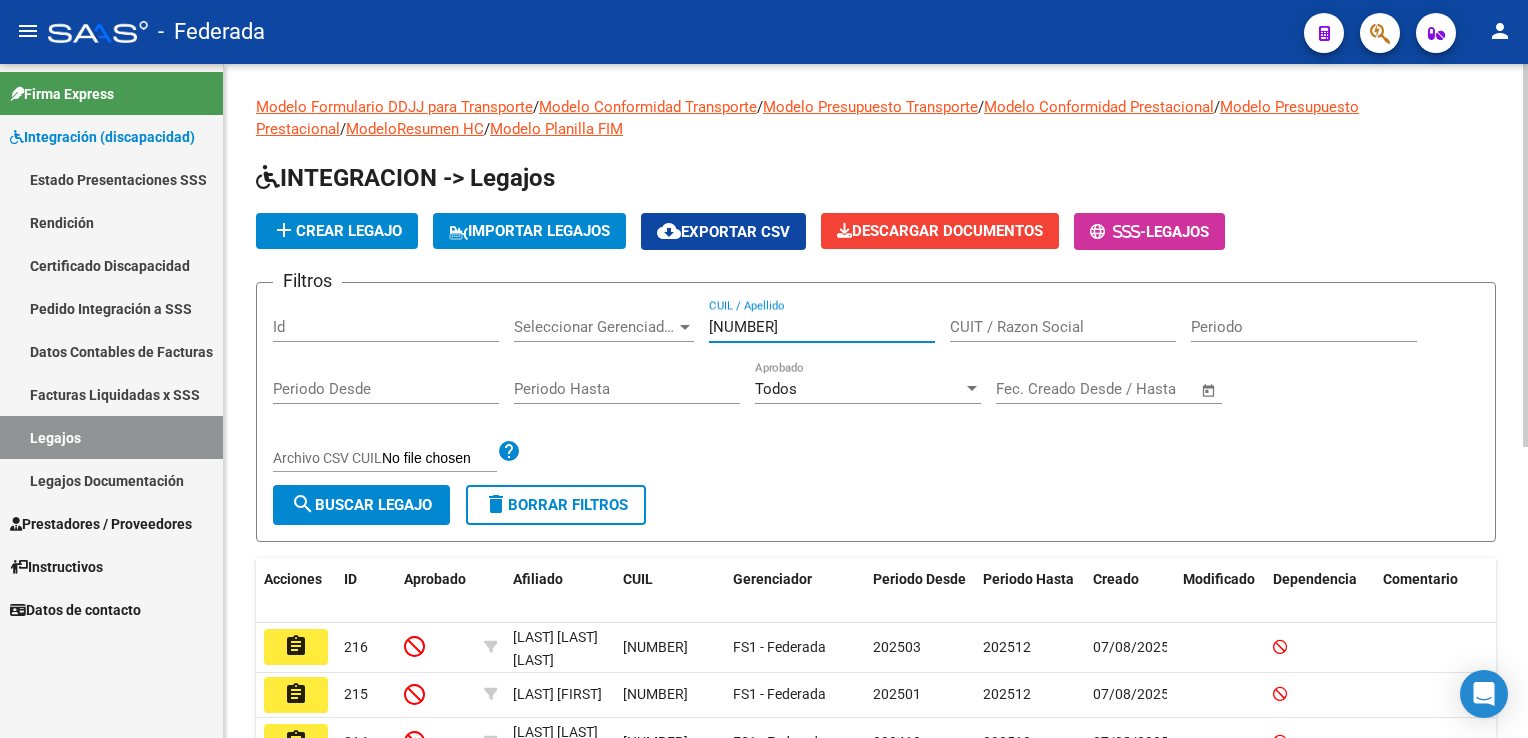 type on "[NUMBER]" 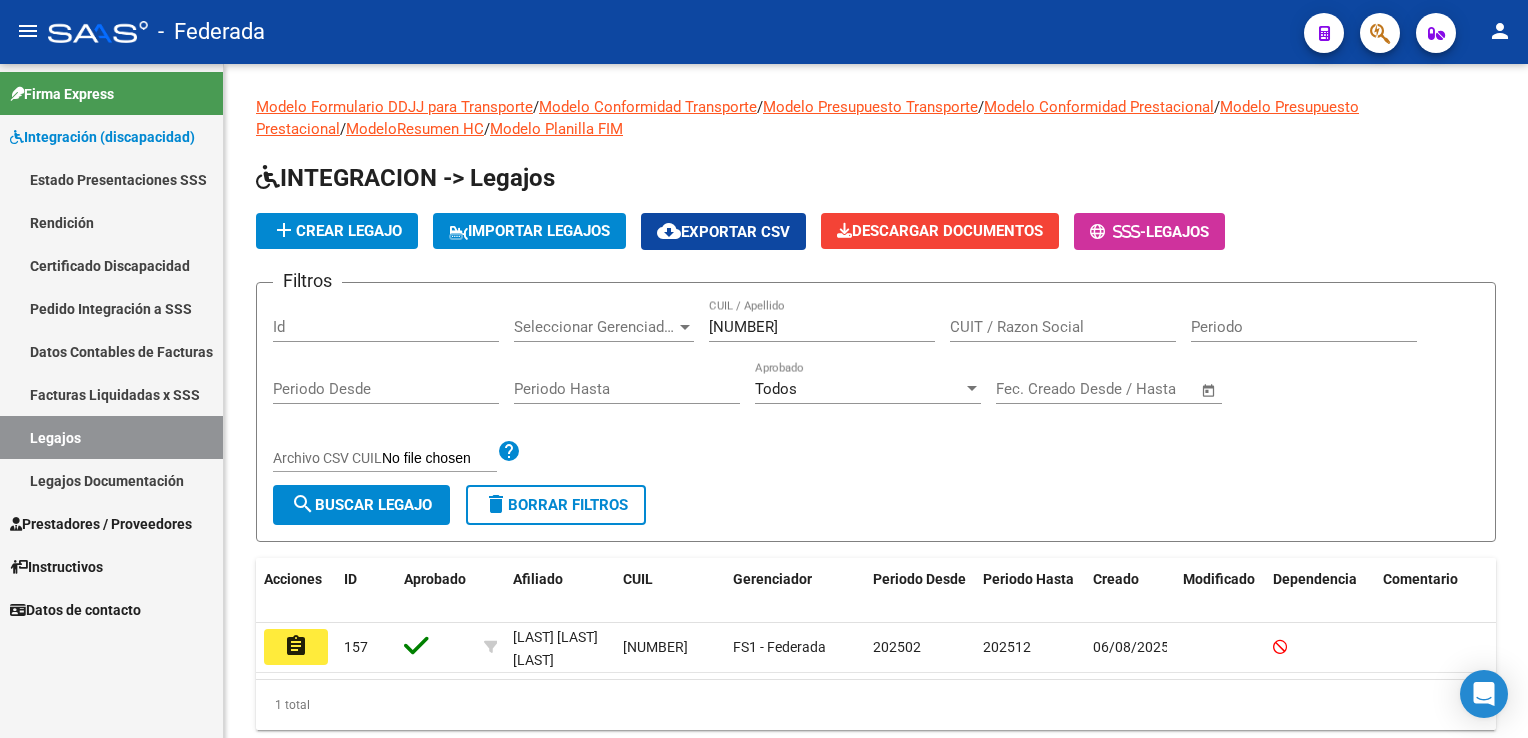 click on "assignment" 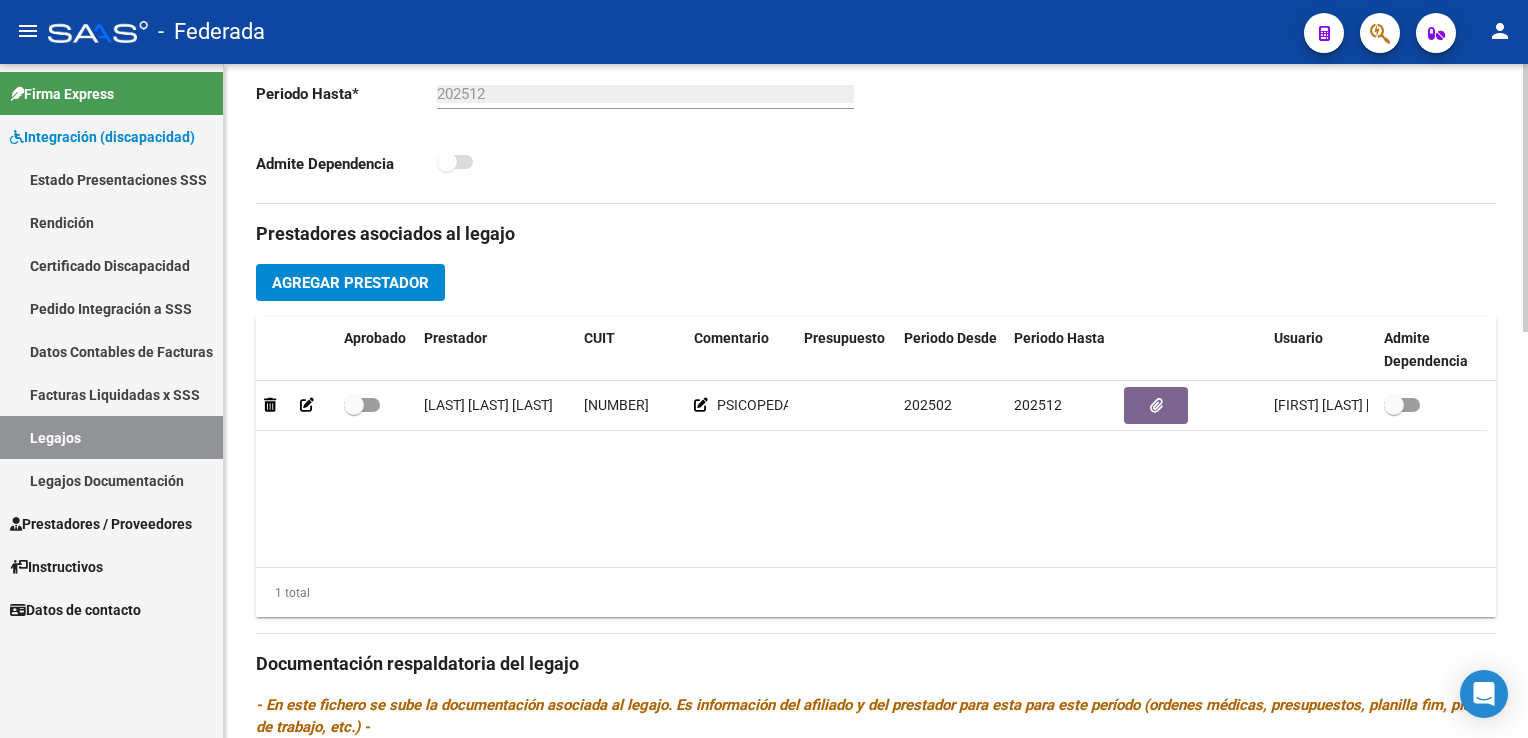 scroll, scrollTop: 600, scrollLeft: 0, axis: vertical 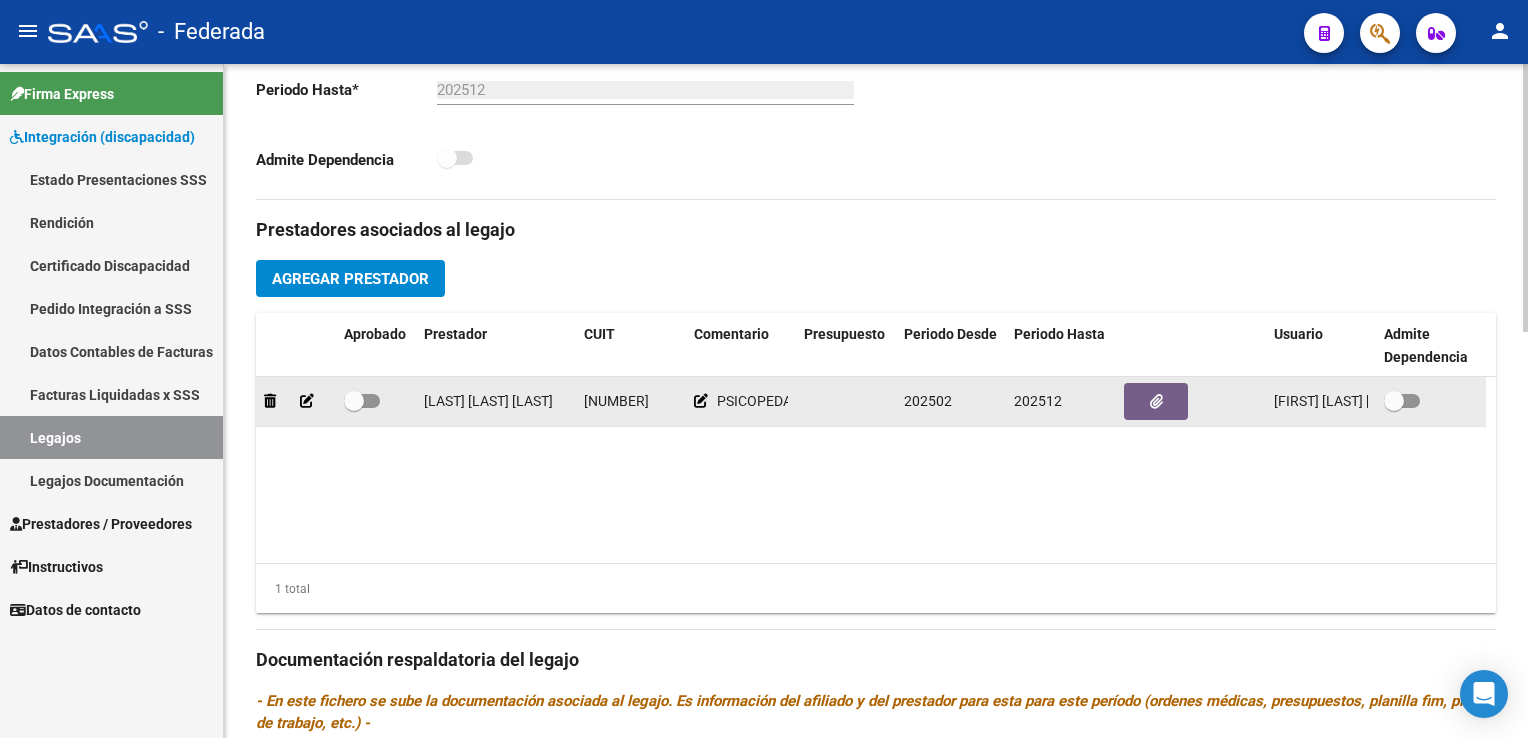 click 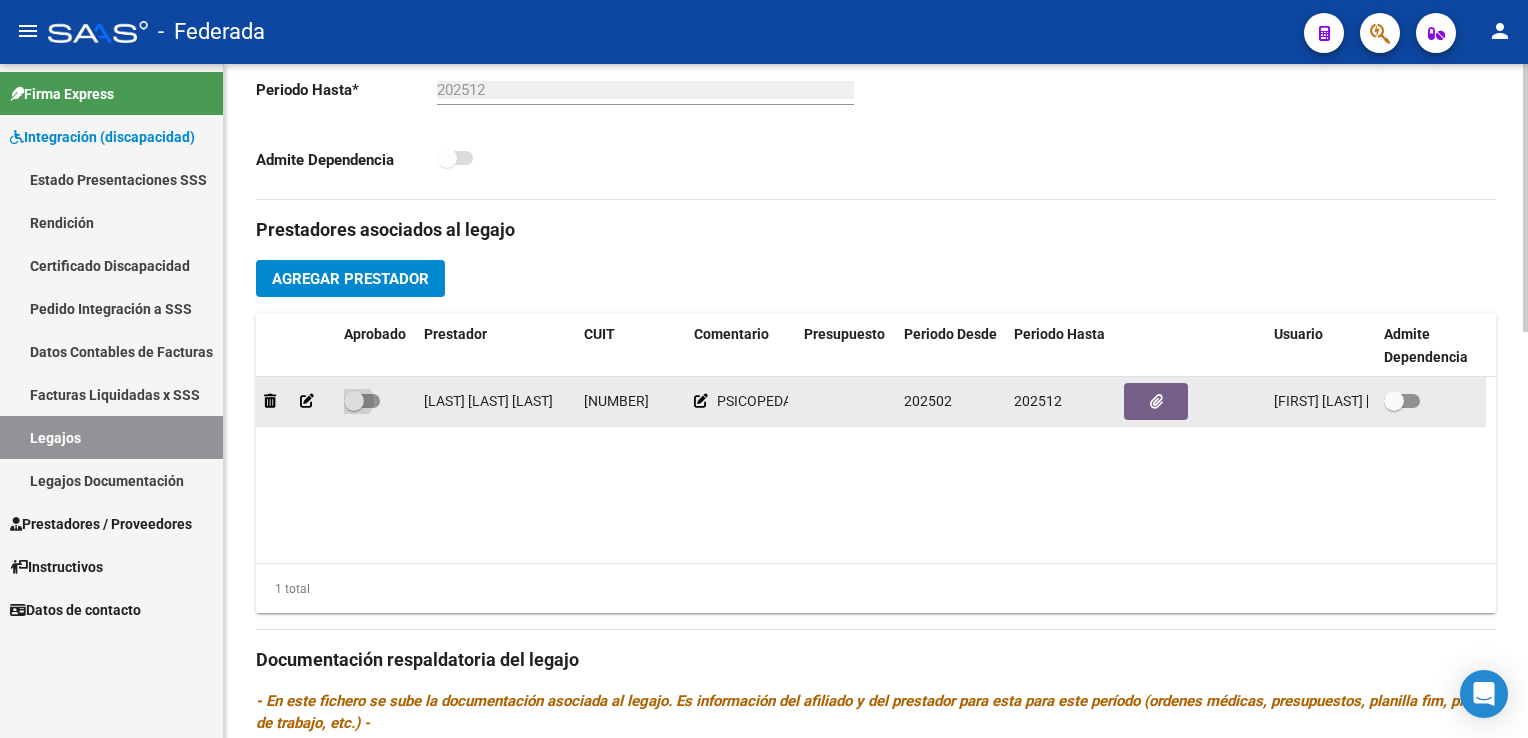 click at bounding box center (354, 401) 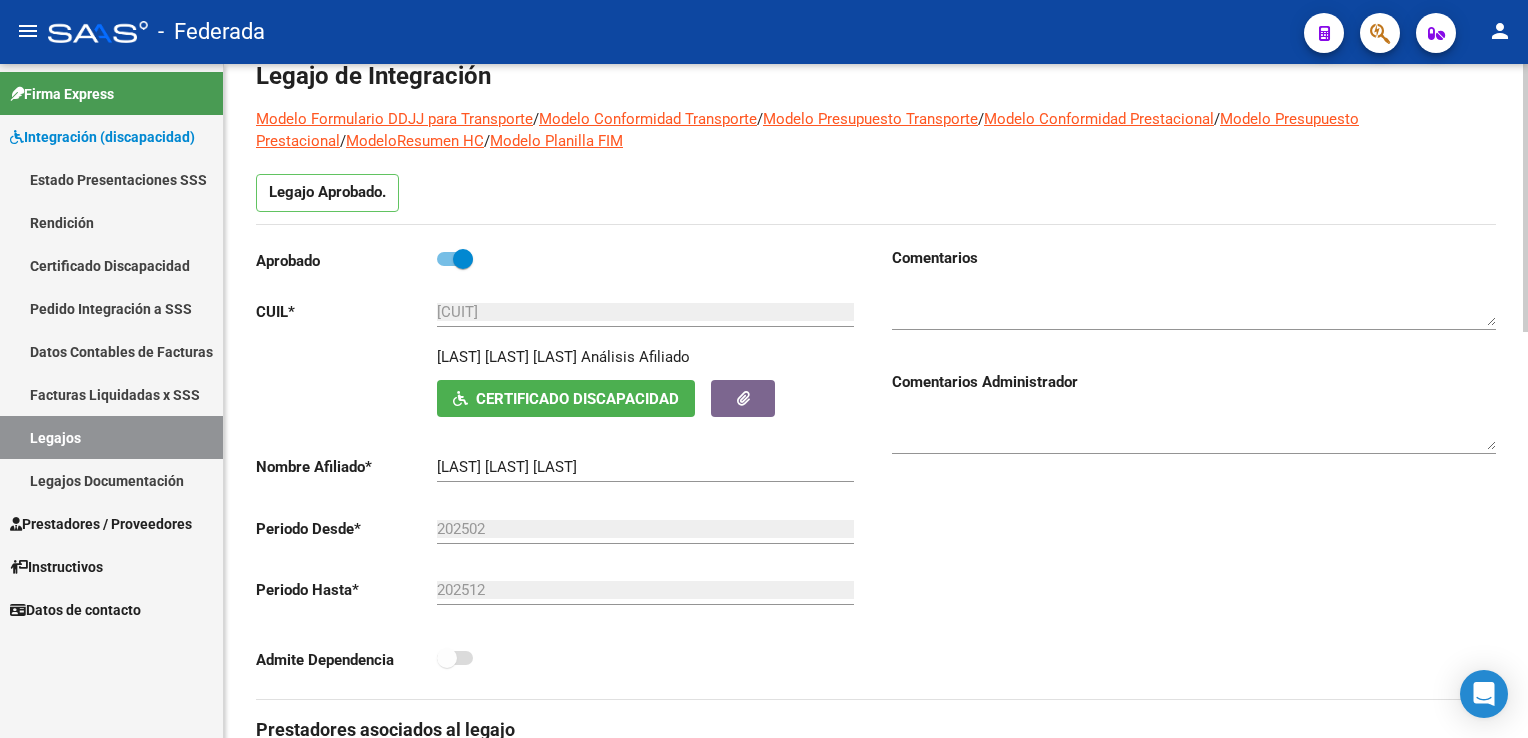 scroll, scrollTop: 0, scrollLeft: 0, axis: both 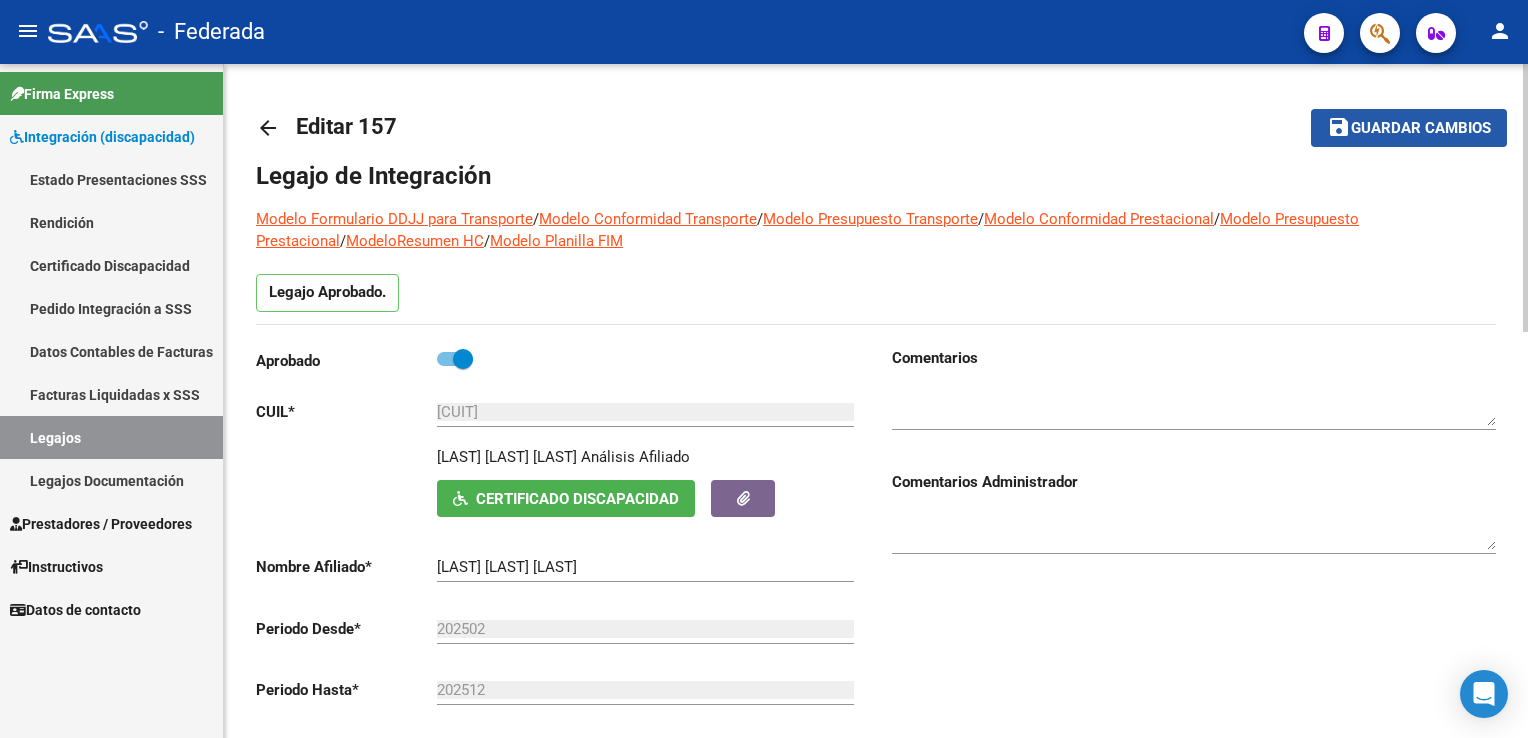 click on "Guardar cambios" 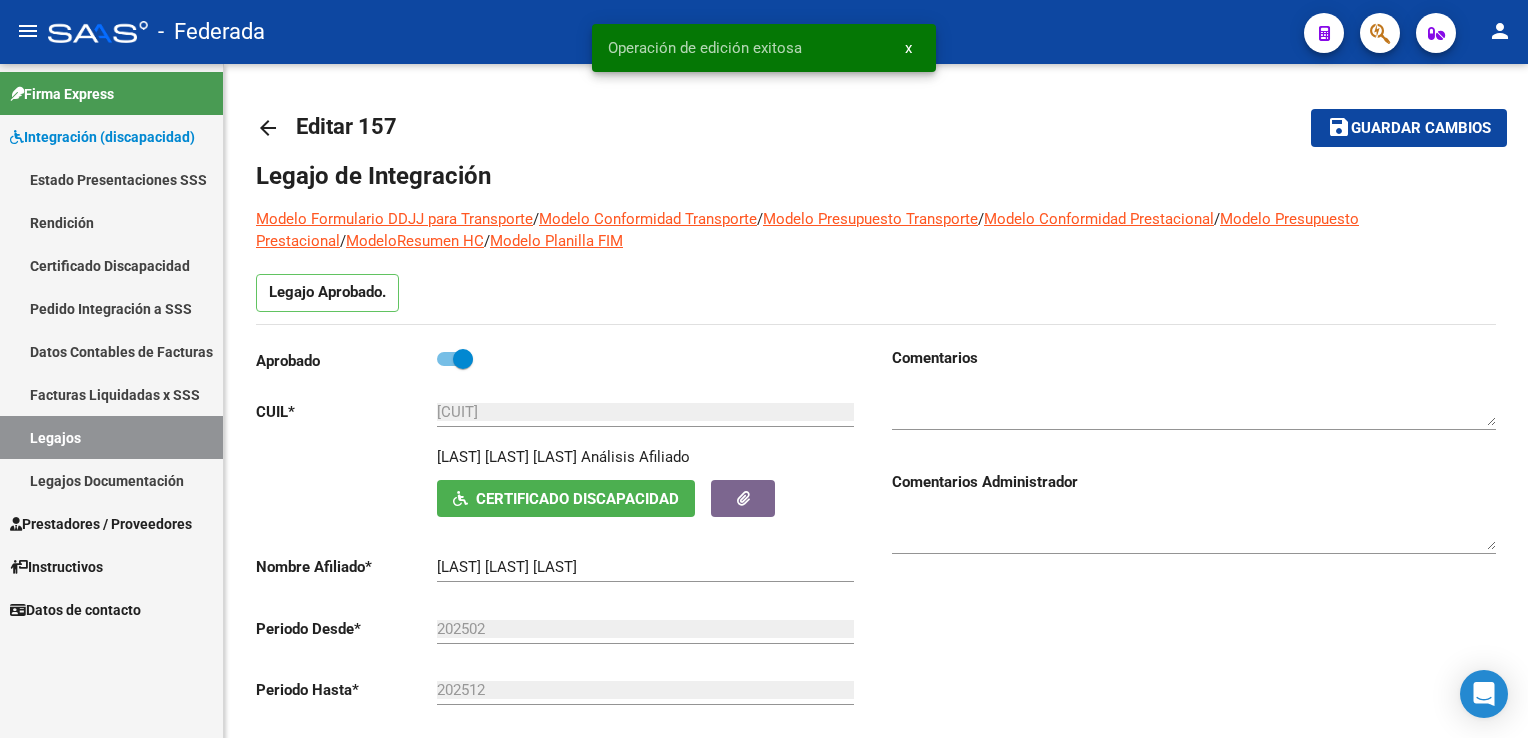 click on "Legajos" at bounding box center [111, 437] 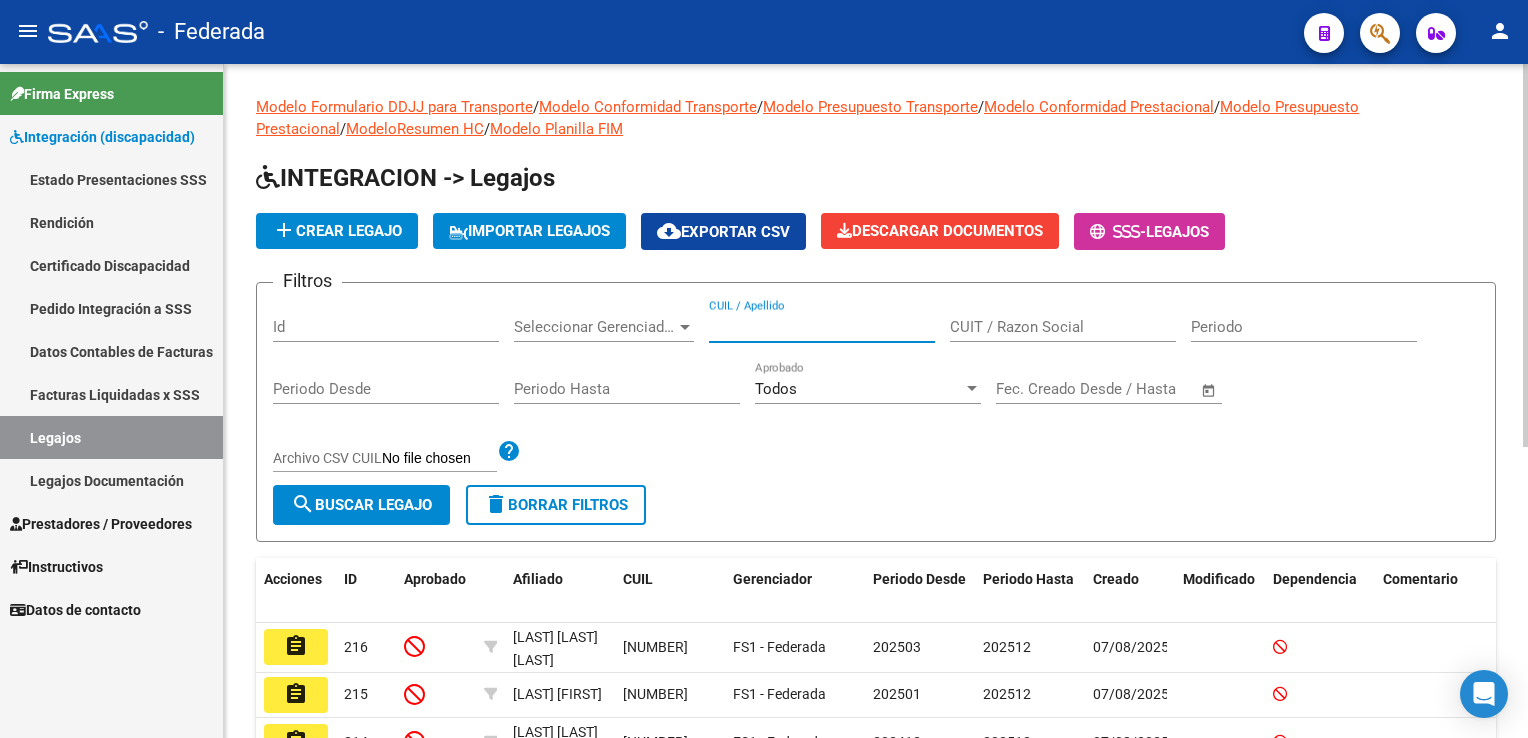 click on "CUIL / Apellido" at bounding box center (822, 327) 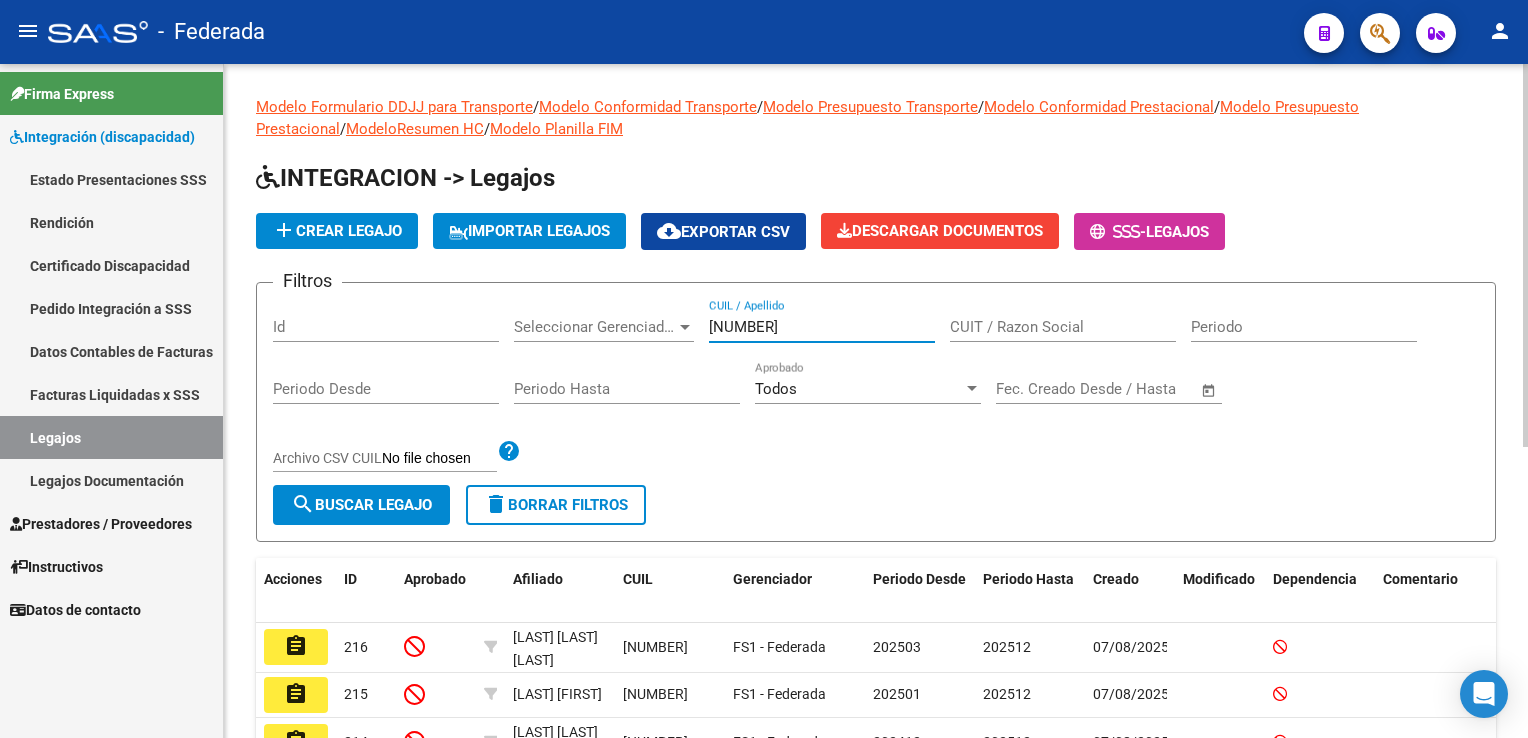type on "[NUMBER]" 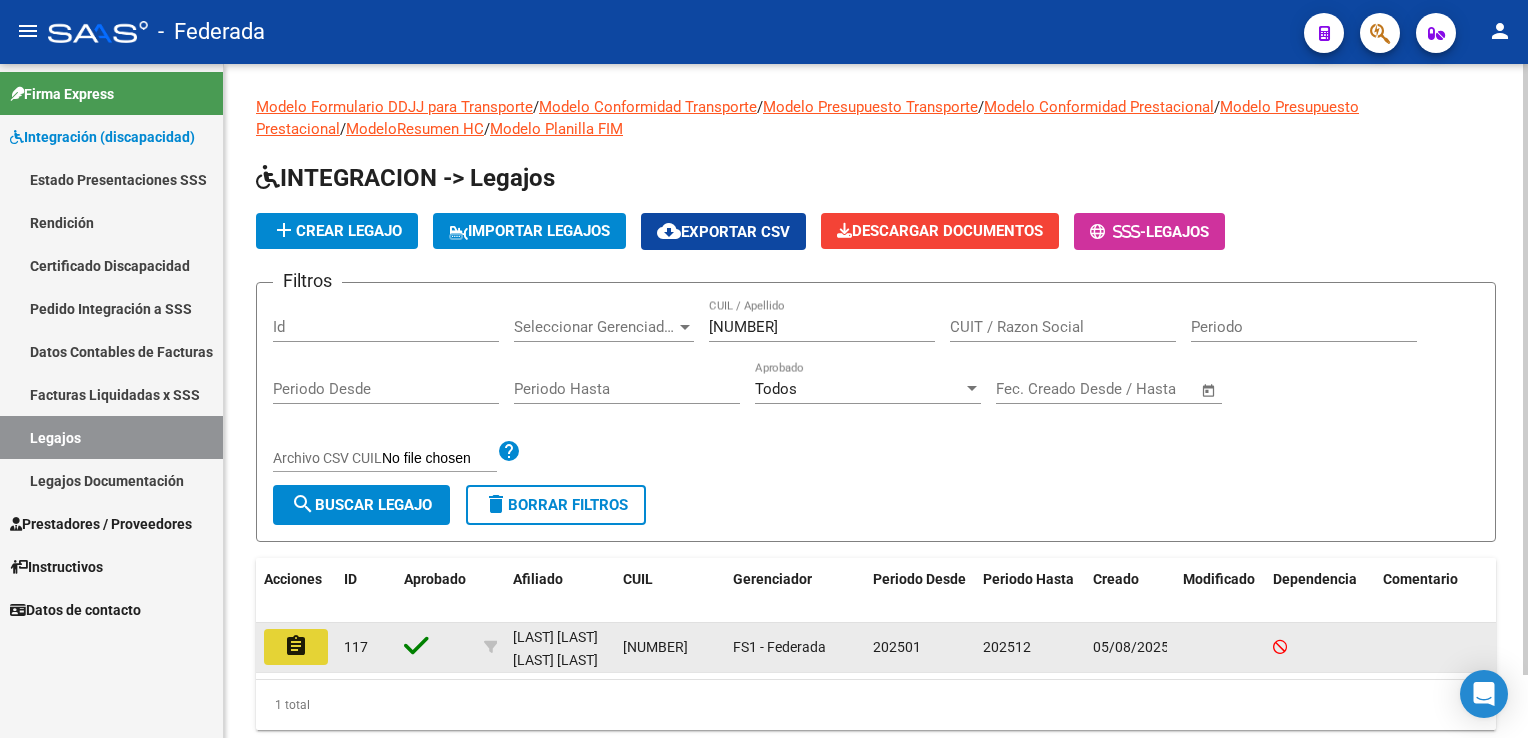 click on "assignment" 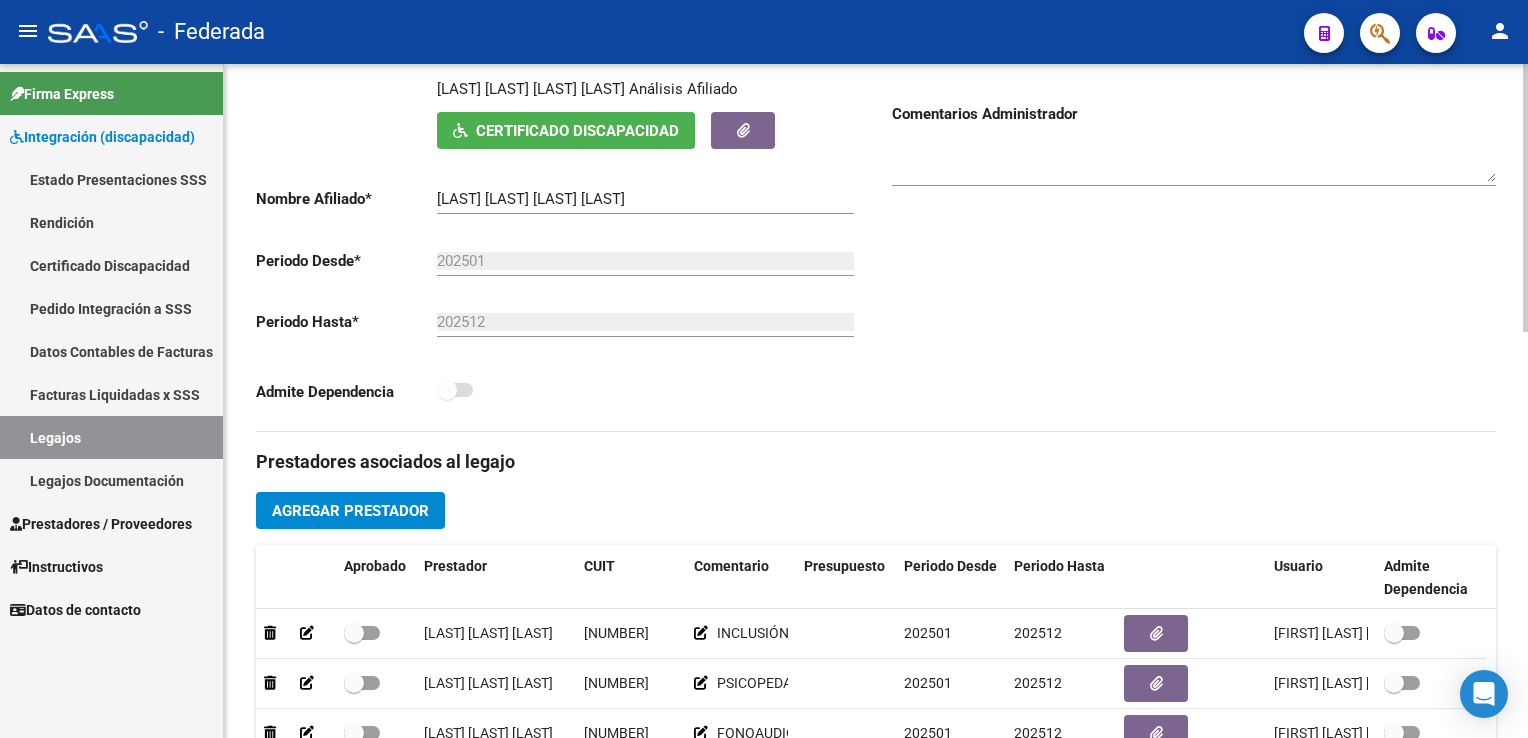 scroll, scrollTop: 400, scrollLeft: 0, axis: vertical 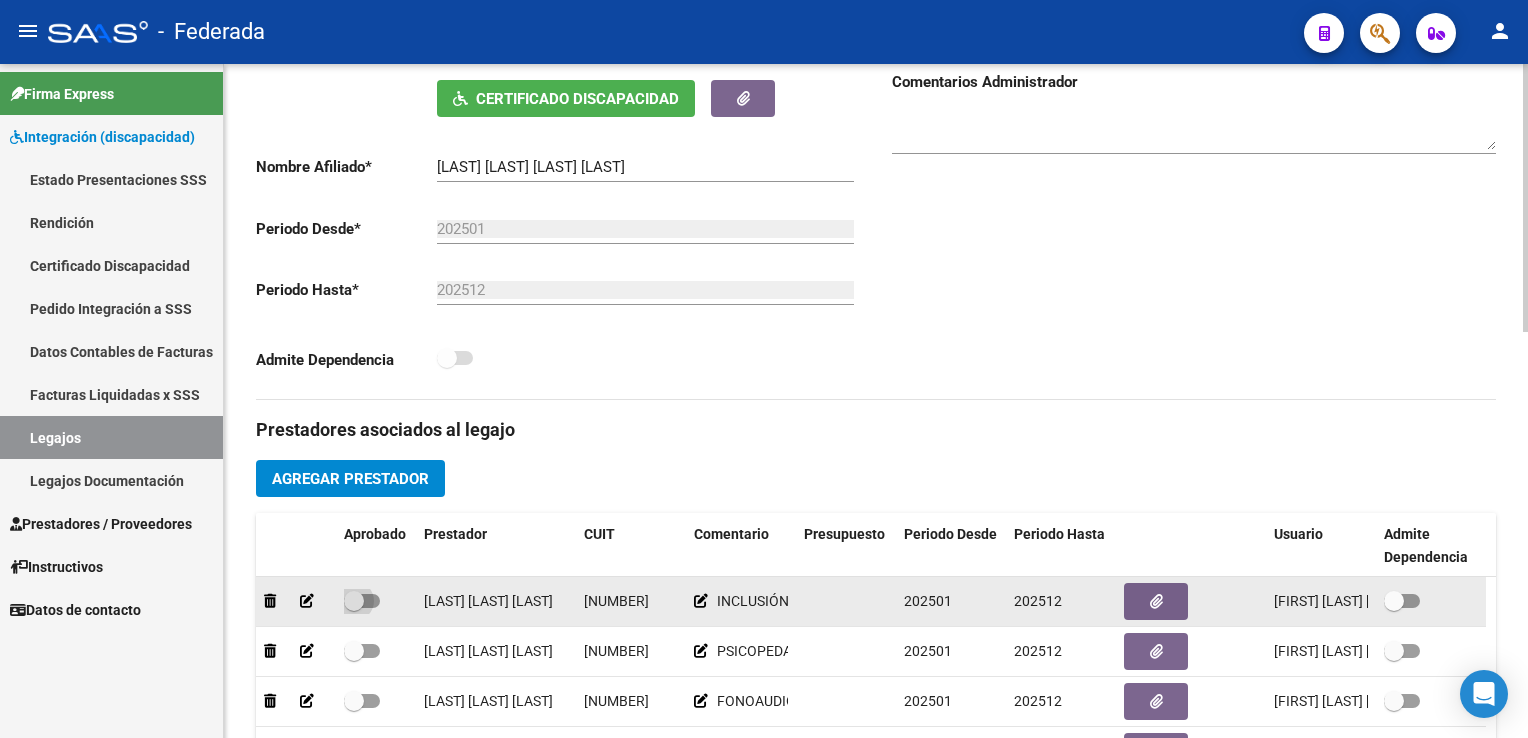 click at bounding box center (362, 601) 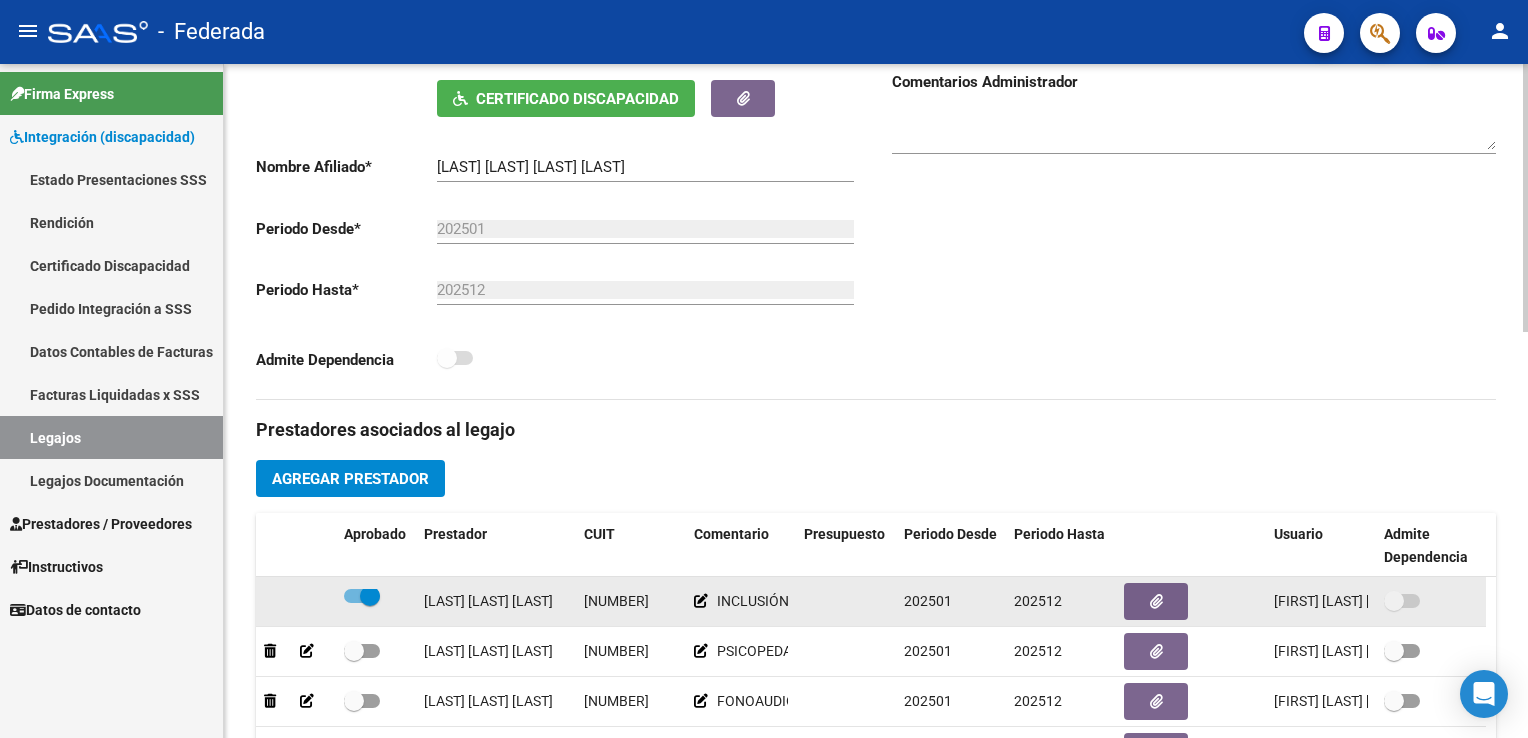 scroll, scrollTop: 6, scrollLeft: 0, axis: vertical 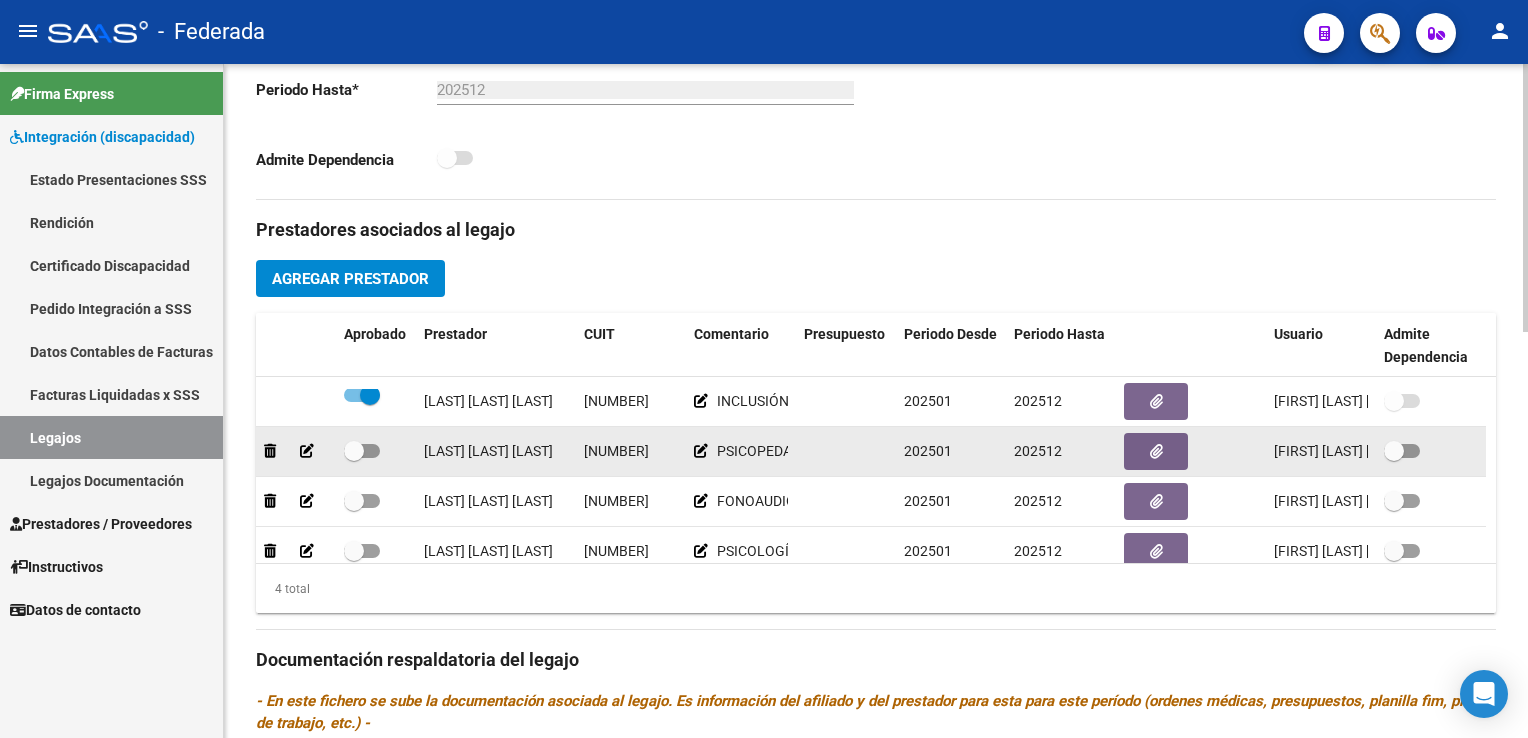 click at bounding box center (362, 451) 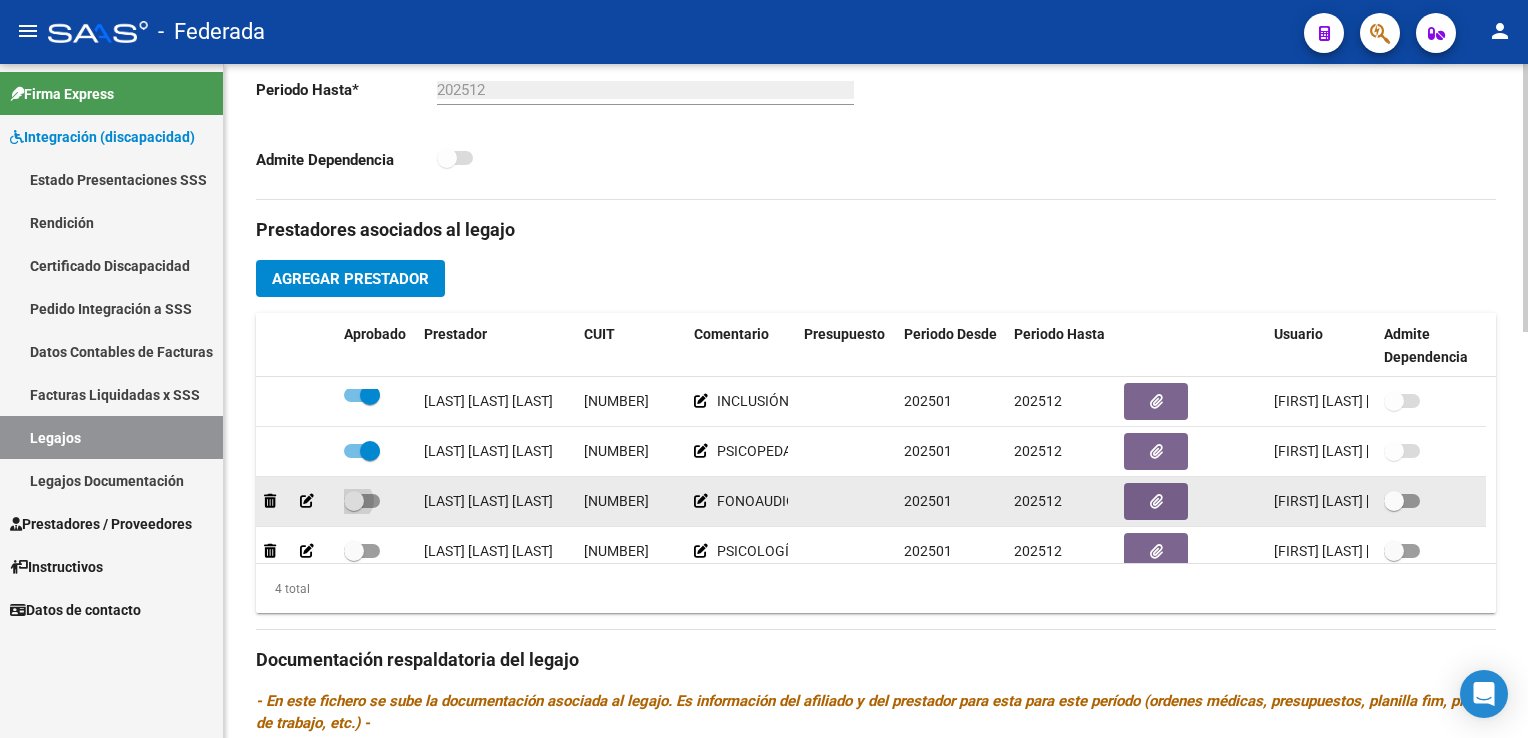click at bounding box center [362, 501] 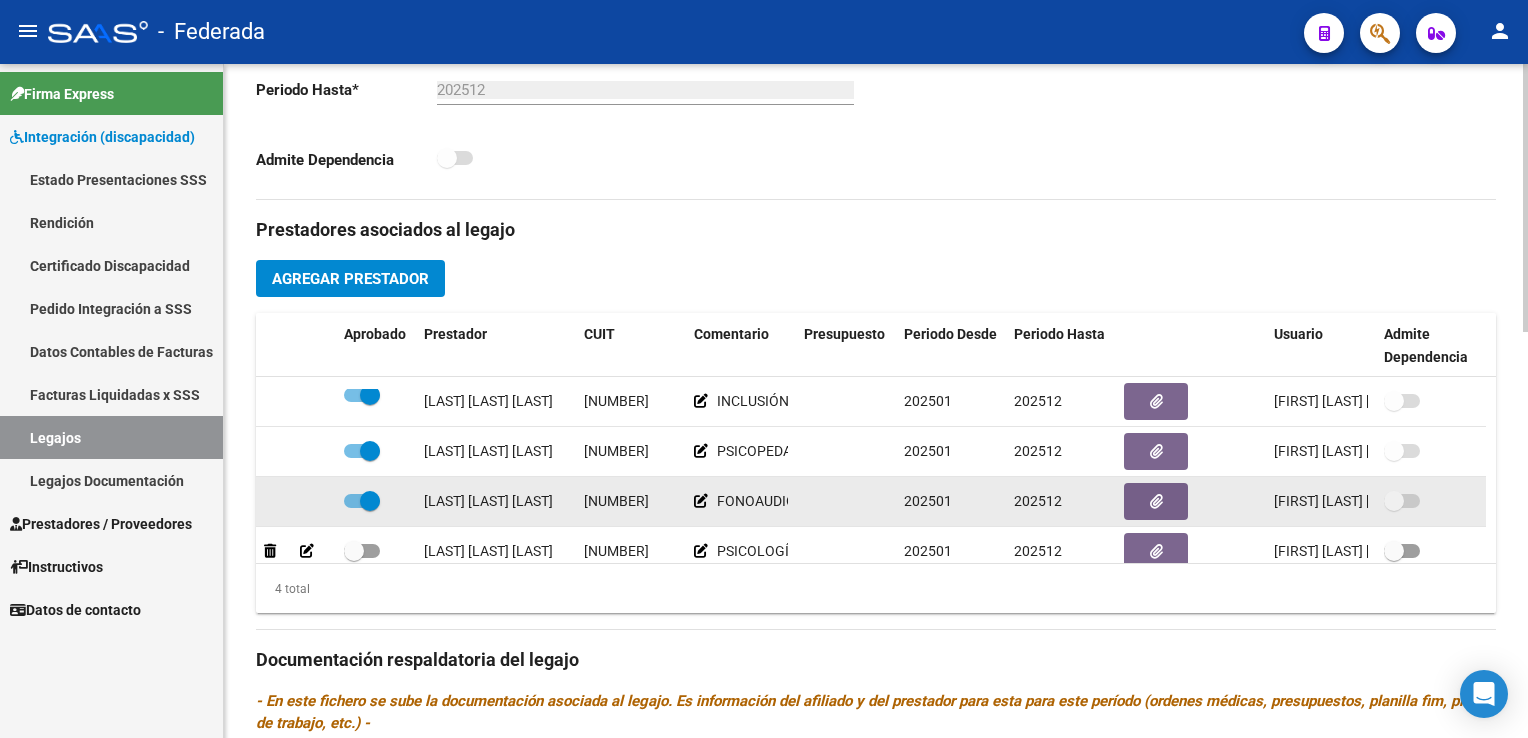 scroll, scrollTop: 35, scrollLeft: 0, axis: vertical 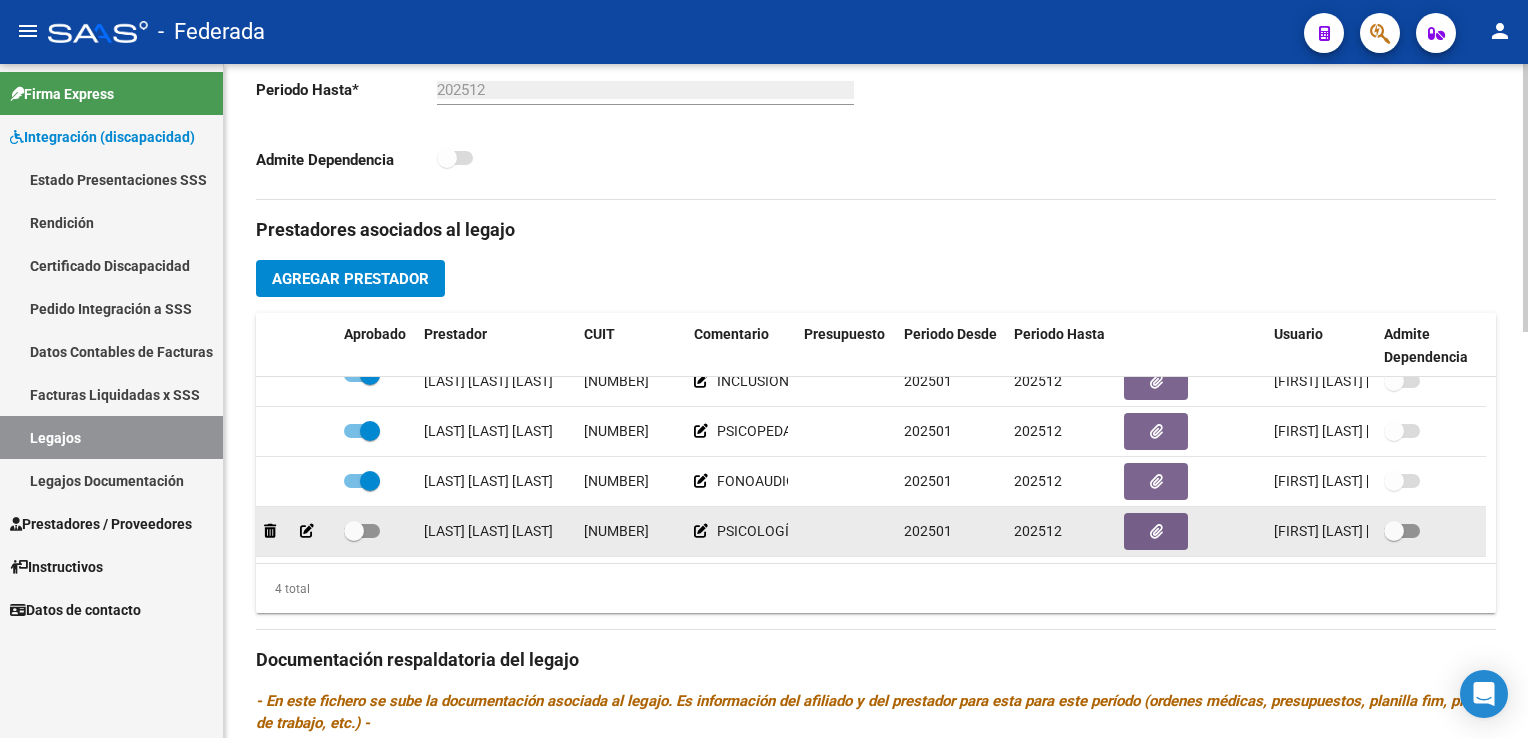 click at bounding box center [362, 531] 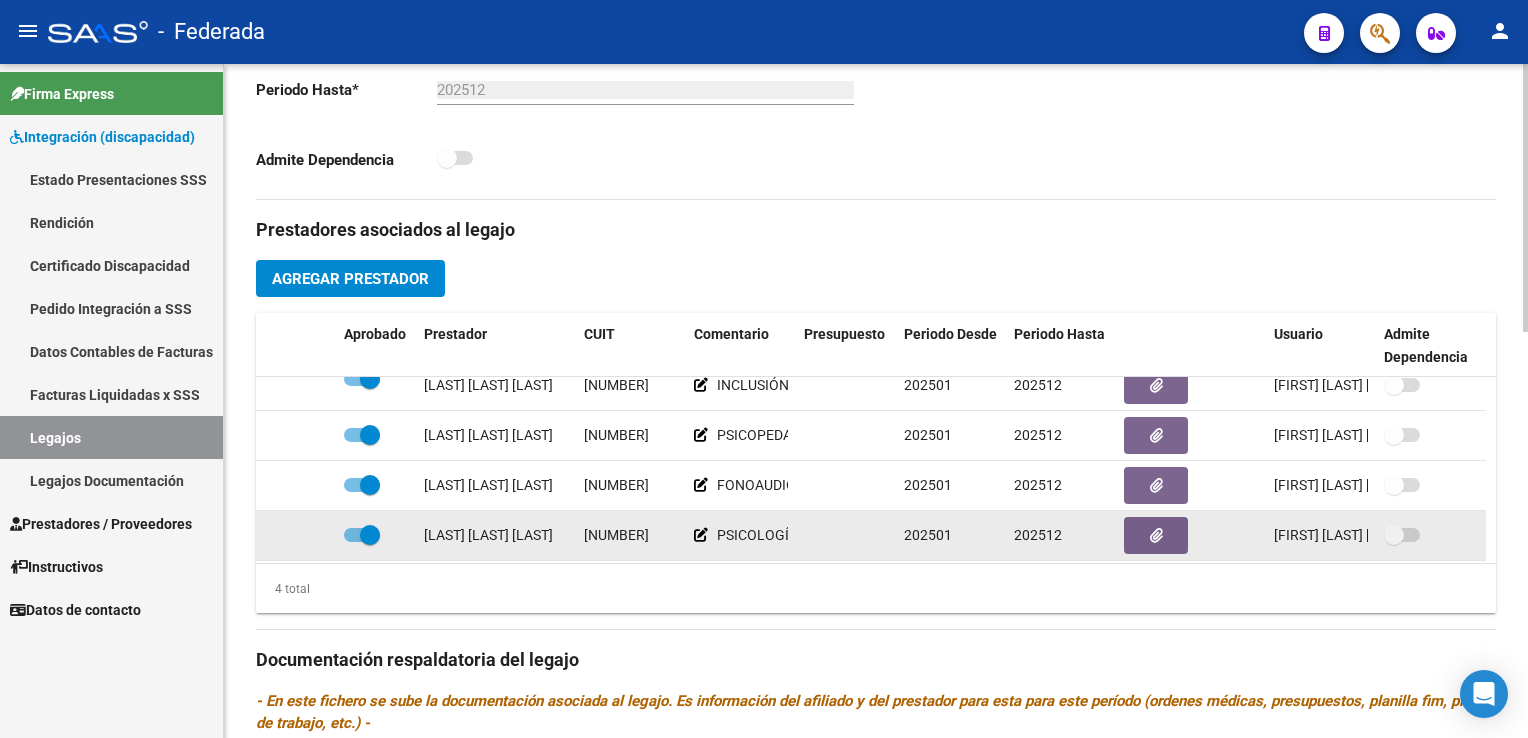 scroll, scrollTop: 0, scrollLeft: 0, axis: both 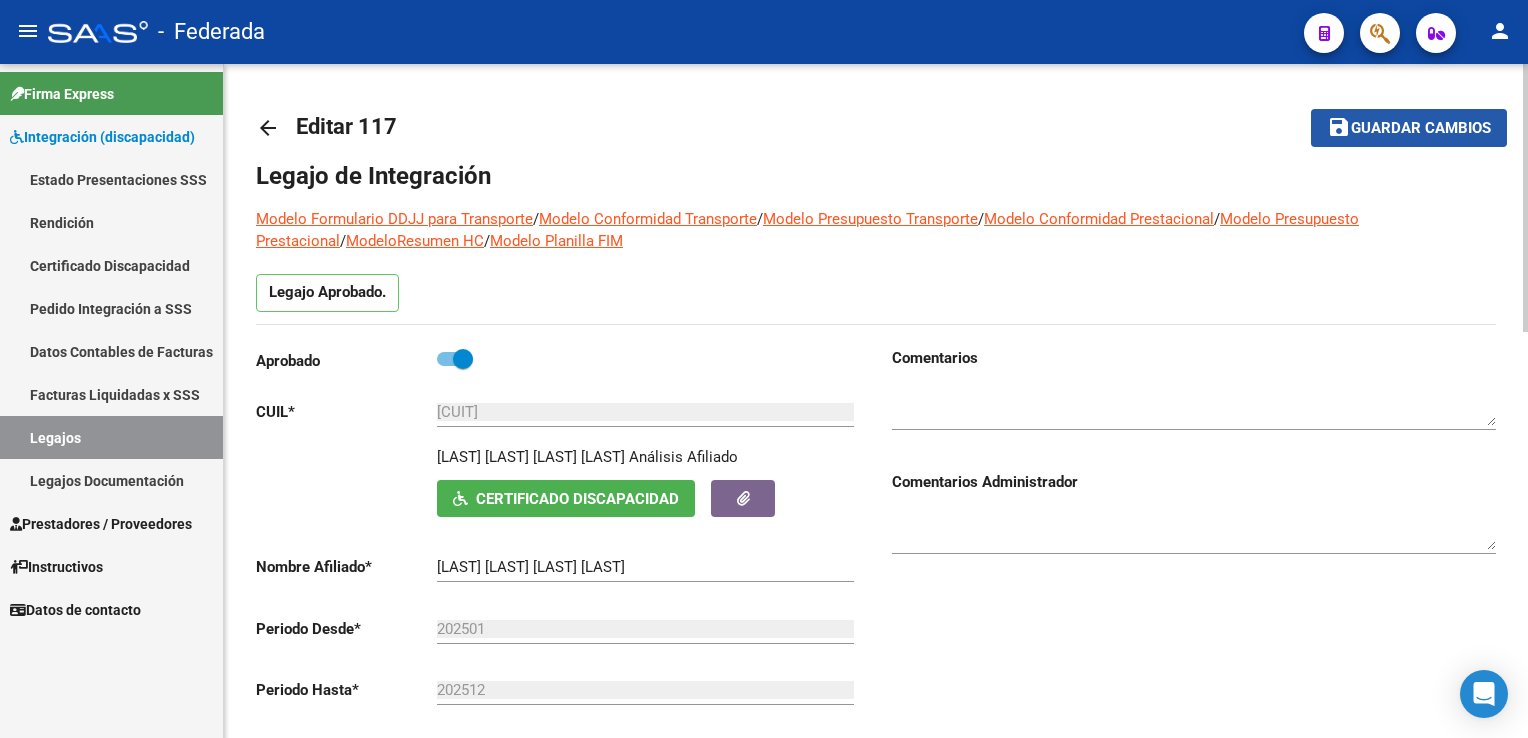 click on "save Guardar cambios" 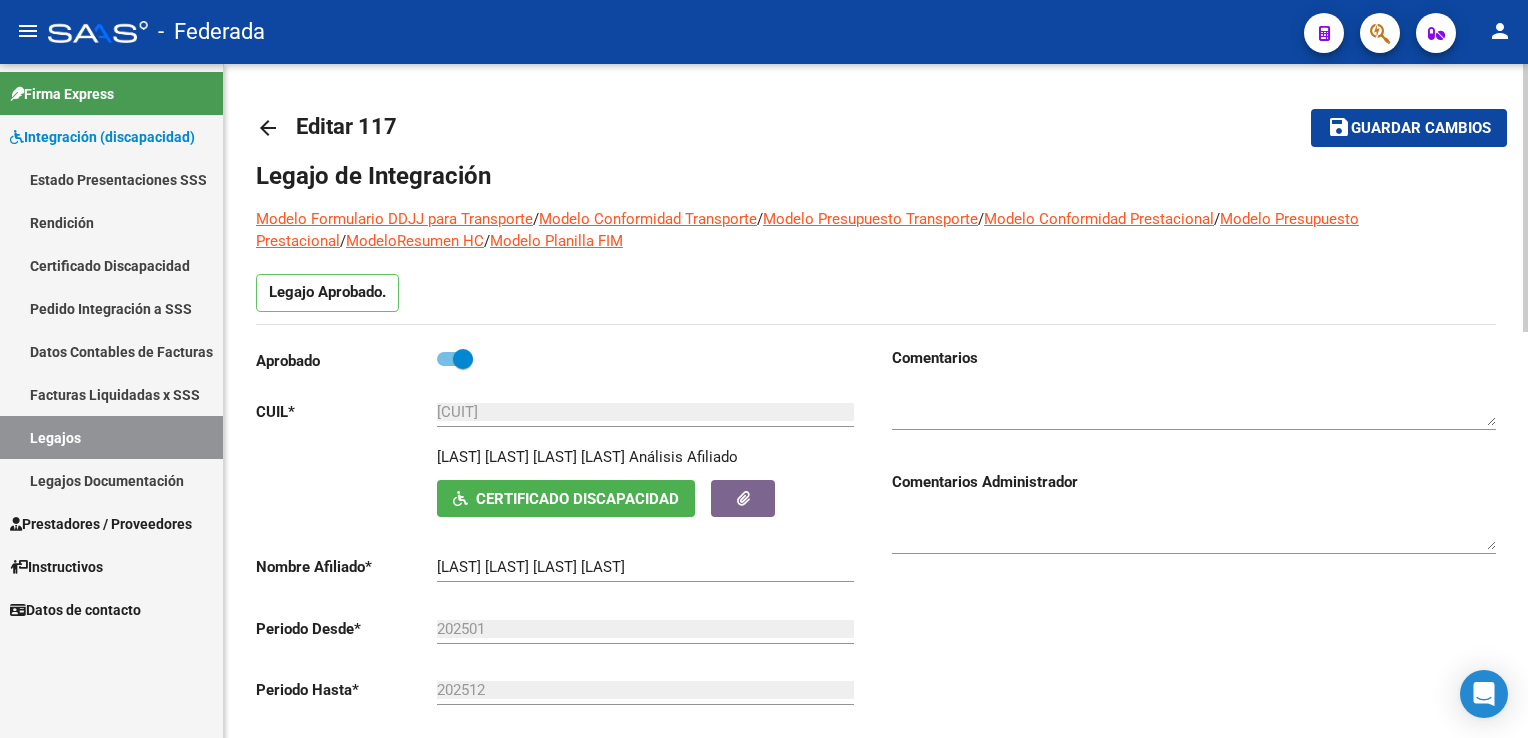 click on "Guardar cambios" 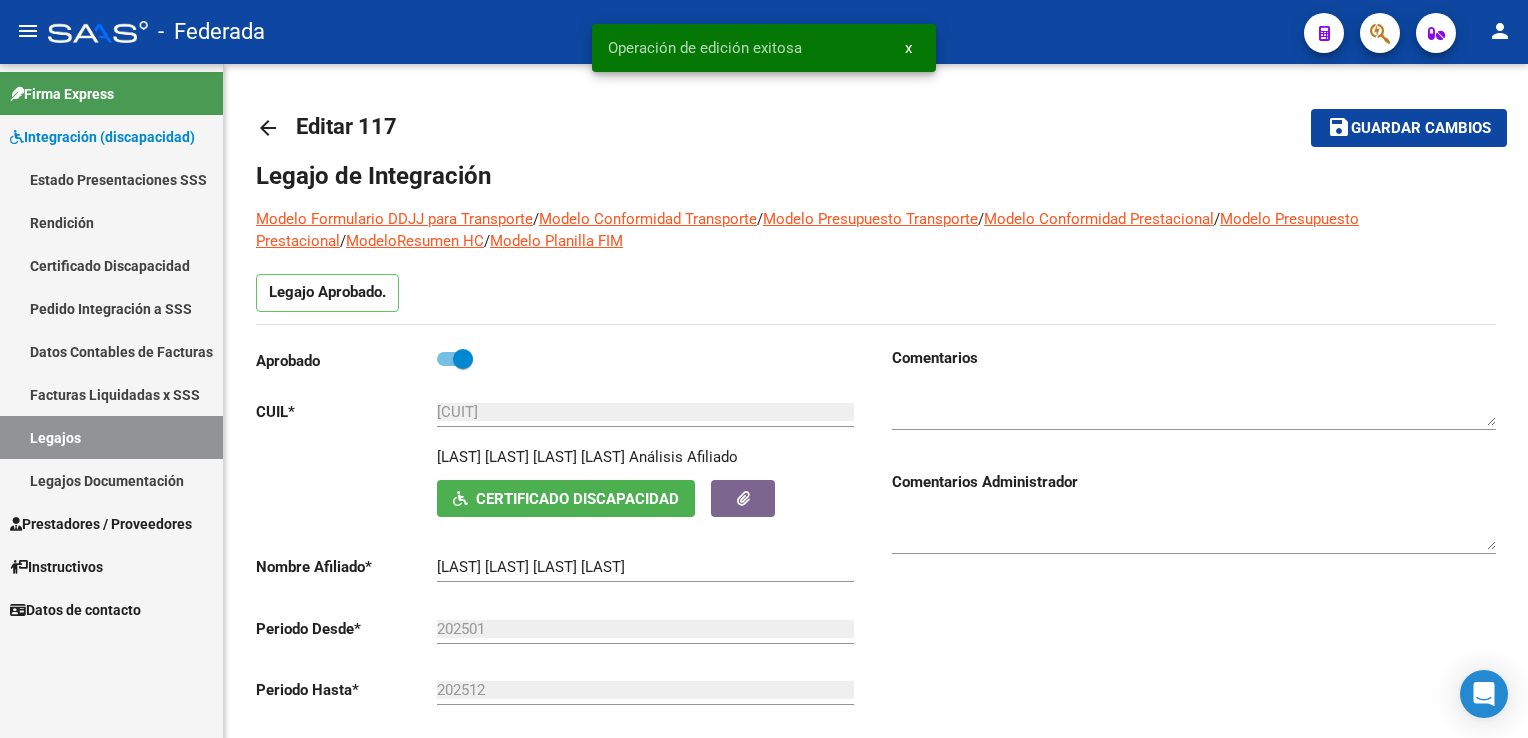 click on "Legajos" at bounding box center (111, 437) 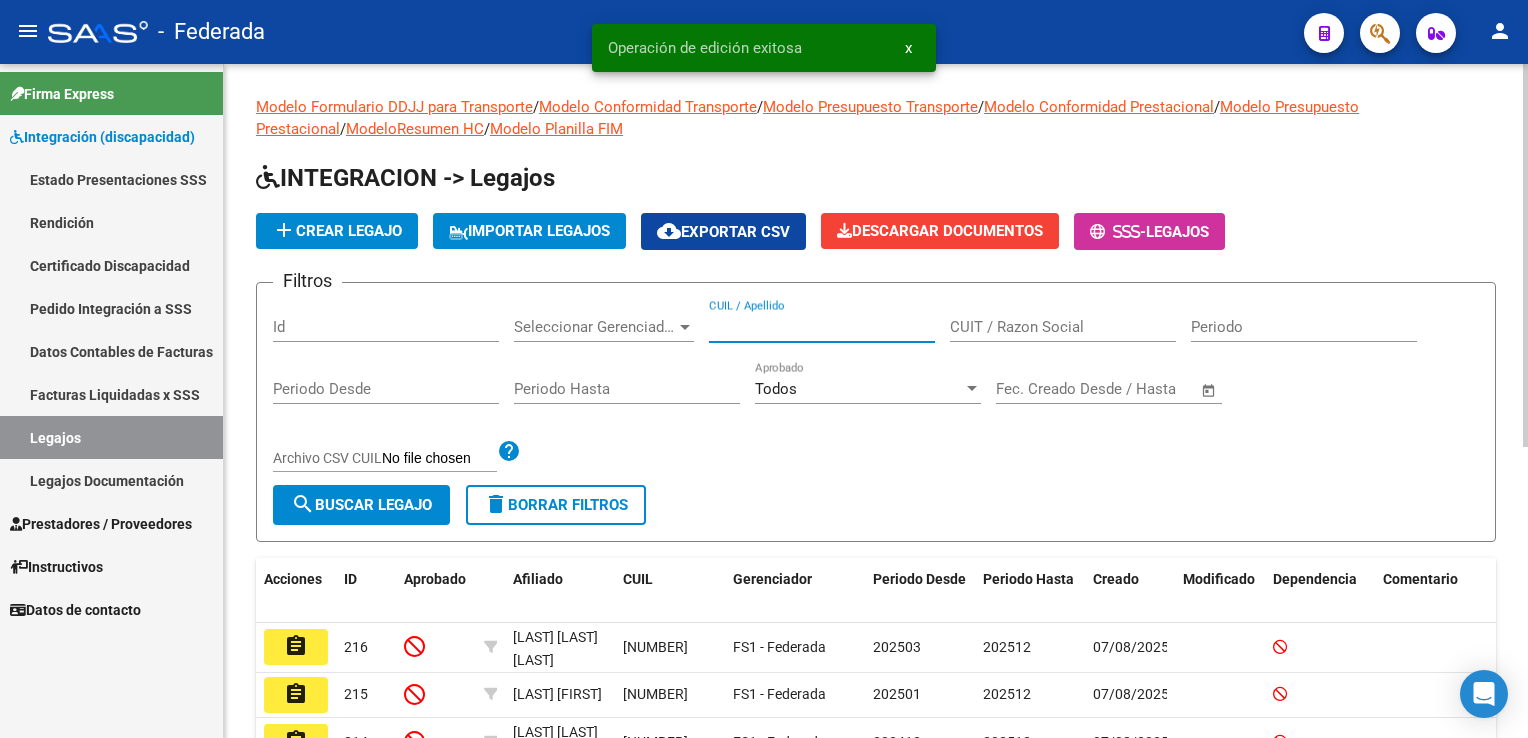 click on "CUIL / Apellido" at bounding box center (822, 327) 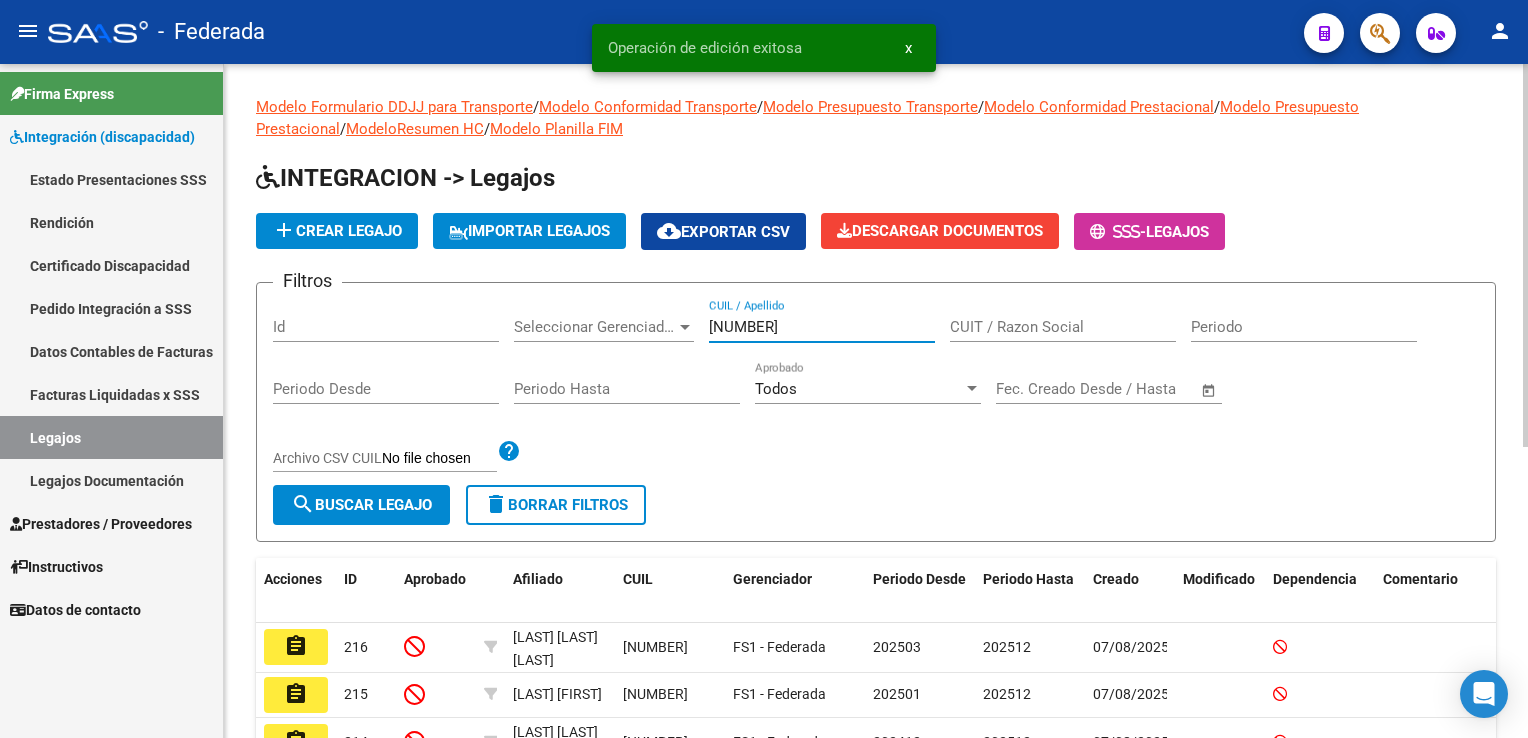 drag, startPoint x: 809, startPoint y: 320, endPoint x: 694, endPoint y: 430, distance: 159.1383 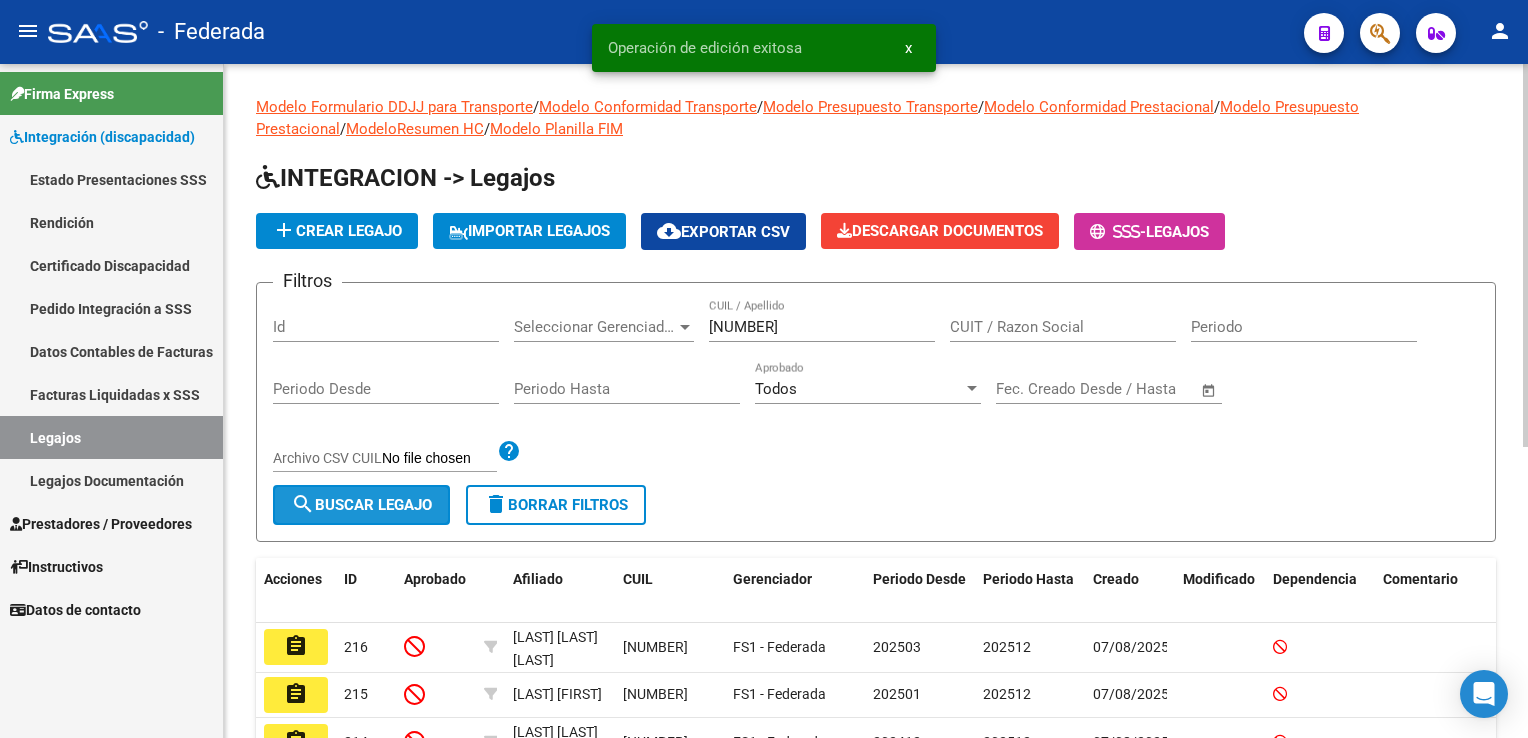 click on "search  Buscar Legajo" 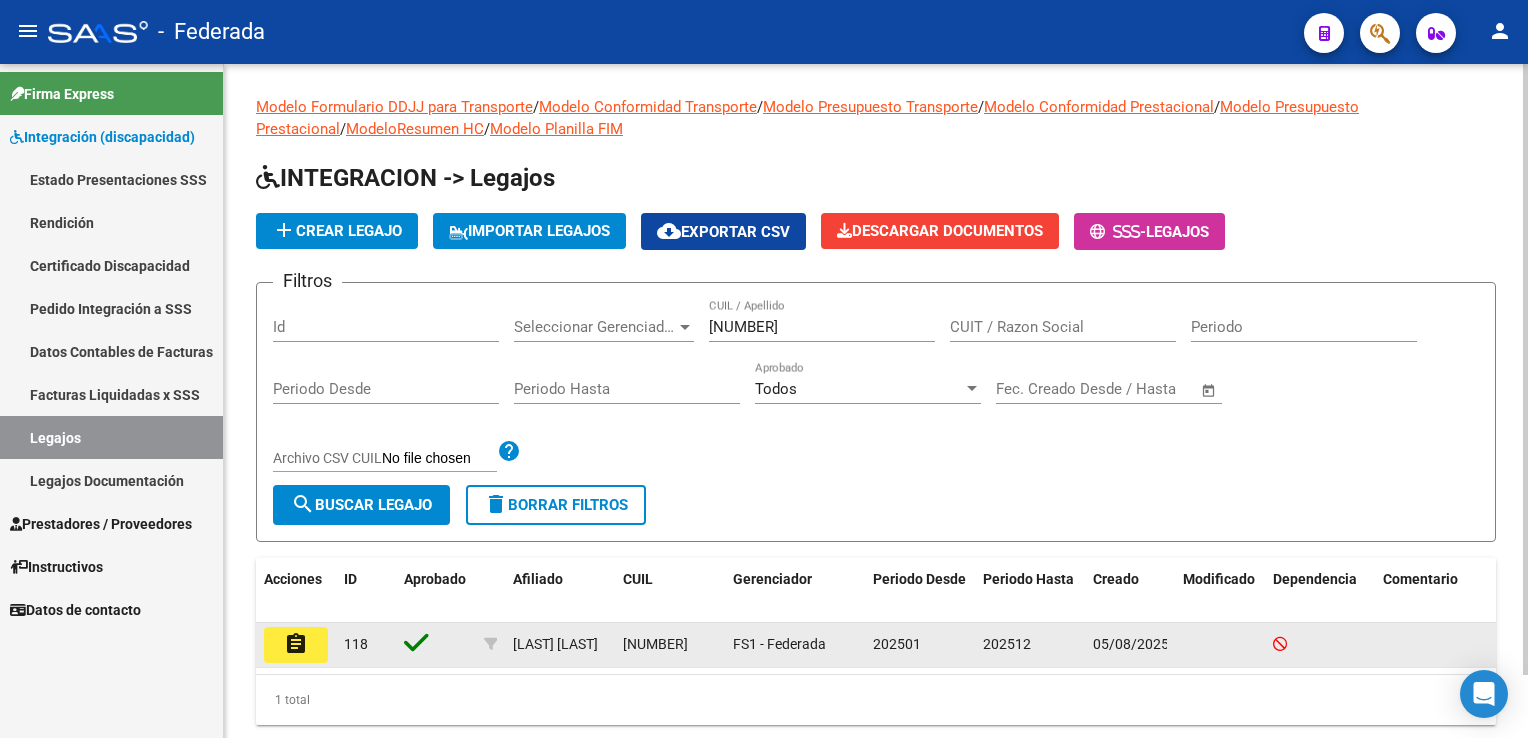click on "assignment" 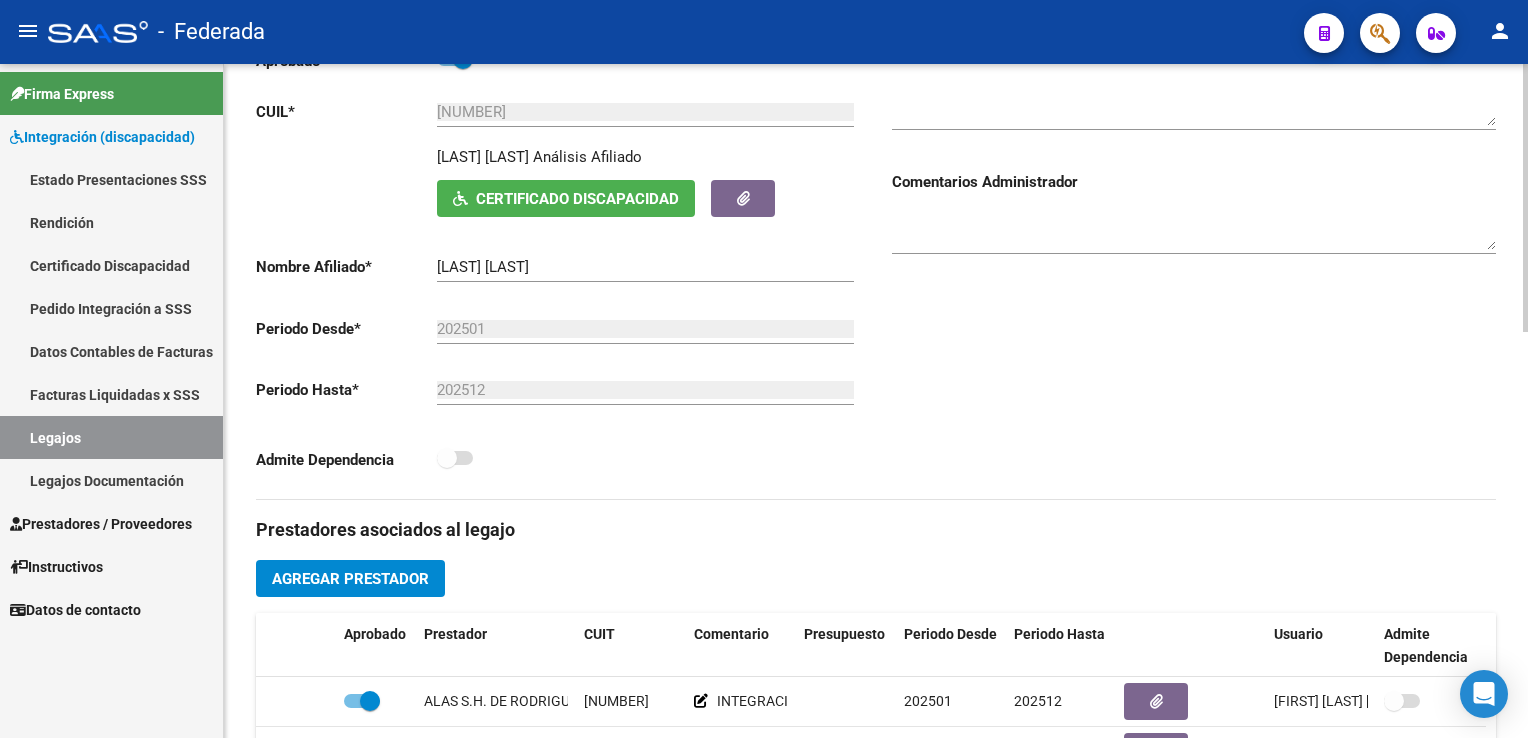 scroll, scrollTop: 600, scrollLeft: 0, axis: vertical 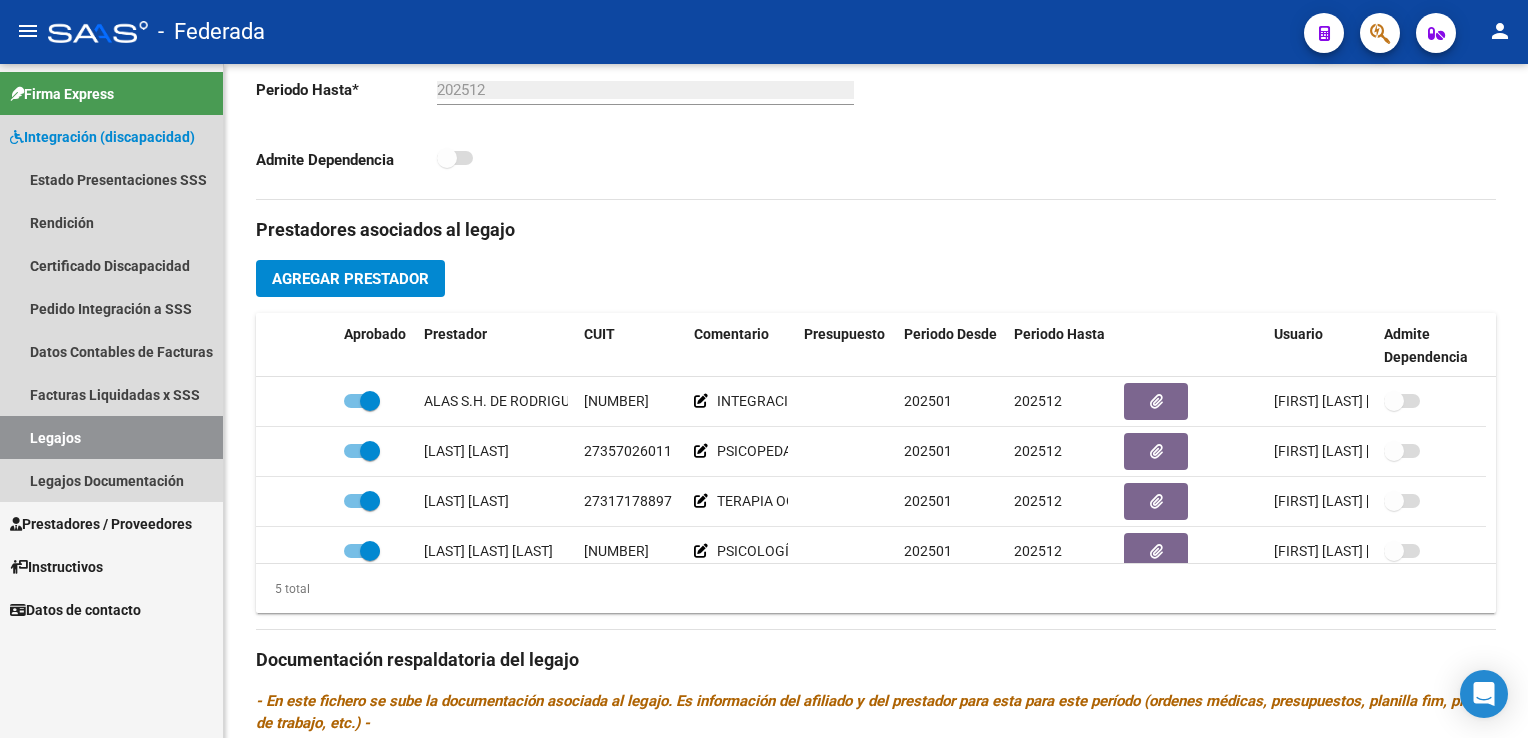 click on "Legajos" at bounding box center (111, 437) 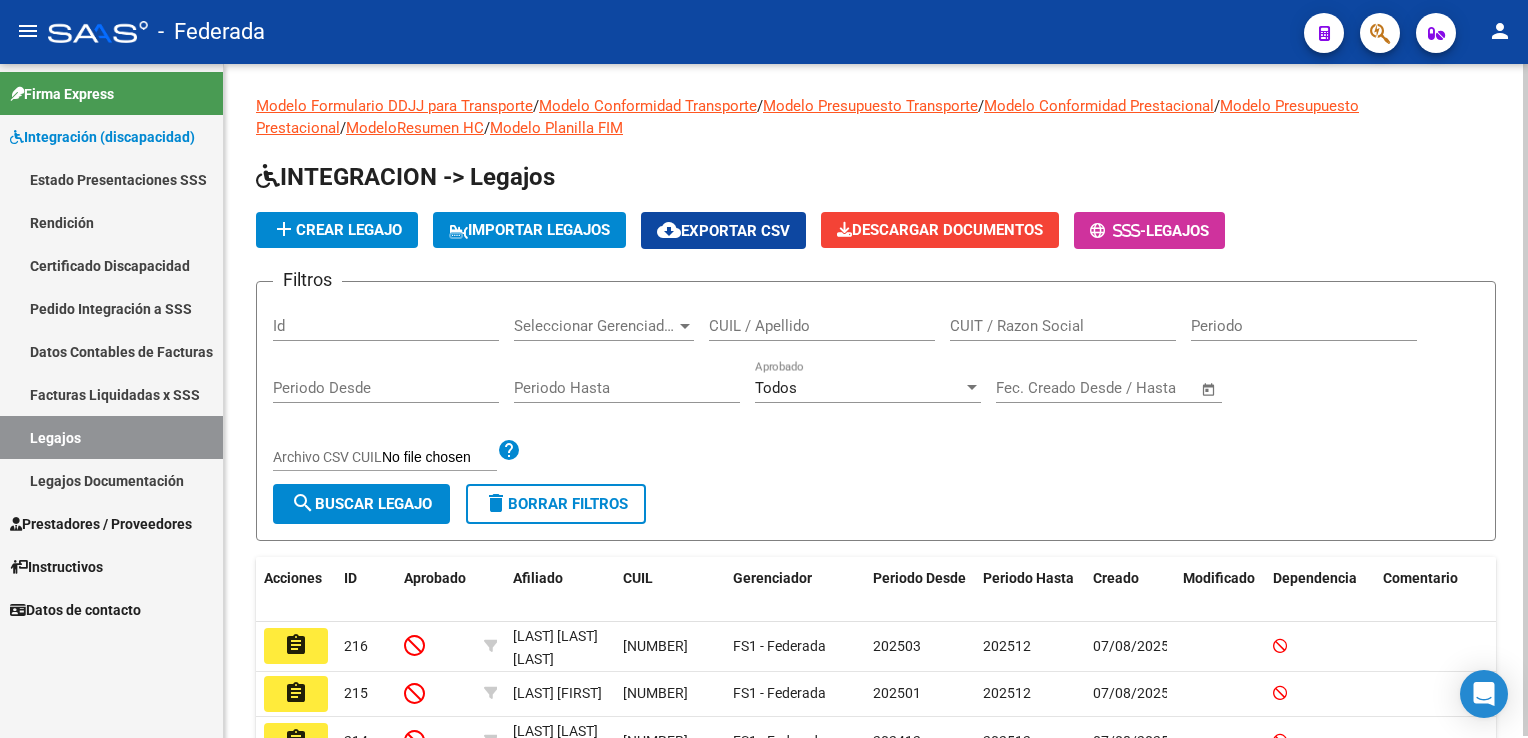 scroll, scrollTop: 512, scrollLeft: 0, axis: vertical 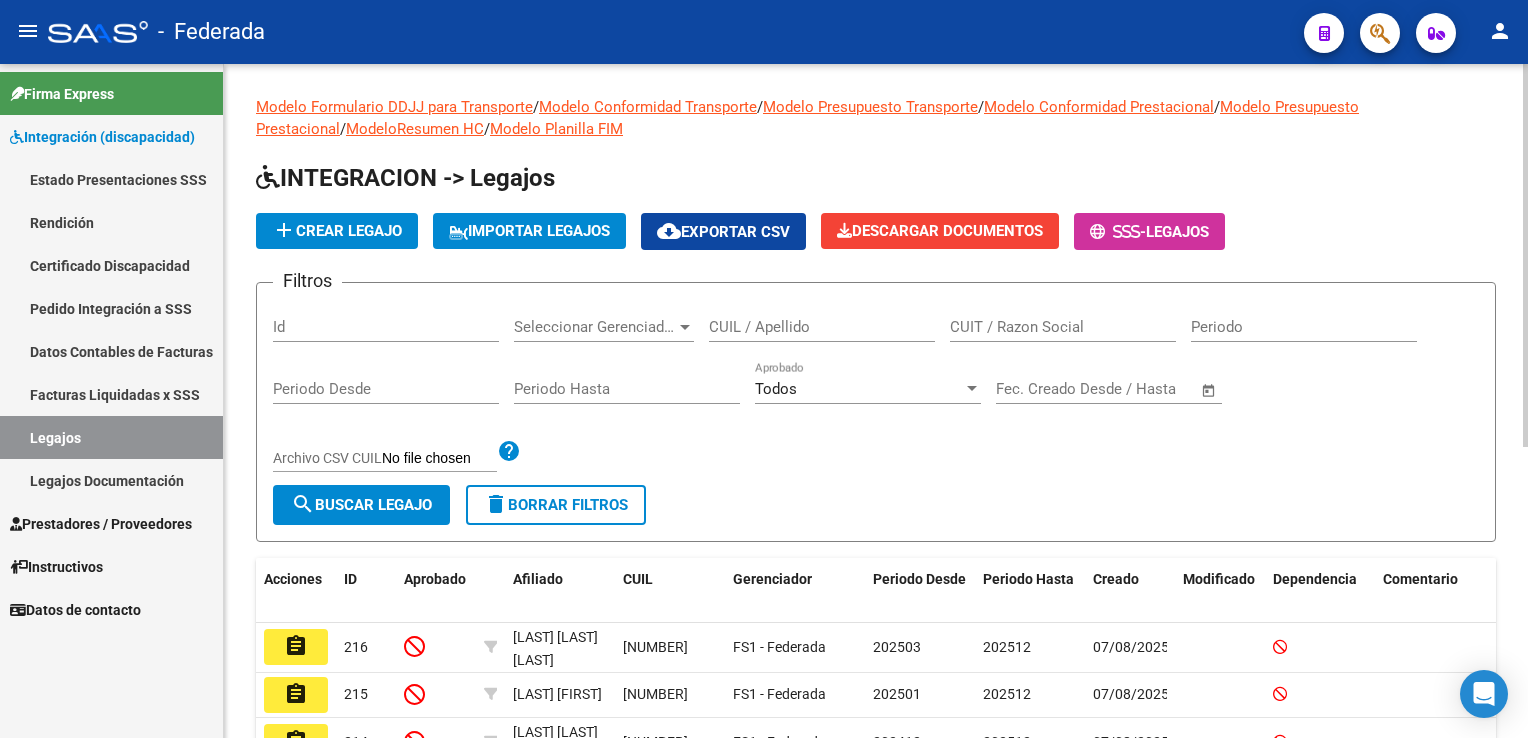 click on "CUIL / Apellido" at bounding box center (822, 327) 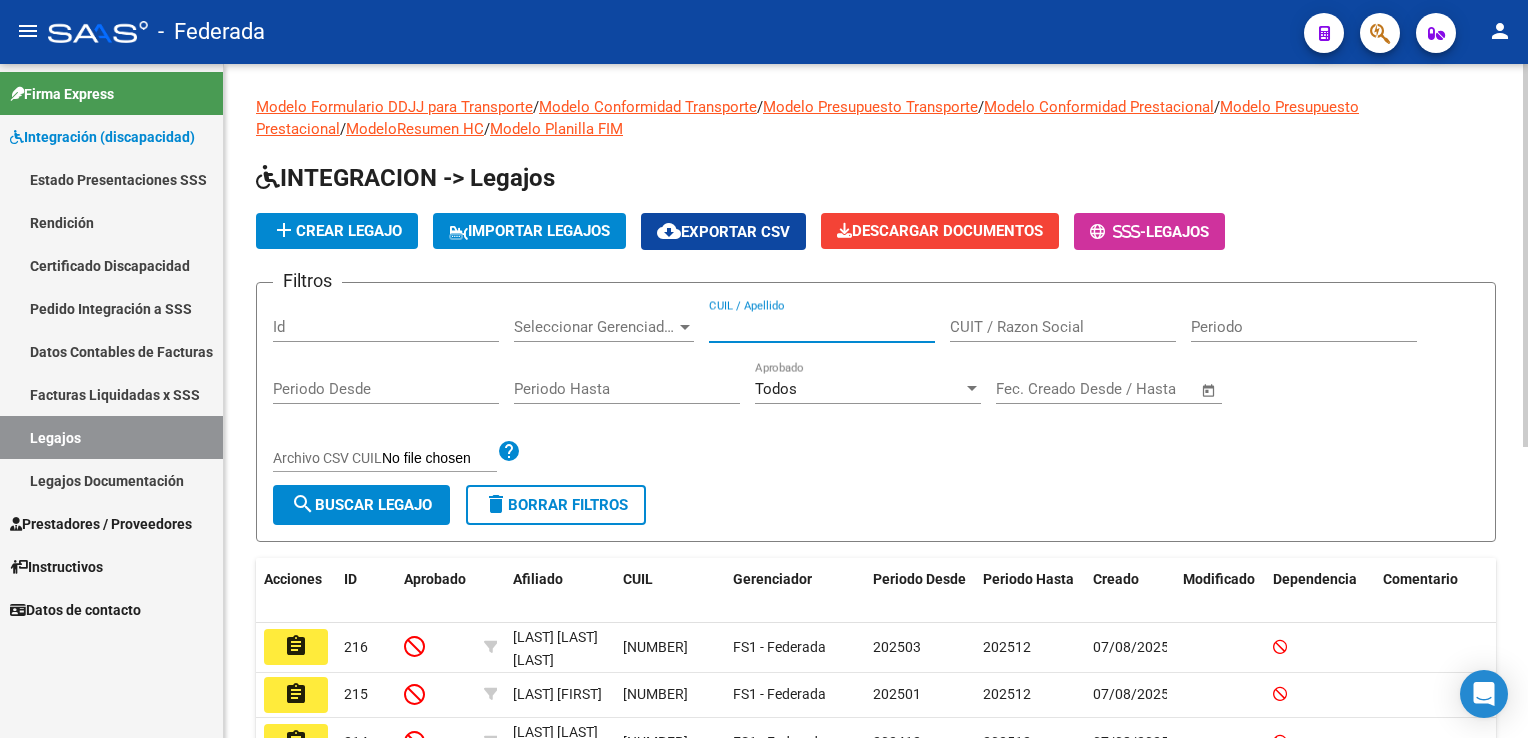 paste on "[NUMBER]" 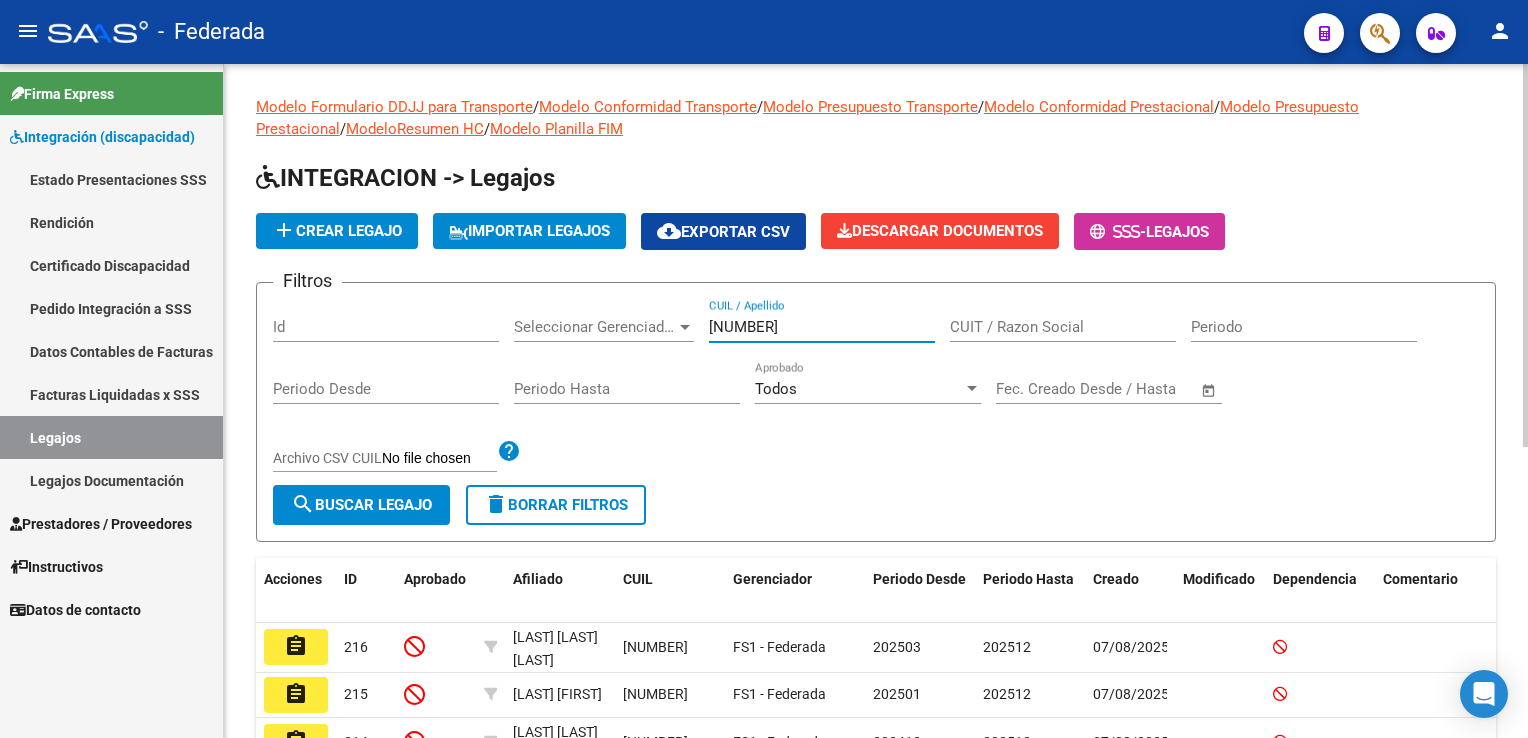 type on "[NUMBER]" 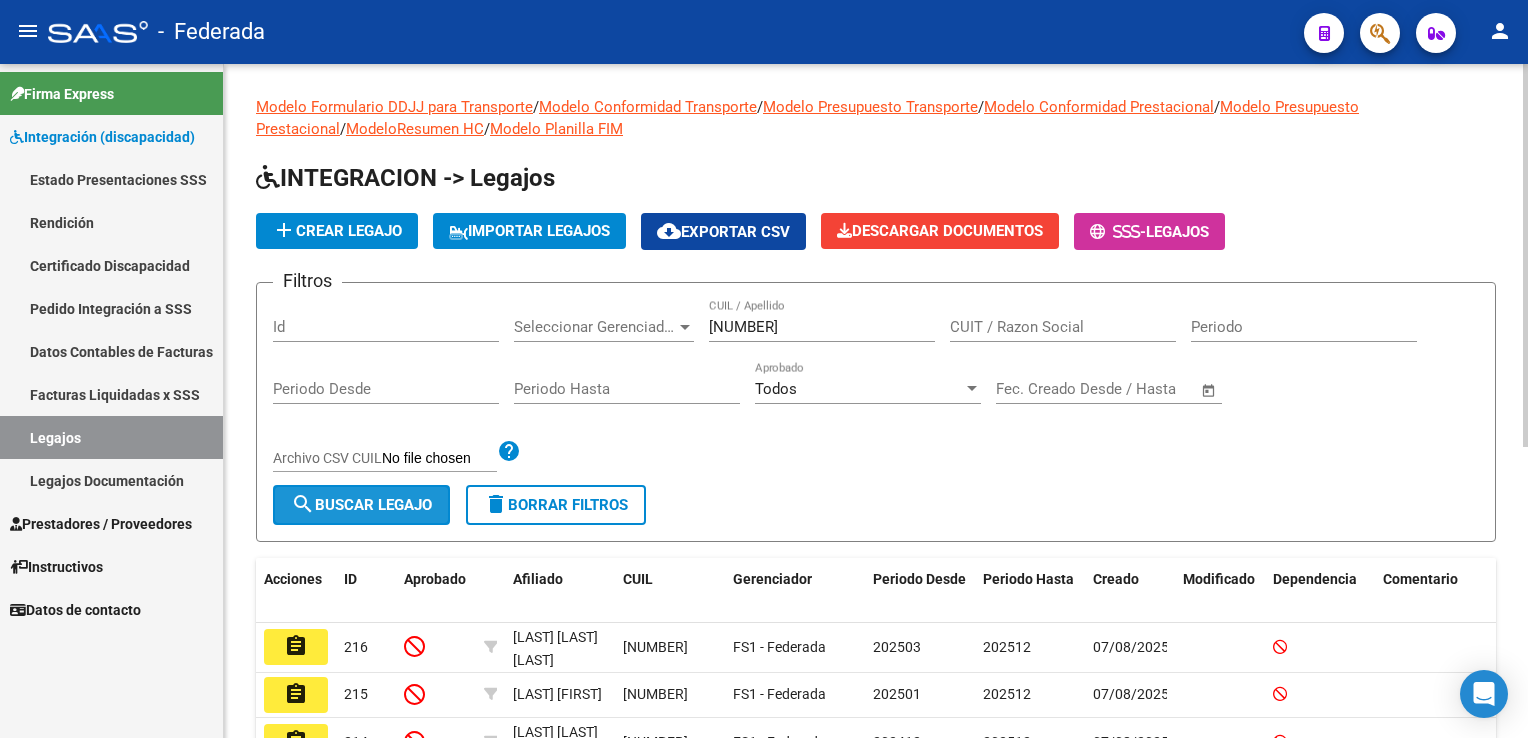 click on "search  Buscar Legajo" 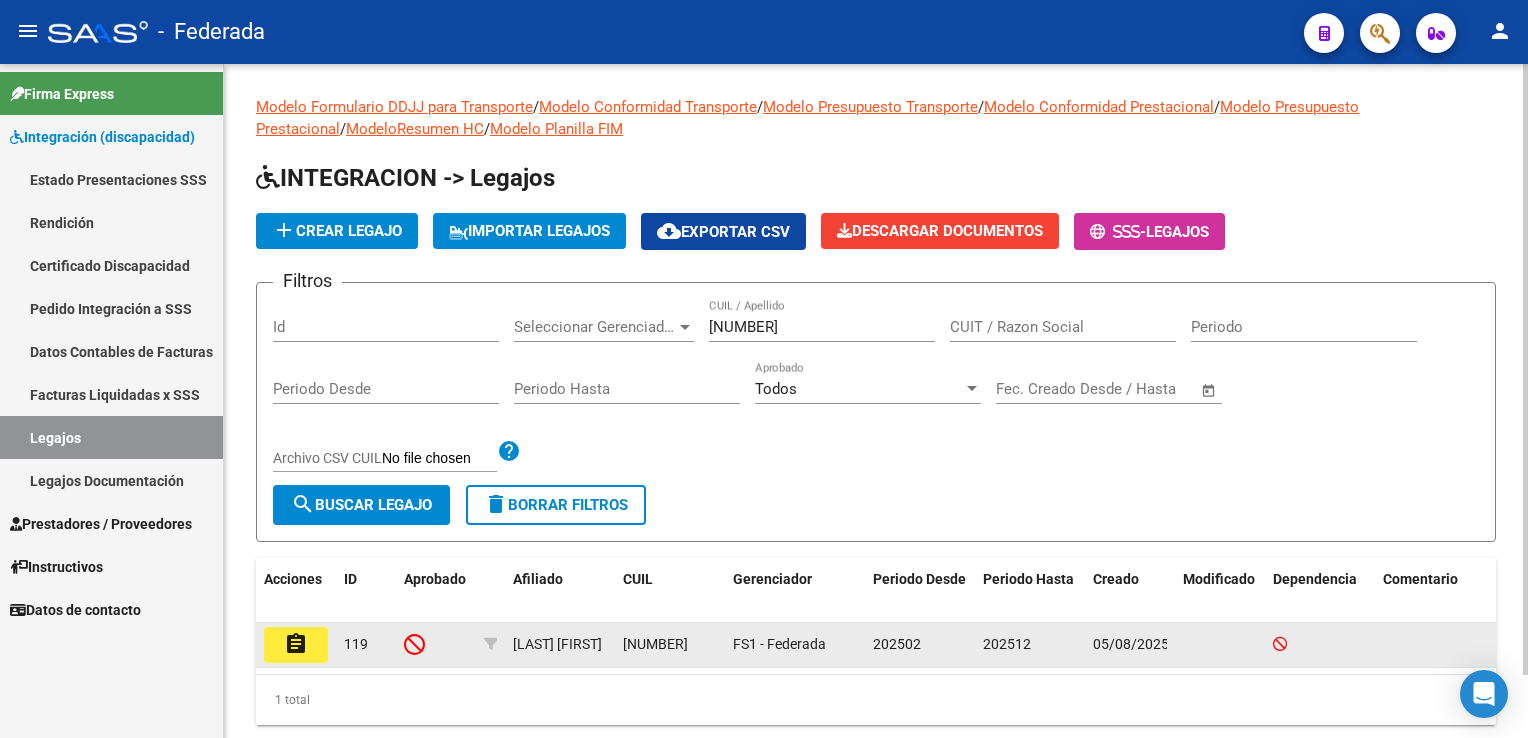 click on "assignment" 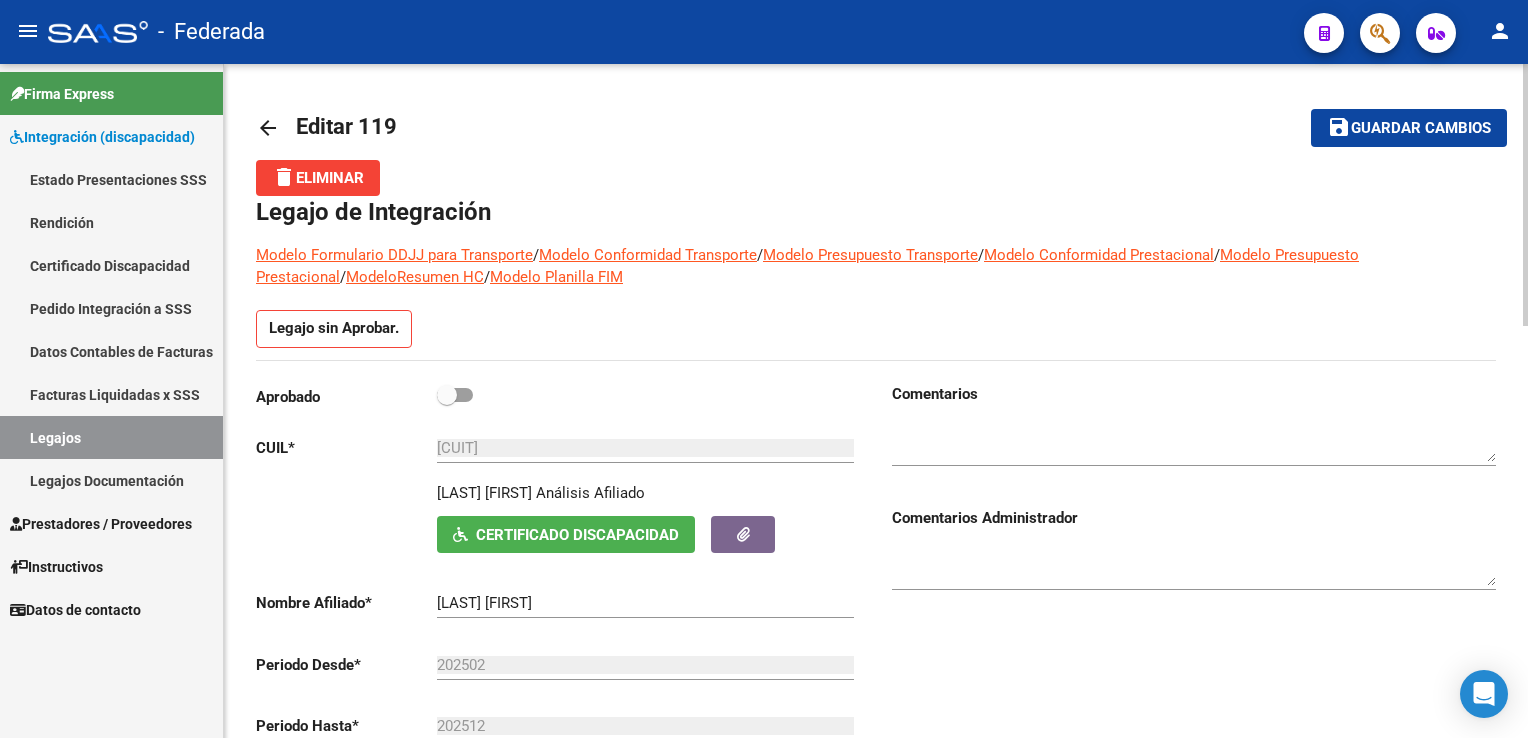 click at bounding box center [455, 395] 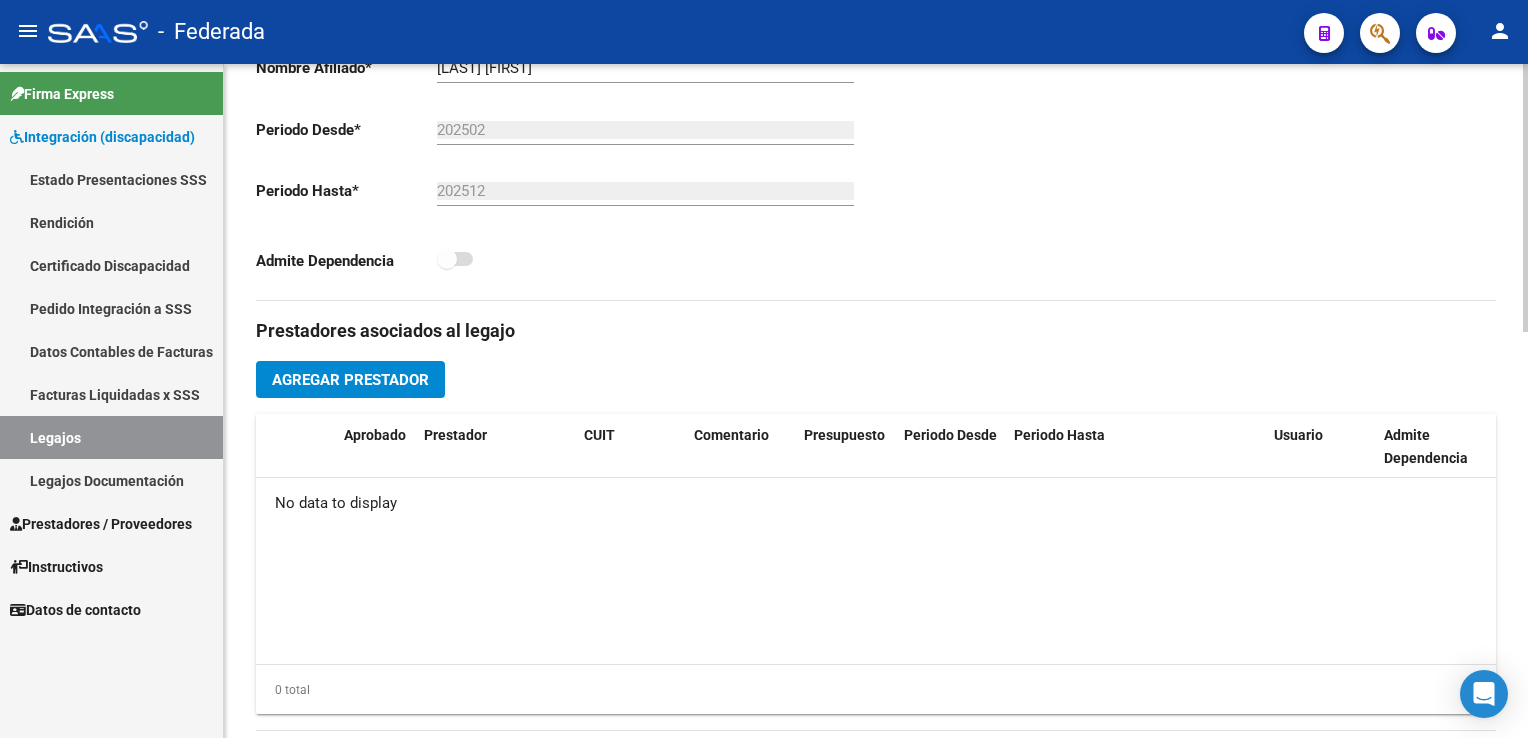 scroll, scrollTop: 500, scrollLeft: 0, axis: vertical 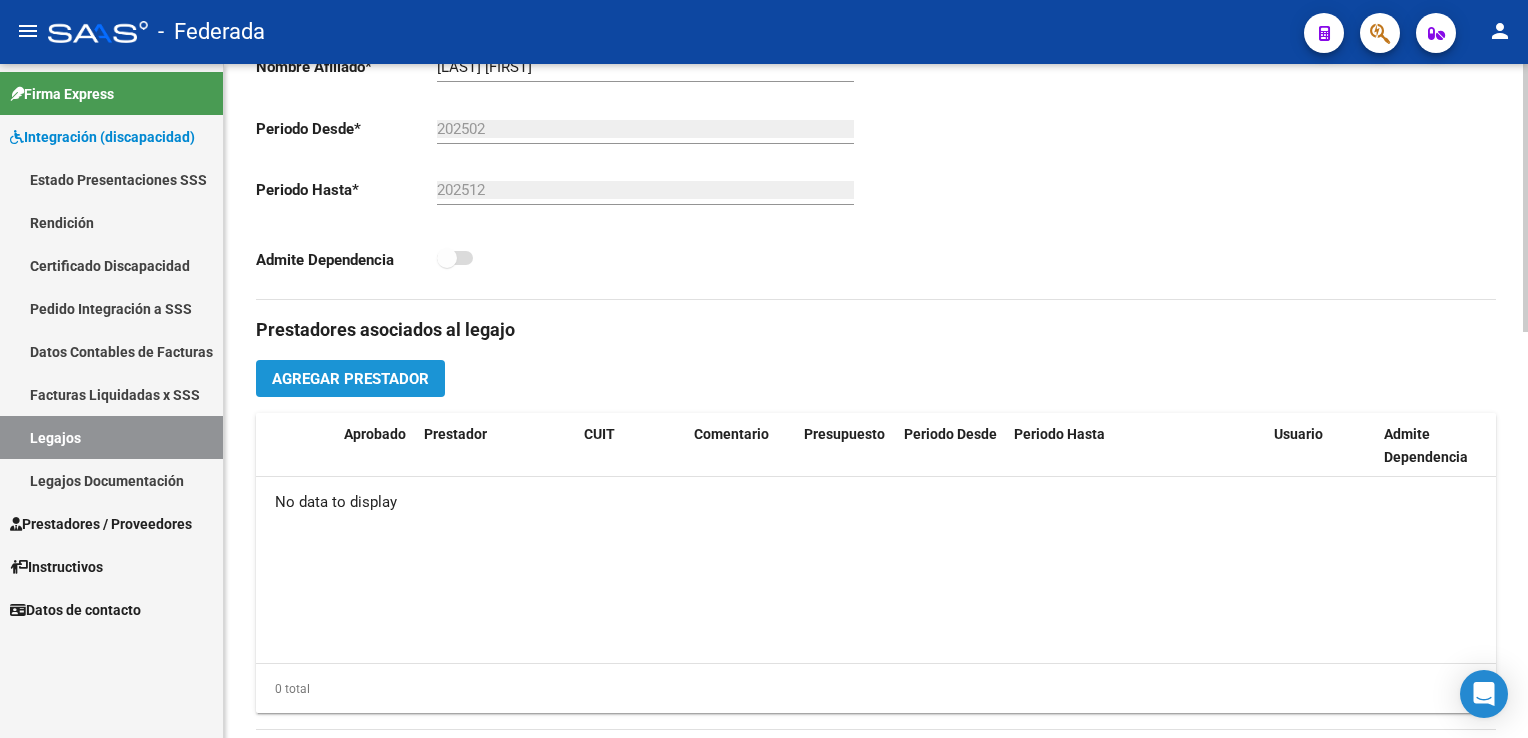 click on "Agregar Prestador" 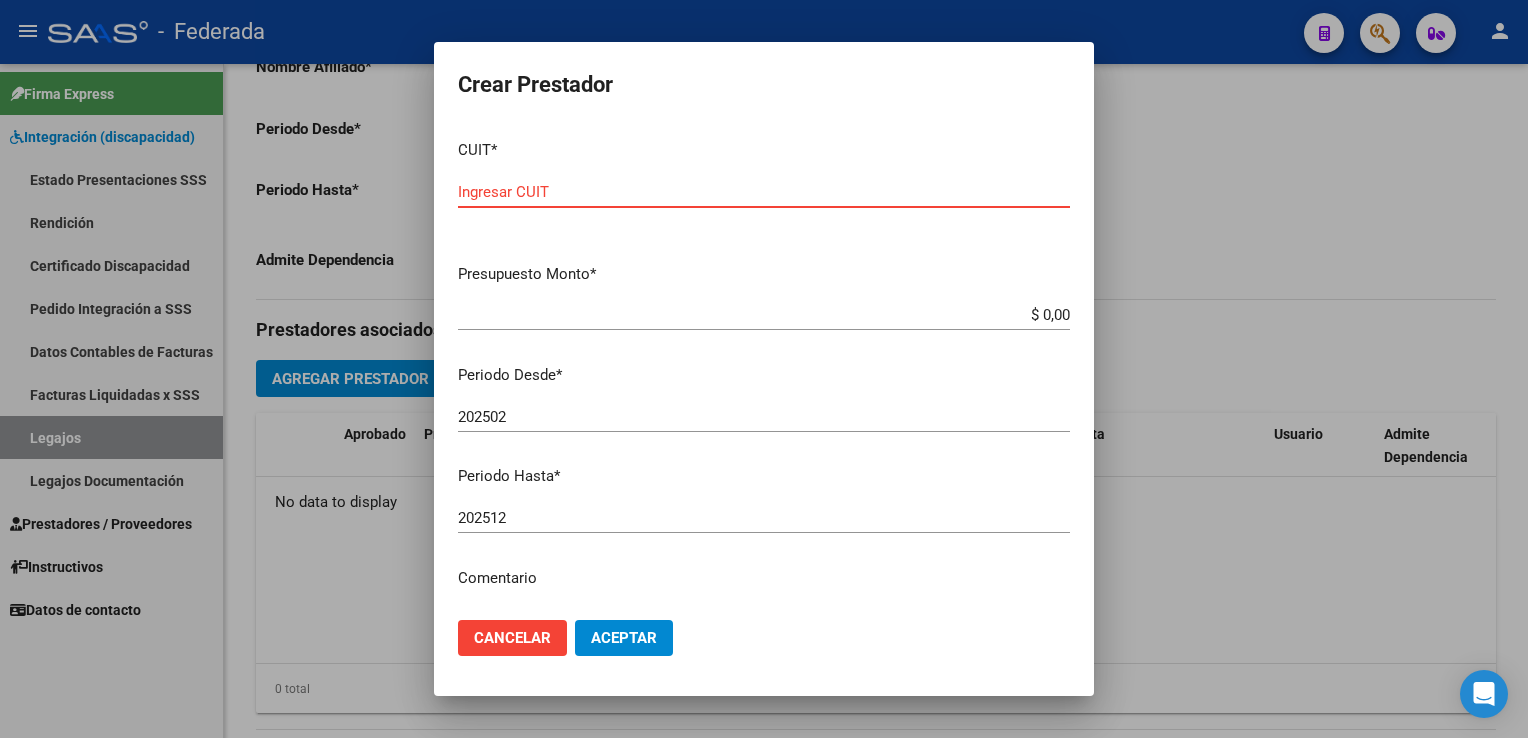 paste 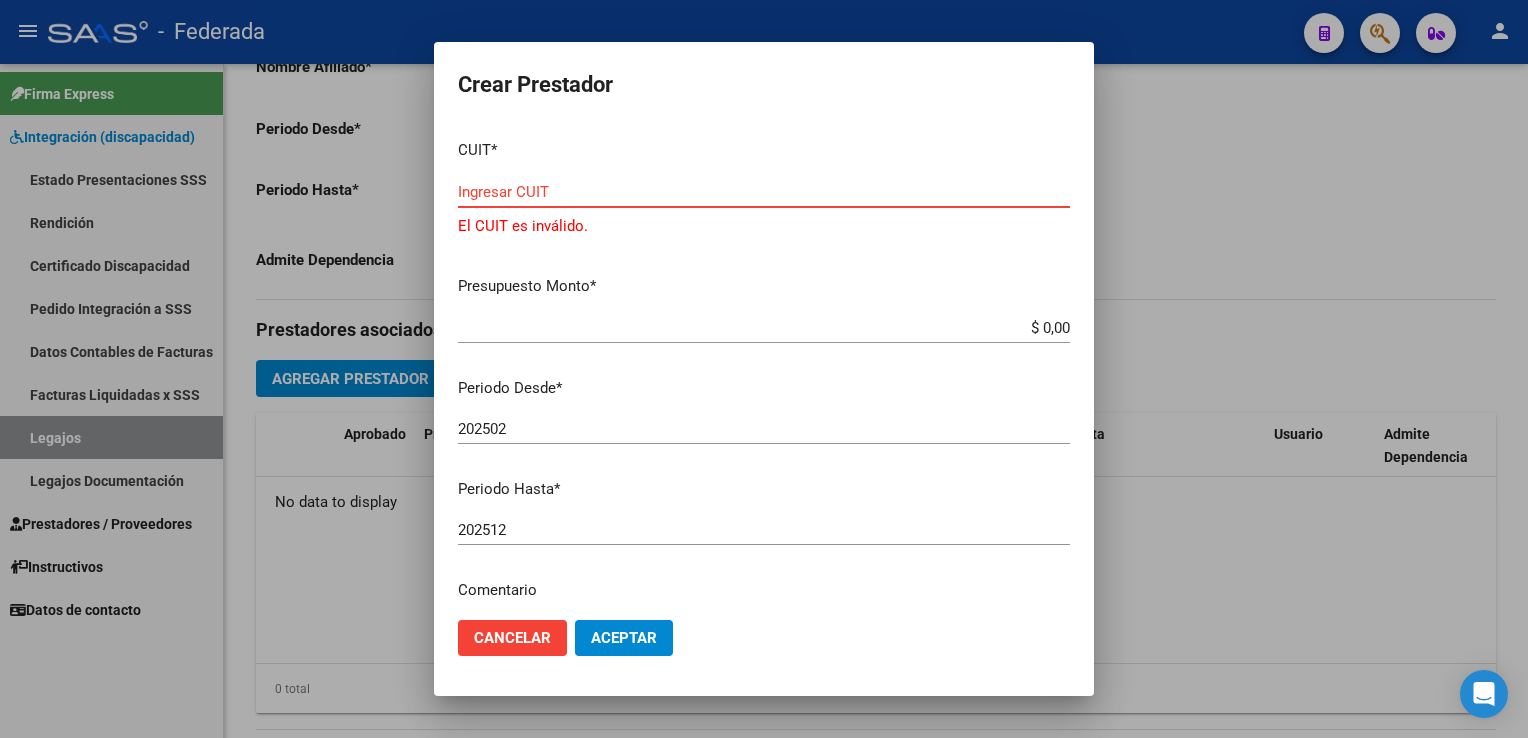 paste on "[CUIT]" 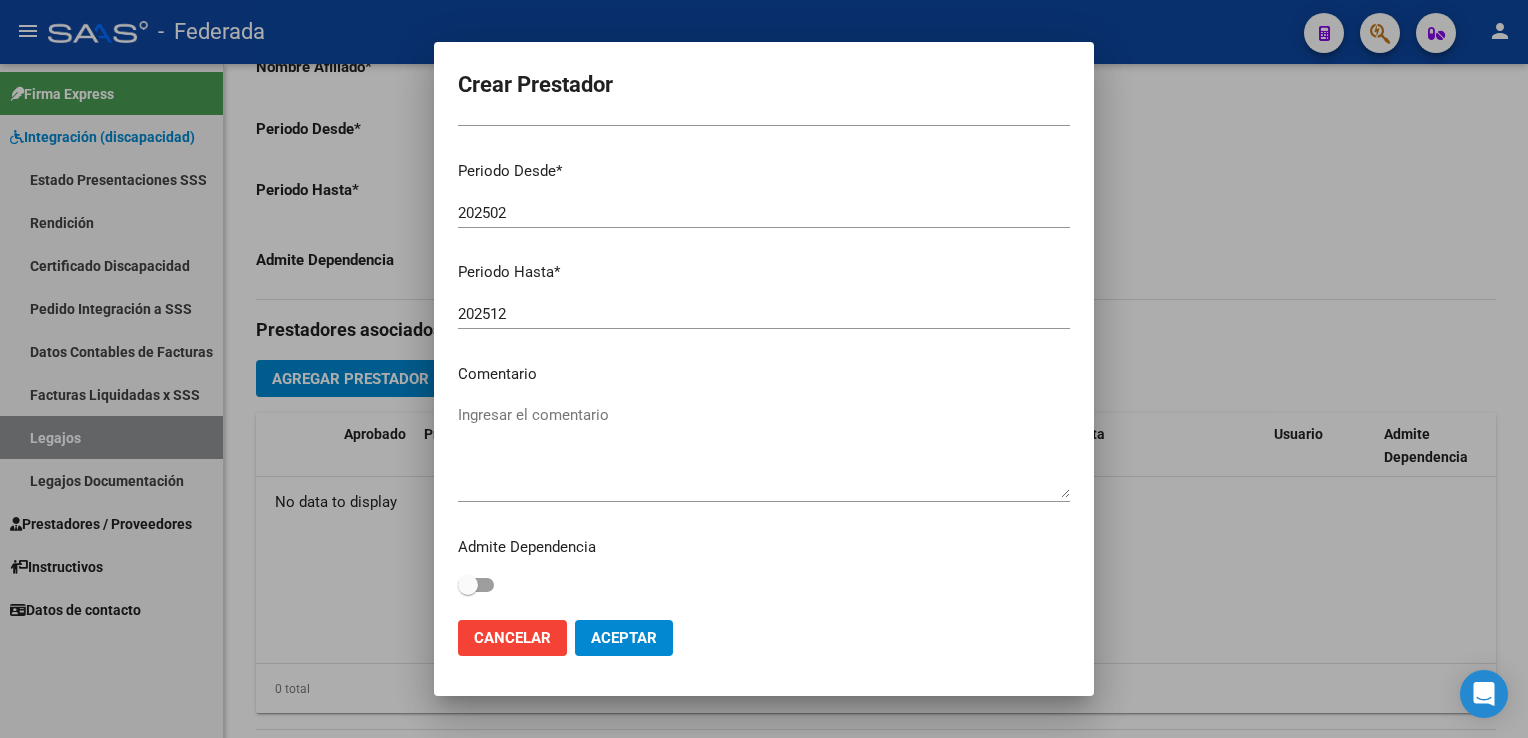 scroll, scrollTop: 205, scrollLeft: 0, axis: vertical 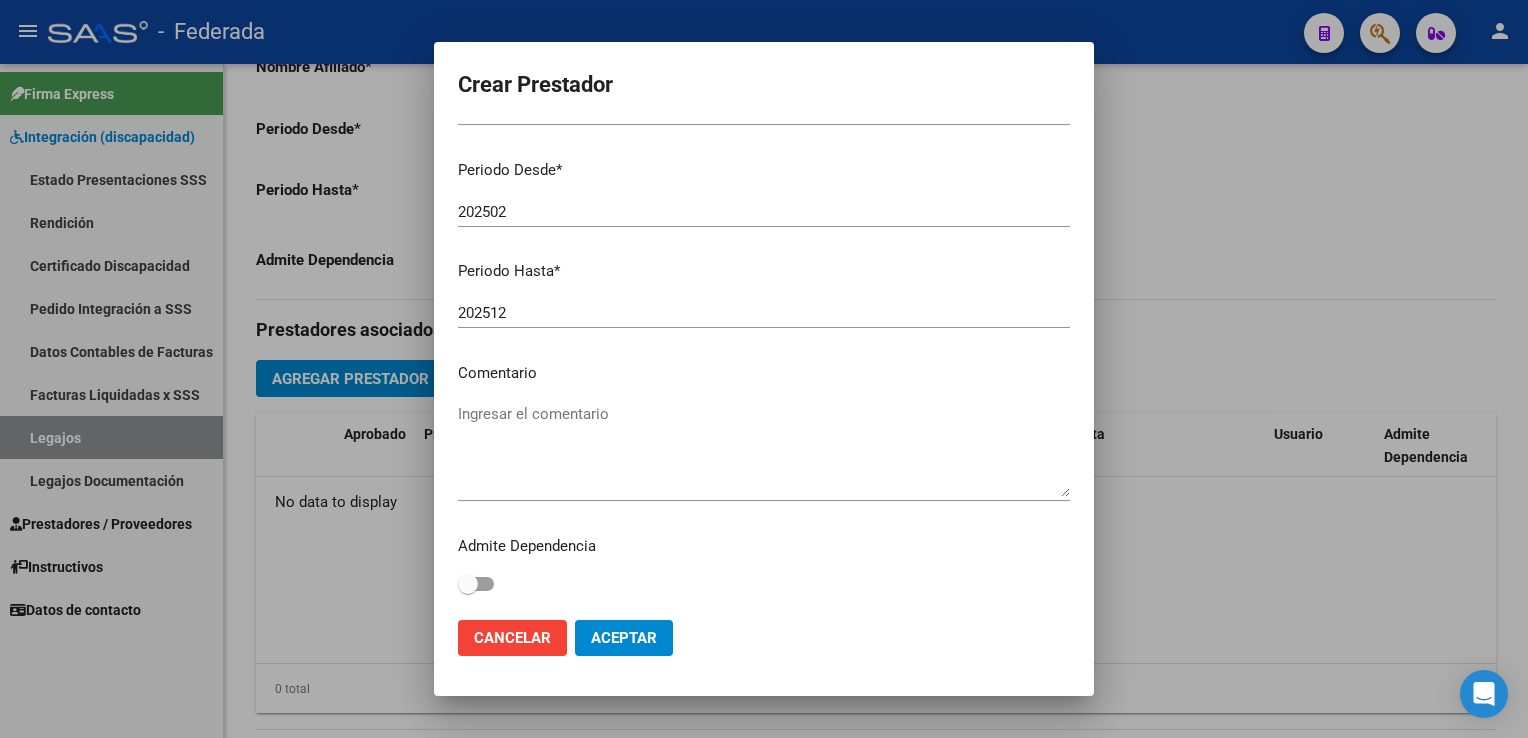 type on "[CUIT]" 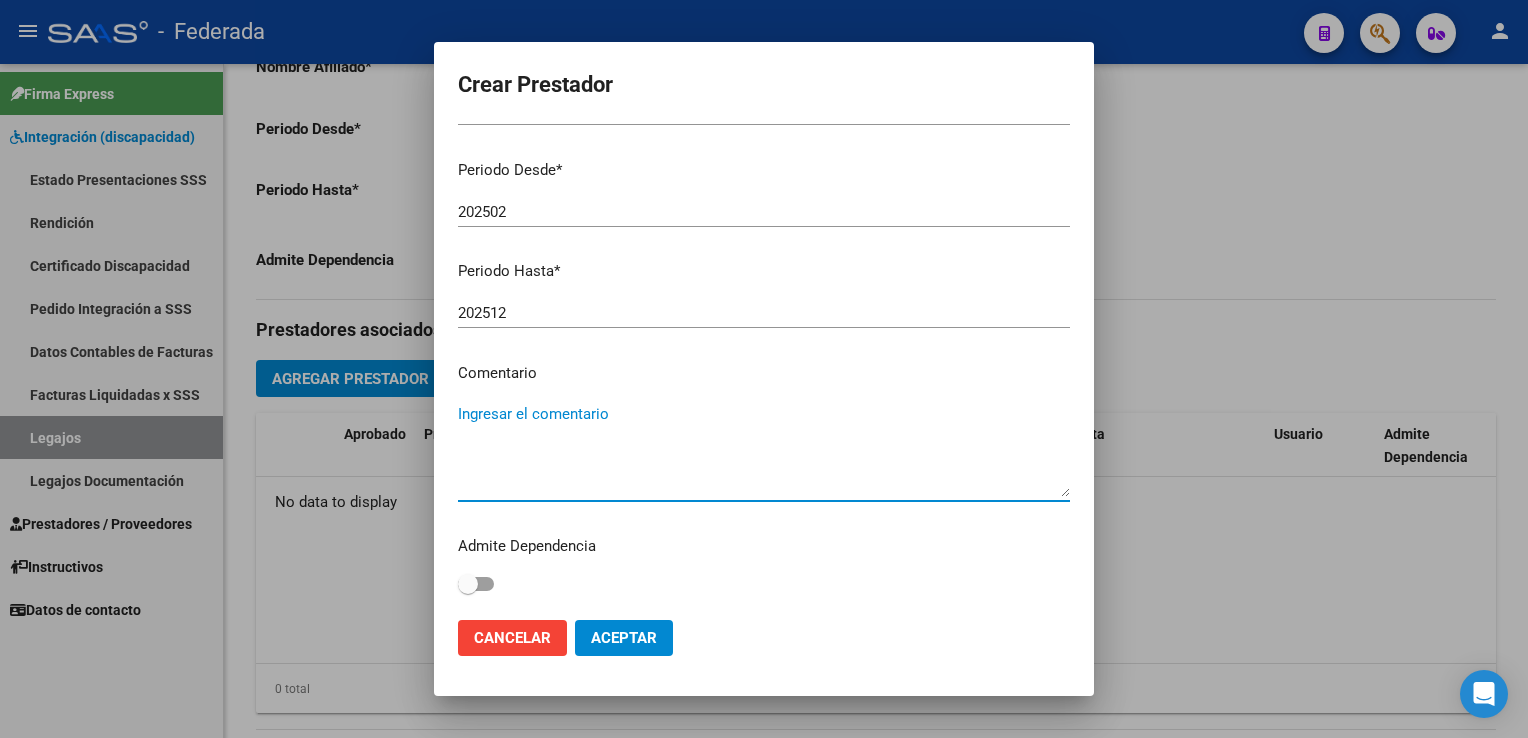 paste on "PSICOLOGÍA" 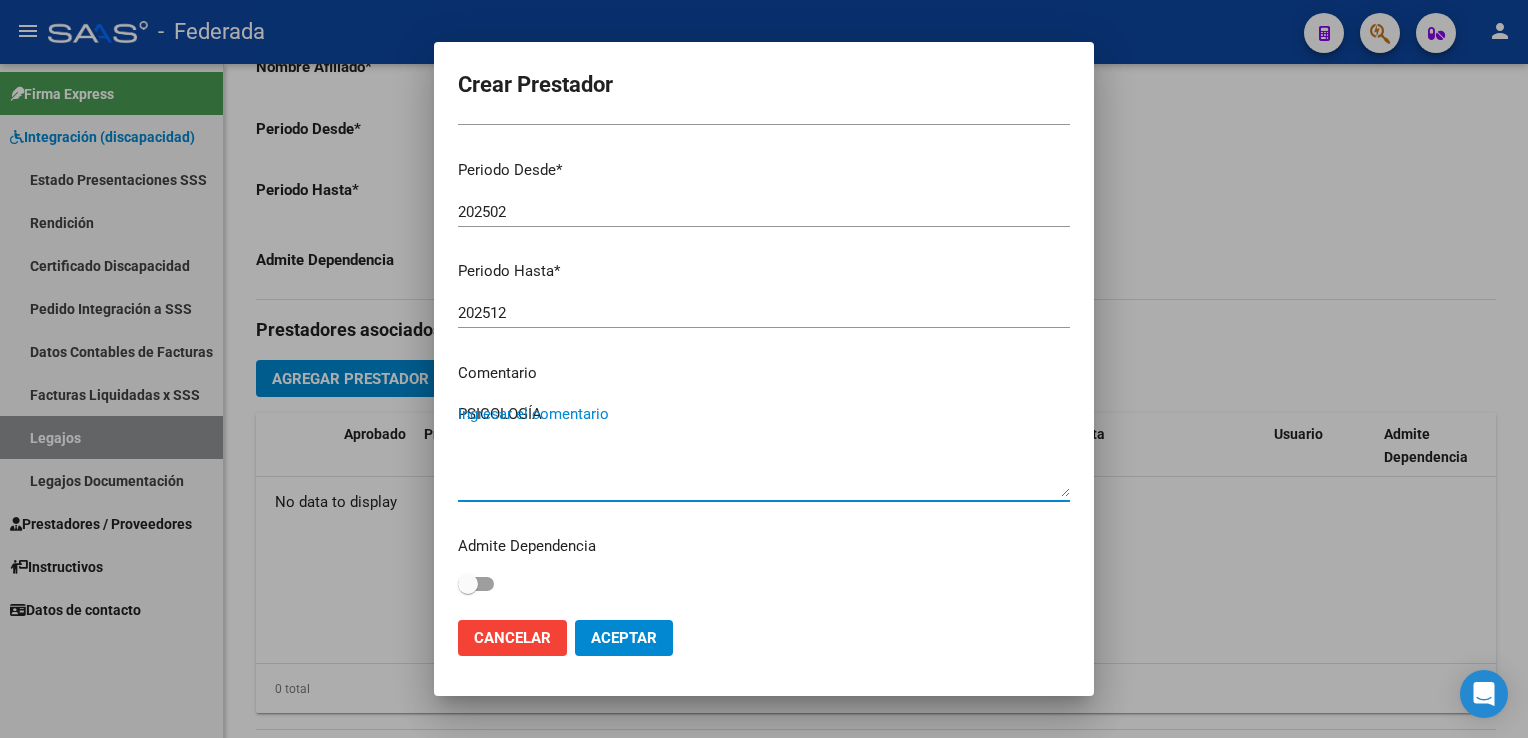 type on "PSICOLOGÍA" 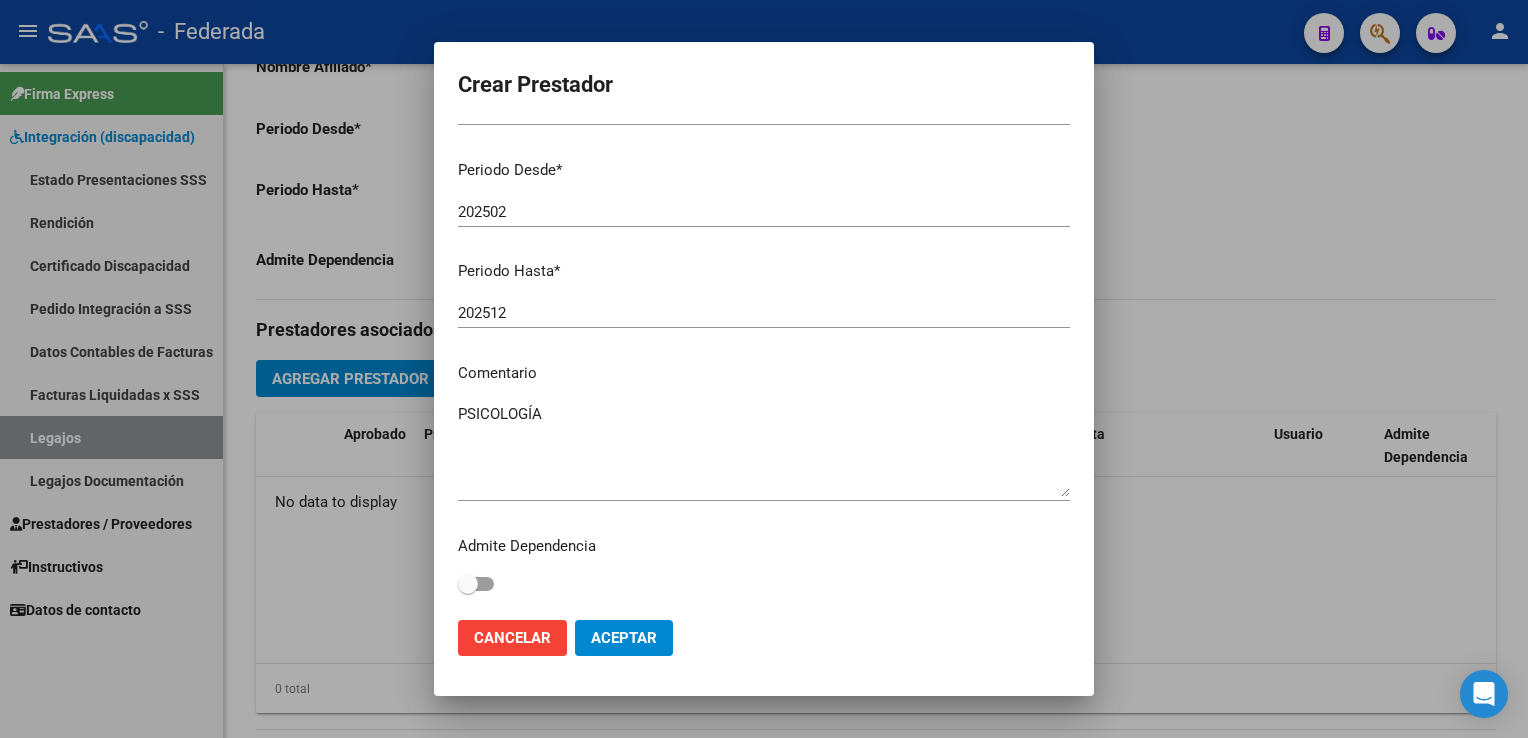 drag, startPoint x: 688, startPoint y: 513, endPoint x: 669, endPoint y: 546, distance: 38.078865 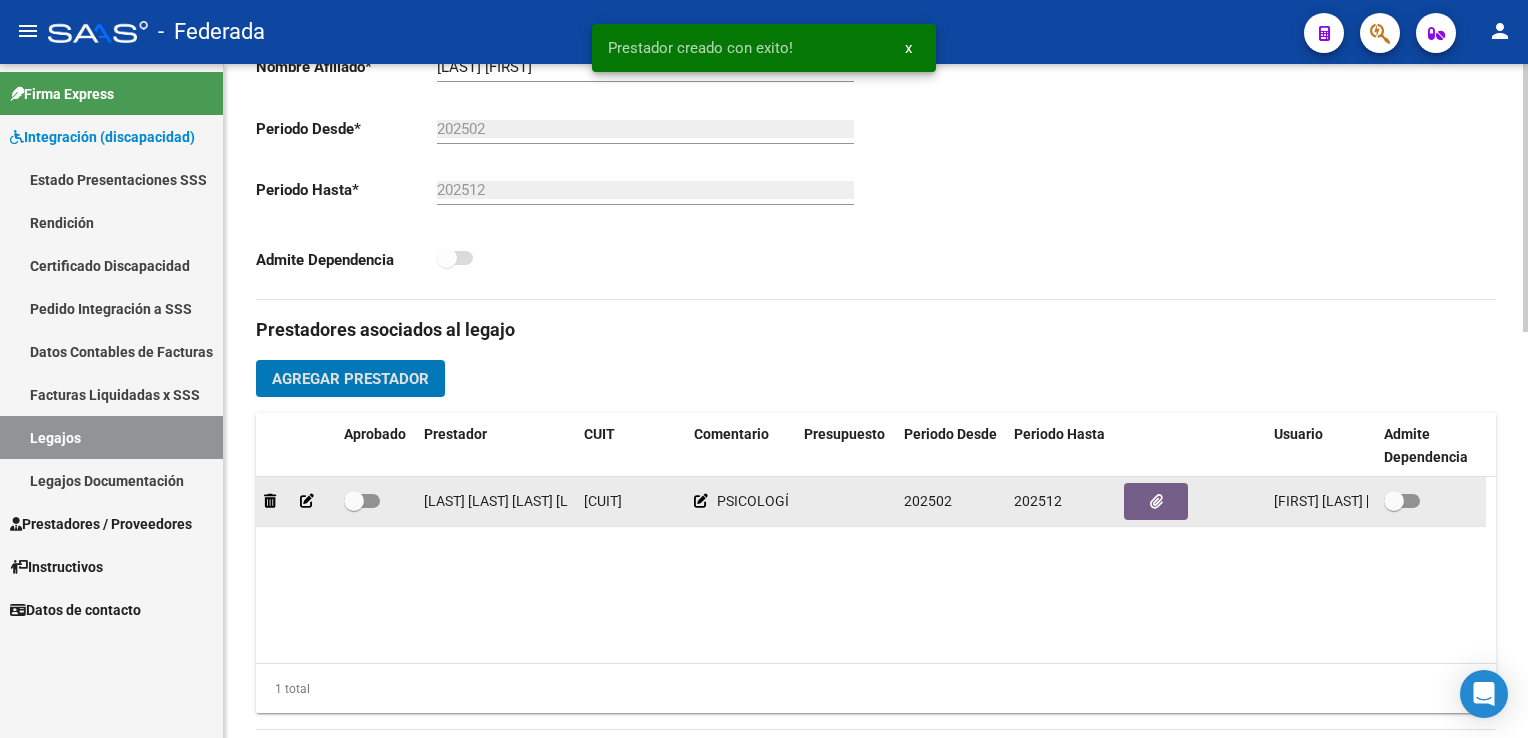 click at bounding box center (362, 501) 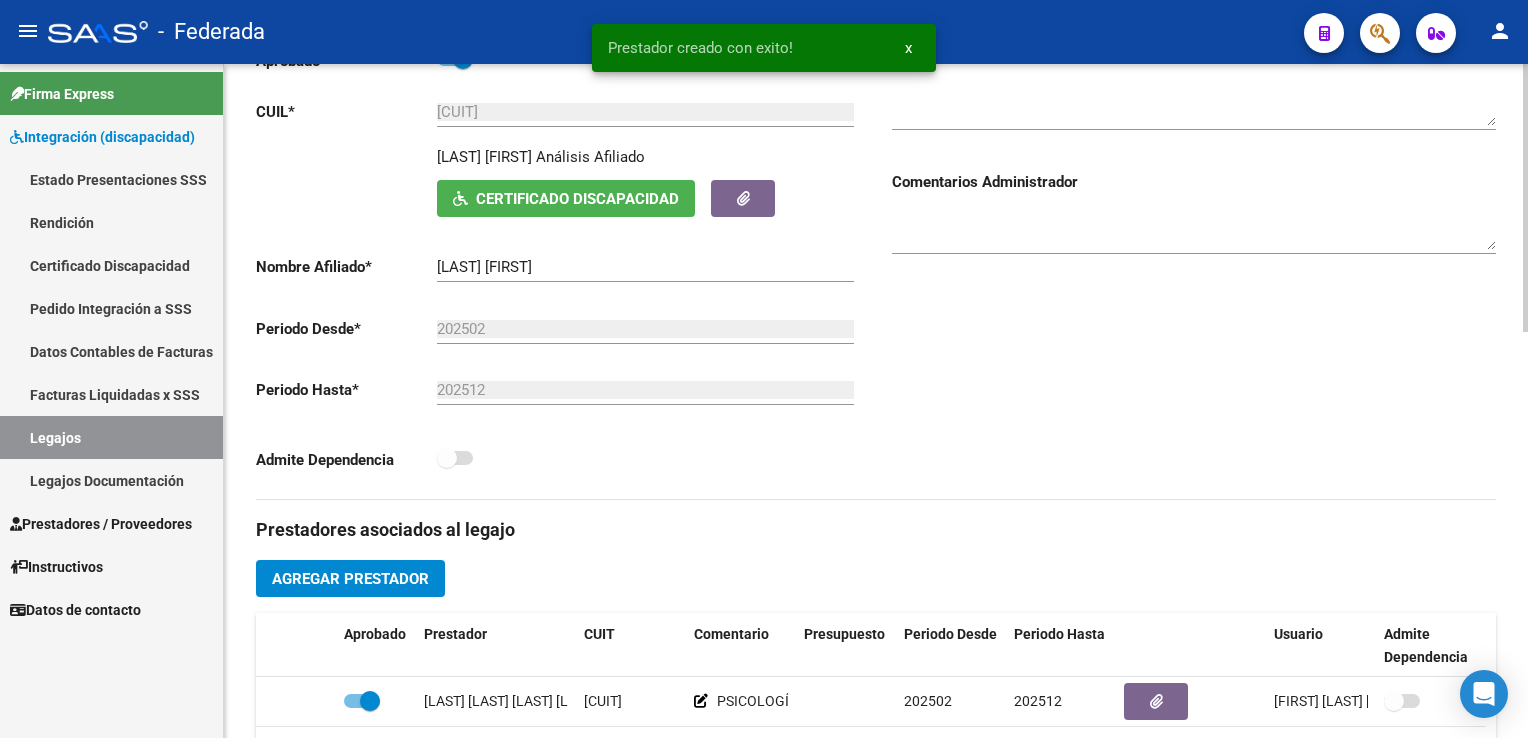 scroll, scrollTop: 0, scrollLeft: 0, axis: both 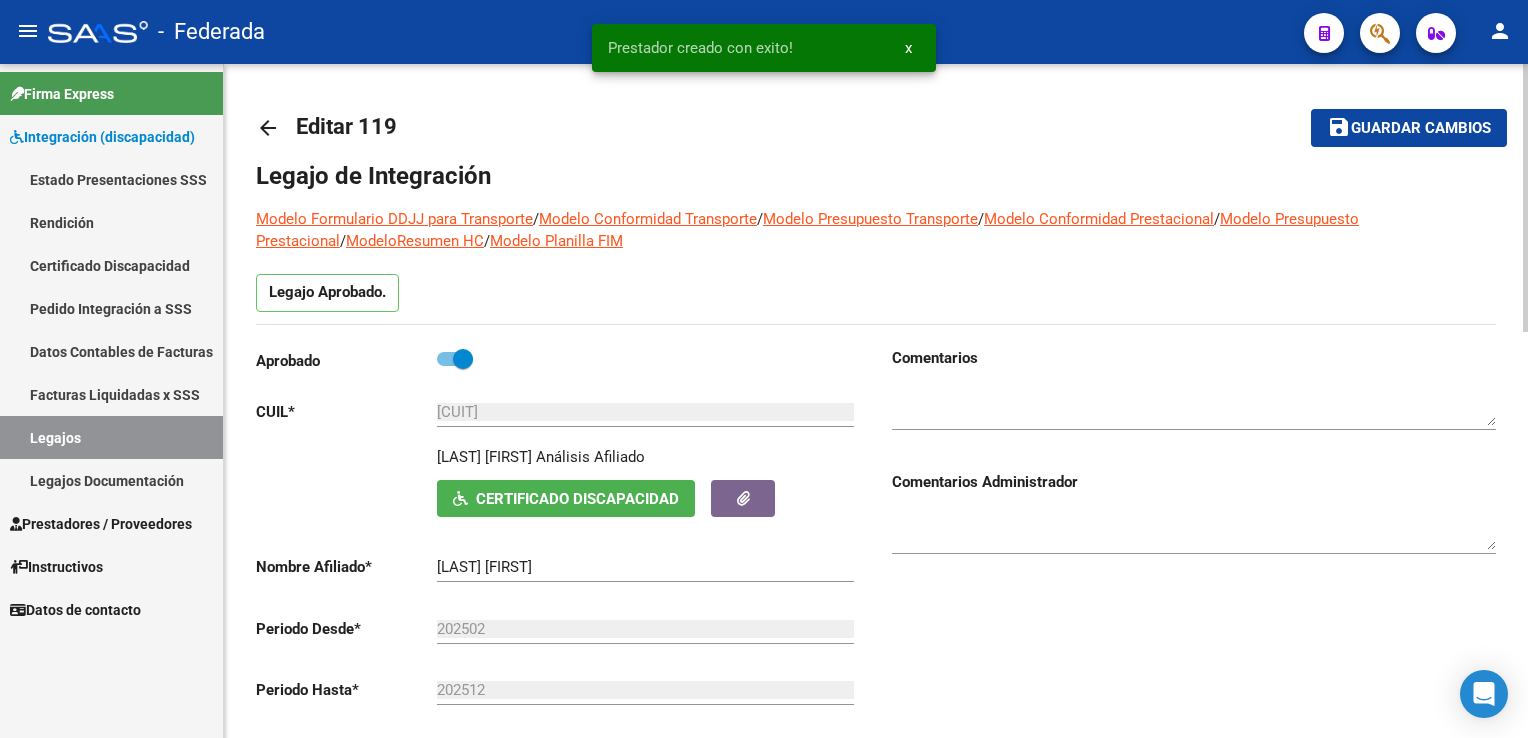 click on "Guardar cambios" 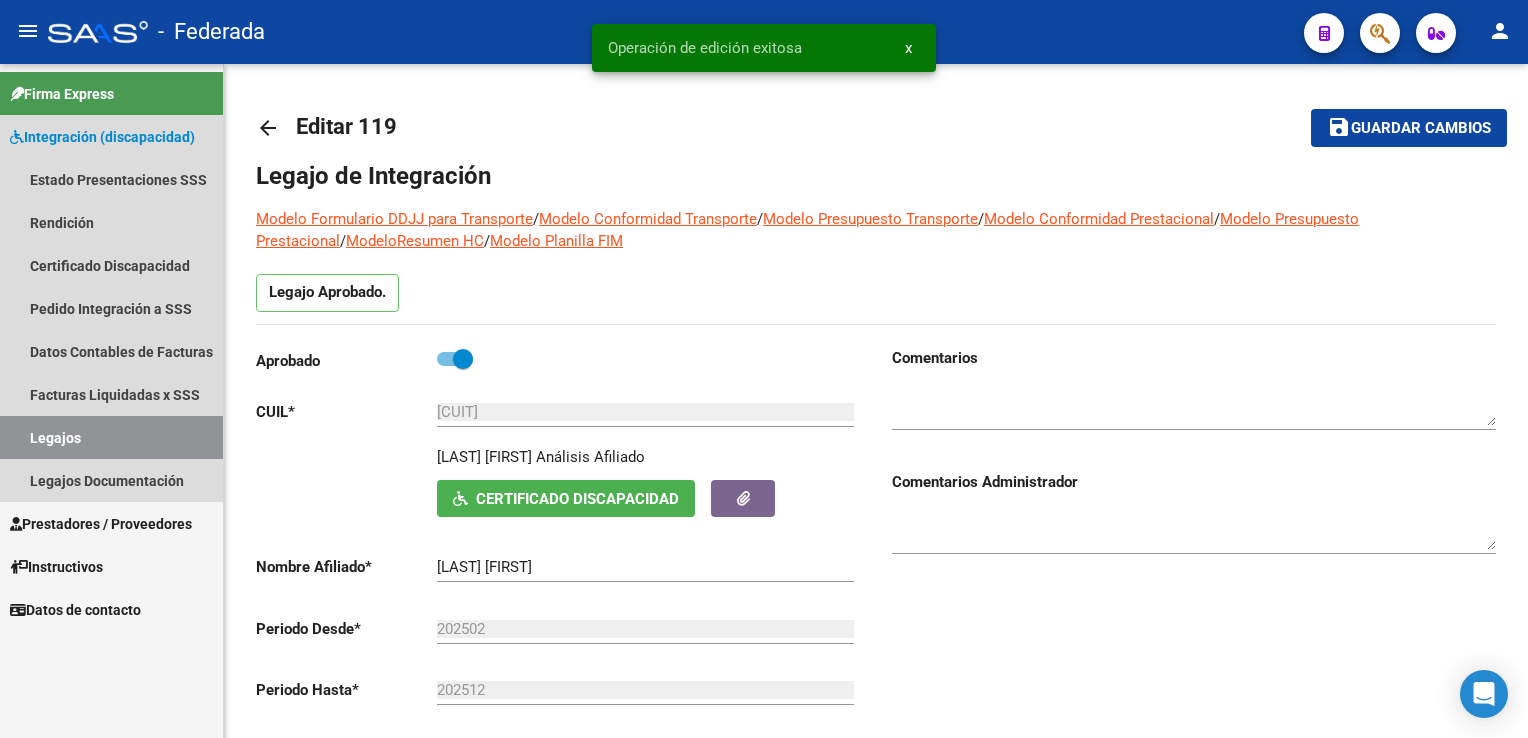 click on "Legajos" at bounding box center (111, 437) 